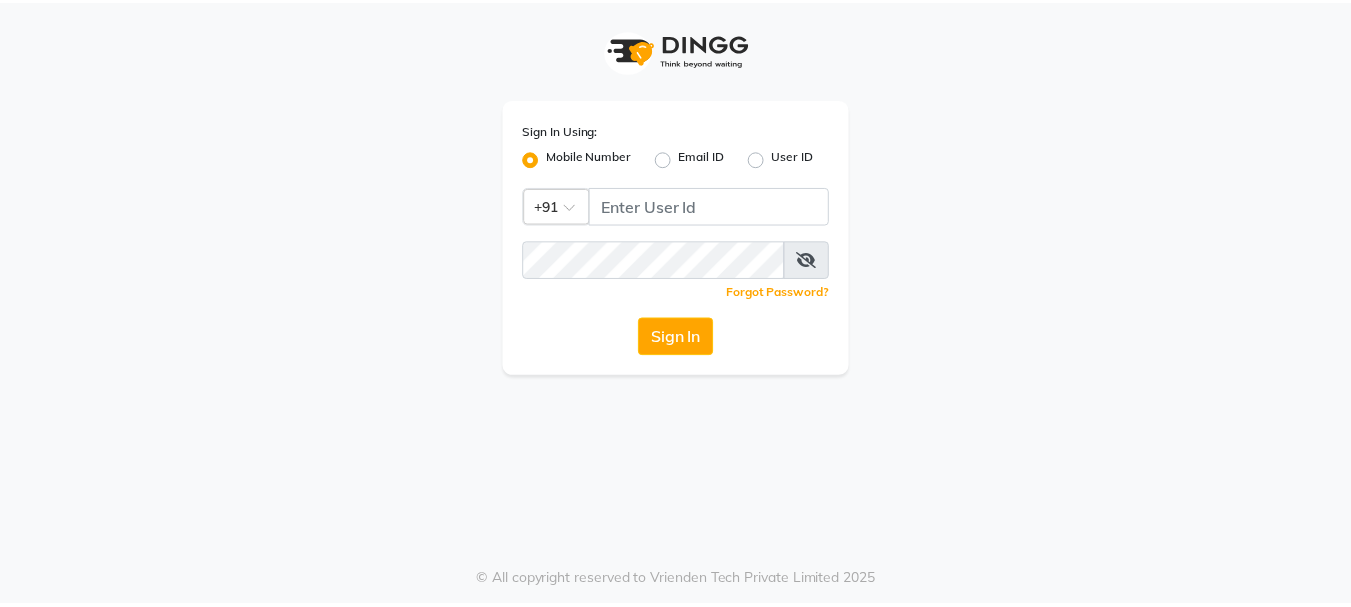 scroll, scrollTop: 0, scrollLeft: 0, axis: both 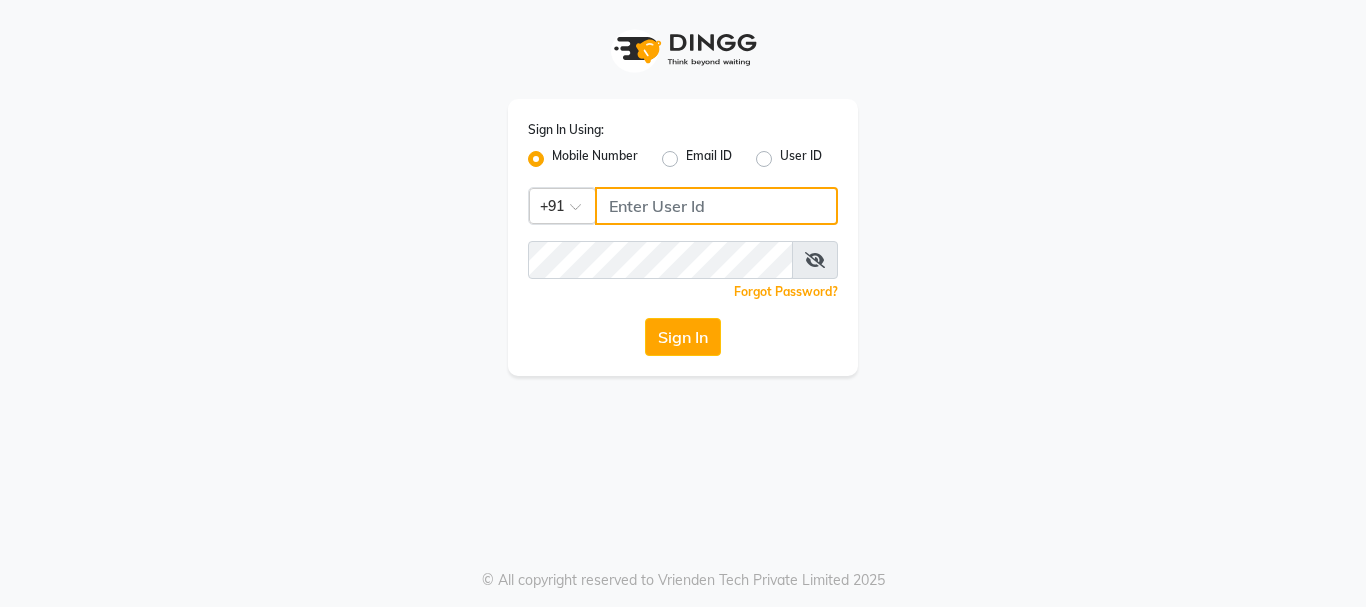 click 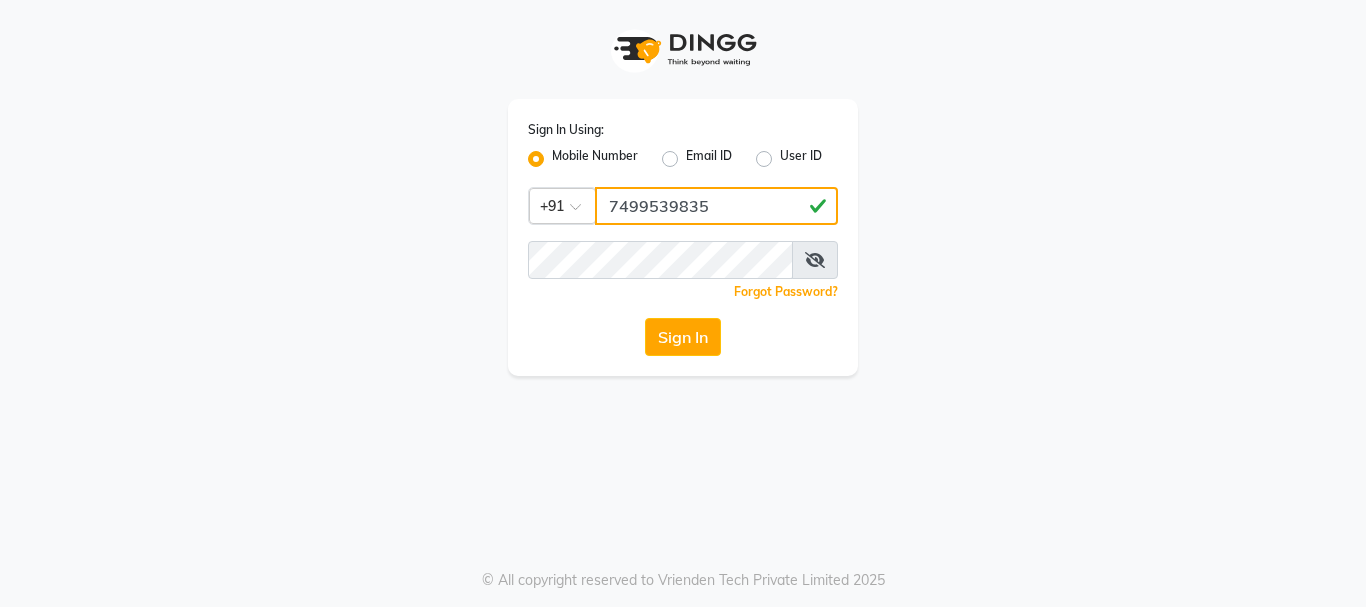 type on "7499539835" 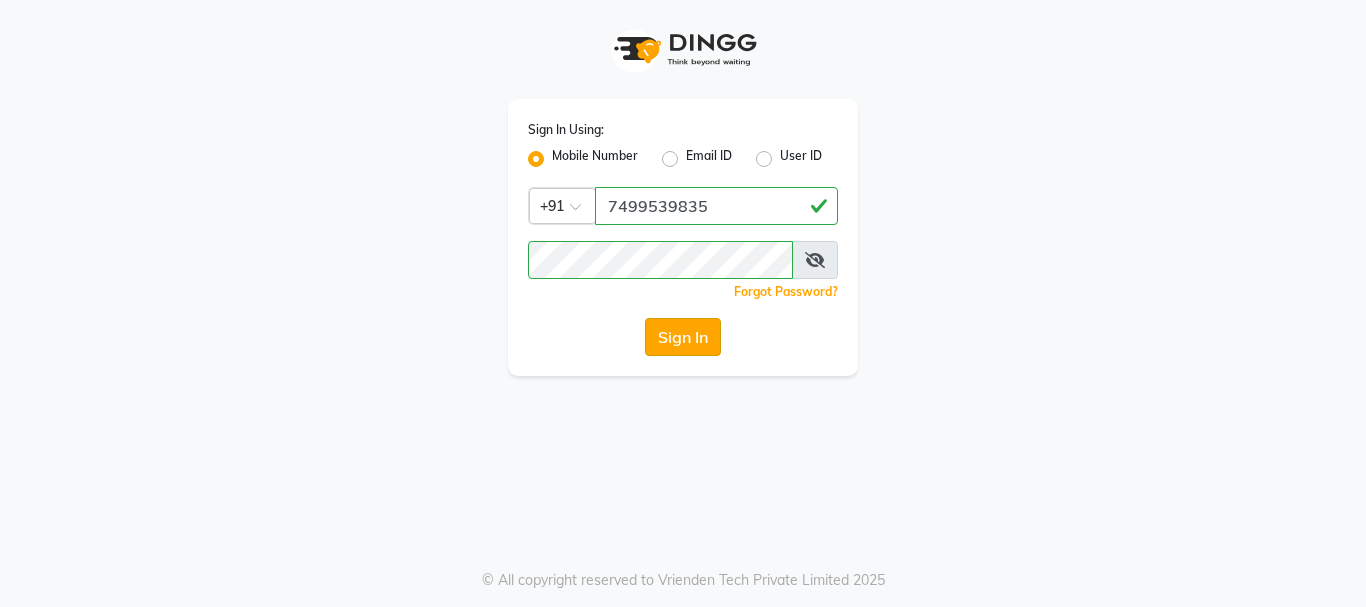 click on "Sign In" 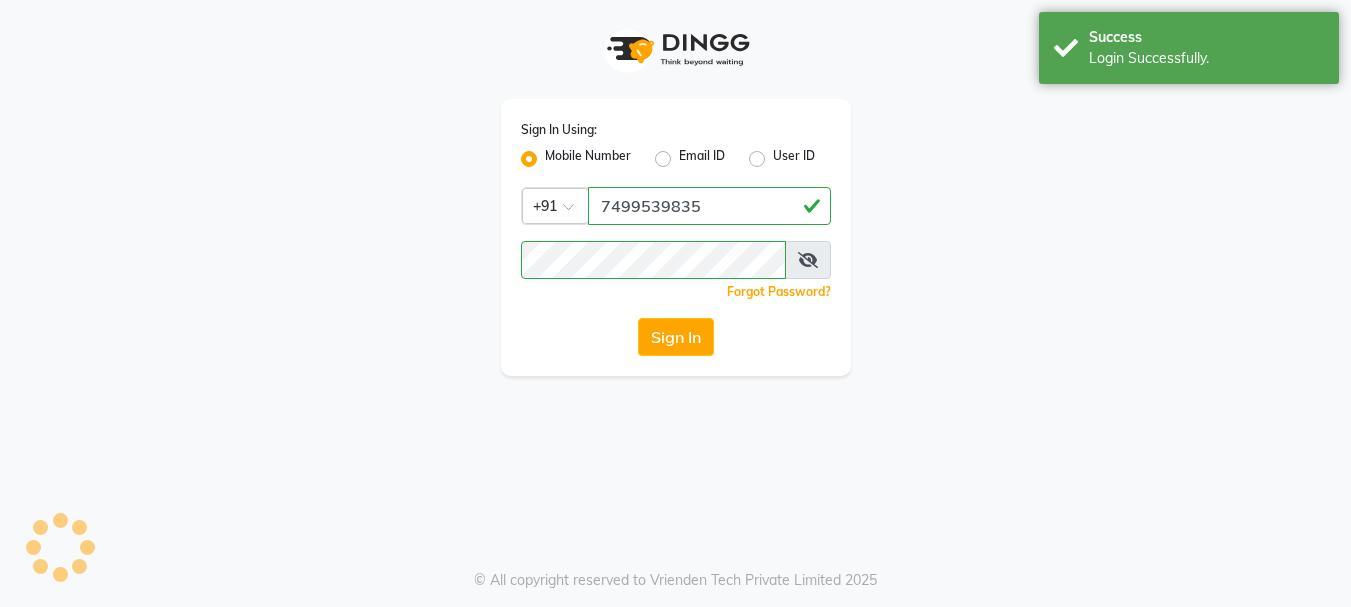 select on "3729" 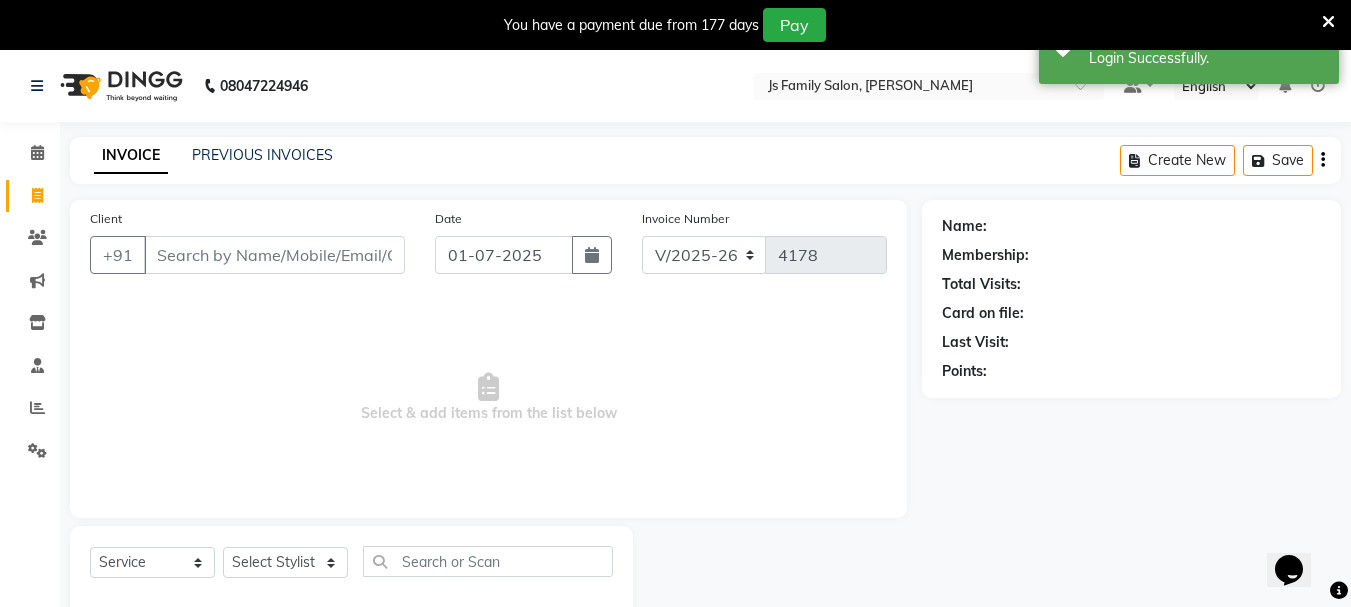 scroll, scrollTop: 0, scrollLeft: 0, axis: both 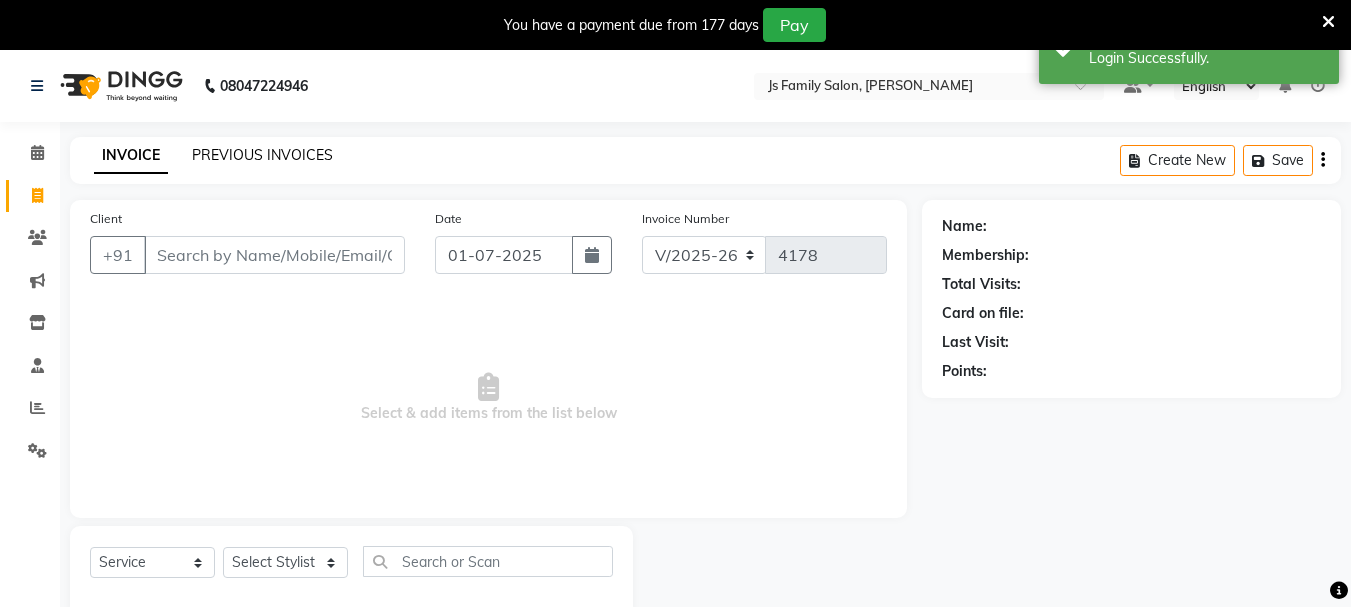 click on "PREVIOUS INVOICES" 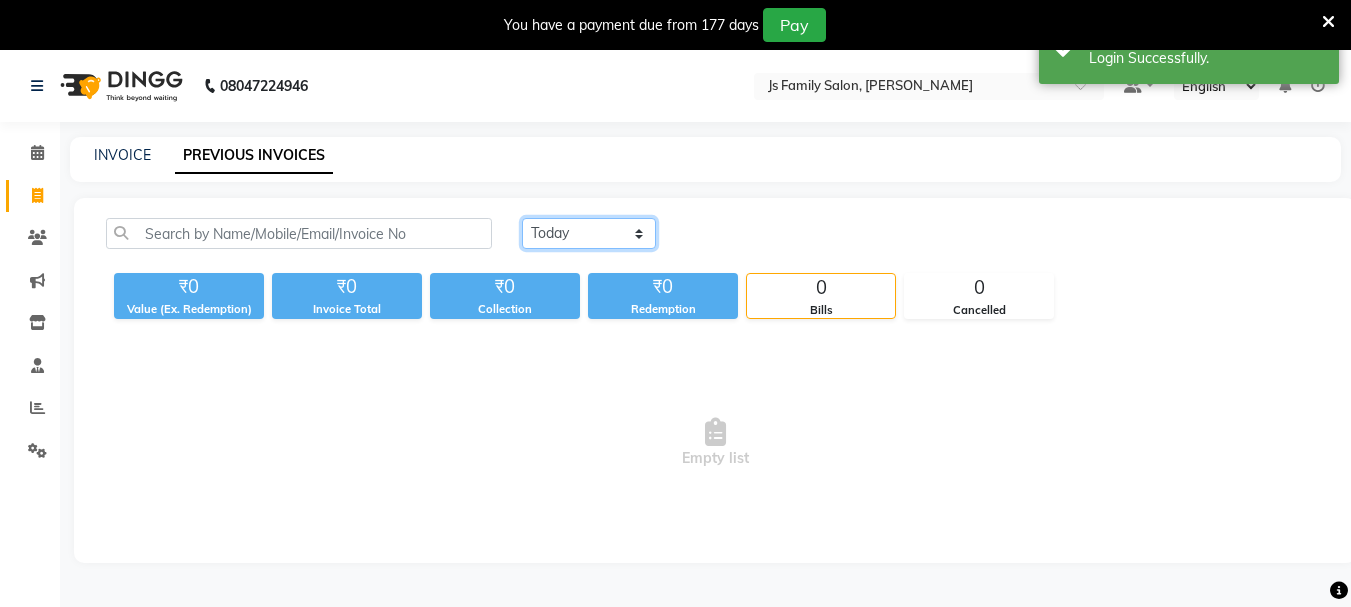 click on "[DATE] [DATE] Custom Range" 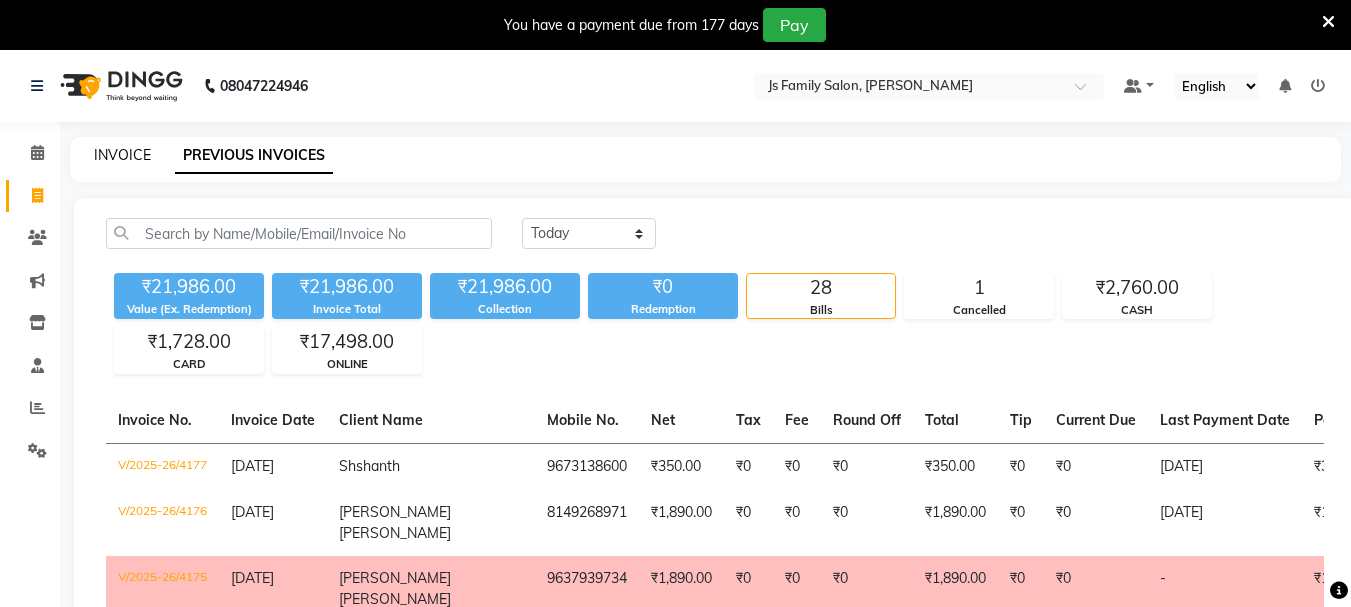 click on "INVOICE" 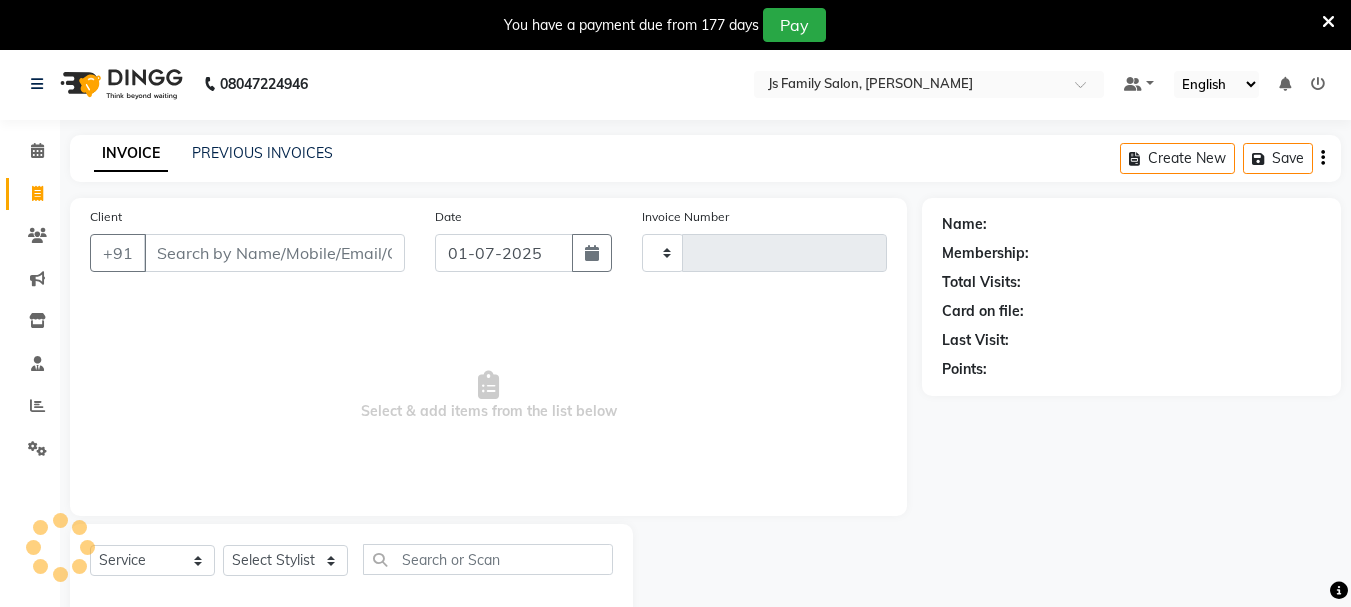 type on "4178" 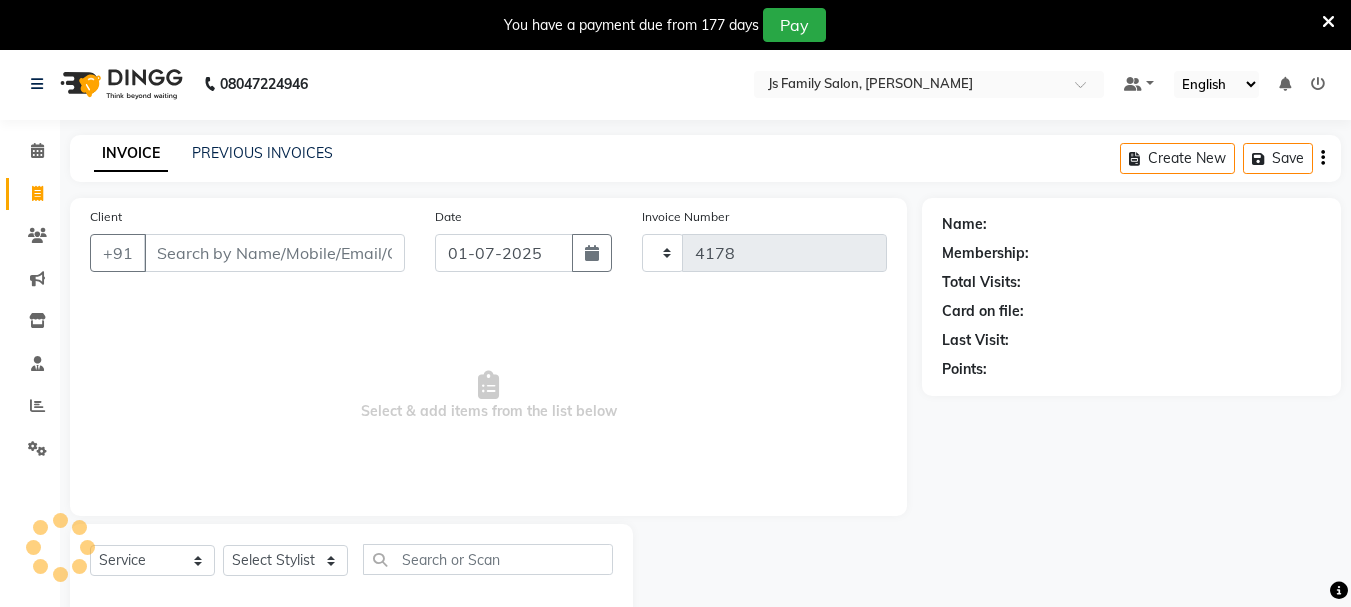 select on "3729" 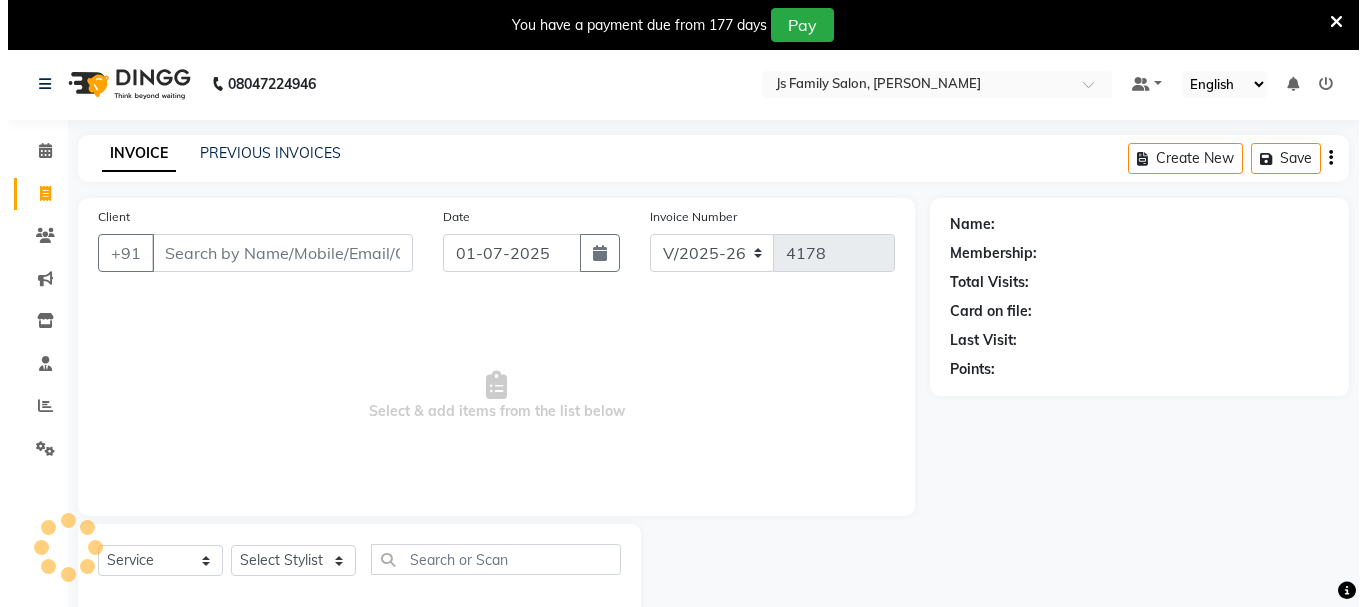 scroll, scrollTop: 50, scrollLeft: 0, axis: vertical 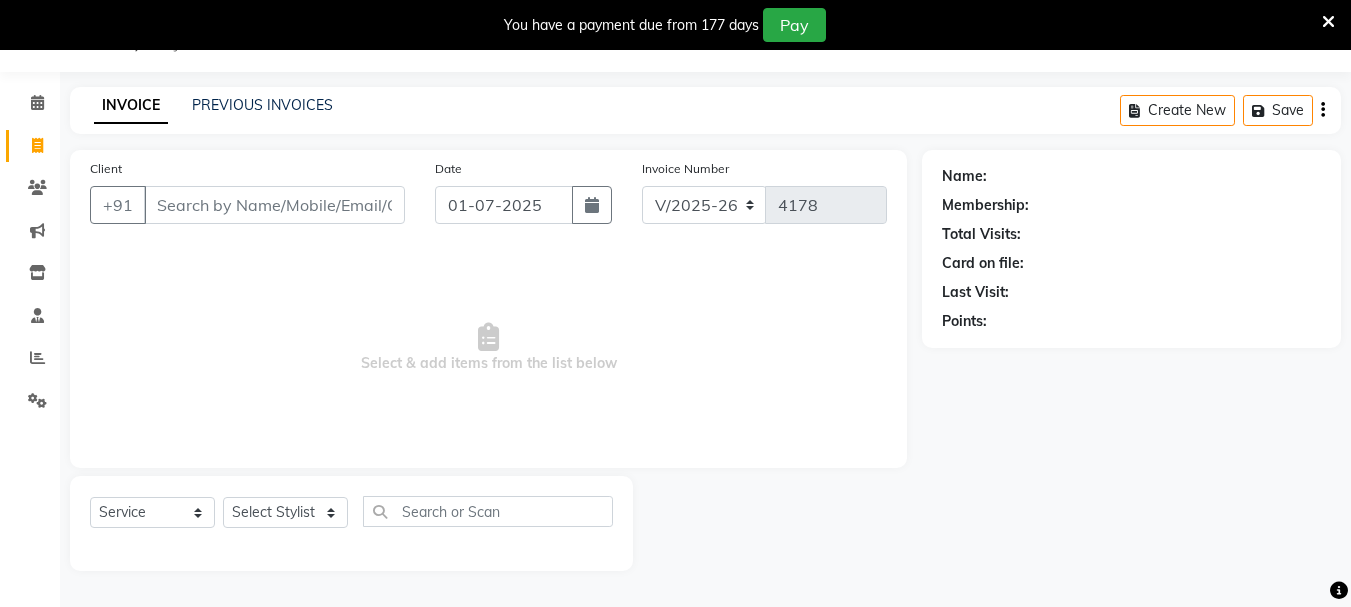 click on "Client" at bounding box center [274, 205] 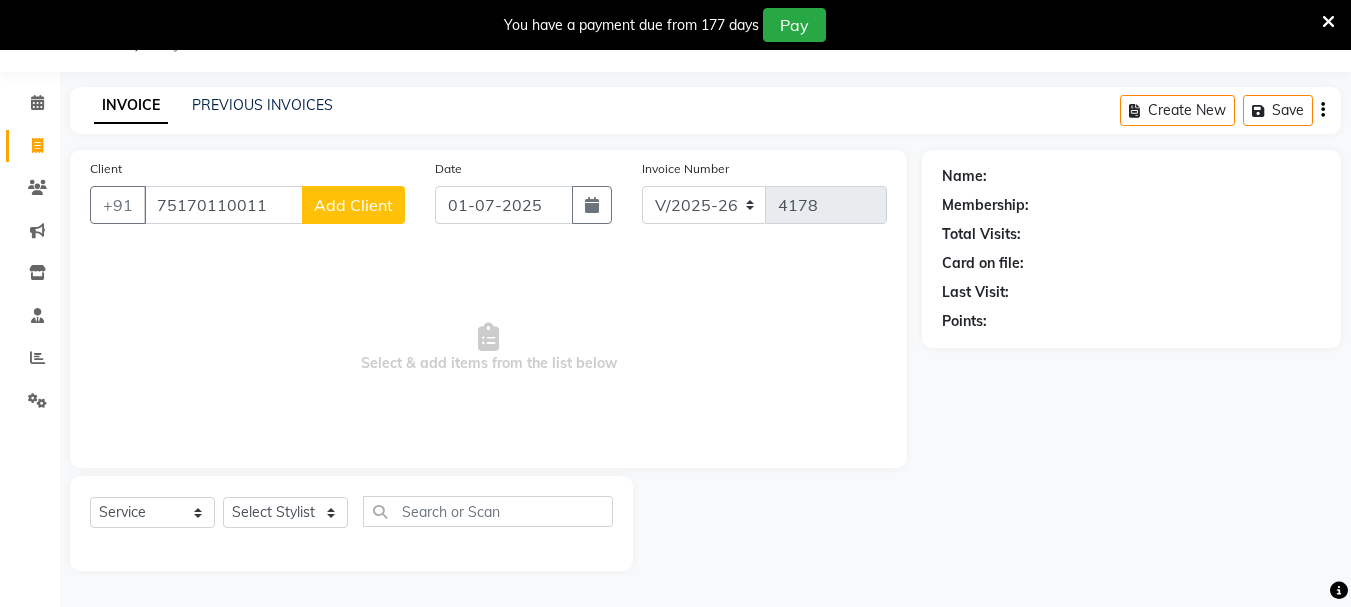 type on "75170110011" 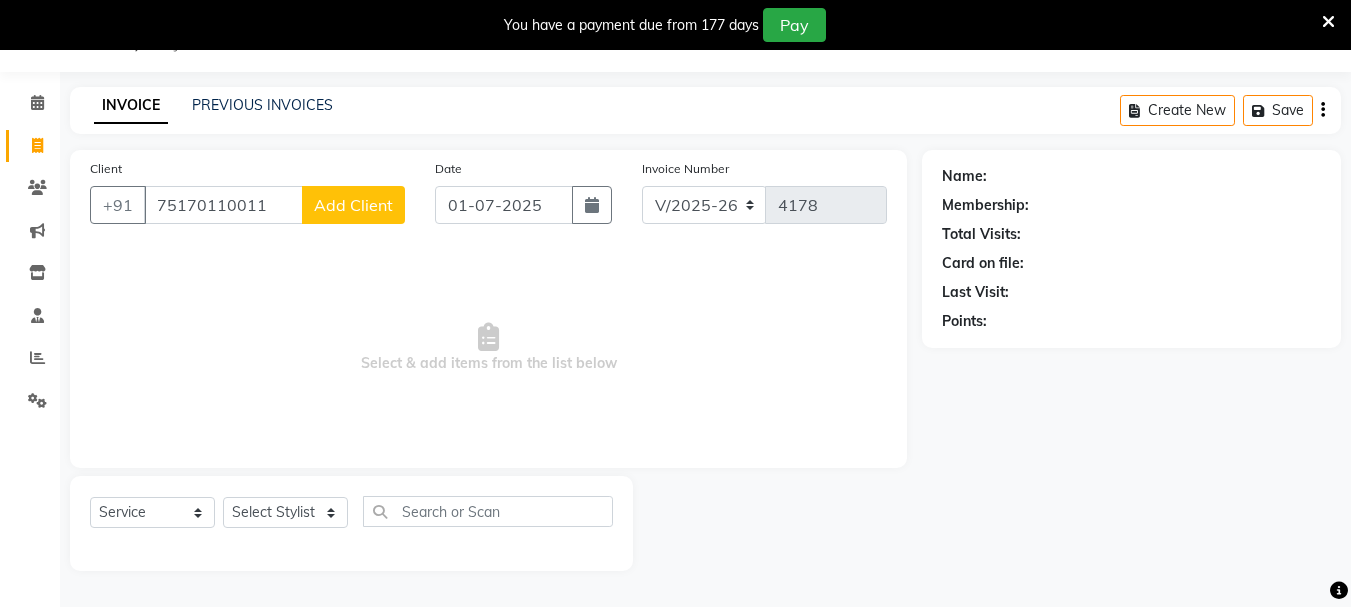 click on "Add Client" 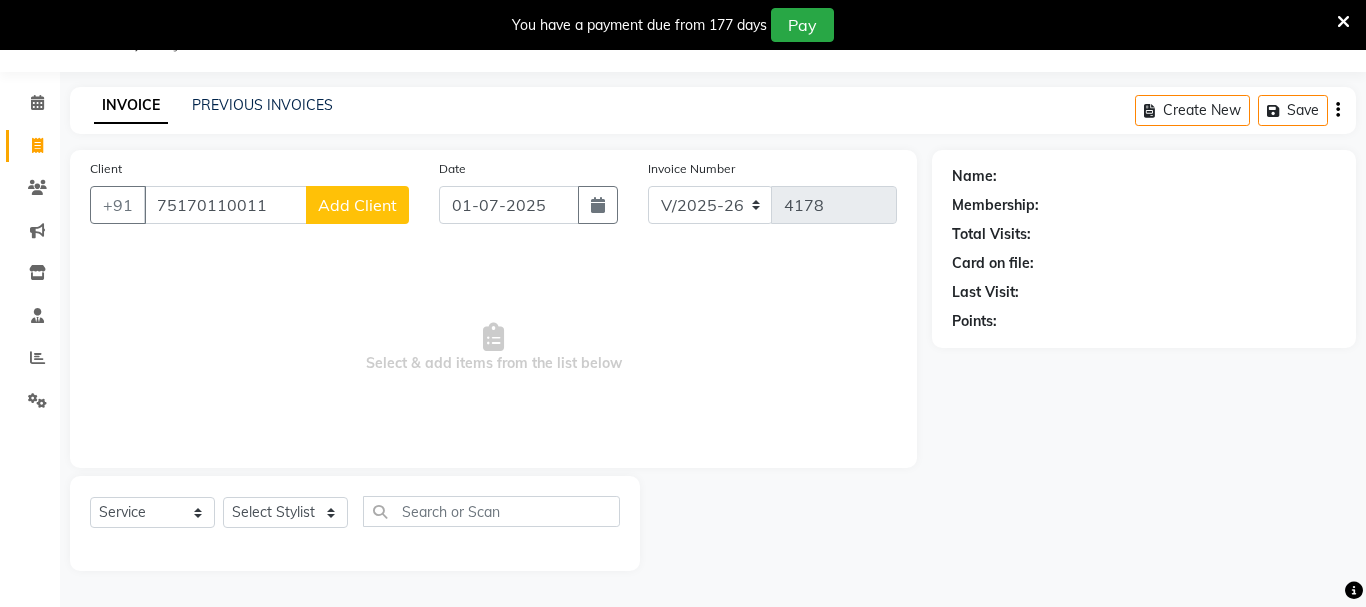 select on "22" 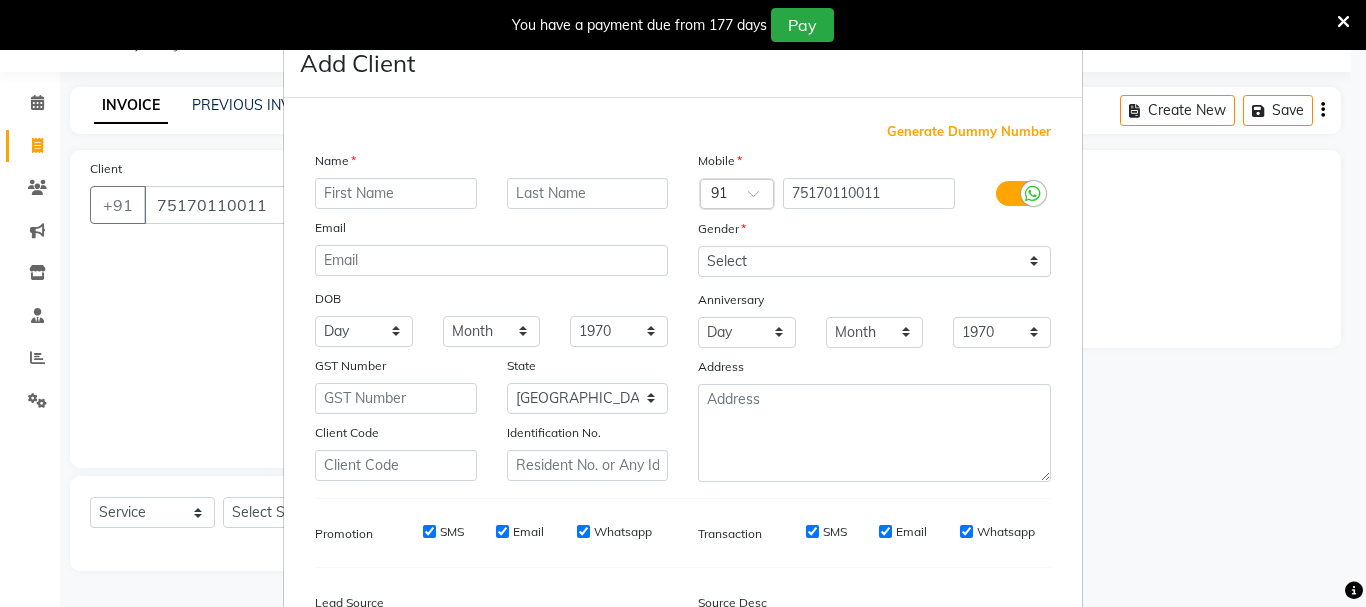 click at bounding box center (396, 193) 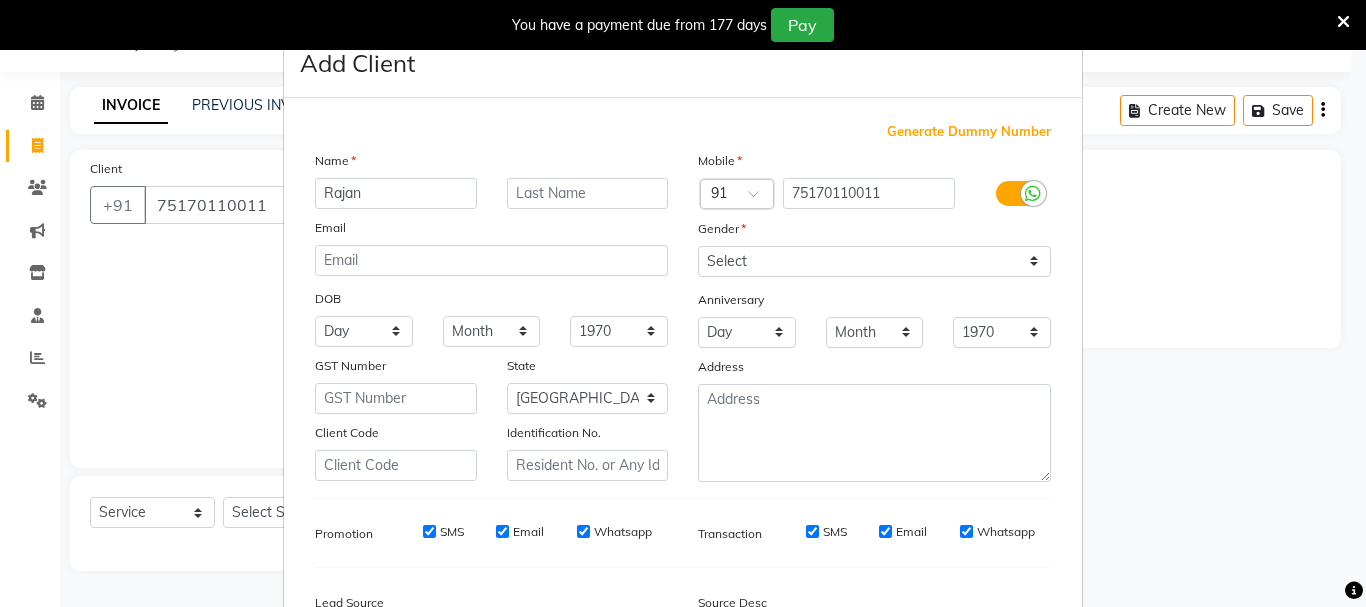 type on "Rajan" 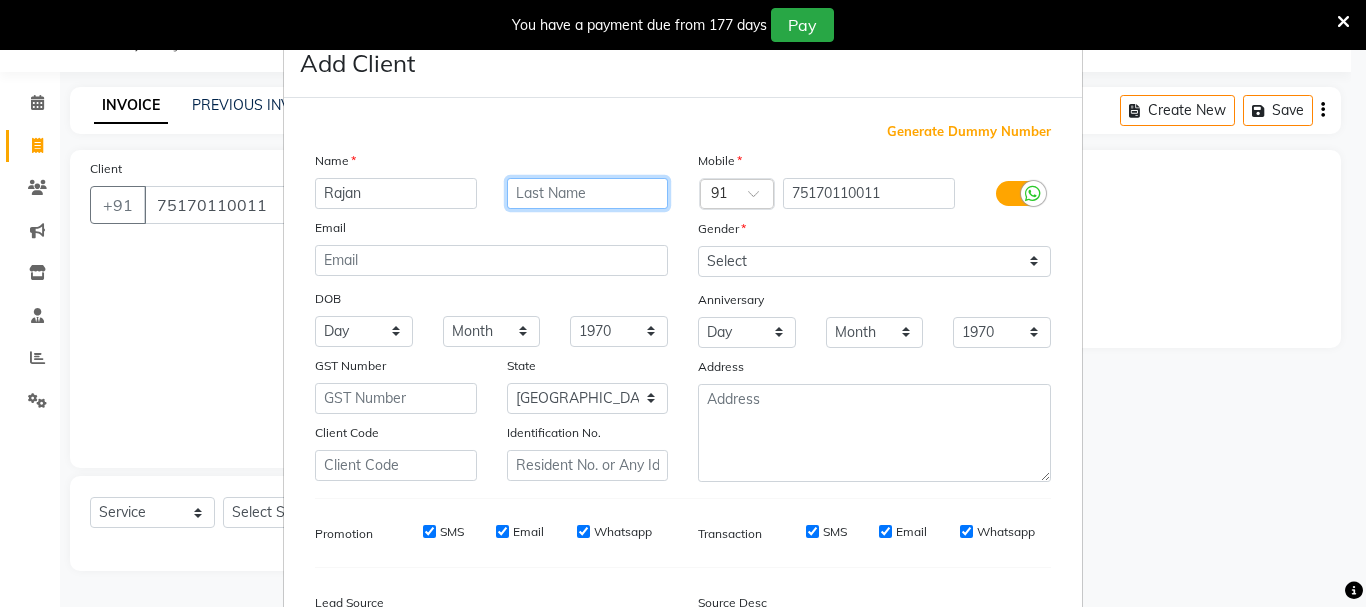 click at bounding box center (588, 193) 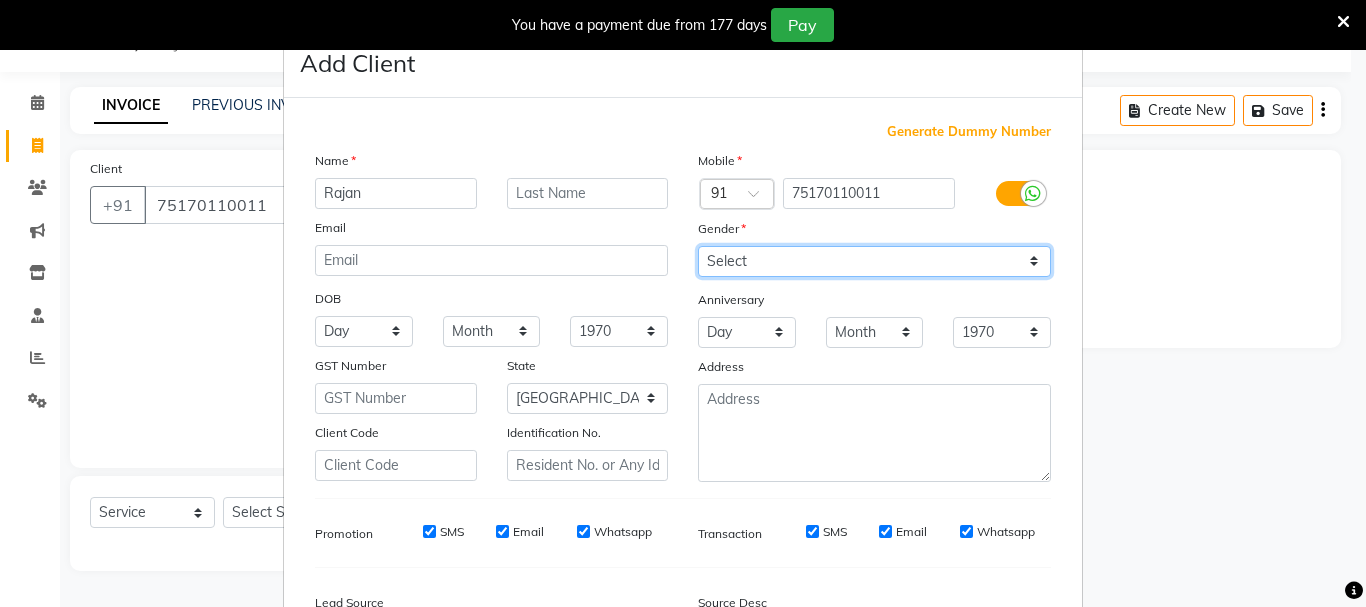 click on "Select [DEMOGRAPHIC_DATA] [DEMOGRAPHIC_DATA] Other Prefer Not To Say" at bounding box center (874, 261) 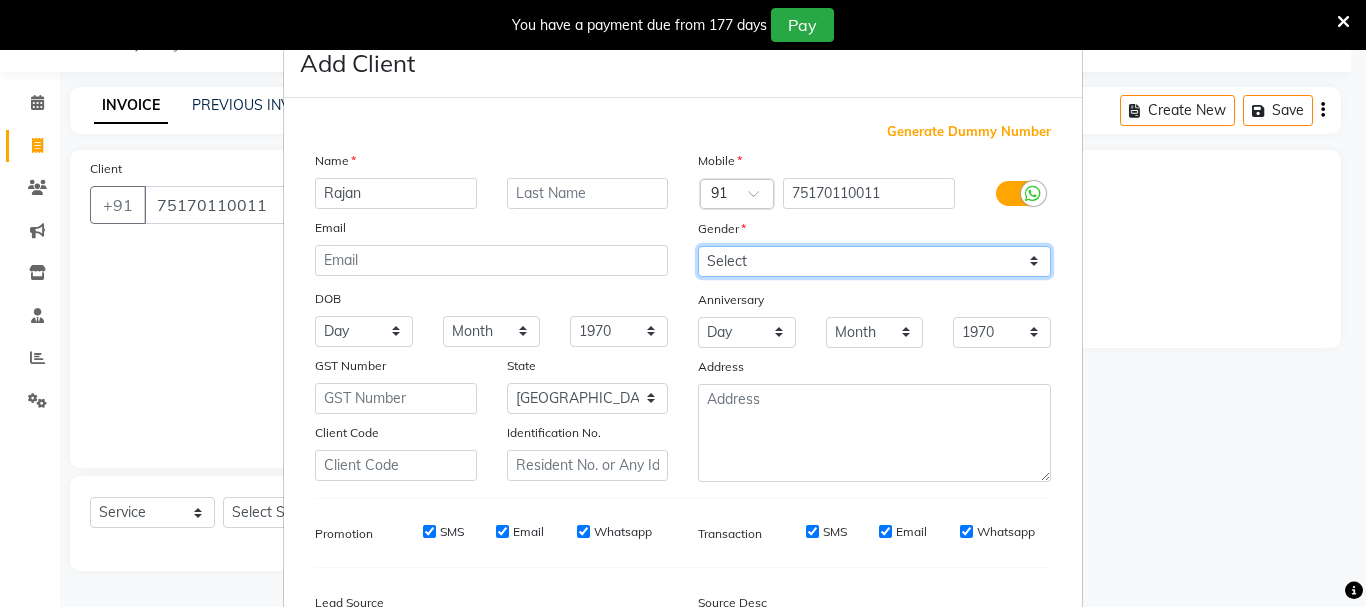 click on "Select [DEMOGRAPHIC_DATA] [DEMOGRAPHIC_DATA] Other Prefer Not To Say" at bounding box center [874, 261] 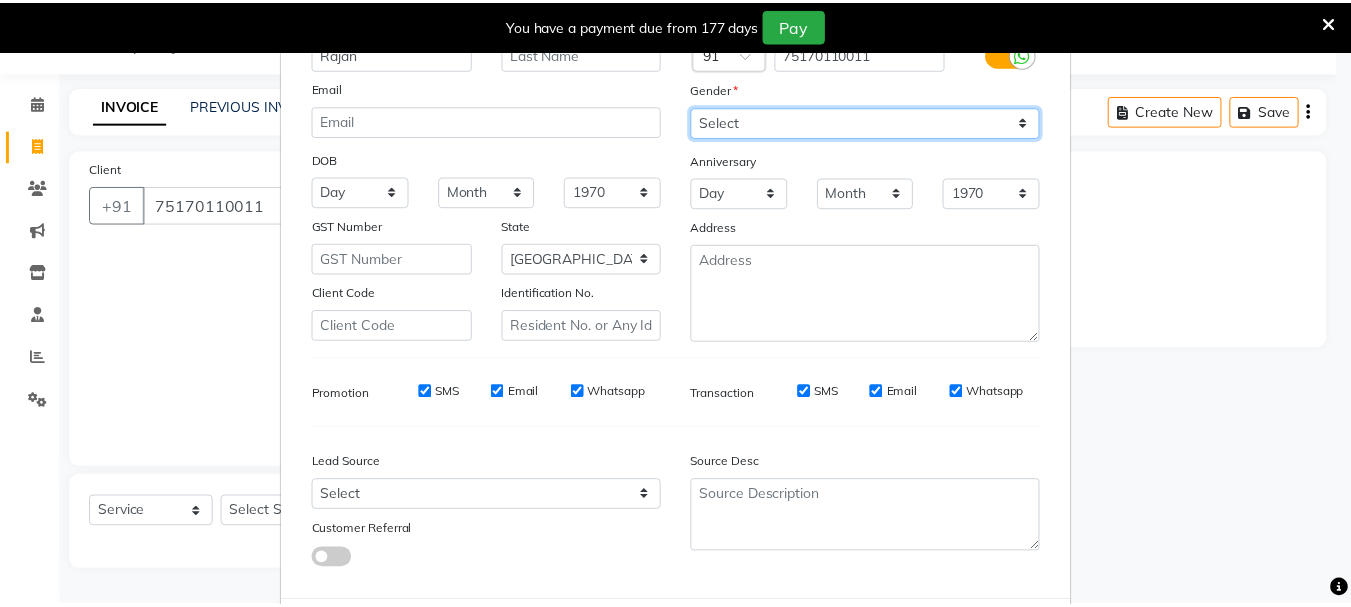 scroll, scrollTop: 242, scrollLeft: 0, axis: vertical 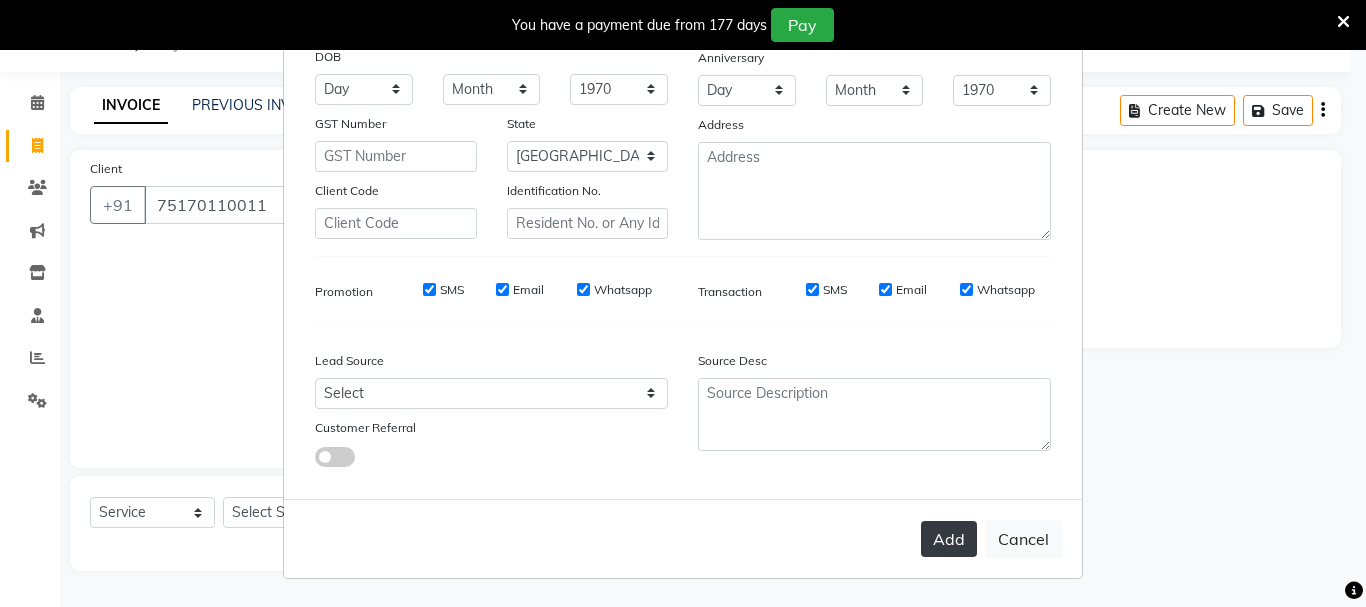 click on "Add" at bounding box center [949, 539] 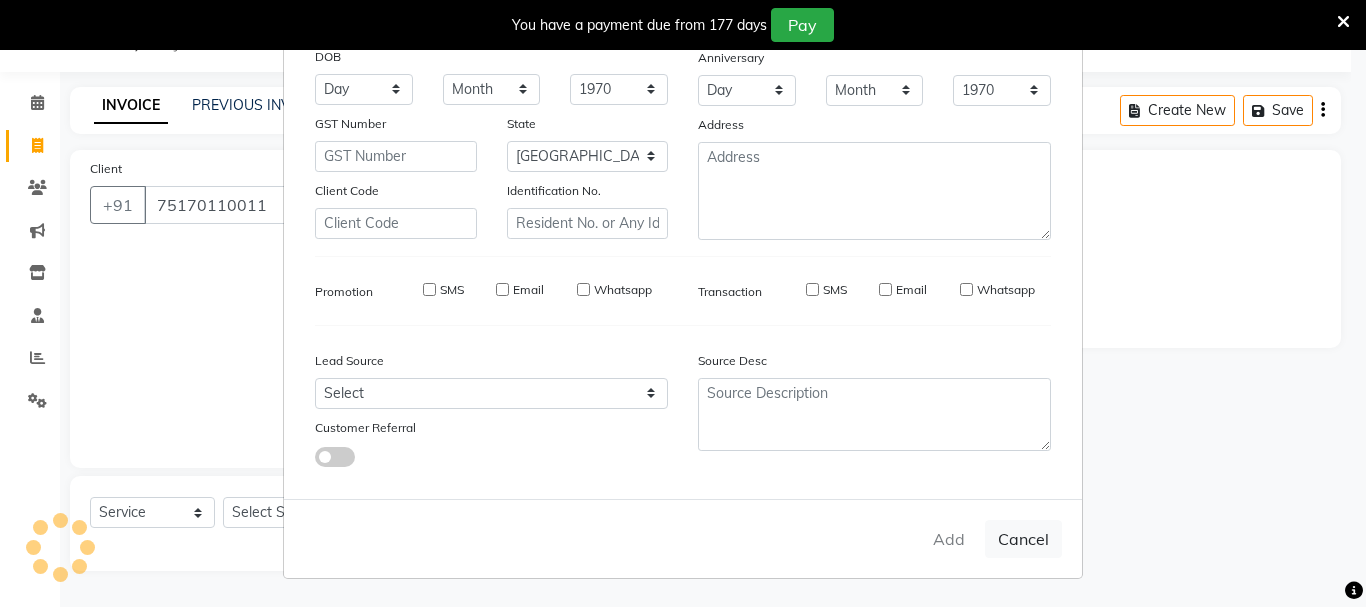 type 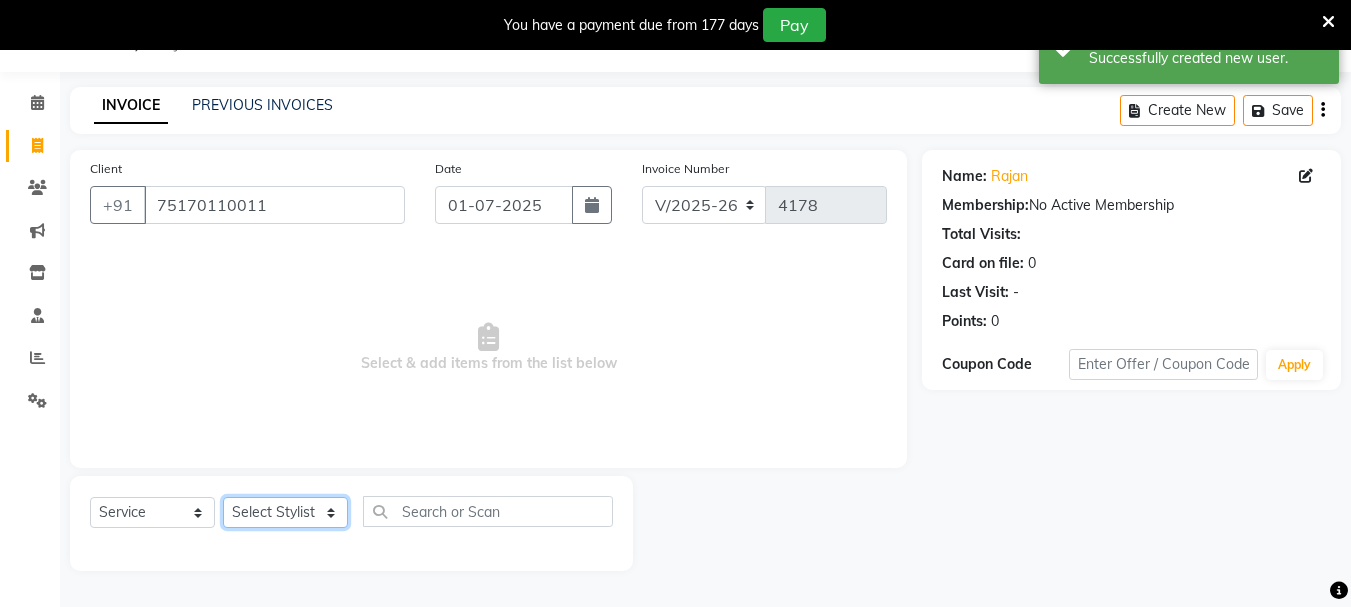 click on "Select Stylist [PERSON_NAME] Vaidyakar kokan  n Mahadev [PERSON_NAME] [PERSON_NAME] [PERSON_NAME]  Prem Mane Rajan Roma Rajput Sai [PERSON_NAME] Shop [PERSON_NAME] [PERSON_NAME] suport staff [PERSON_NAME]  [PERSON_NAME] [PERSON_NAME] [PERSON_NAME]" 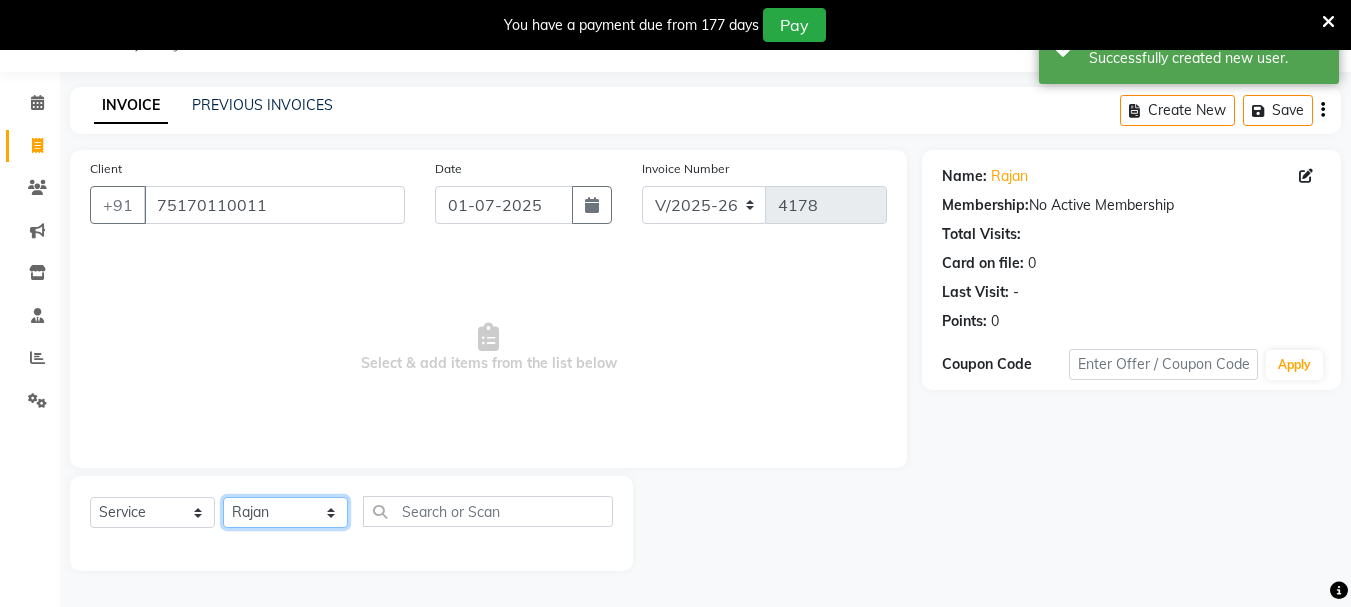 click on "Select Stylist [PERSON_NAME] Vaidyakar kokan  n Mahadev [PERSON_NAME] [PERSON_NAME] [PERSON_NAME]  Prem Mane Rajan Roma Rajput Sai [PERSON_NAME] Shop [PERSON_NAME] [PERSON_NAME] suport staff [PERSON_NAME]  [PERSON_NAME] [PERSON_NAME] [PERSON_NAME]" 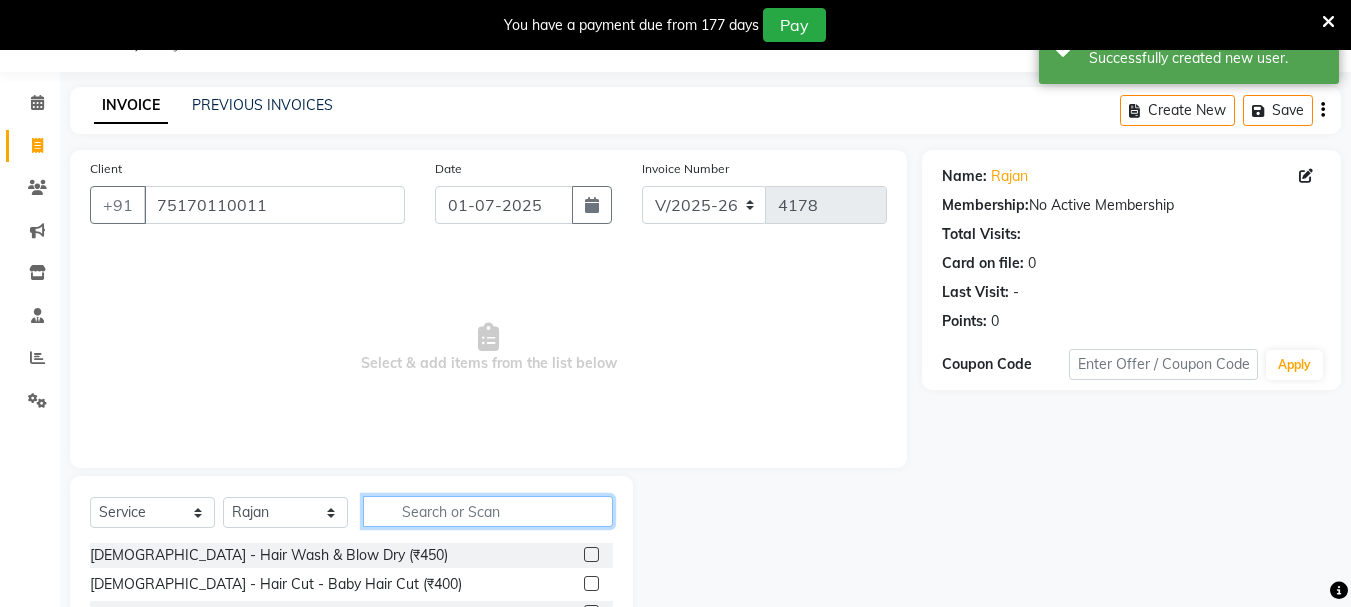 click 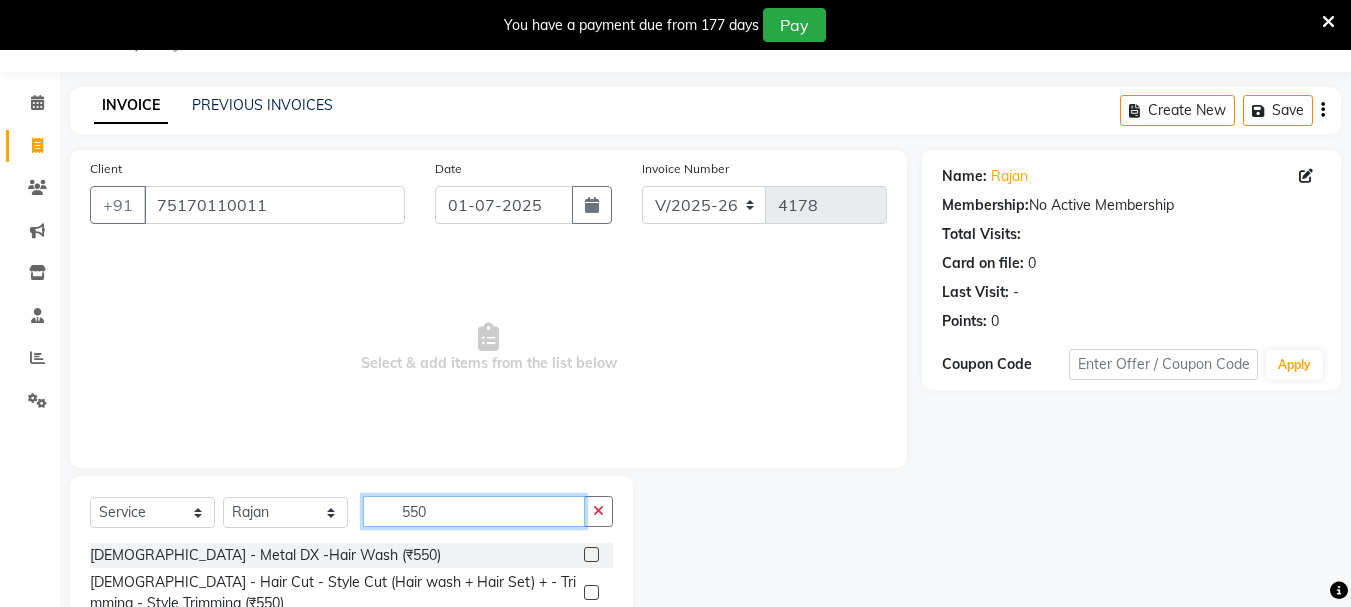 type on "550" 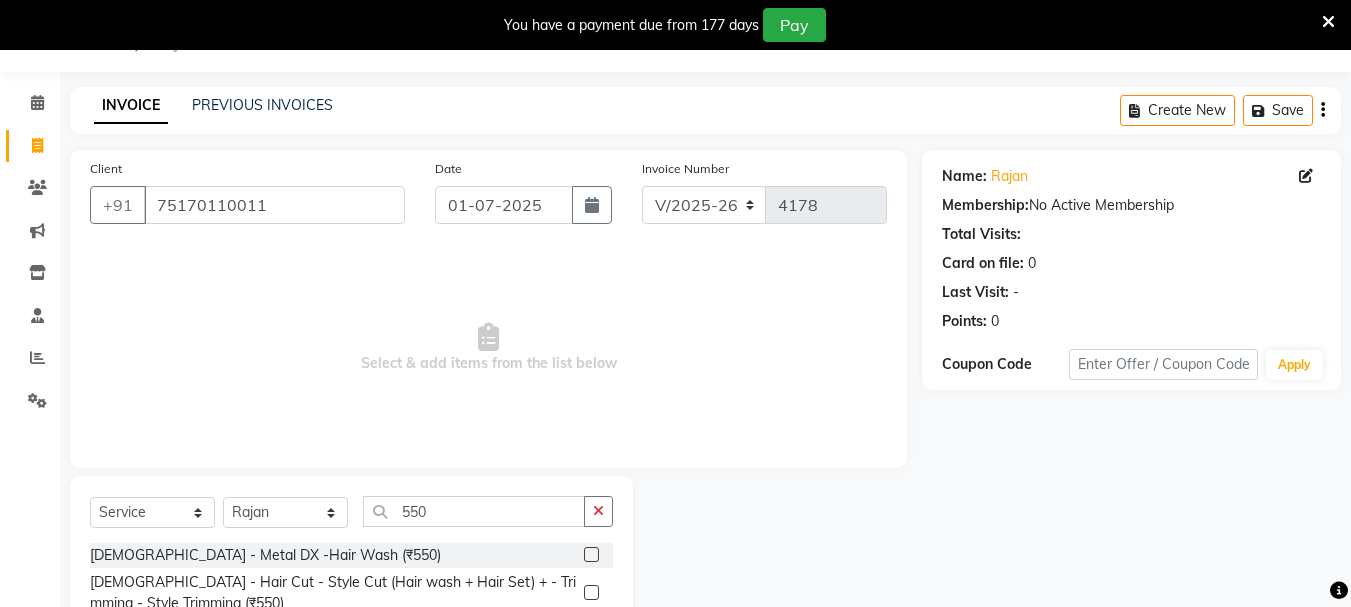 click 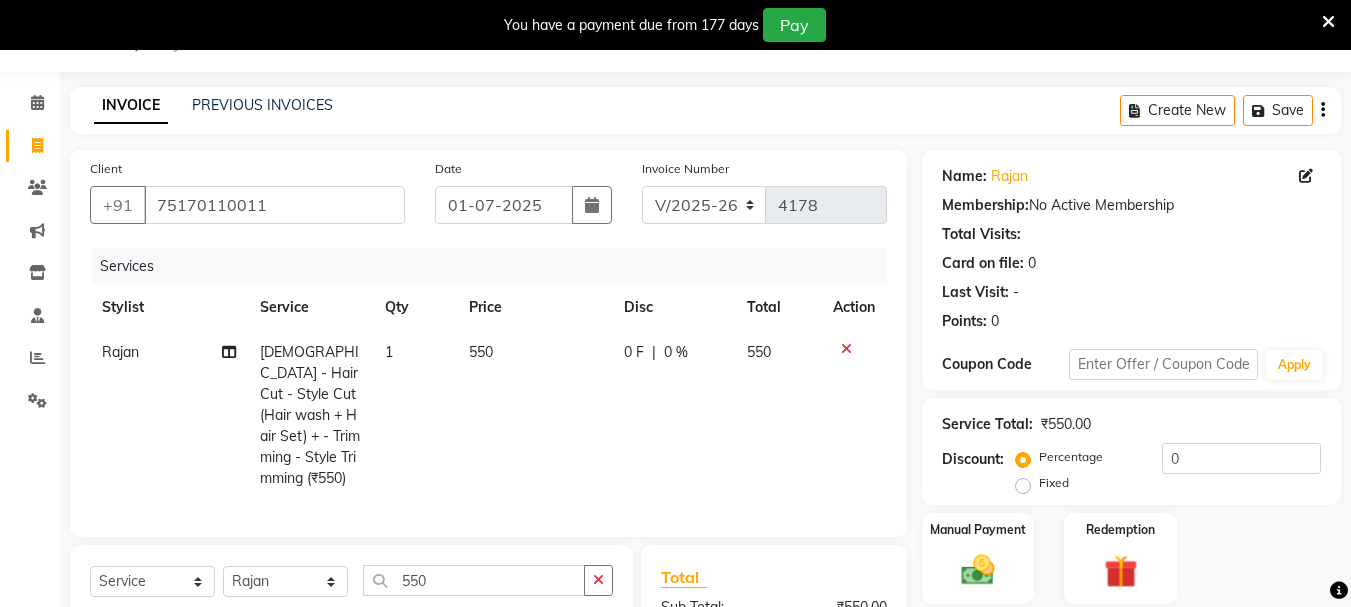 checkbox on "false" 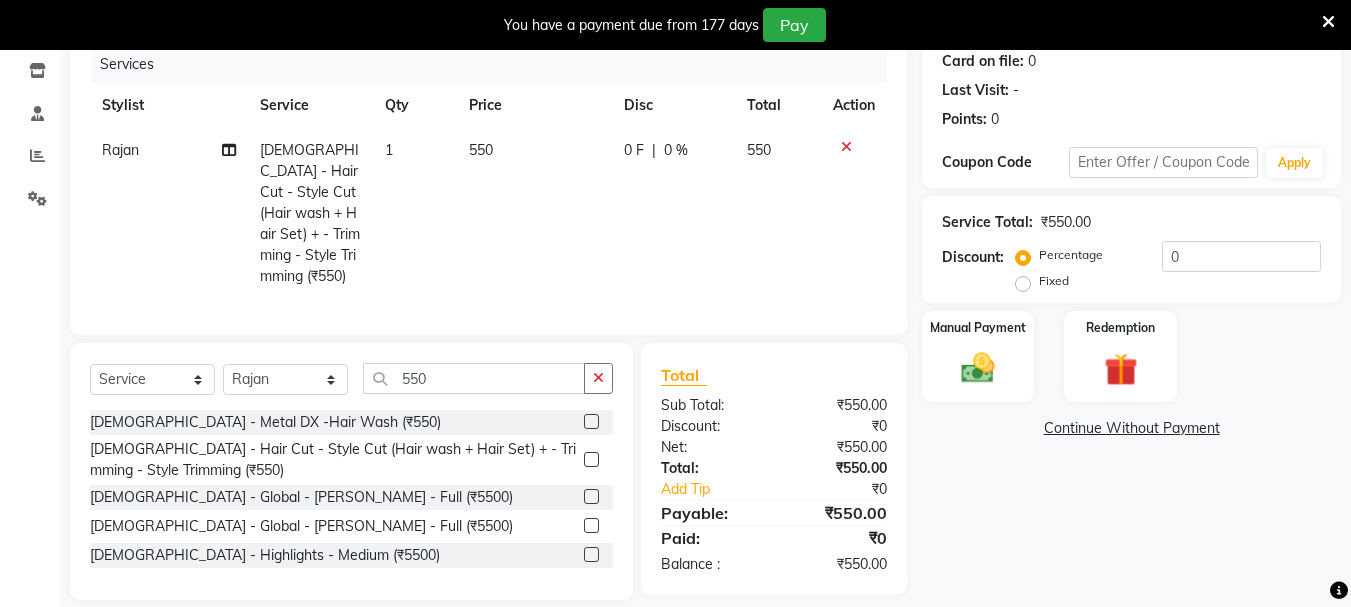 scroll, scrollTop: 269, scrollLeft: 0, axis: vertical 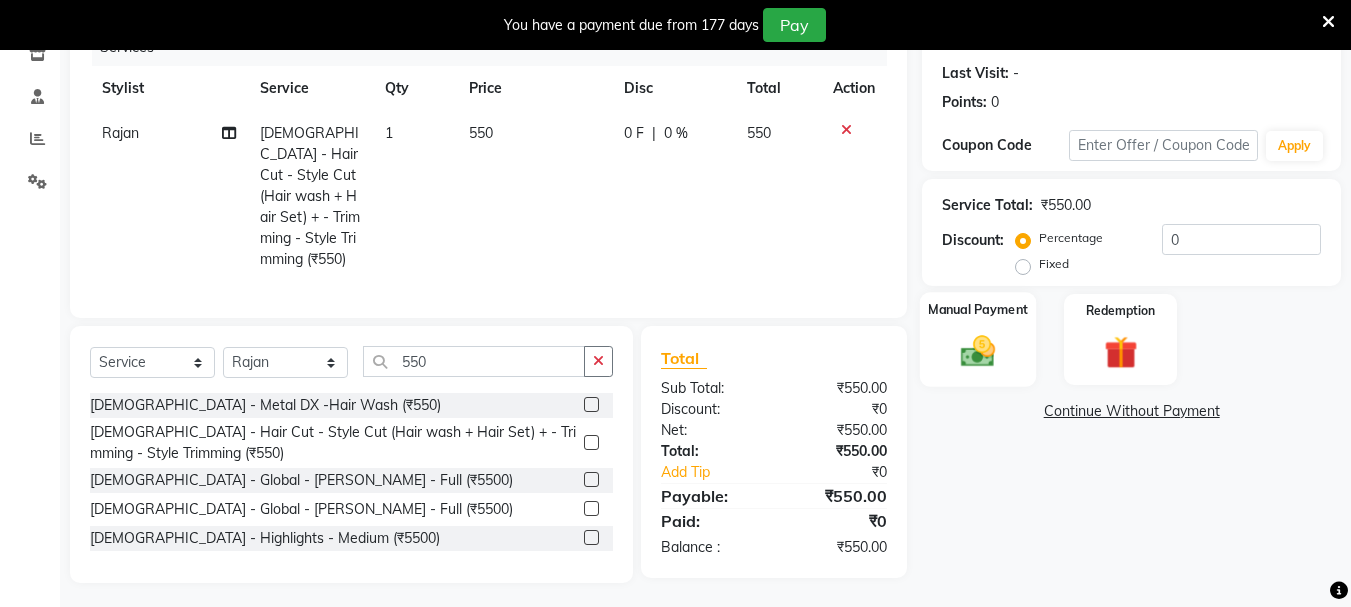 drag, startPoint x: 970, startPoint y: 358, endPoint x: 1000, endPoint y: 383, distance: 39.051247 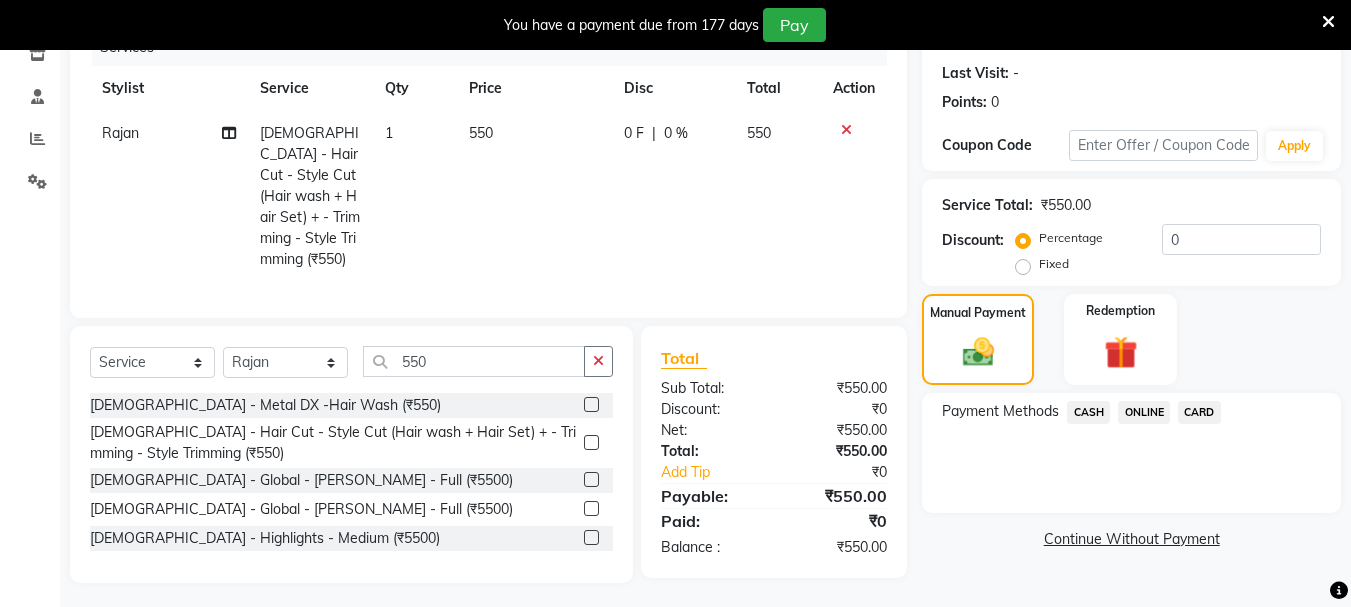click on "ONLINE" 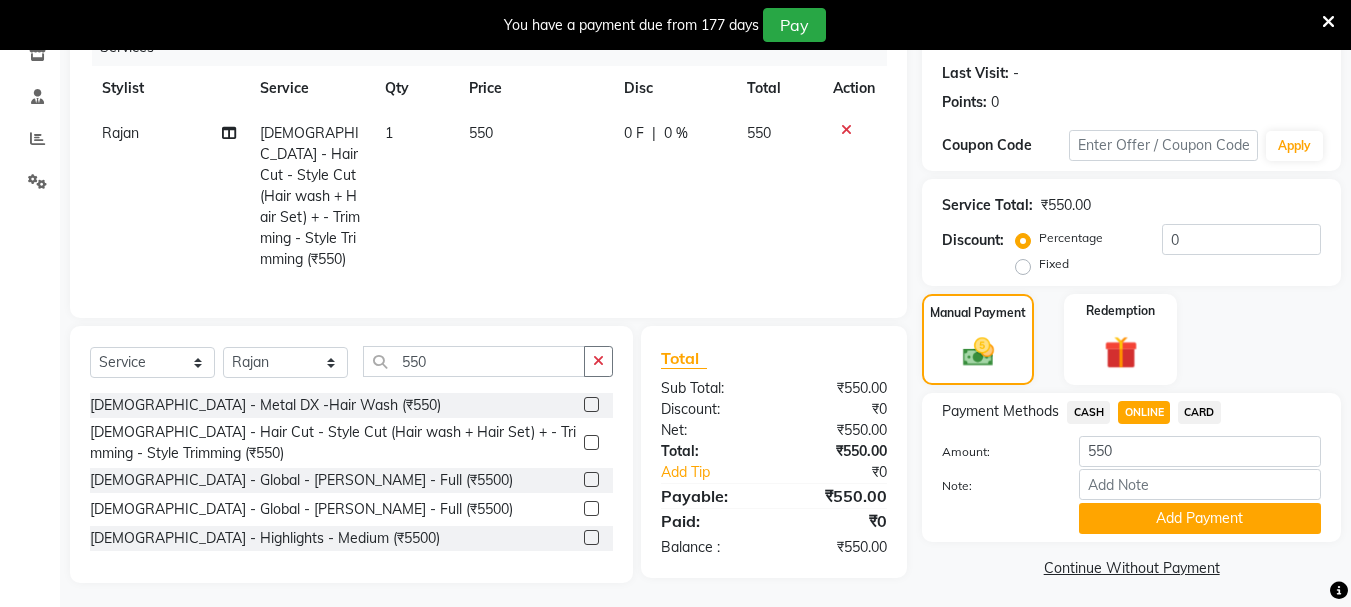 click on "Add Payment" 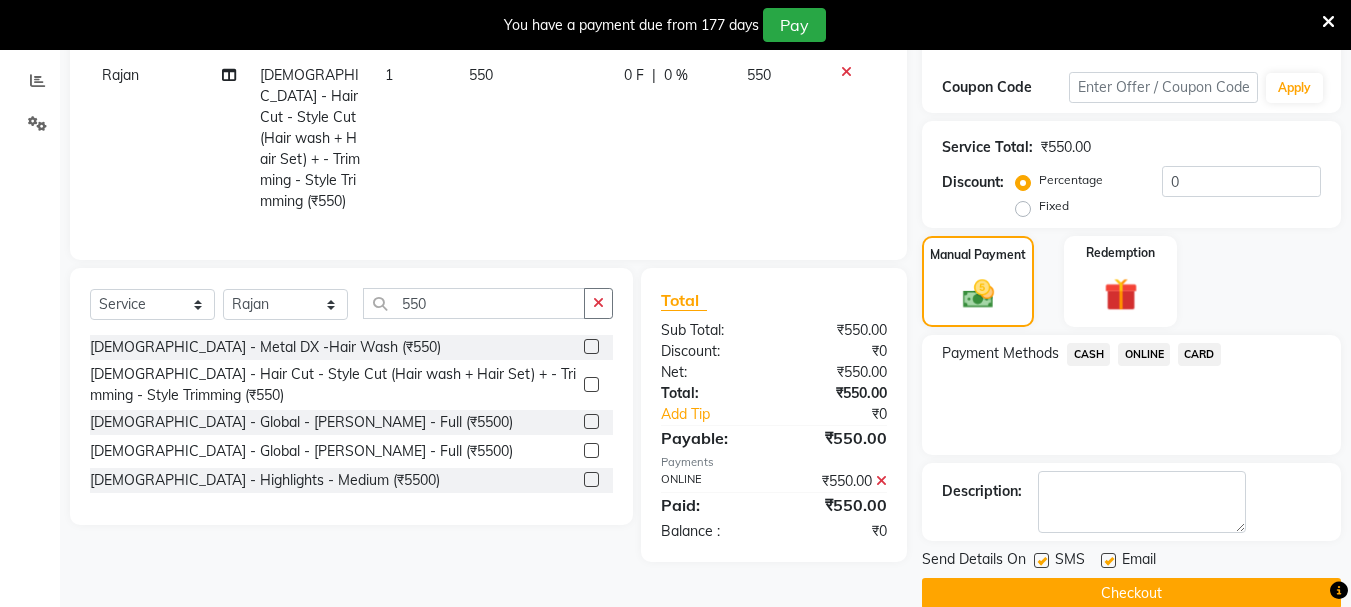 scroll, scrollTop: 359, scrollLeft: 0, axis: vertical 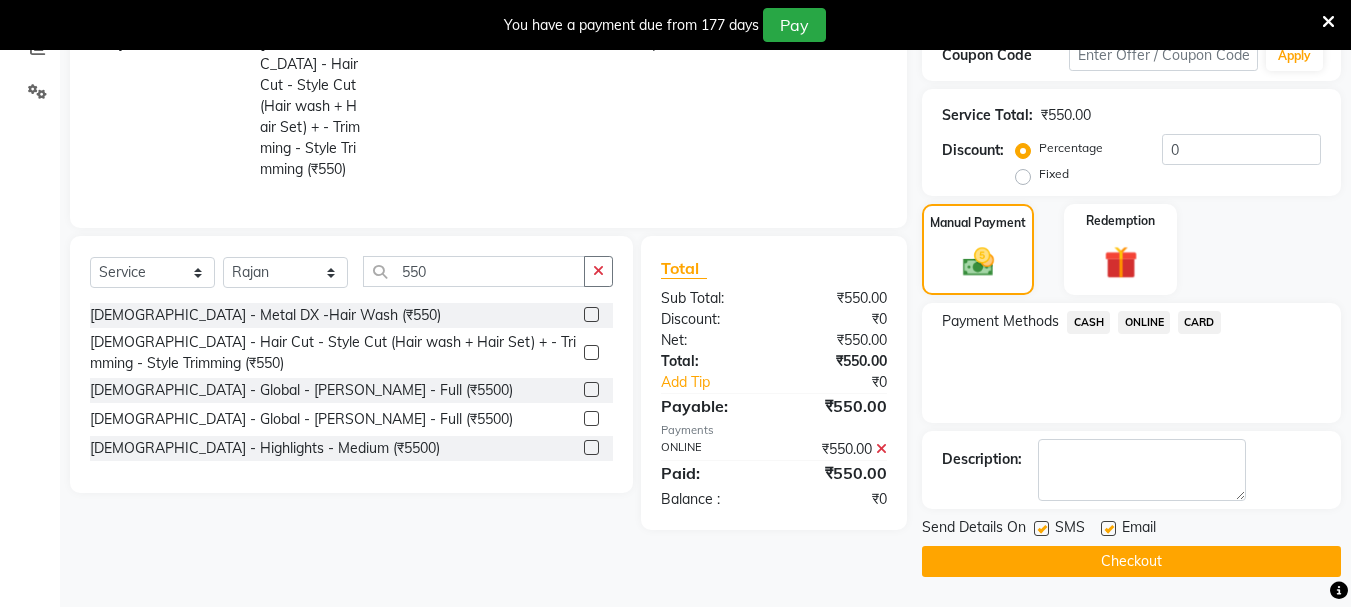 click on "Checkout" 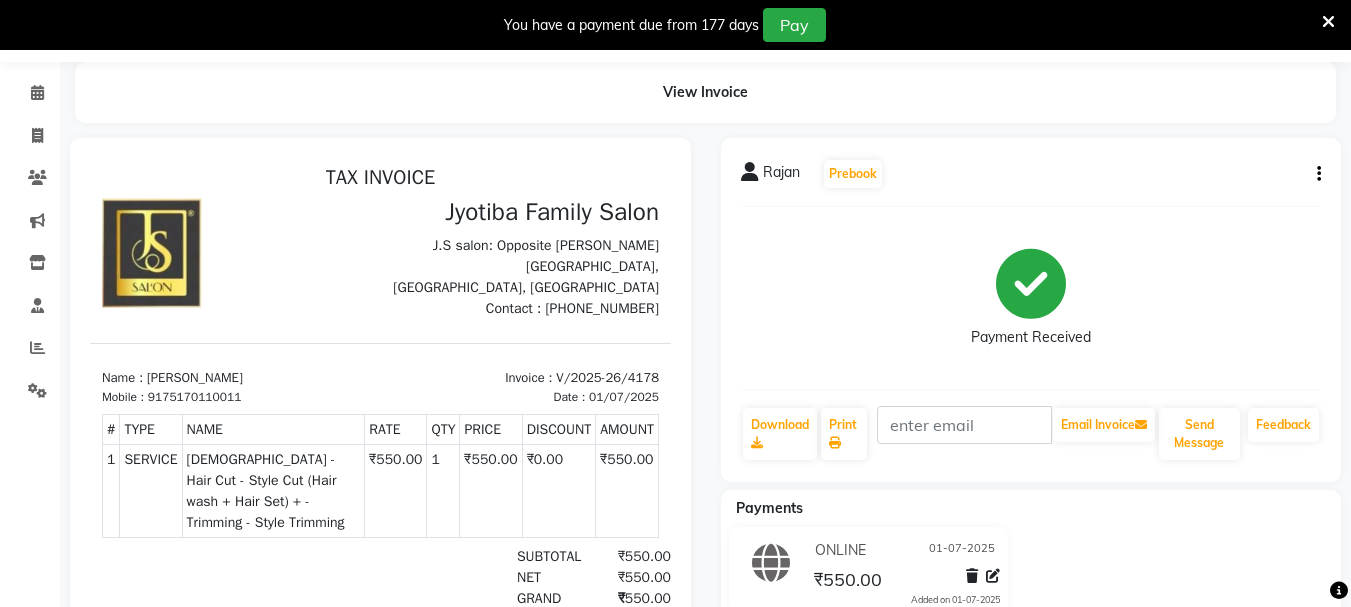 scroll, scrollTop: 0, scrollLeft: 0, axis: both 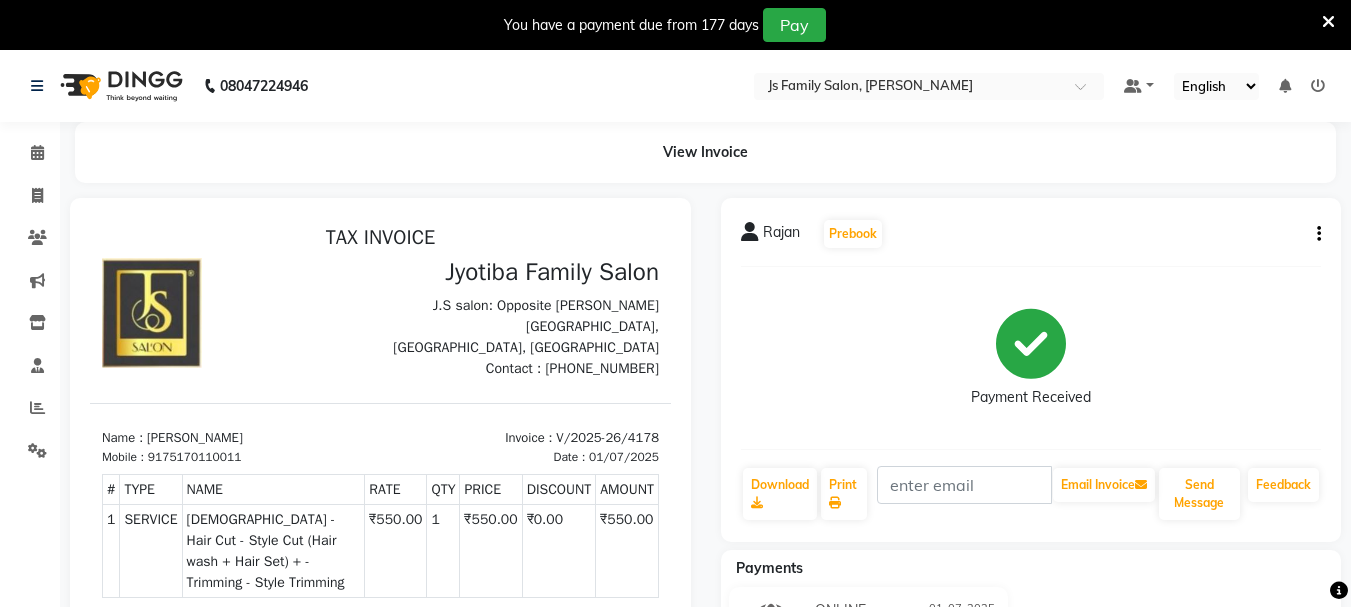 click 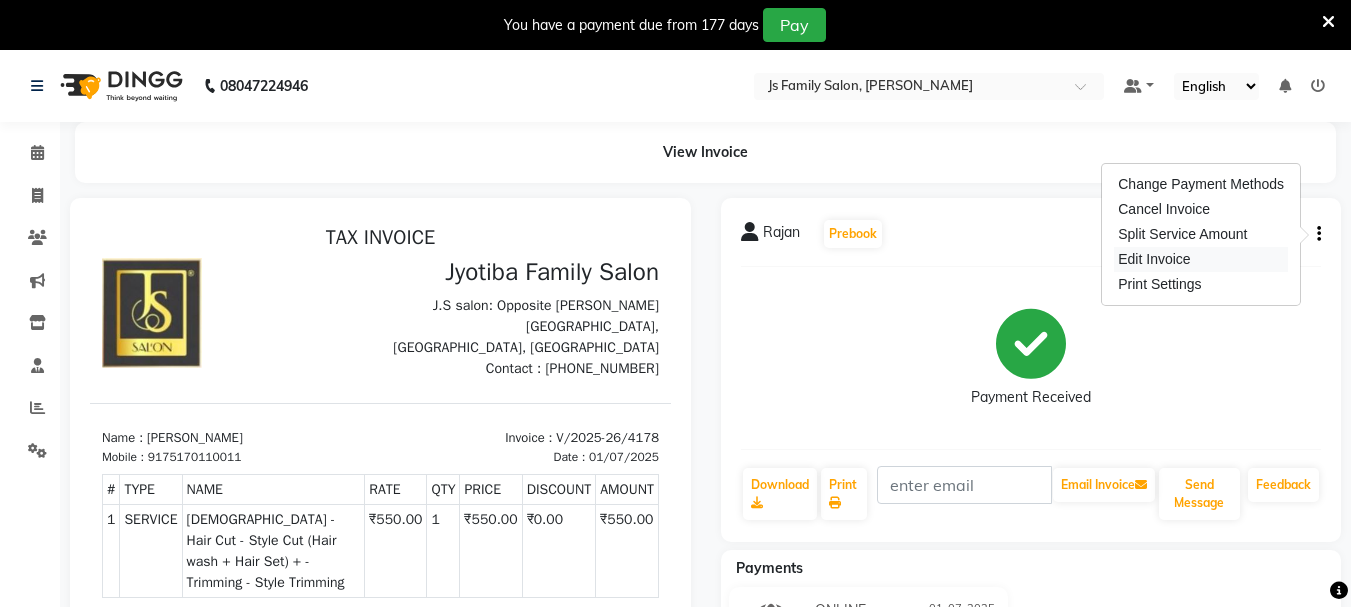 click on "Edit Invoice" at bounding box center [1201, 259] 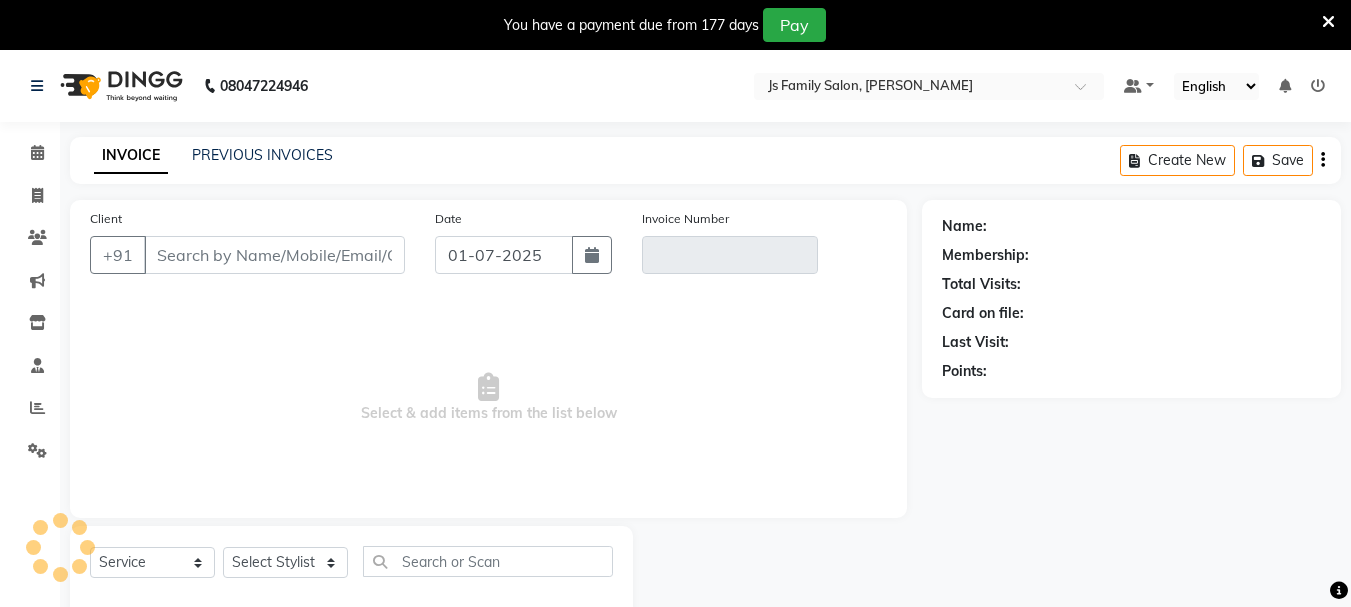scroll, scrollTop: 50, scrollLeft: 0, axis: vertical 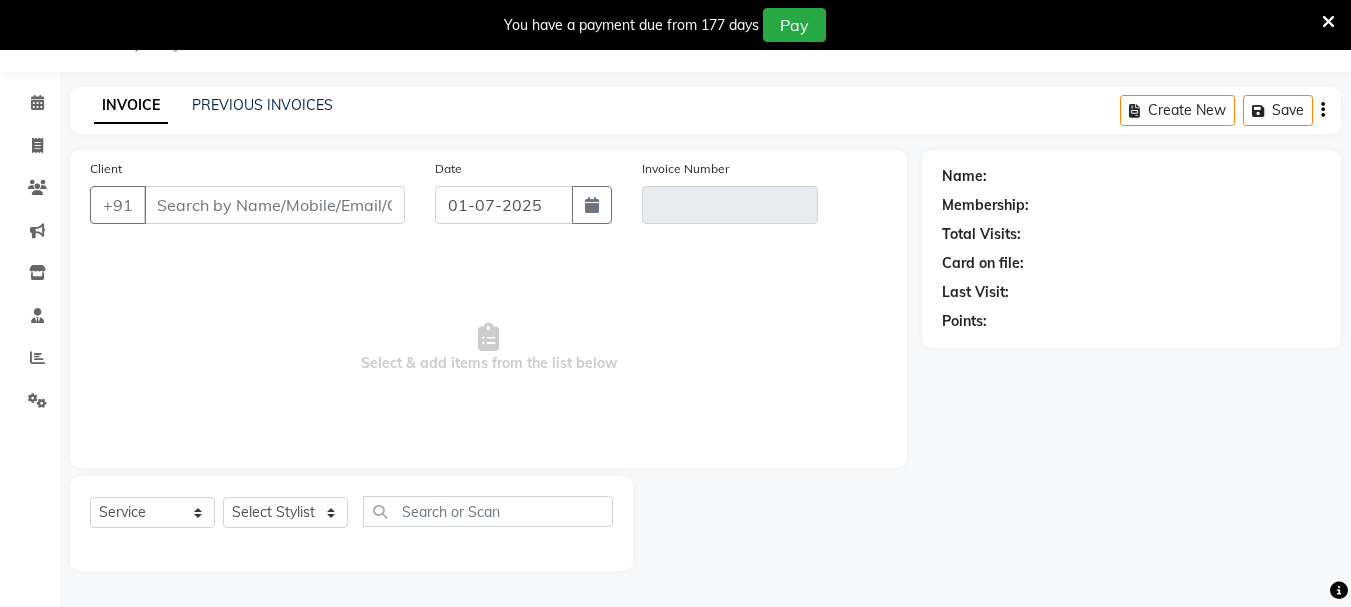 type on "75170110011" 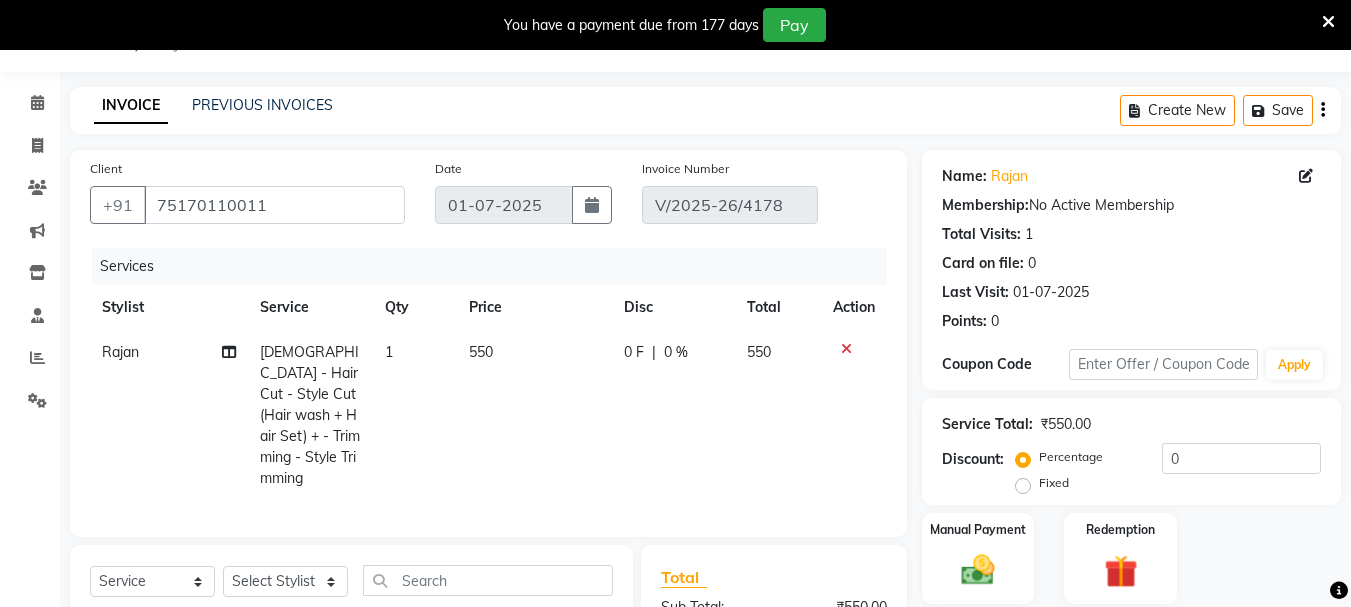 select on "select" 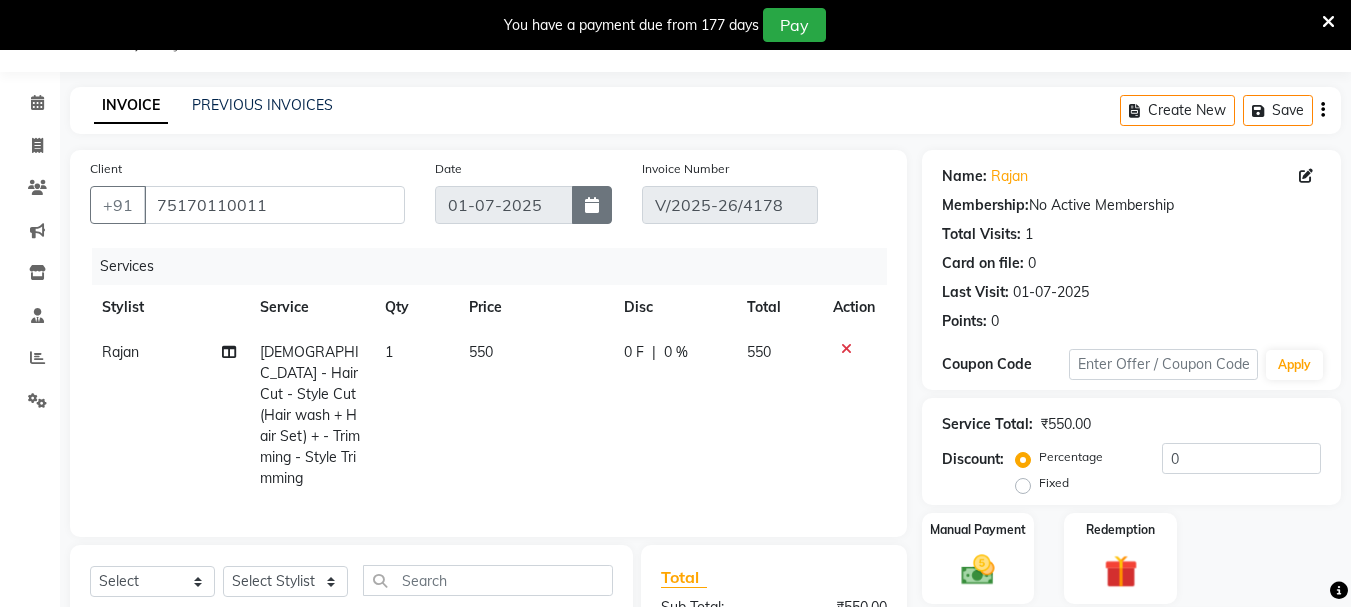 click 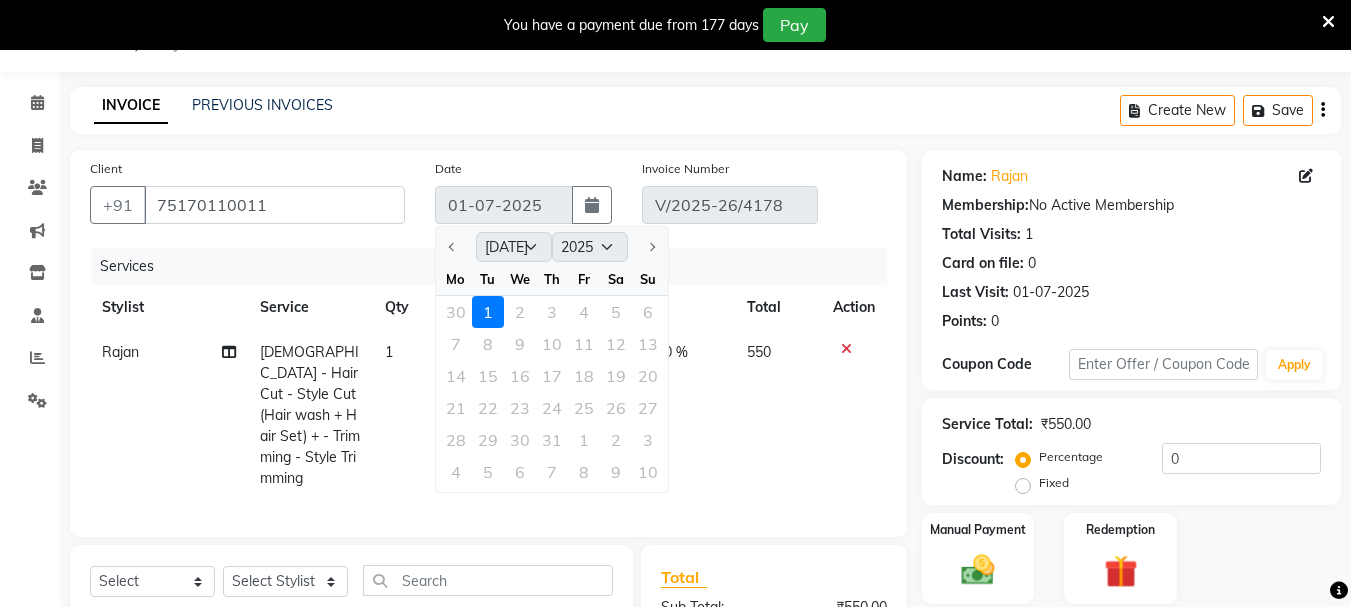 click 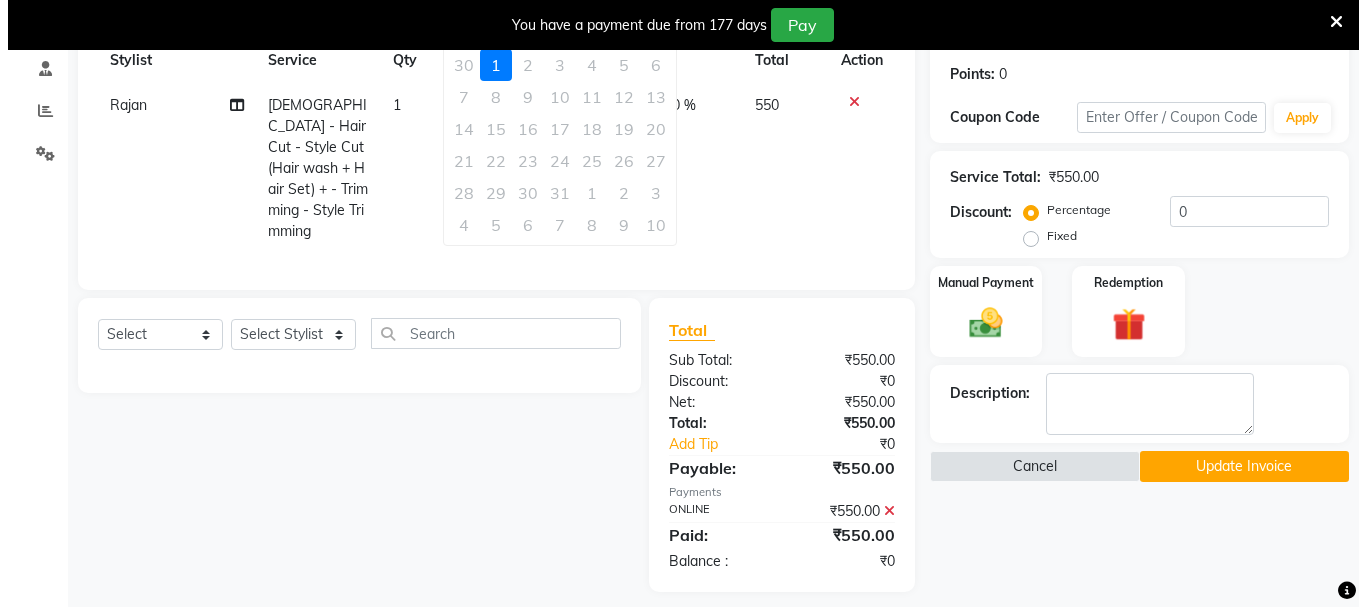 scroll, scrollTop: 306, scrollLeft: 0, axis: vertical 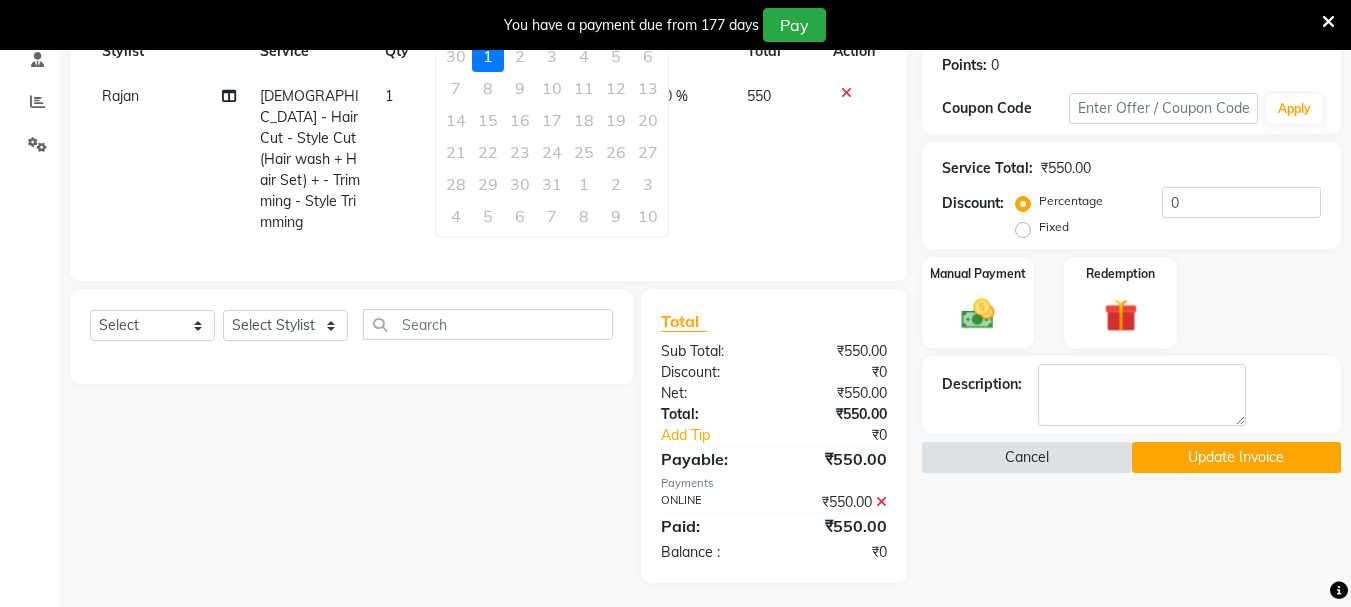click on "Cancel" 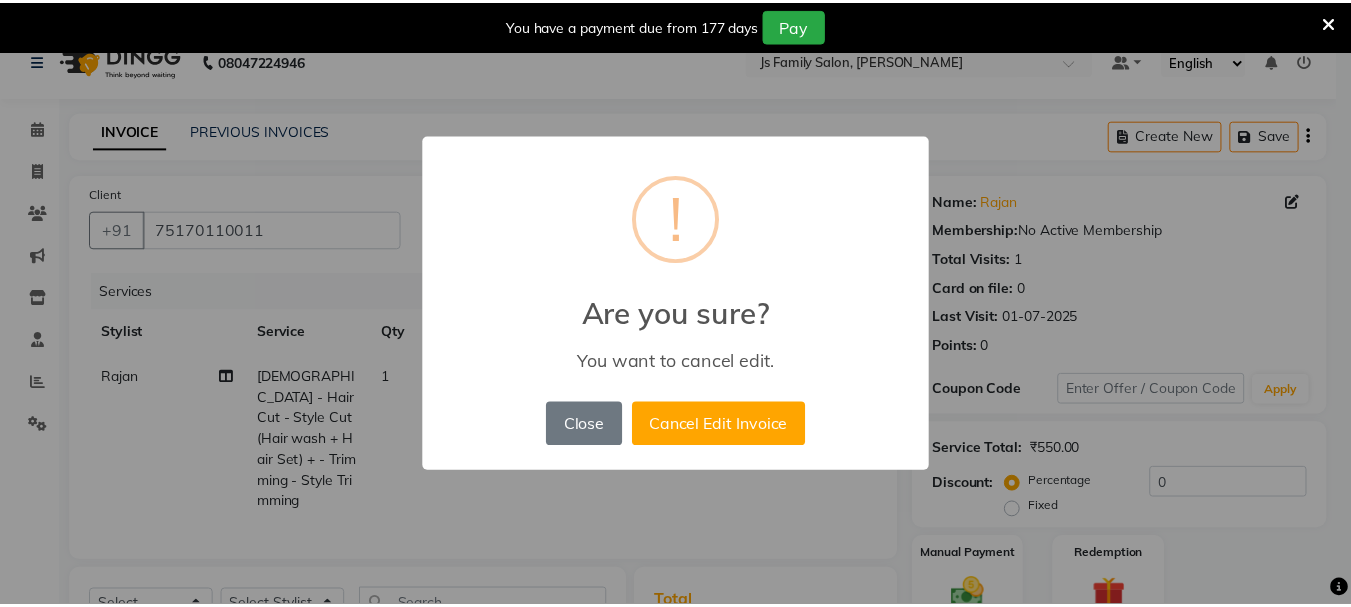 scroll, scrollTop: 0, scrollLeft: 0, axis: both 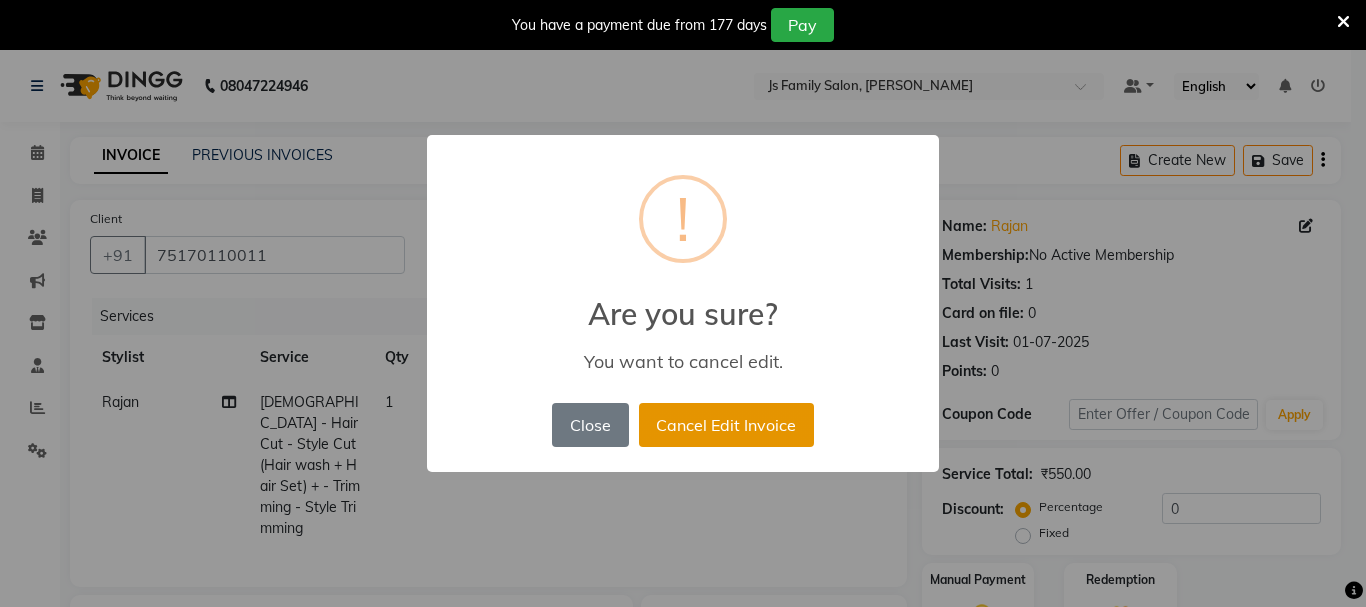 click on "Cancel Edit Invoice" at bounding box center (726, 425) 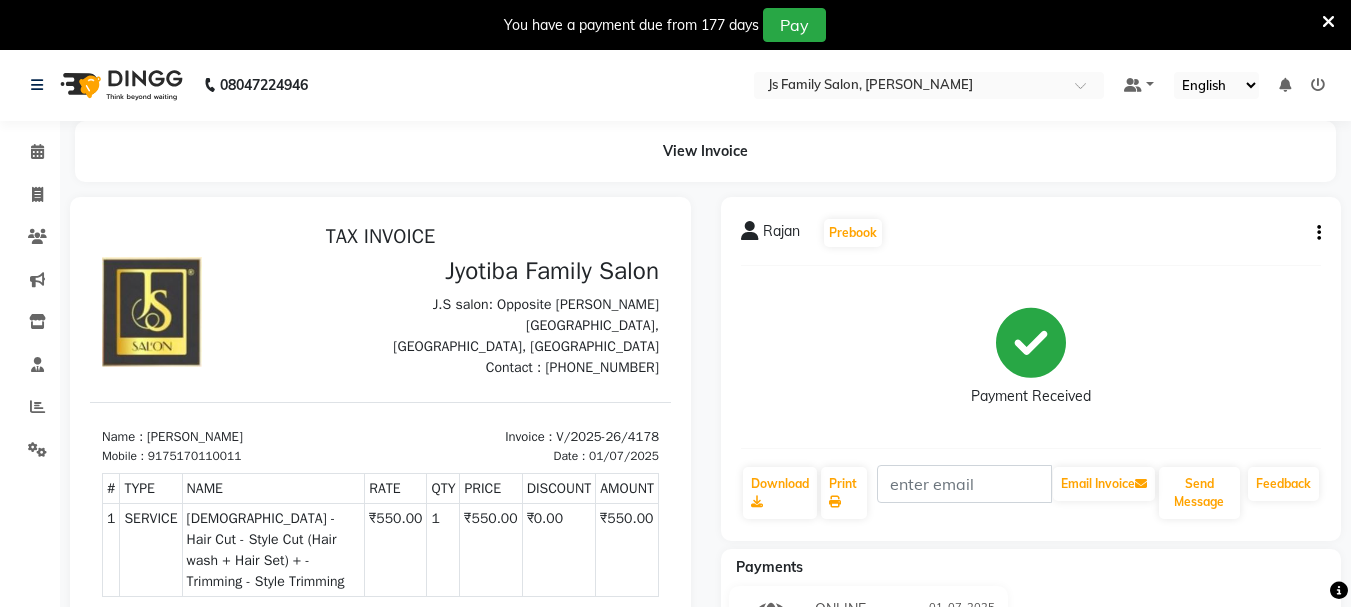 scroll, scrollTop: 0, scrollLeft: 0, axis: both 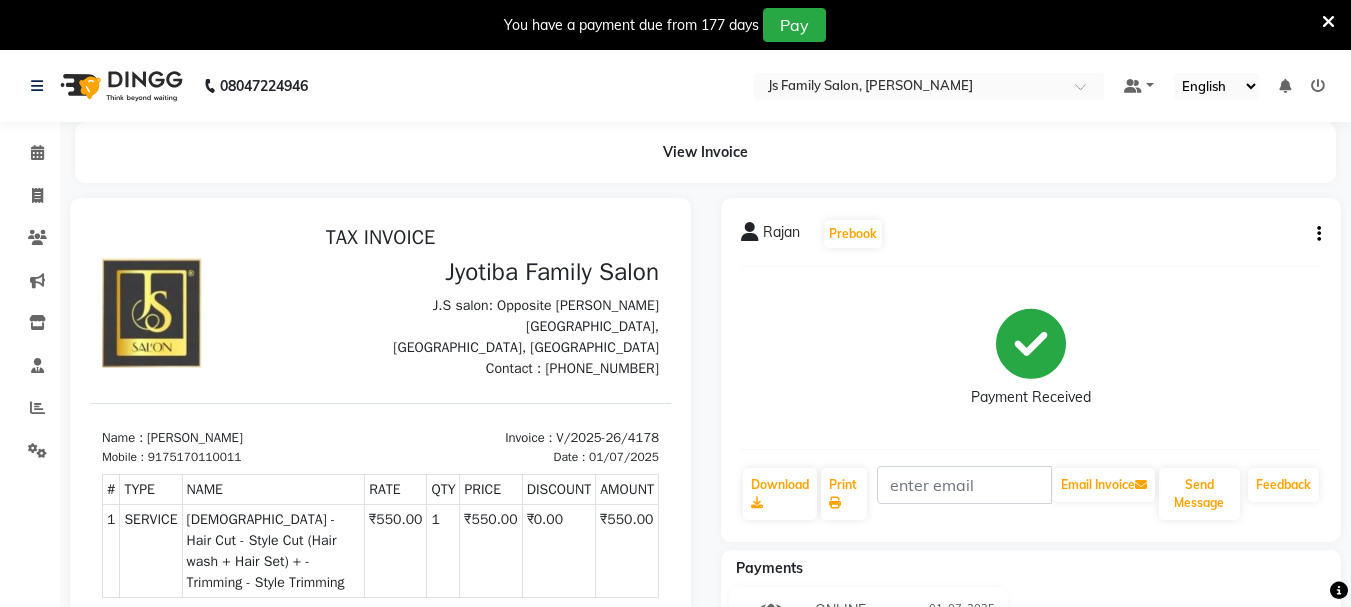 click 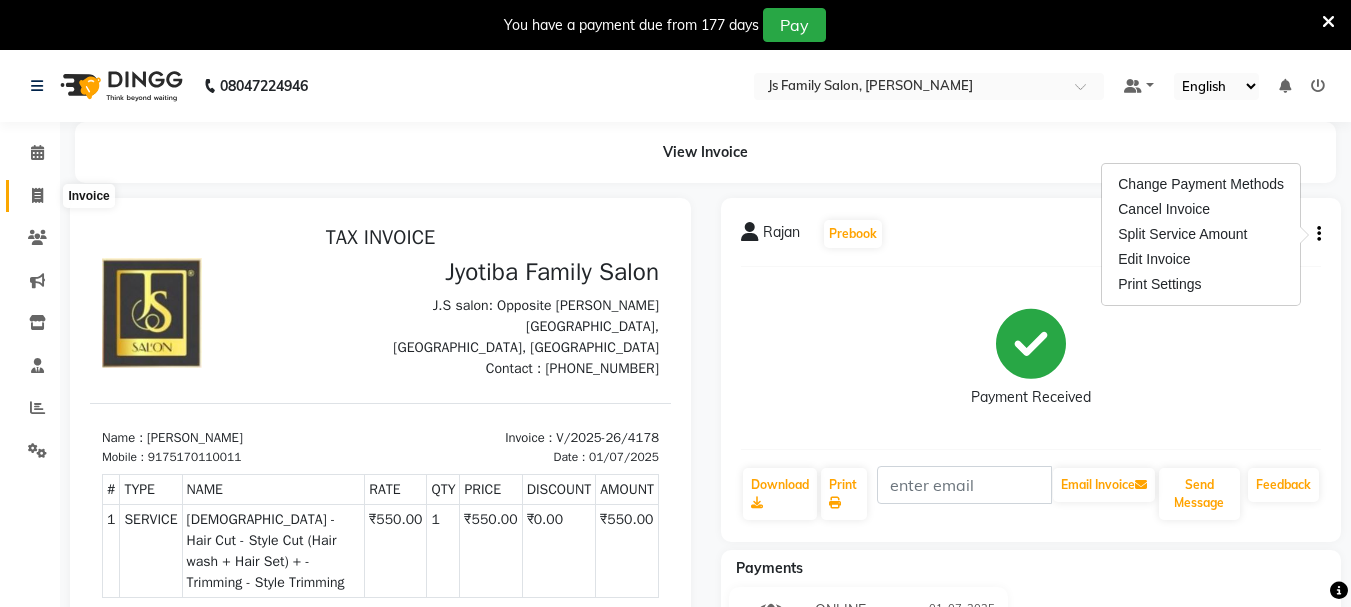 click 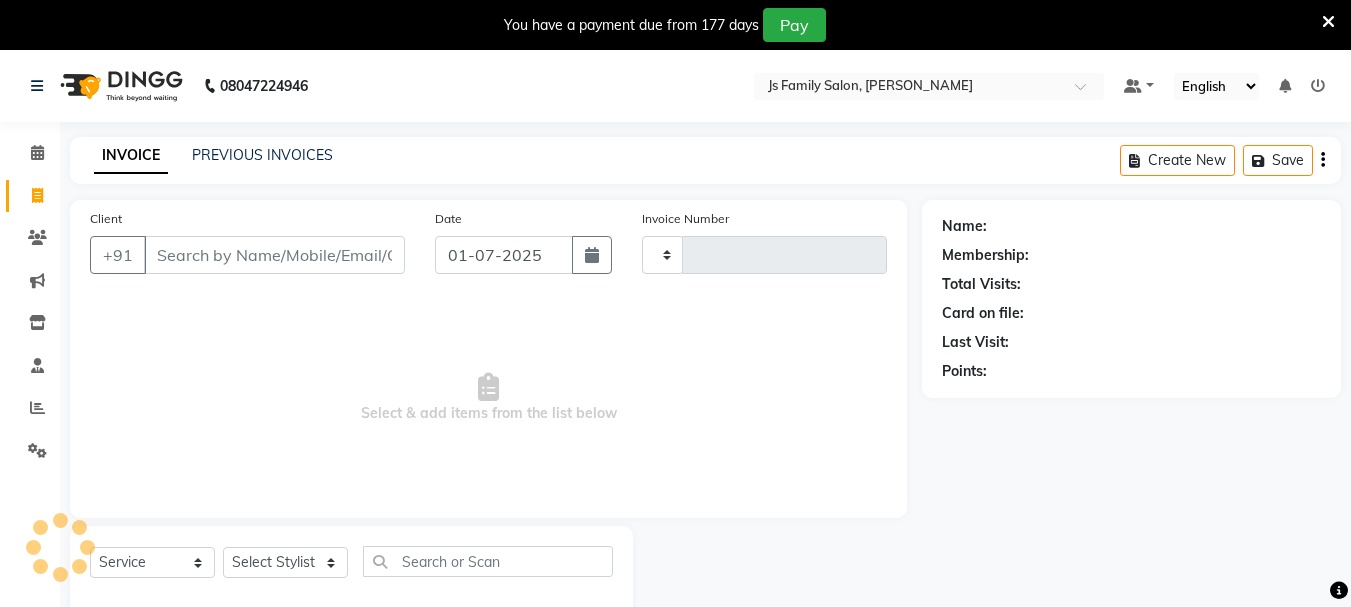 scroll, scrollTop: 50, scrollLeft: 0, axis: vertical 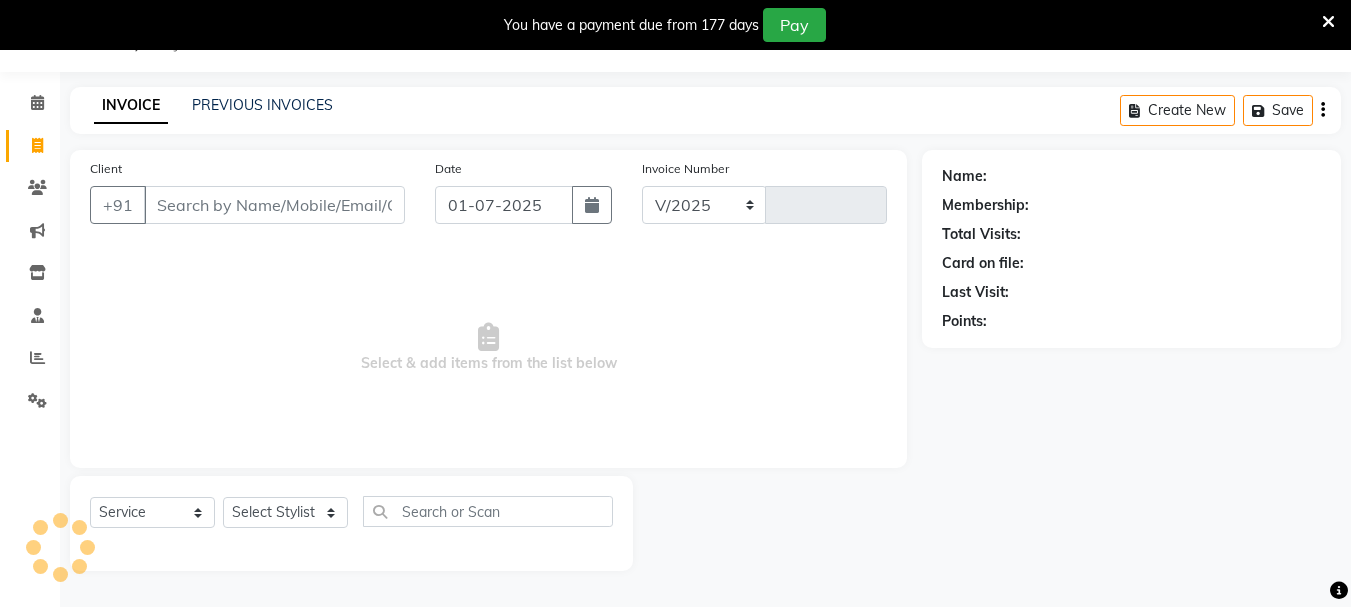 select on "3729" 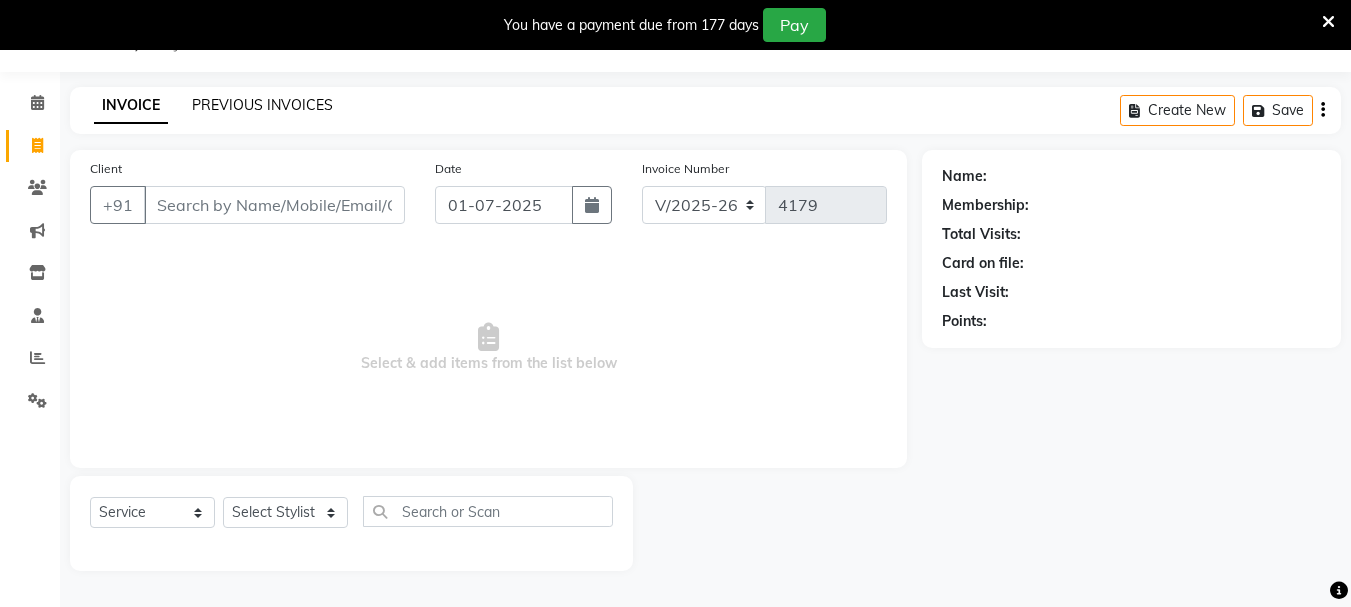 click on "PREVIOUS INVOICES" 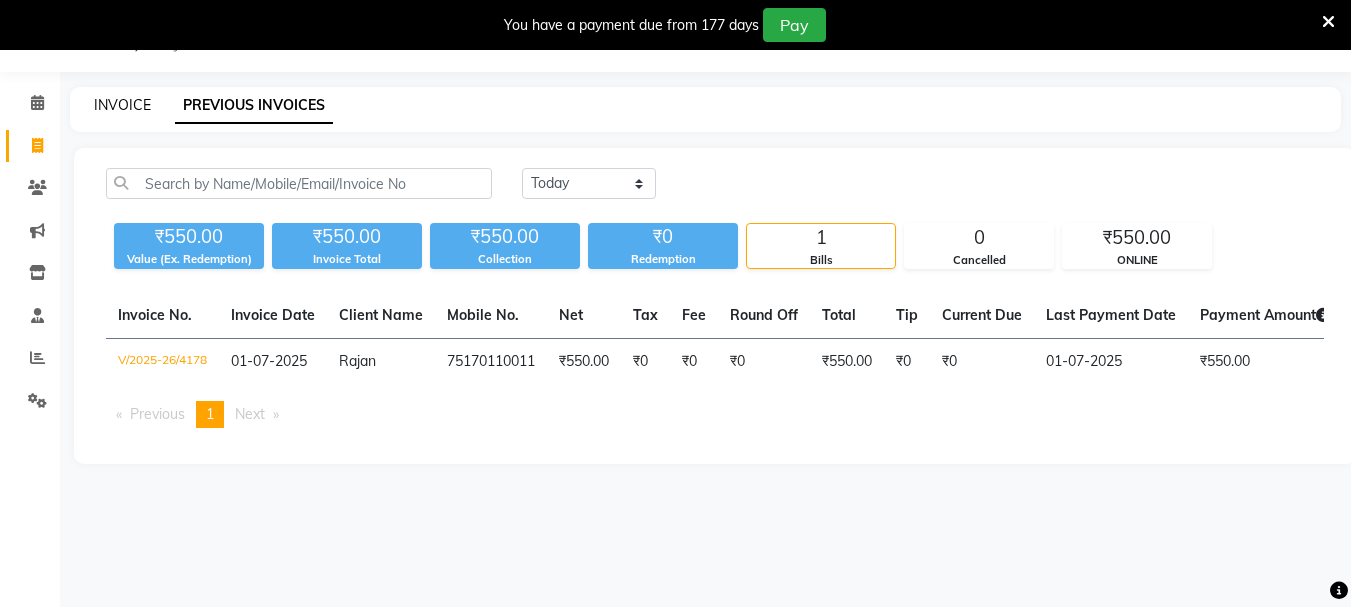 click on "INVOICE" 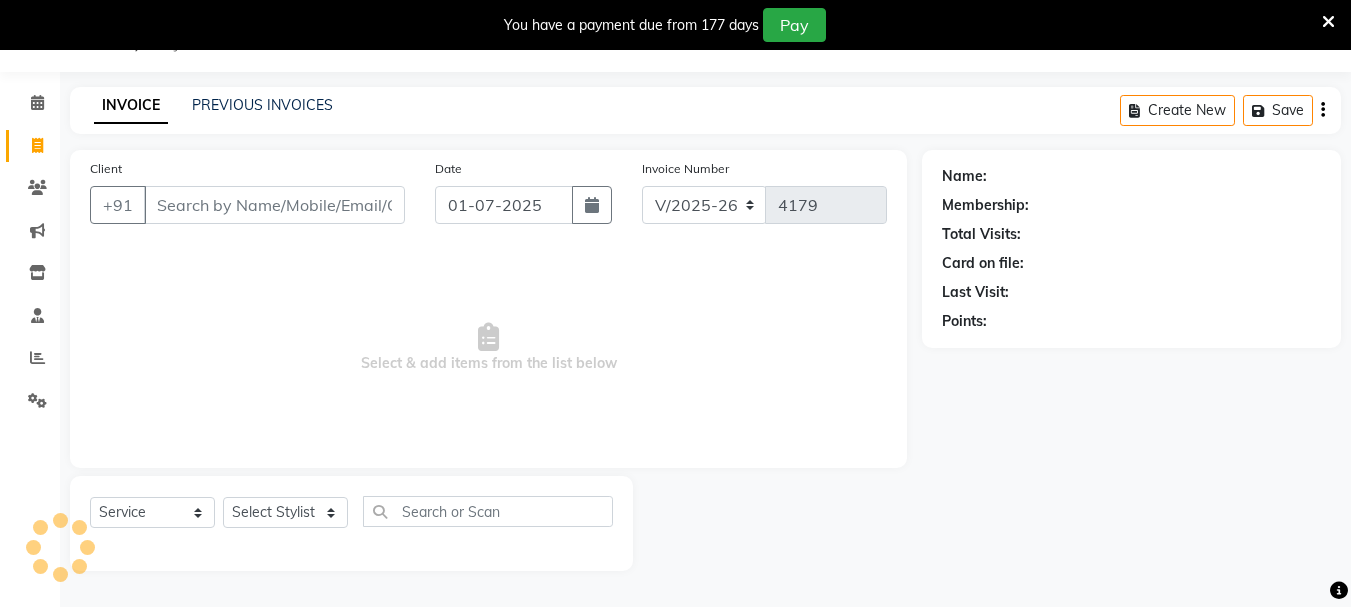 drag, startPoint x: 194, startPoint y: 203, endPoint x: 212, endPoint y: 202, distance: 18.027756 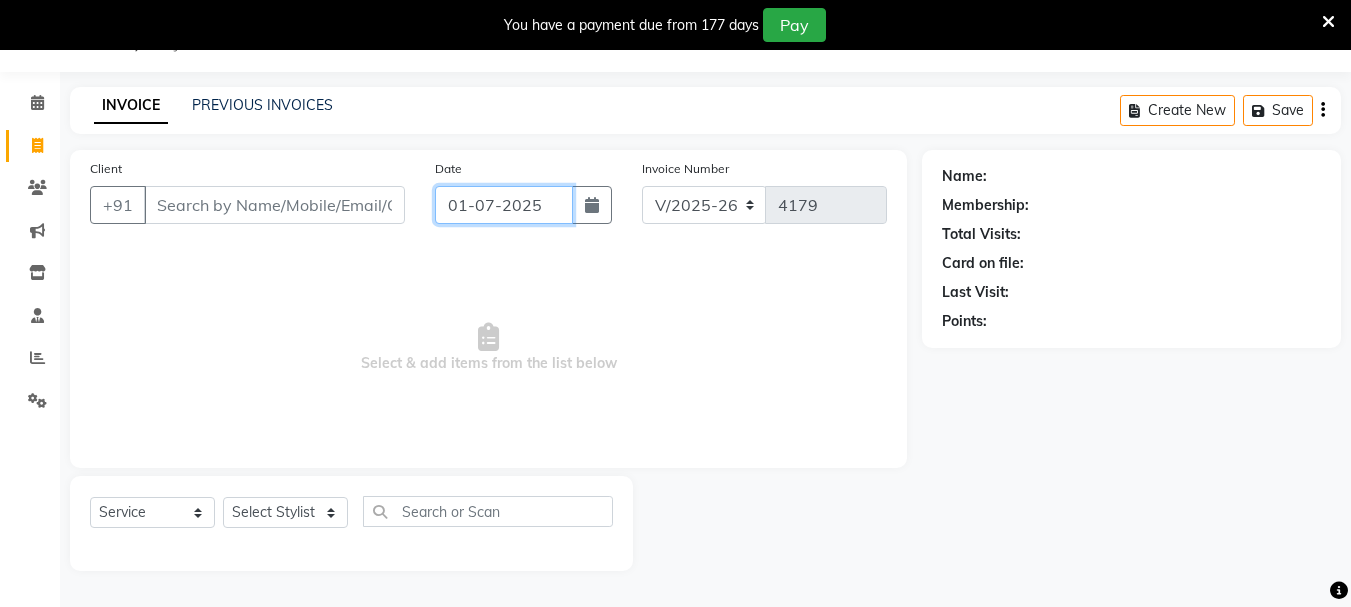 click on "01-07-2025" 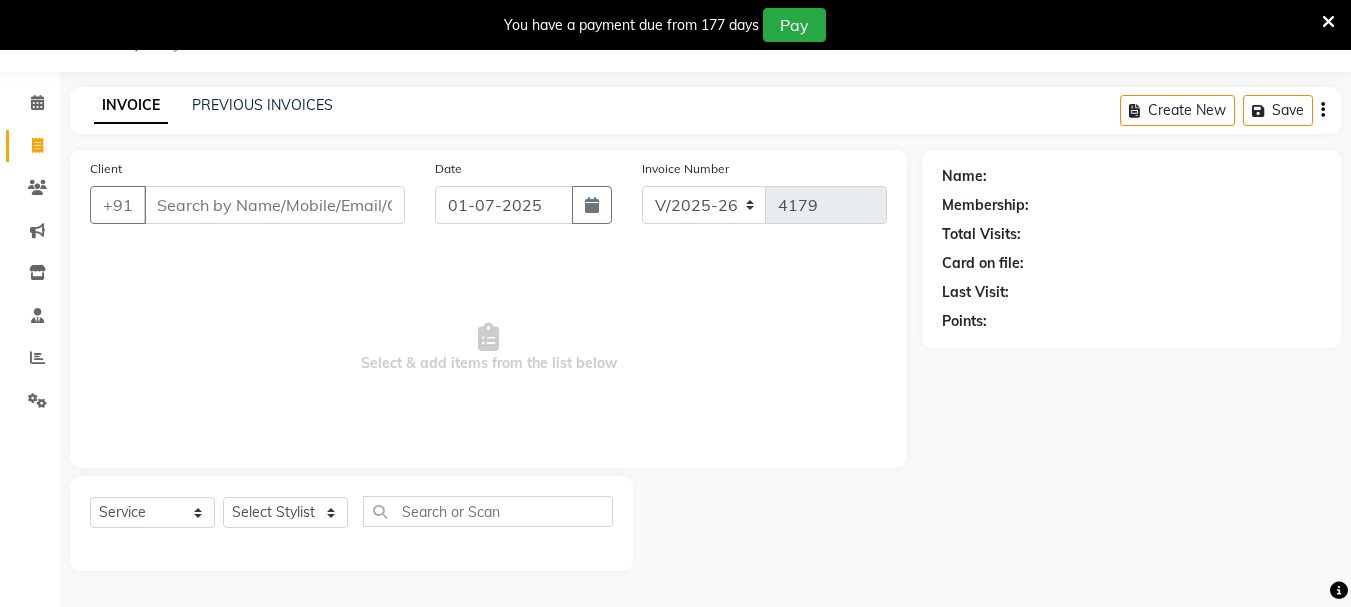 select on "7" 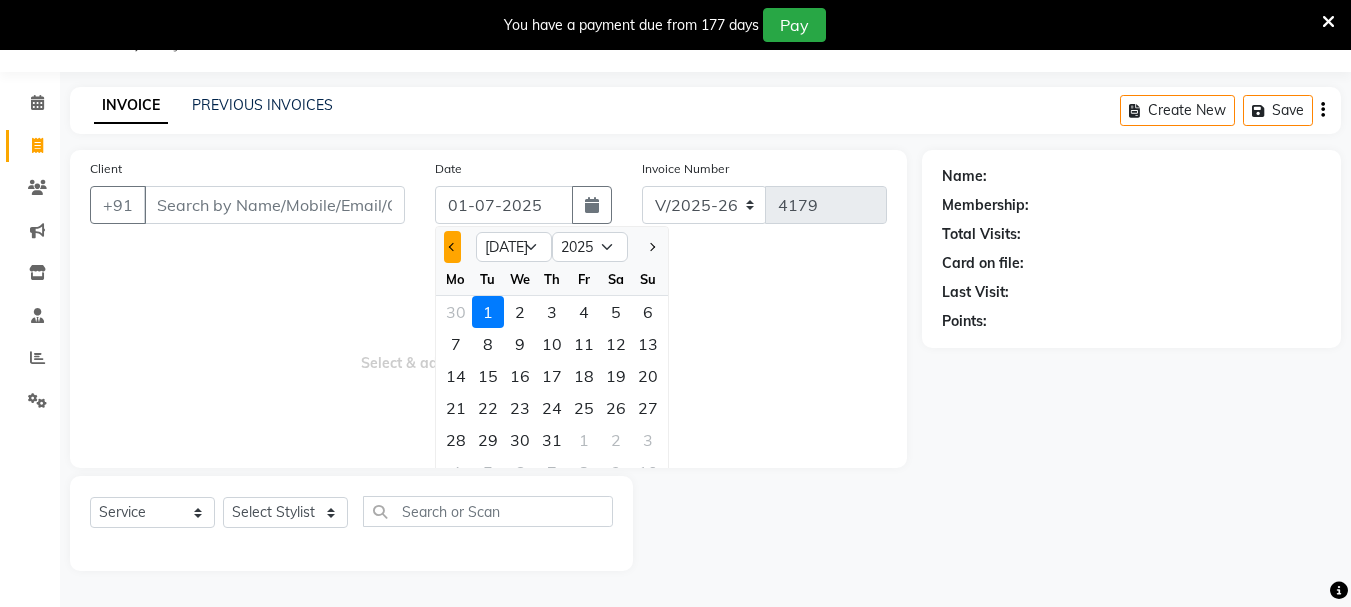 click 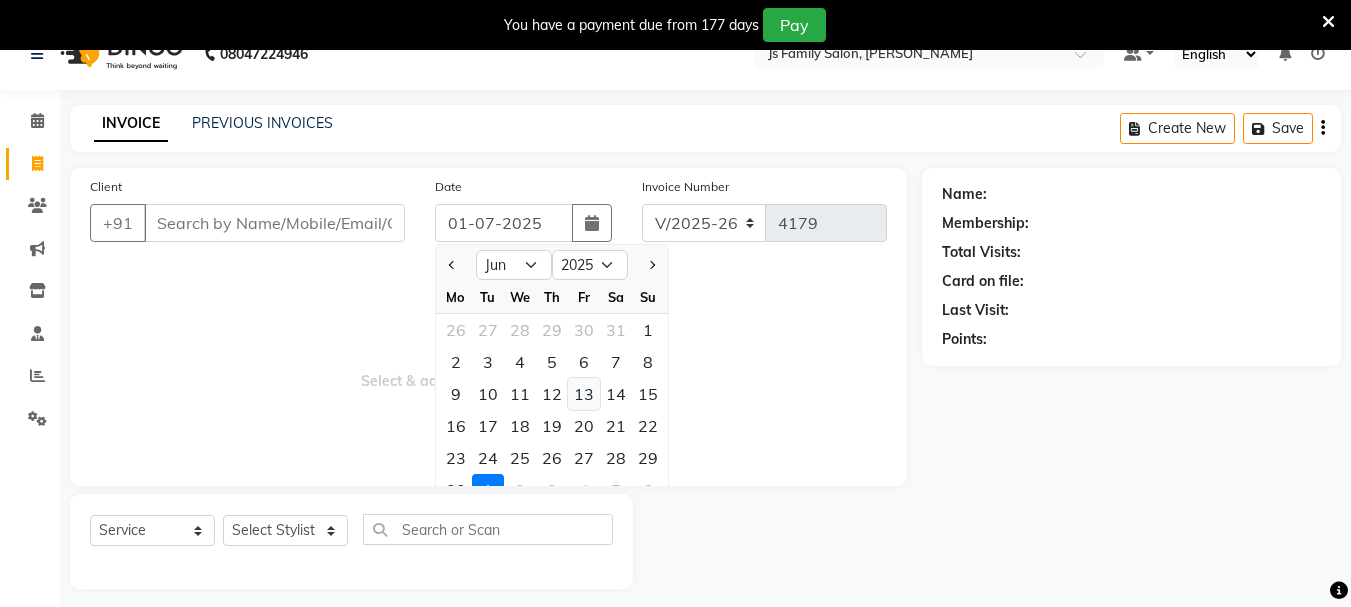 scroll, scrollTop: 50, scrollLeft: 0, axis: vertical 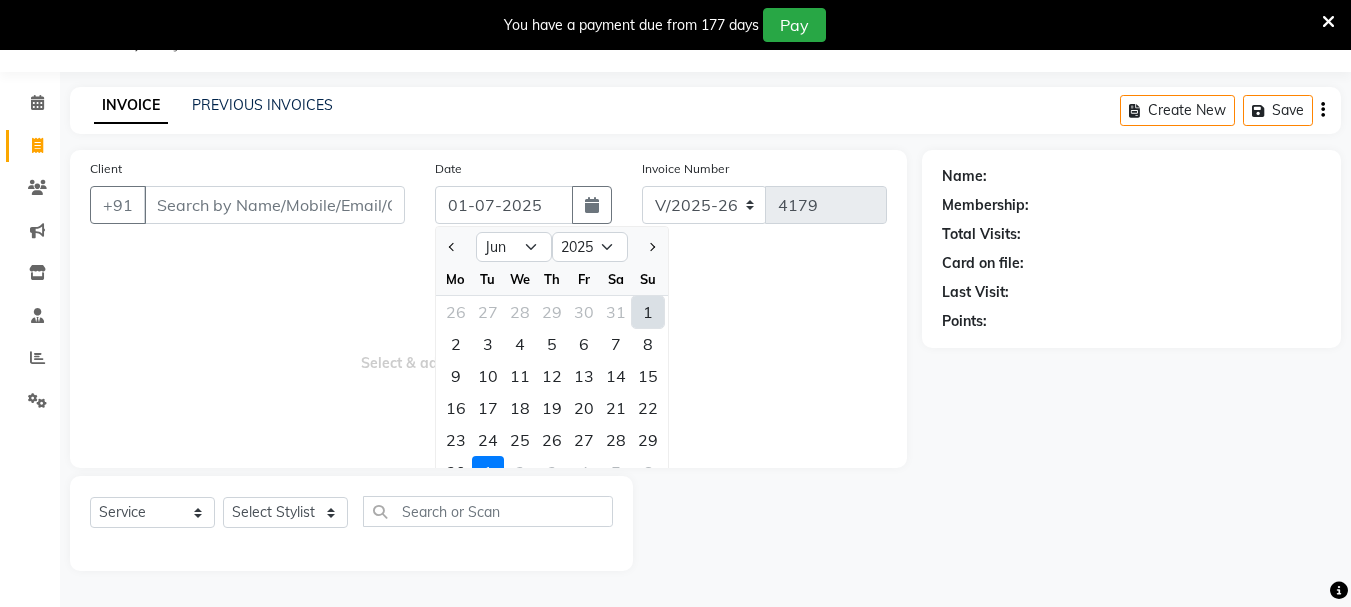 click on "1" 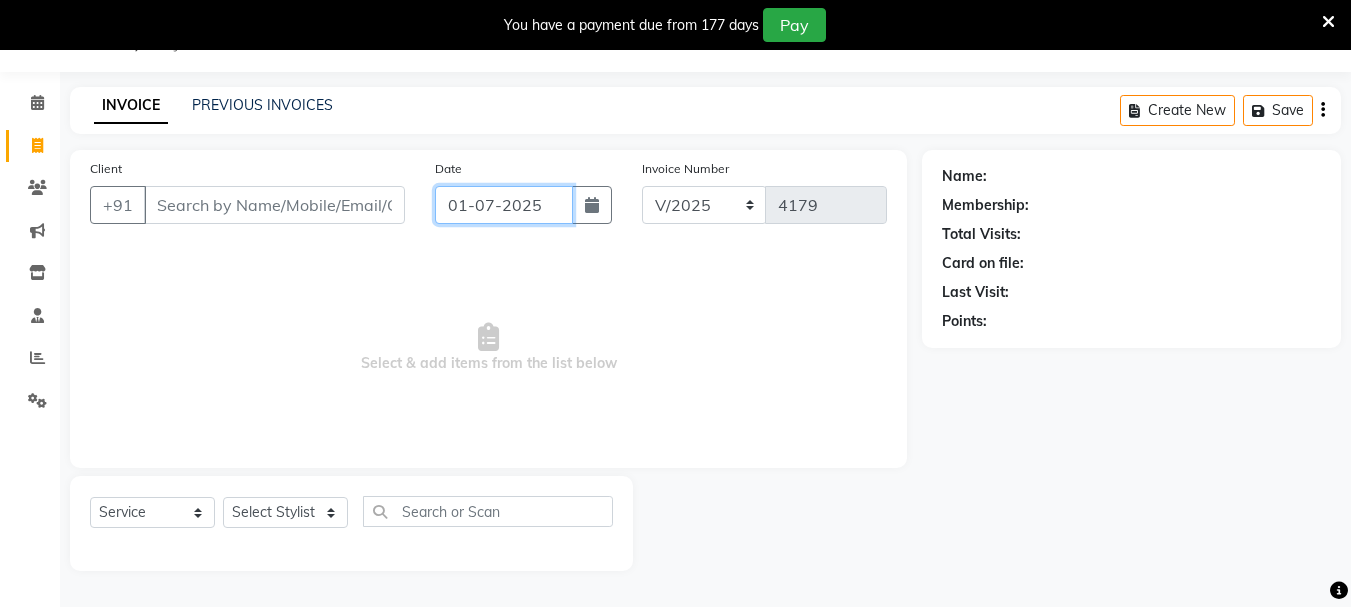 click on "01-07-2025" 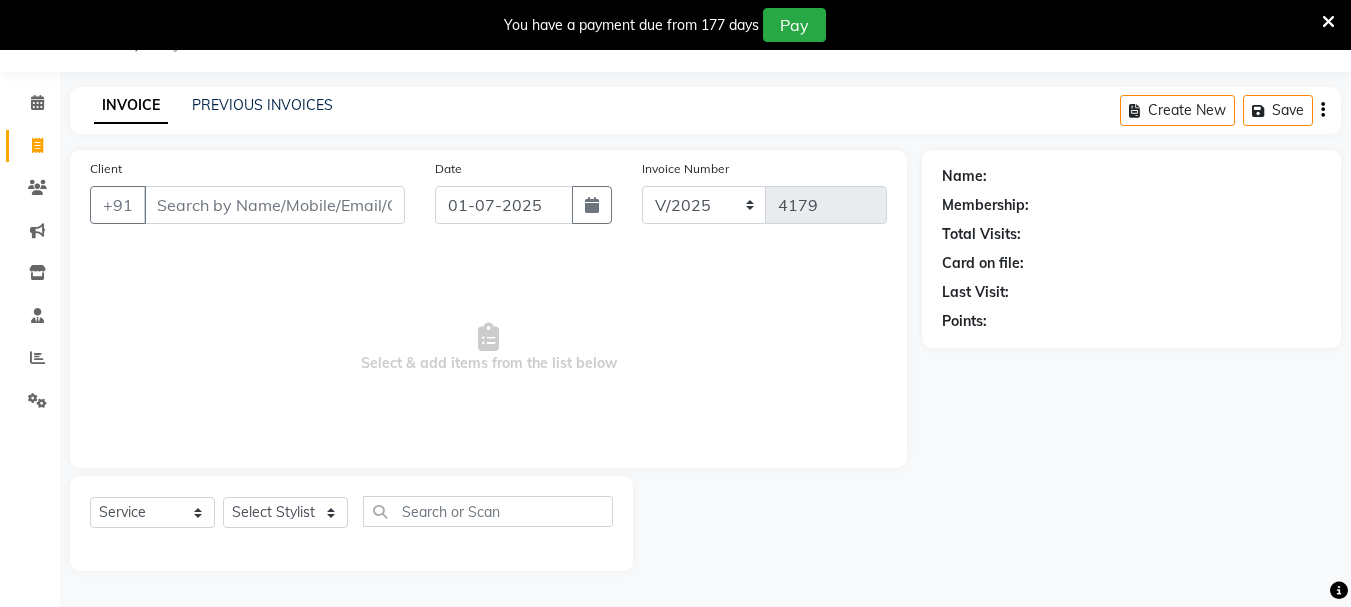 select on "7" 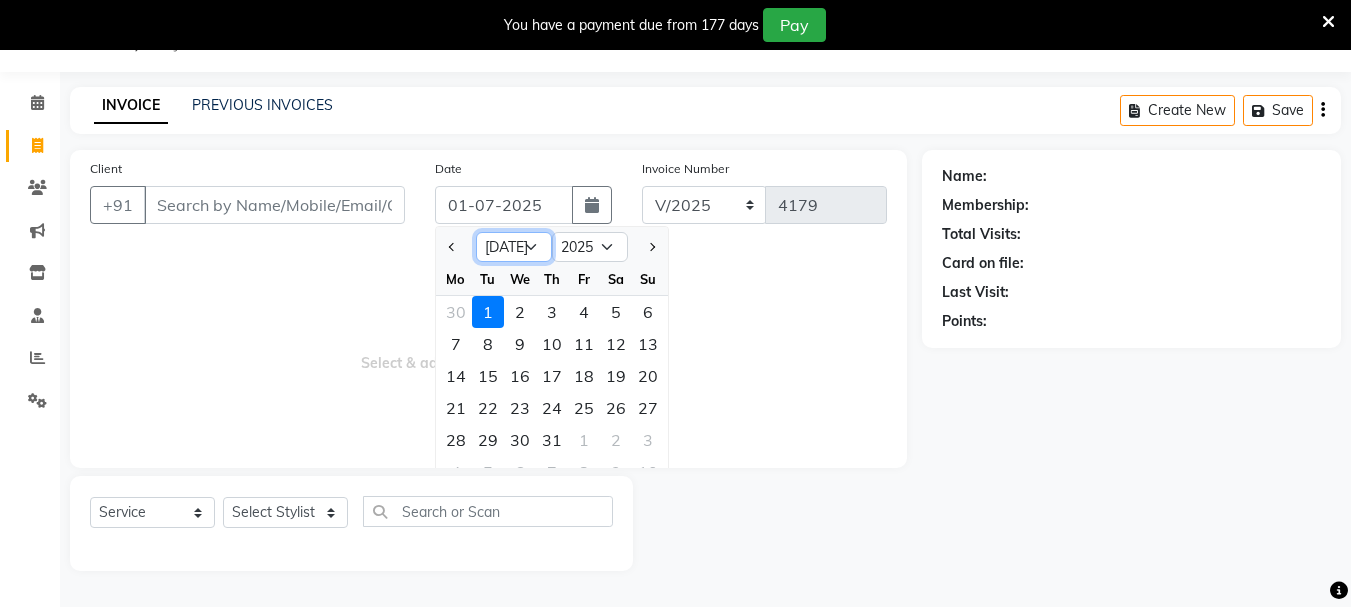 click on "Jan Feb Mar Apr May Jun [DATE] Aug Sep Oct Nov Dec" 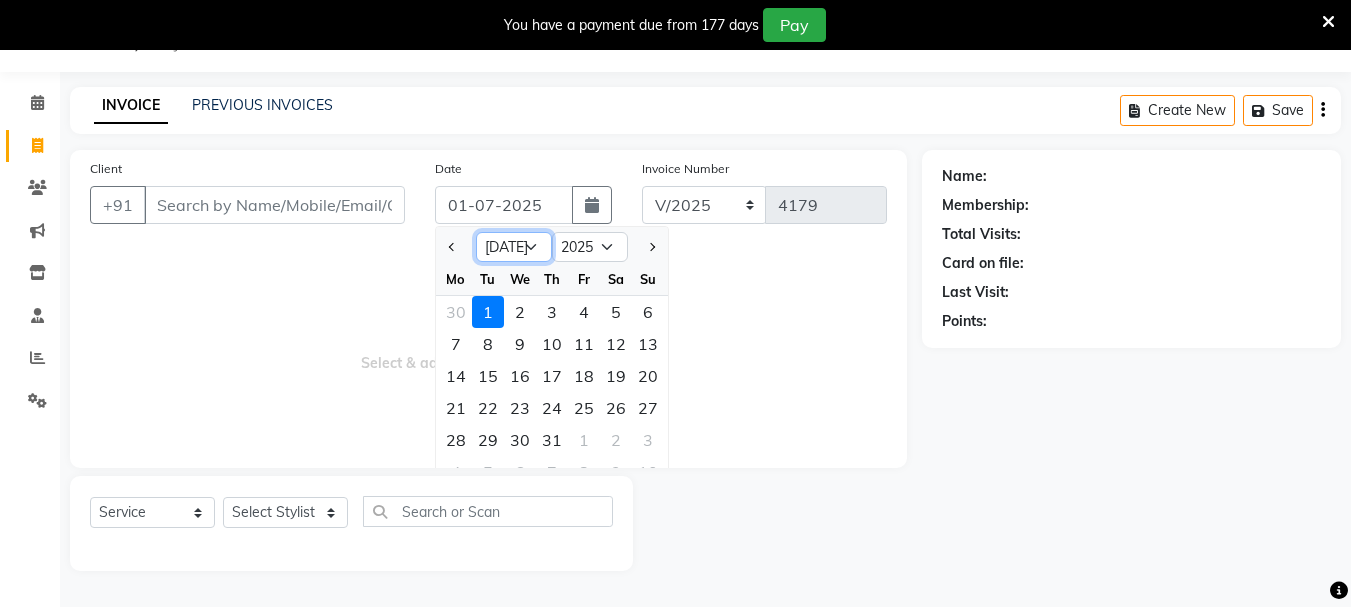 select on "6" 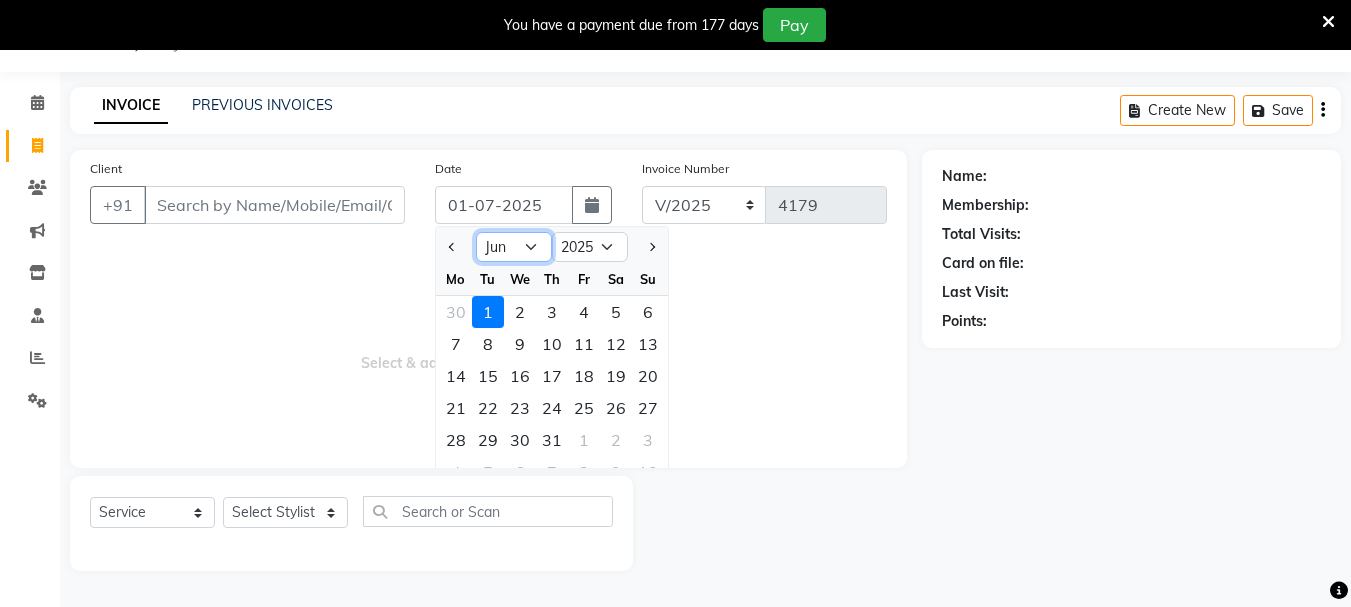 click on "Jan Feb Mar Apr May Jun [DATE] Aug Sep Oct Nov Dec" 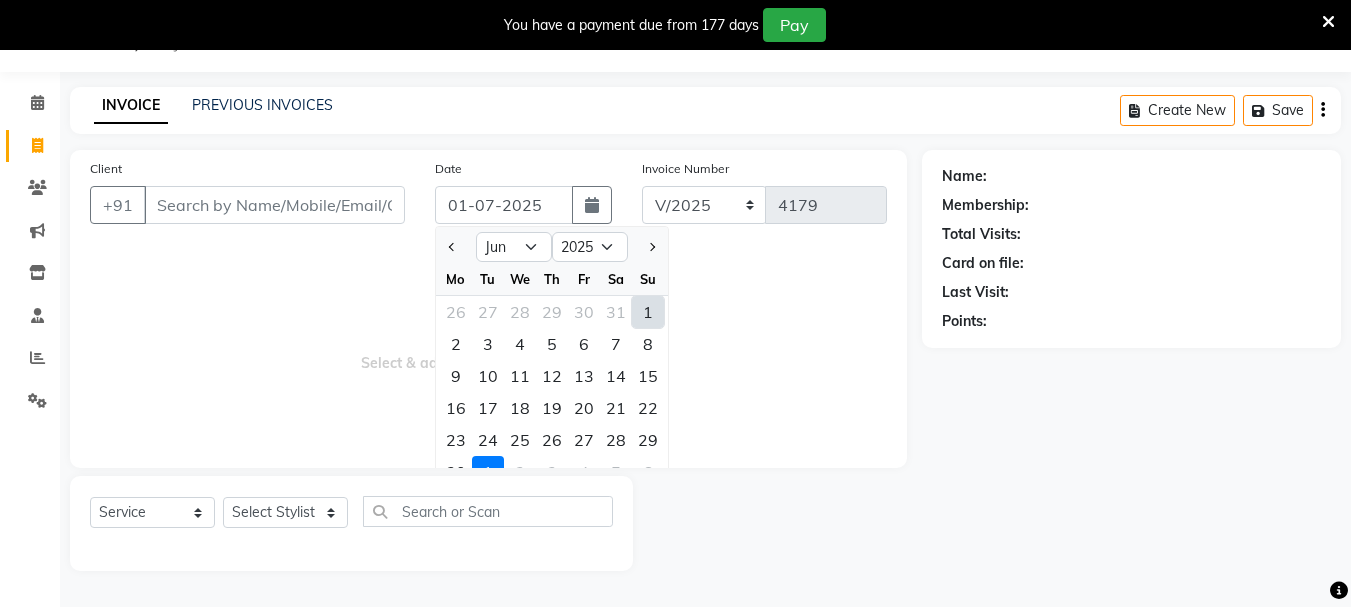 click on "1" 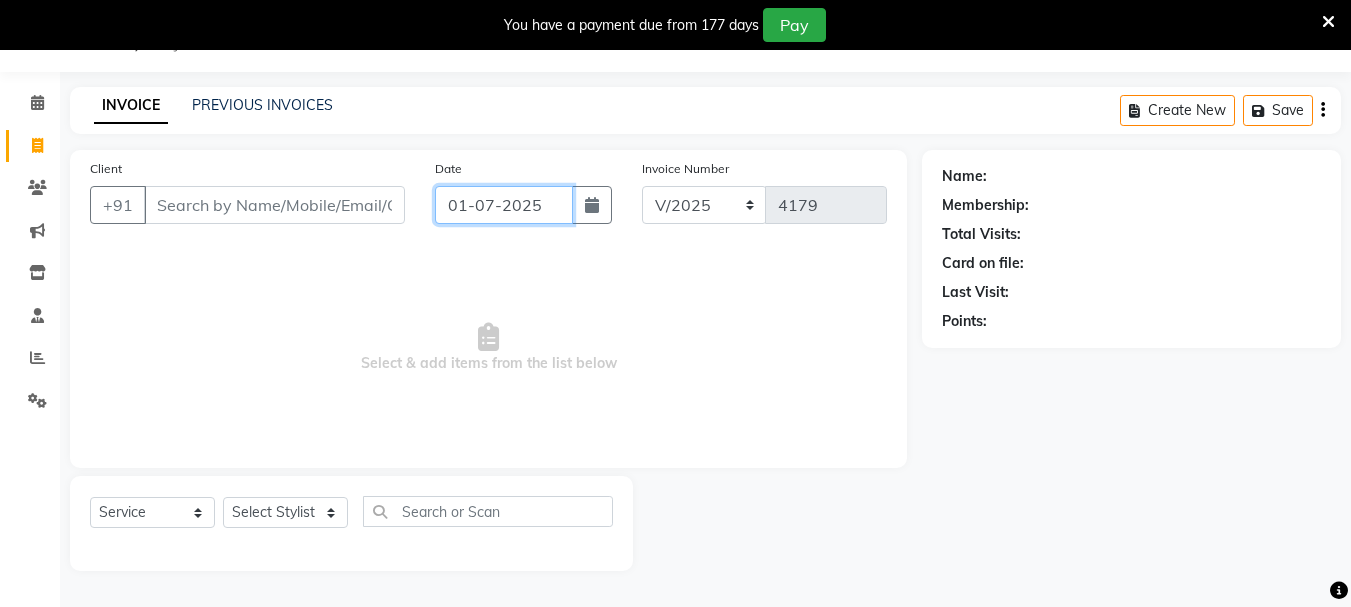 click on "01-07-2025" 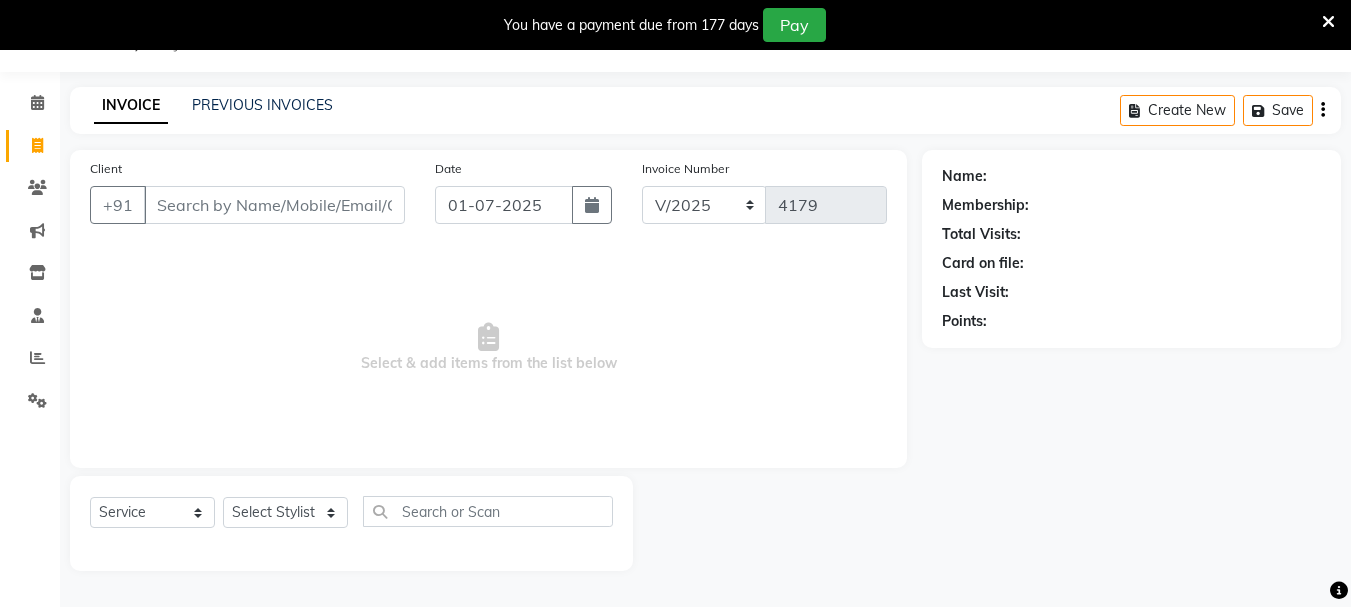 select on "7" 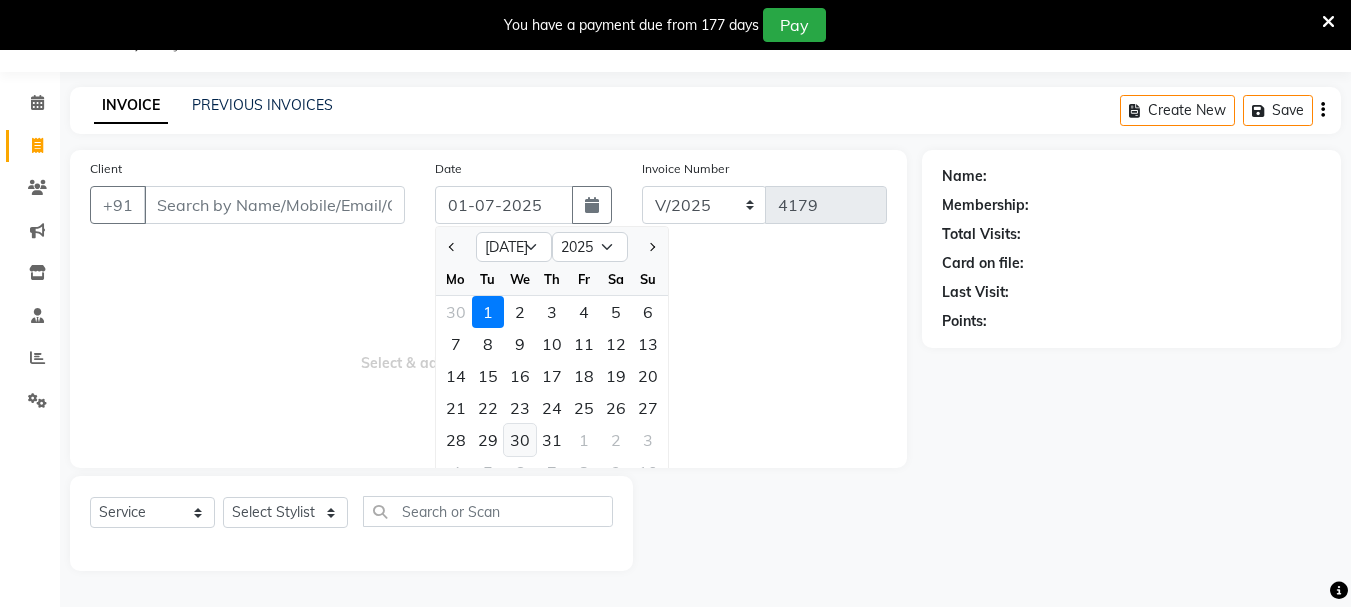 click on "30" 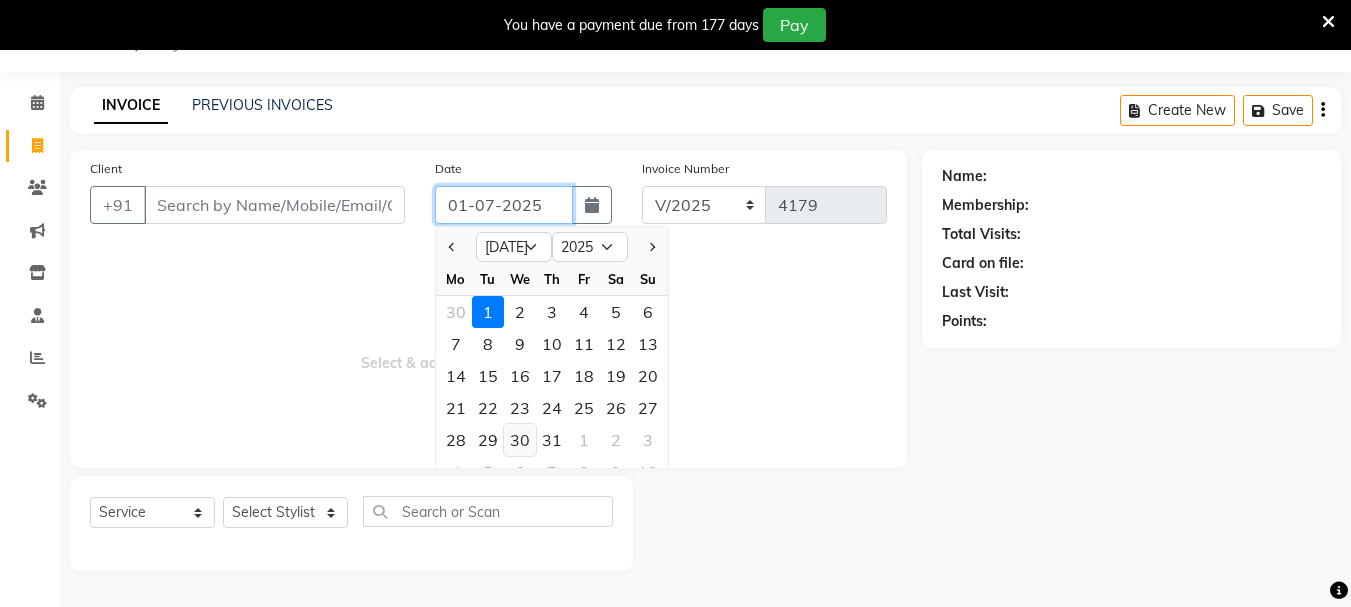 type on "[DATE]" 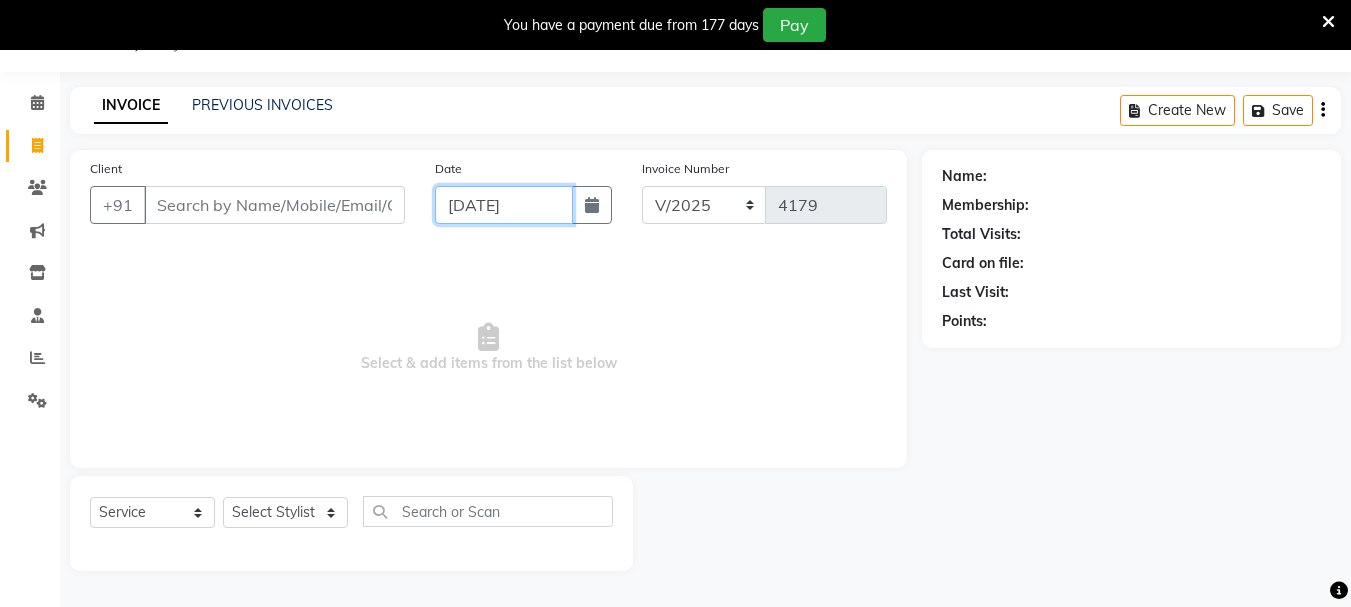 click on "[DATE]" 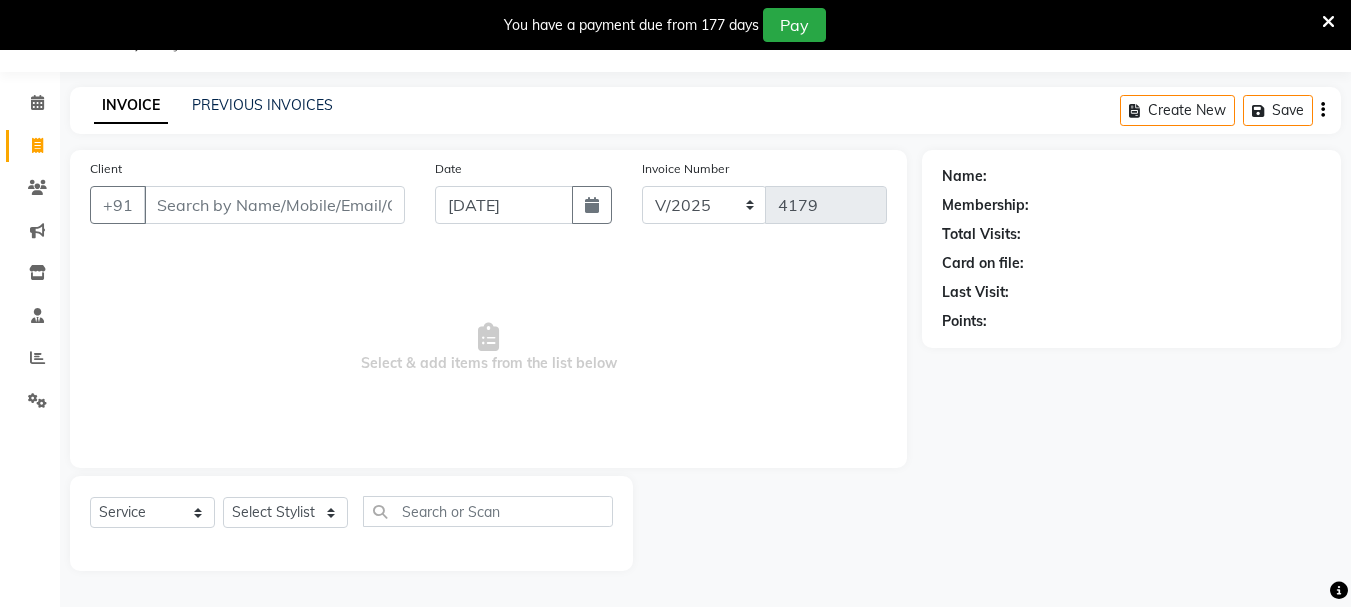 select on "7" 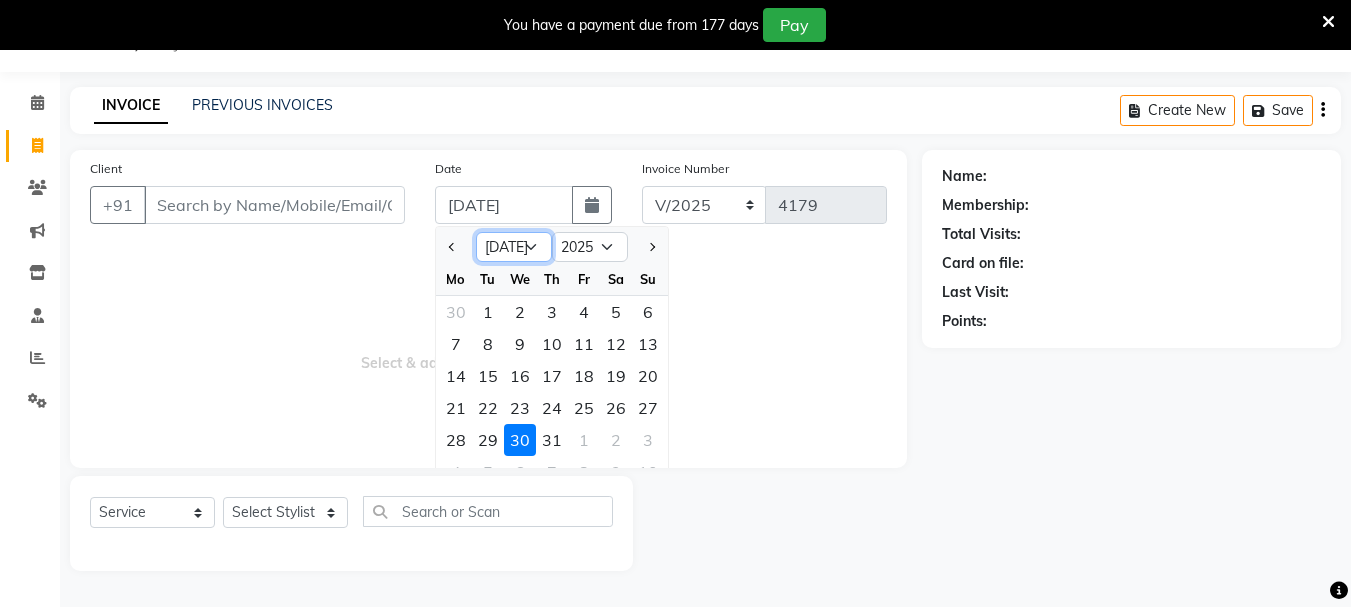 click on "Jan Feb Mar Apr May Jun [DATE] Aug Sep Oct Nov Dec" 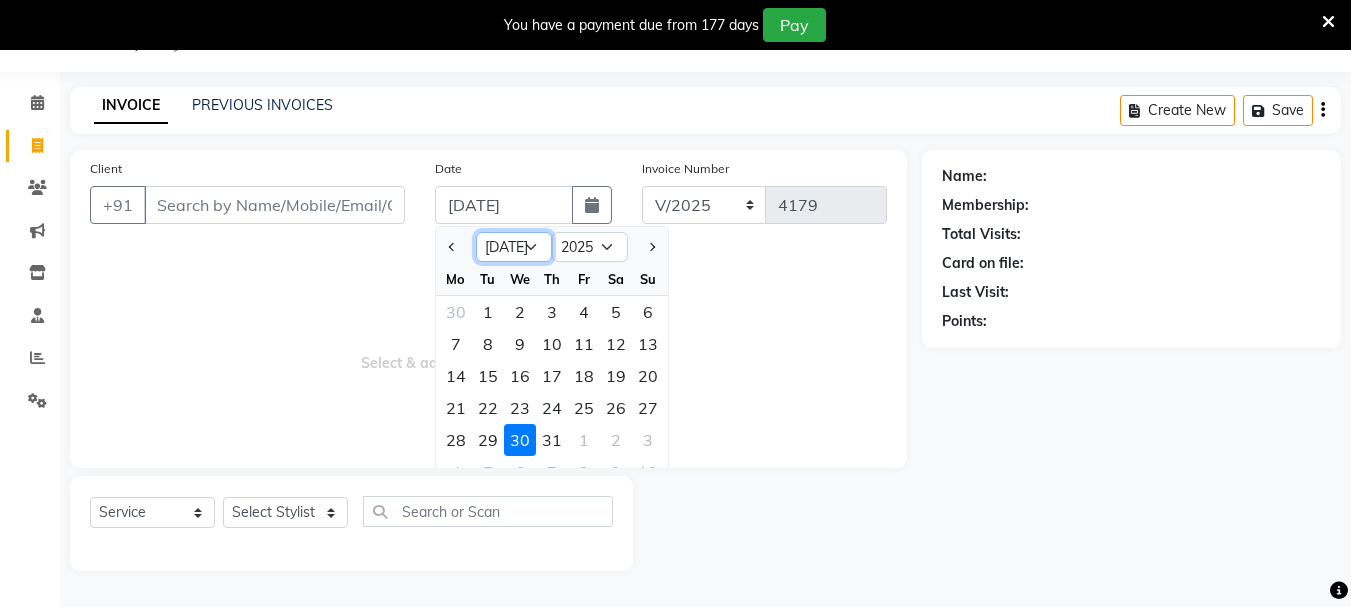 select on "6" 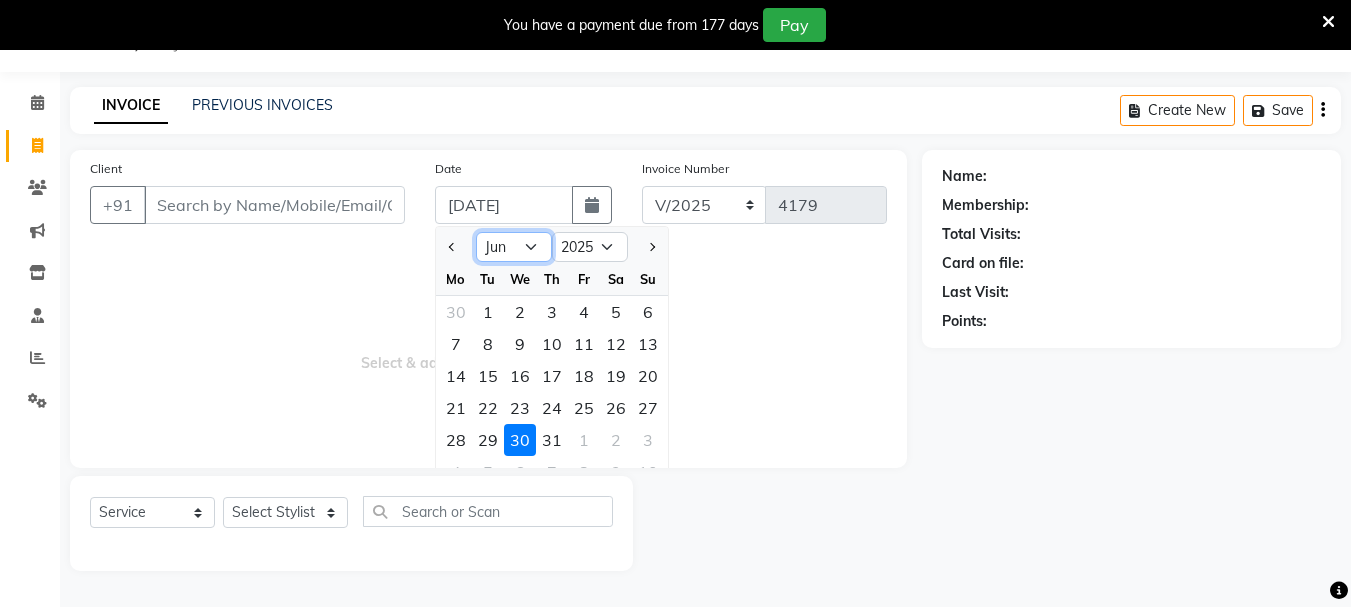 click on "Jan Feb Mar Apr May Jun [DATE] Aug Sep Oct Nov Dec" 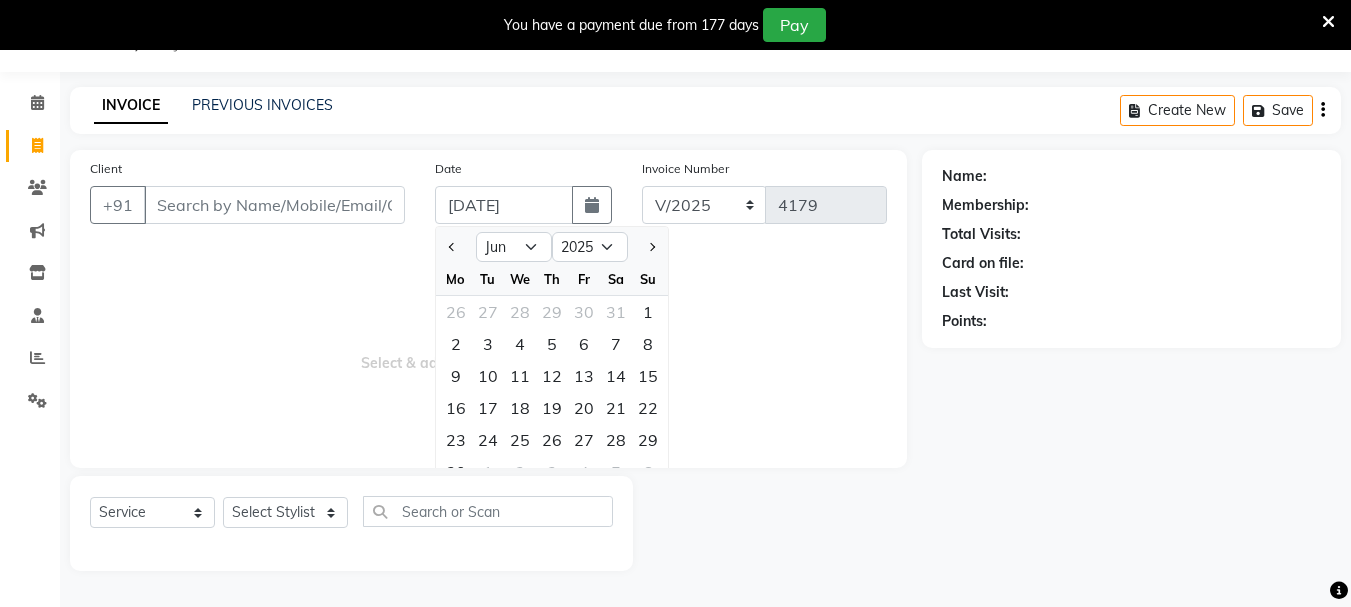 click on "Select & add items from the list below" at bounding box center [488, 348] 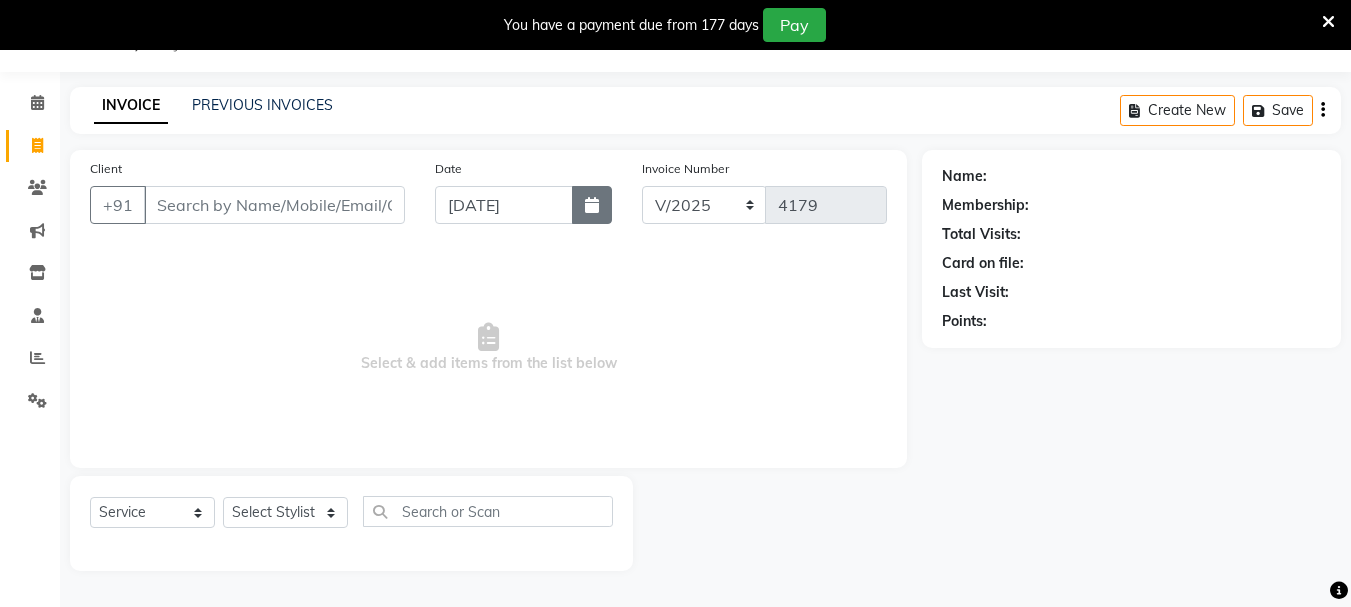 click 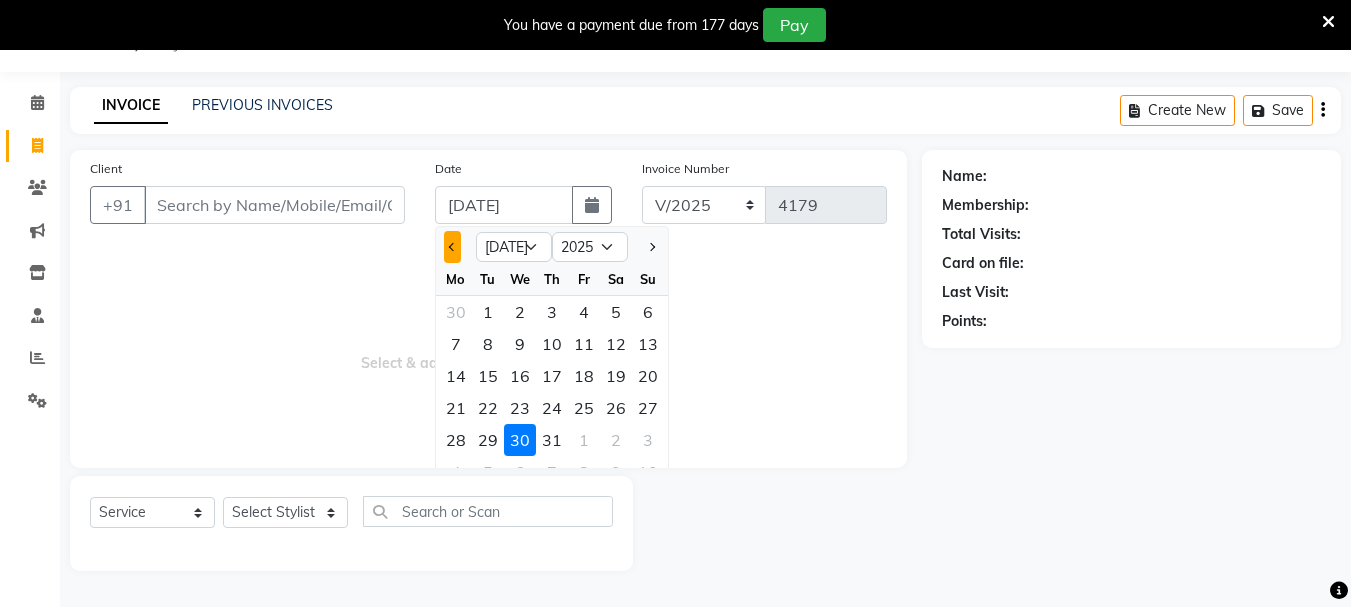 click 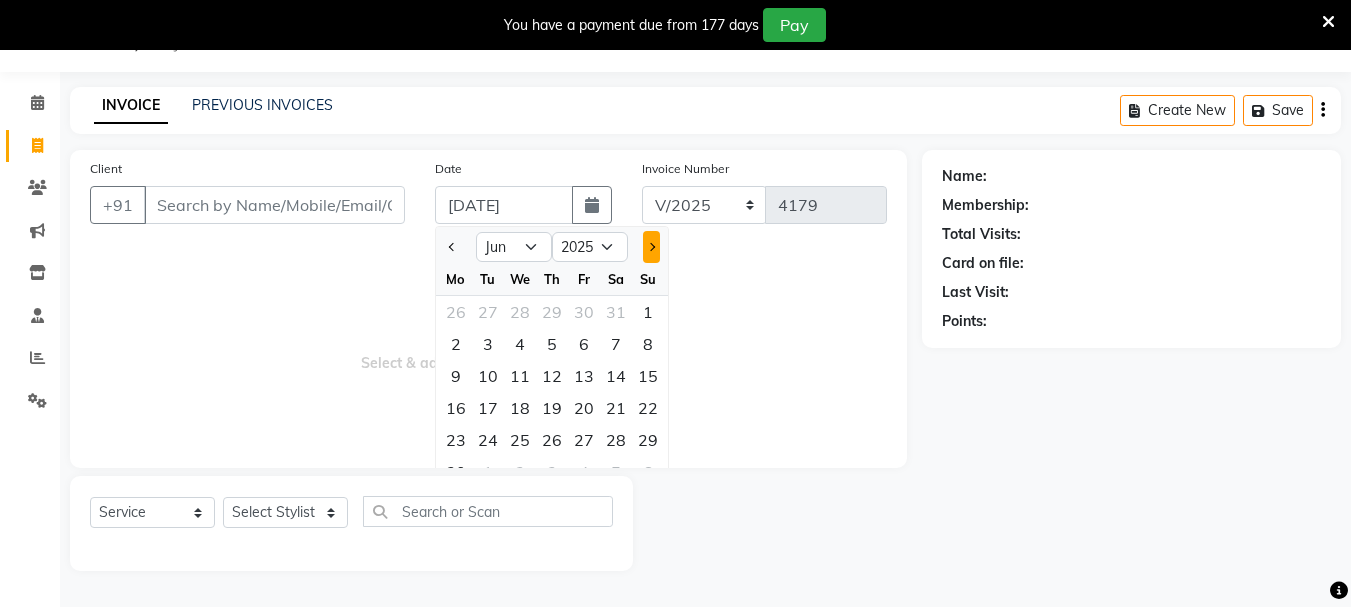 click 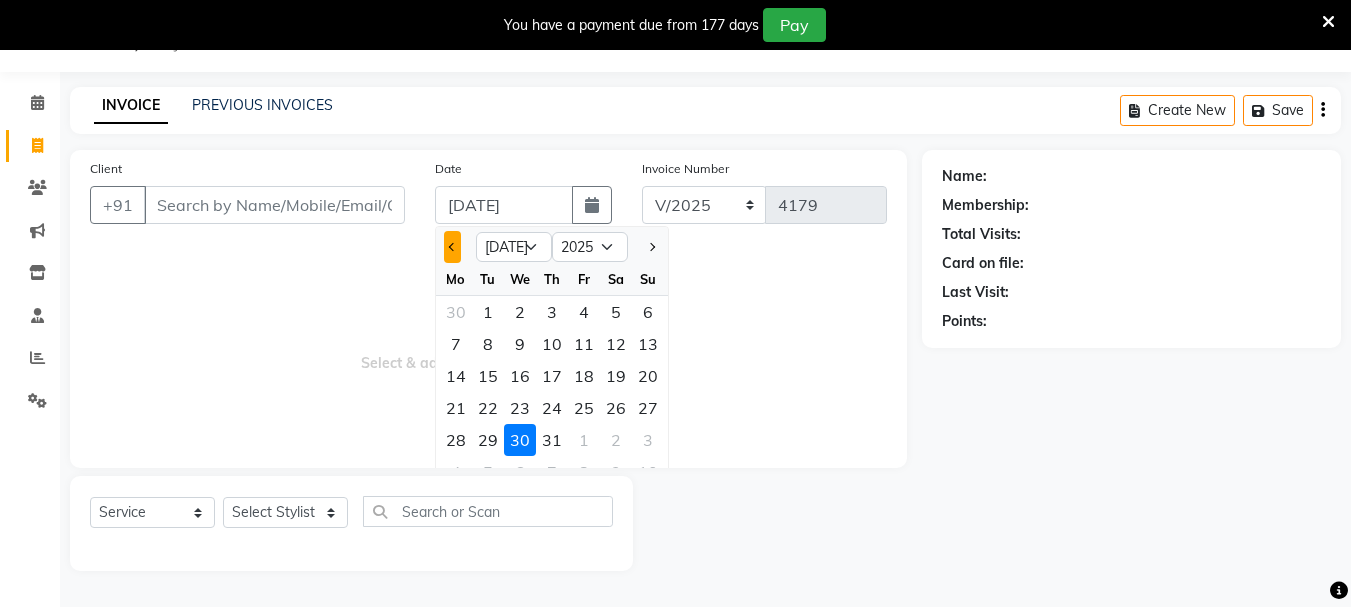 click 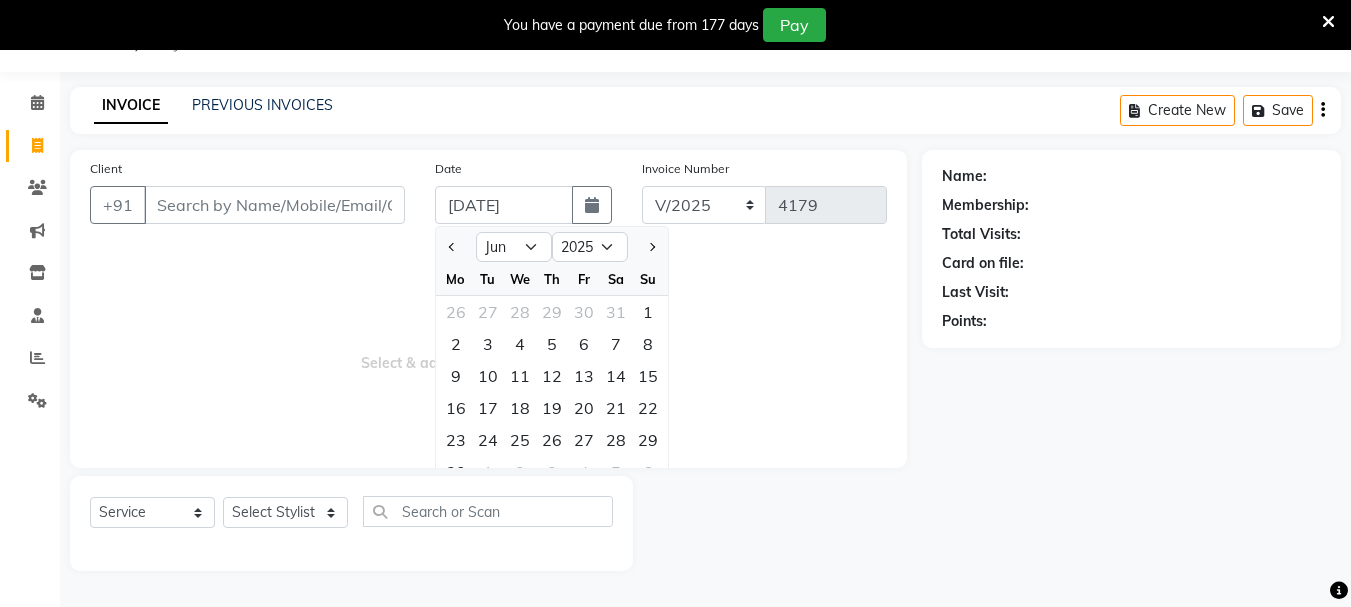 click on "Client +91 Date [DATE] Jan Feb Mar Apr May Jun [DATE] Aug Sep Oct Nov [DATE] 2016 2017 2018 2019 2020 2021 2022 2023 2024 2025 2026 2027 2028 2029 2030 2031 2032 2033 2034 2035 Mo Tu We Th Fr Sa Su 26 27 28 29 30 31 1 2 3 4 5 6 7 8 9 10 11 12 13 14 15 16 17 18 19 20 21 22 23 24 25 26 27 28 29 30 1 2 3 4 5 6 Invoice Number V/2025 V/[PHONE_NUMBER]  Select & add items from the list below  Select  Service  Product  Membership  Package Voucher Prepaid Gift Card  Select Stylist [PERSON_NAME] Vaidyakar kokan  n Mahadev Mane Mosin [PERSON_NAME] [PERSON_NAME]  Prem Mane Rajan Roma Rajput Sai [PERSON_NAME] Shop [PERSON_NAME] [PERSON_NAME] suport staff [PERSON_NAME]  [PERSON_NAME] [PERSON_NAME] [PERSON_NAME]" 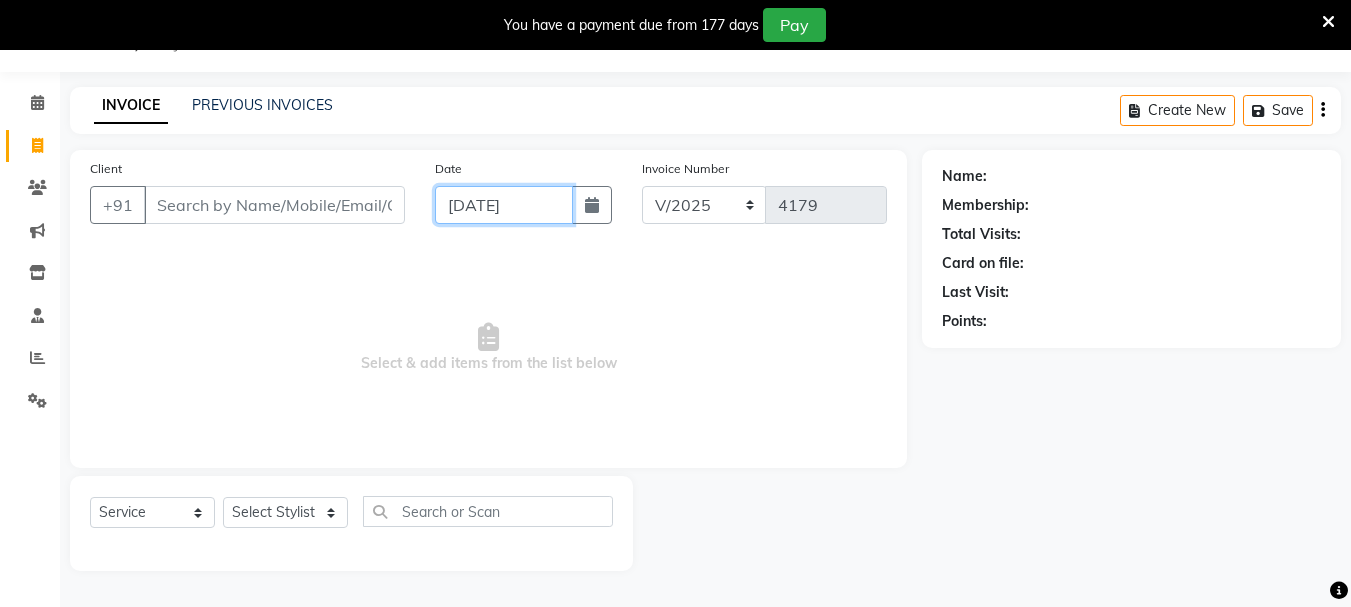 click on "[DATE]" 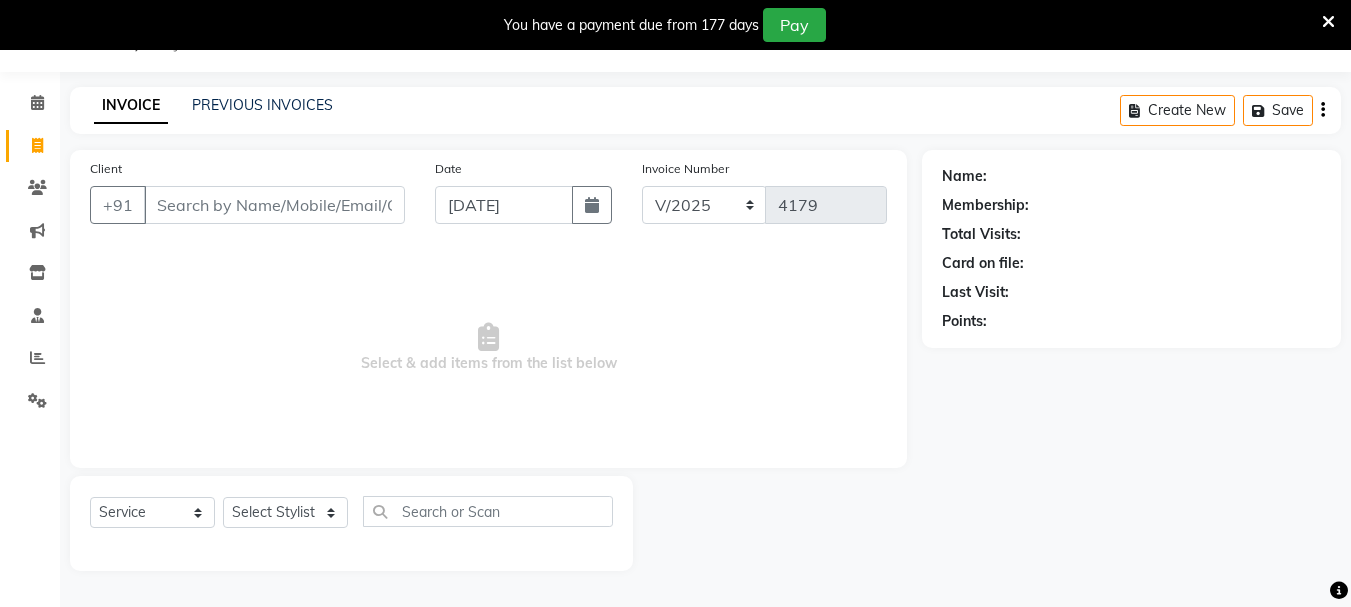 select on "7" 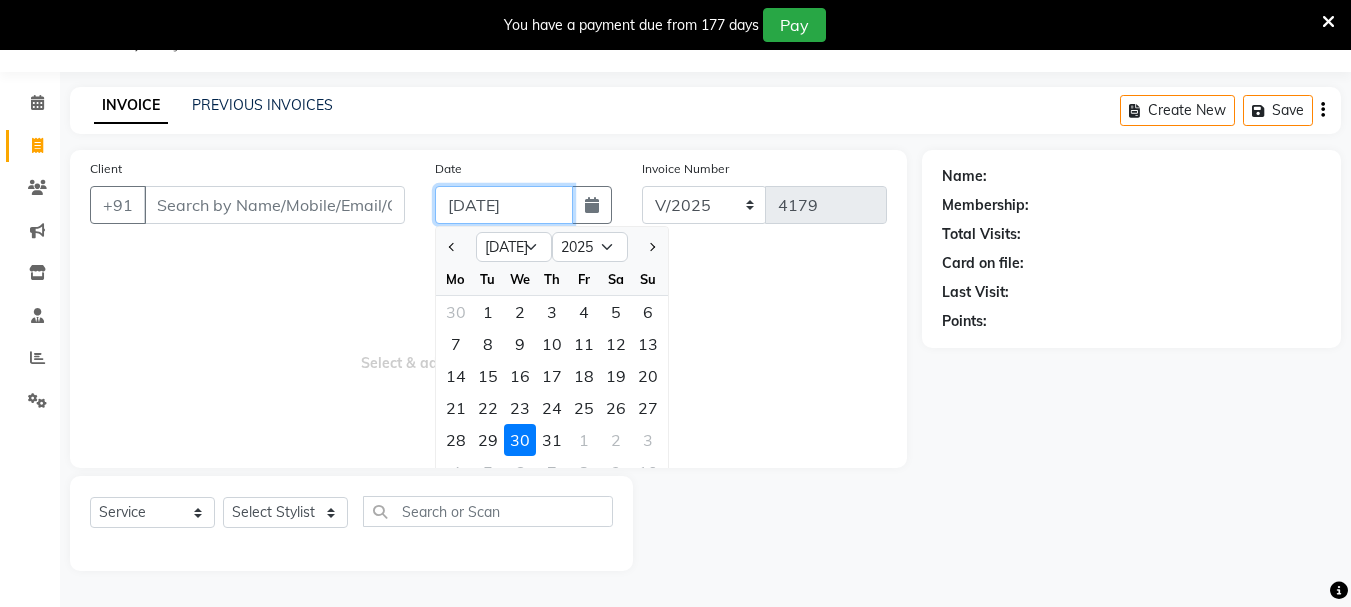 click on "[DATE]" 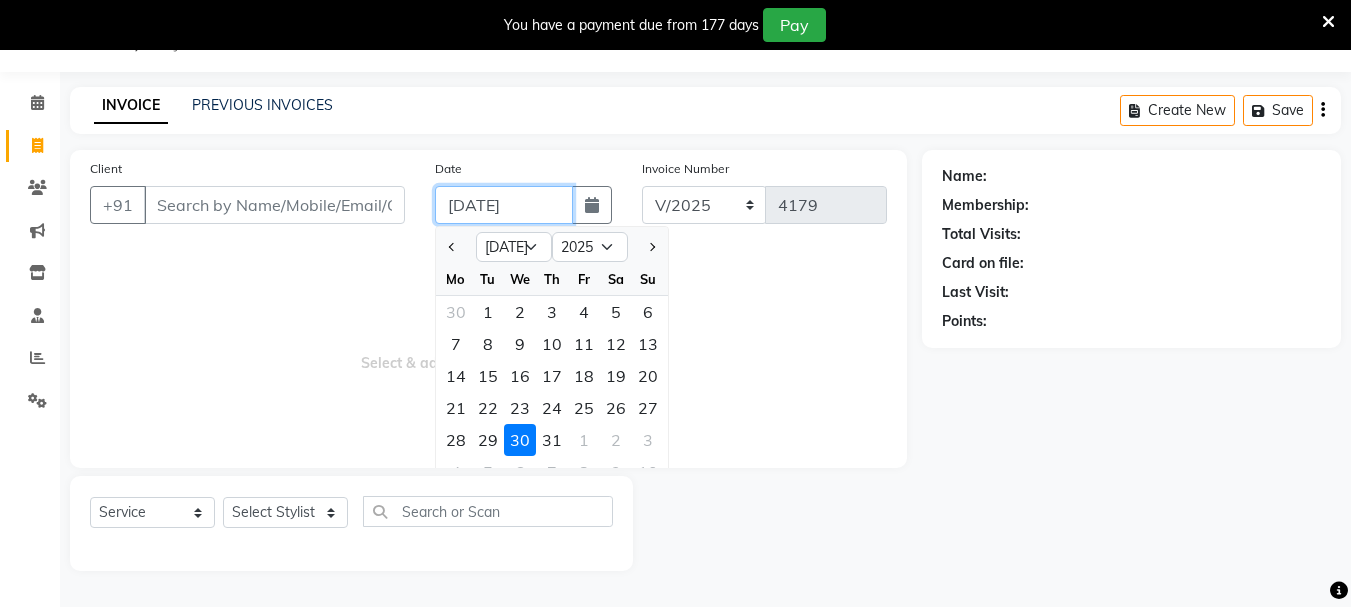 type on "[DATE]" 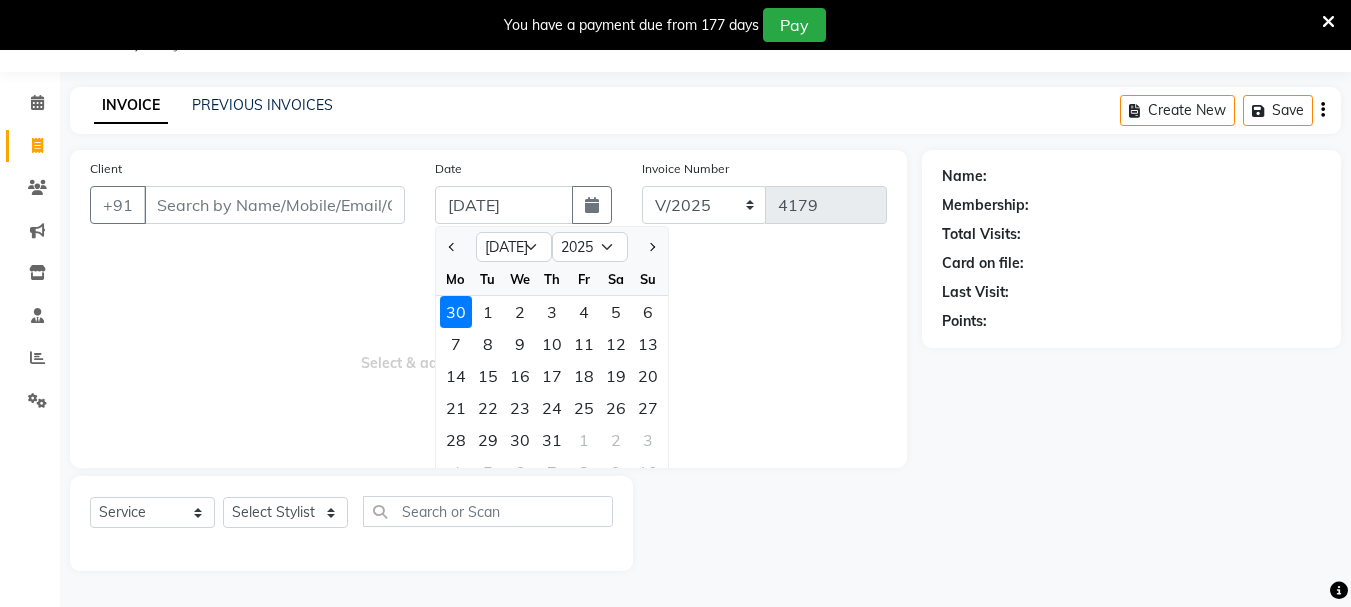 click on "Select & add items from the list below" at bounding box center (488, 348) 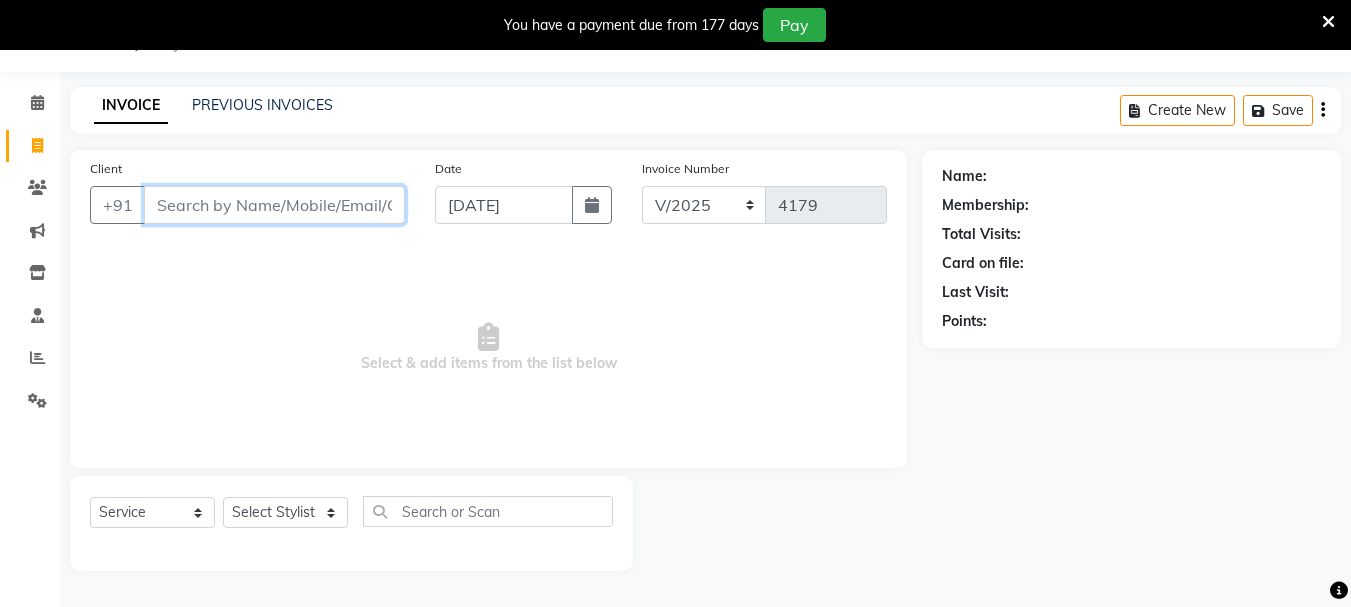 click on "Client" at bounding box center [274, 205] 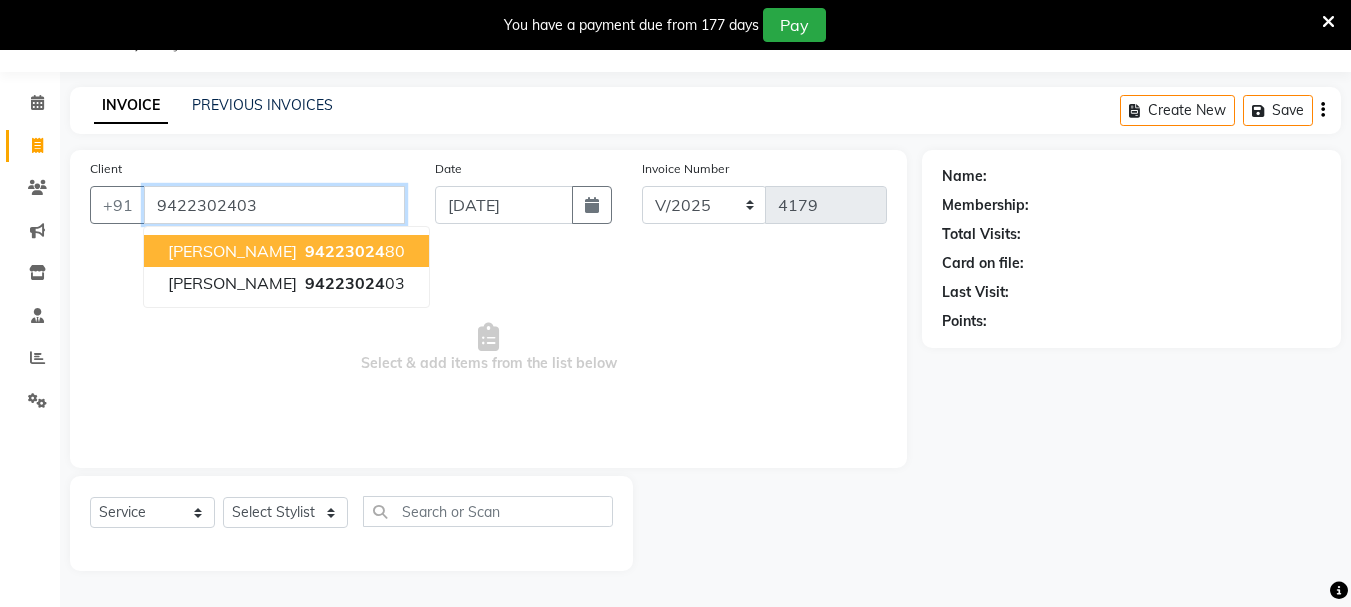 type on "9422302403" 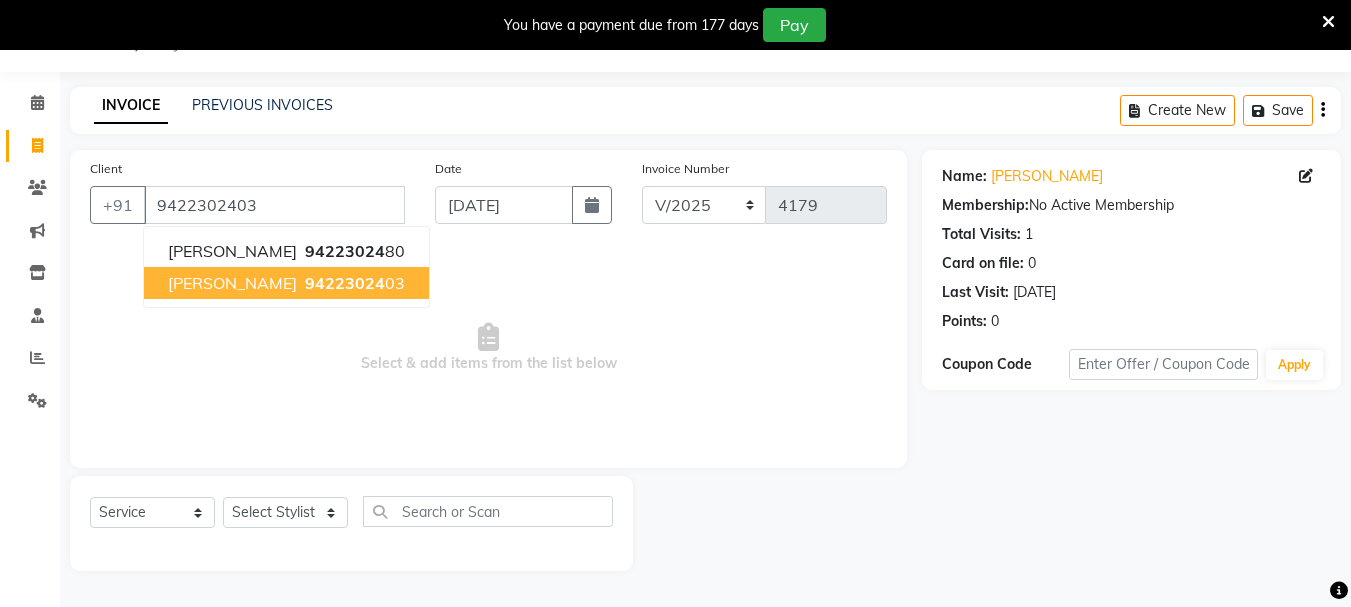 click on "94223024" at bounding box center [345, 283] 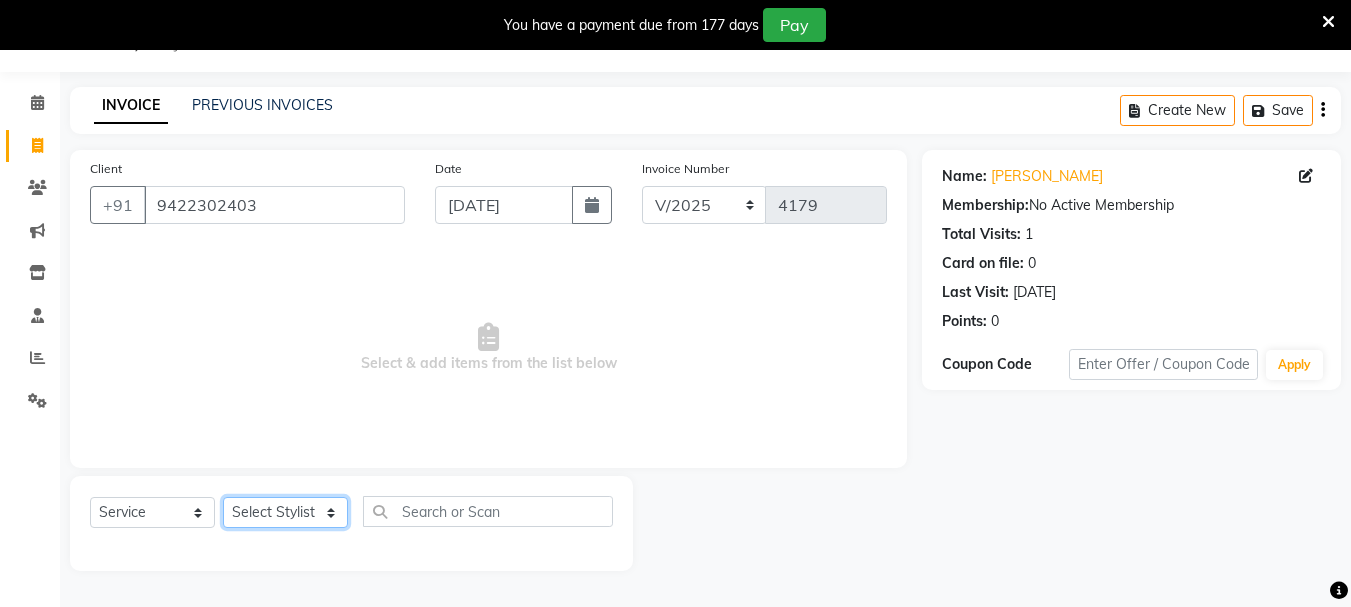 click on "Select Stylist [PERSON_NAME] Vaidyakar kokan  n Mahadev [PERSON_NAME] [PERSON_NAME] [PERSON_NAME]  Prem Mane Rajan Roma Rajput Sai [PERSON_NAME] Shop [PERSON_NAME] [PERSON_NAME] suport staff [PERSON_NAME]  [PERSON_NAME] [PERSON_NAME] [PERSON_NAME]" 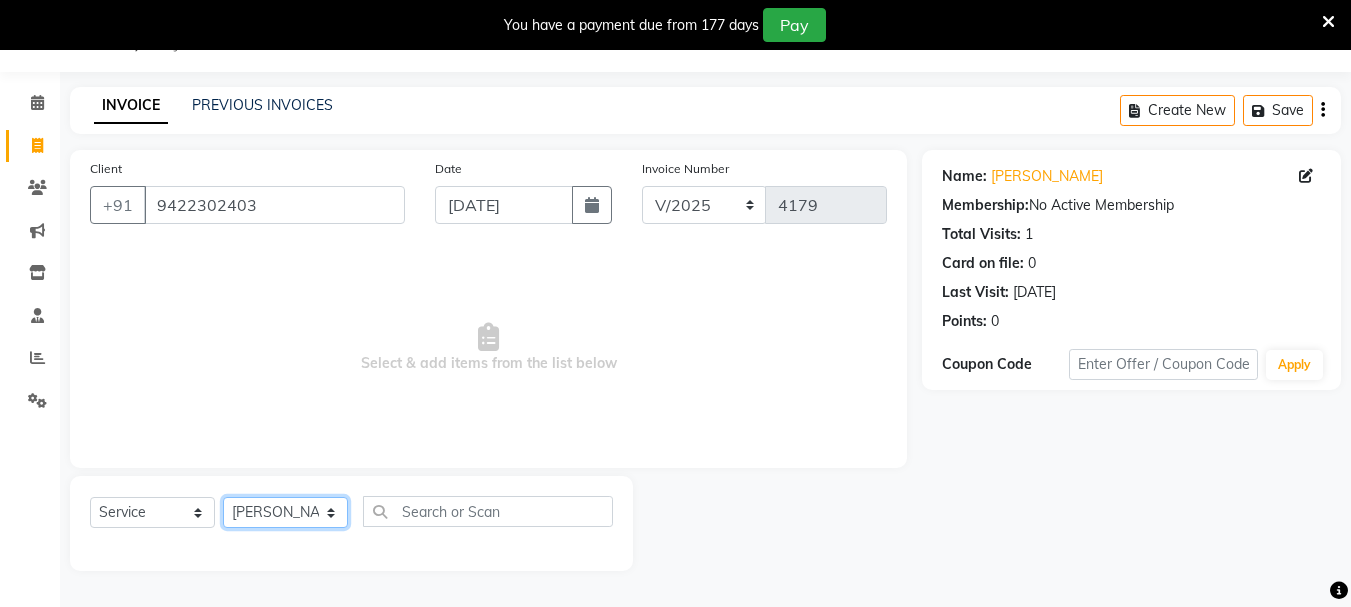 click on "Select Stylist [PERSON_NAME] Vaidyakar kokan  n Mahadev [PERSON_NAME] [PERSON_NAME] [PERSON_NAME]  Prem Mane Rajan Roma Rajput Sai [PERSON_NAME] Shop [PERSON_NAME] [PERSON_NAME] suport staff [PERSON_NAME]  [PERSON_NAME] [PERSON_NAME] [PERSON_NAME]" 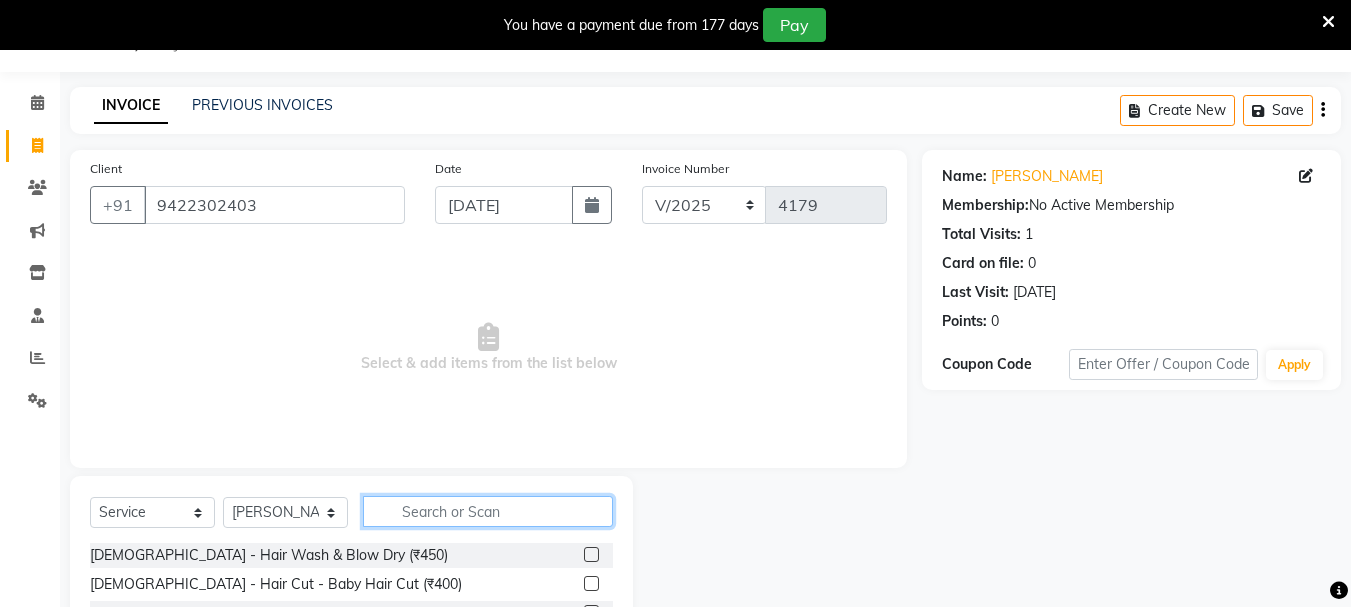 click 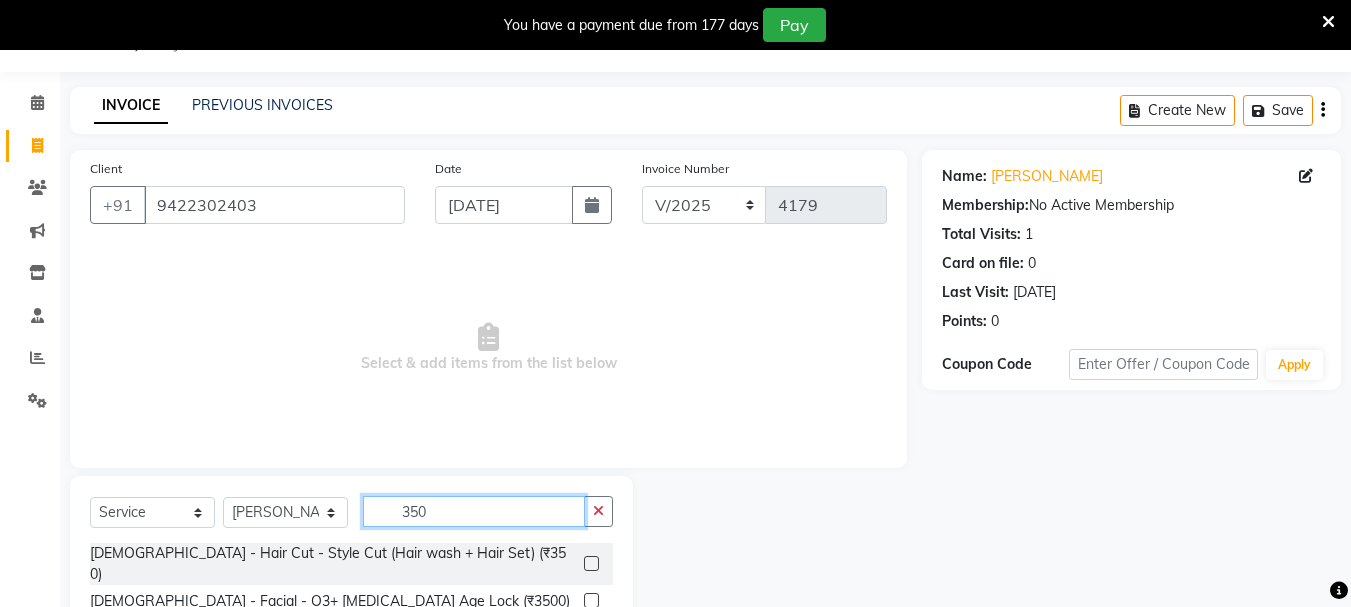 type on "350" 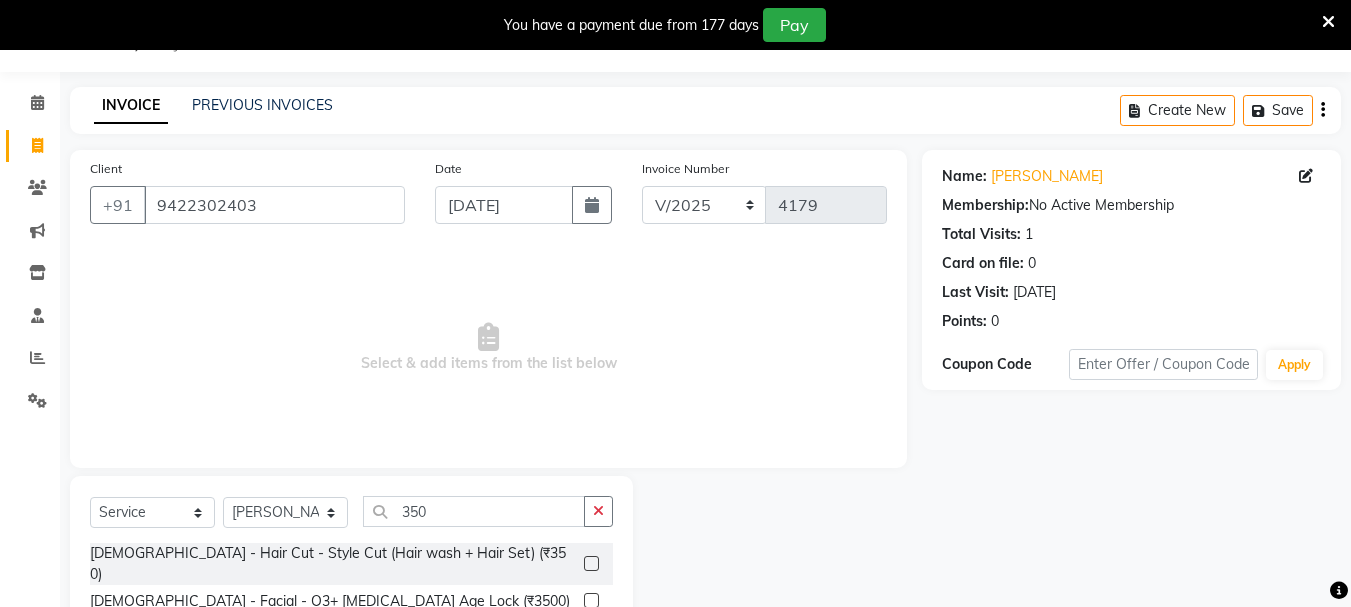 click 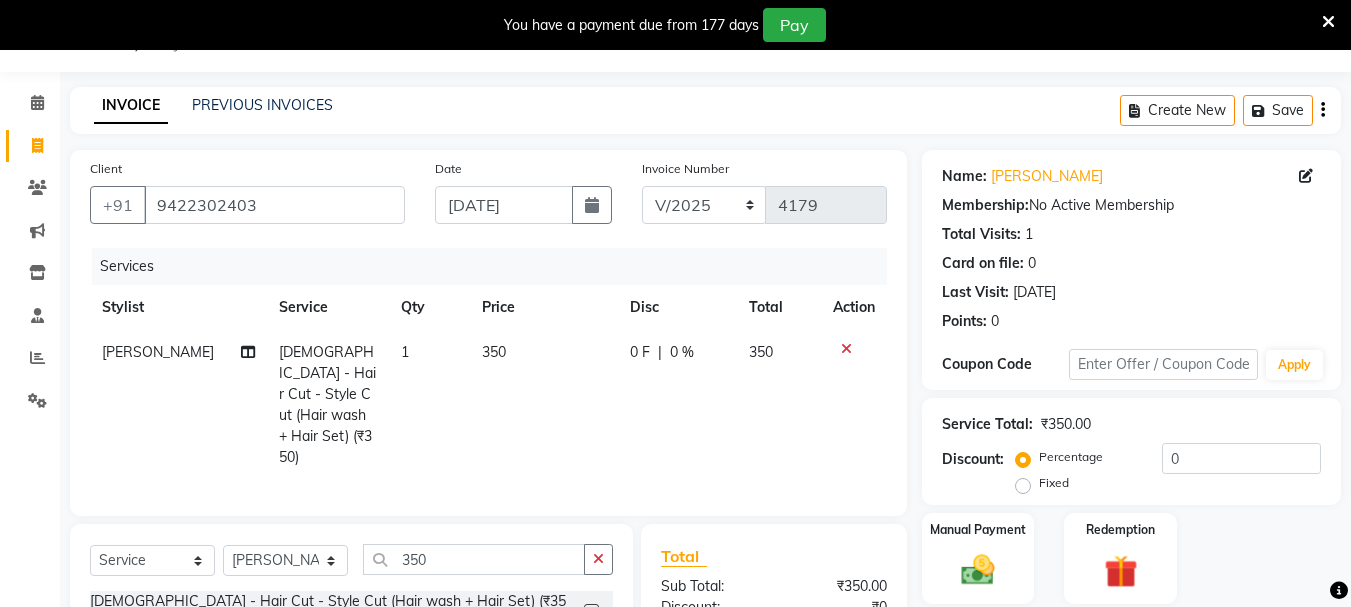 checkbox on "false" 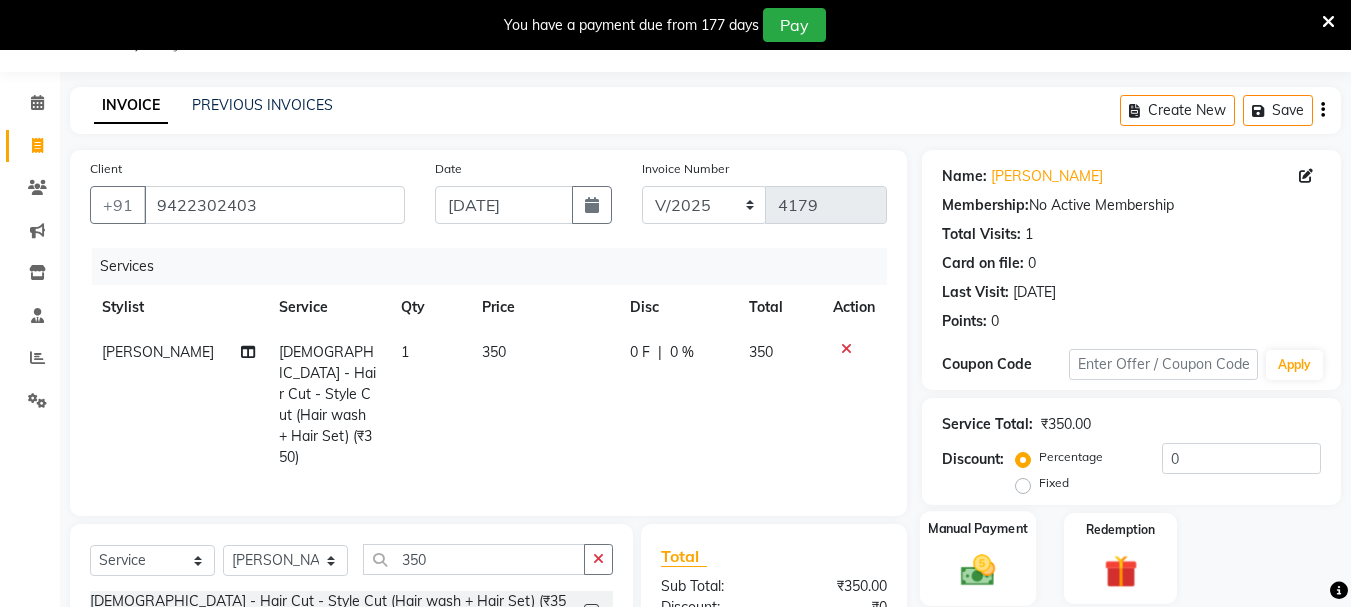 click 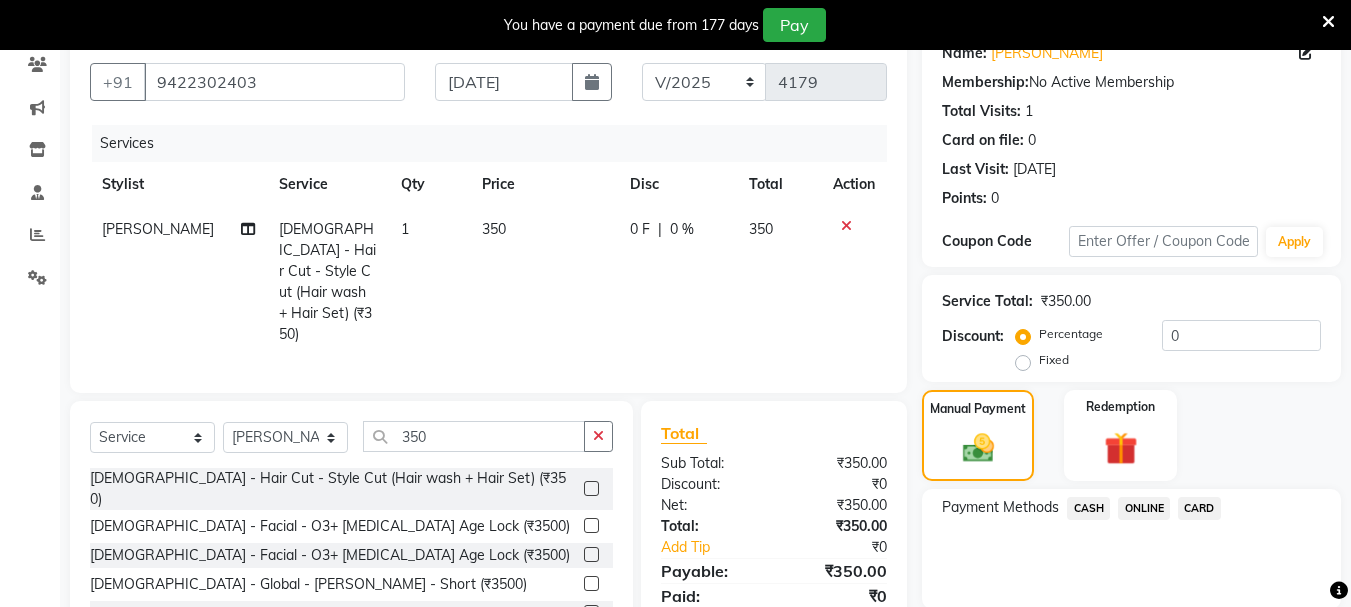 scroll, scrollTop: 265, scrollLeft: 0, axis: vertical 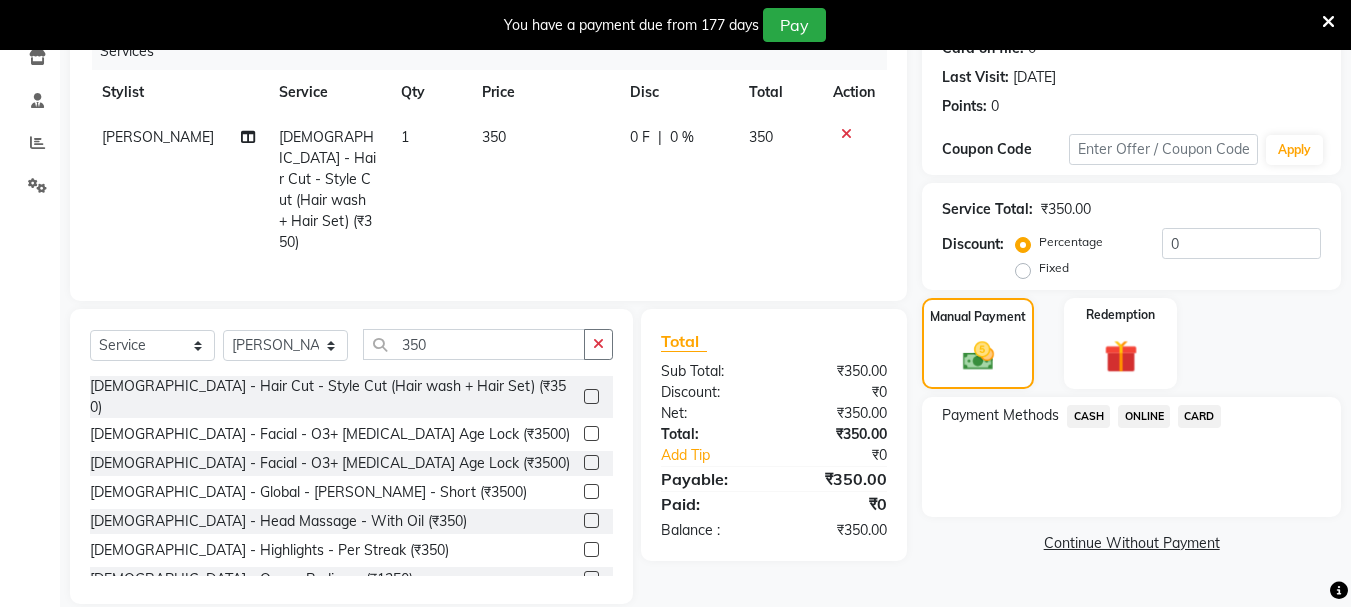 click on "ONLINE" 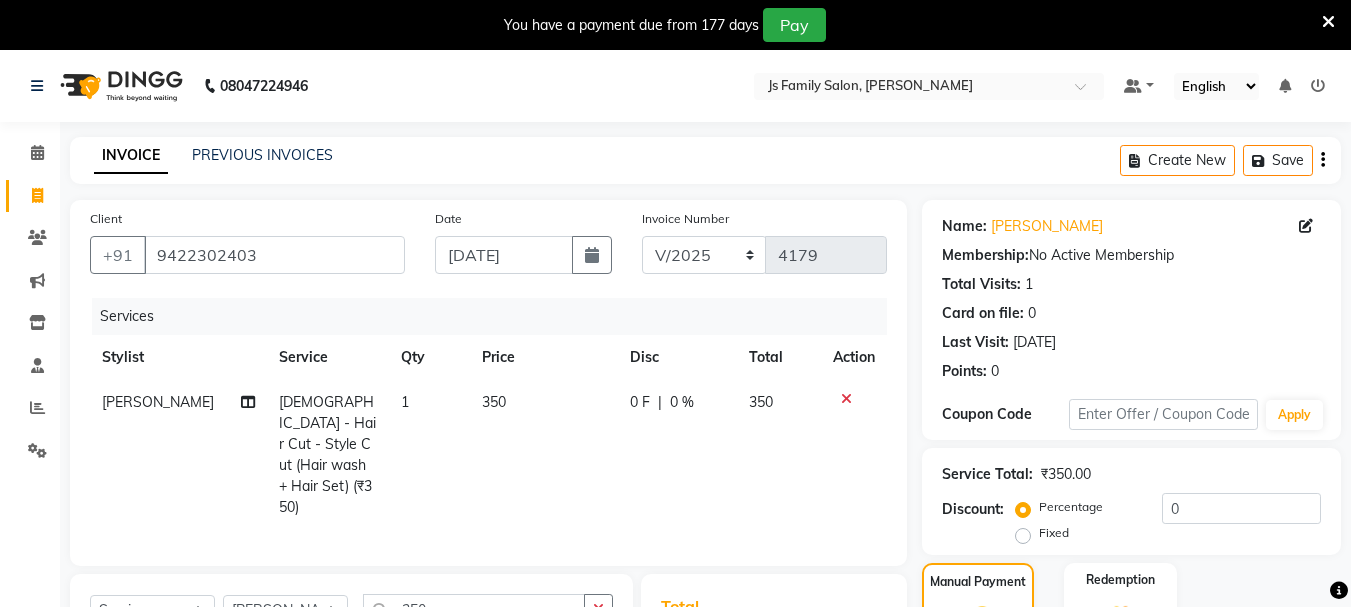 scroll, scrollTop: 275, scrollLeft: 0, axis: vertical 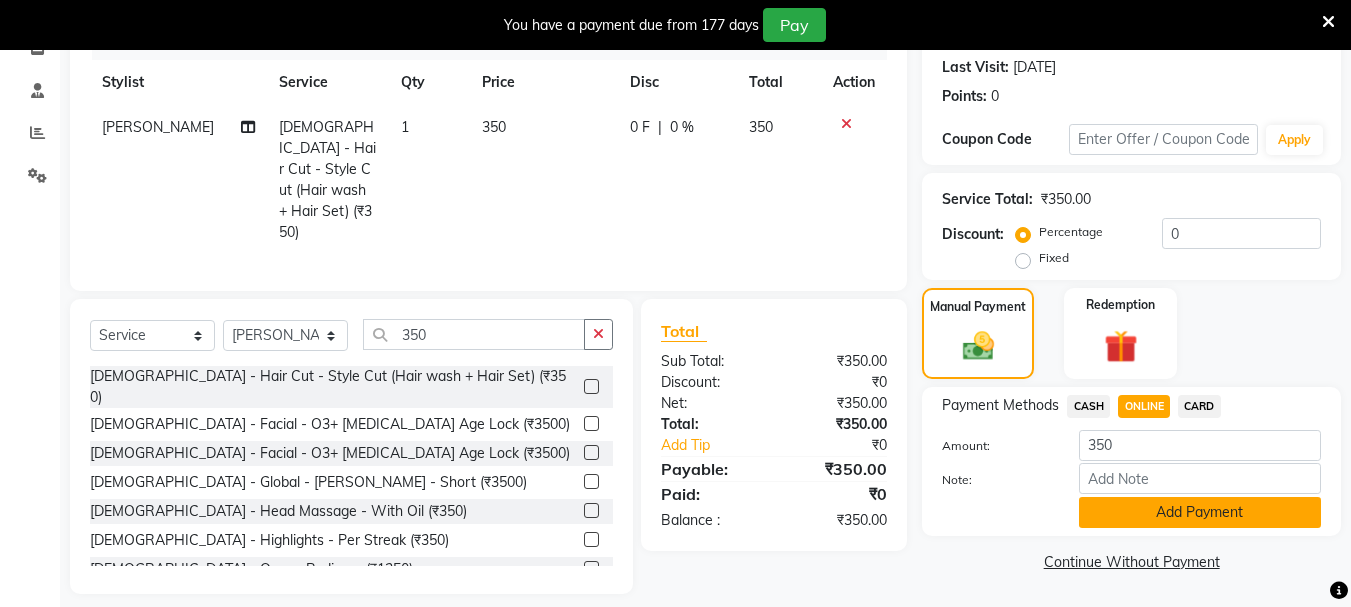 click on "Add Payment" 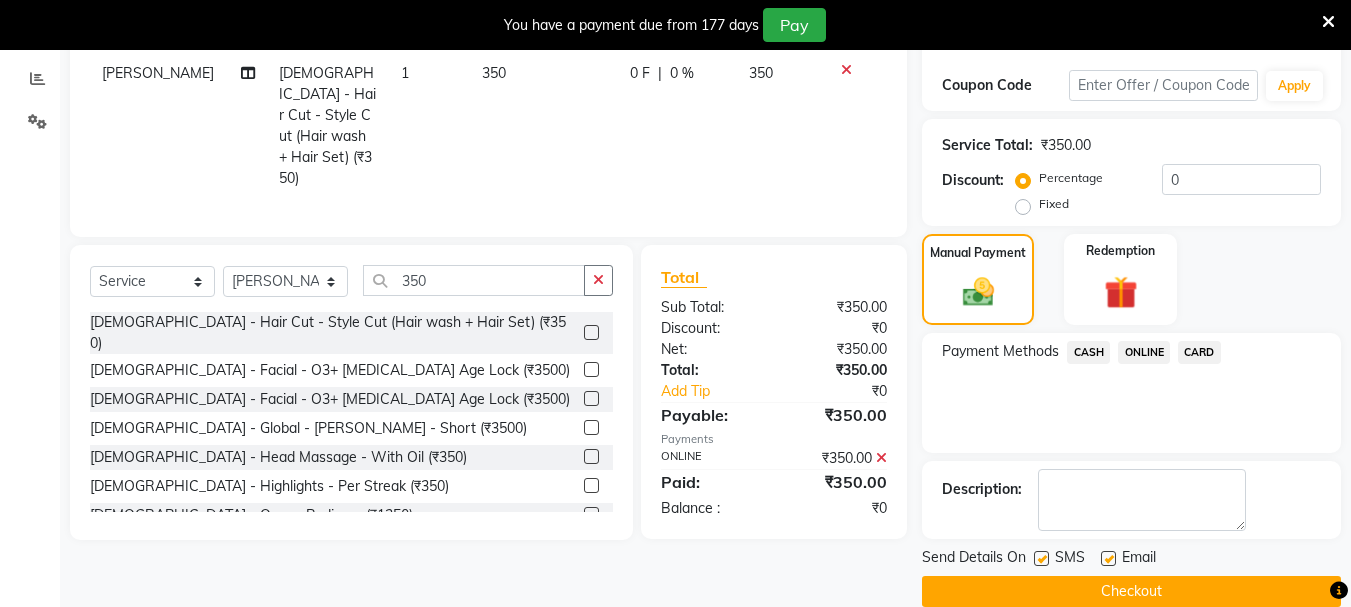 scroll, scrollTop: 359, scrollLeft: 0, axis: vertical 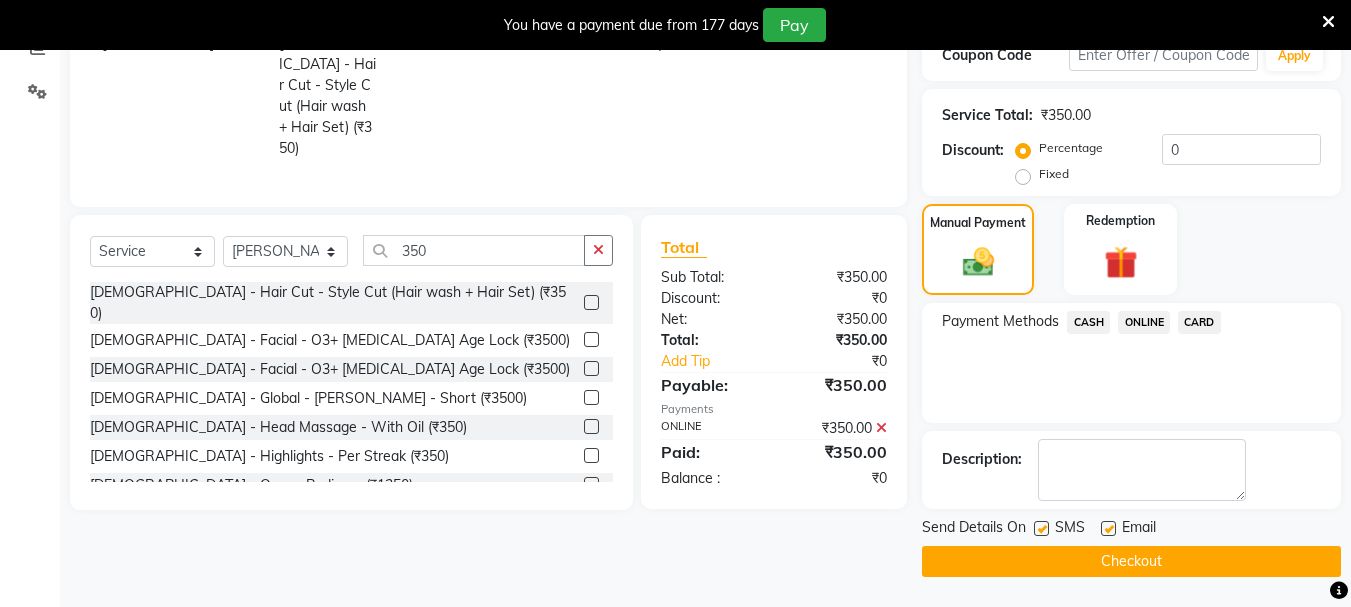 click on "Checkout" 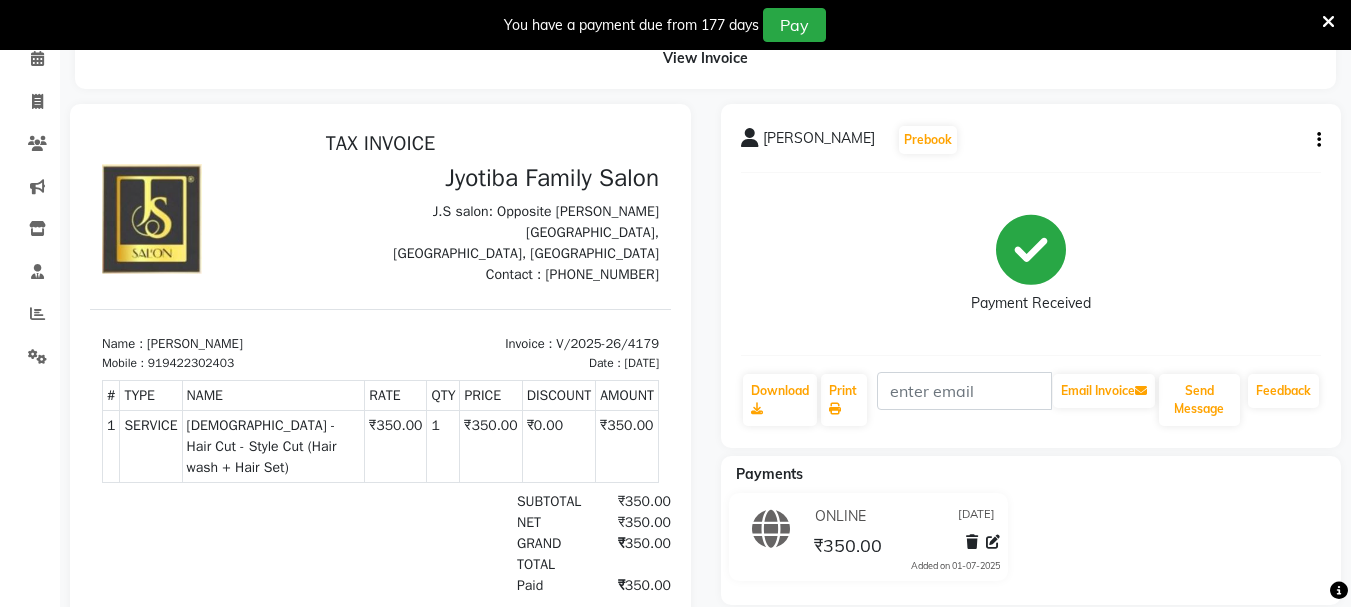 scroll, scrollTop: 0, scrollLeft: 0, axis: both 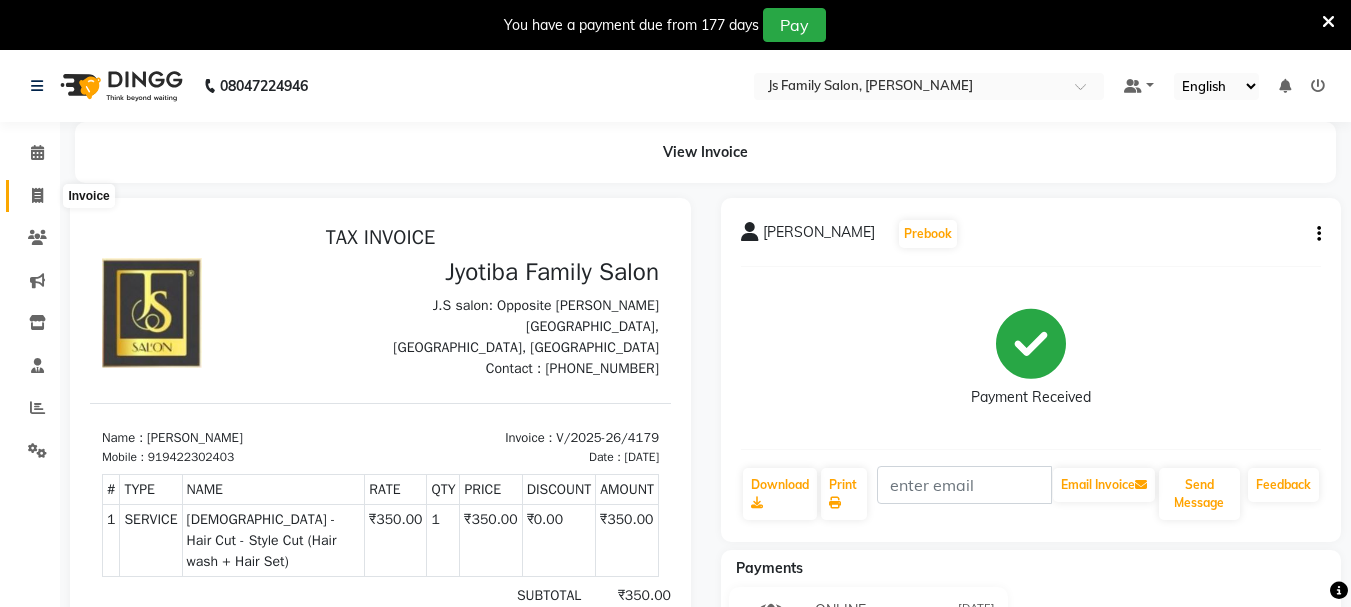 click 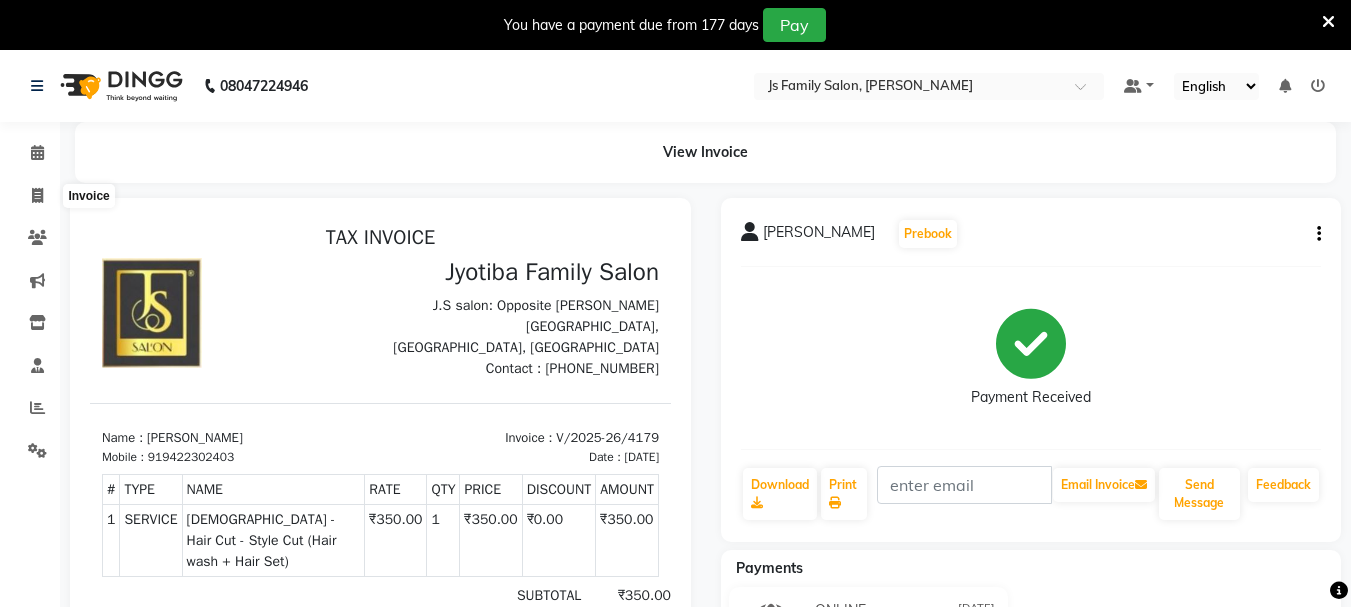 select on "3729" 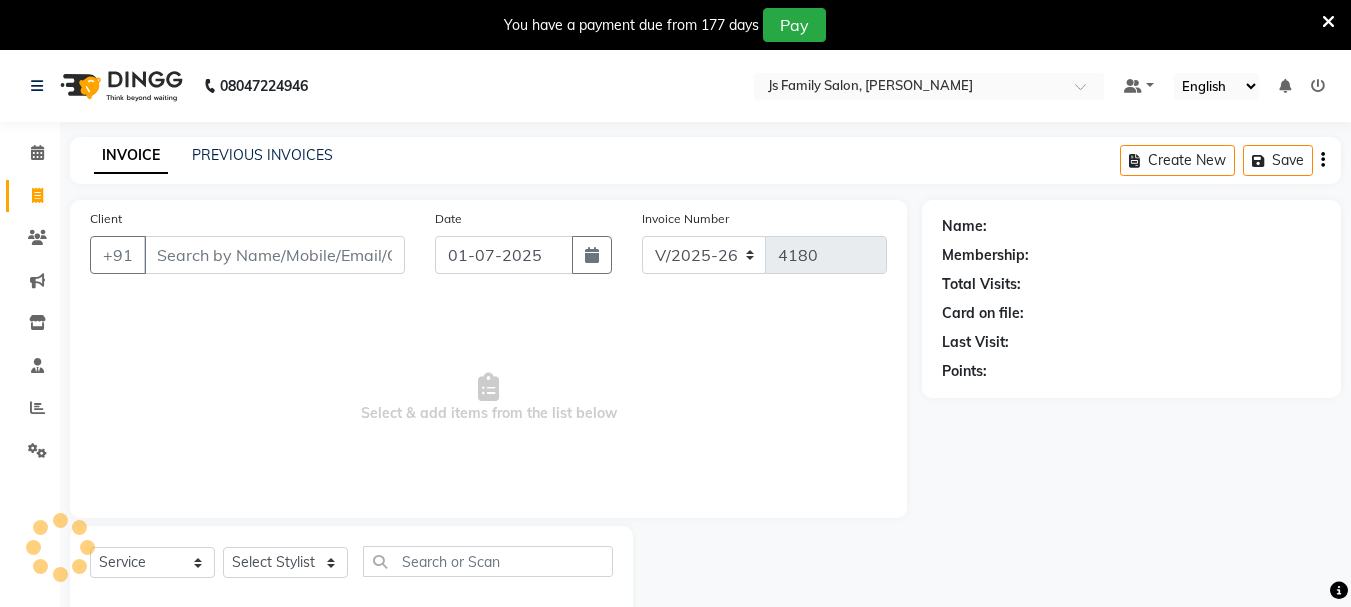 scroll, scrollTop: 50, scrollLeft: 0, axis: vertical 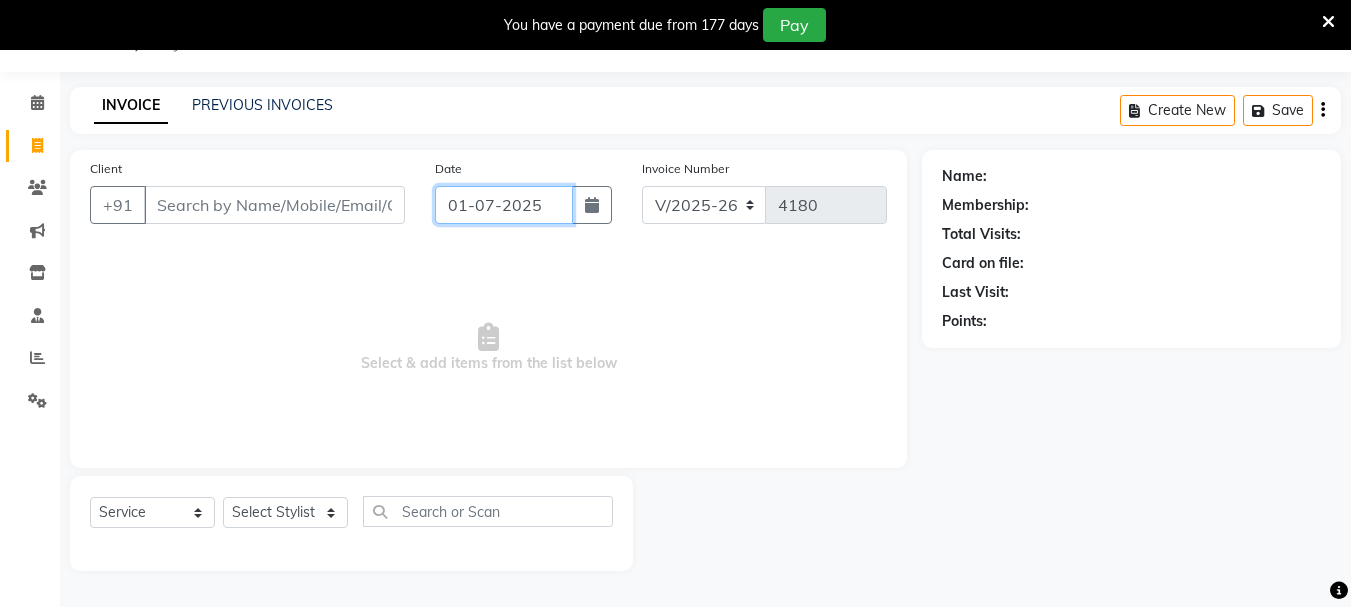 click on "01-07-2025" 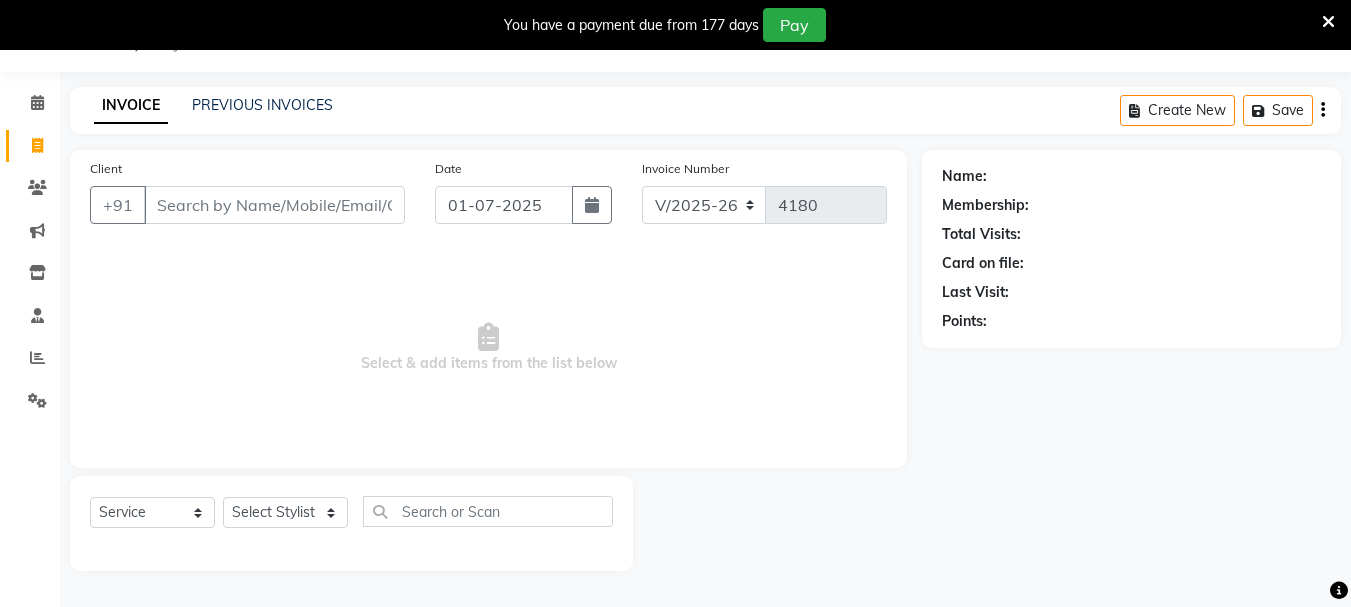 select on "7" 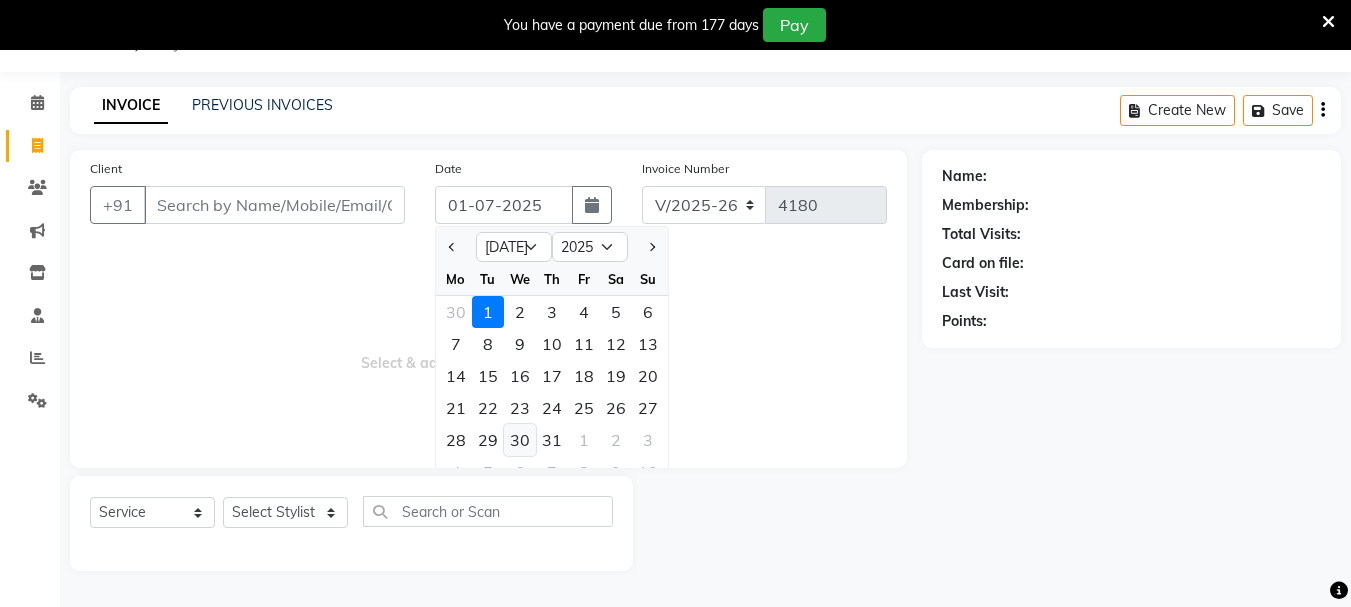 click on "30" 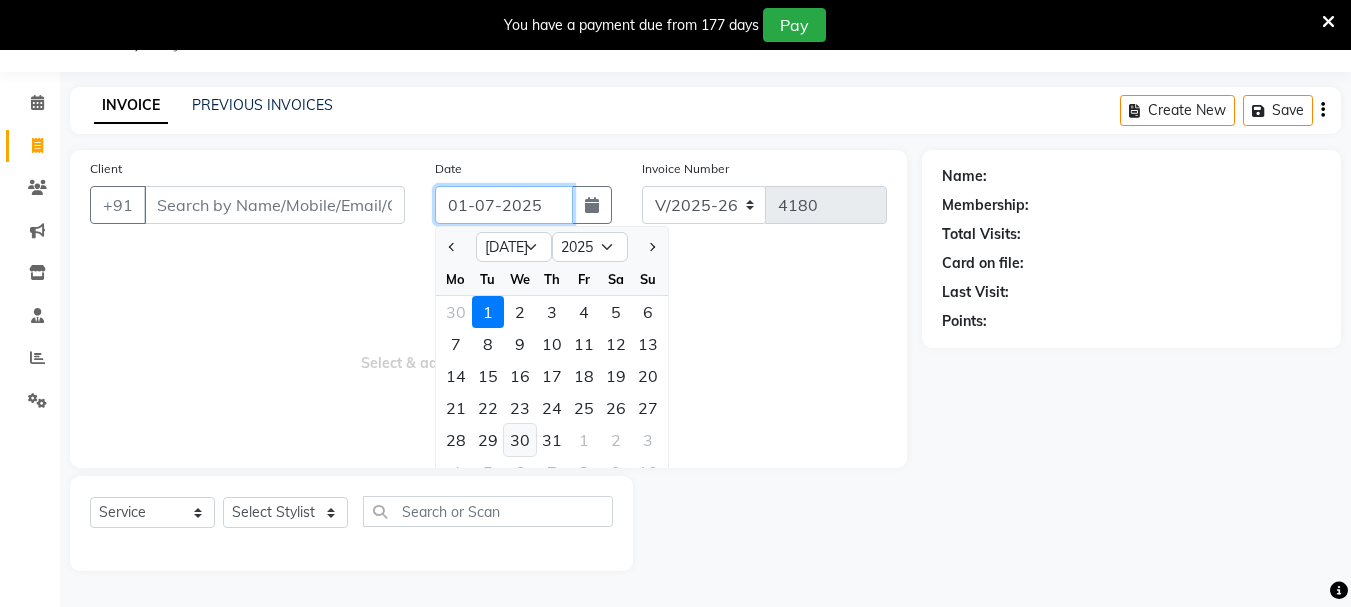 type on "[DATE]" 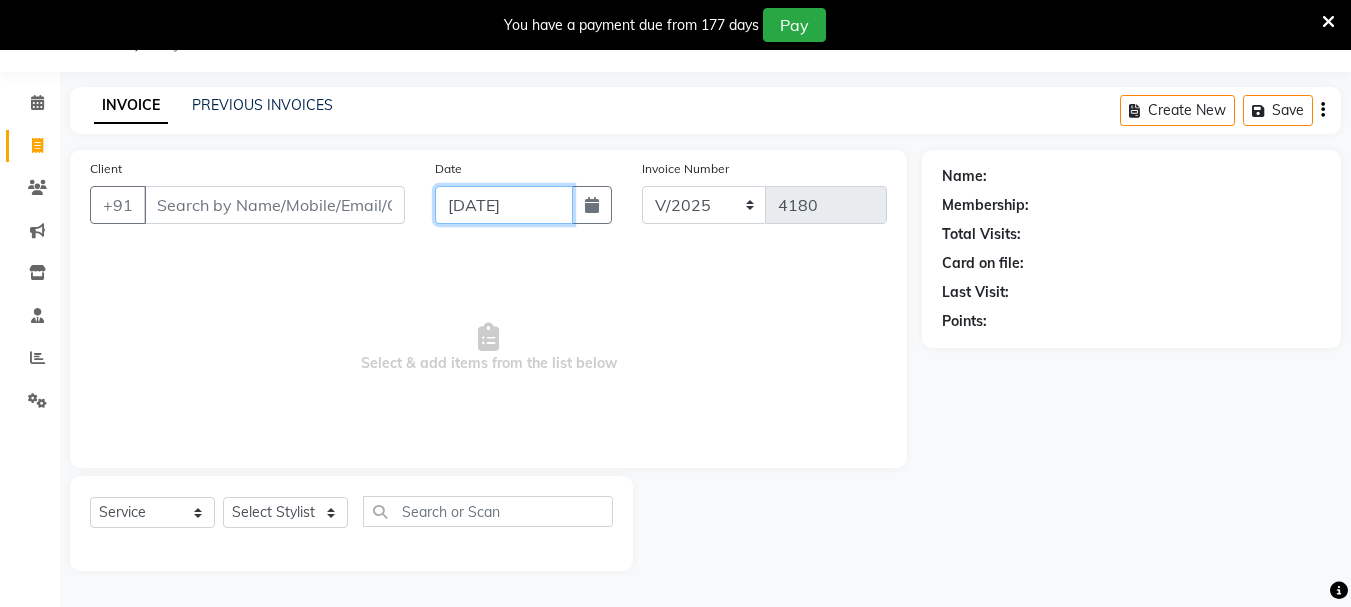click on "[DATE]" 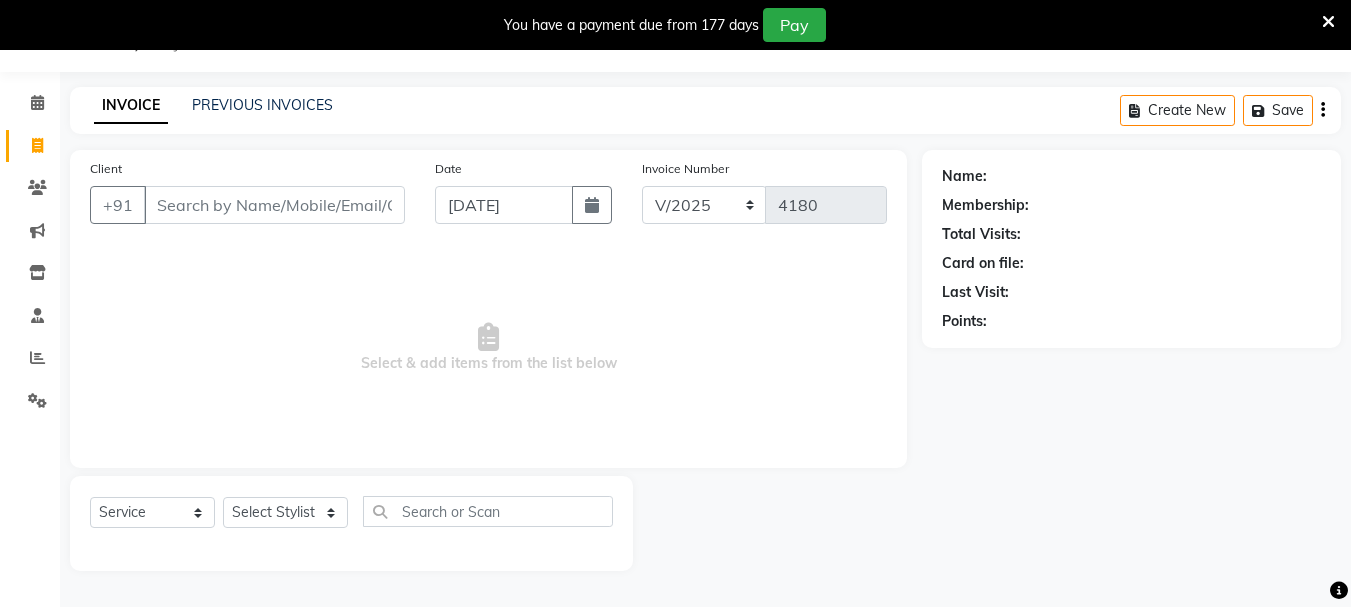 select on "7" 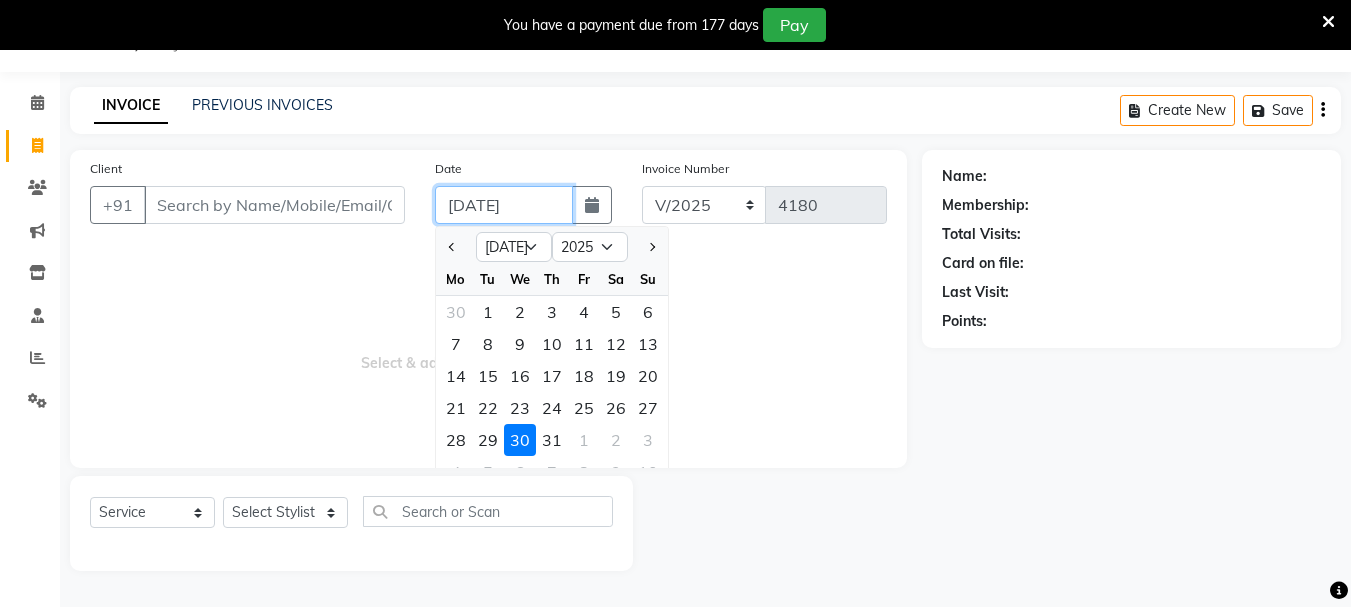 click on "[DATE]" 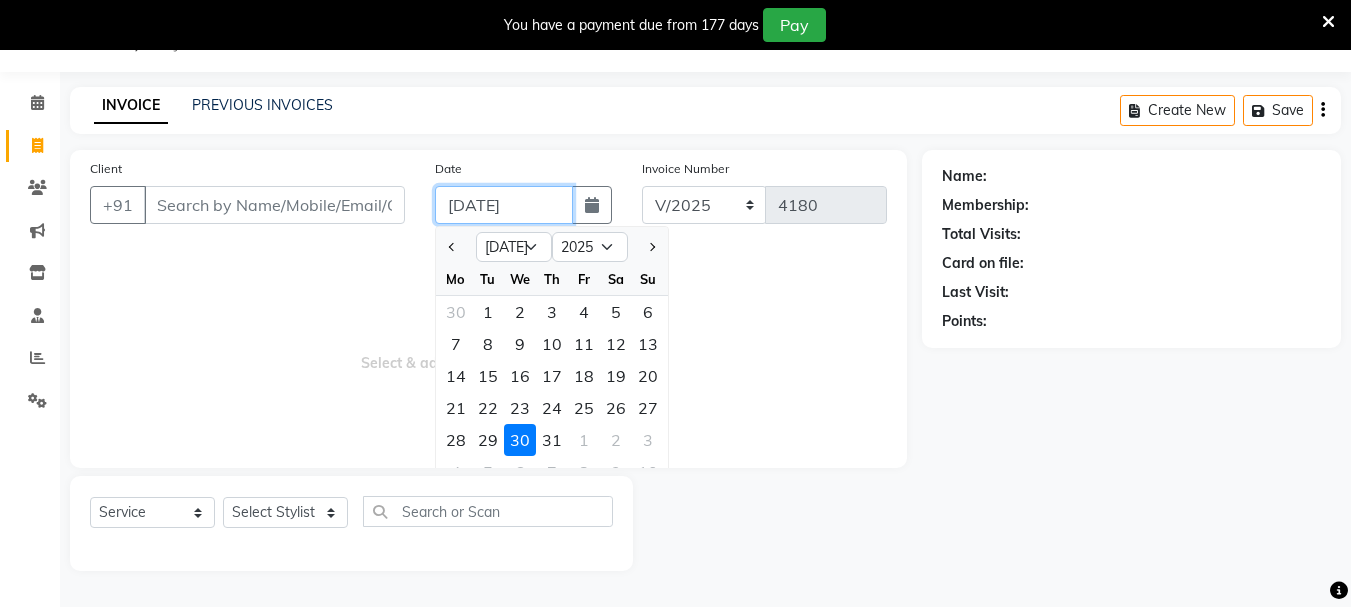 type on "[DATE]" 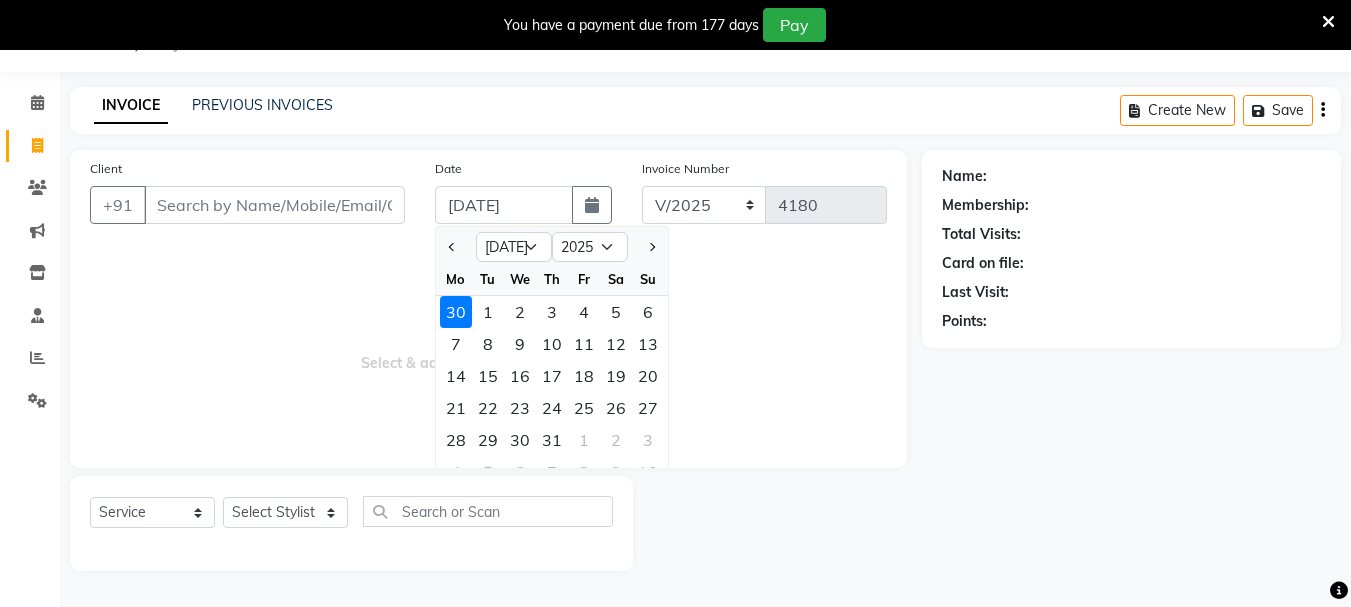 click on "Select & add items from the list below" at bounding box center (488, 348) 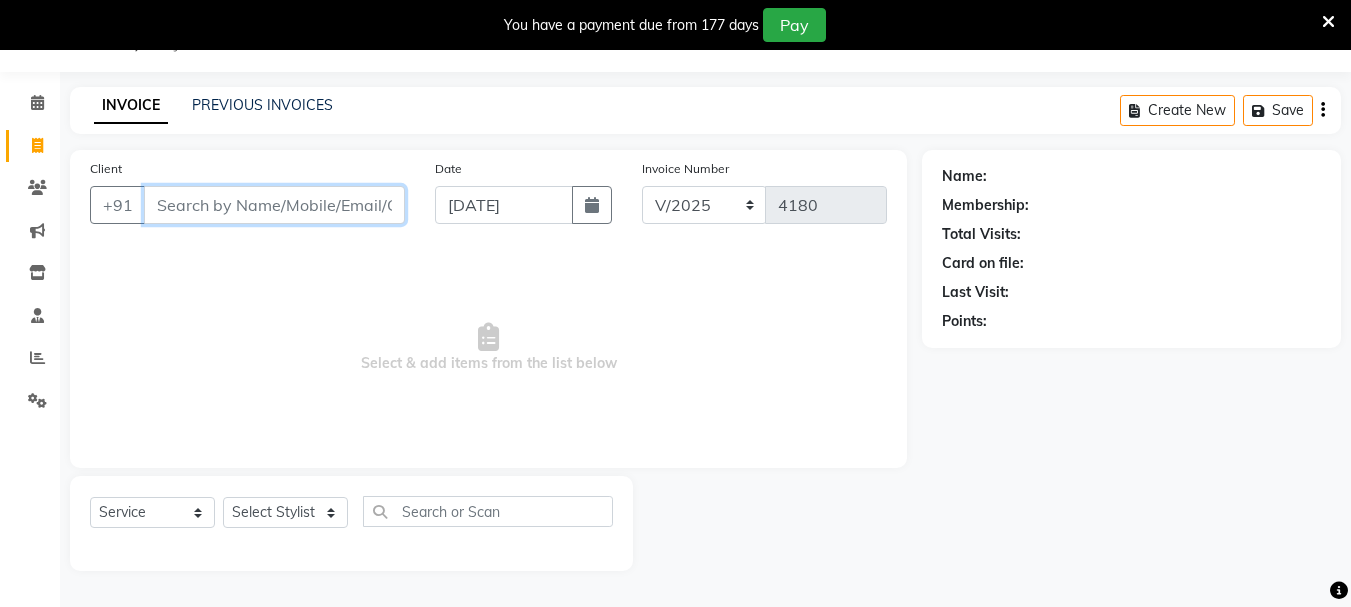 click on "Client" at bounding box center [274, 205] 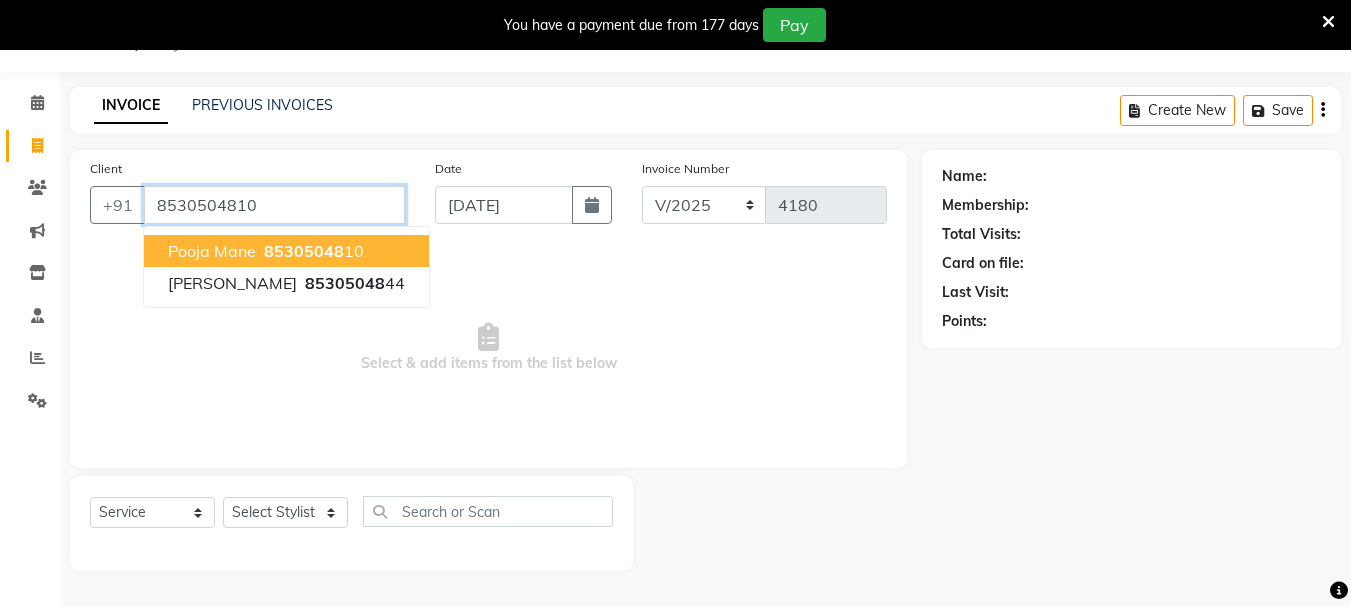 type on "8530504810" 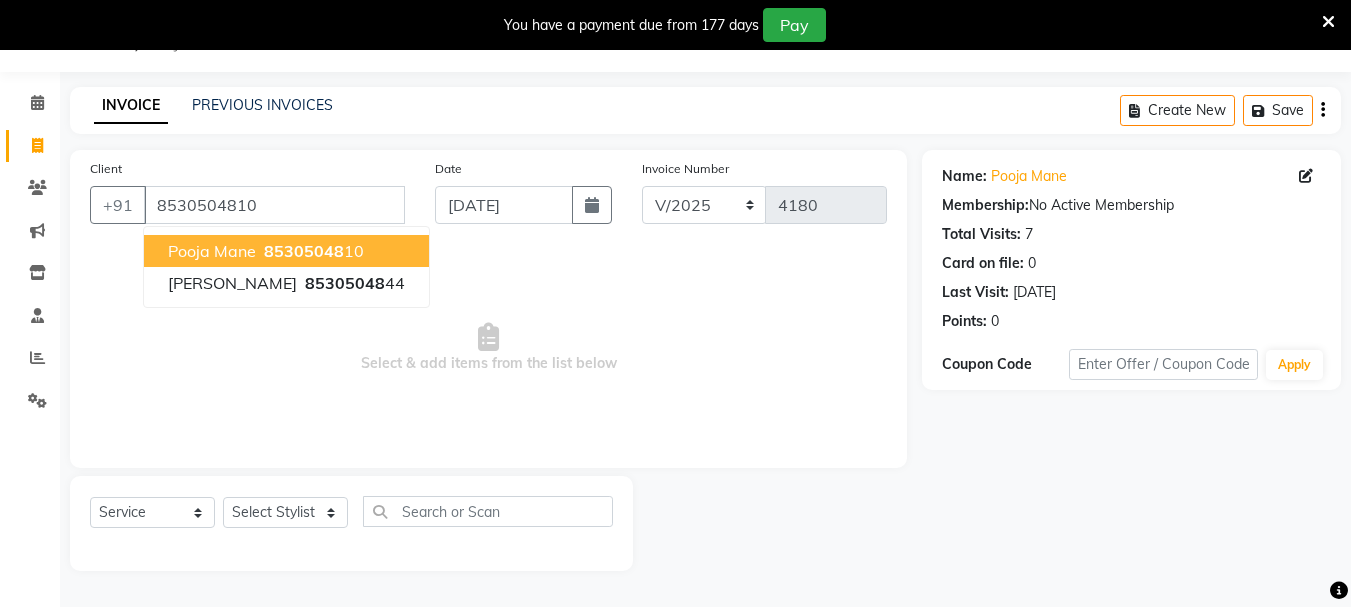 click on "Pooja Mane" at bounding box center [212, 251] 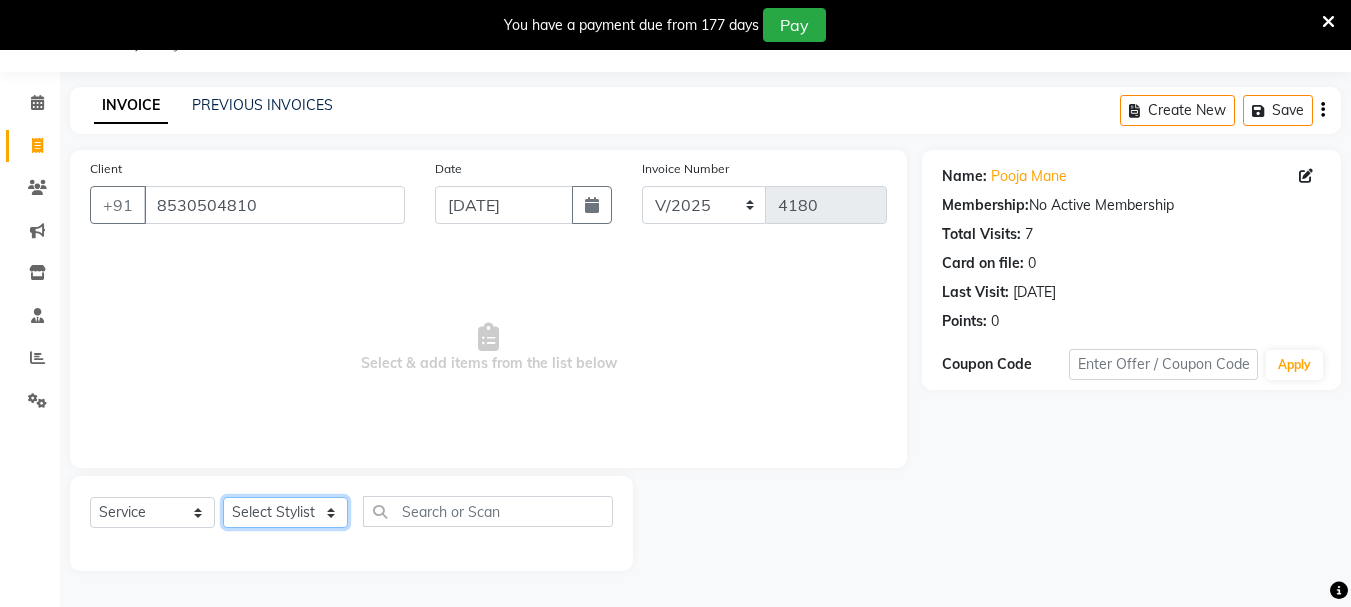 click on "Select Stylist [PERSON_NAME] Vaidyakar kokan  n Mahadev [PERSON_NAME] [PERSON_NAME] [PERSON_NAME]  Prem Mane Rajan Roma Rajput Sai [PERSON_NAME] Shop [PERSON_NAME] [PERSON_NAME] suport staff [PERSON_NAME]  [PERSON_NAME] [PERSON_NAME] [PERSON_NAME]" 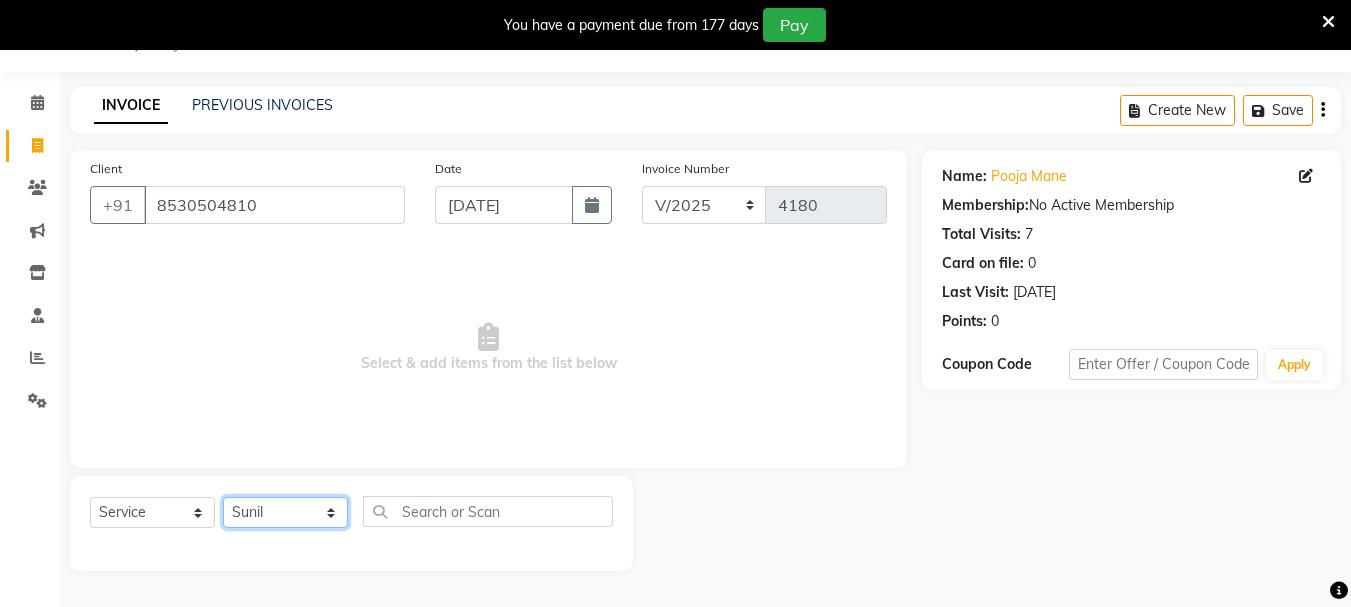 click on "Select Stylist [PERSON_NAME] Vaidyakar kokan  n Mahadev [PERSON_NAME] [PERSON_NAME] [PERSON_NAME]  Prem Mane Rajan Roma Rajput Sai [PERSON_NAME] Shop [PERSON_NAME] [PERSON_NAME] suport staff [PERSON_NAME]  [PERSON_NAME] [PERSON_NAME] [PERSON_NAME]" 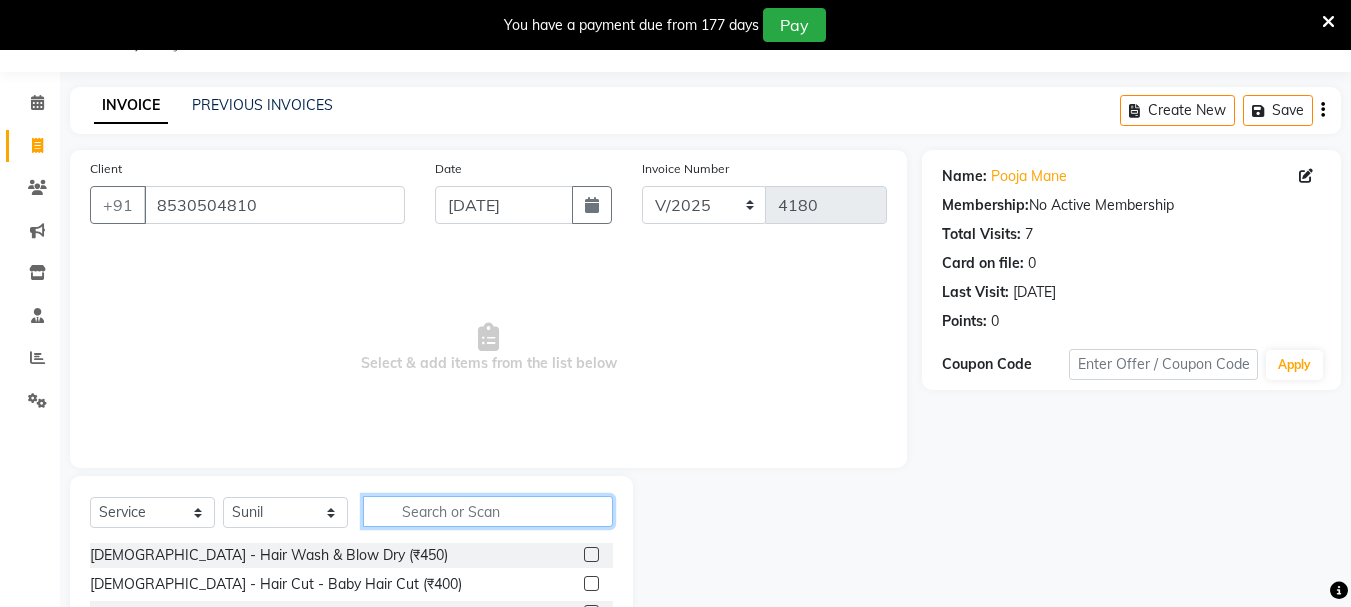 click 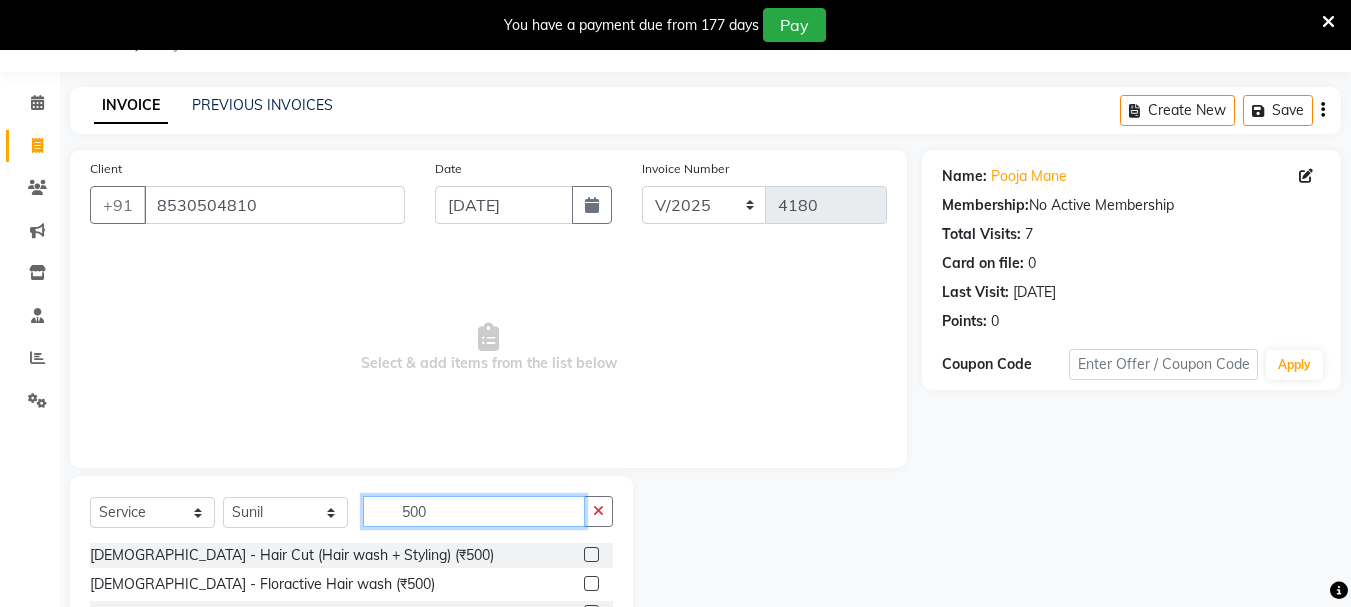 type on "500" 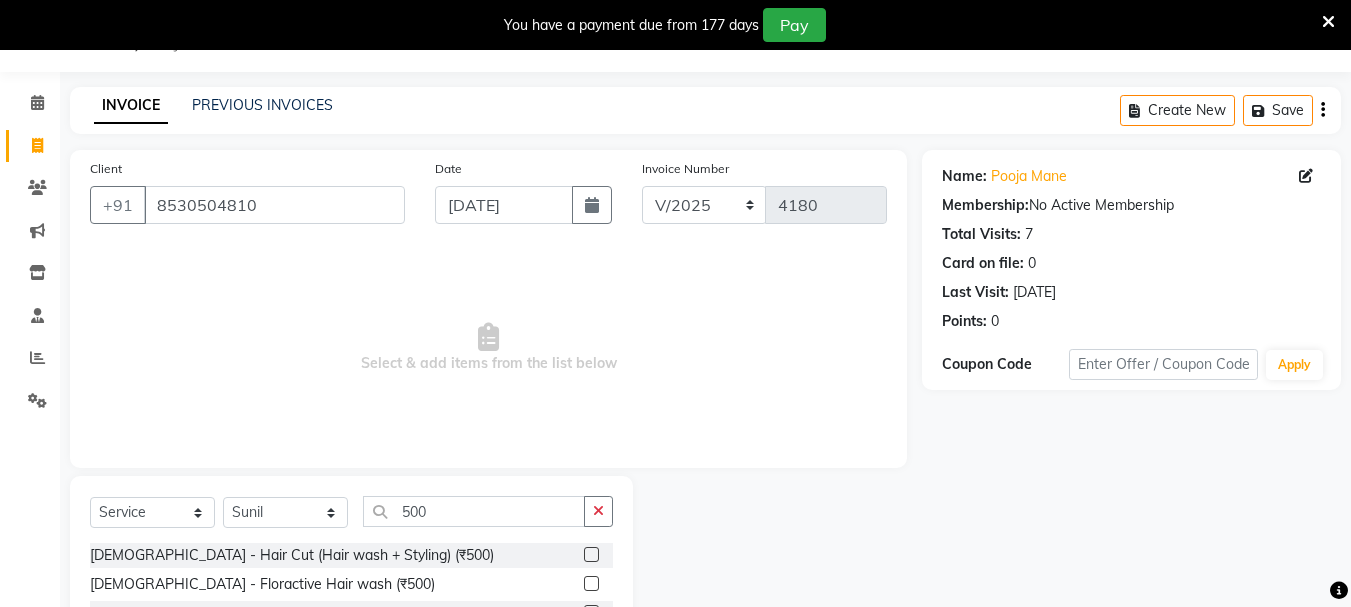click 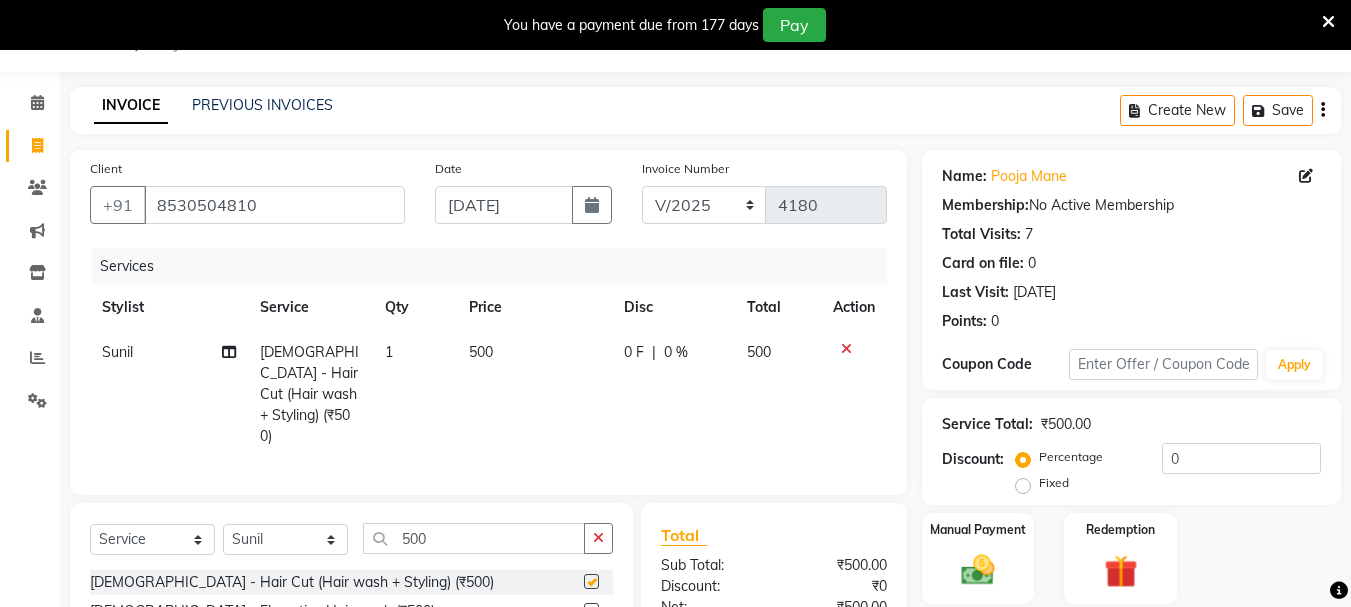 checkbox on "false" 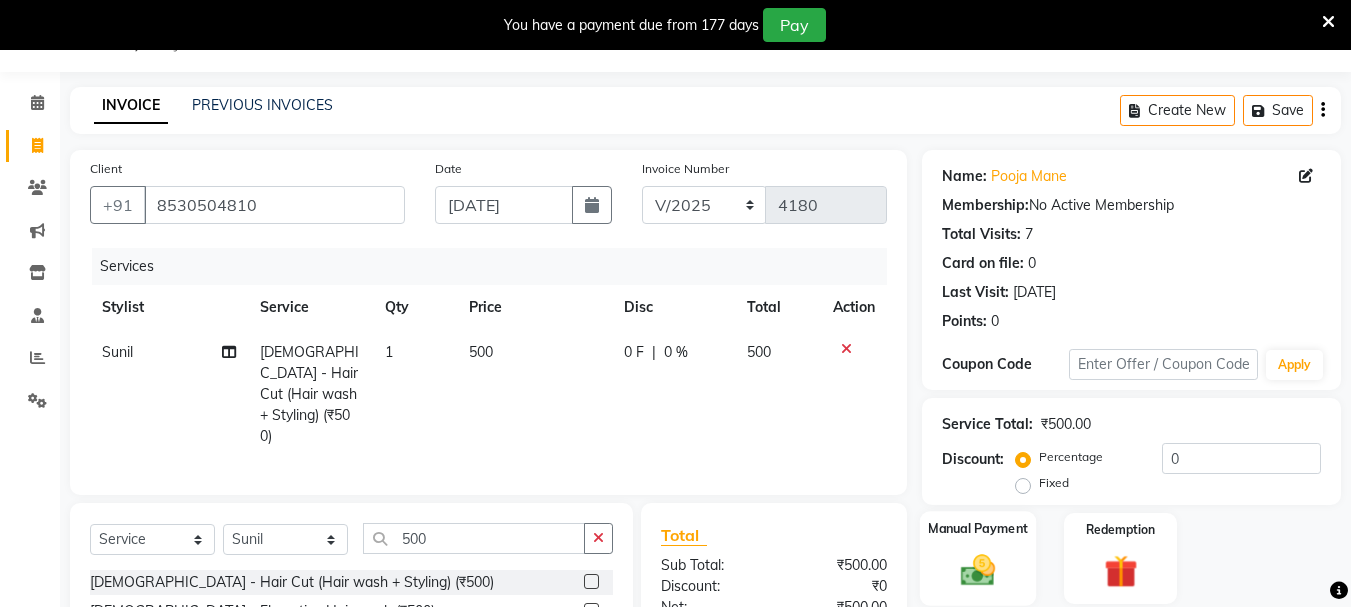 click 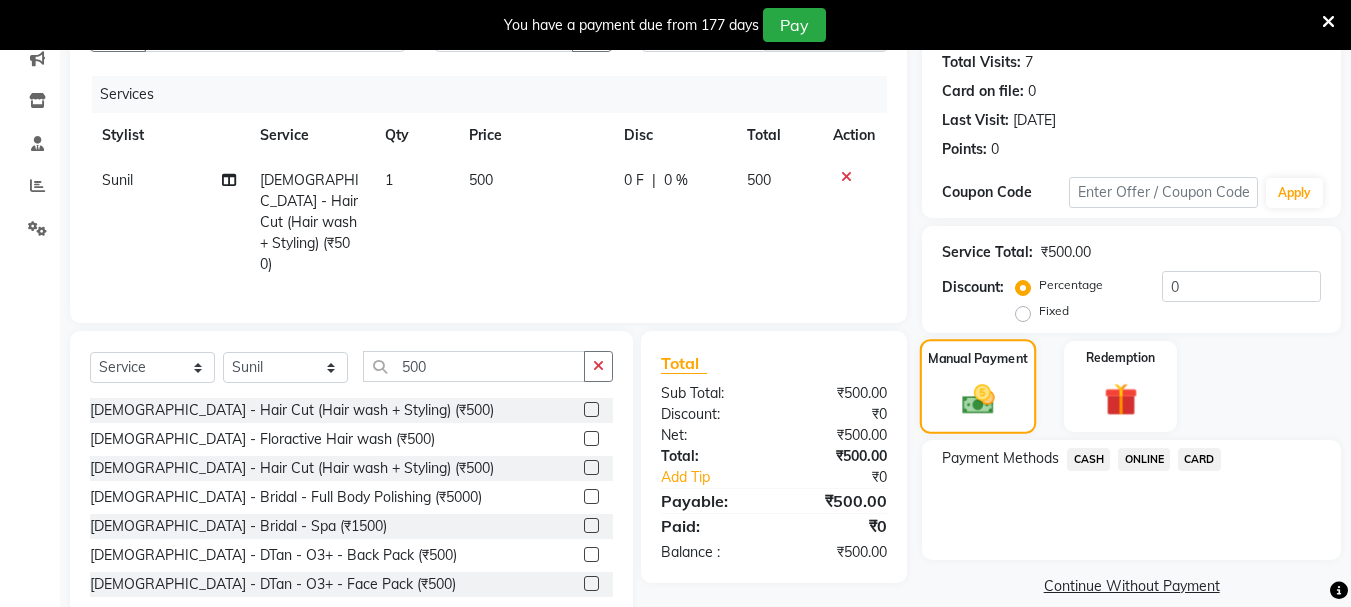 scroll, scrollTop: 246, scrollLeft: 0, axis: vertical 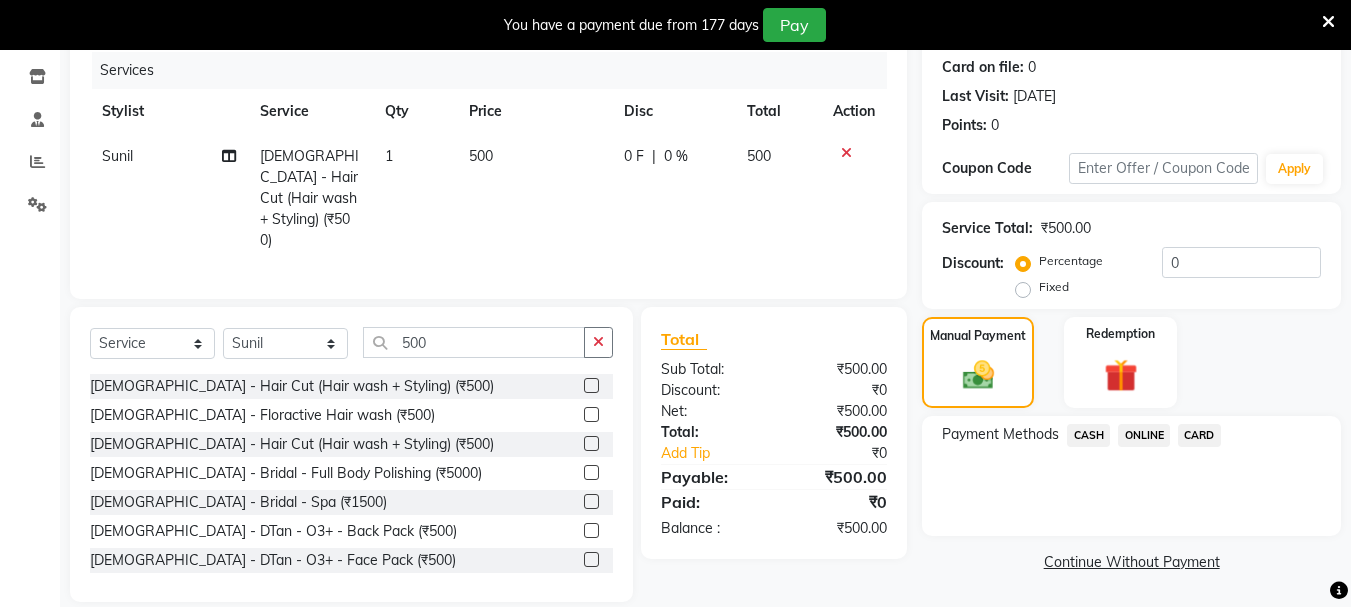 click on "ONLINE" 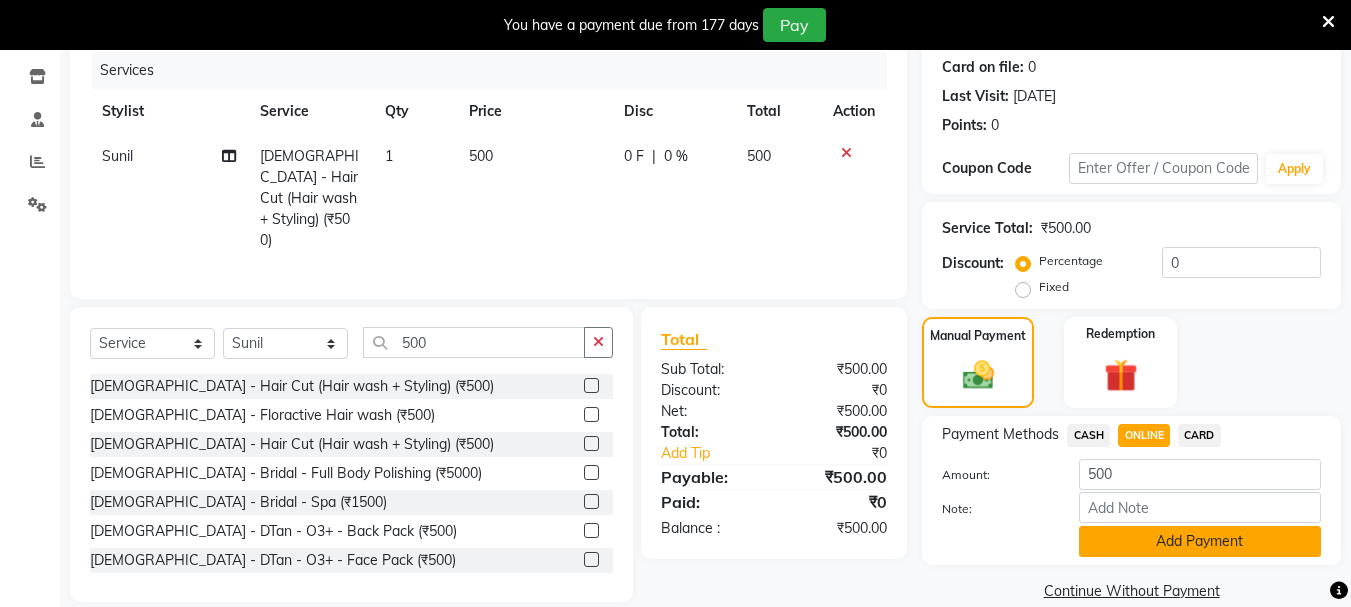 click on "Add Payment" 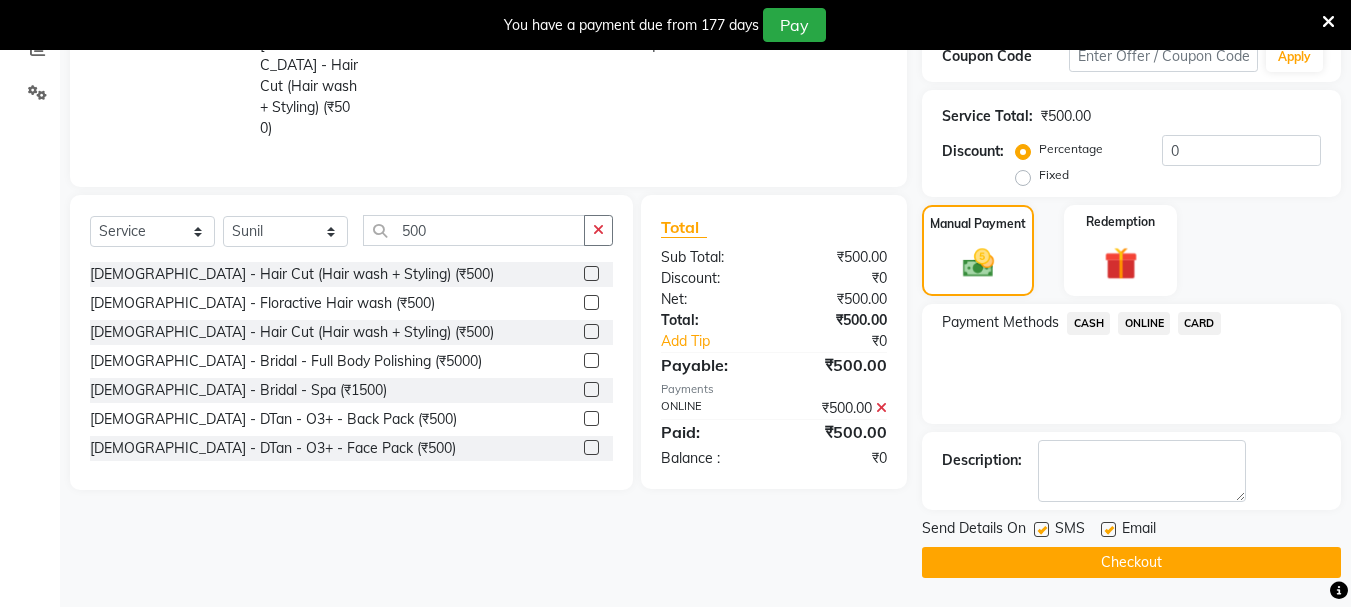 scroll, scrollTop: 359, scrollLeft: 0, axis: vertical 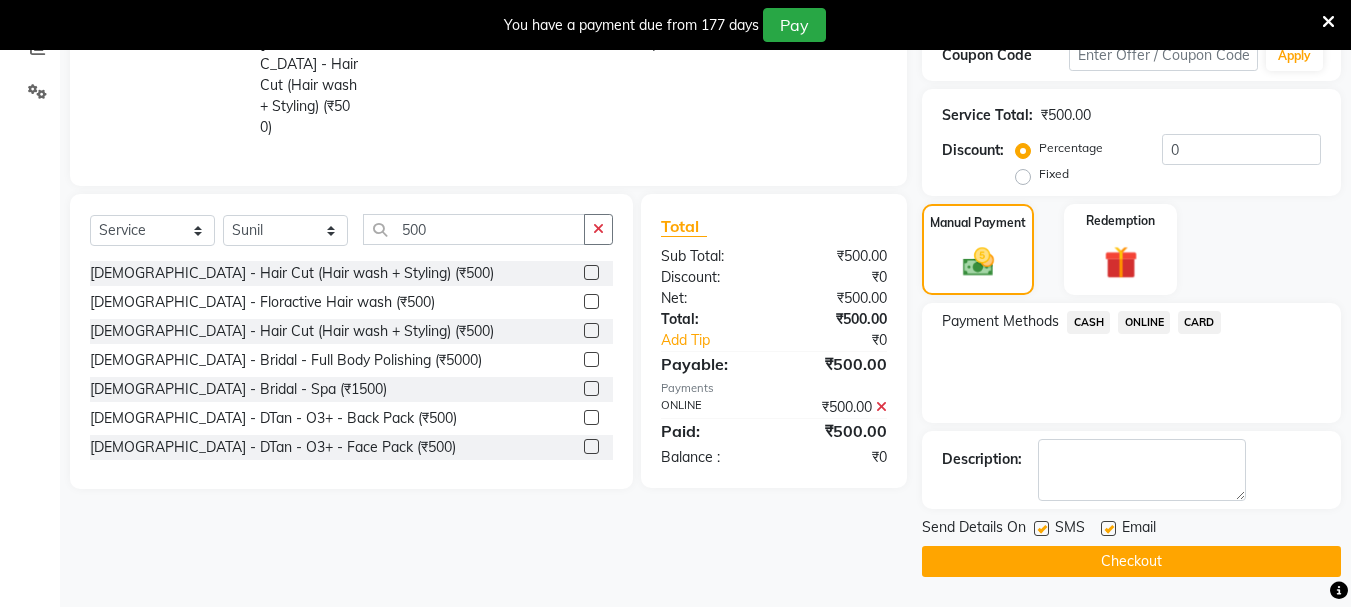 click on "Checkout" 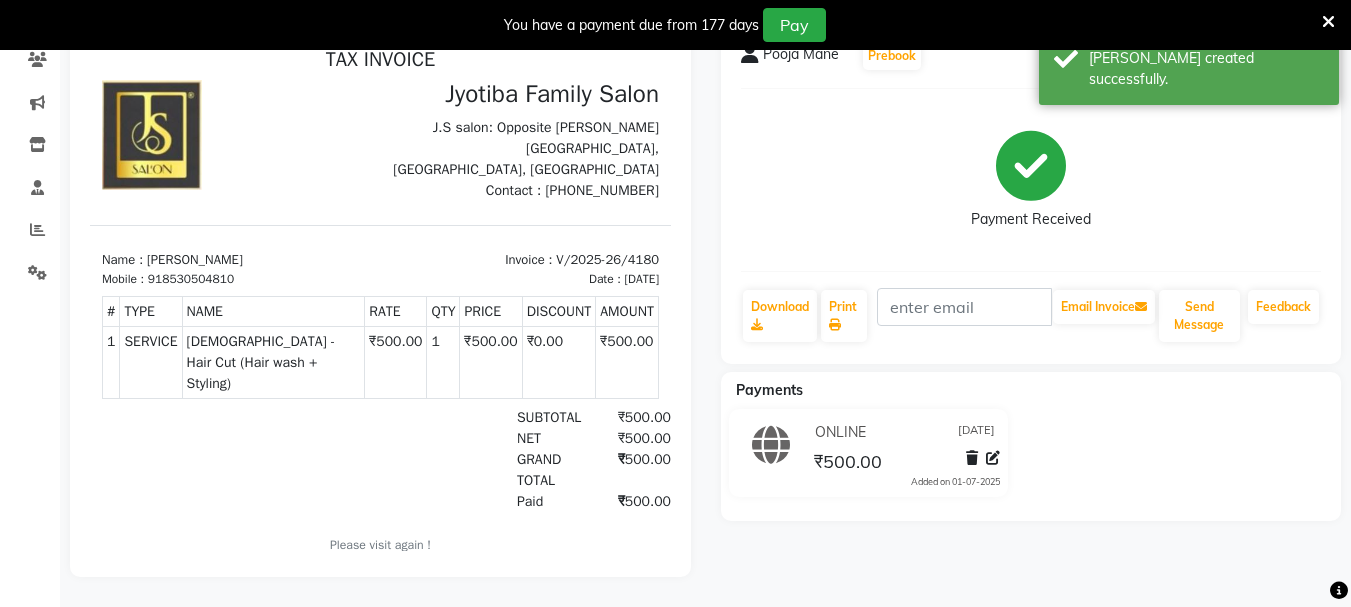 scroll, scrollTop: 0, scrollLeft: 0, axis: both 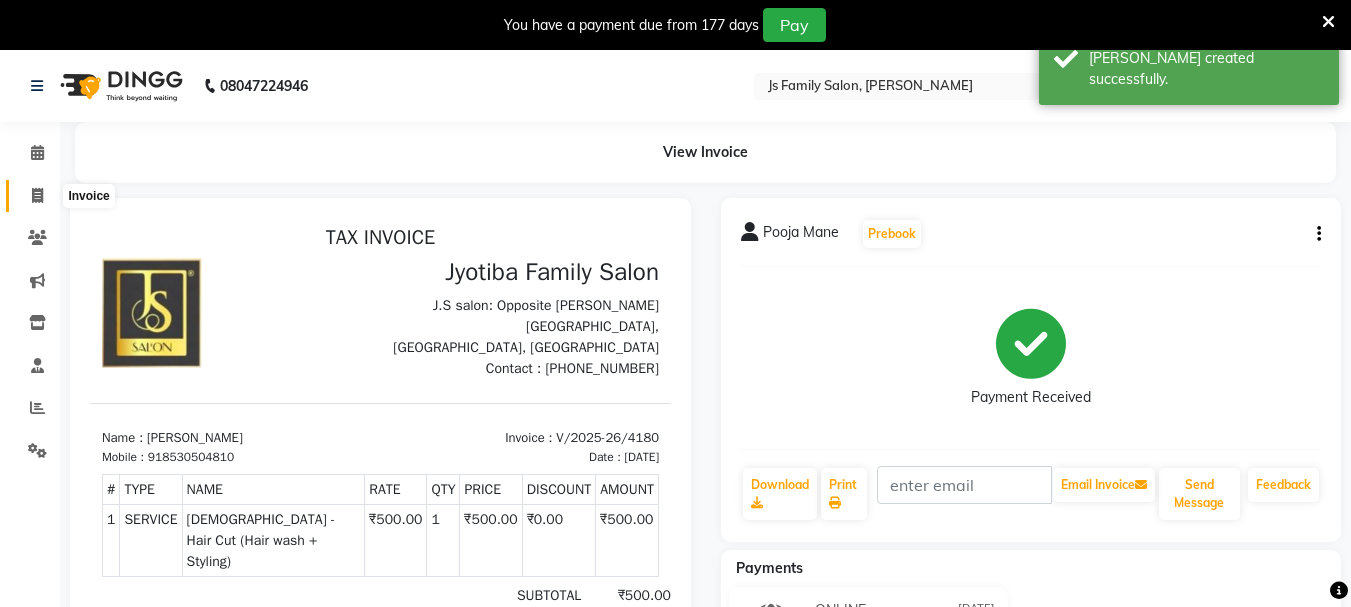 click 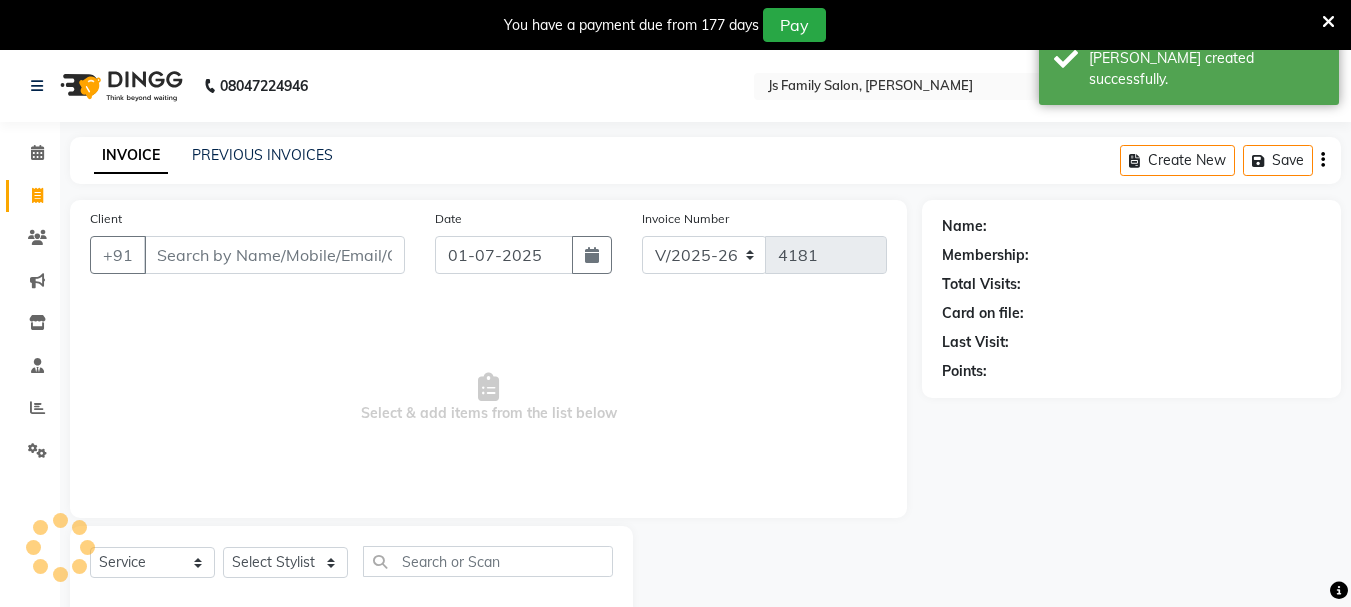 scroll, scrollTop: 50, scrollLeft: 0, axis: vertical 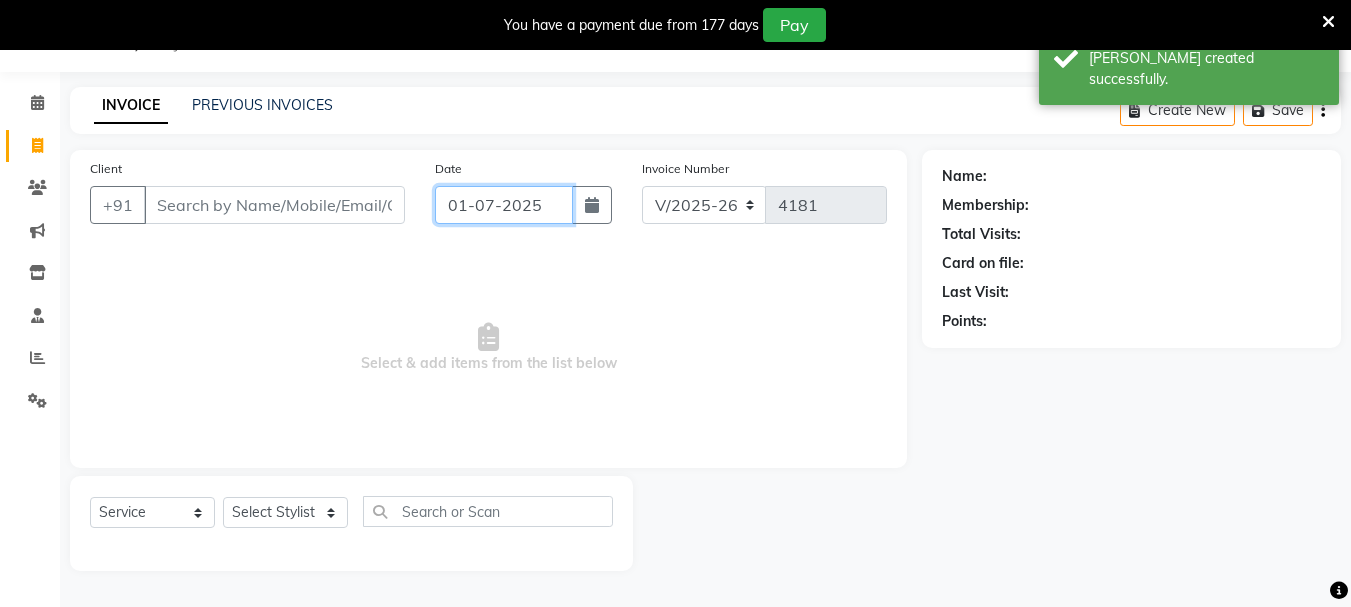 click on "01-07-2025" 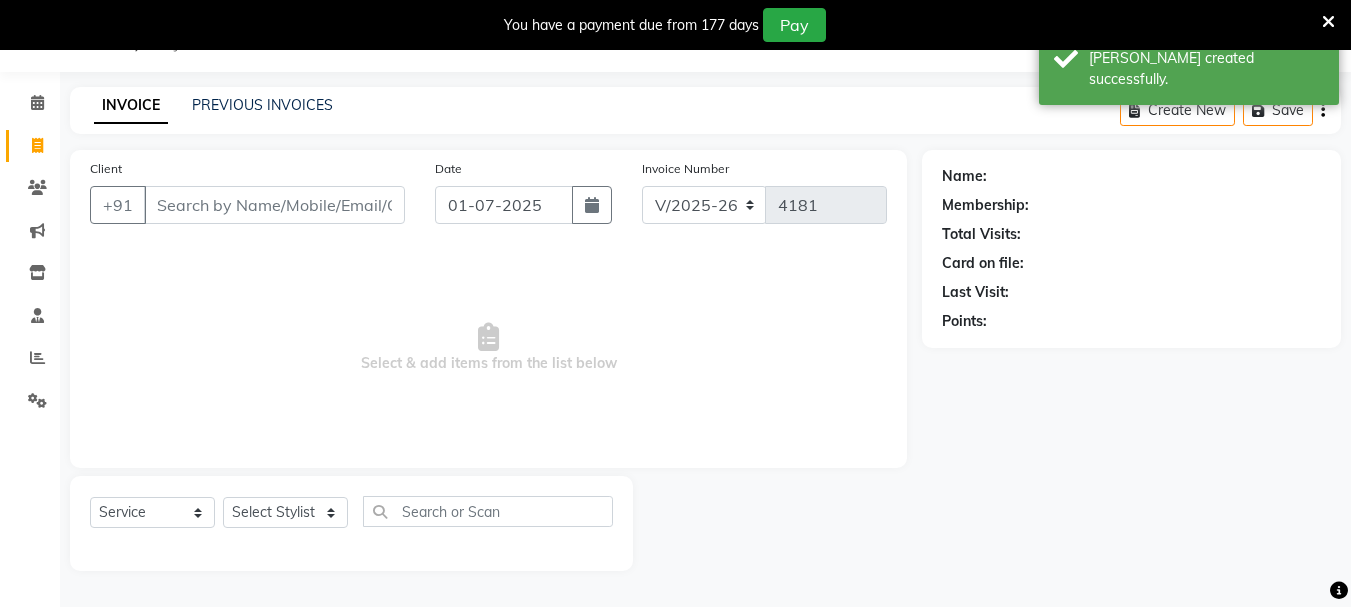 select on "7" 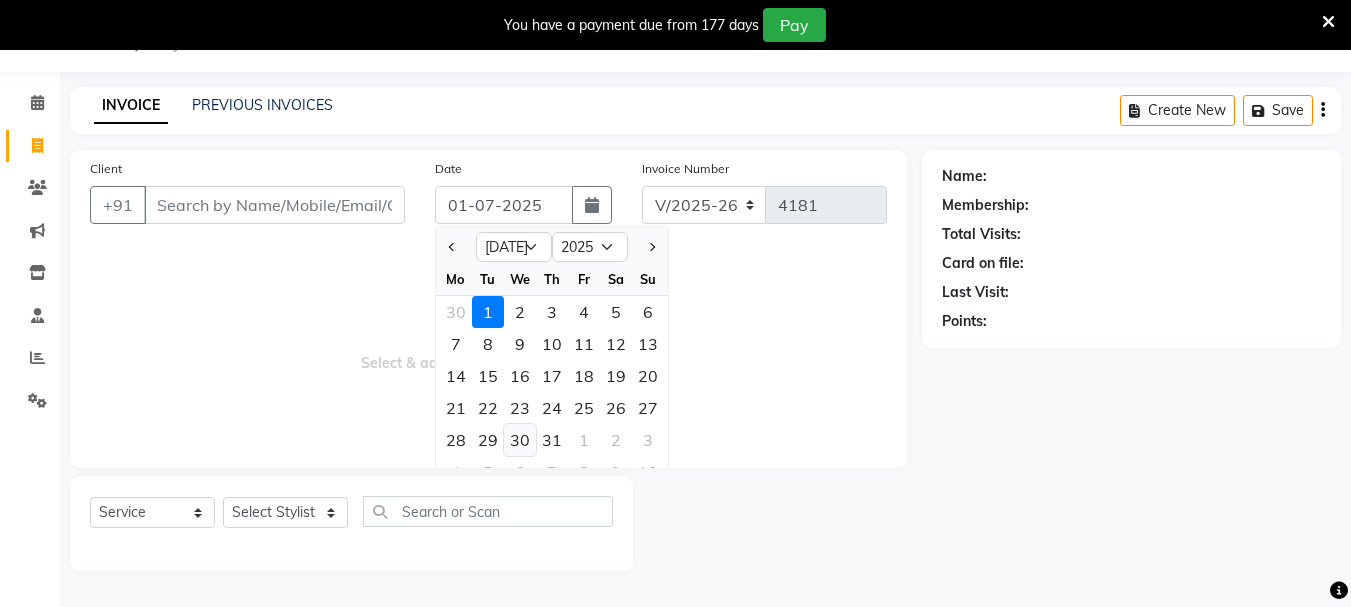 click on "30" 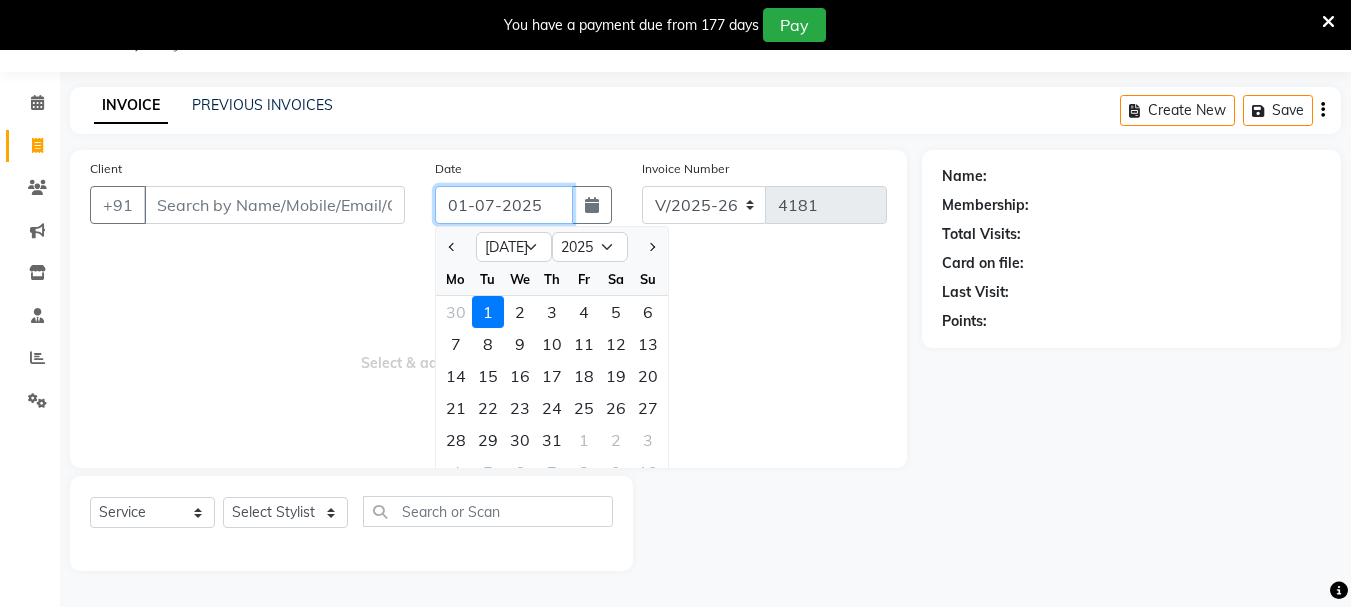 type on "[DATE]" 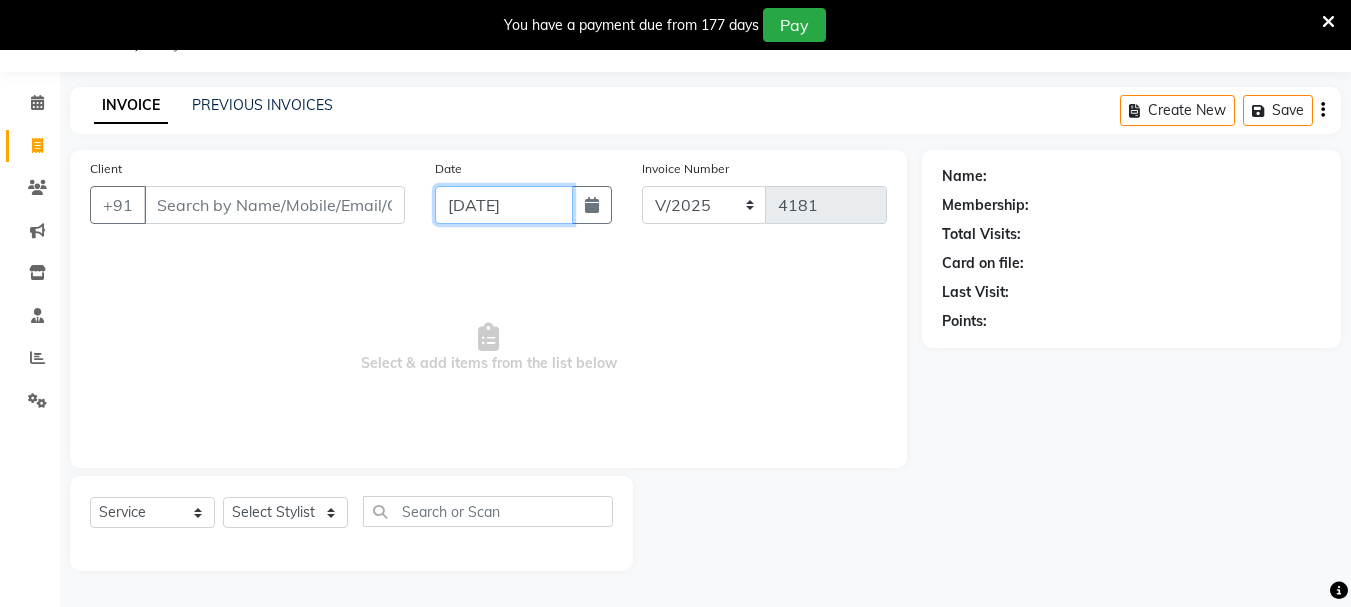 click on "[DATE]" 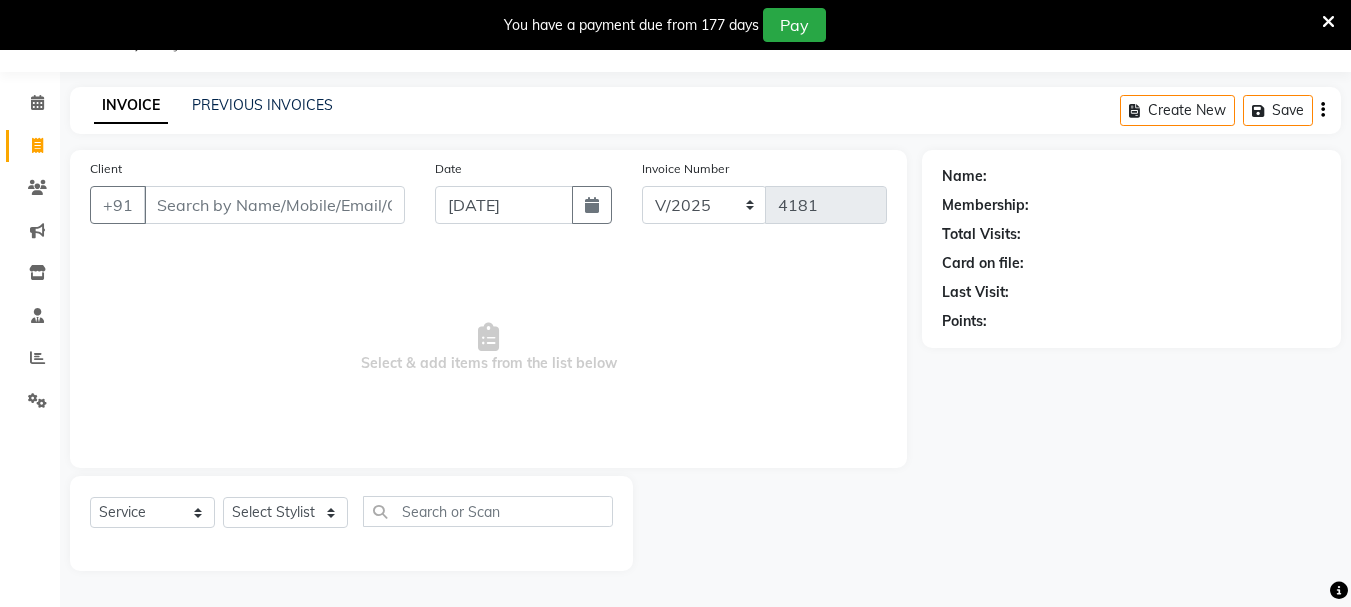 select on "7" 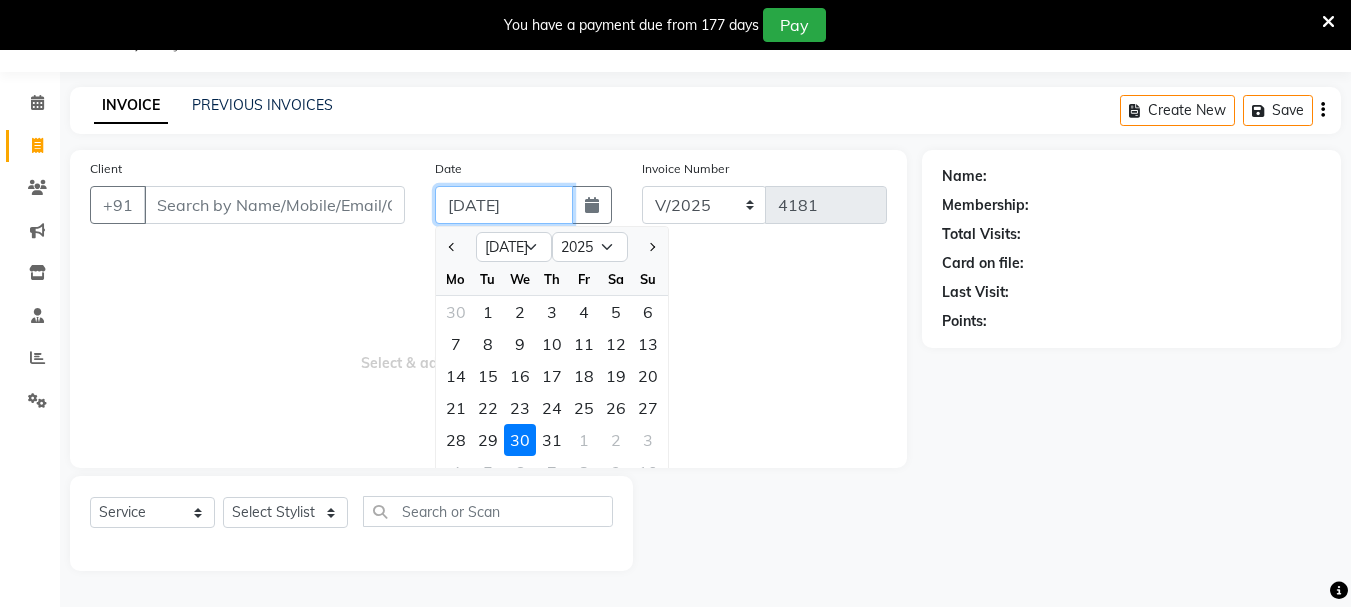 click on "[DATE]" 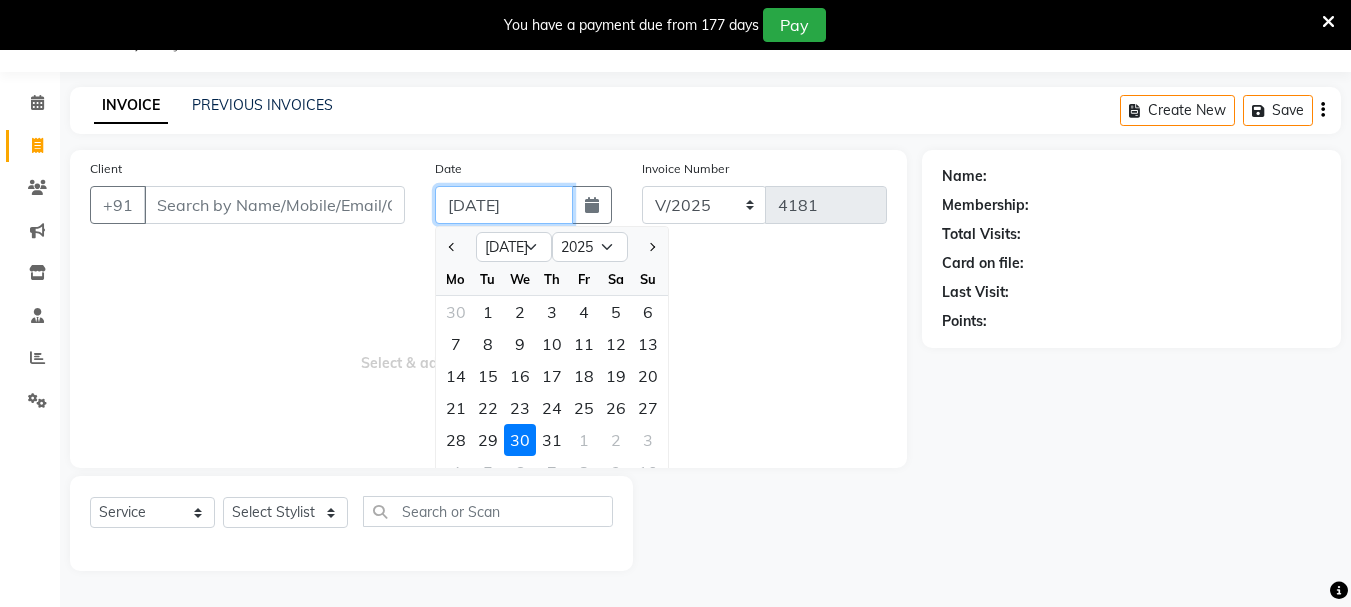 type on "[DATE]" 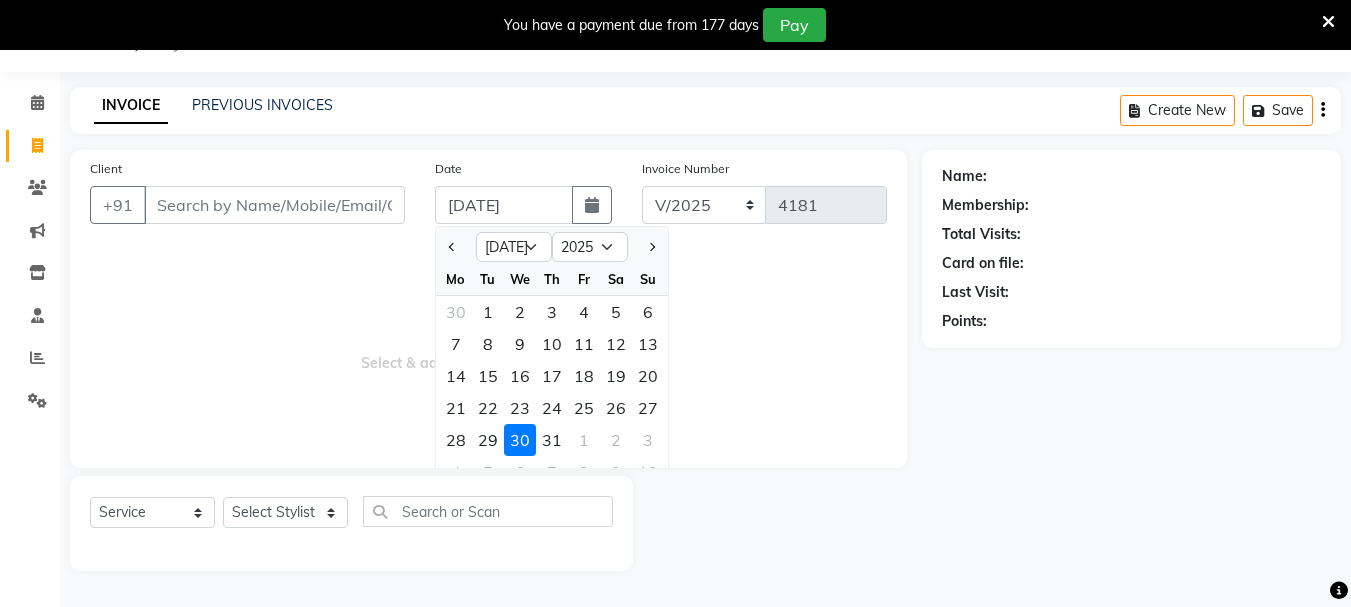 click on "Client +91 Date [DATE] Jan Feb Mar Apr May Jun [DATE] Aug Sep Oct Nov [DATE] 2016 2017 2018 2019 2020 2021 2022 2023 2024 2025 2026 2027 2028 2029 2030 2031 2032 2033 2034 2035 Mo Tu We Th Fr Sa Su 30 1 2 3 4 5 6 7 8 9 10 11 12 13 14 15 16 17 18 19 20 21 22 23 24 25 26 27 28 29 30 31 1 2 3 4 5 6 7 8 9 10 Invoice Number V/2025 V/[PHONE_NUMBER]  Select & add items from the list below  Select  Service  Product  Membership  Package Voucher Prepaid Gift Card  Select Stylist [PERSON_NAME] Vaidyakar kokan  n Mahadev Mane Mosin [PERSON_NAME] [PERSON_NAME]  Prem Mane Rajan Roma Rajput Sai [PERSON_NAME] Shop [PERSON_NAME] [PERSON_NAME] suport staff [PERSON_NAME]  [PERSON_NAME] [PERSON_NAME] [PERSON_NAME]" 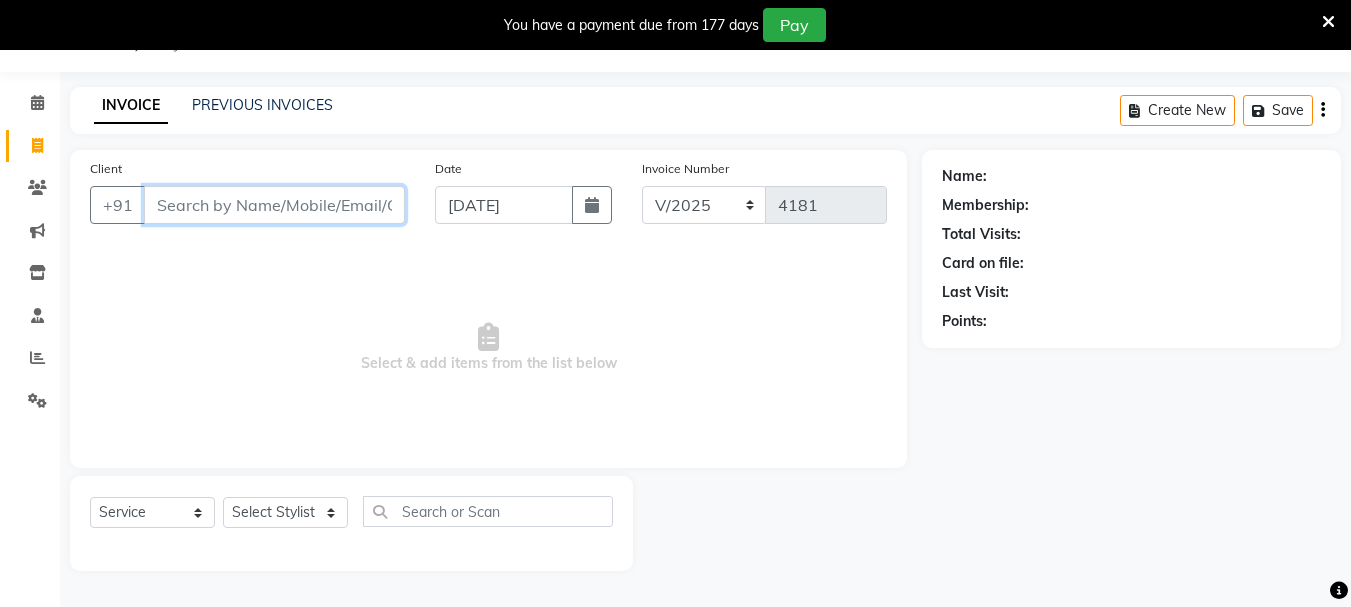 click on "Client" at bounding box center (274, 205) 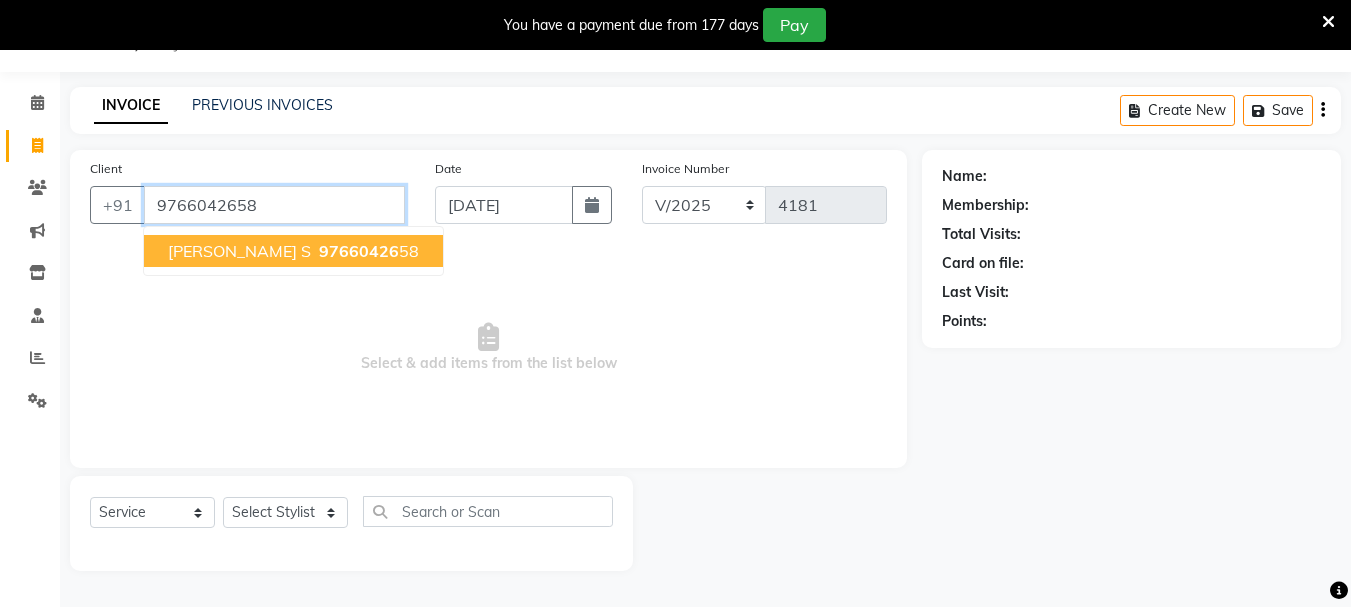 type on "9766042658" 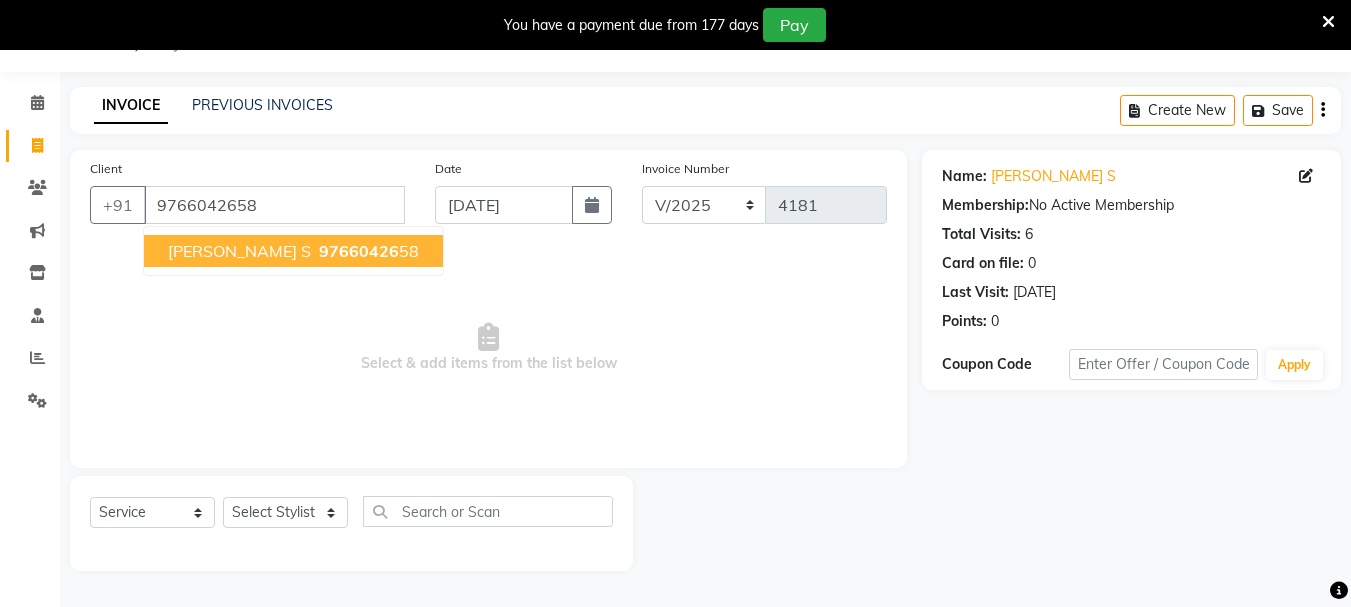 click on "[PERSON_NAME] S" at bounding box center [239, 251] 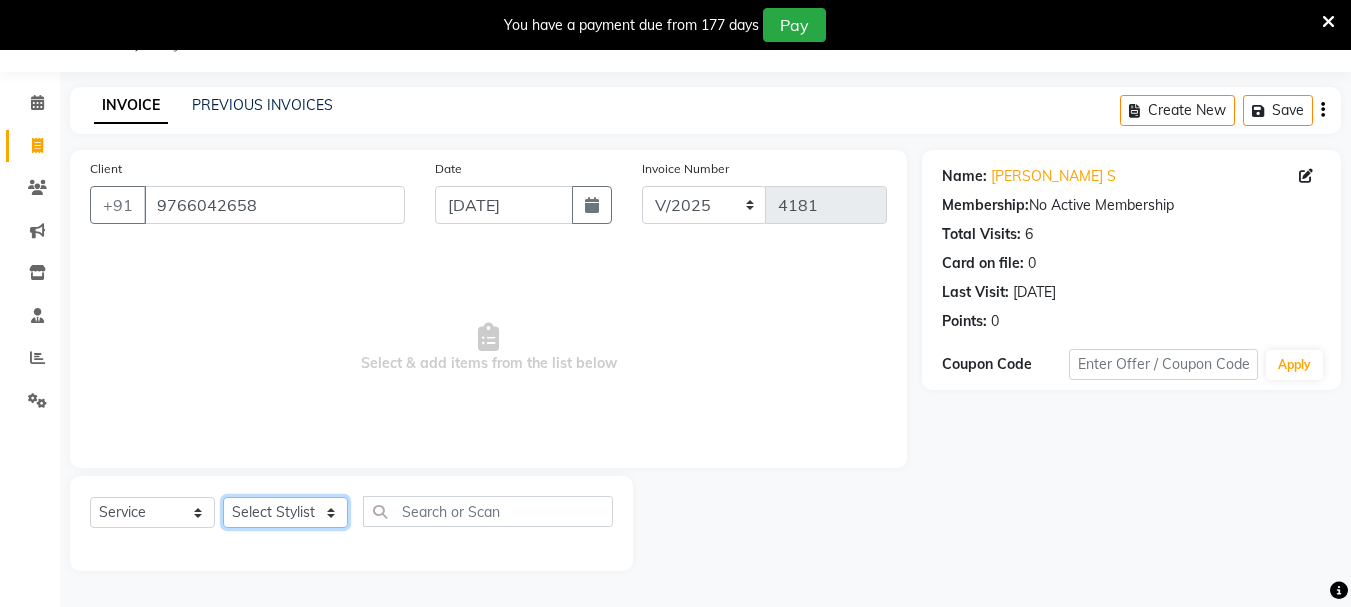 click on "Select Stylist [PERSON_NAME] Vaidyakar kokan  n Mahadev [PERSON_NAME] [PERSON_NAME] [PERSON_NAME]  Prem Mane Rajan Roma Rajput Sai [PERSON_NAME] Shop [PERSON_NAME] [PERSON_NAME] suport staff [PERSON_NAME]  [PERSON_NAME] [PERSON_NAME] [PERSON_NAME]" 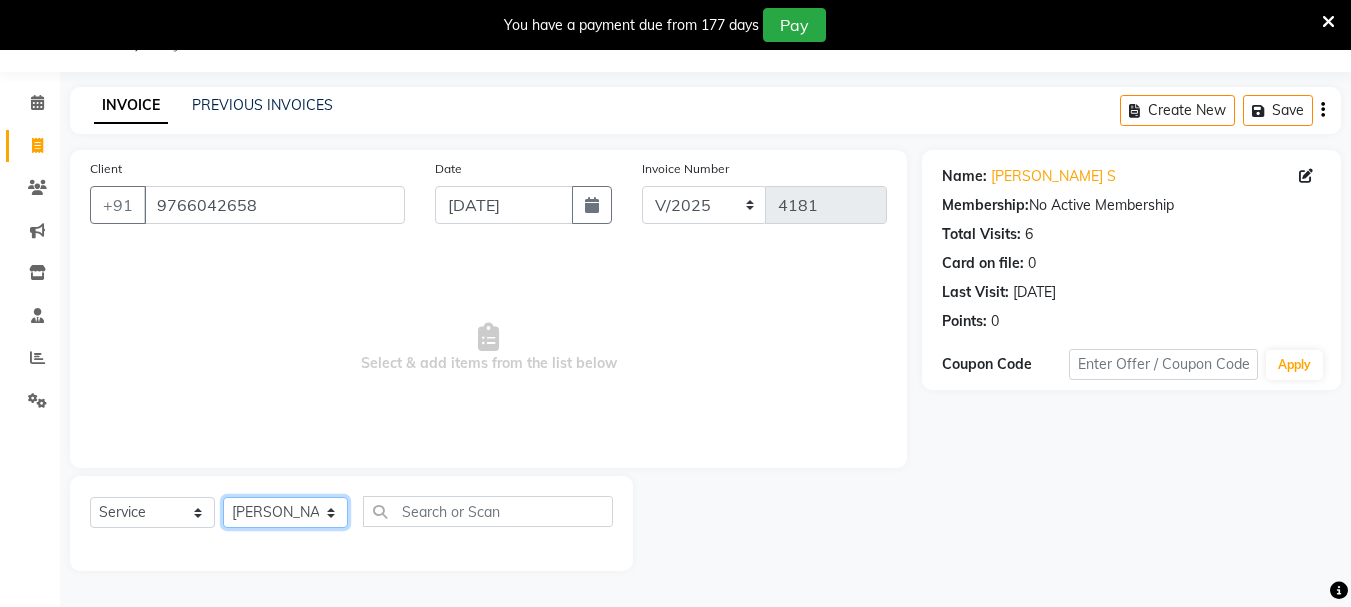 click on "Select Stylist [PERSON_NAME] Vaidyakar kokan  n Mahadev [PERSON_NAME] [PERSON_NAME] [PERSON_NAME]  Prem Mane Rajan Roma Rajput Sai [PERSON_NAME] Shop [PERSON_NAME] [PERSON_NAME] suport staff [PERSON_NAME]  [PERSON_NAME] [PERSON_NAME] [PERSON_NAME]" 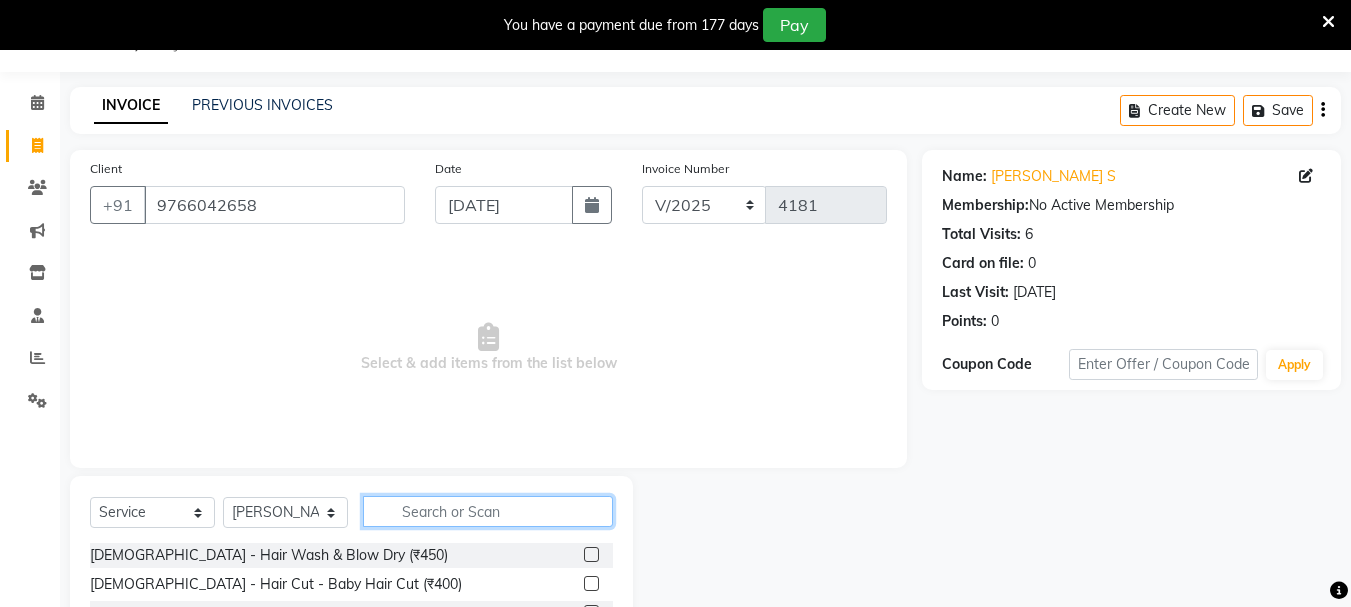 click 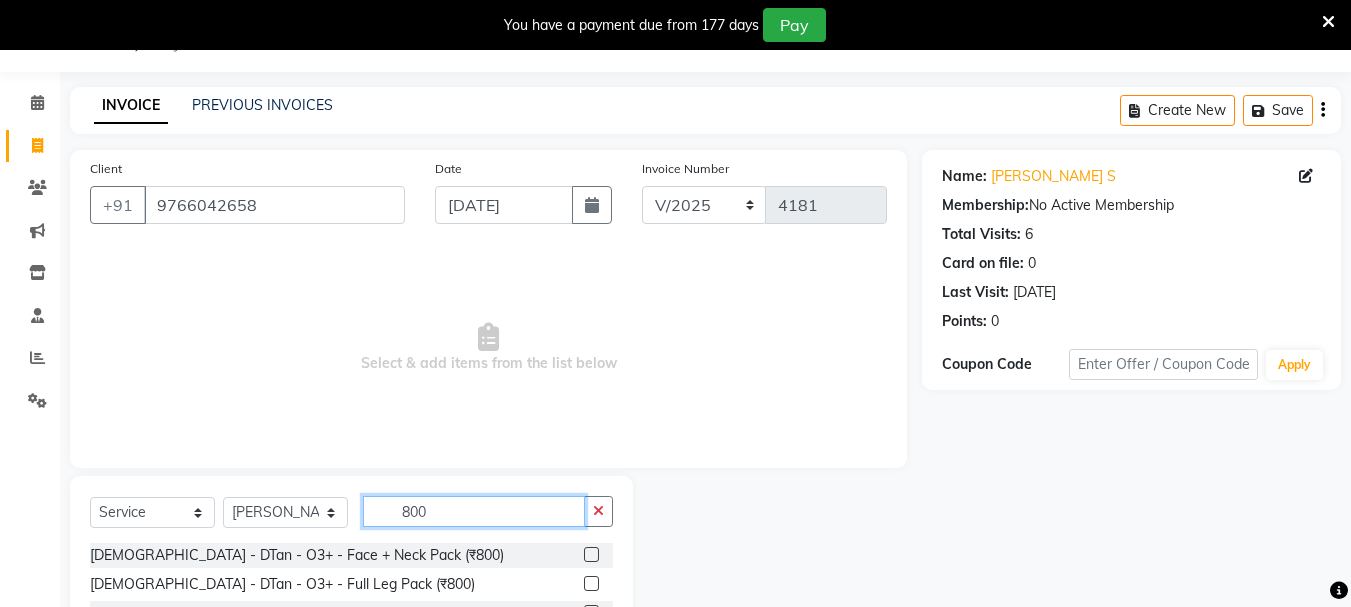 scroll, scrollTop: 200, scrollLeft: 0, axis: vertical 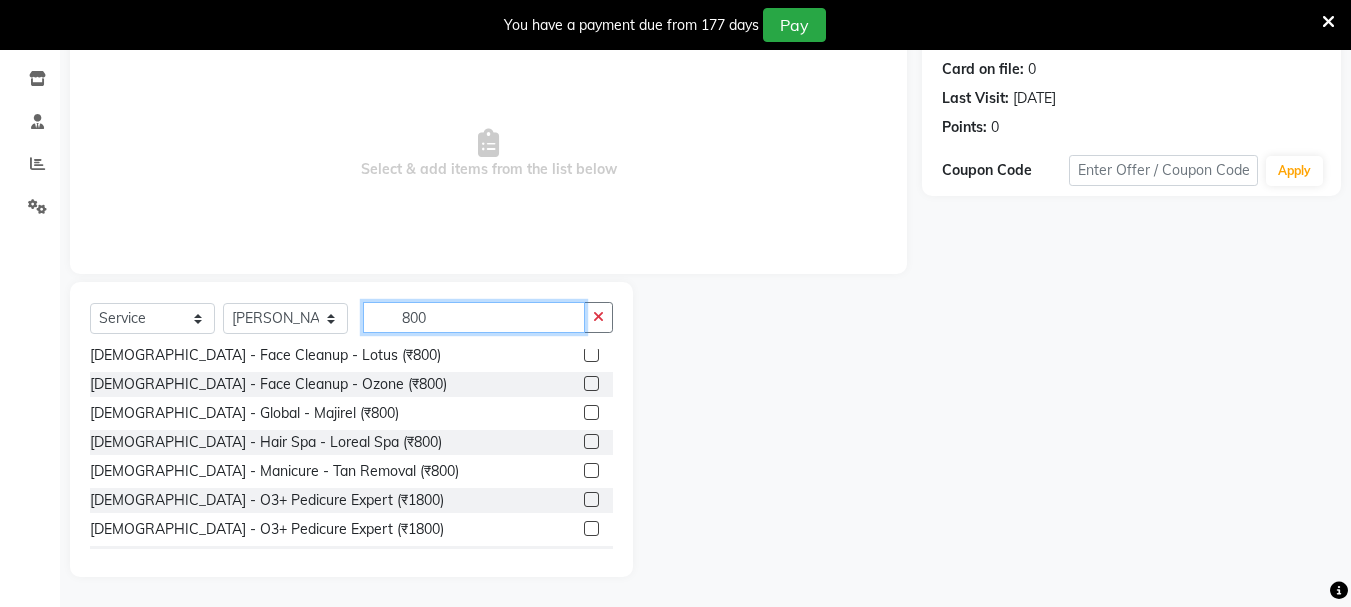 click on "800" 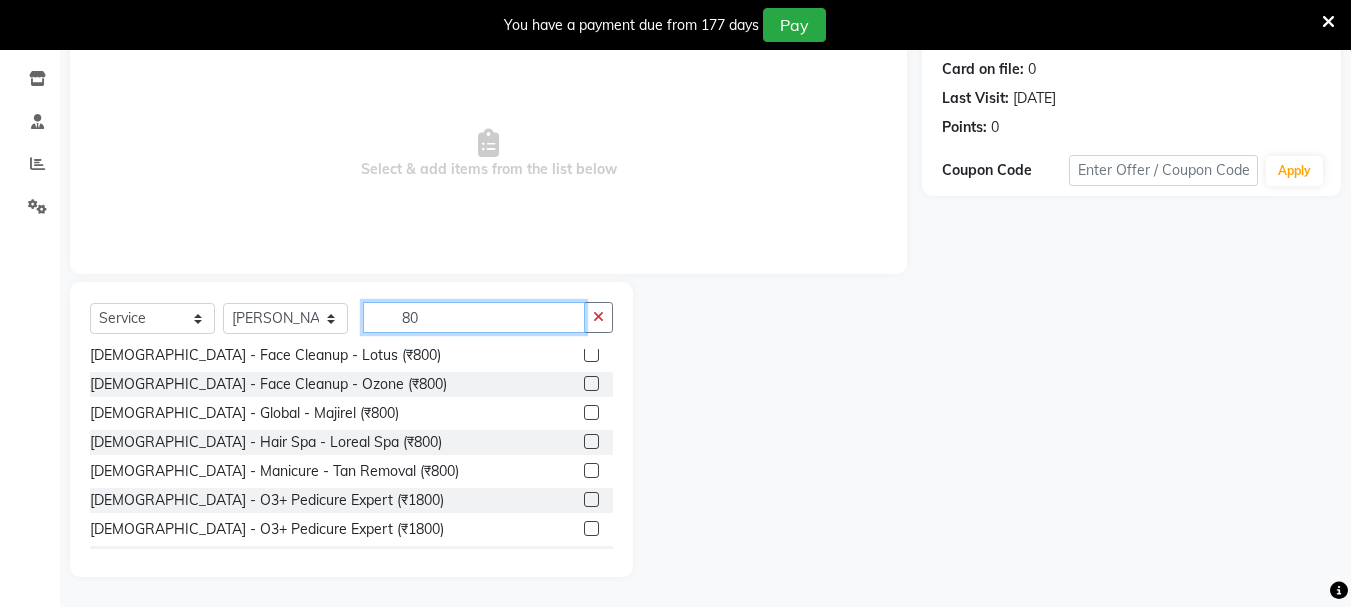 type on "8" 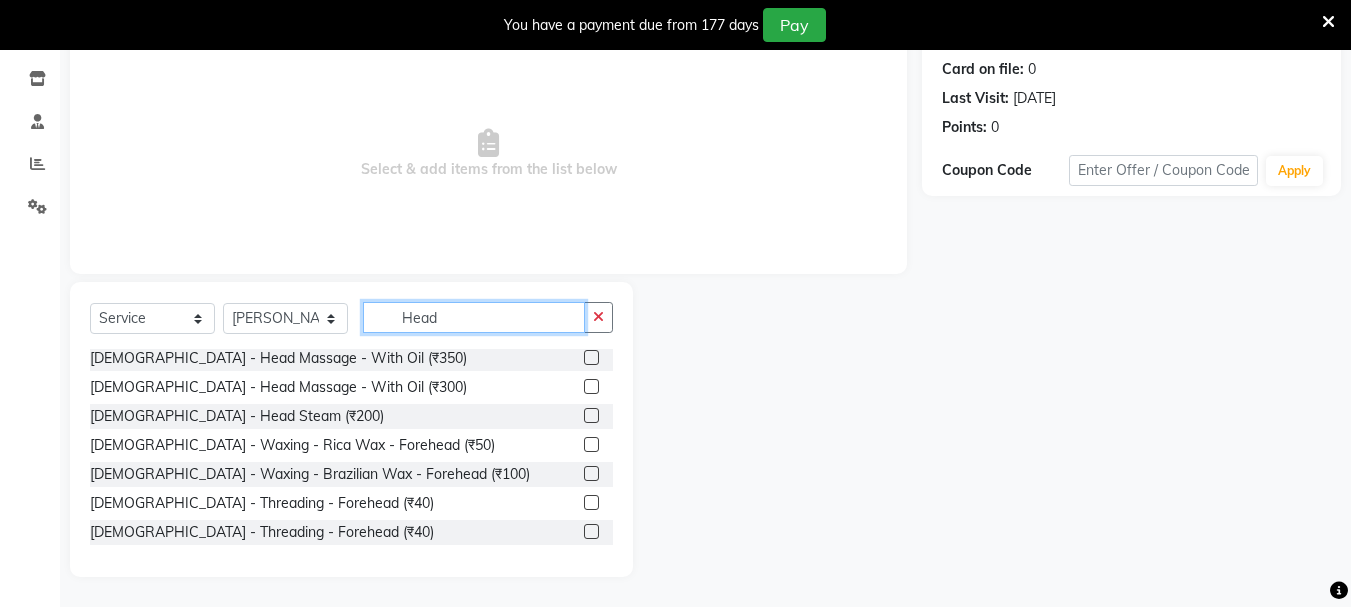 scroll, scrollTop: 3, scrollLeft: 0, axis: vertical 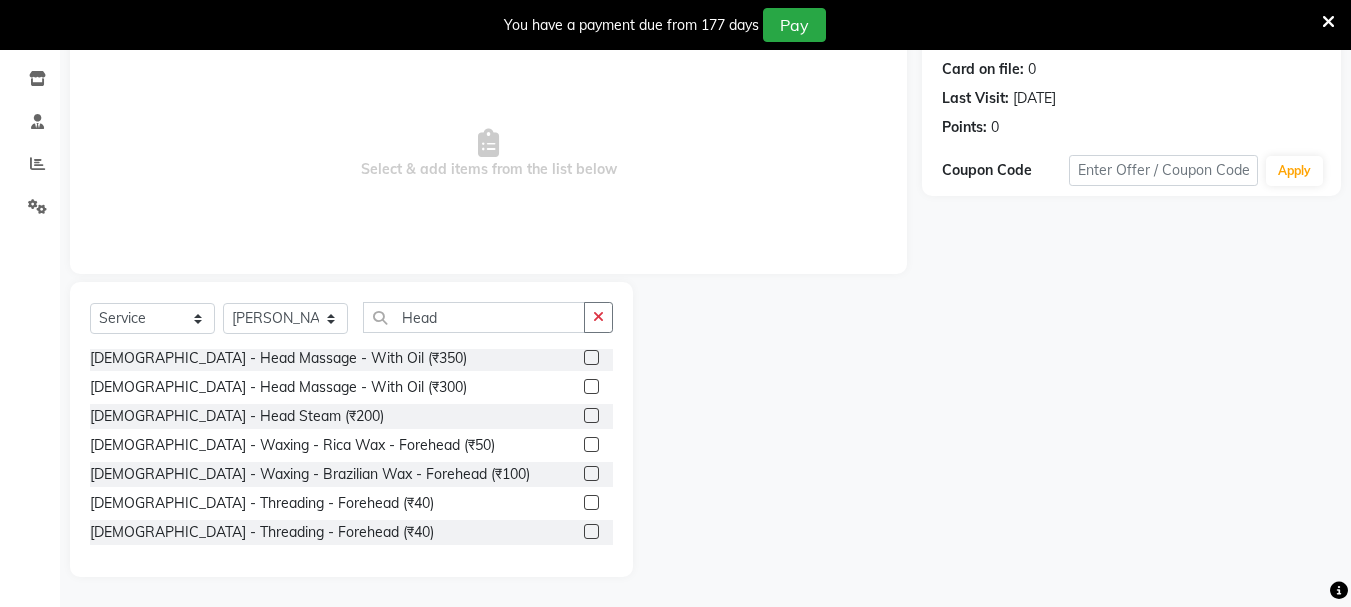 click 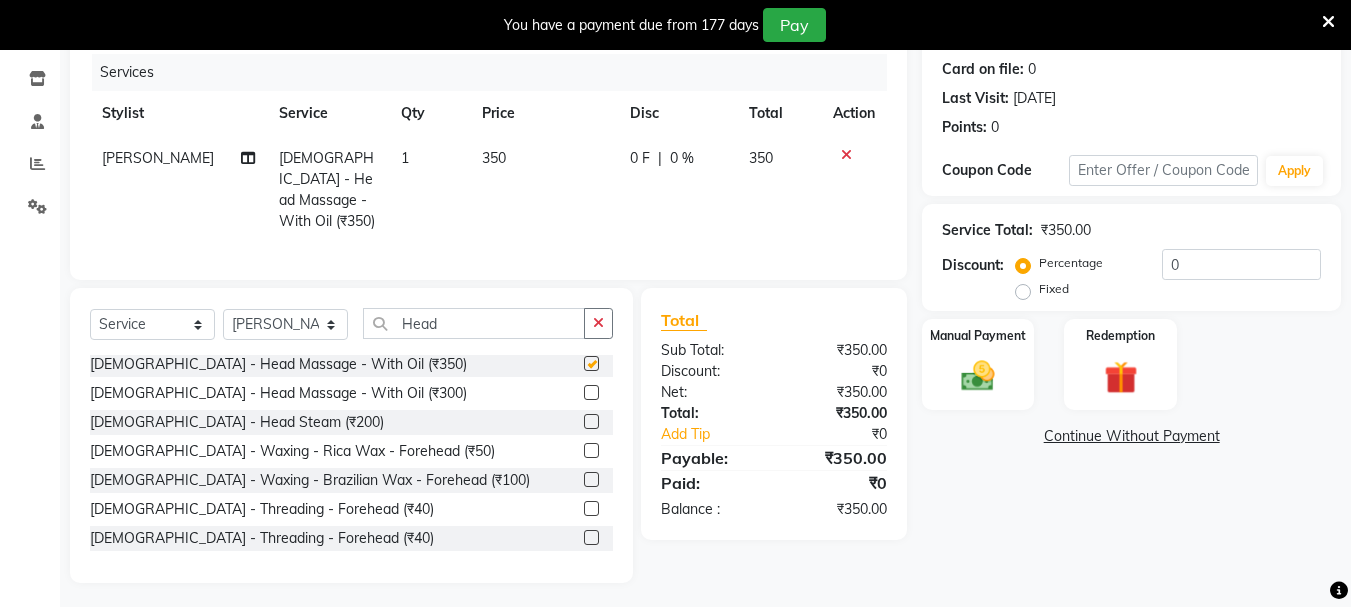 checkbox on "false" 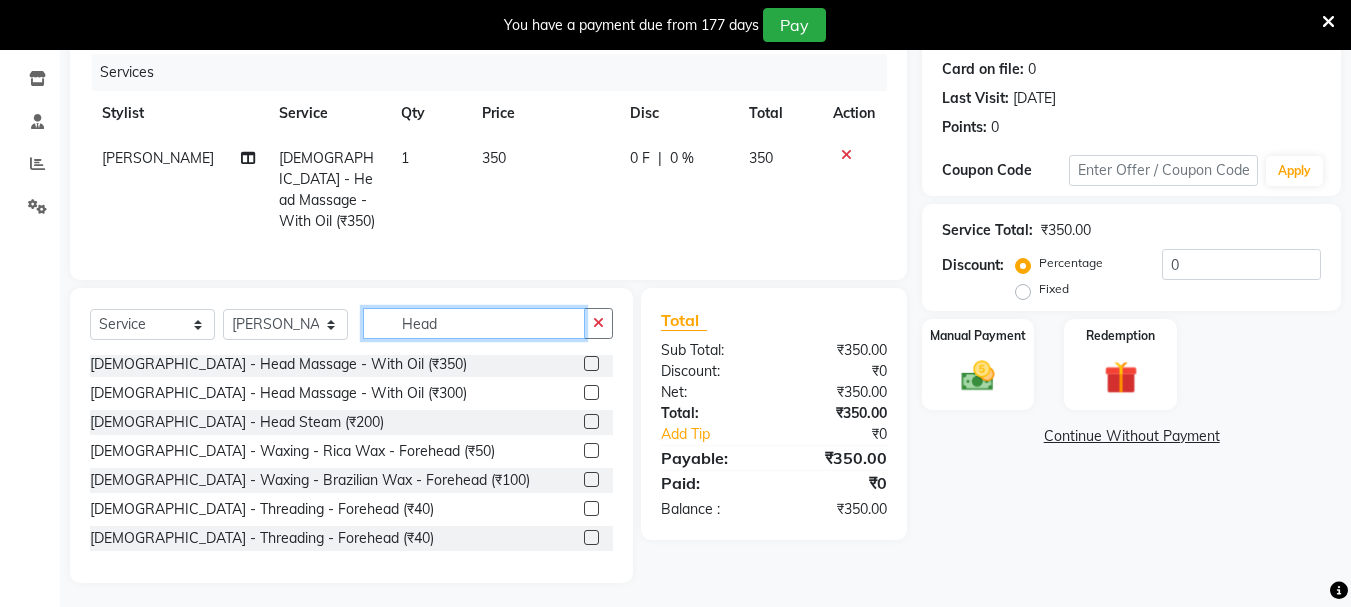 click on "Head" 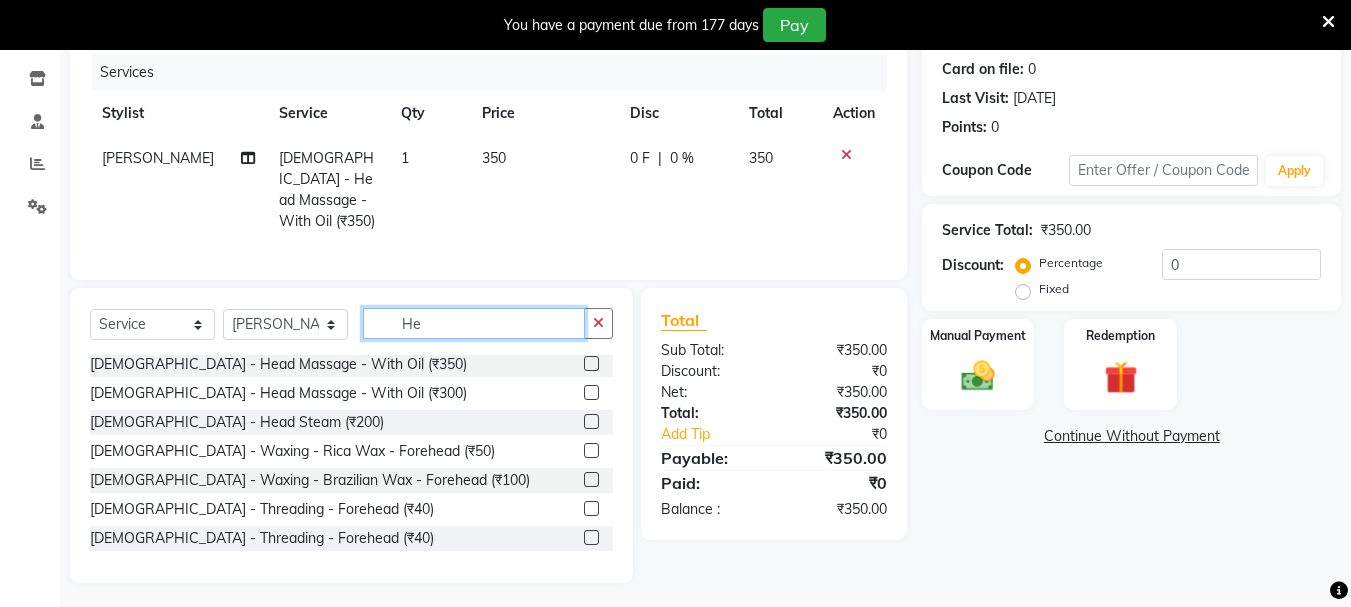type on "H" 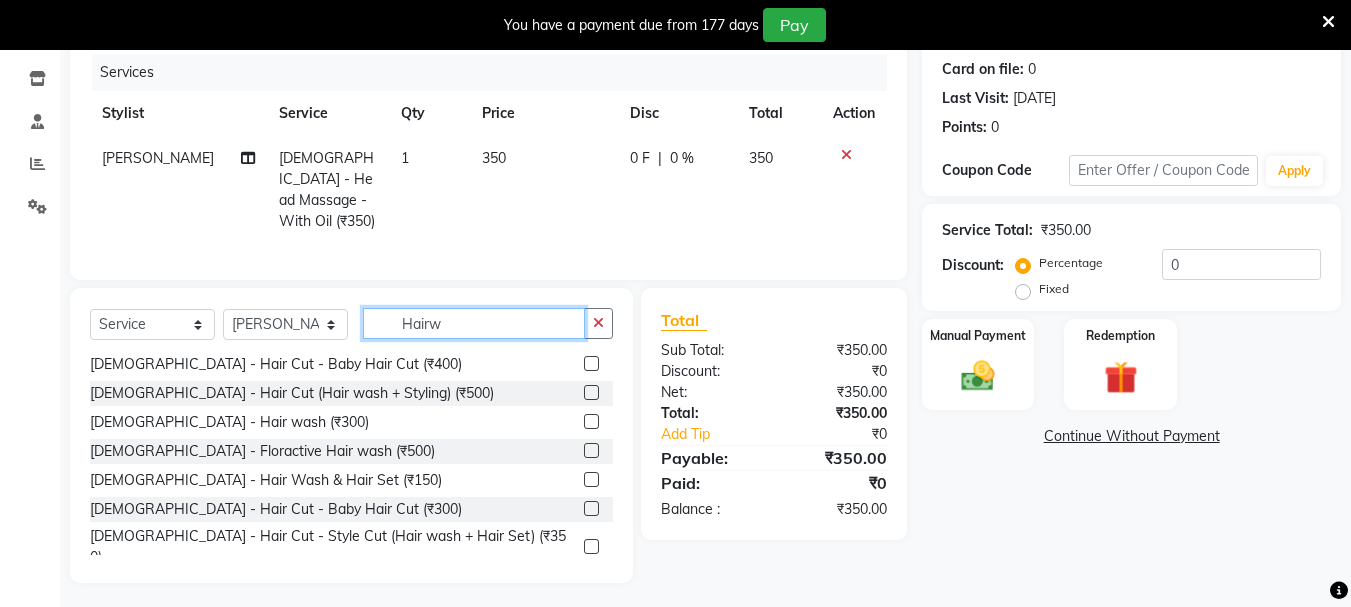 scroll, scrollTop: 0, scrollLeft: 0, axis: both 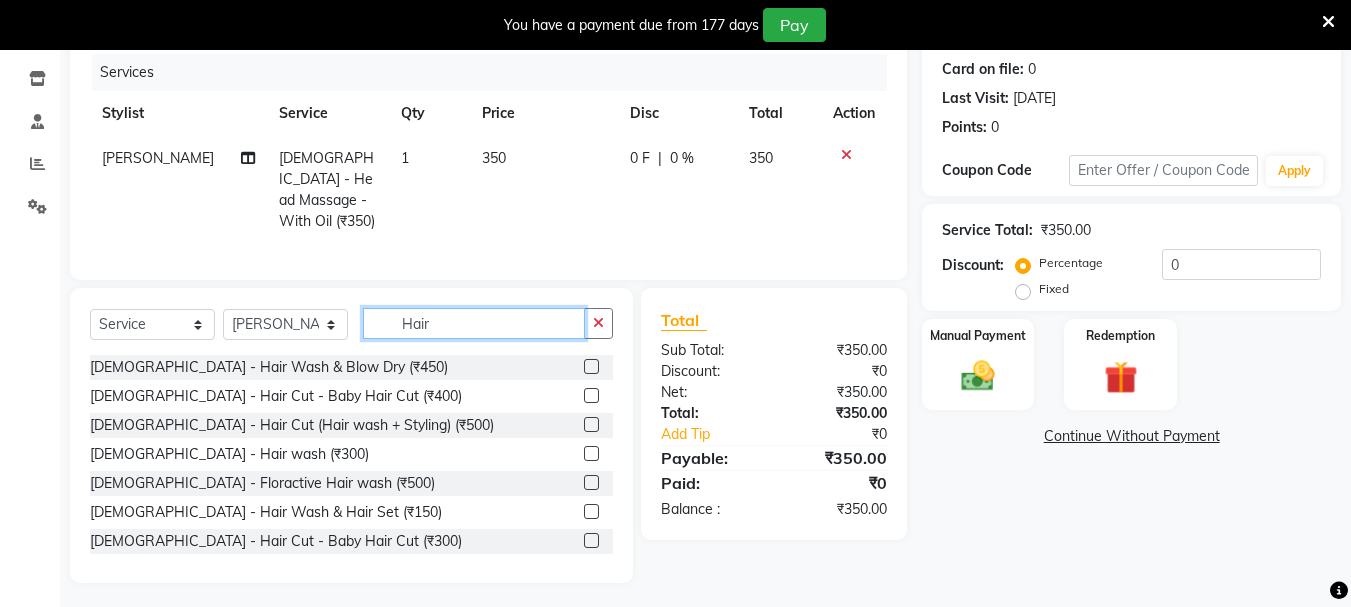 type on "Hair" 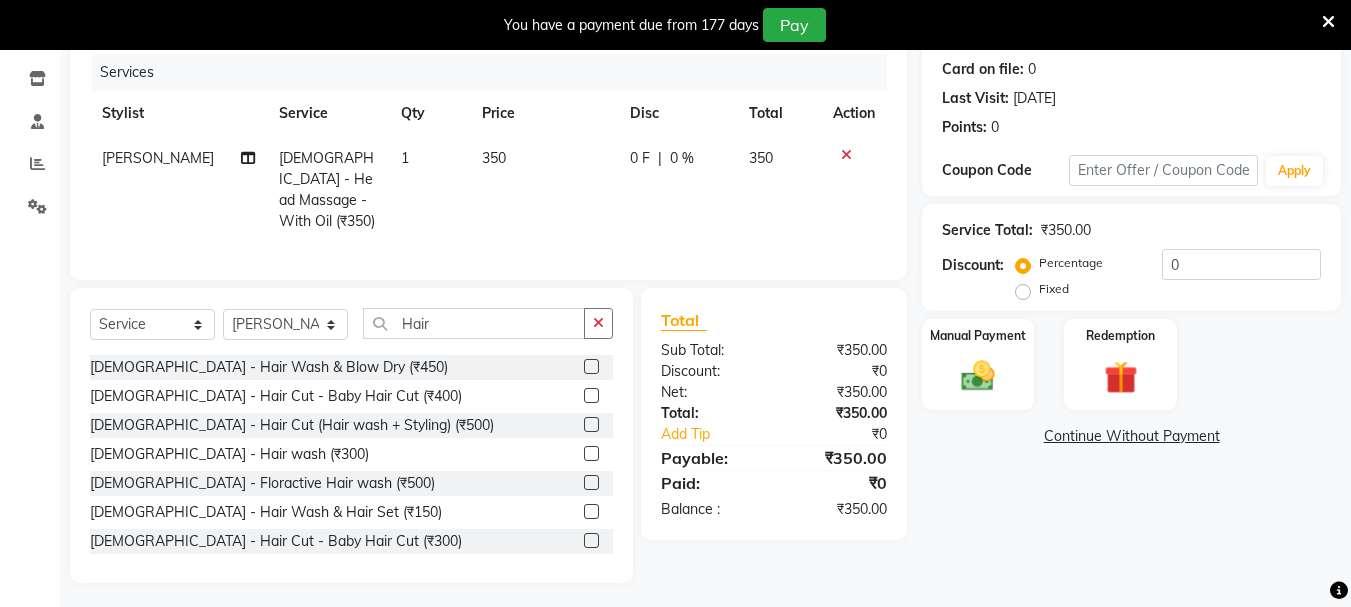 click 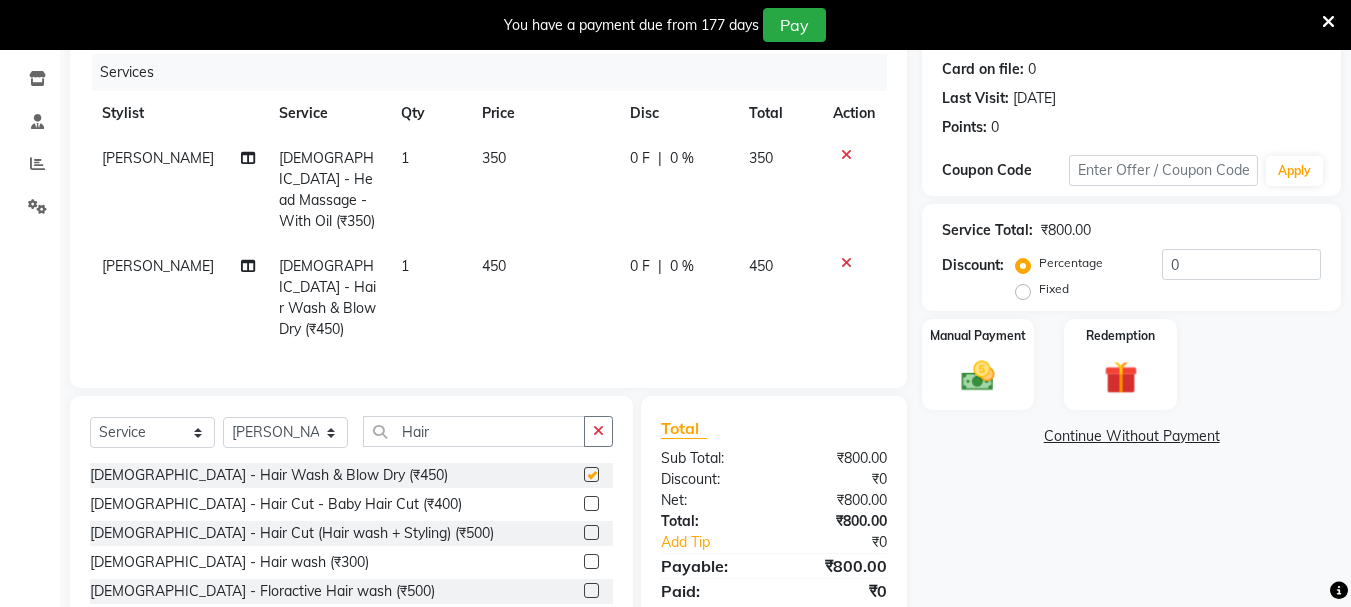 checkbox on "false" 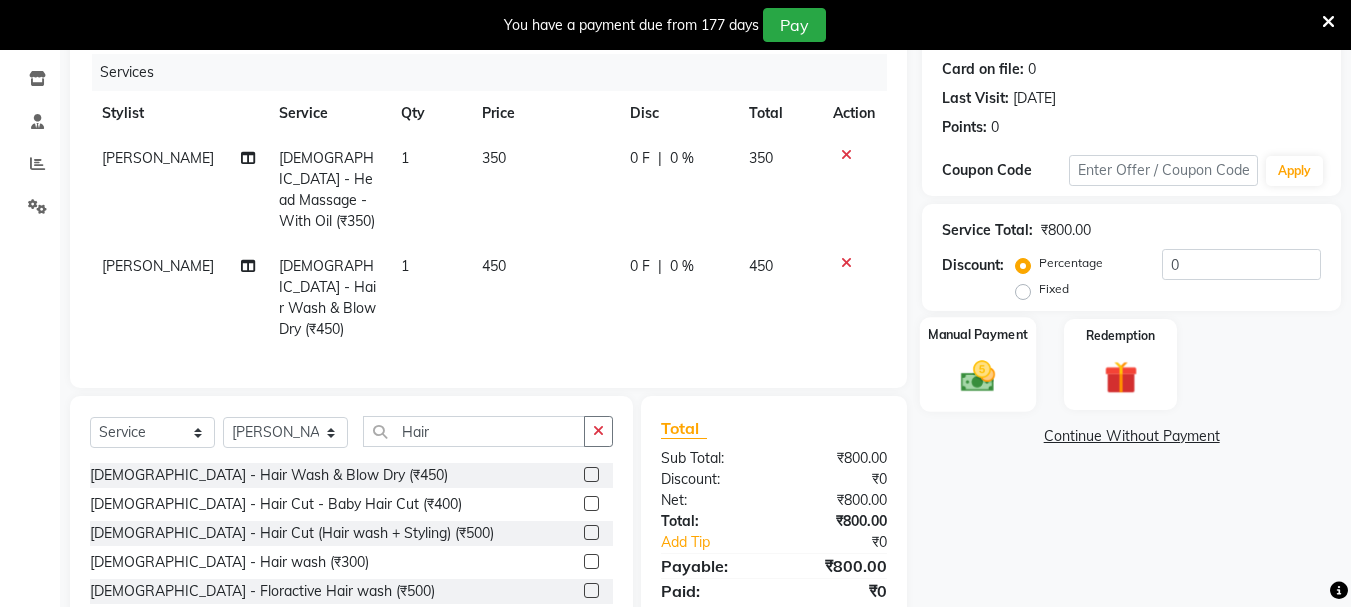 click 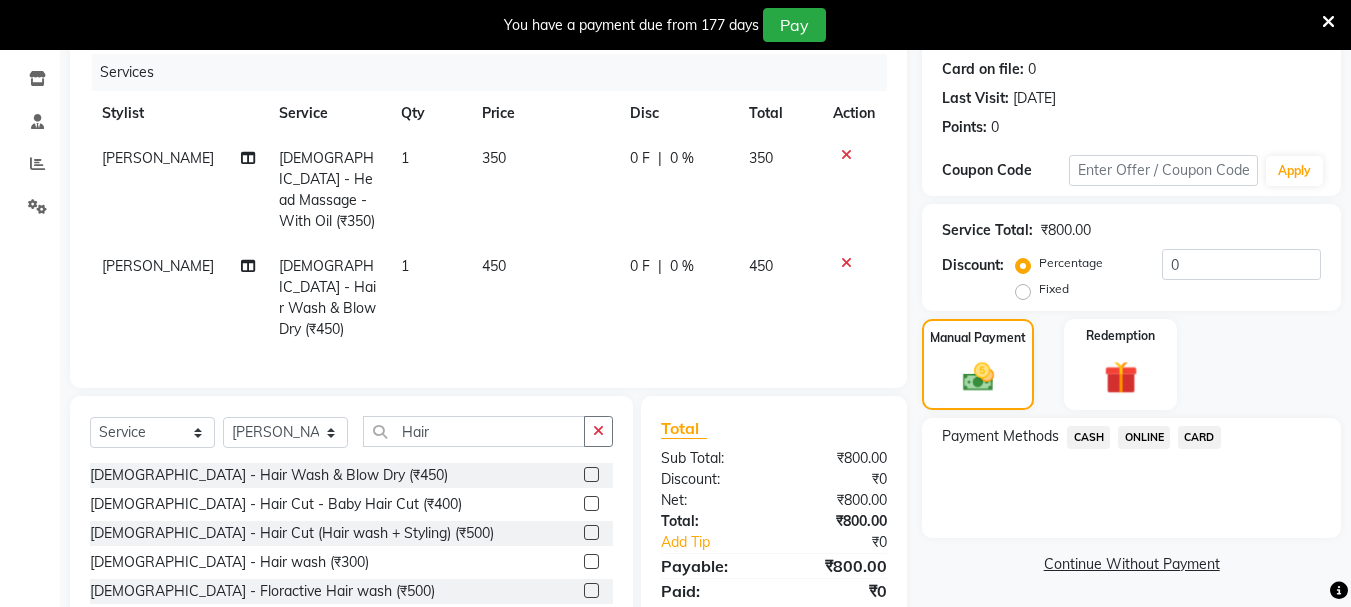 click on "ONLINE" 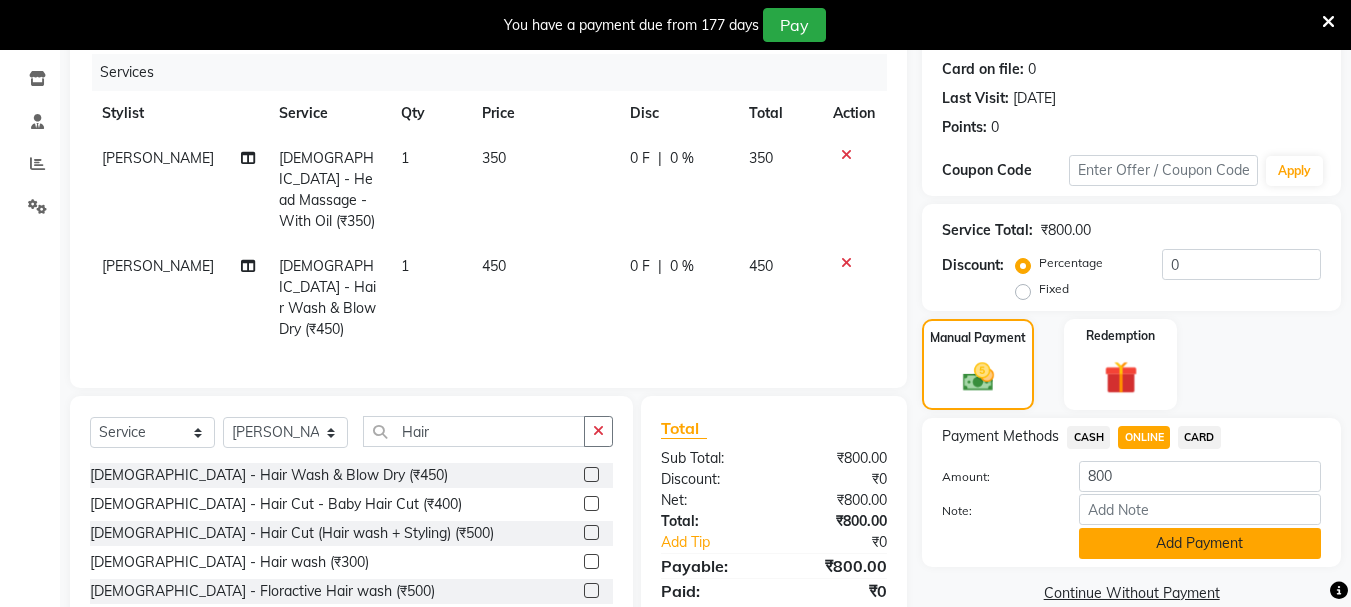 click on "Add Payment" 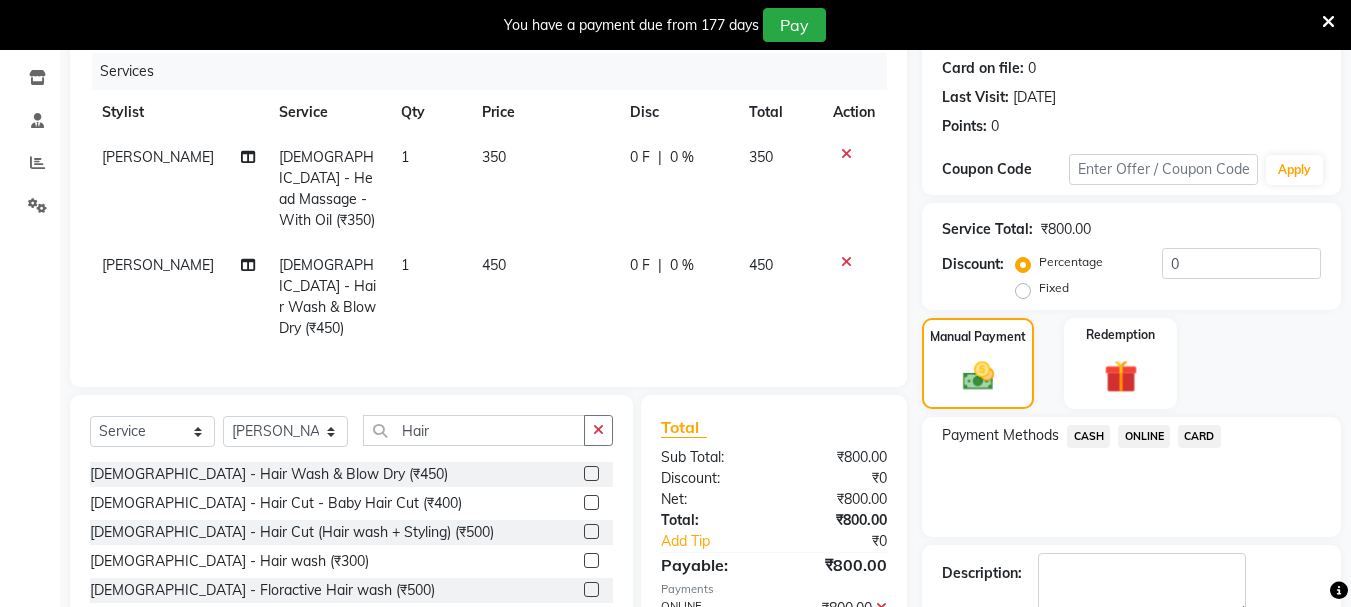 scroll, scrollTop: 359, scrollLeft: 0, axis: vertical 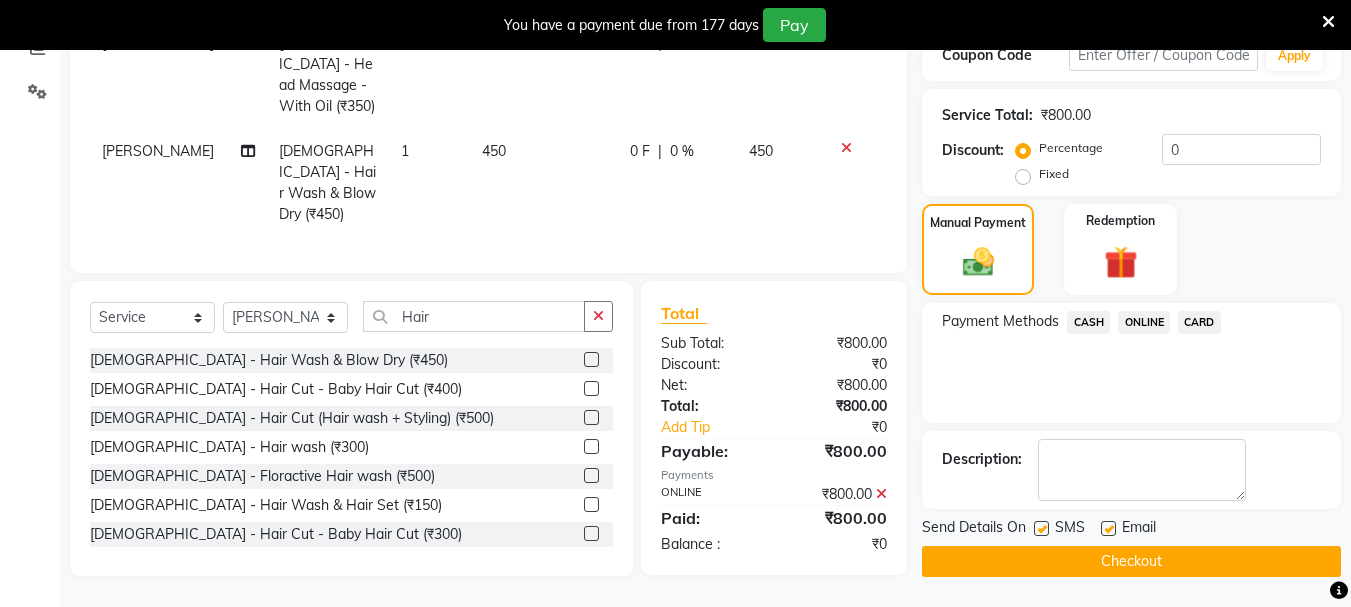 click on "Checkout" 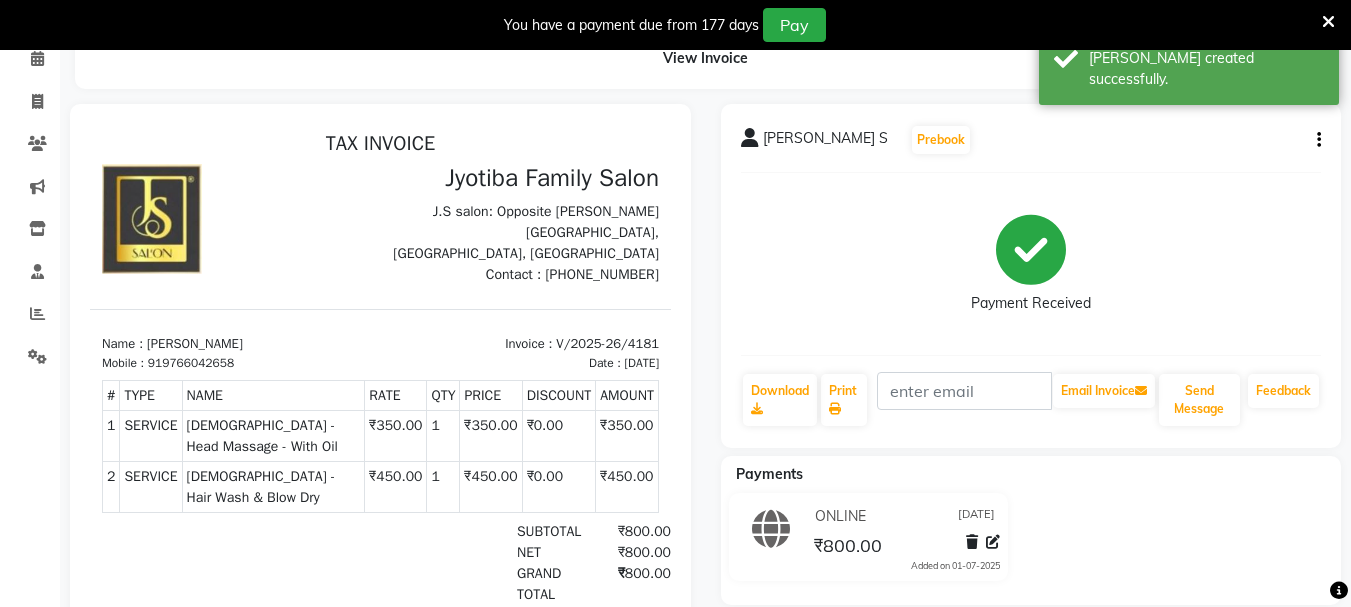 scroll, scrollTop: 0, scrollLeft: 0, axis: both 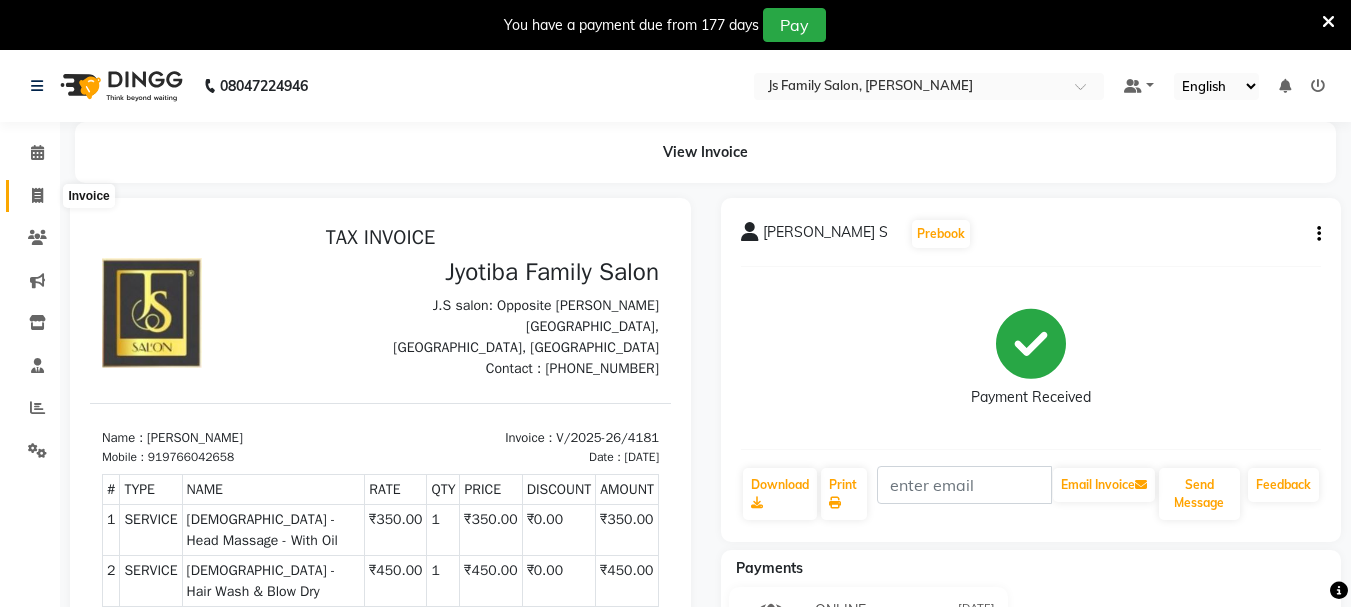 click 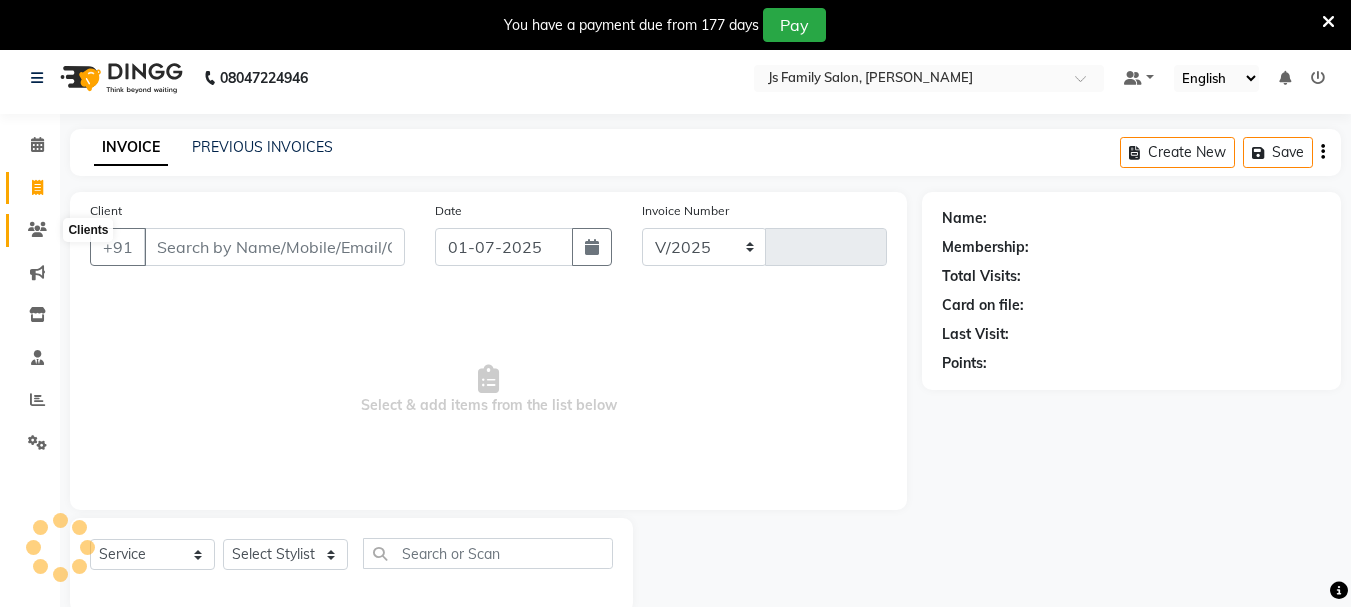 select on "3729" 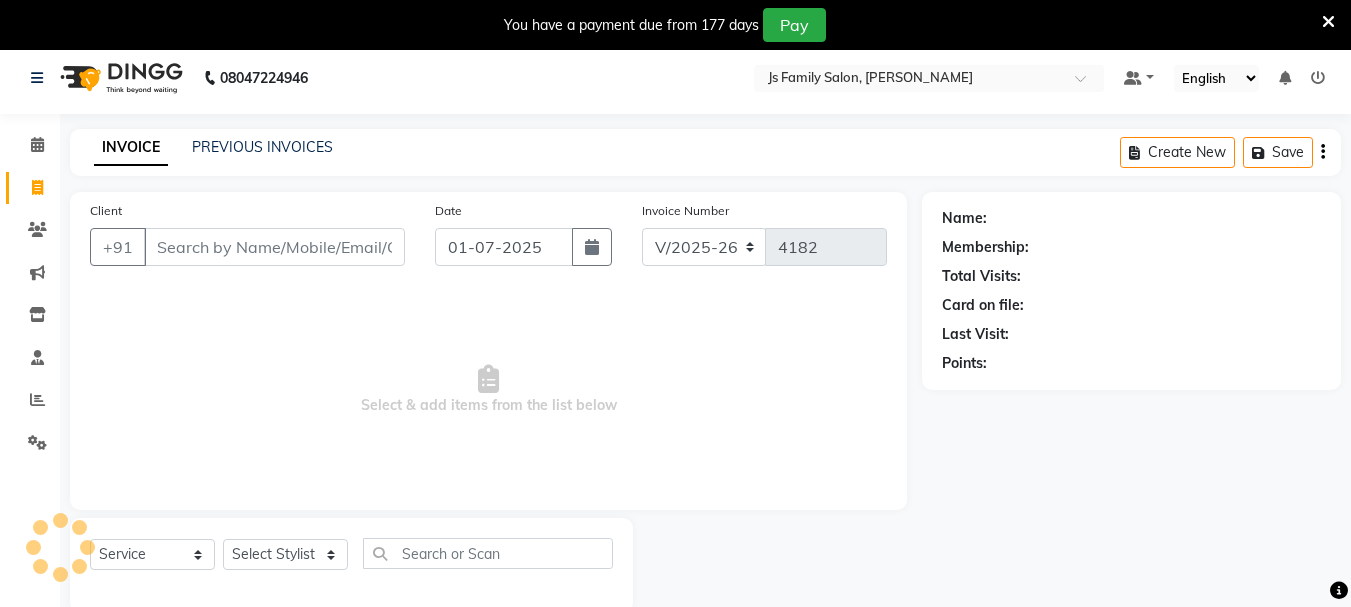 scroll, scrollTop: 50, scrollLeft: 0, axis: vertical 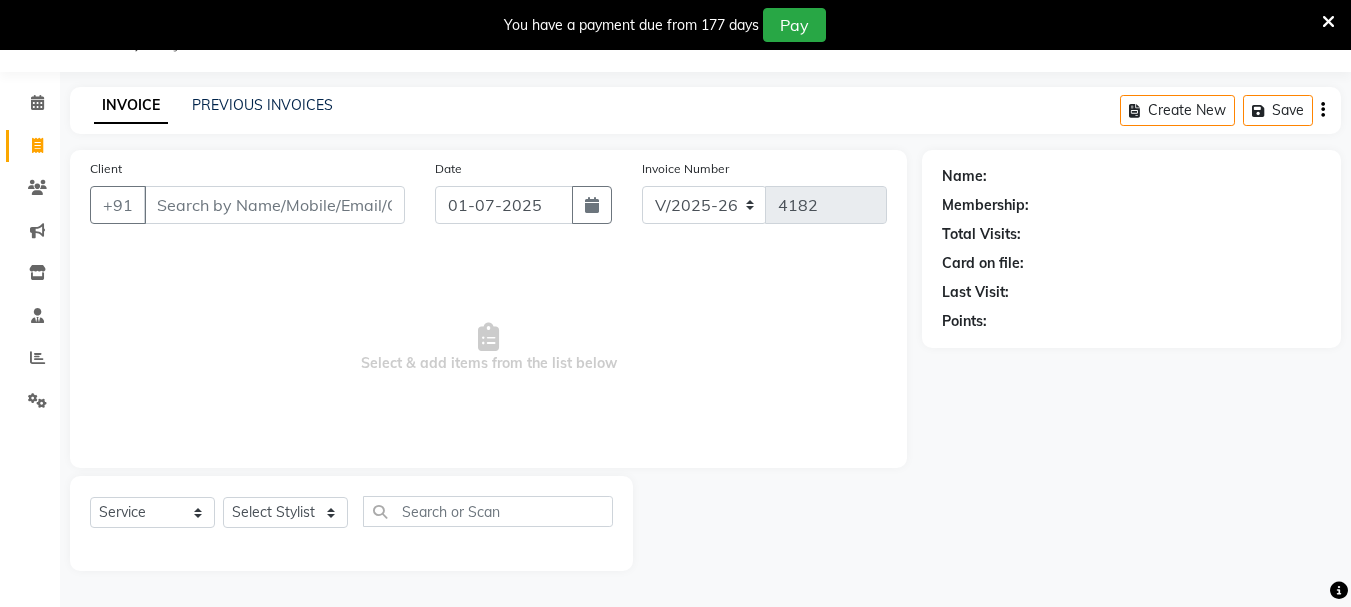 click on "Client" at bounding box center (274, 205) 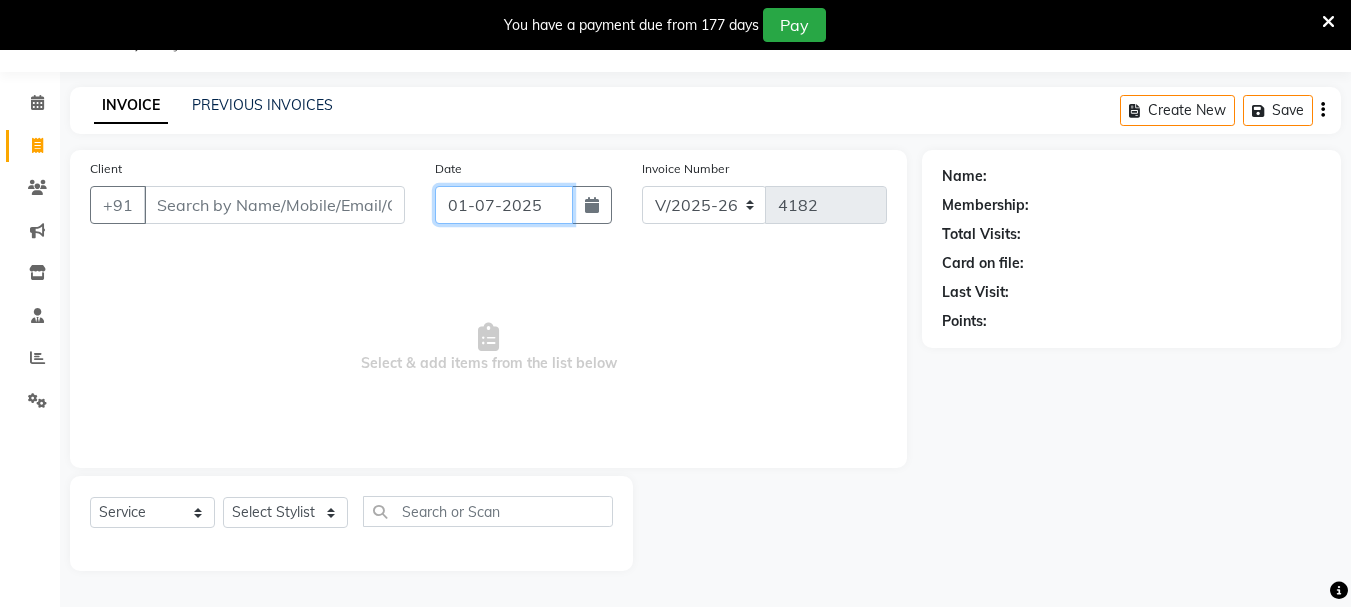 click on "01-07-2025" 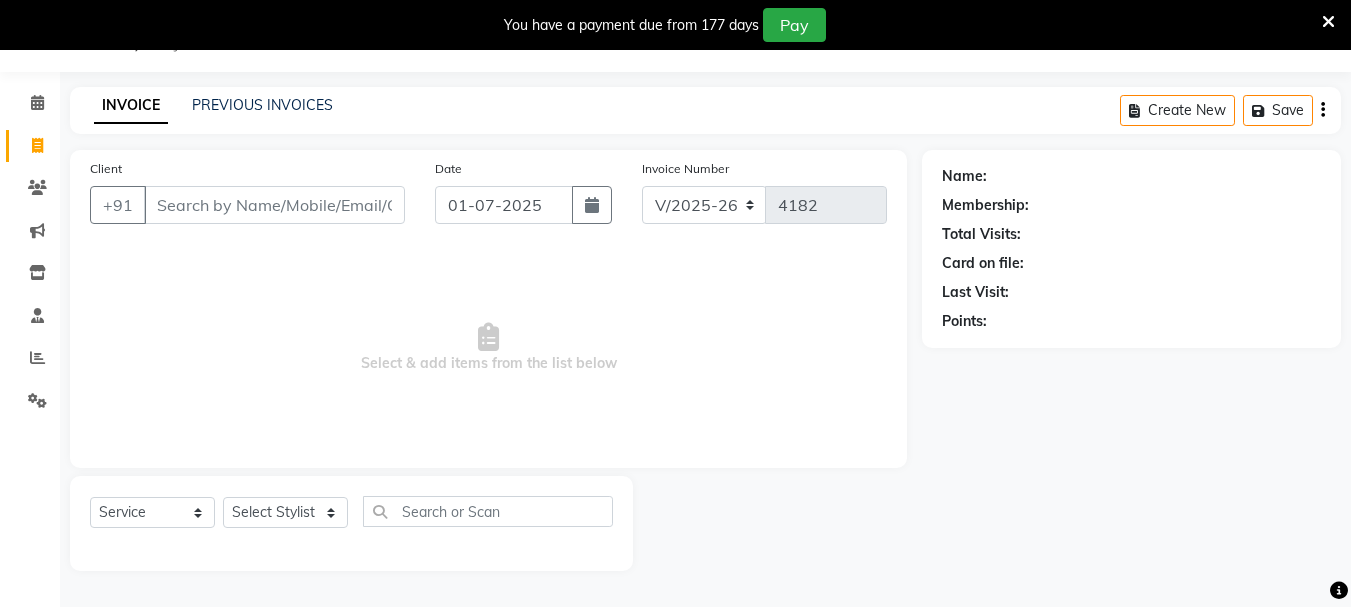 select on "7" 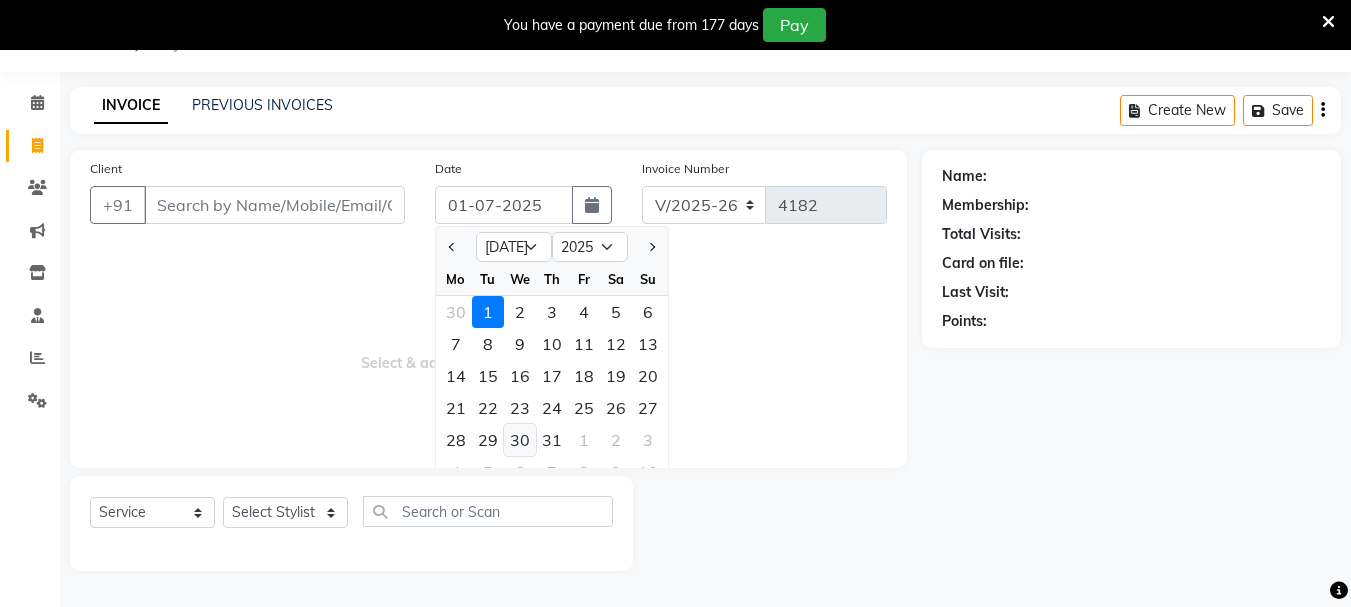 click on "30" 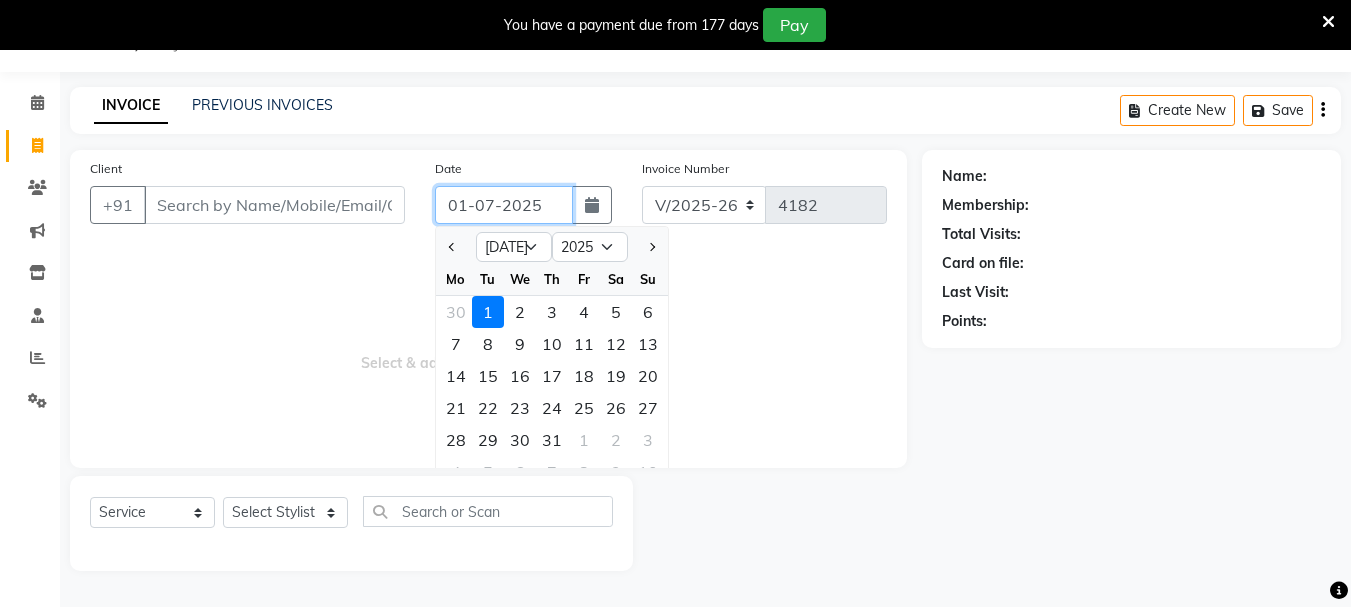 type on "[DATE]" 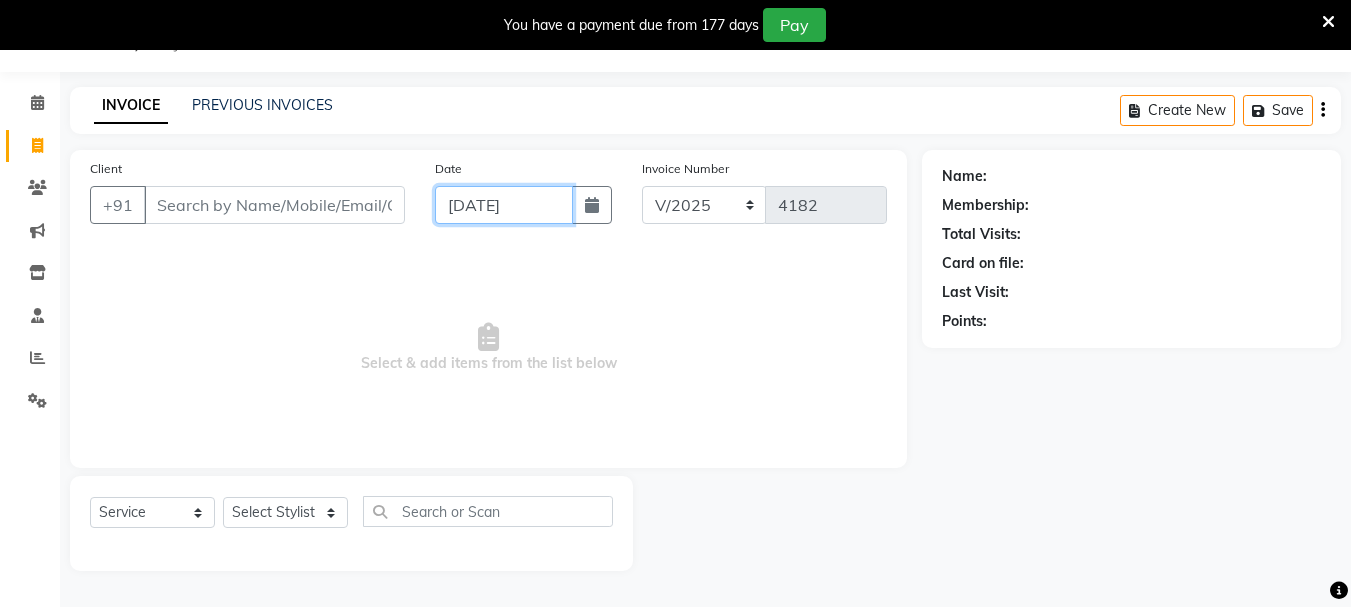 click on "[DATE]" 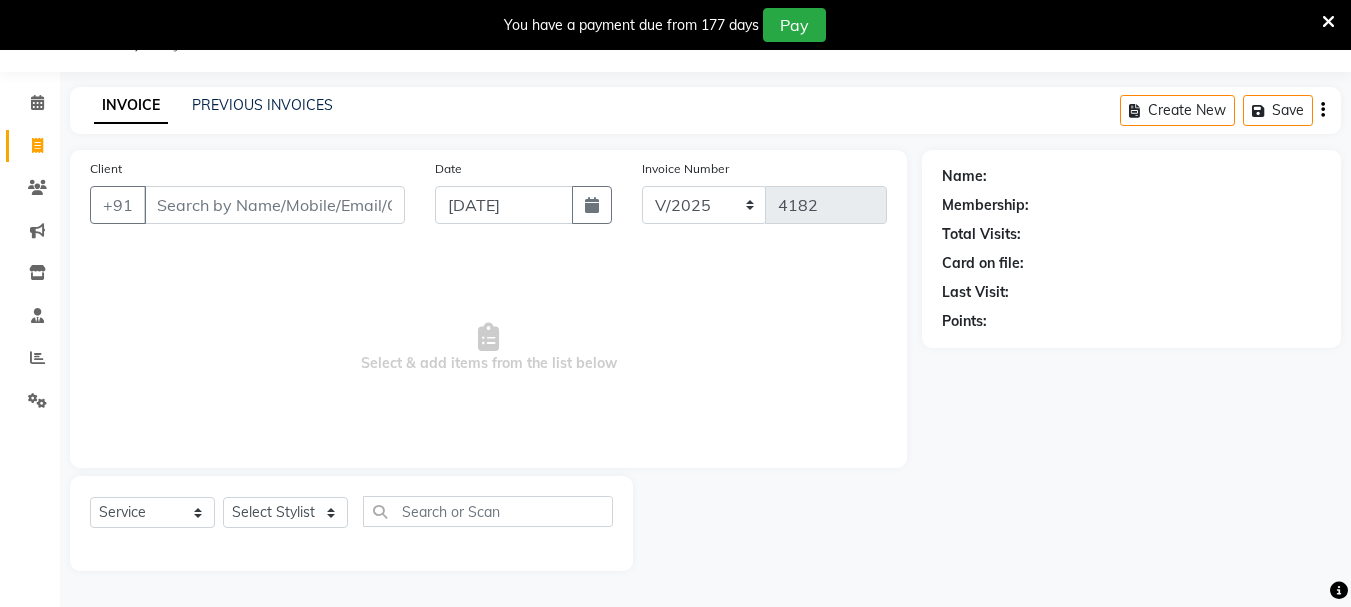 select on "7" 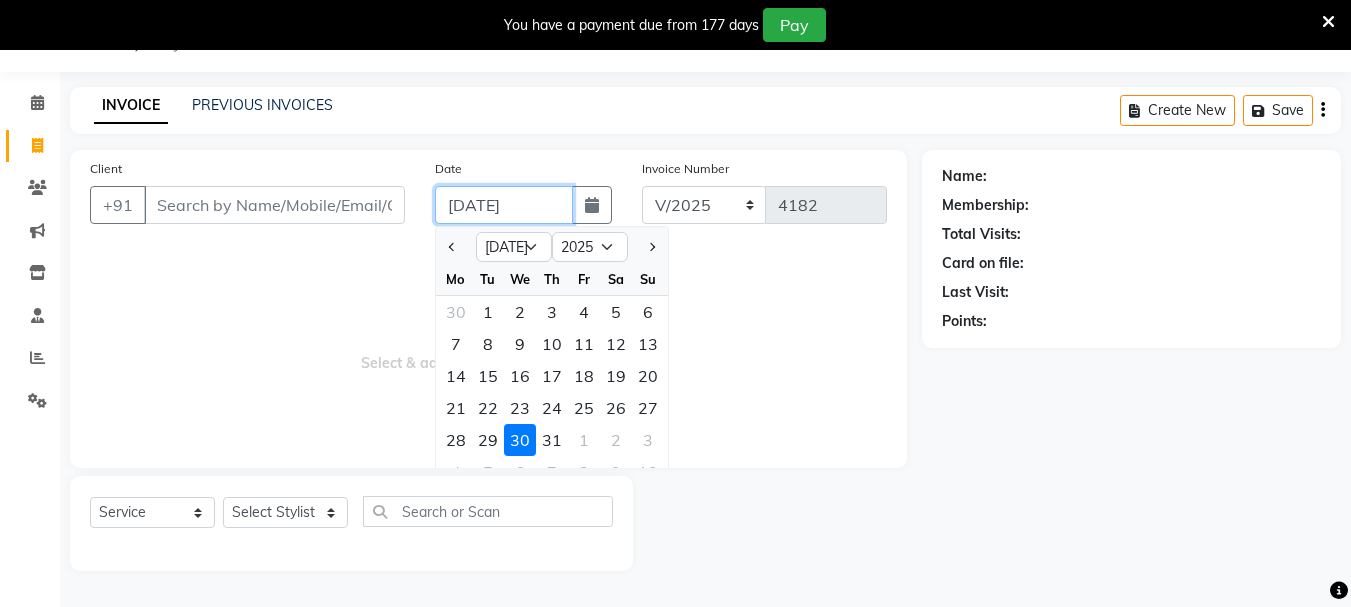 click on "[DATE]" 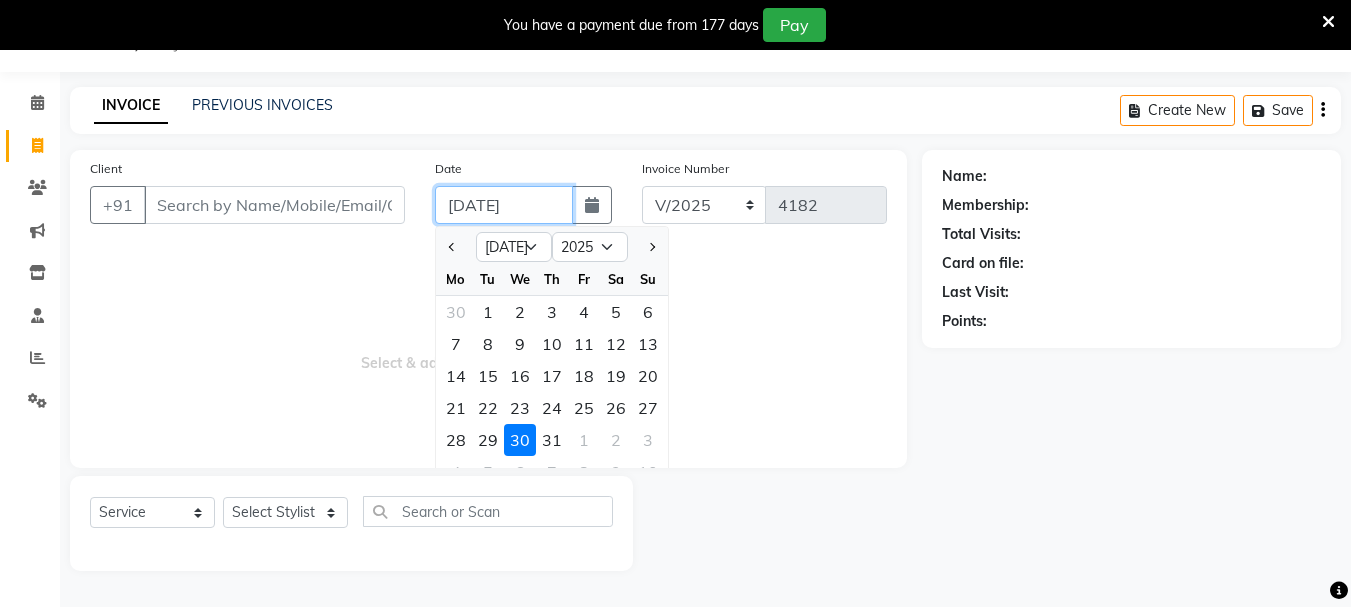 type on "[DATE]" 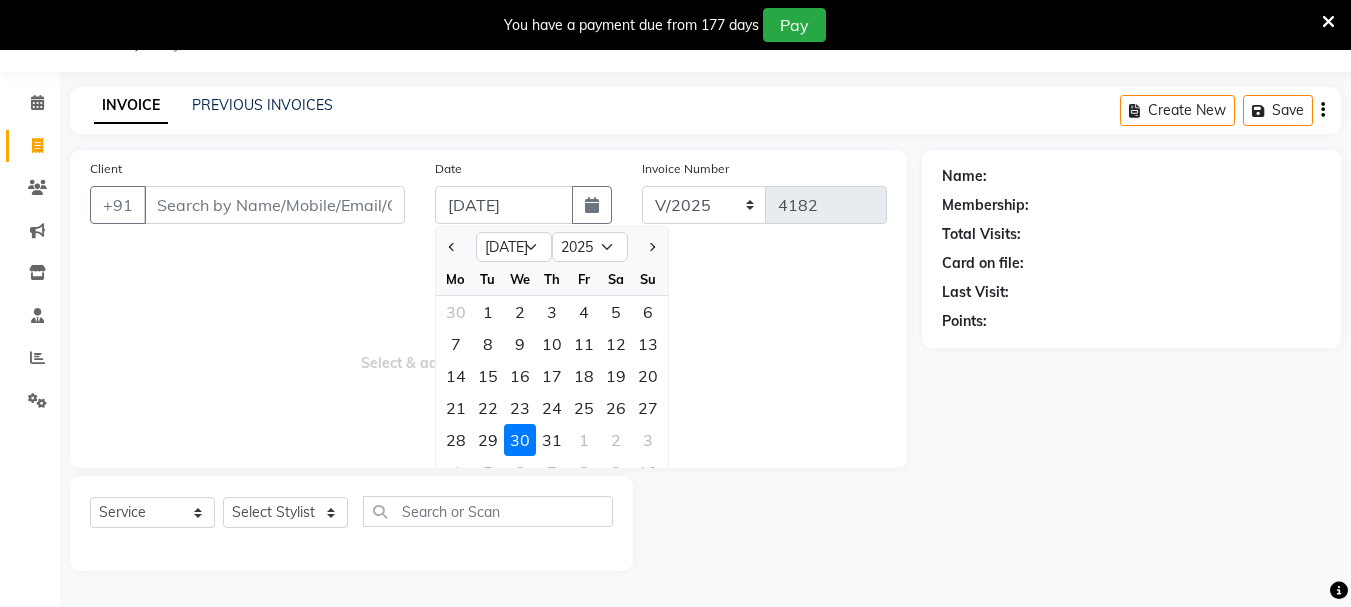 click on "Select & add items from the list below" at bounding box center [488, 348] 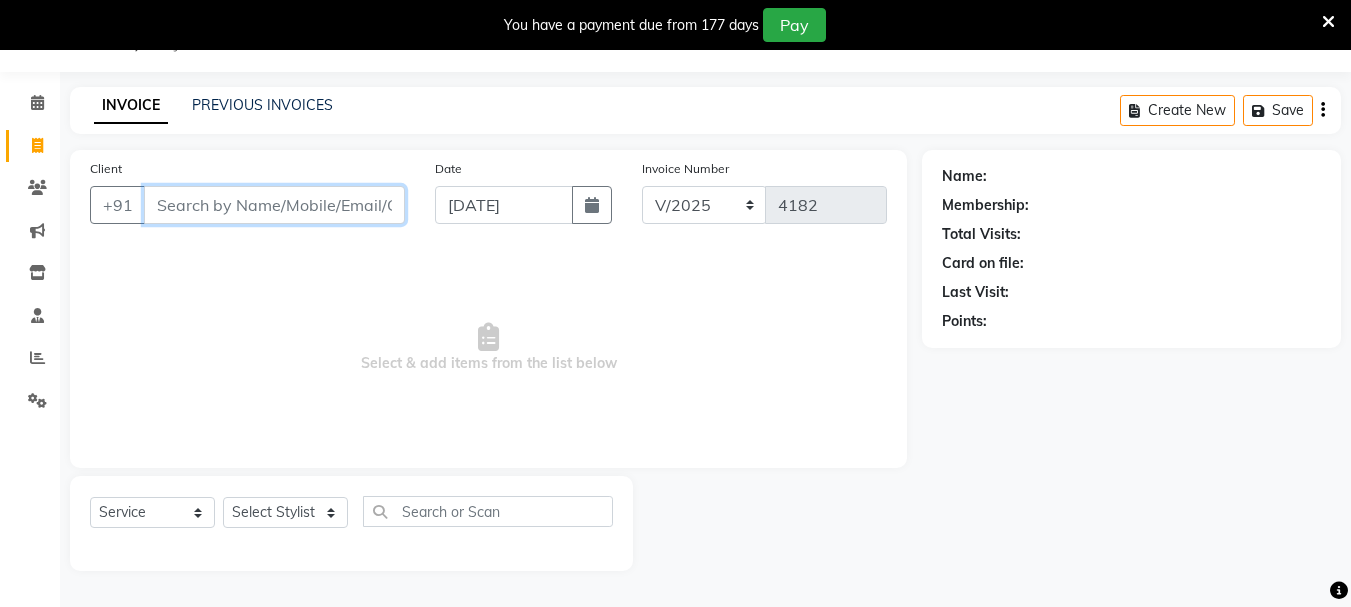 click on "Client" at bounding box center (274, 205) 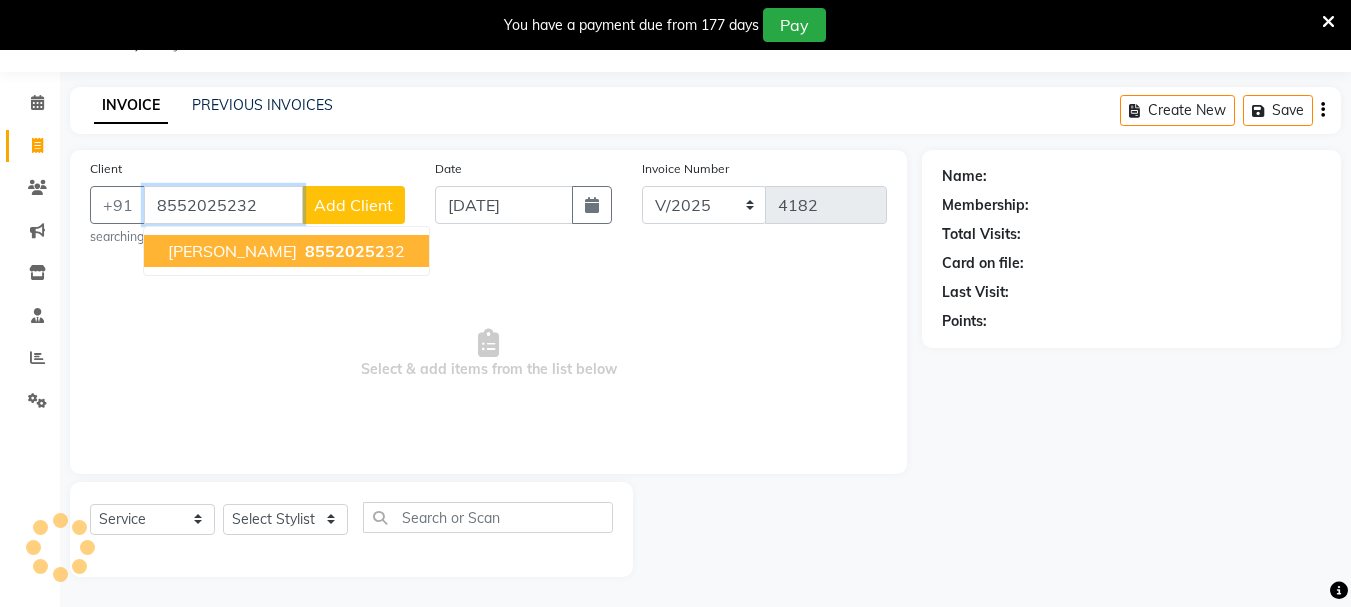 type on "8552025232" 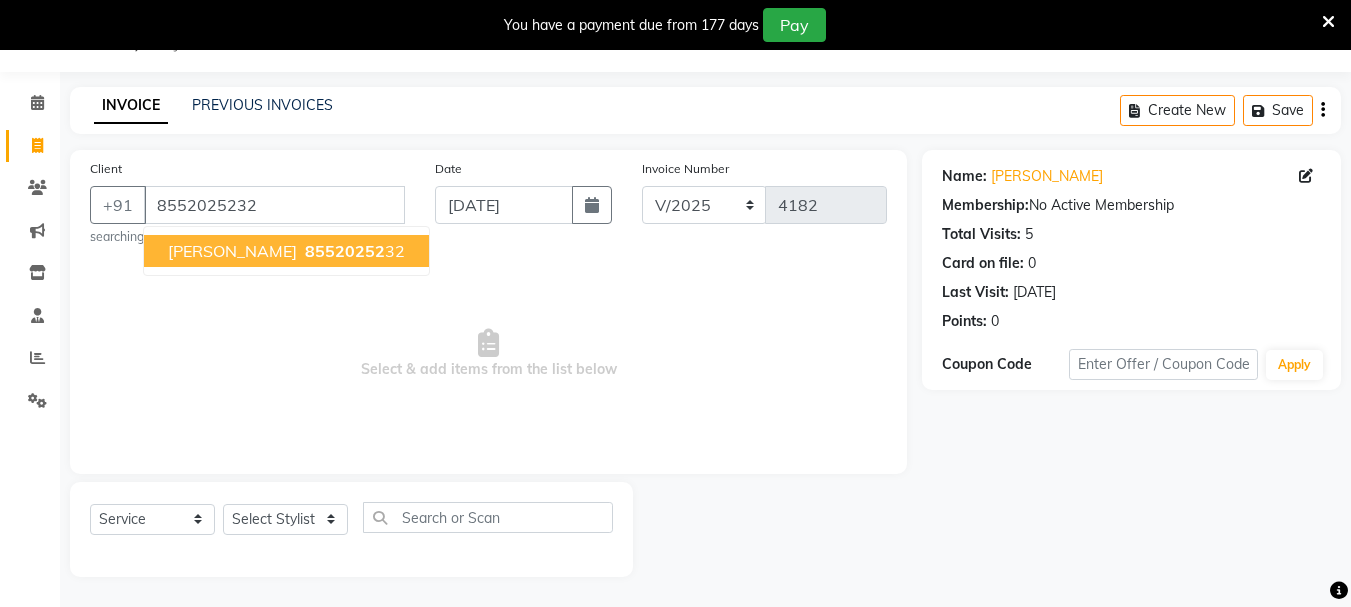 click on "[PERSON_NAME]" at bounding box center [232, 251] 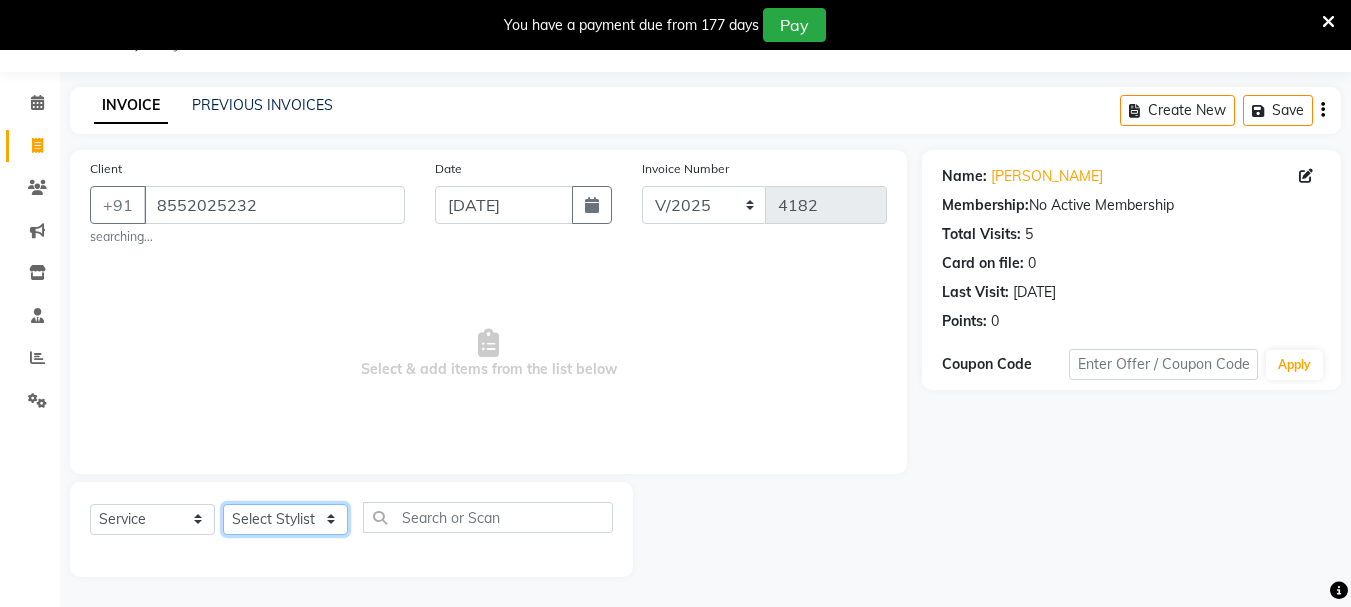 click on "Select Stylist [PERSON_NAME] Vaidyakar kokan  n Mahadev [PERSON_NAME] [PERSON_NAME] [PERSON_NAME]  Prem Mane Rajan Roma Rajput Sai [PERSON_NAME] Shop [PERSON_NAME] [PERSON_NAME] suport staff [PERSON_NAME]  [PERSON_NAME] [PERSON_NAME] [PERSON_NAME]" 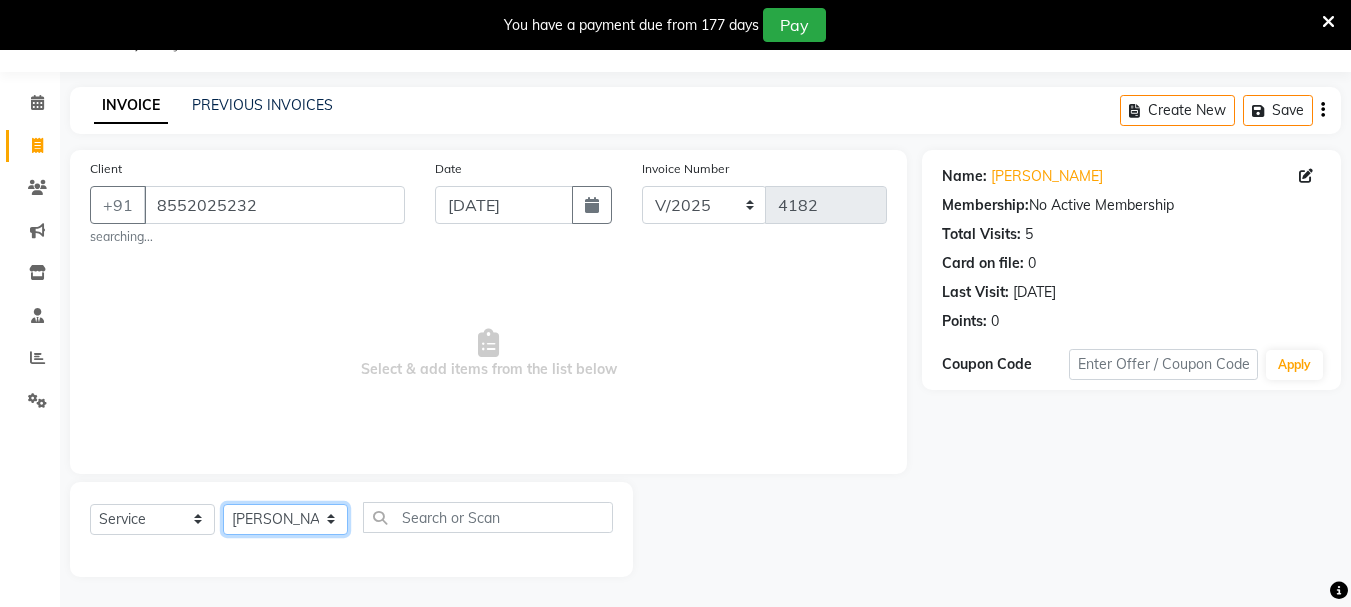 click on "Select Stylist [PERSON_NAME] Vaidyakar kokan  n Mahadev [PERSON_NAME] [PERSON_NAME] [PERSON_NAME]  Prem Mane Rajan Roma Rajput Sai [PERSON_NAME] Shop [PERSON_NAME] [PERSON_NAME] suport staff [PERSON_NAME]  [PERSON_NAME] [PERSON_NAME] [PERSON_NAME]" 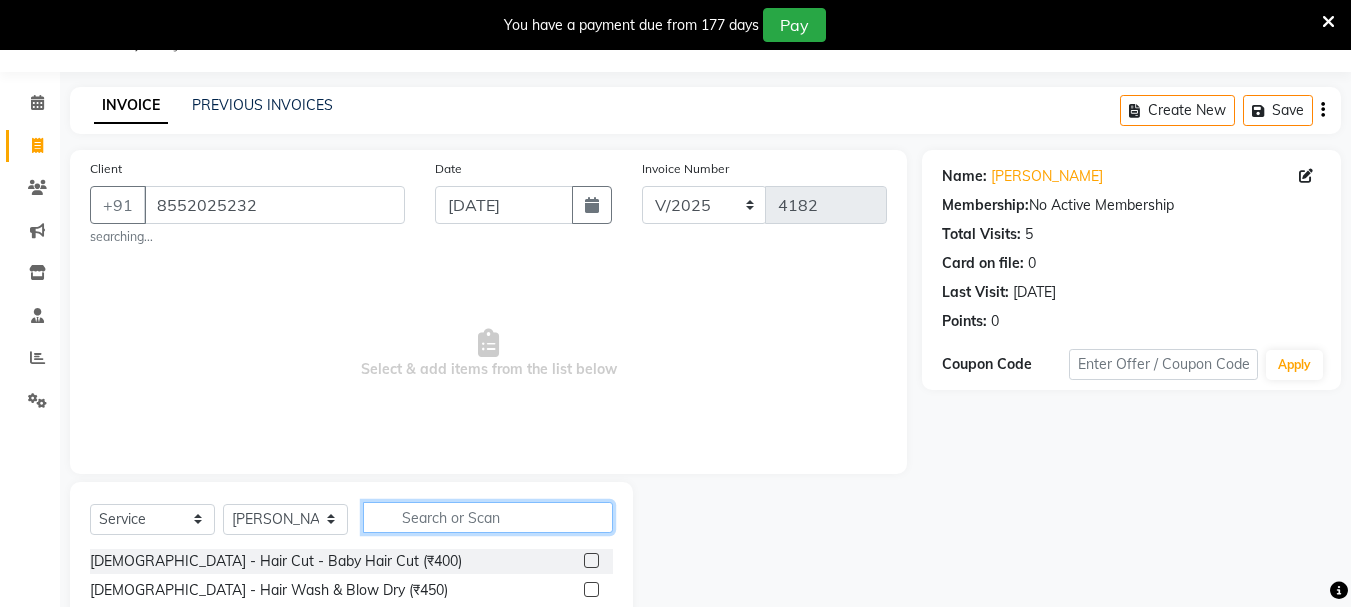 click 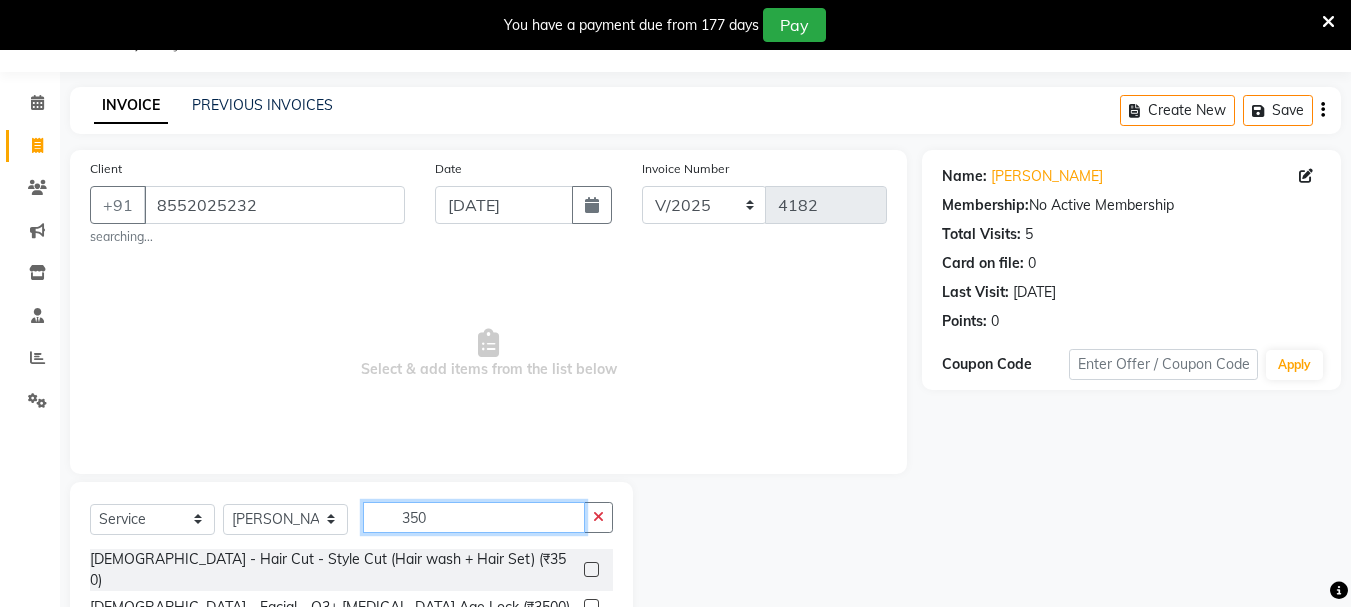 type on "350" 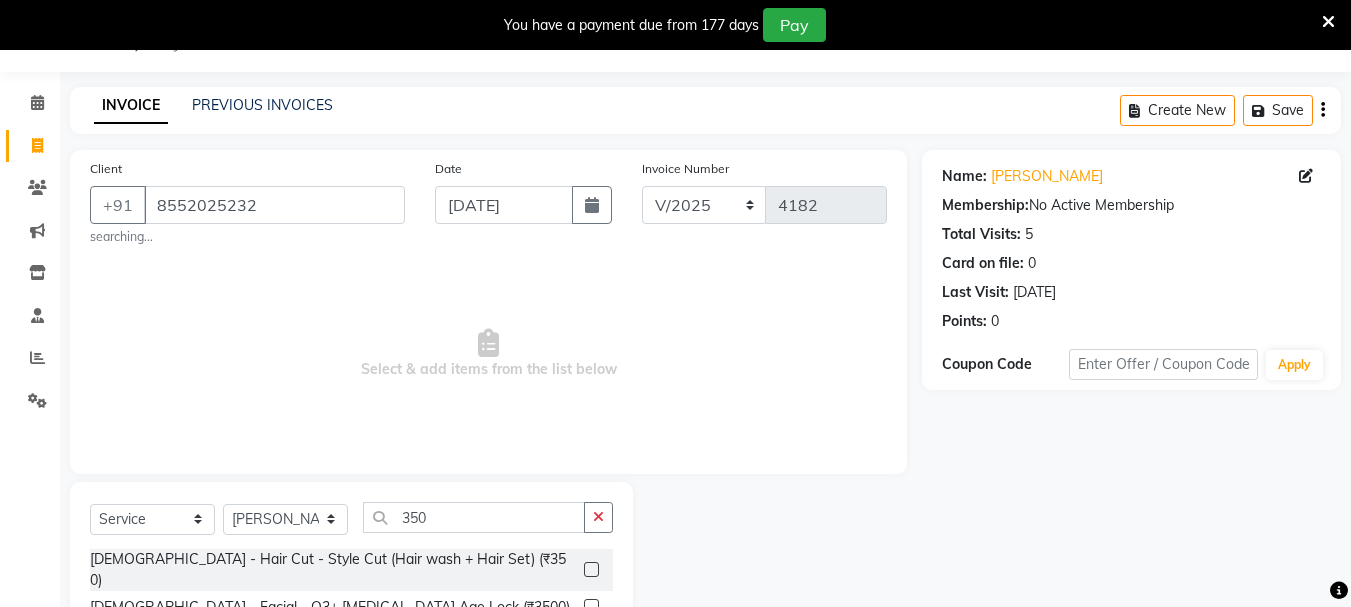 click 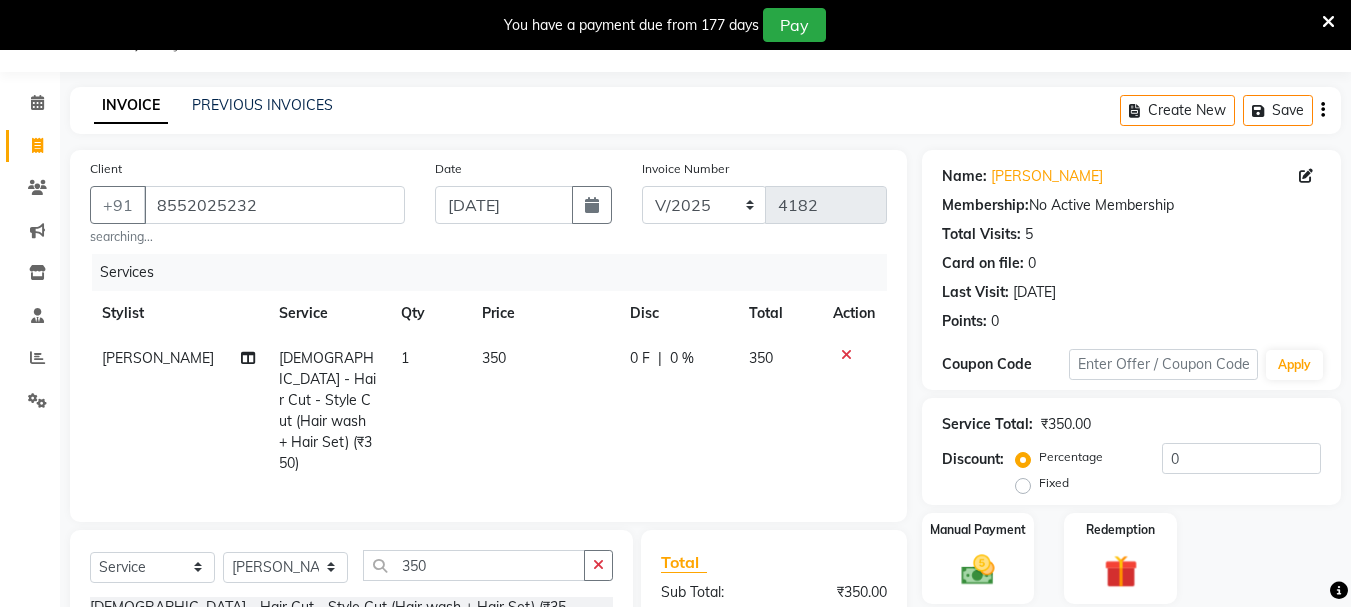 checkbox on "false" 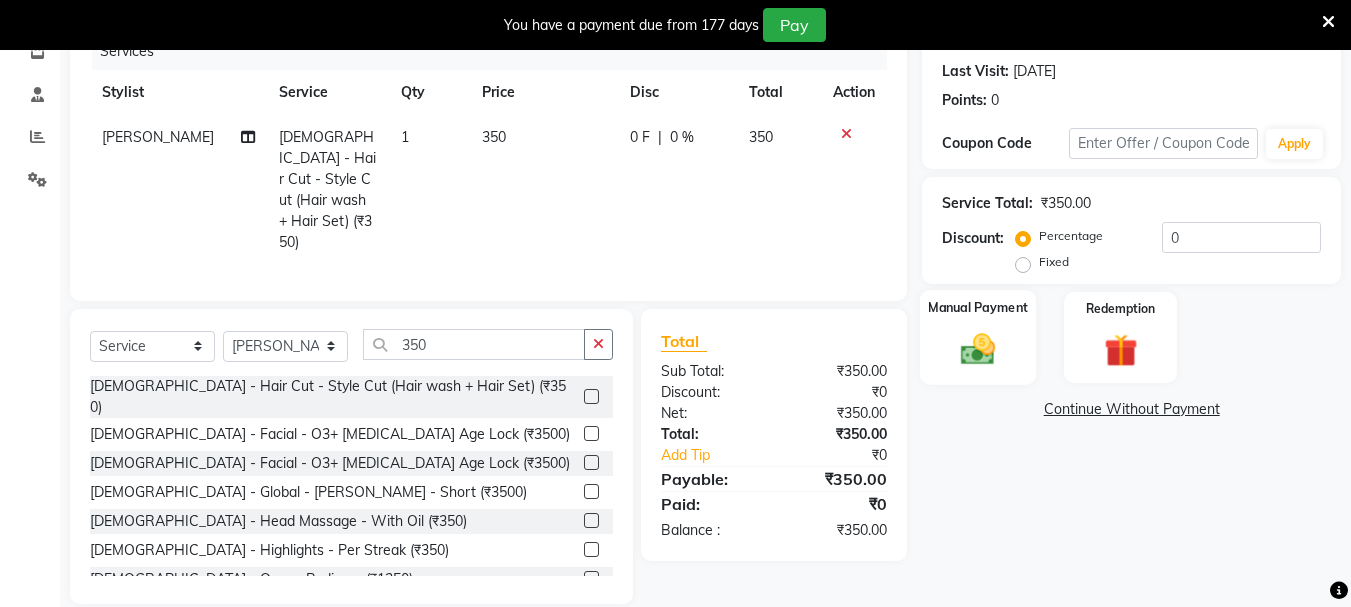 click 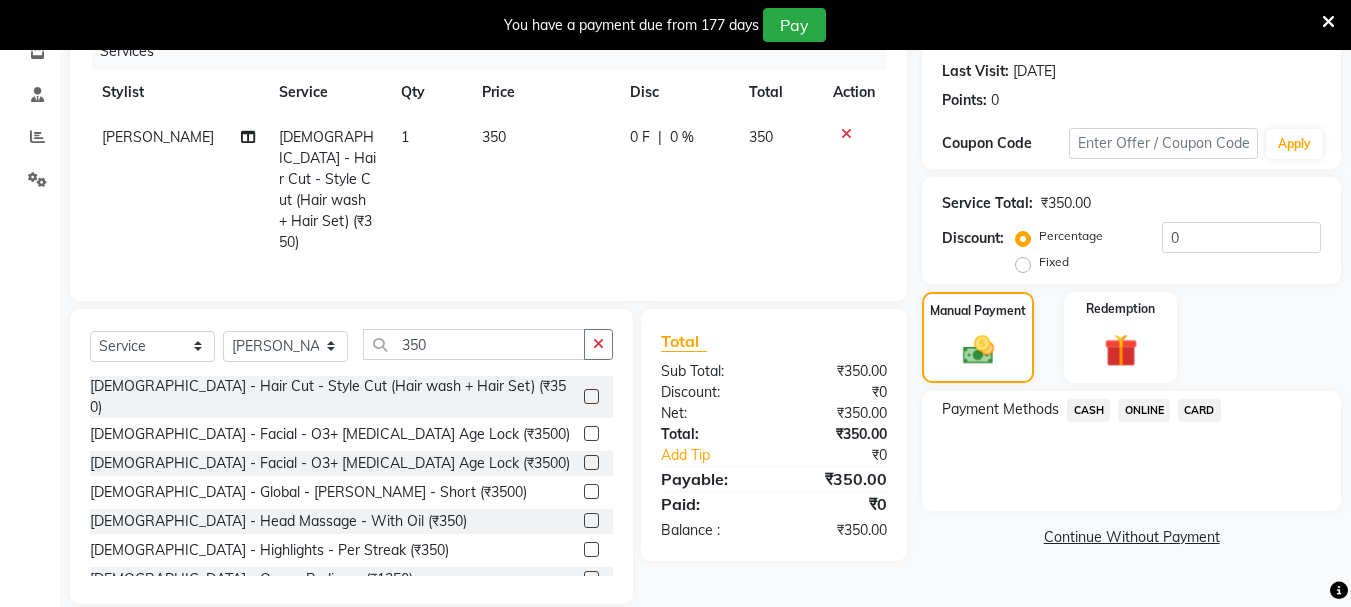 click on "ONLINE" 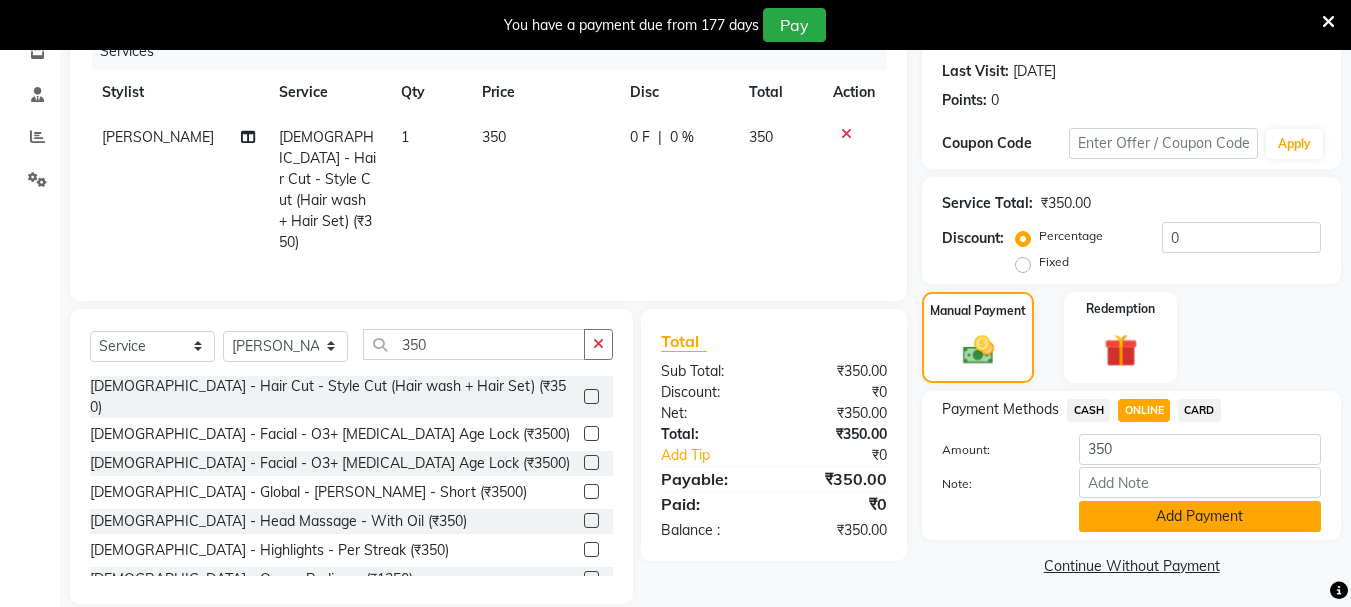 click on "Add Payment" 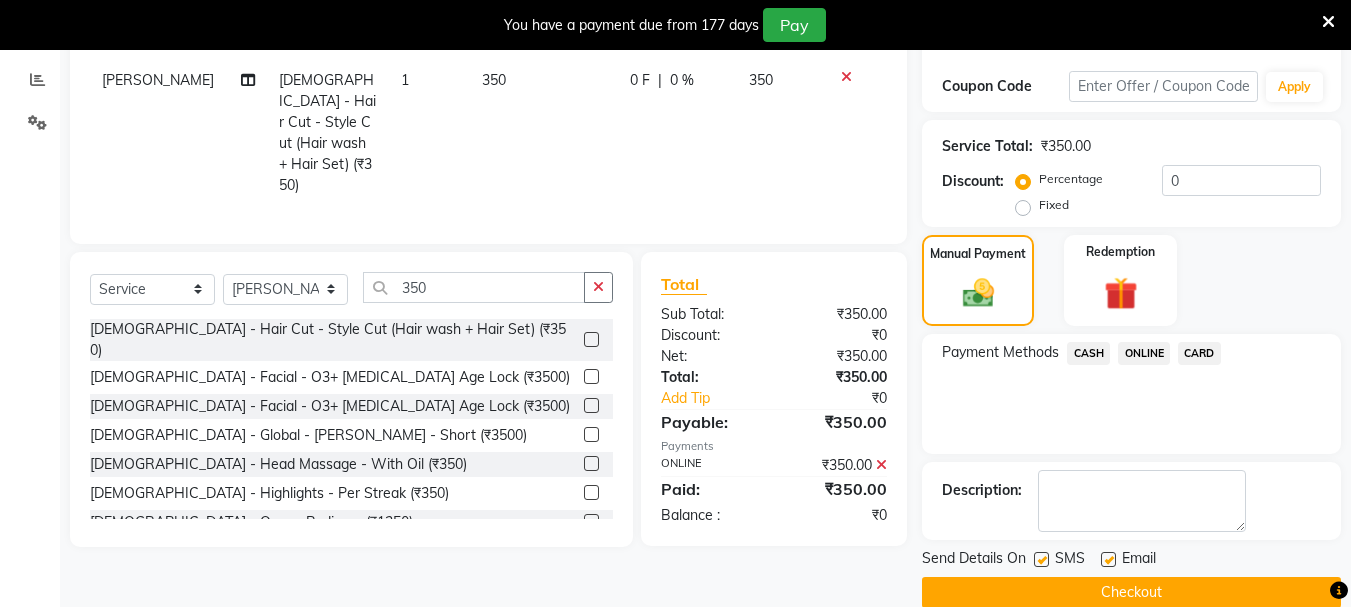 scroll, scrollTop: 359, scrollLeft: 0, axis: vertical 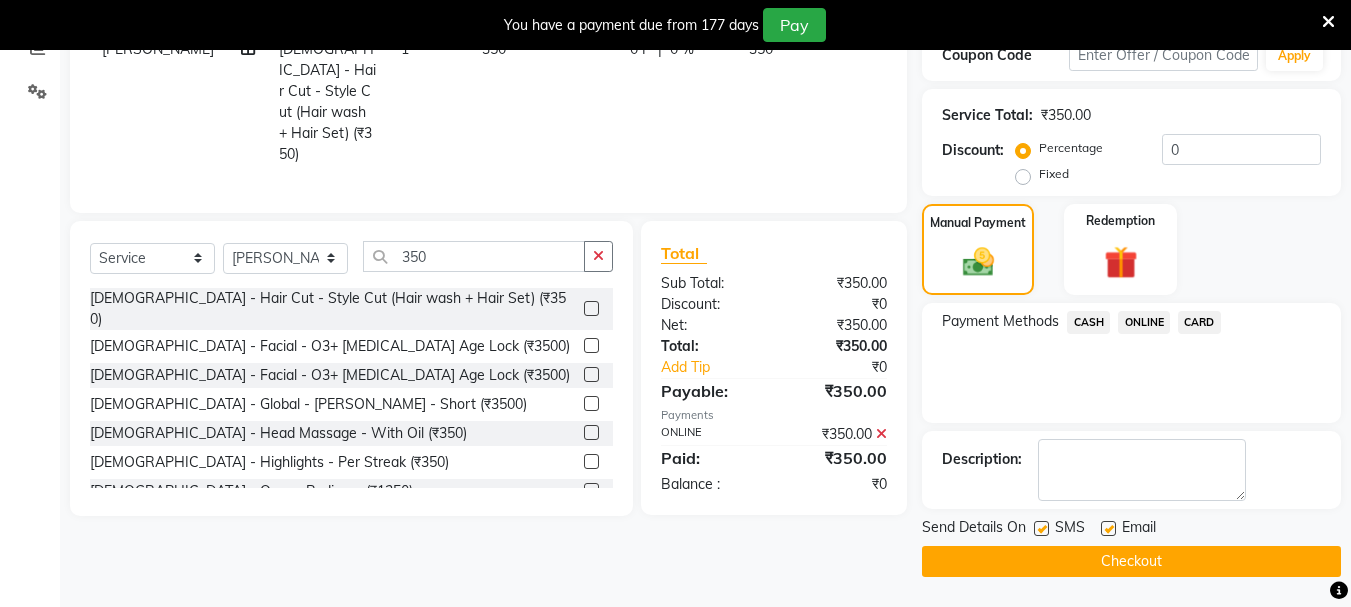 click on "Checkout" 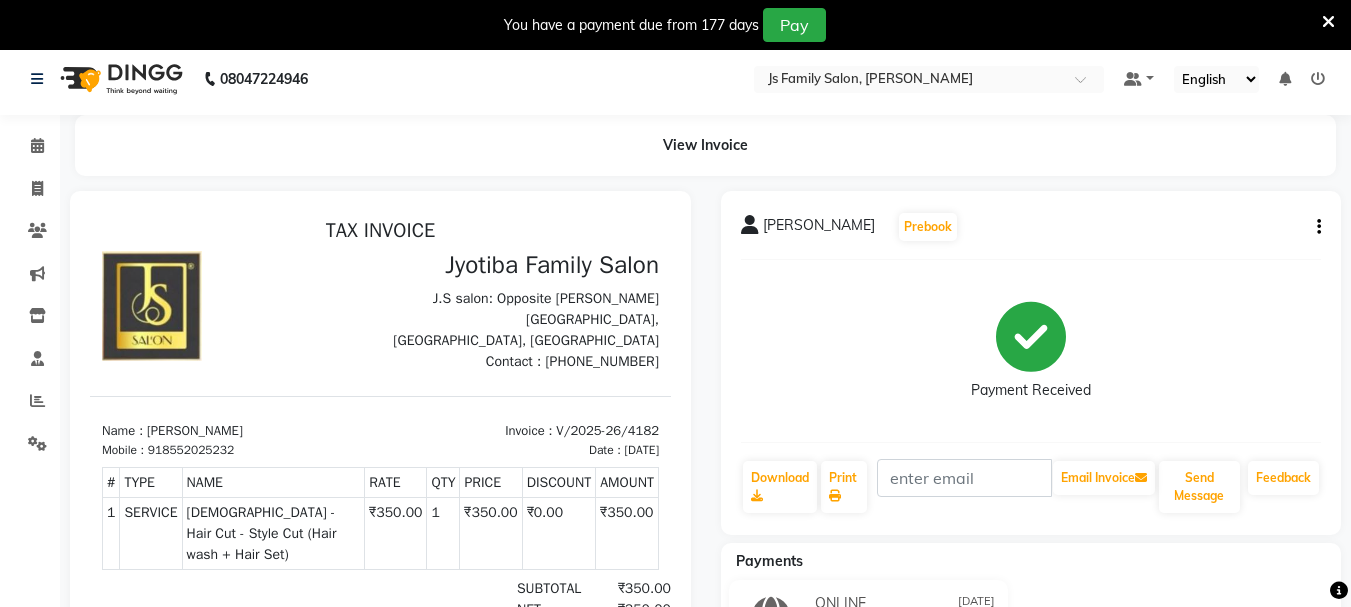 scroll, scrollTop: 0, scrollLeft: 0, axis: both 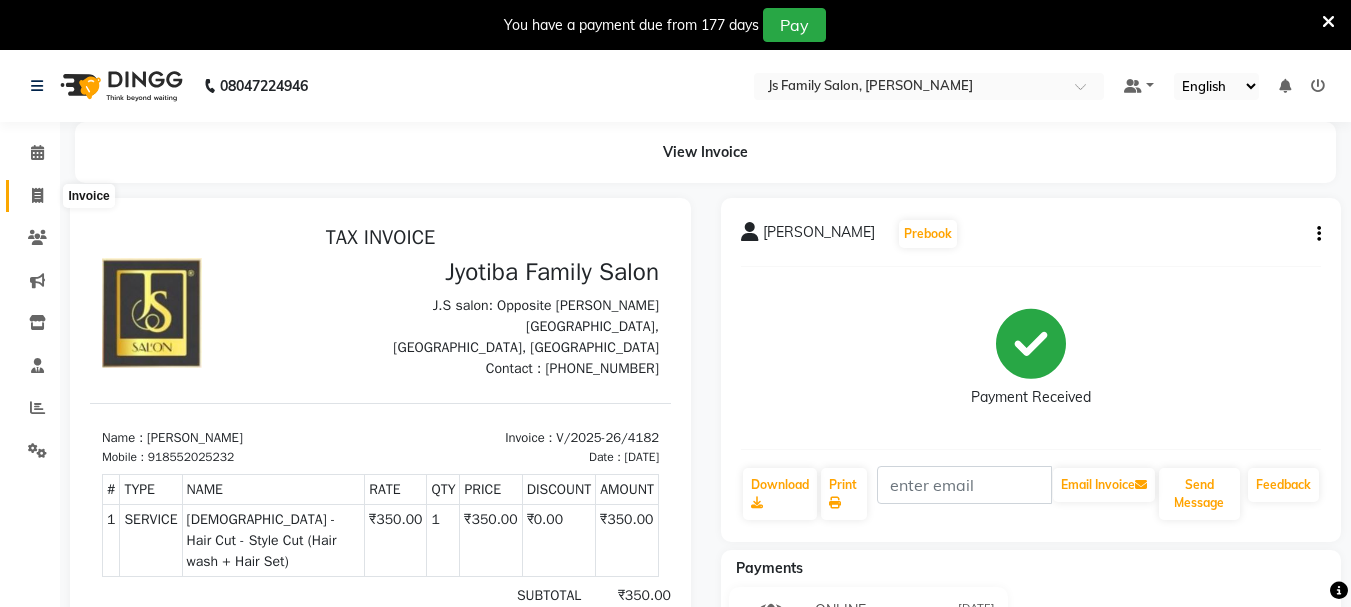 click 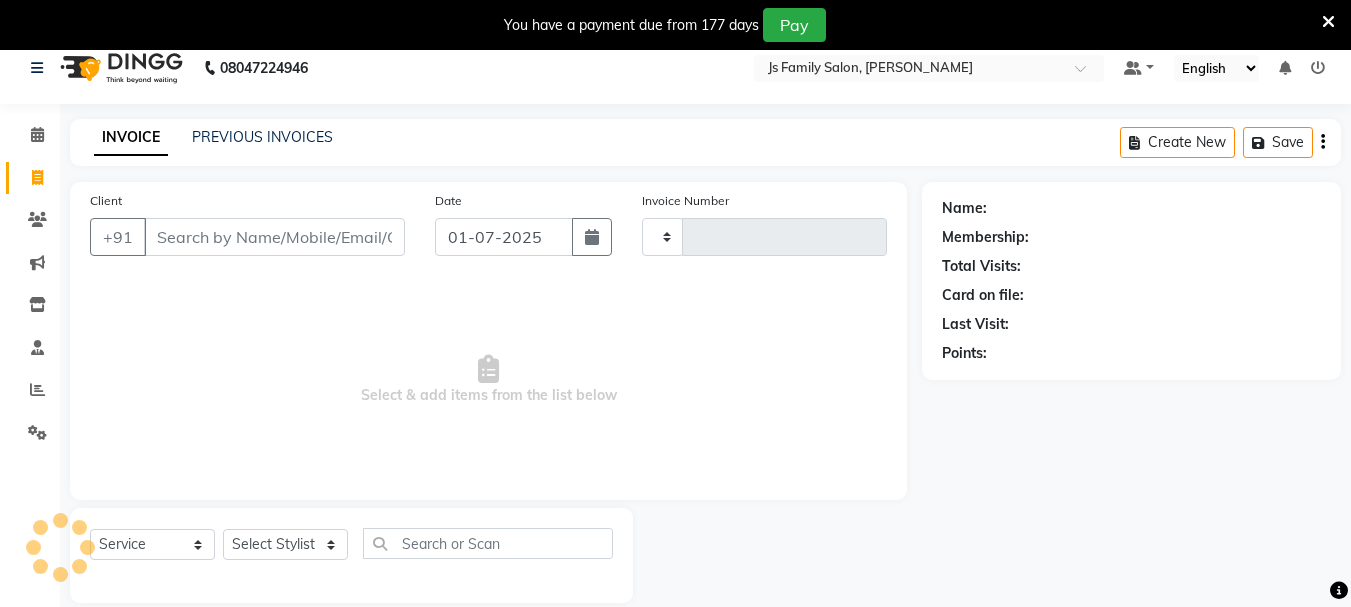 type on "4183" 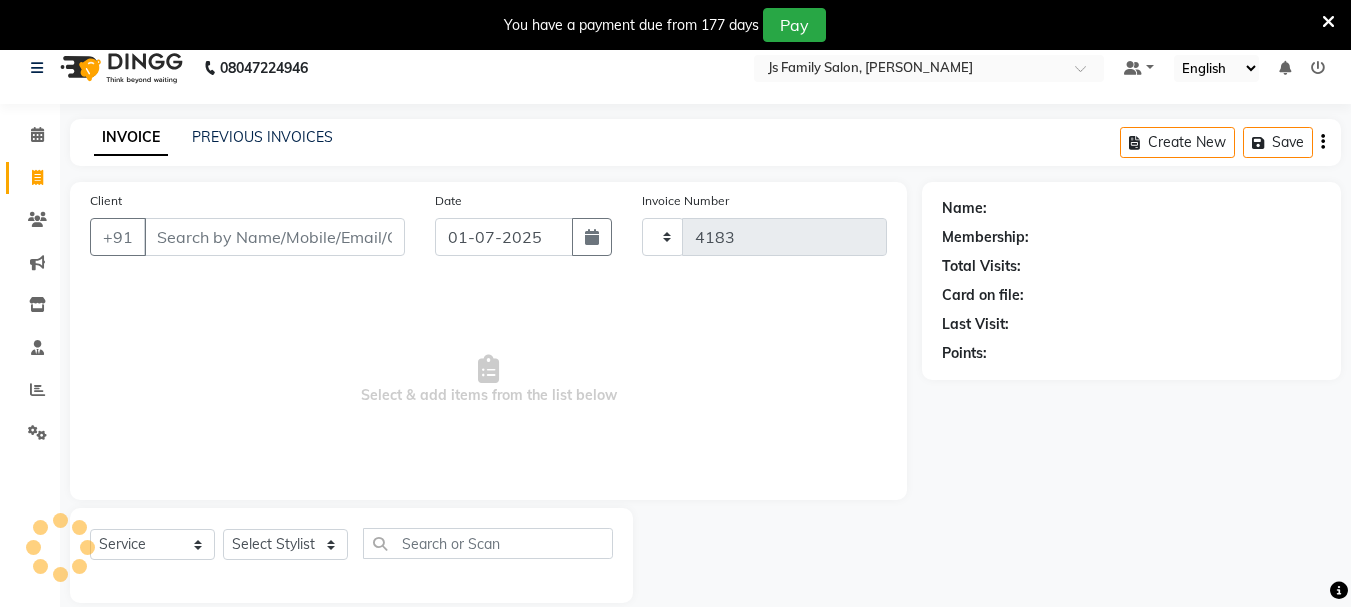 select on "3729" 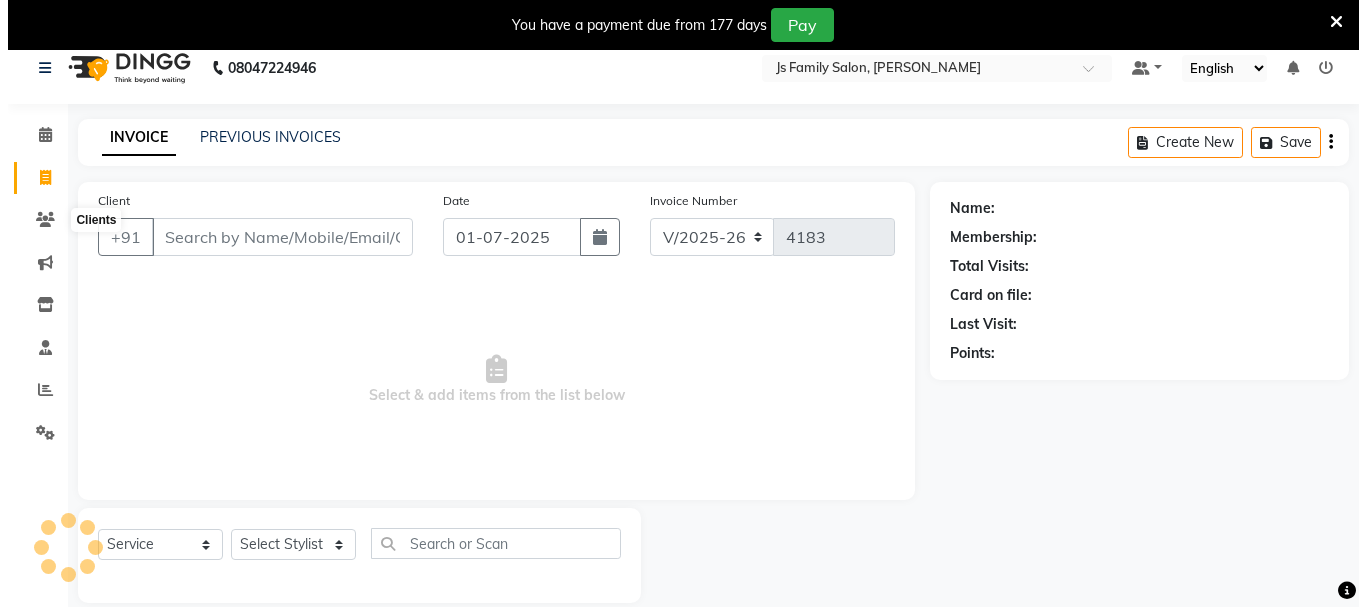 scroll, scrollTop: 50, scrollLeft: 0, axis: vertical 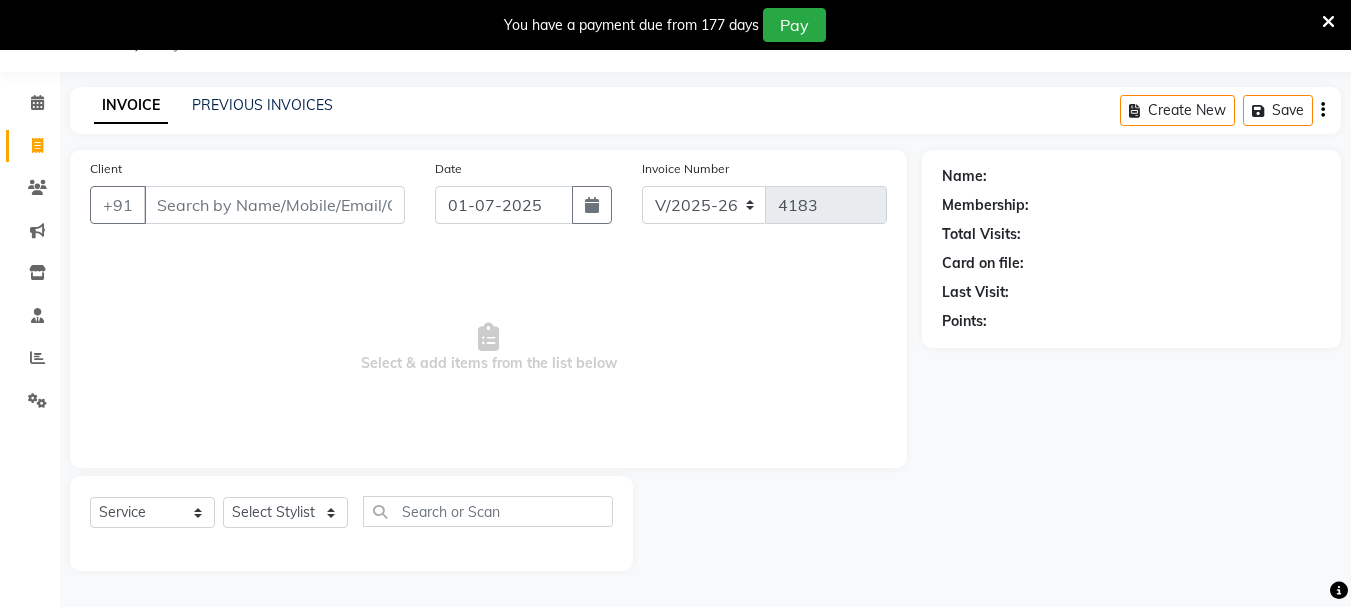 click on "Client" at bounding box center [274, 205] 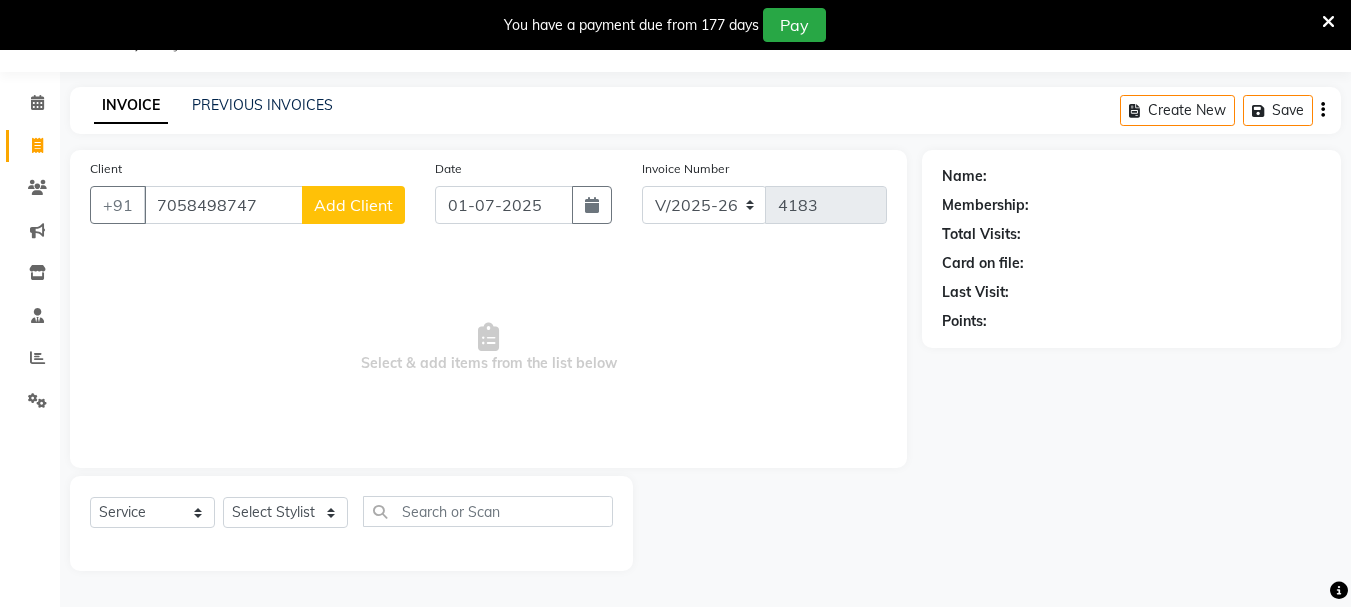 type on "7058498747" 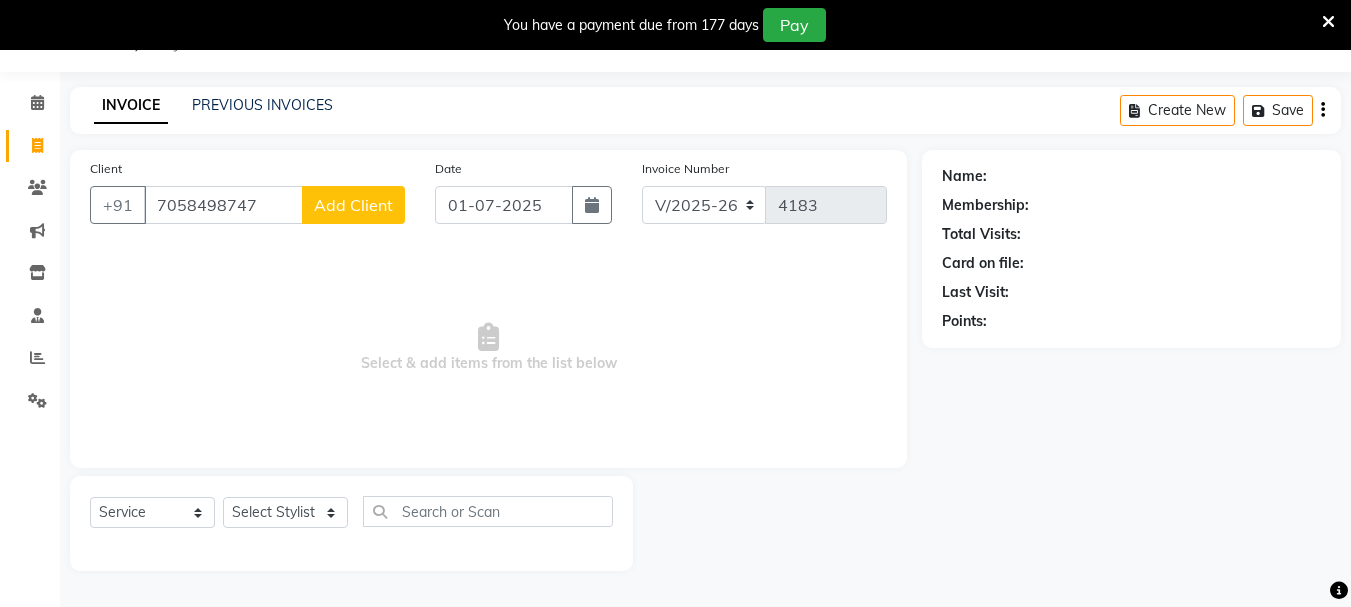 click on "Add Client" 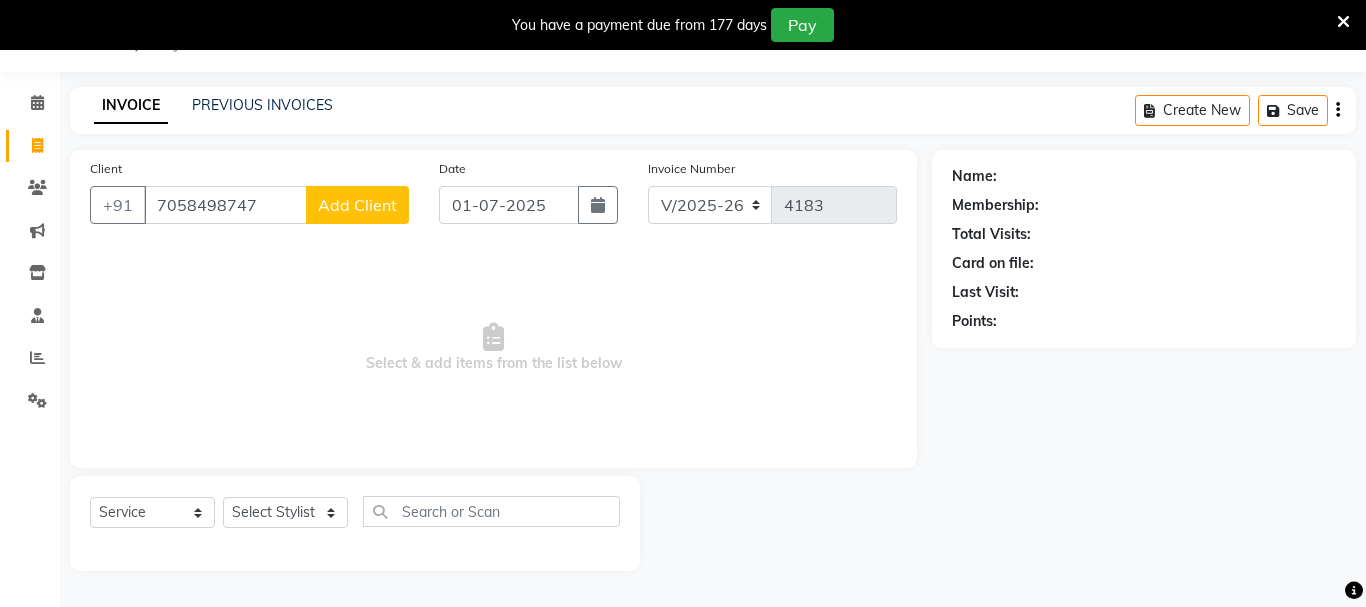 select on "22" 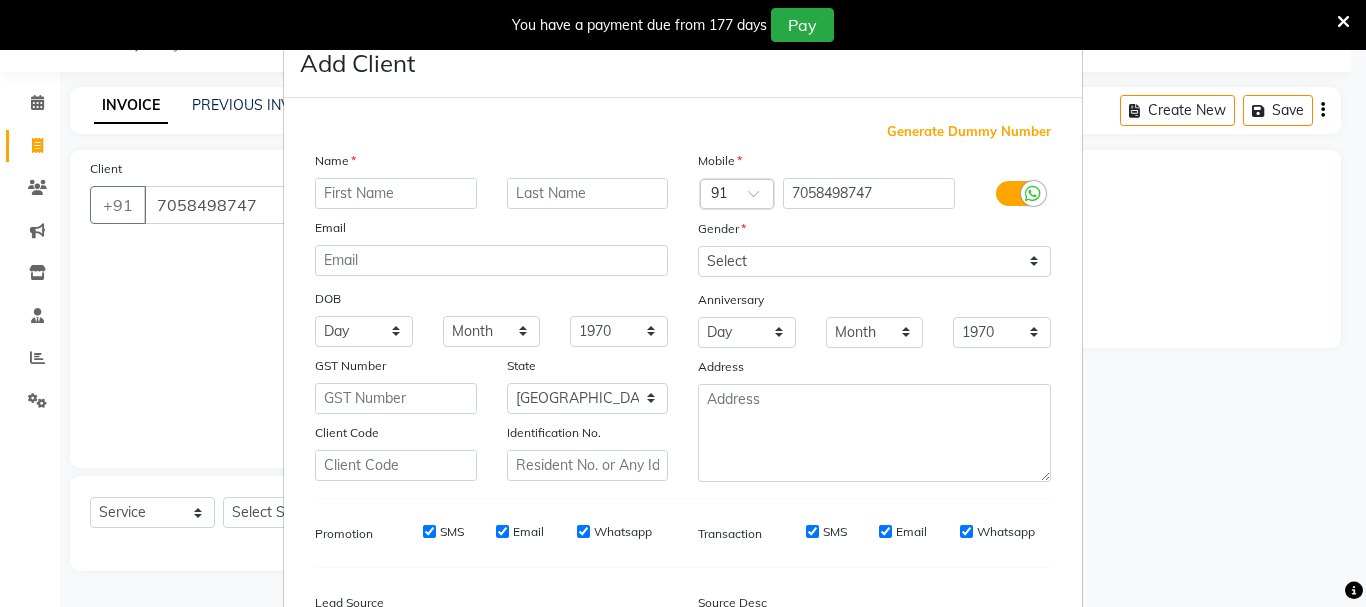 click at bounding box center (396, 193) 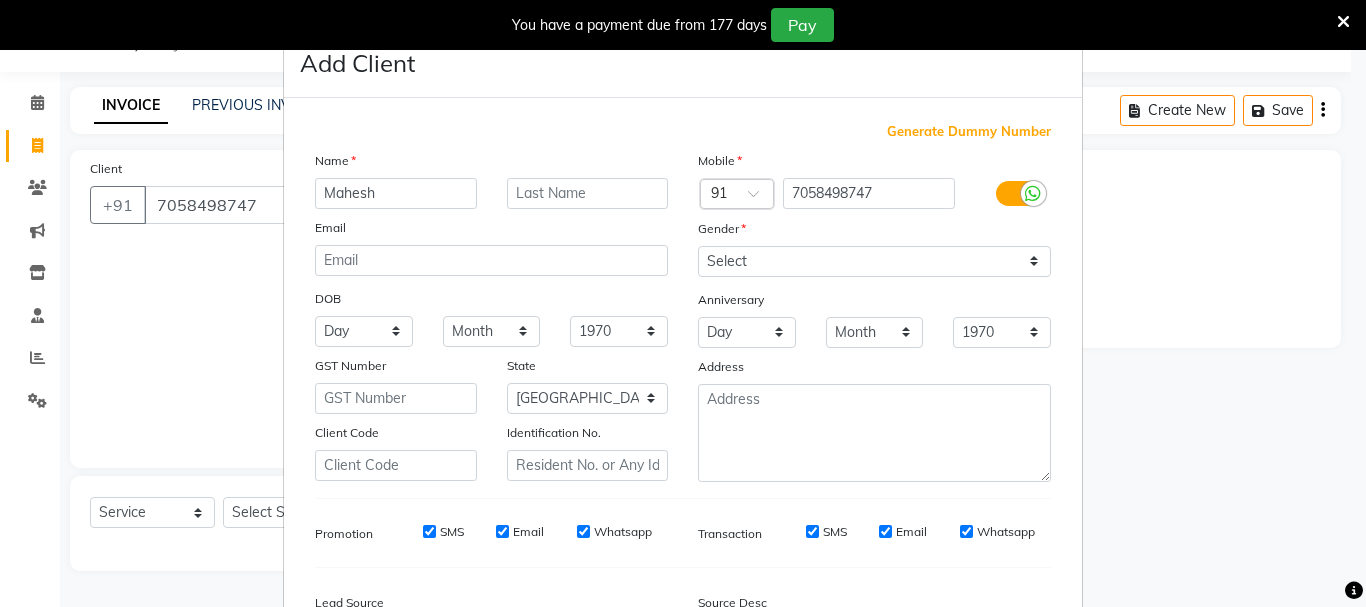 type on "Mahesh" 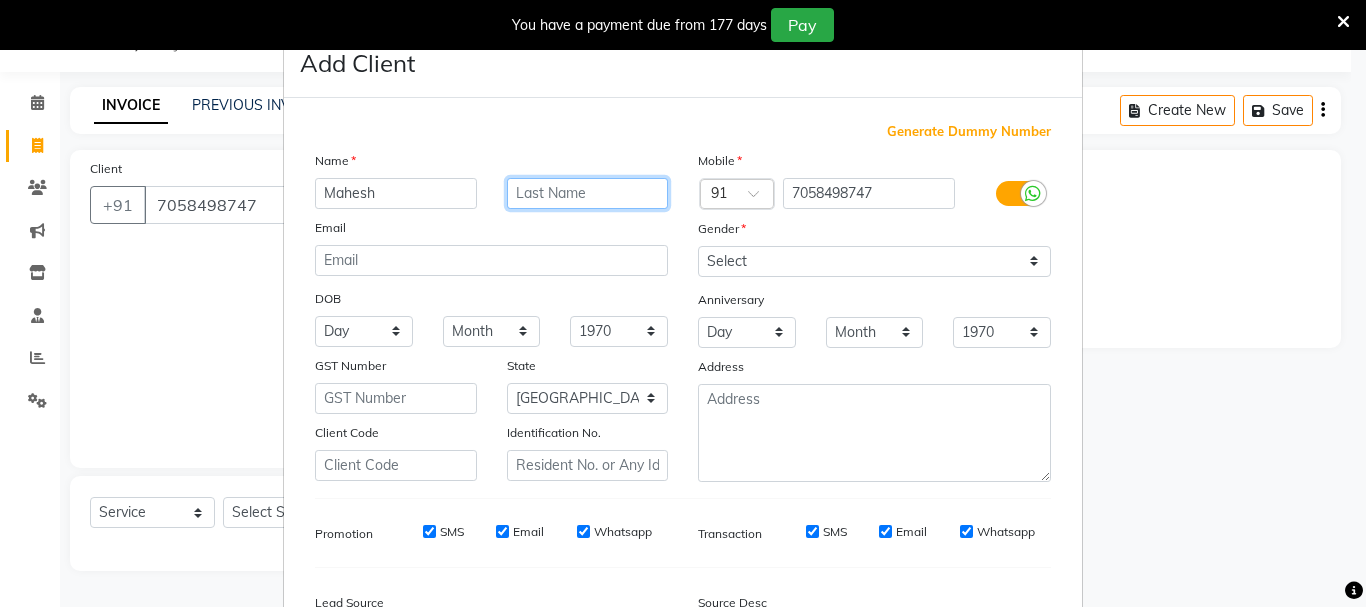 click at bounding box center [588, 193] 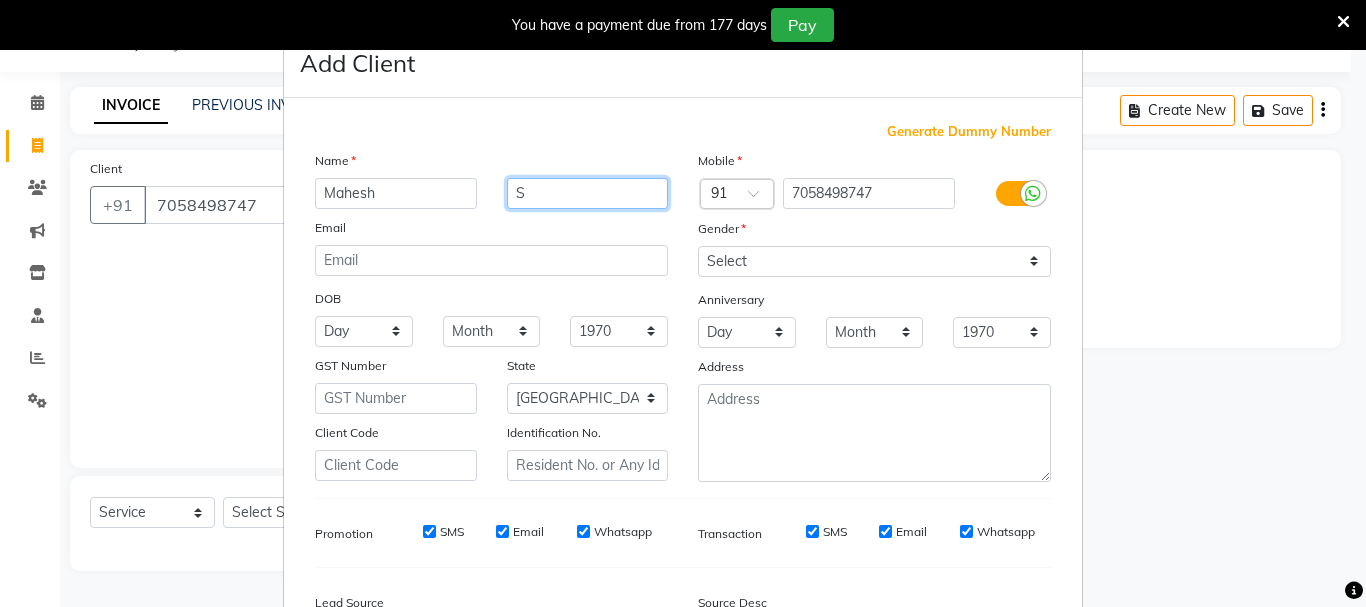type on "S" 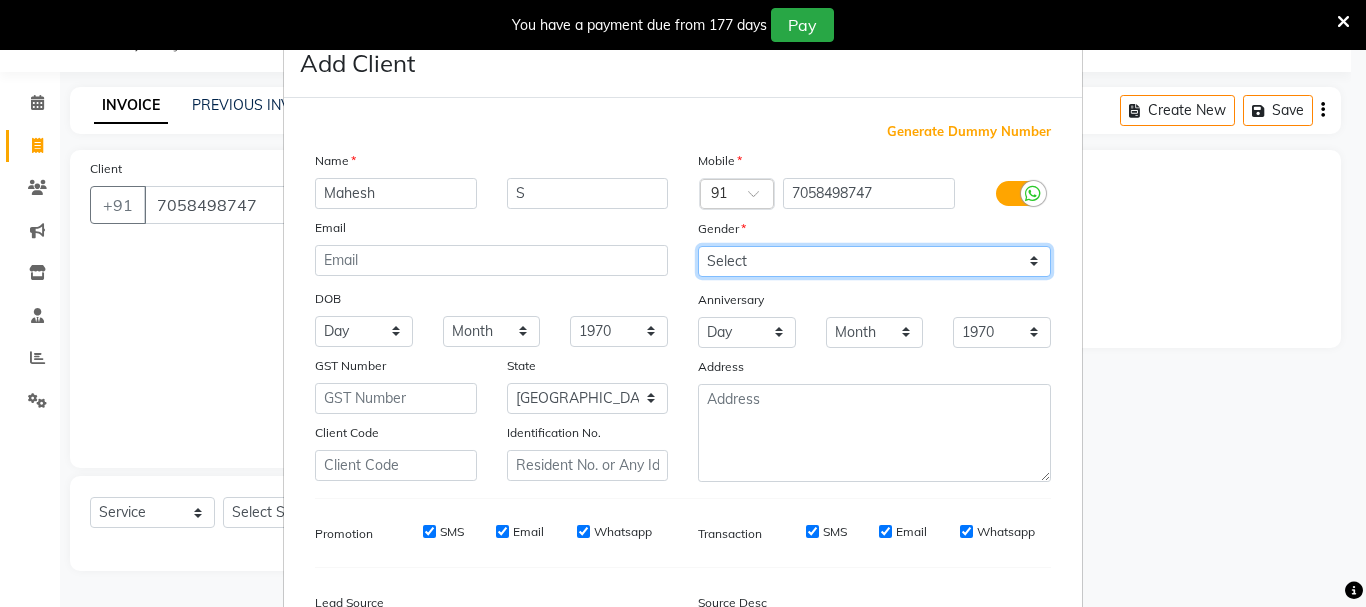 click on "Select [DEMOGRAPHIC_DATA] [DEMOGRAPHIC_DATA] Other Prefer Not To Say" at bounding box center (874, 261) 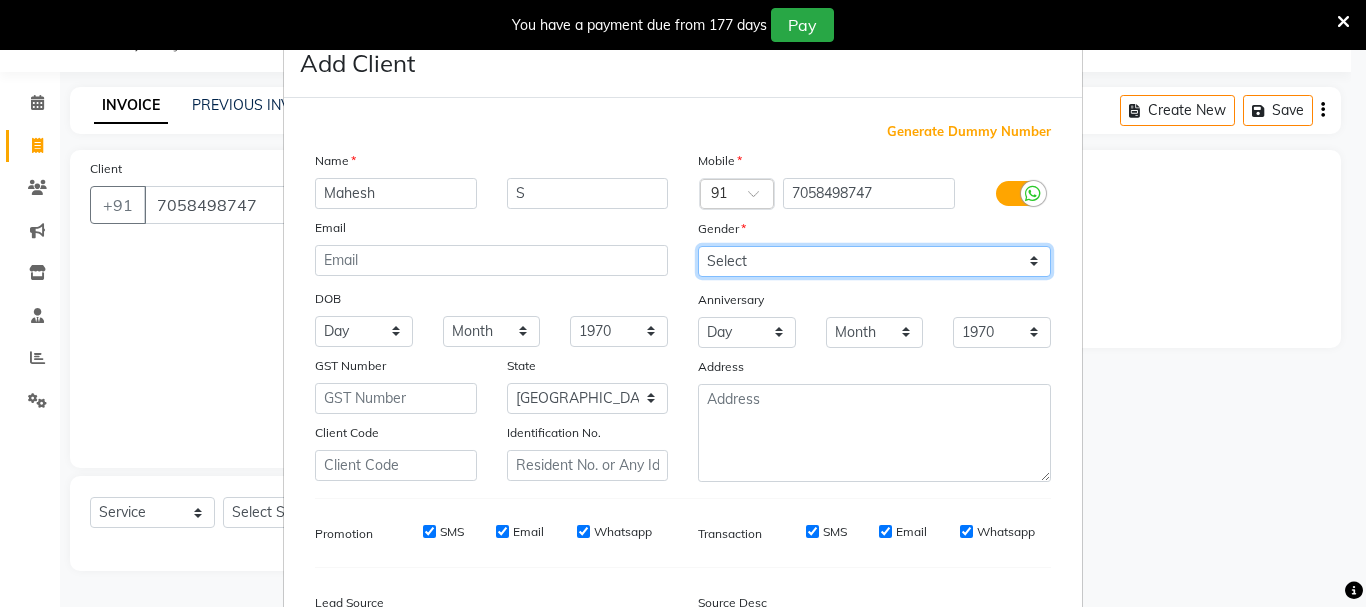 select on "[DEMOGRAPHIC_DATA]" 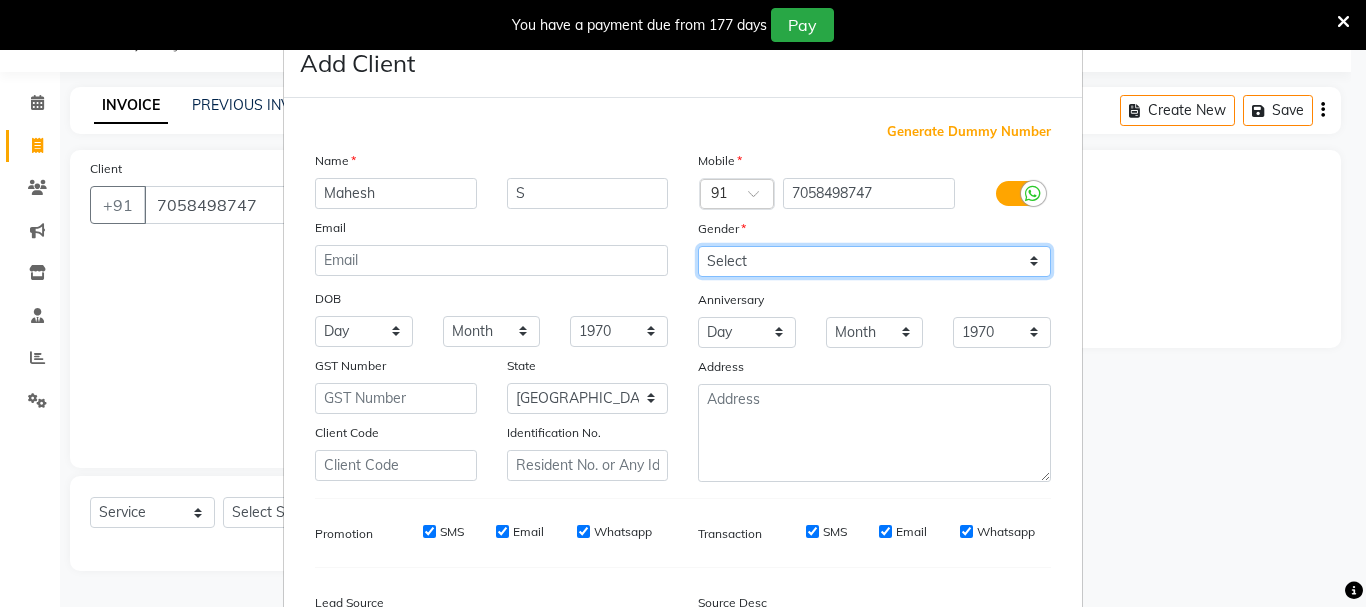 click on "Select [DEMOGRAPHIC_DATA] [DEMOGRAPHIC_DATA] Other Prefer Not To Say" at bounding box center [874, 261] 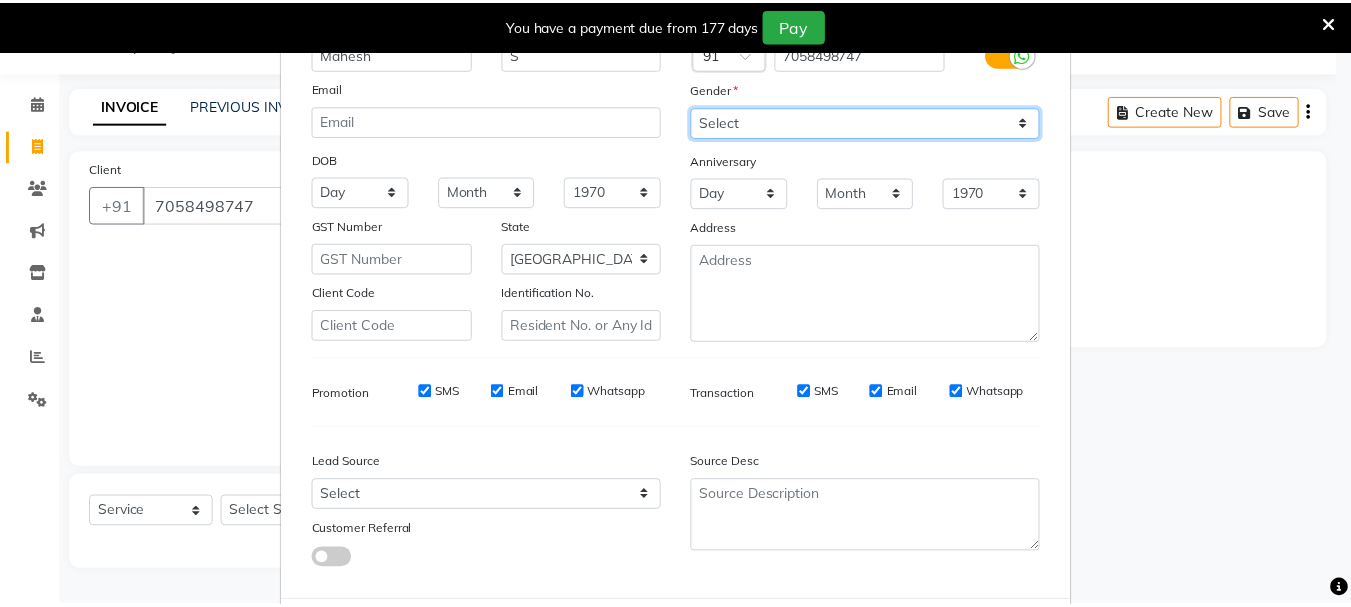 scroll, scrollTop: 242, scrollLeft: 0, axis: vertical 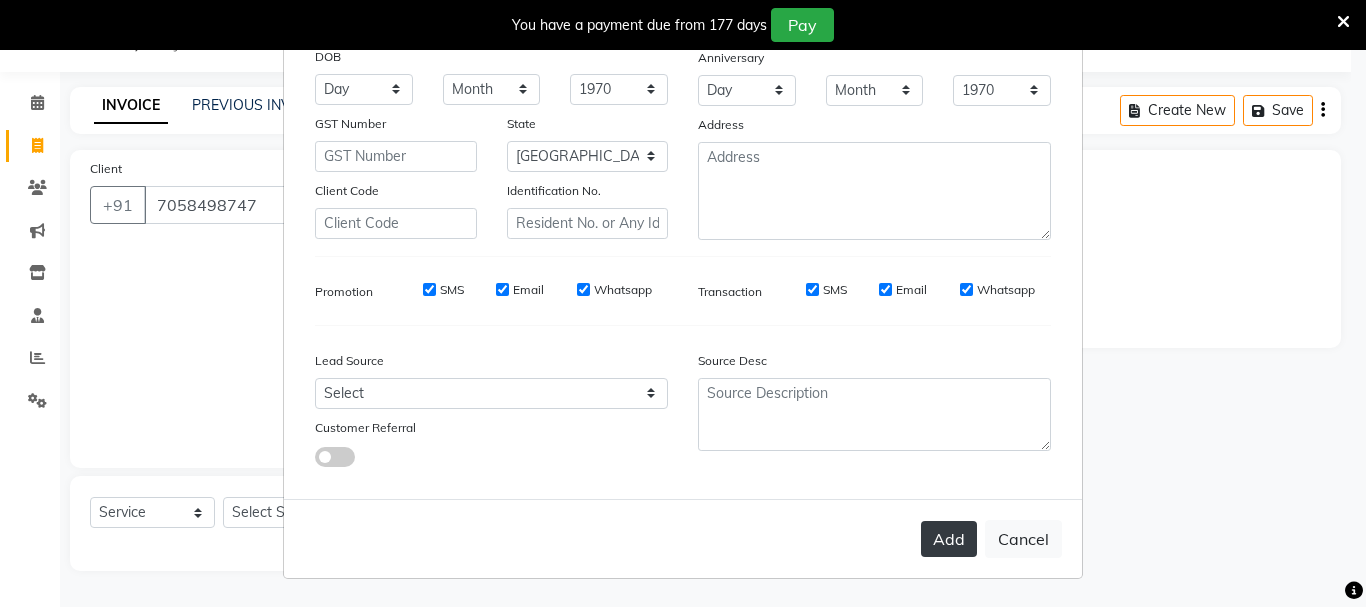 click on "Add" at bounding box center (949, 539) 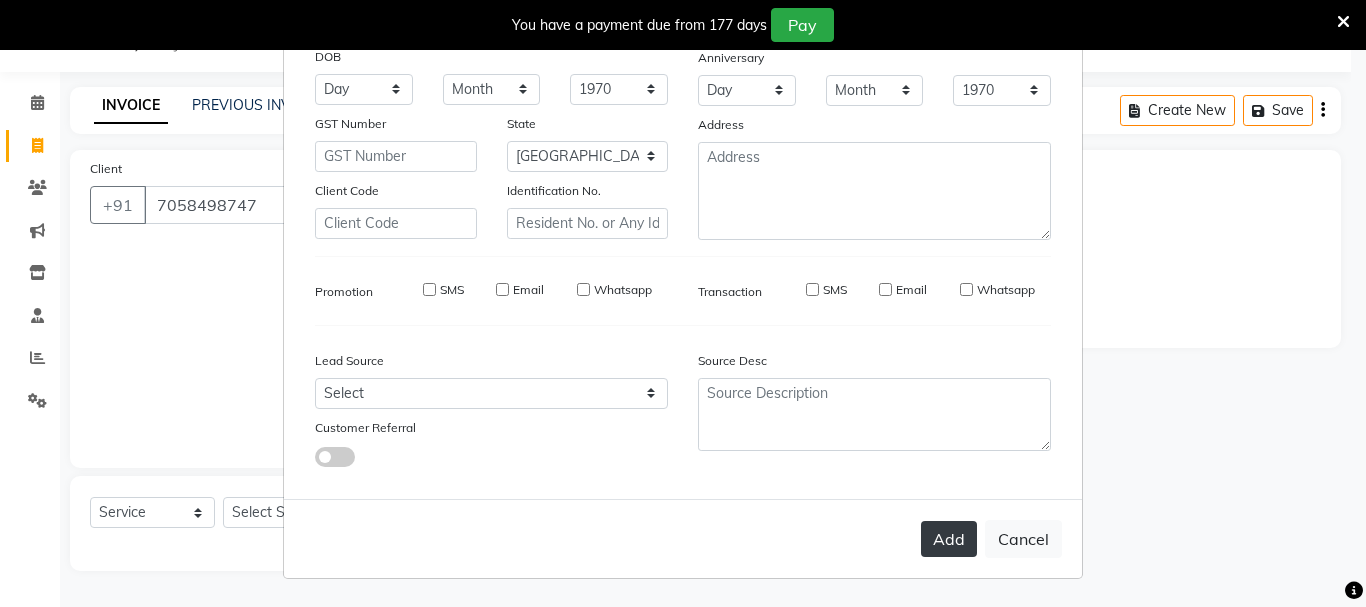 type 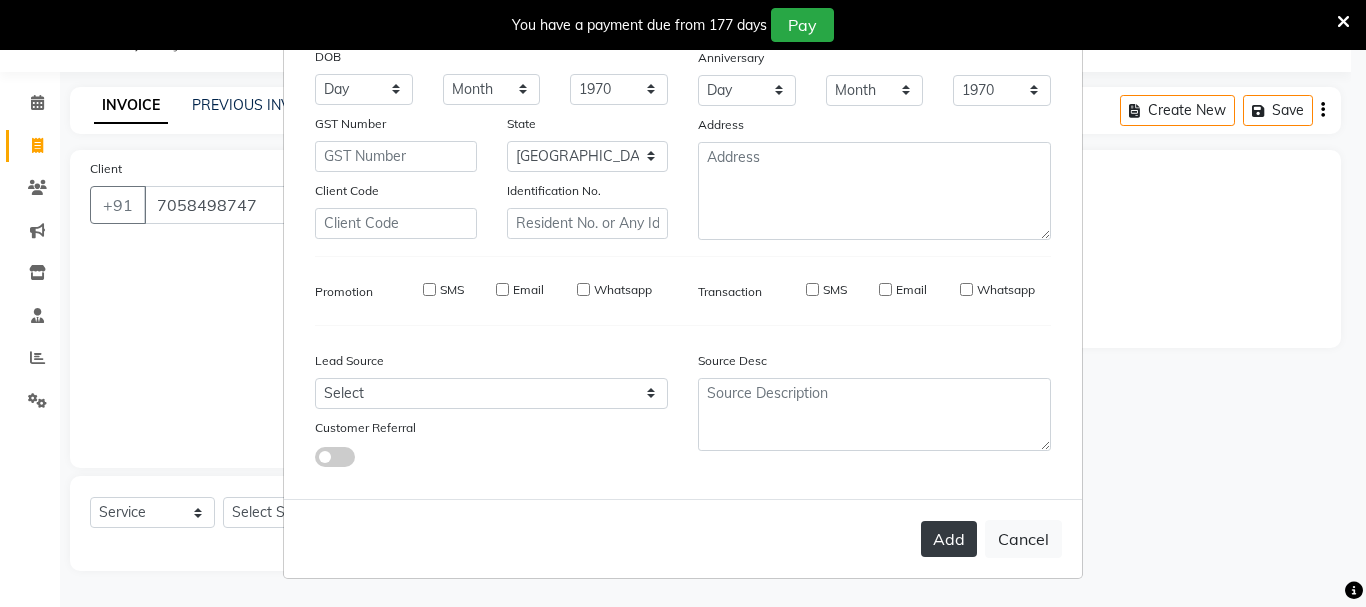 select on "null" 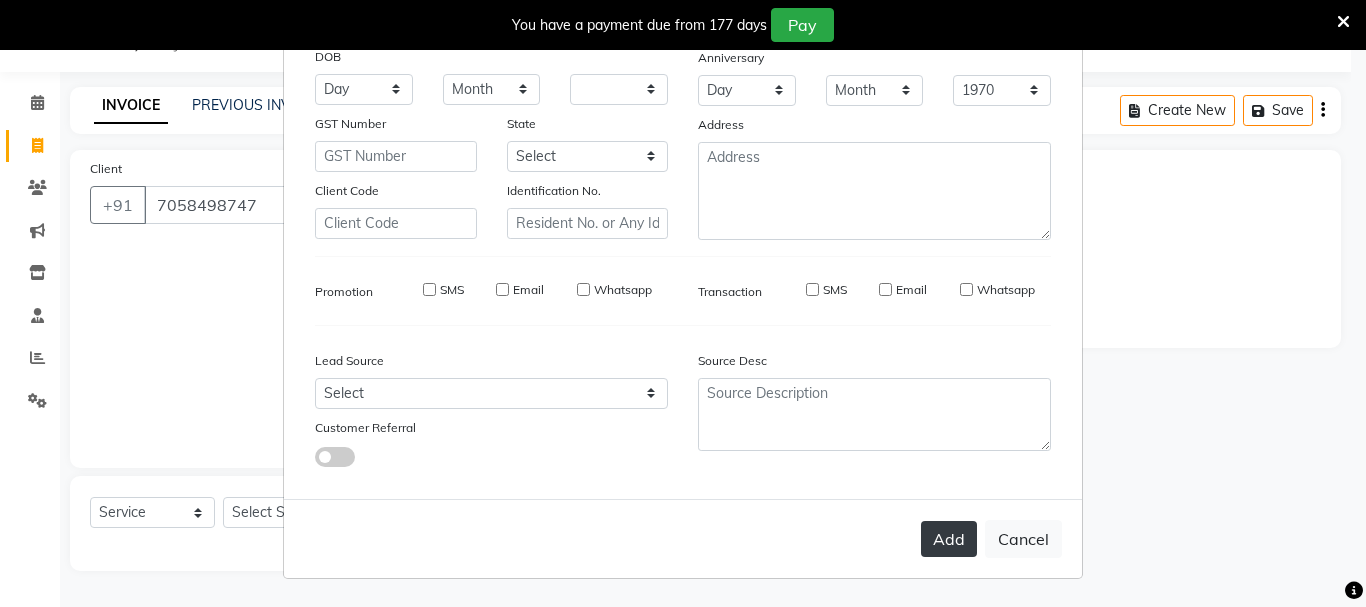 select 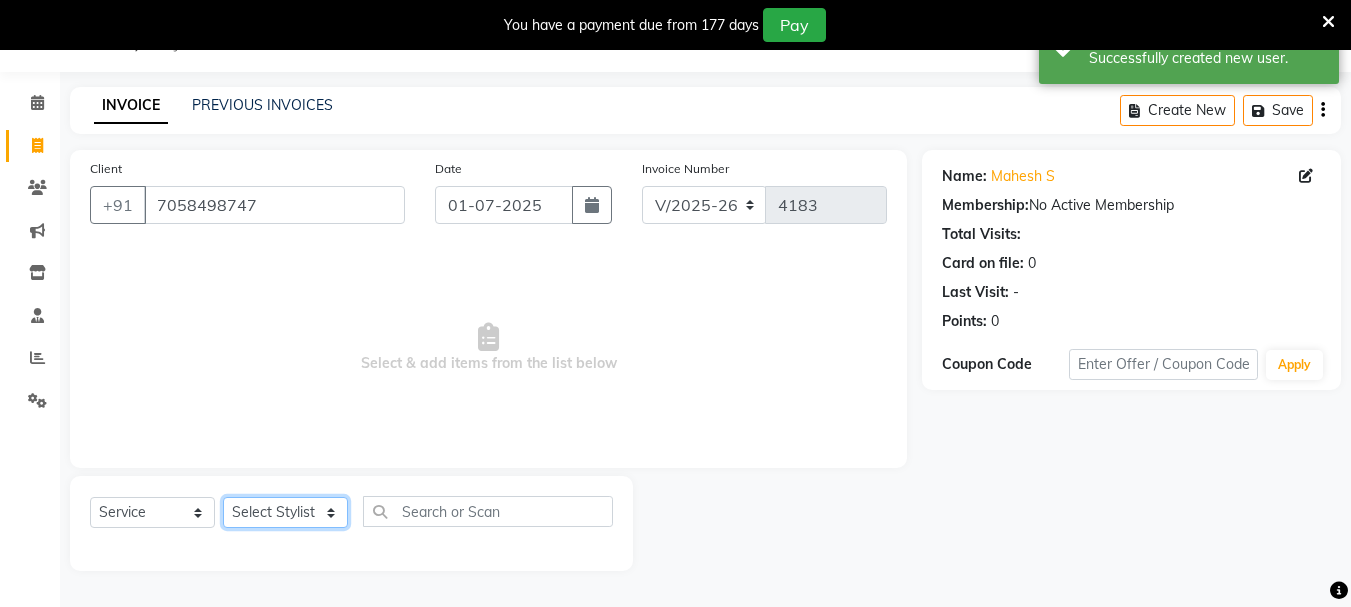 click on "Select Stylist [PERSON_NAME] Vaidyakar kokan  n Mahadev [PERSON_NAME] [PERSON_NAME] [PERSON_NAME]  Prem Mane Rajan Roma Rajput Sai [PERSON_NAME] Shop [PERSON_NAME] [PERSON_NAME] suport staff [PERSON_NAME]  [PERSON_NAME] [PERSON_NAME] [PERSON_NAME]" 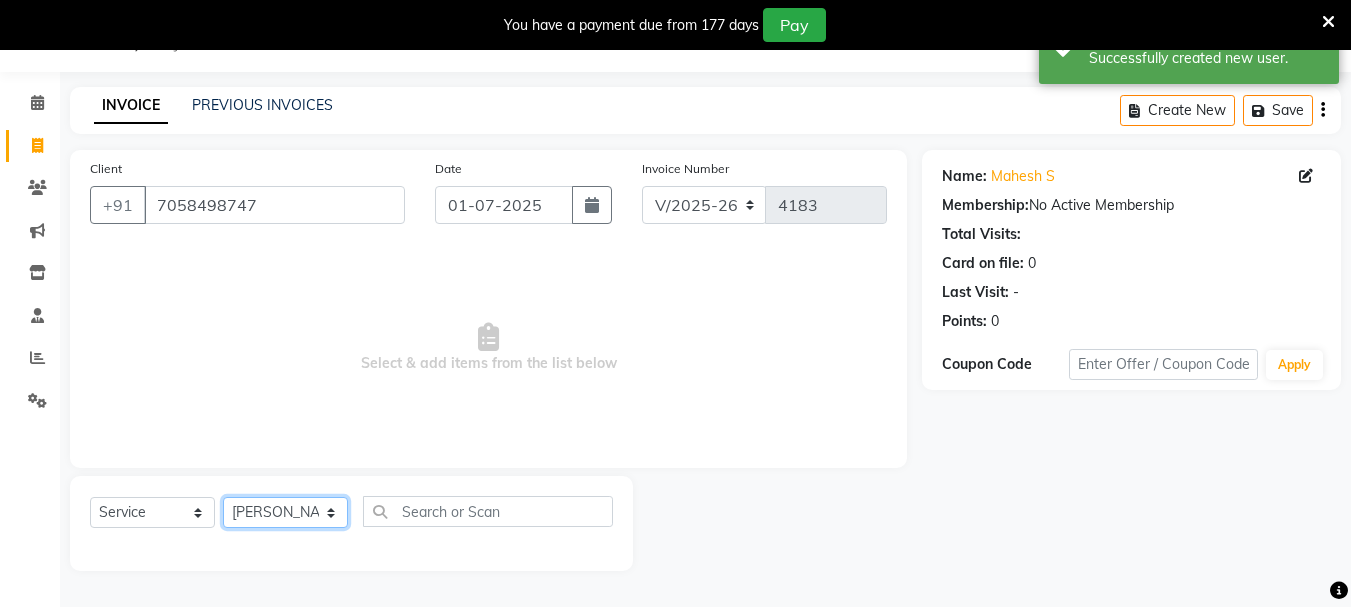 click on "Select Stylist [PERSON_NAME] Vaidyakar kokan  n Mahadev [PERSON_NAME] [PERSON_NAME] [PERSON_NAME]  Prem Mane Rajan Roma Rajput Sai [PERSON_NAME] Shop [PERSON_NAME] [PERSON_NAME] suport staff [PERSON_NAME]  [PERSON_NAME] [PERSON_NAME] [PERSON_NAME]" 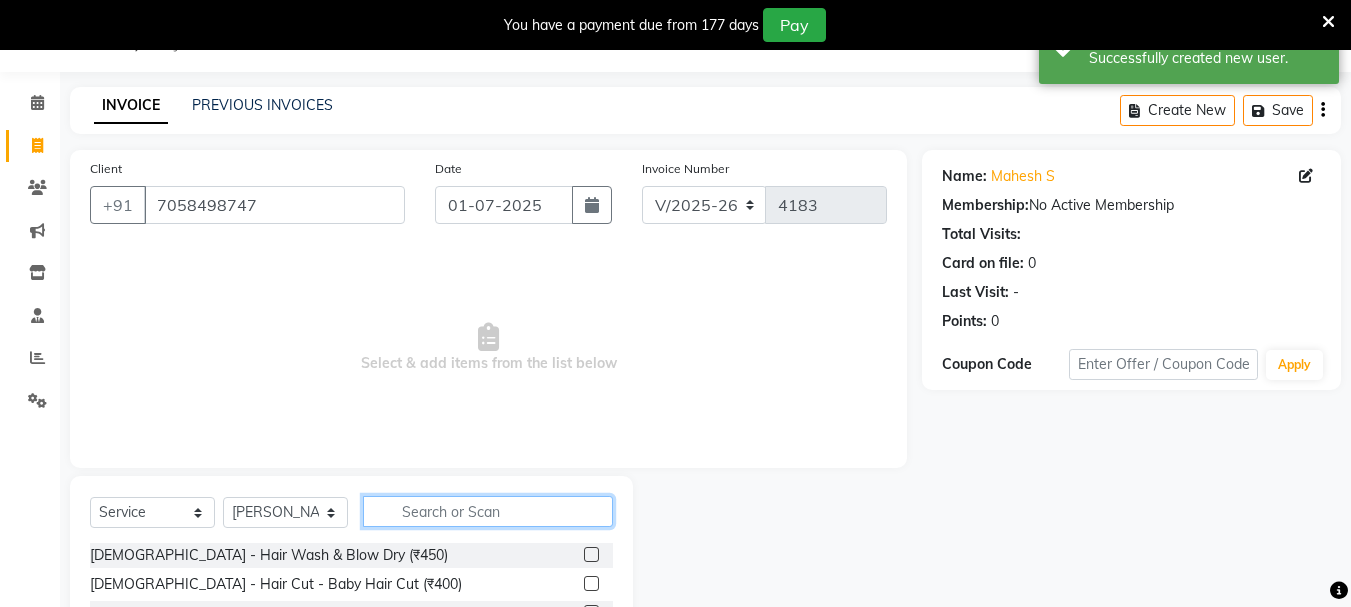 click 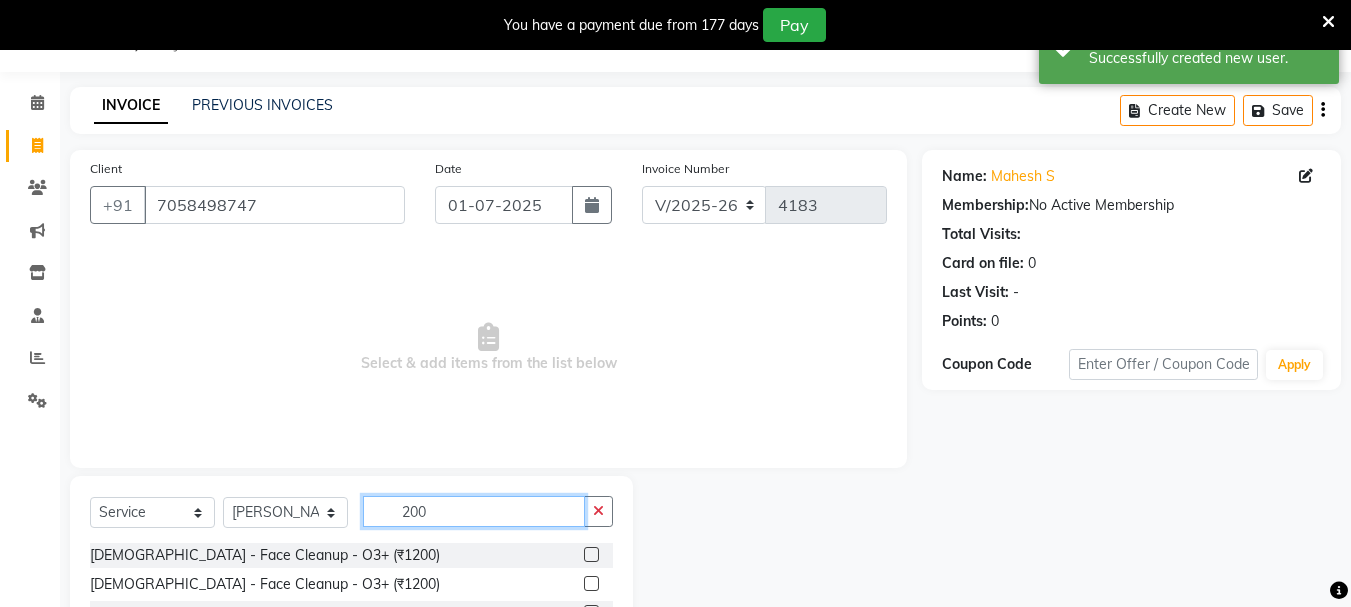 scroll, scrollTop: 244, scrollLeft: 0, axis: vertical 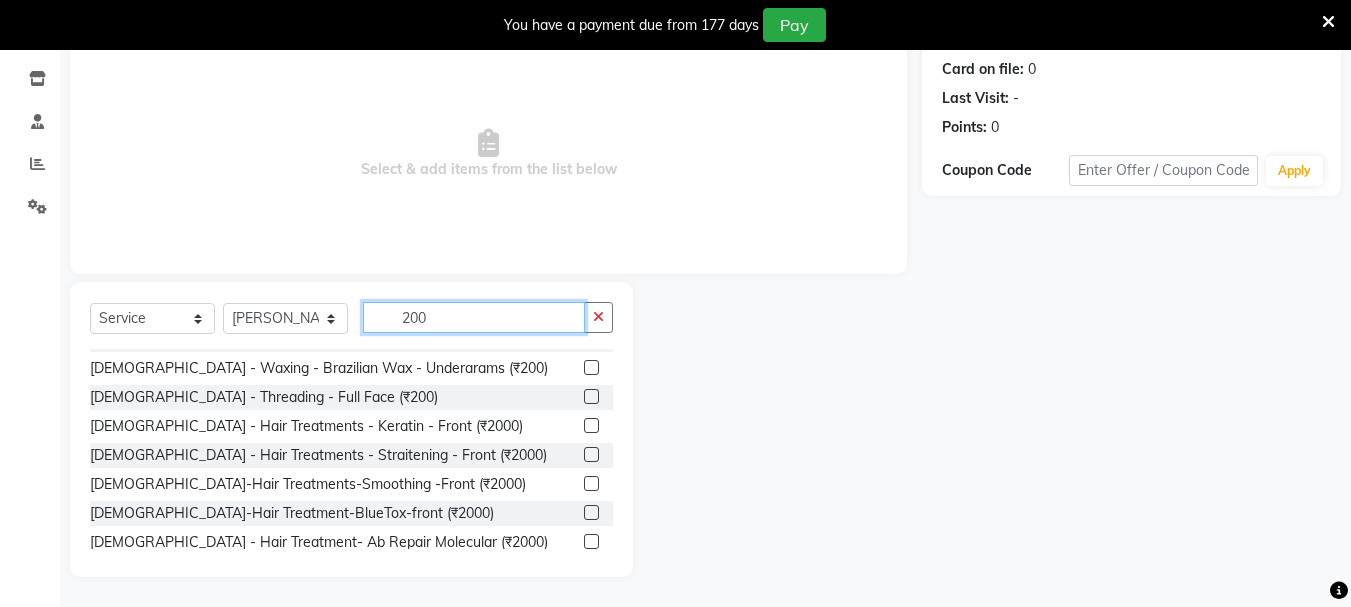 type on "200" 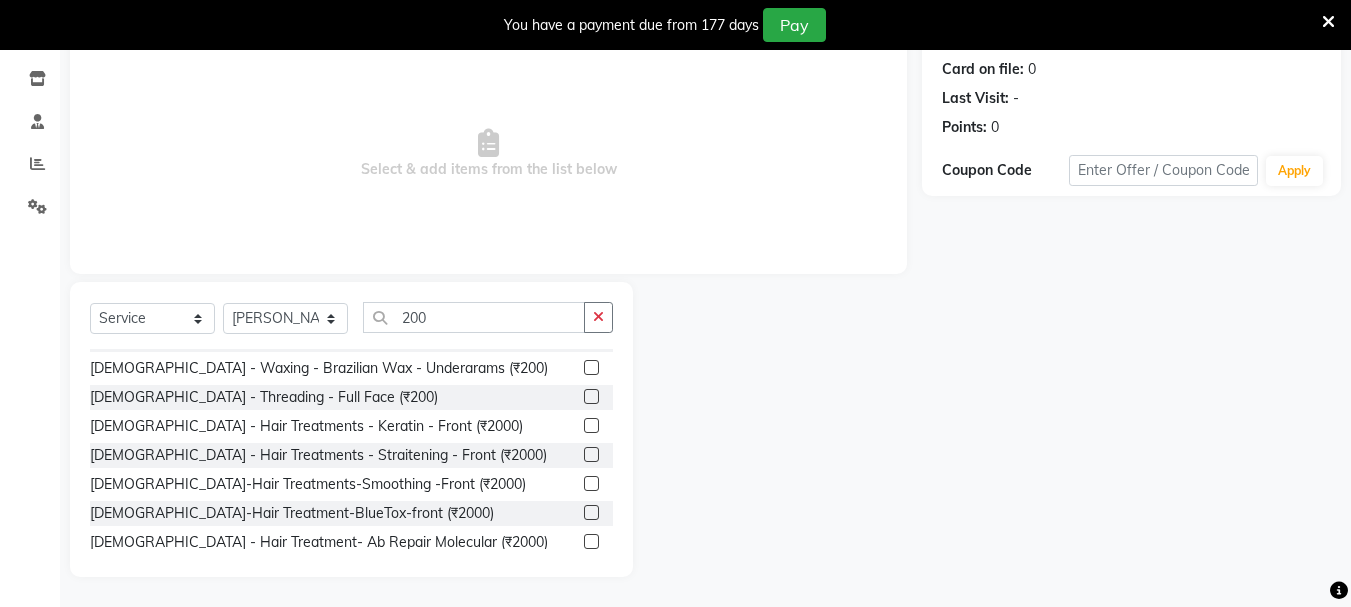 click 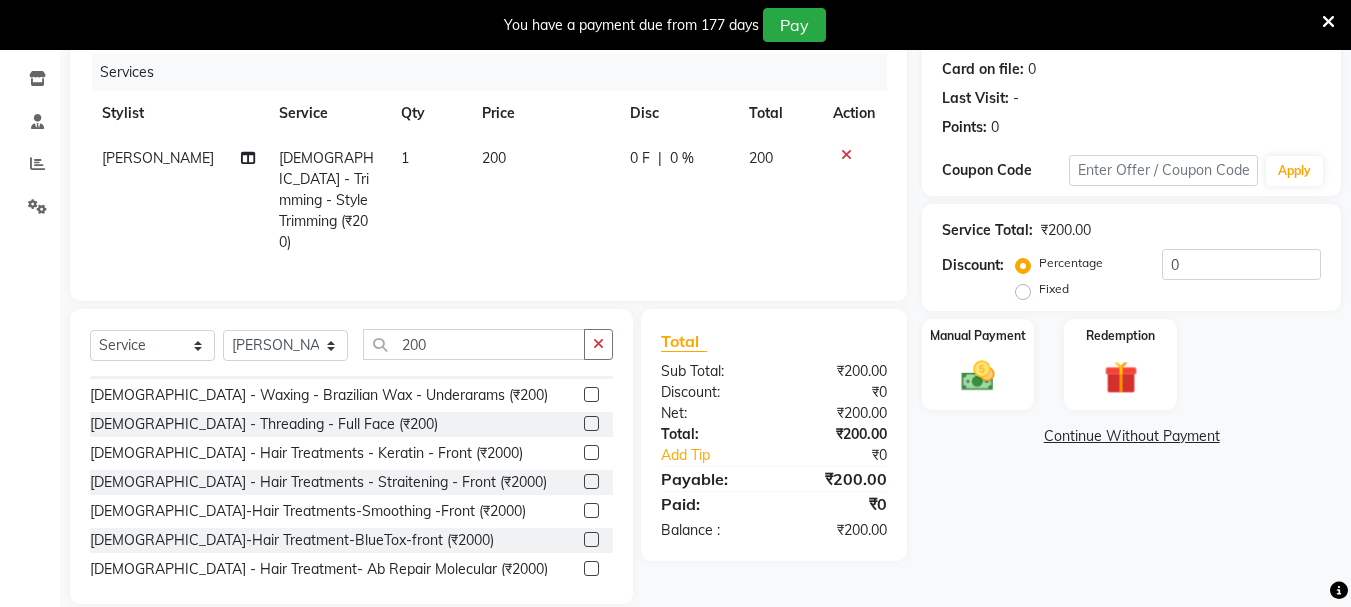checkbox on "false" 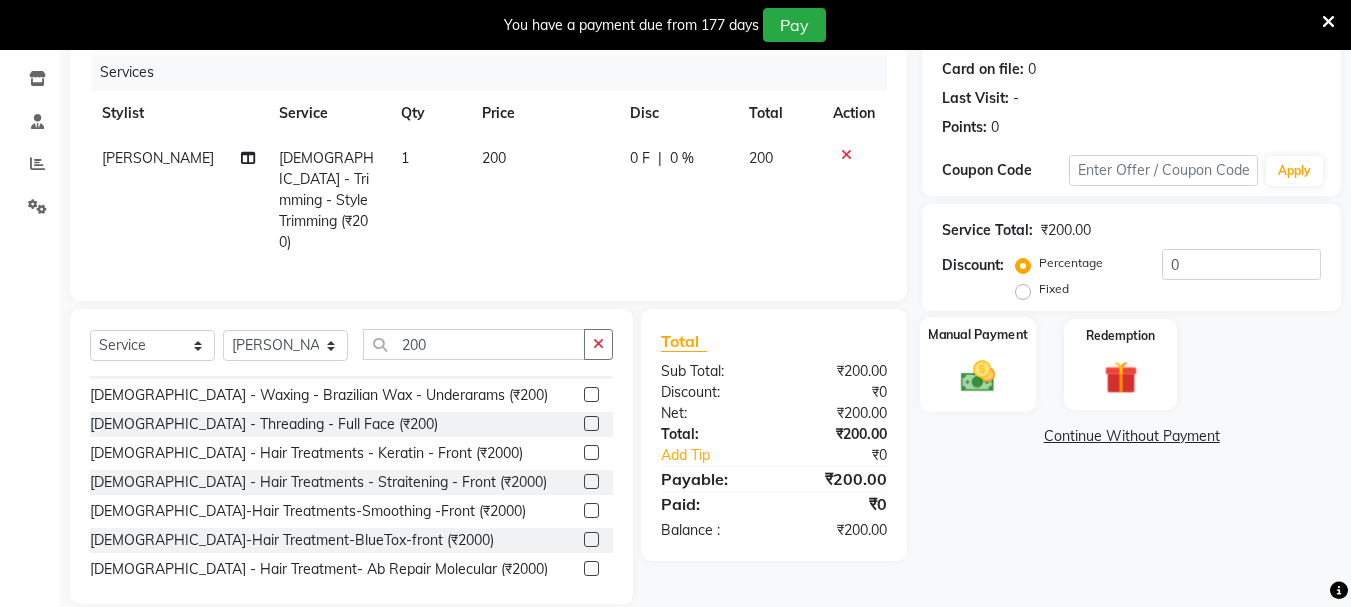 click 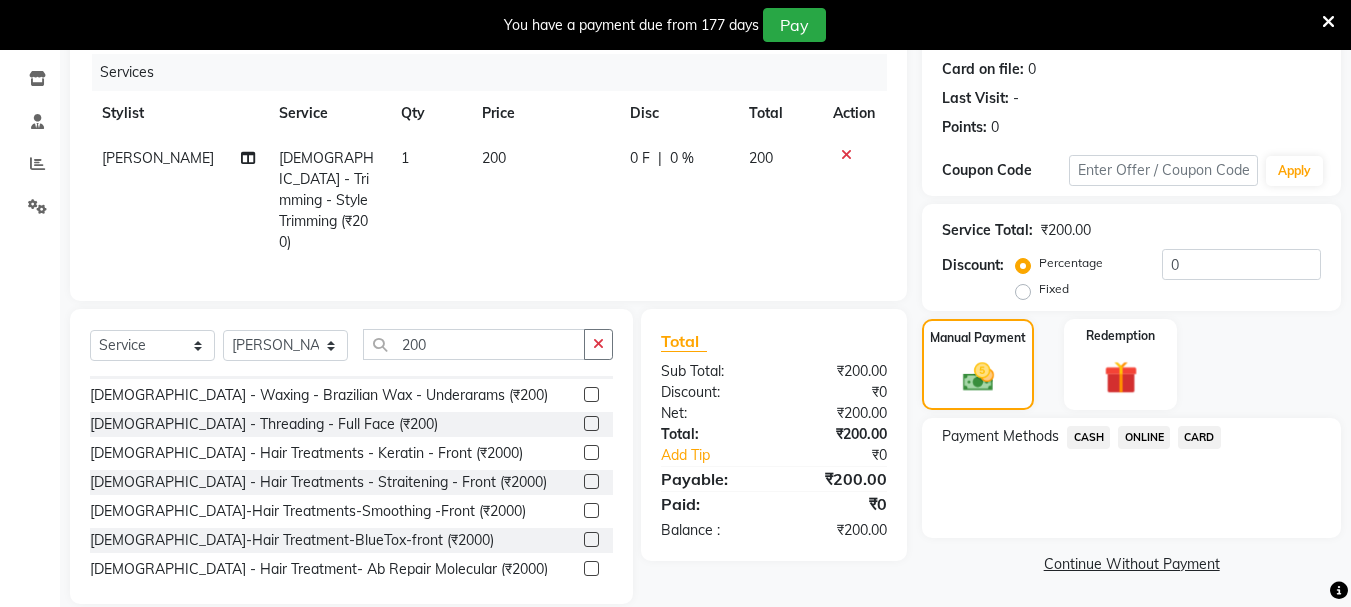 click on "ONLINE" 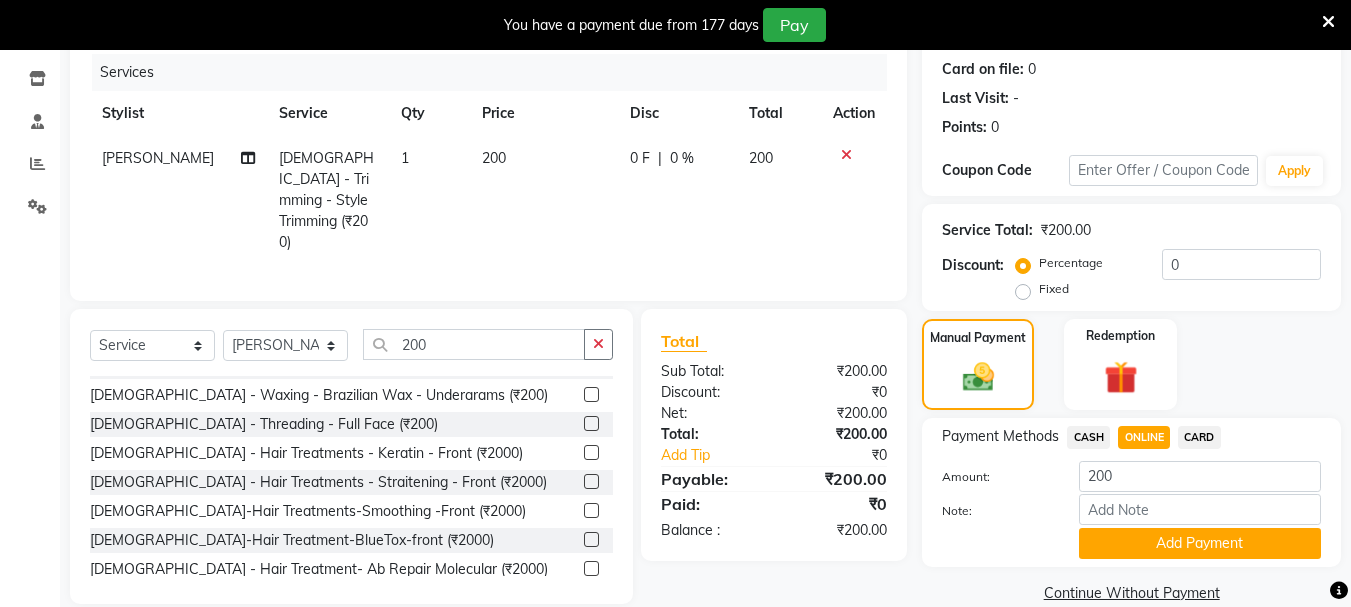 click on "Add Payment" 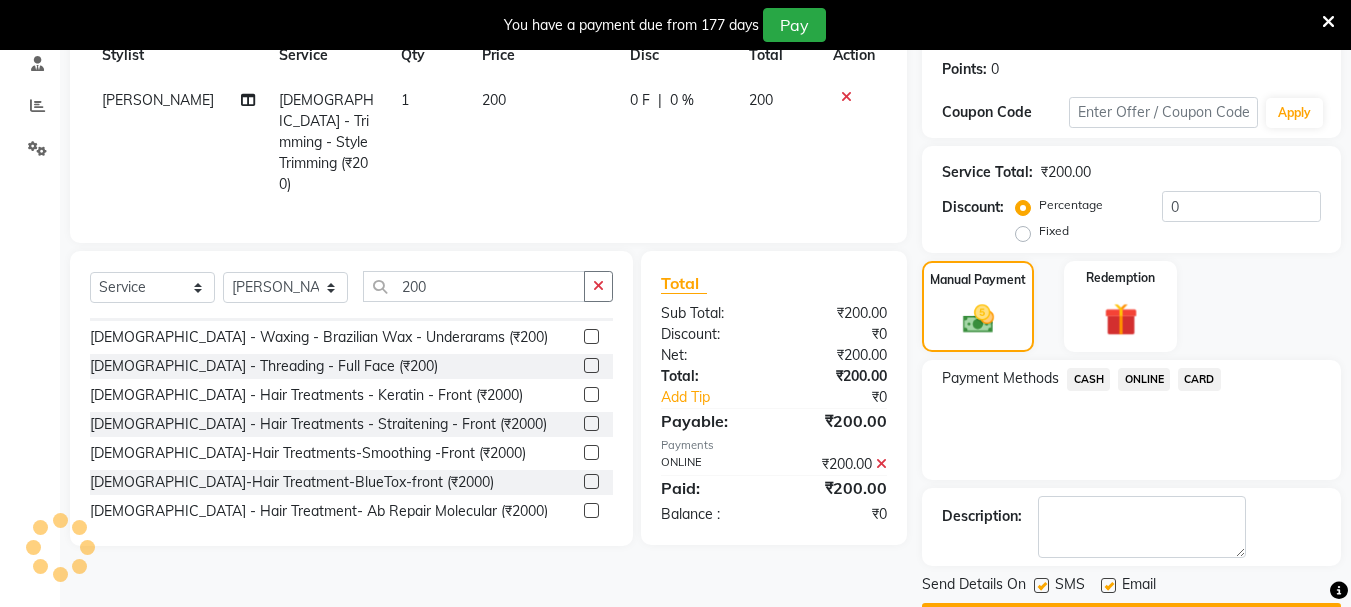 scroll, scrollTop: 359, scrollLeft: 0, axis: vertical 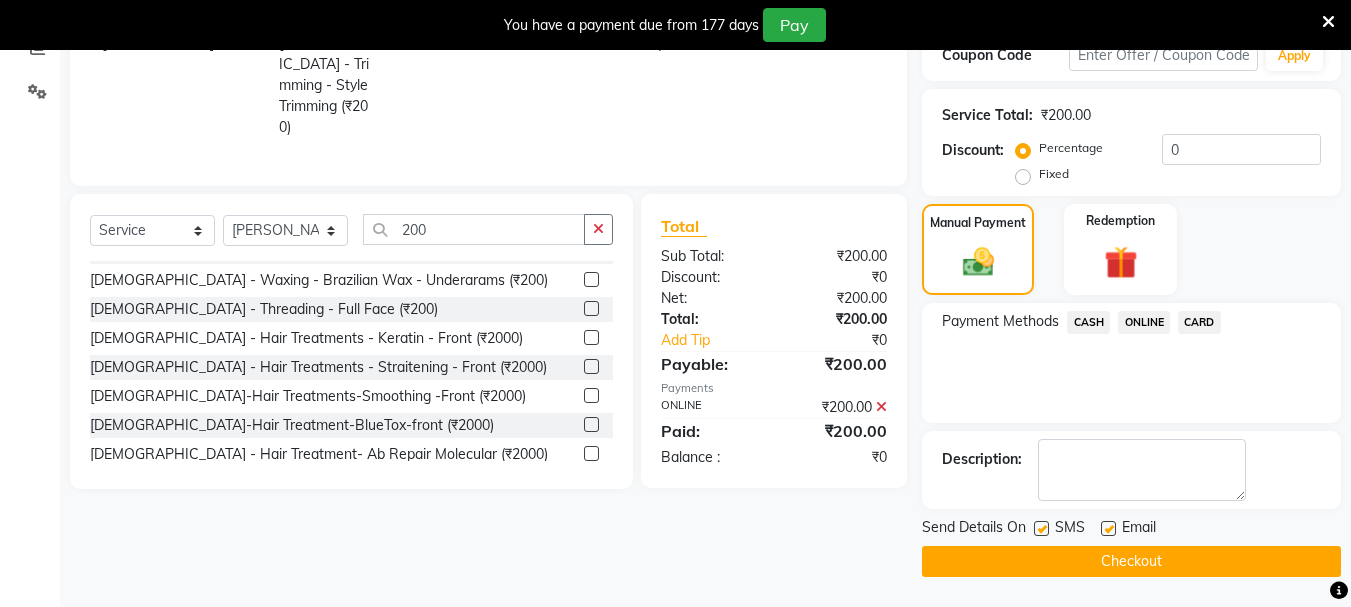click on "Checkout" 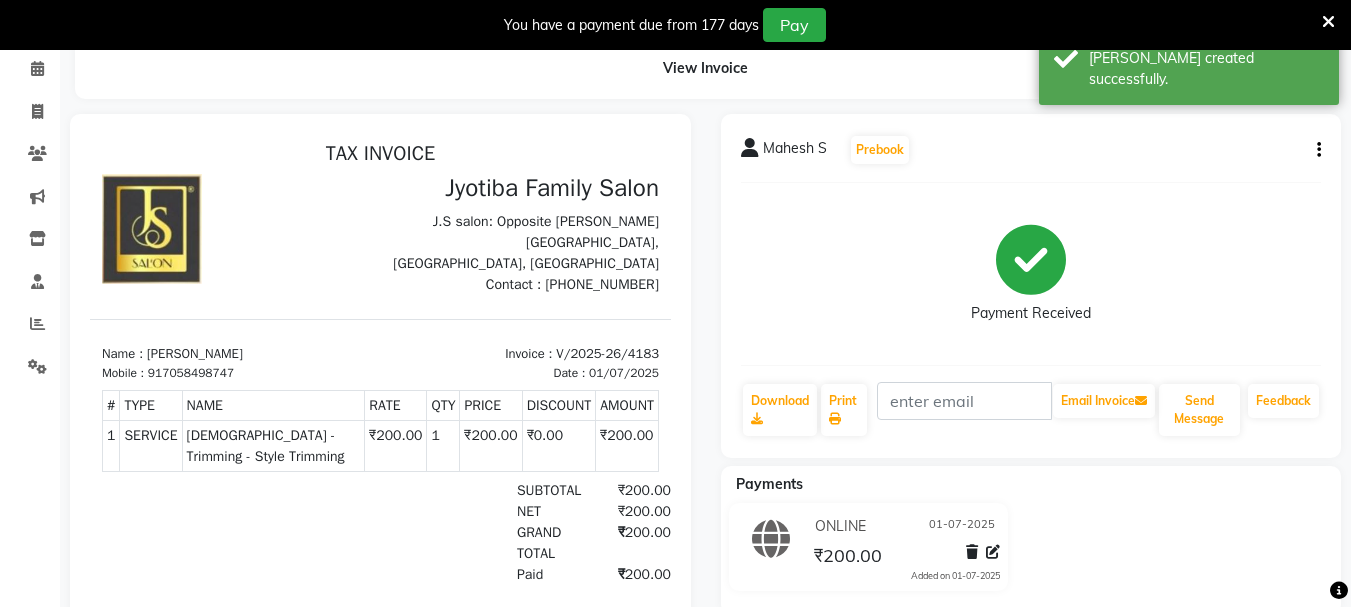 scroll, scrollTop: 0, scrollLeft: 0, axis: both 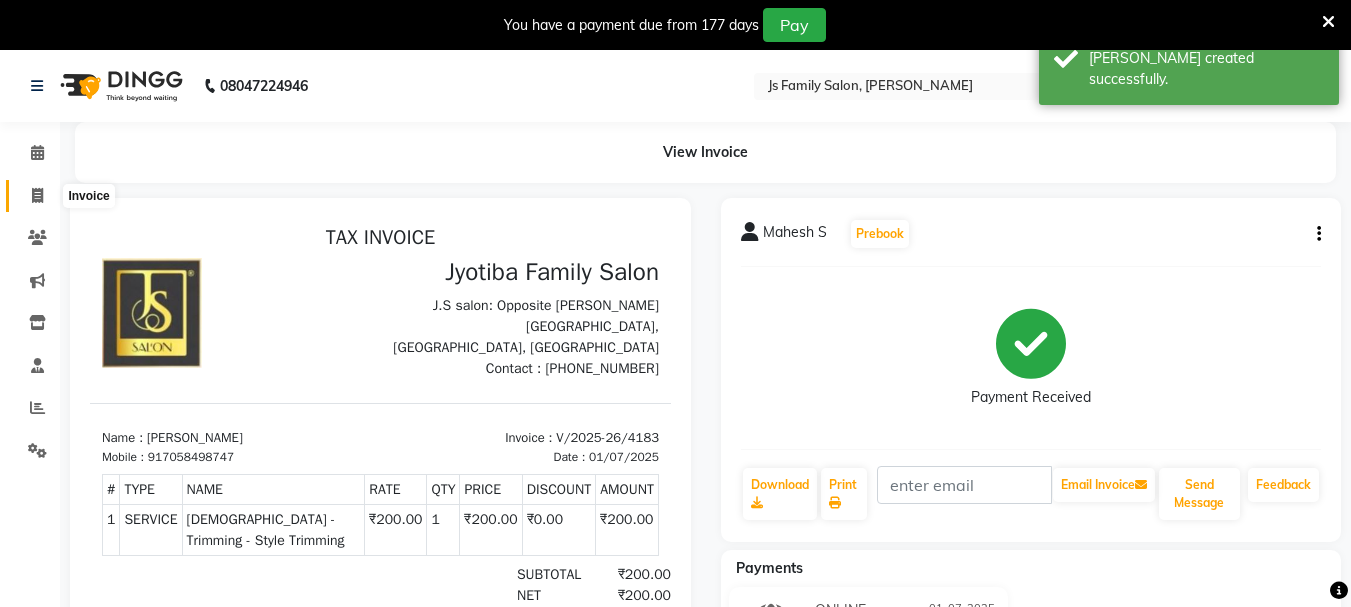 click 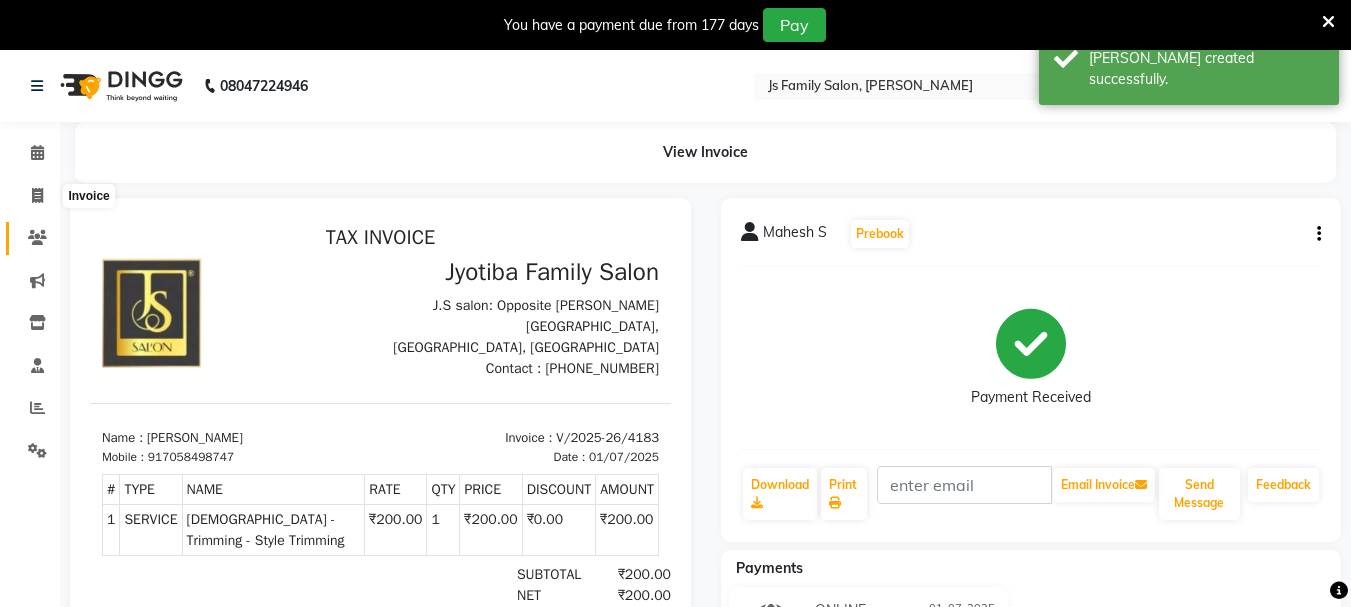 select on "service" 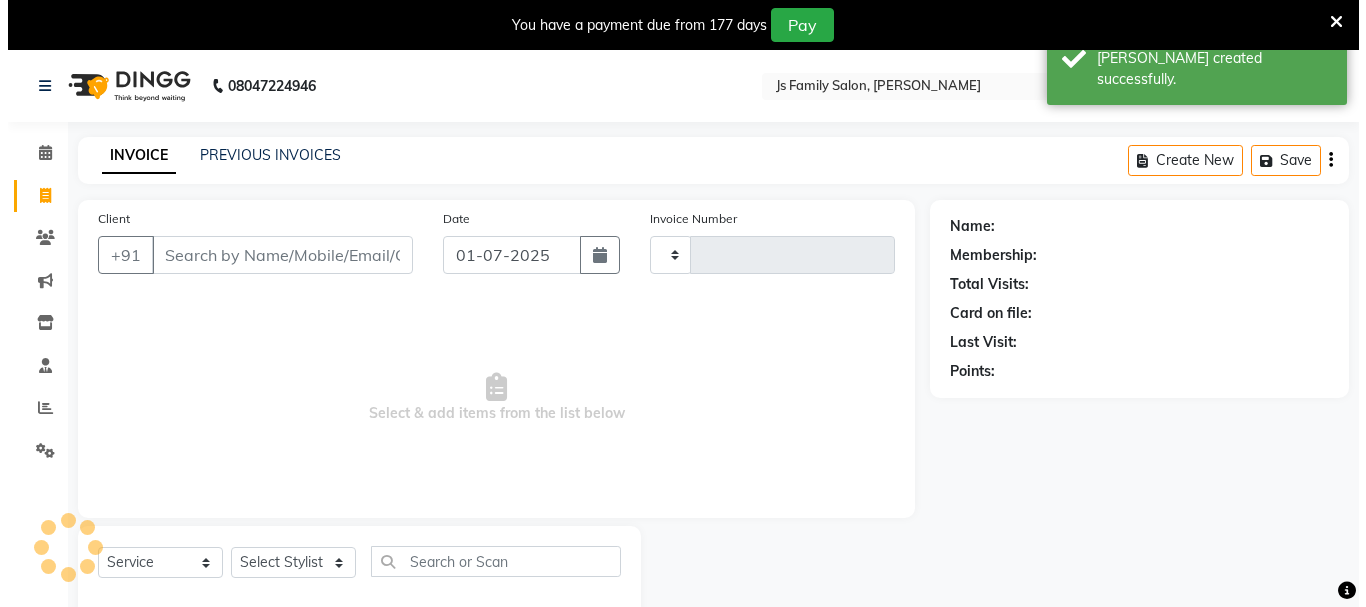 scroll, scrollTop: 50, scrollLeft: 0, axis: vertical 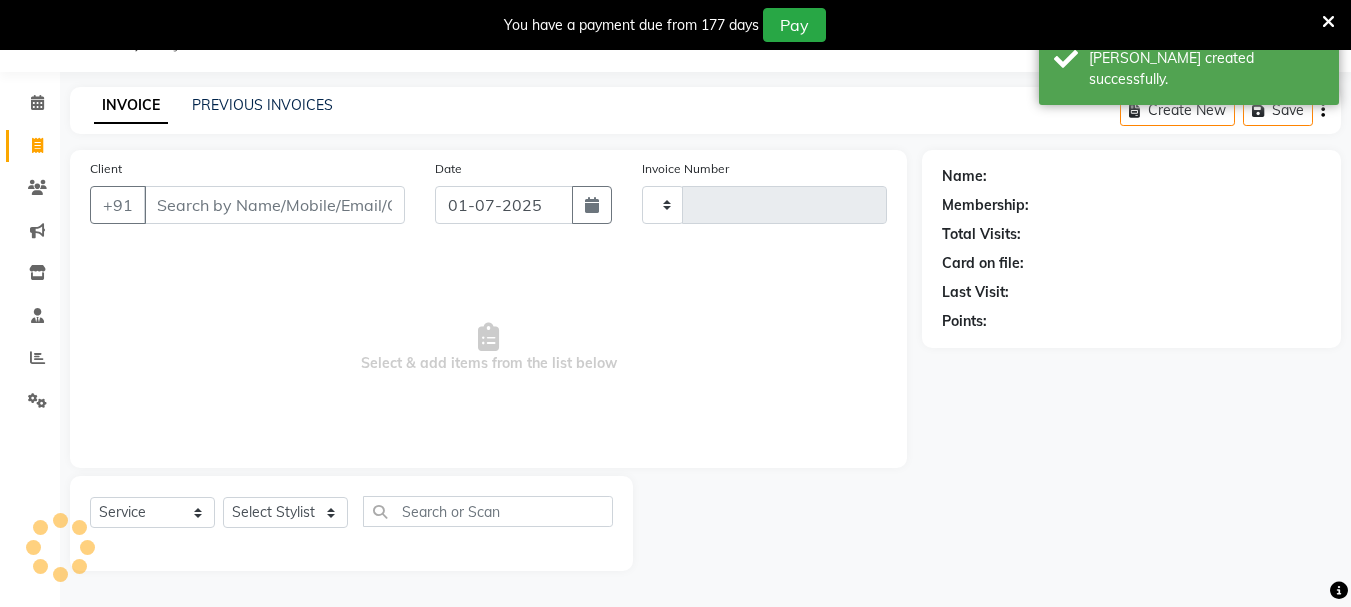 type on "4184" 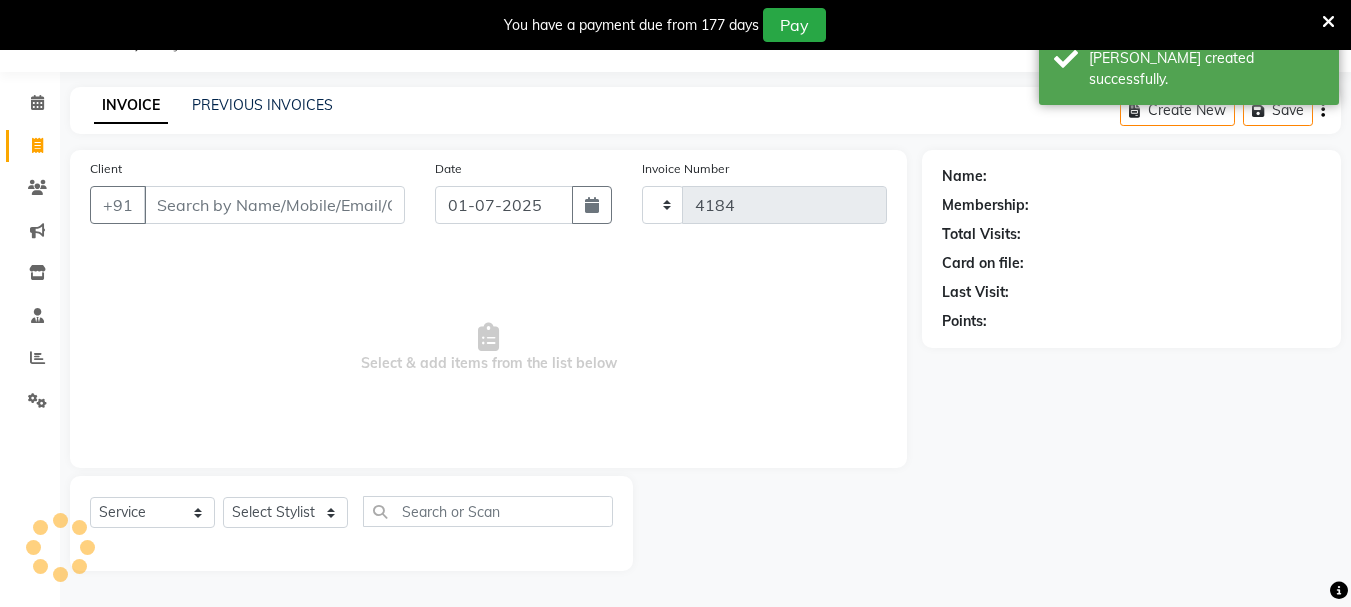 select on "3729" 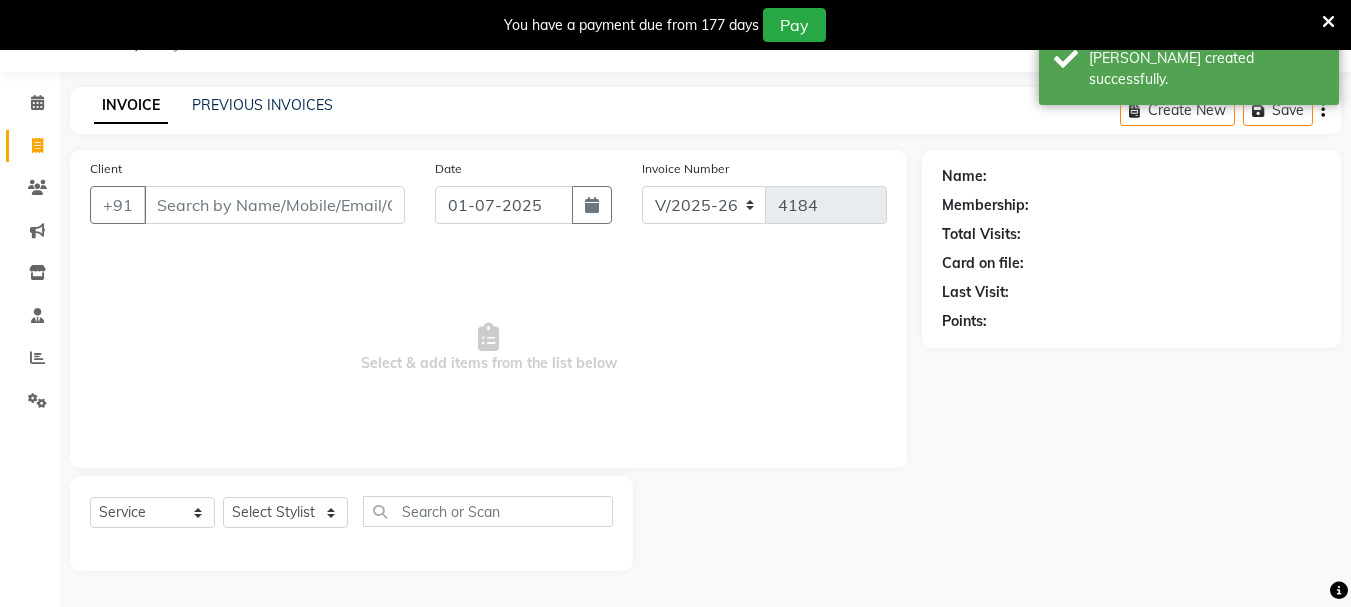 click on "Client" at bounding box center [274, 205] 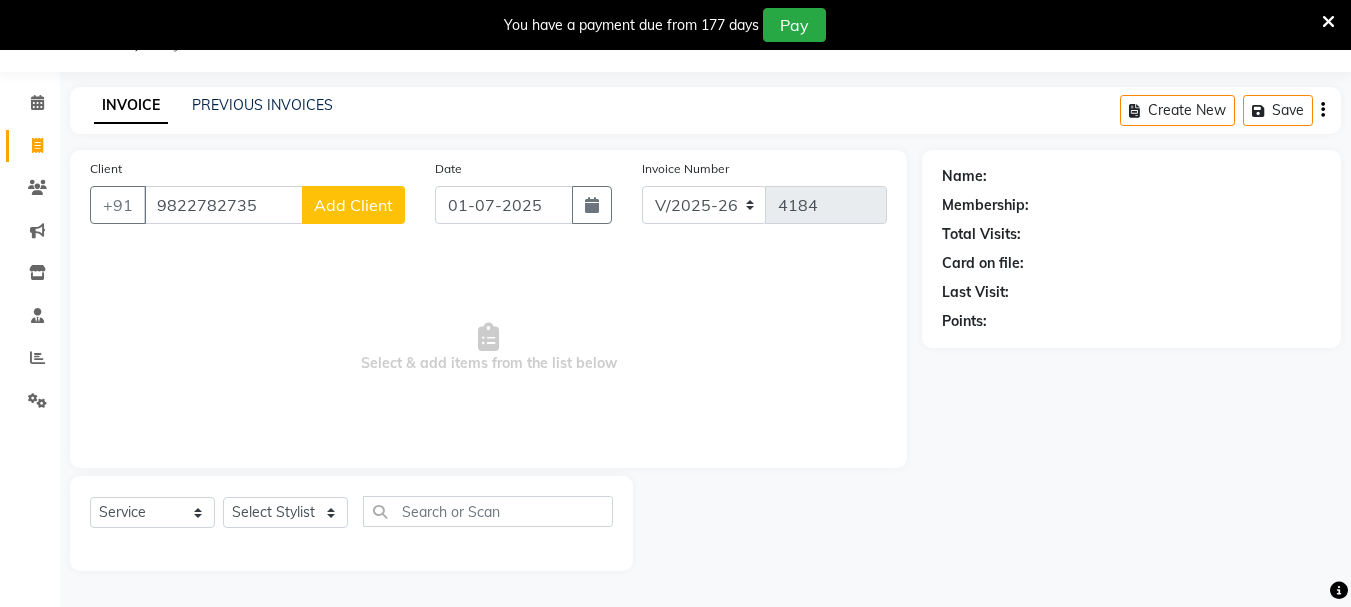 type on "9822782735" 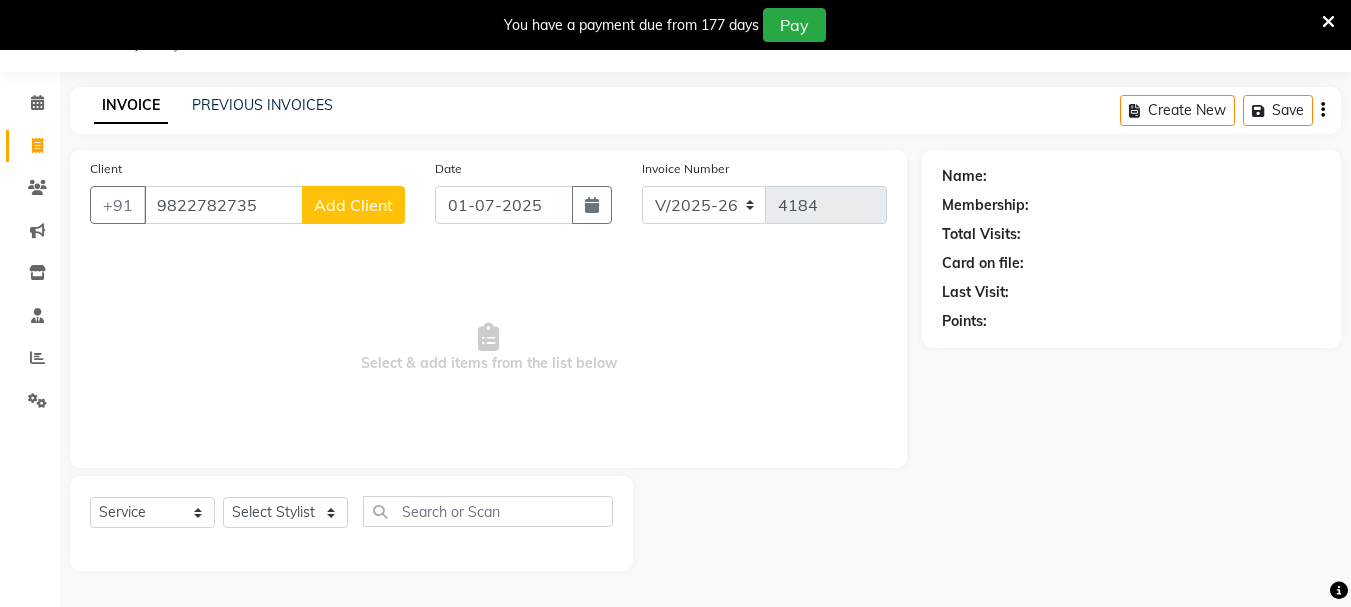 click on "Add Client" 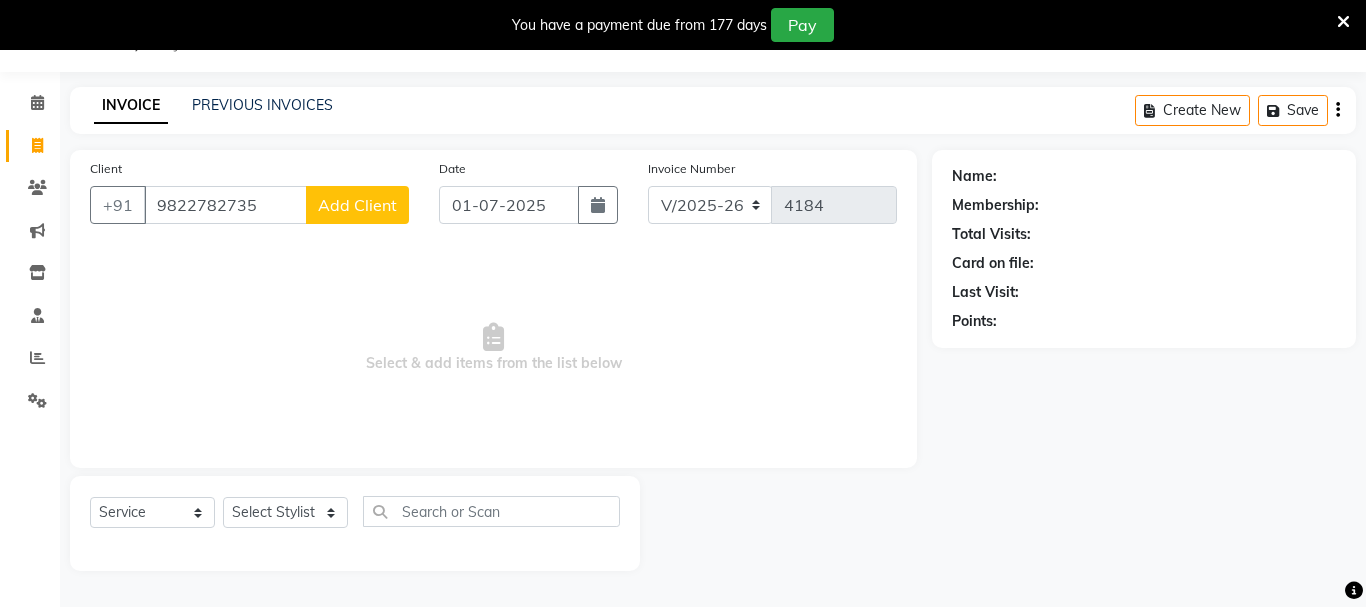 select on "22" 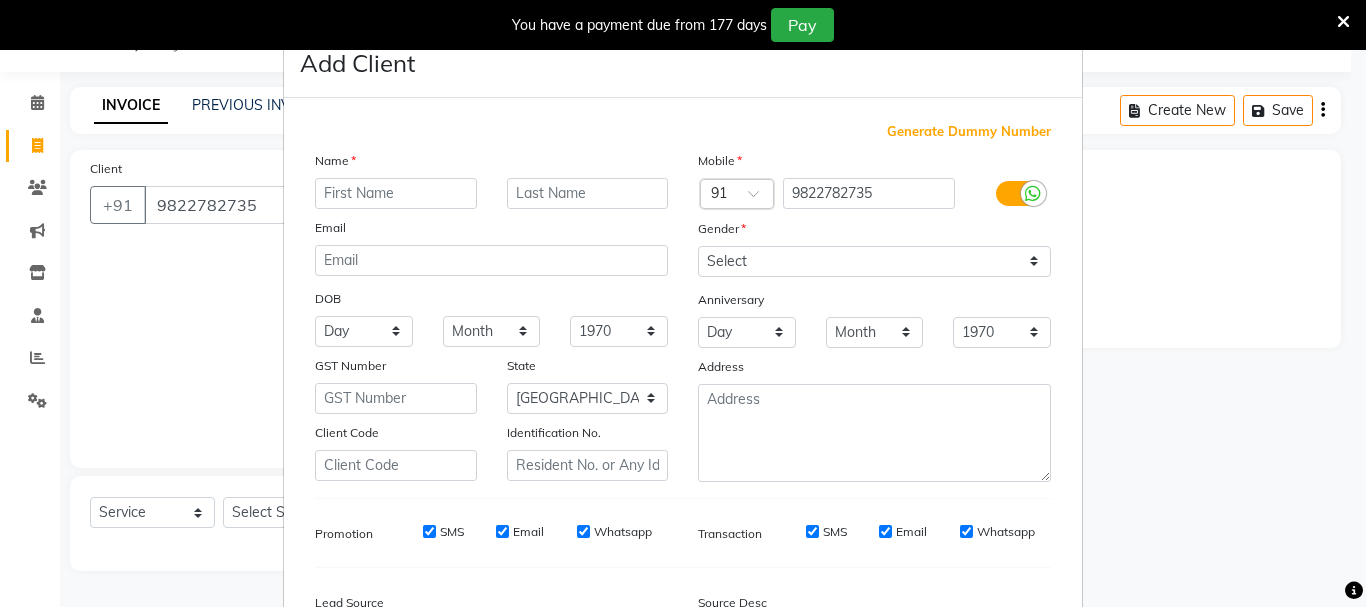 click at bounding box center [396, 193] 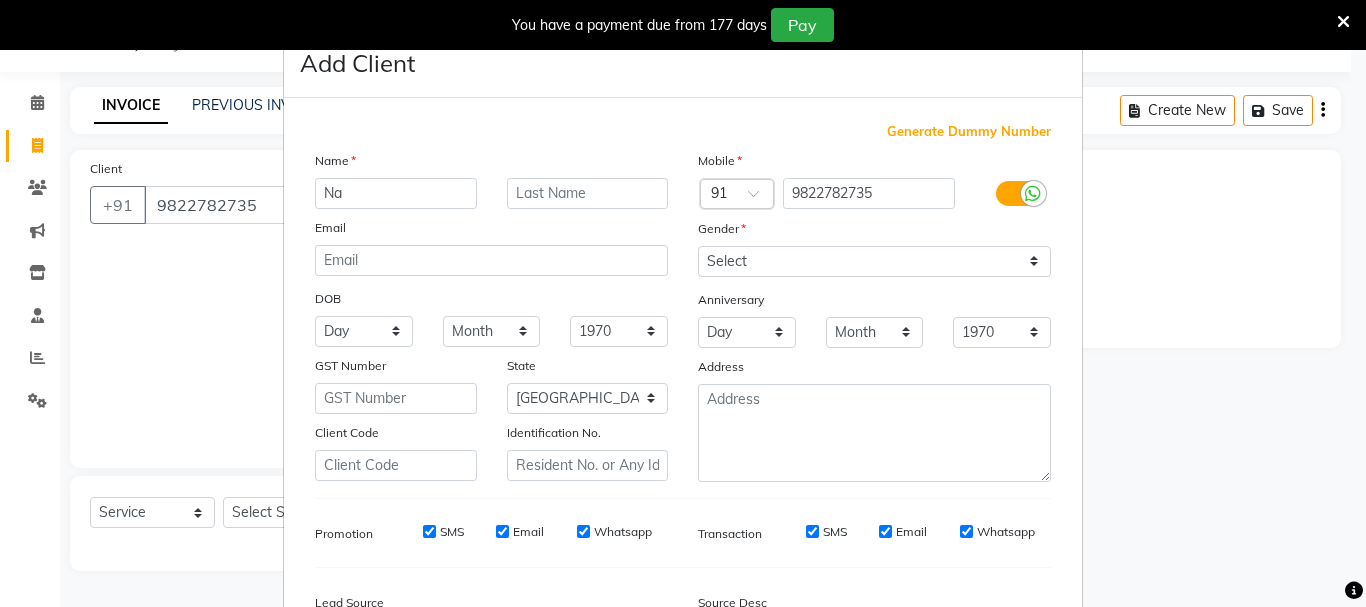 type on "N" 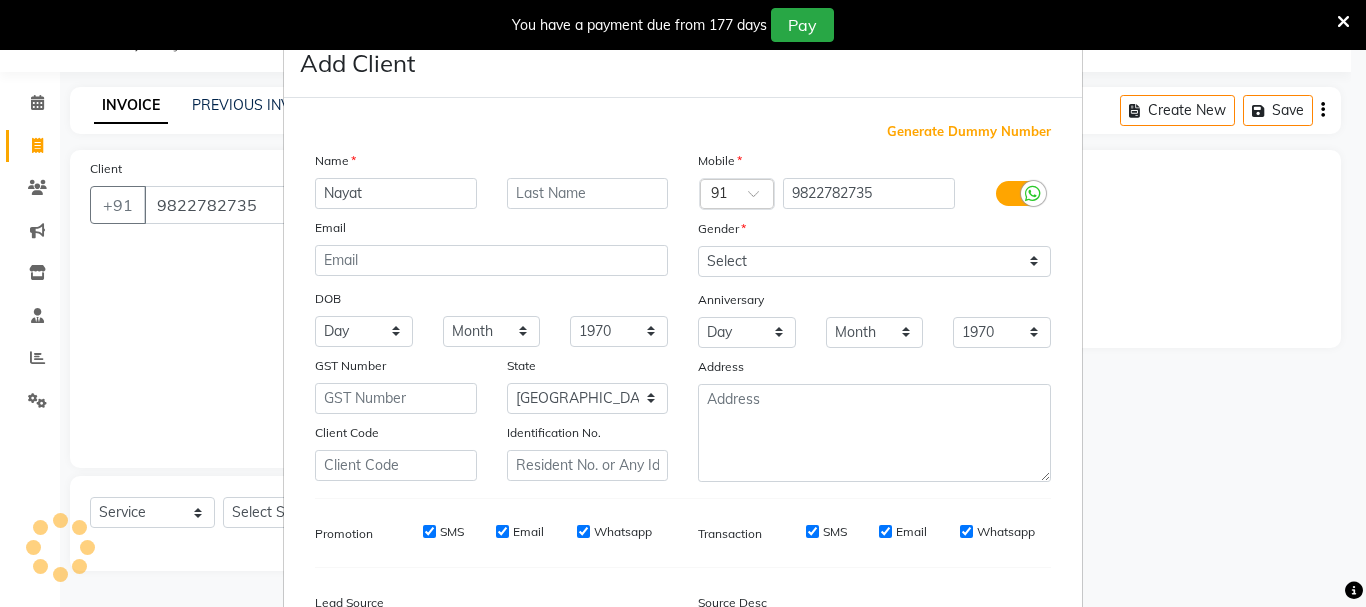 type on "Nayat" 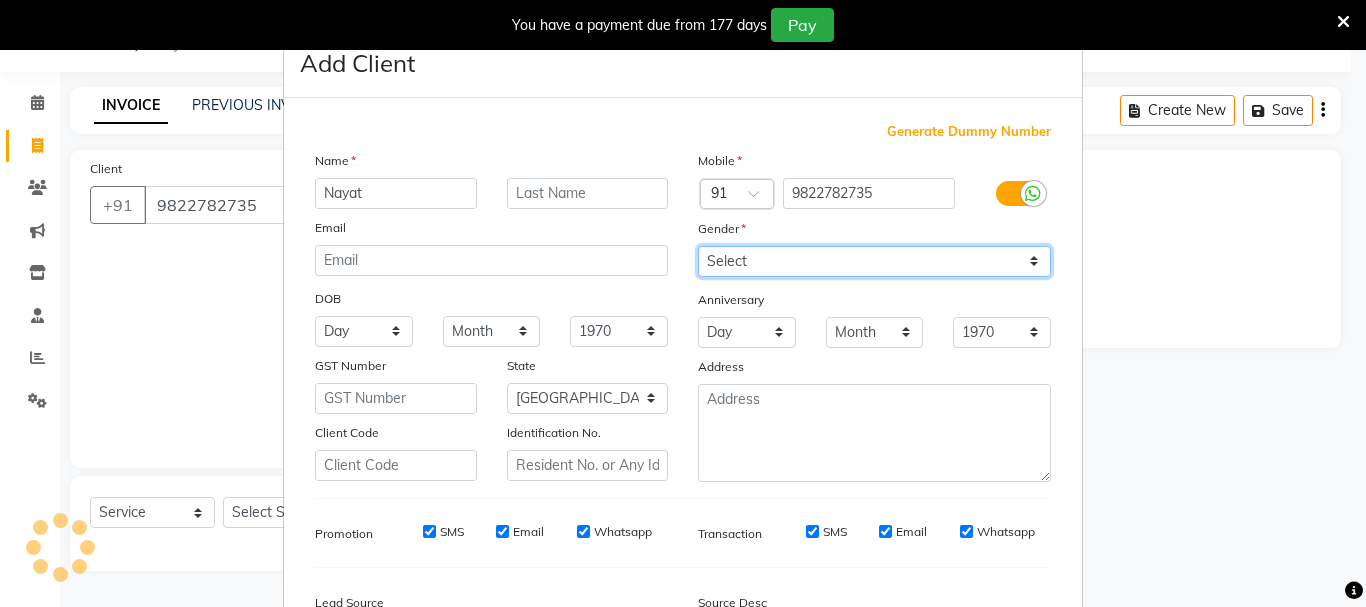 click on "Select [DEMOGRAPHIC_DATA] [DEMOGRAPHIC_DATA] Other Prefer Not To Say" at bounding box center [874, 261] 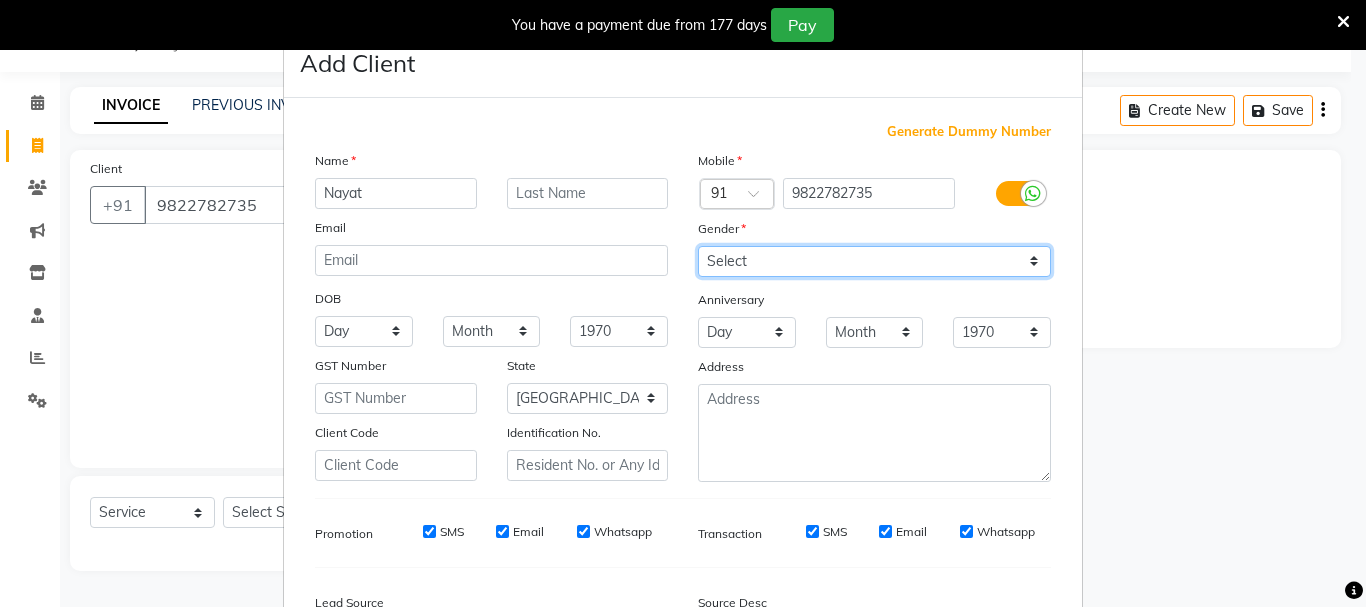 select on "[DEMOGRAPHIC_DATA]" 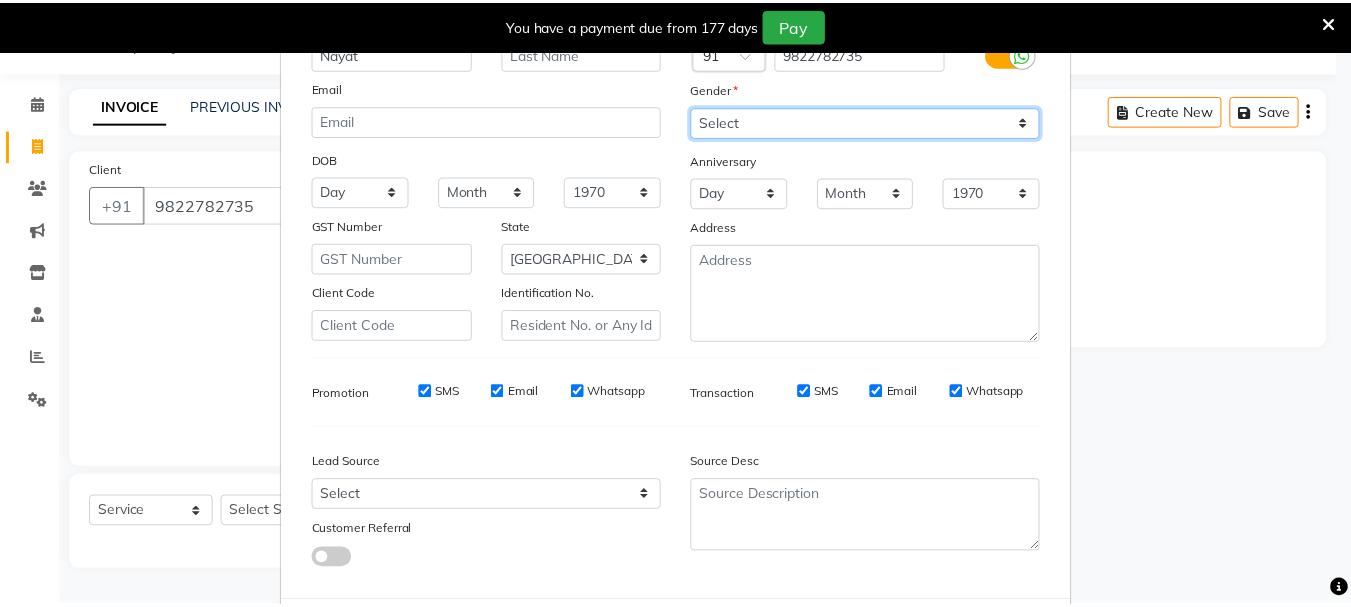 scroll, scrollTop: 242, scrollLeft: 0, axis: vertical 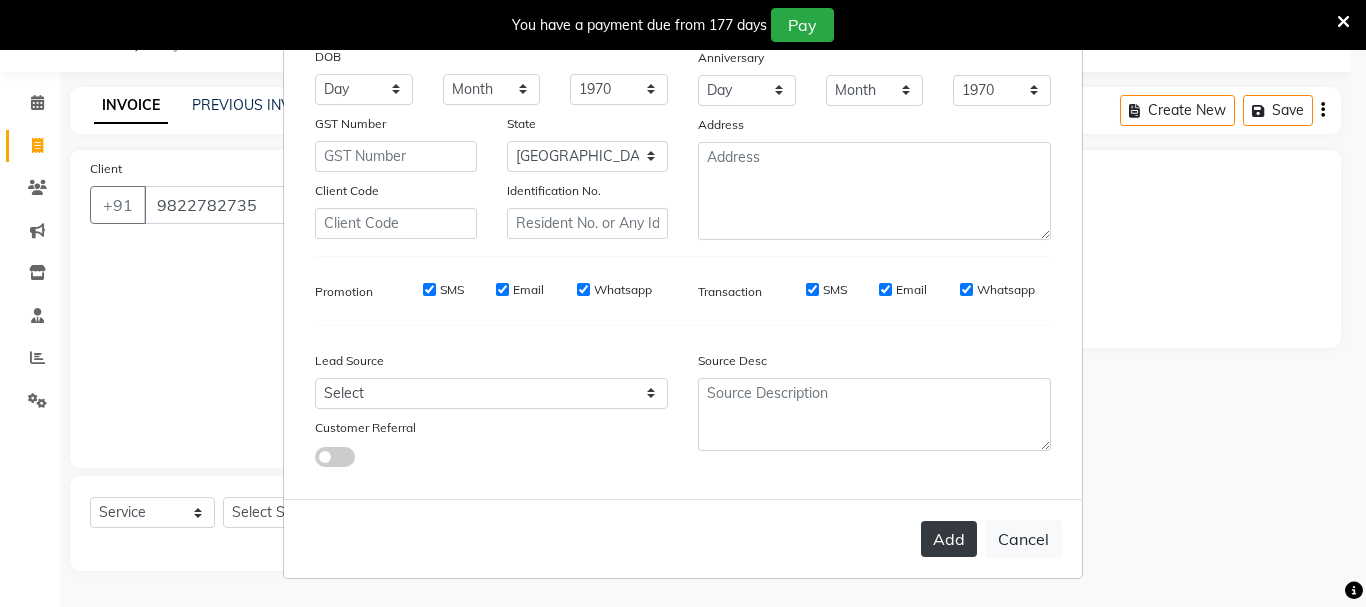 click on "Add" at bounding box center (949, 539) 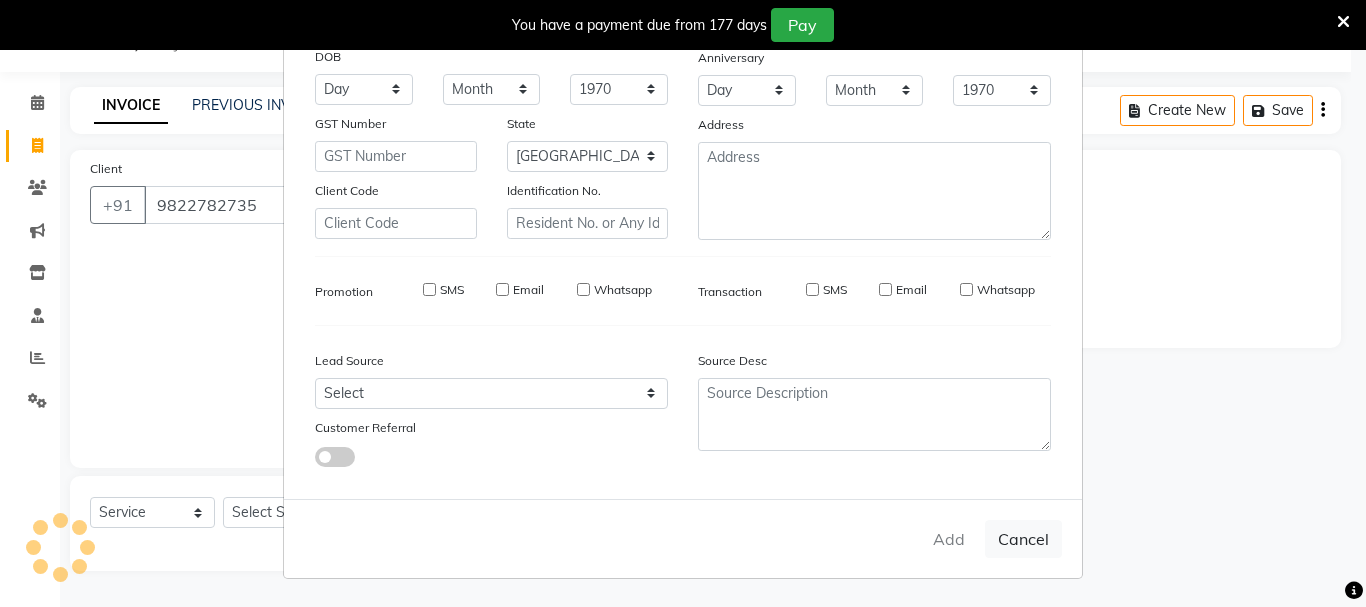 type 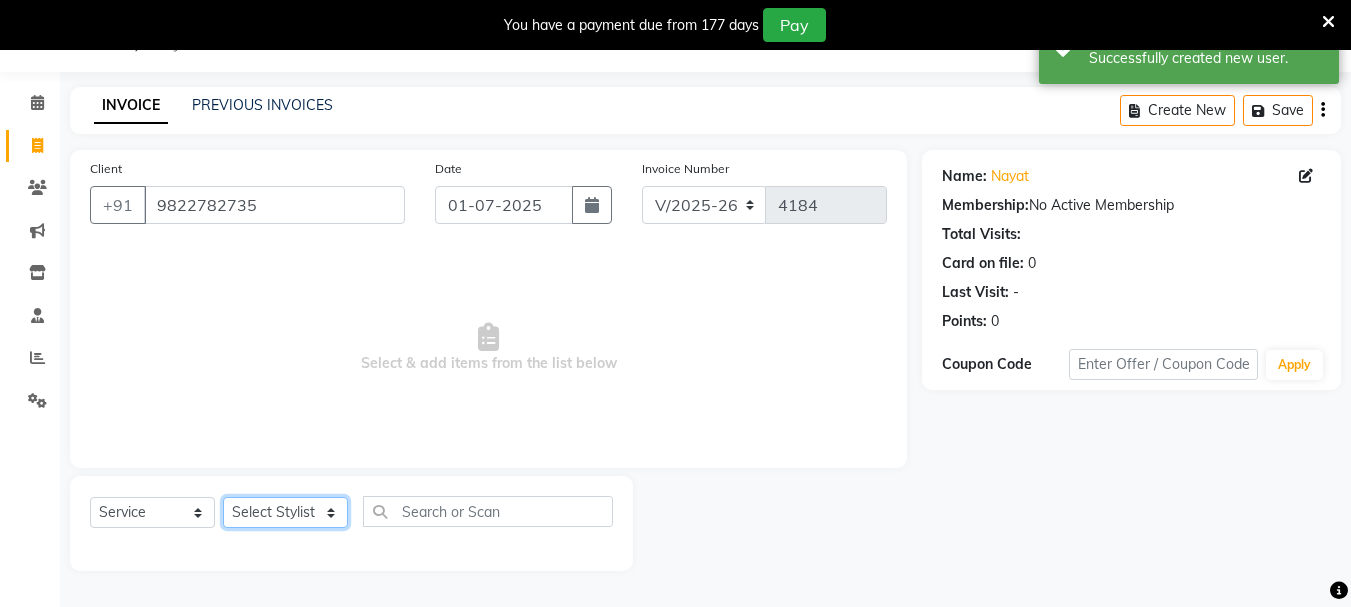 click on "Select Stylist [PERSON_NAME] Vaidyakar kokan  n Mahadev [PERSON_NAME] [PERSON_NAME] [PERSON_NAME]  Prem Mane Rajan Roma Rajput Sai [PERSON_NAME] Shop [PERSON_NAME] [PERSON_NAME] suport staff [PERSON_NAME]  [PERSON_NAME] [PERSON_NAME] [PERSON_NAME]" 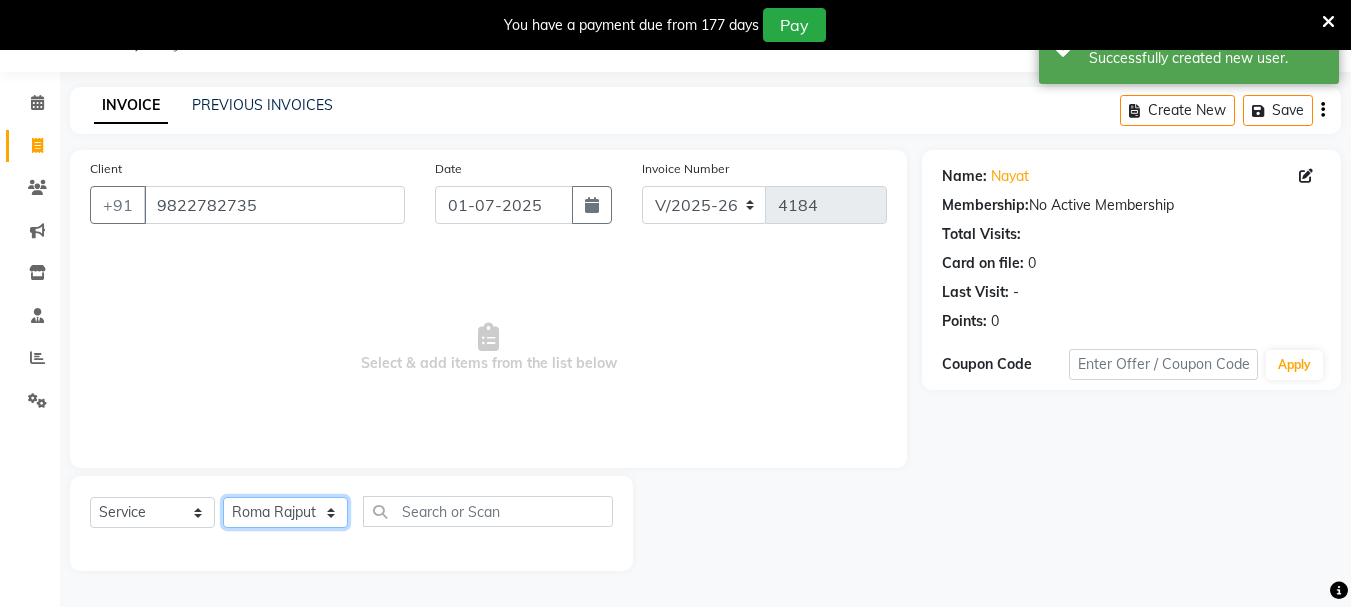 click on "Select Stylist [PERSON_NAME] Vaidyakar kokan  n Mahadev [PERSON_NAME] [PERSON_NAME] [PERSON_NAME]  Prem Mane Rajan Roma Rajput Sai [PERSON_NAME] Shop [PERSON_NAME] [PERSON_NAME] suport staff [PERSON_NAME]  [PERSON_NAME] [PERSON_NAME] [PERSON_NAME]" 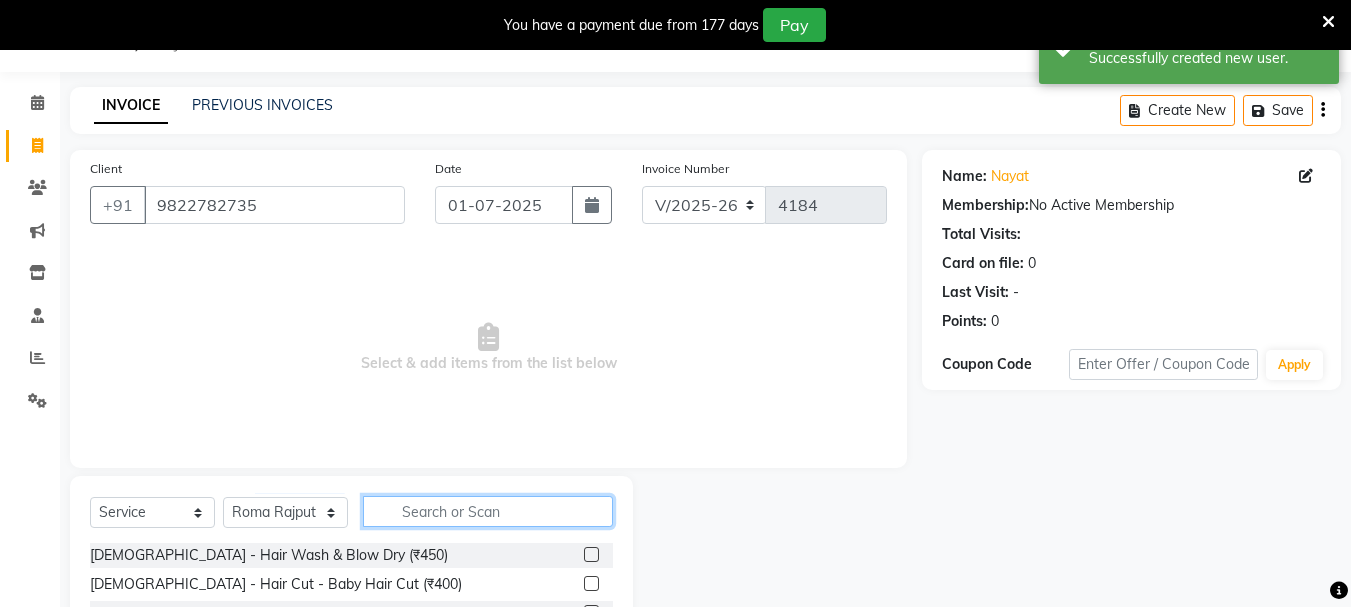 click 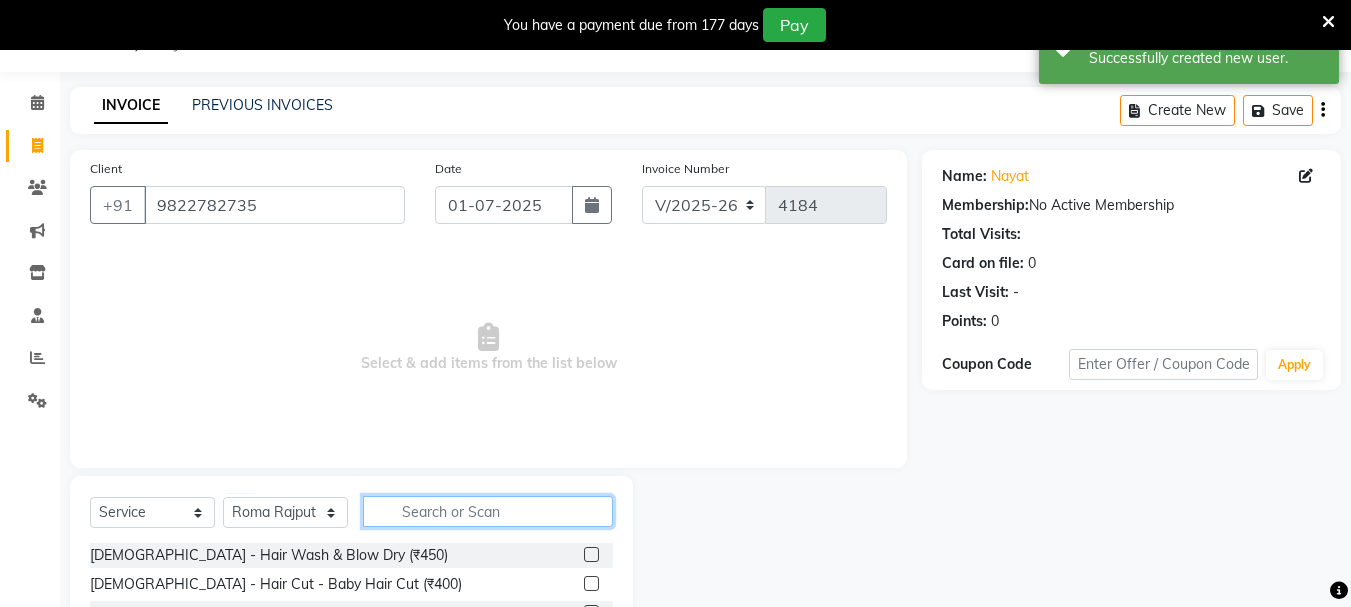 type on "5" 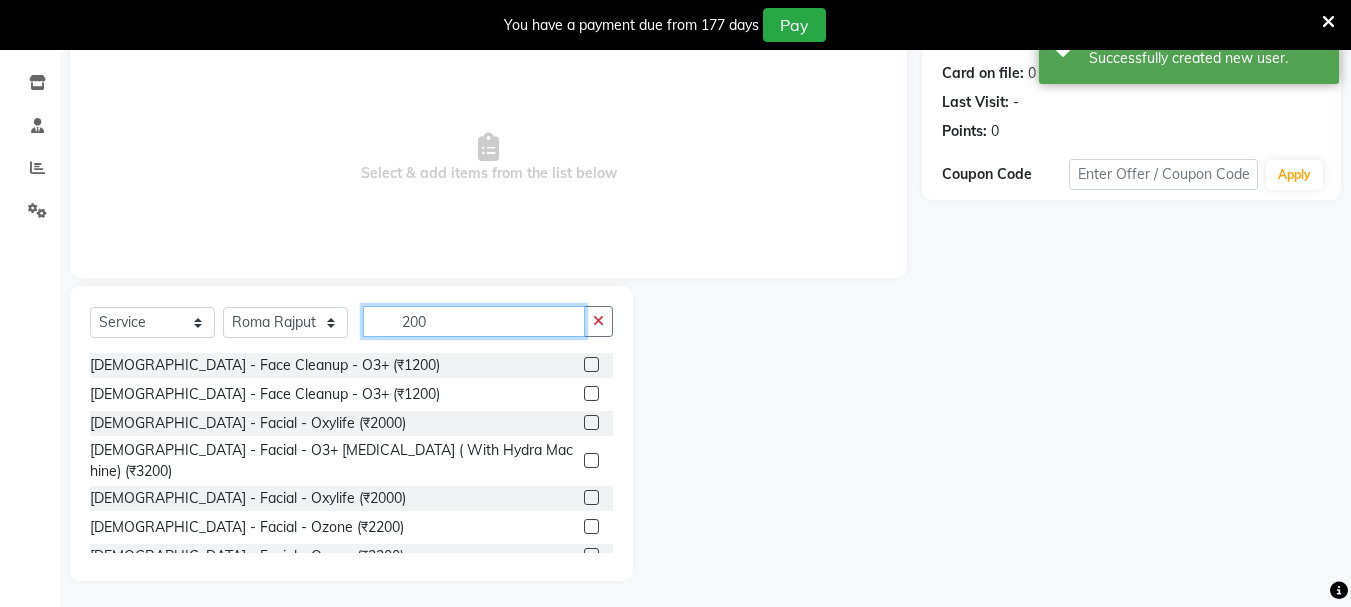 scroll, scrollTop: 244, scrollLeft: 0, axis: vertical 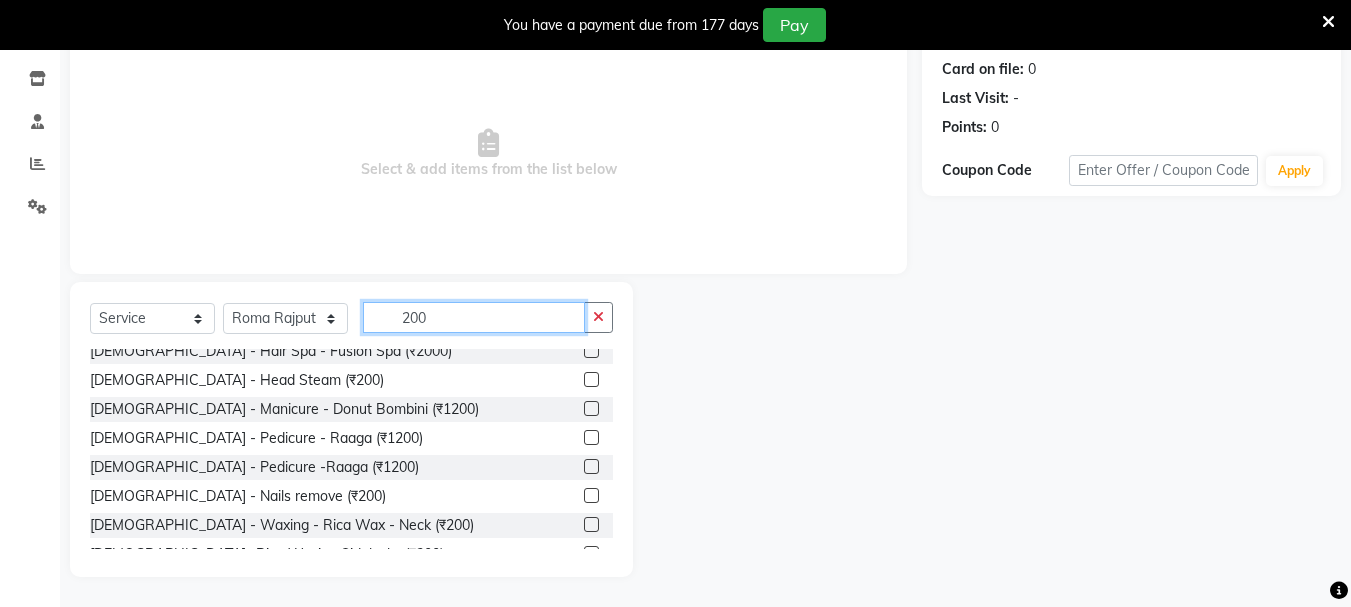 click on "200" 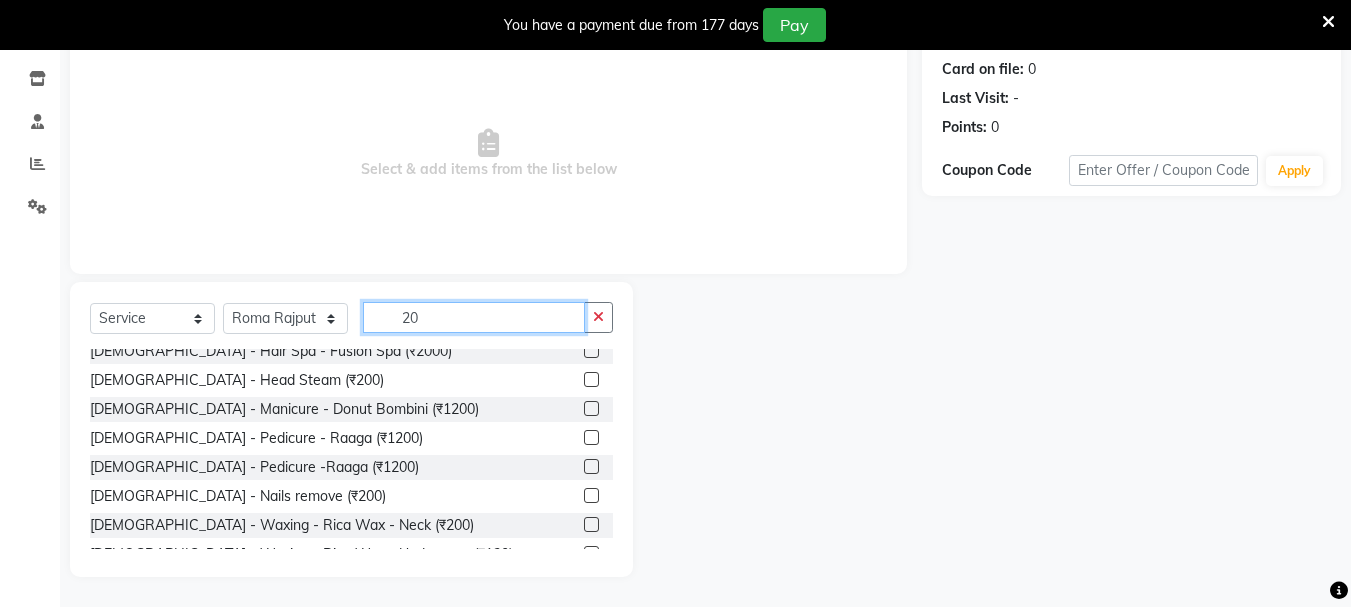 type on "2" 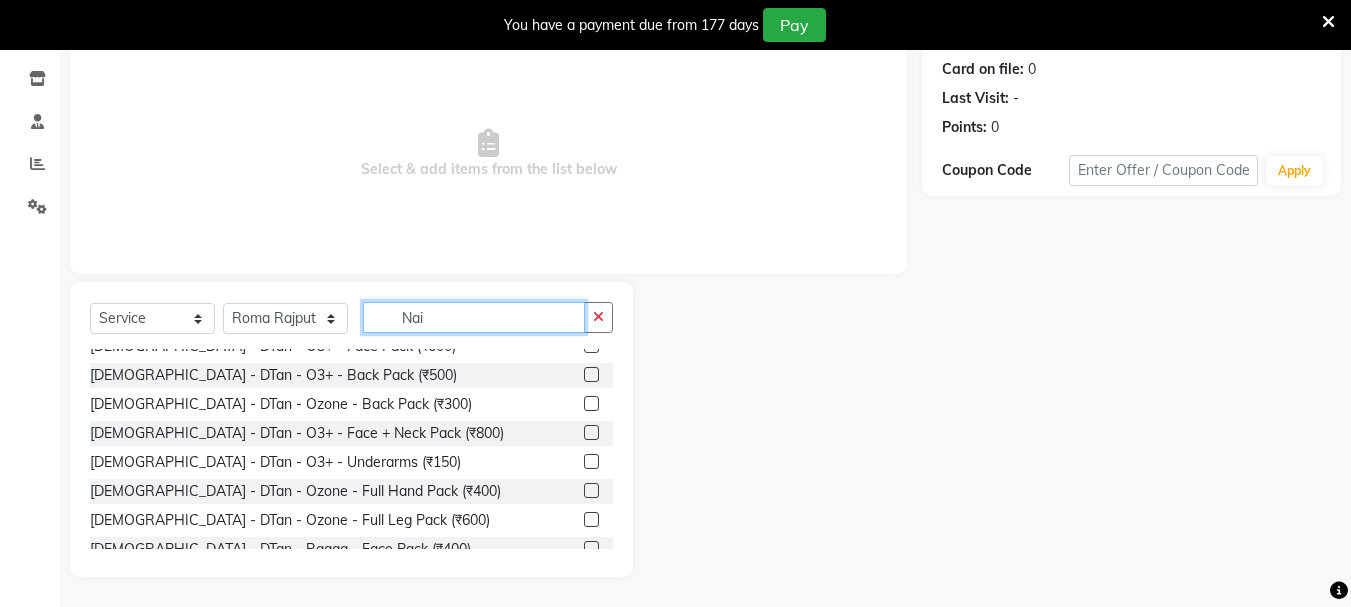 scroll, scrollTop: 0, scrollLeft: 0, axis: both 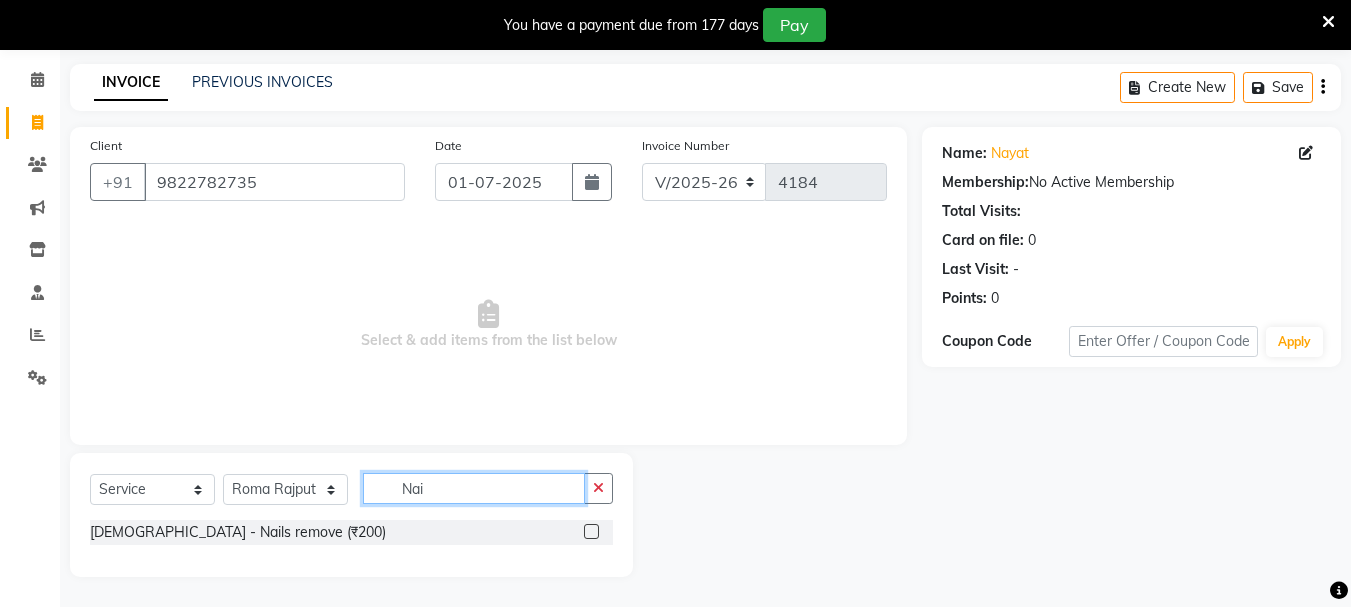 type on "Nai" 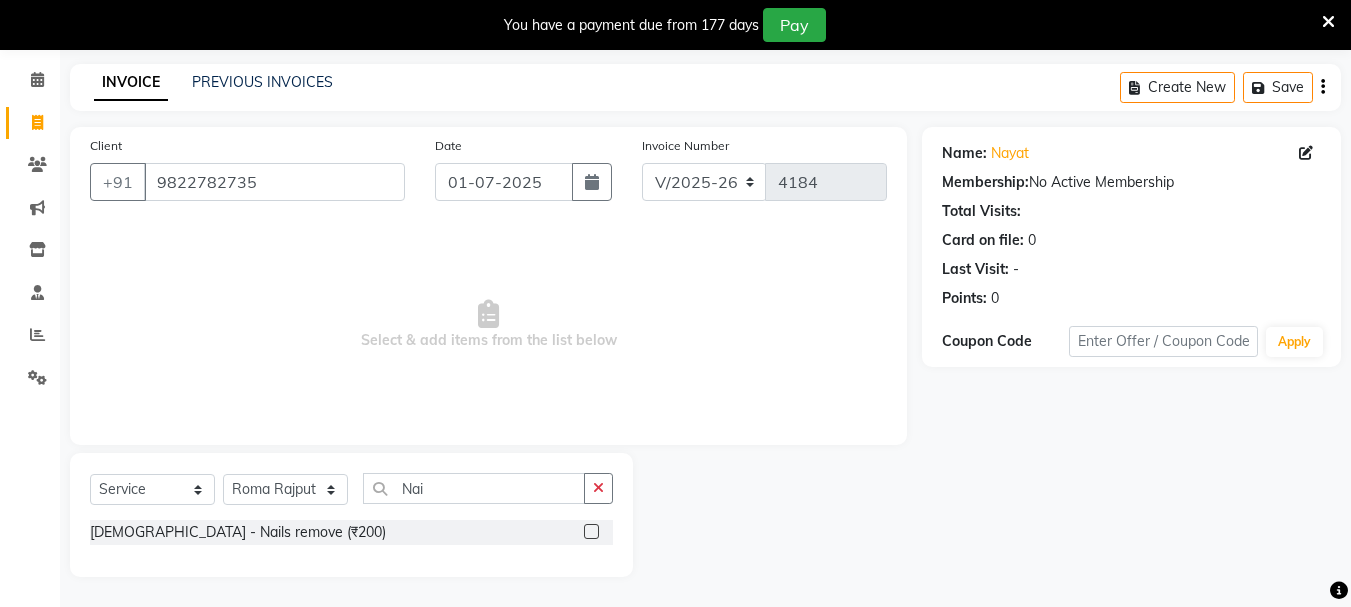 click 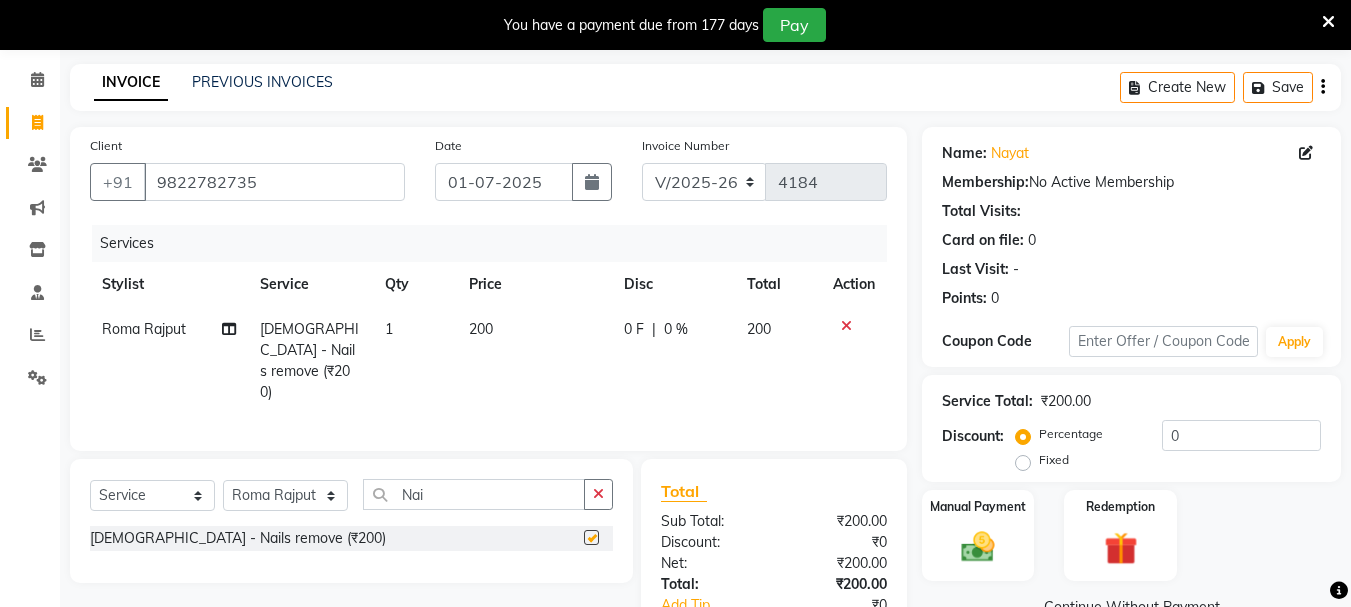 checkbox on "false" 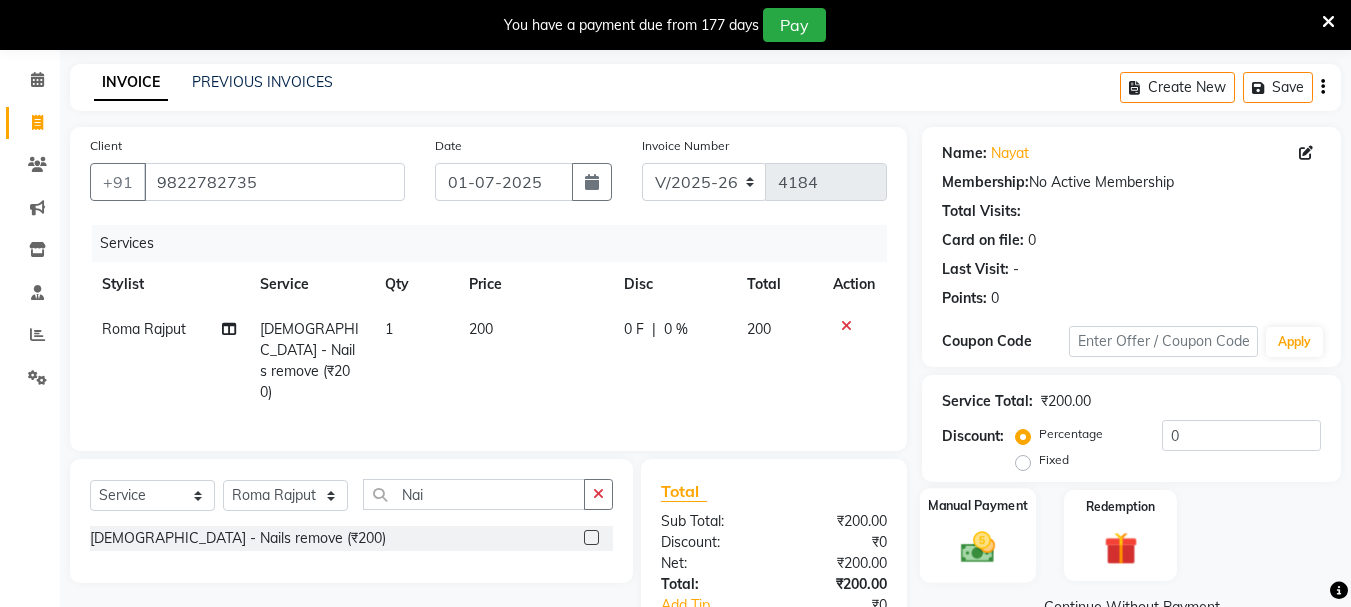 click 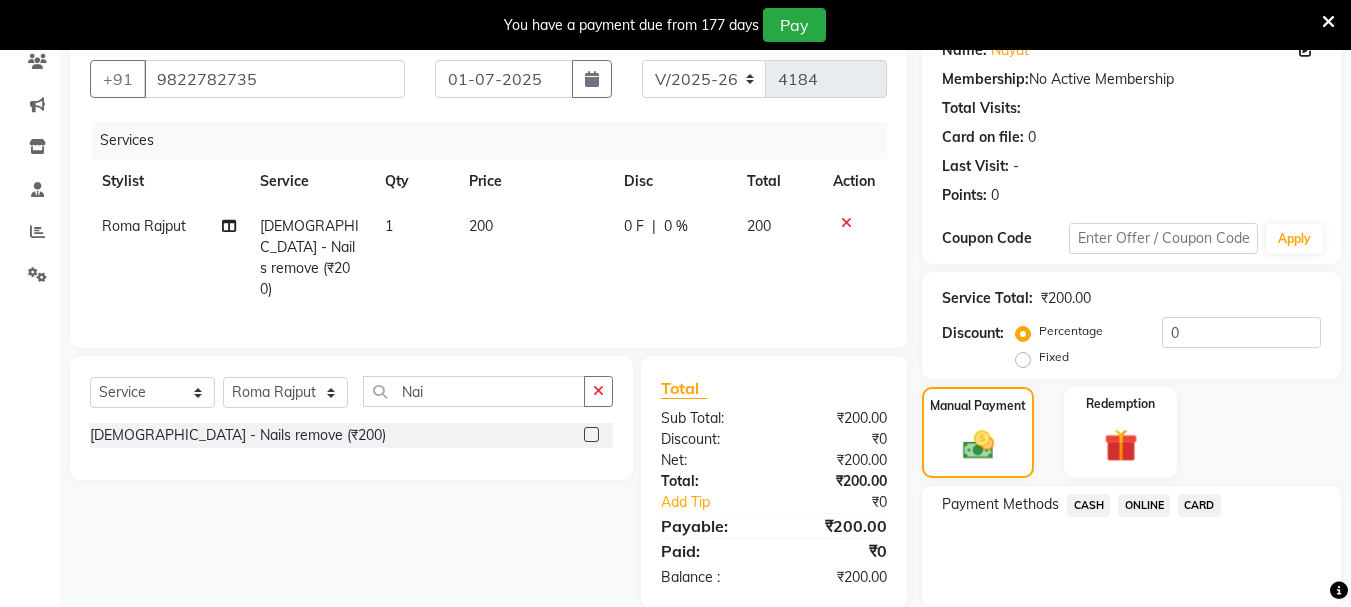 scroll, scrollTop: 246, scrollLeft: 0, axis: vertical 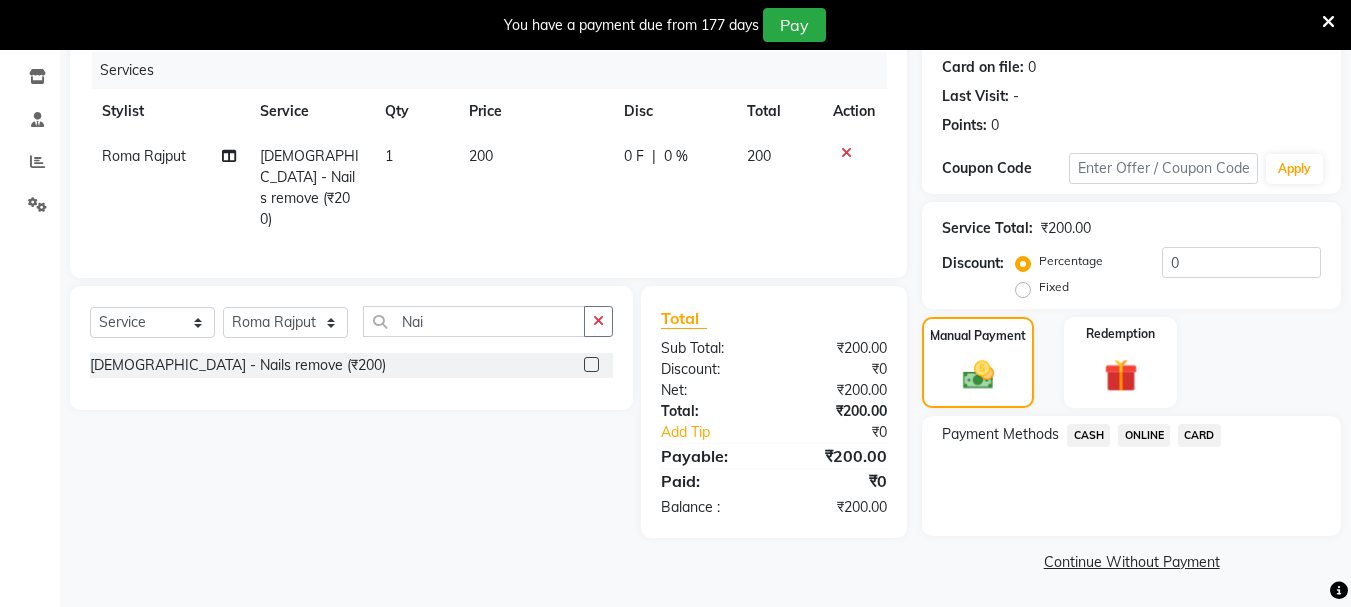 click on "ONLINE" 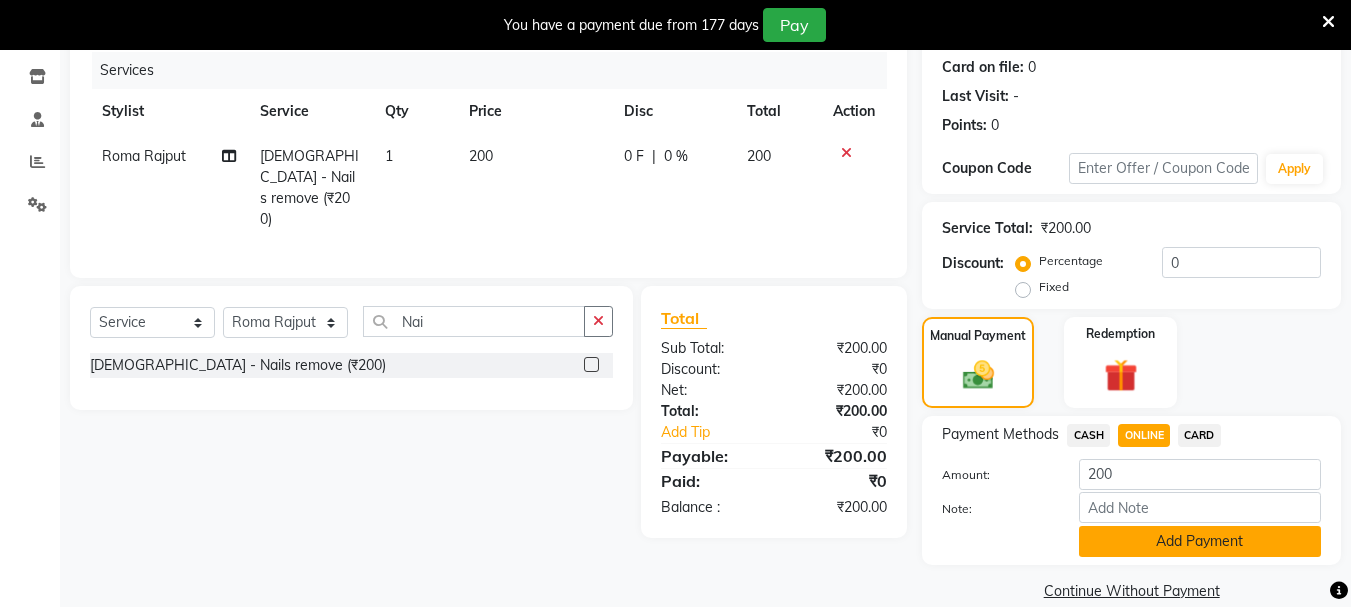 click on "Add Payment" 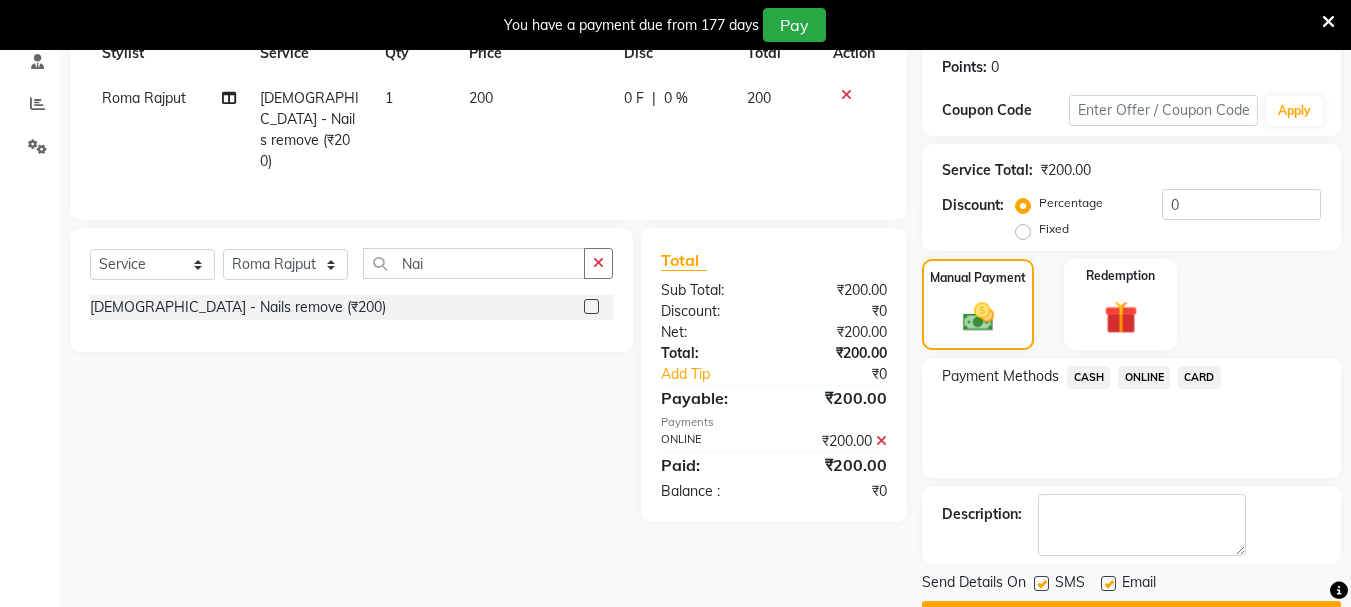 scroll, scrollTop: 359, scrollLeft: 0, axis: vertical 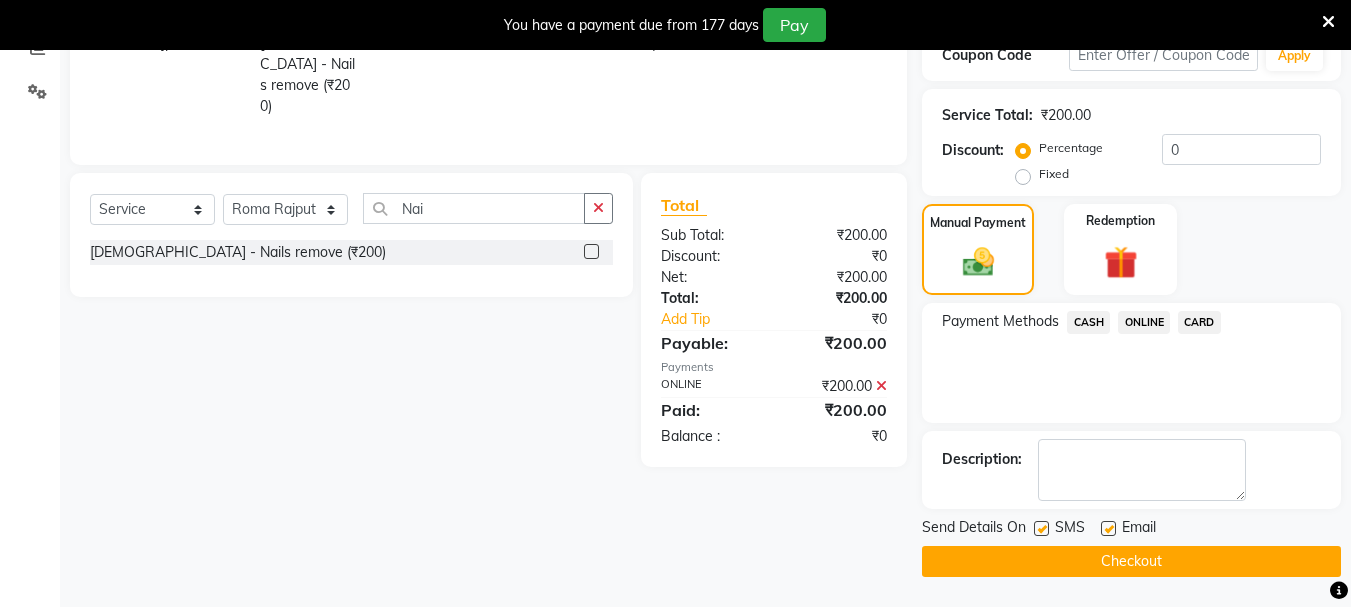 click on "Checkout" 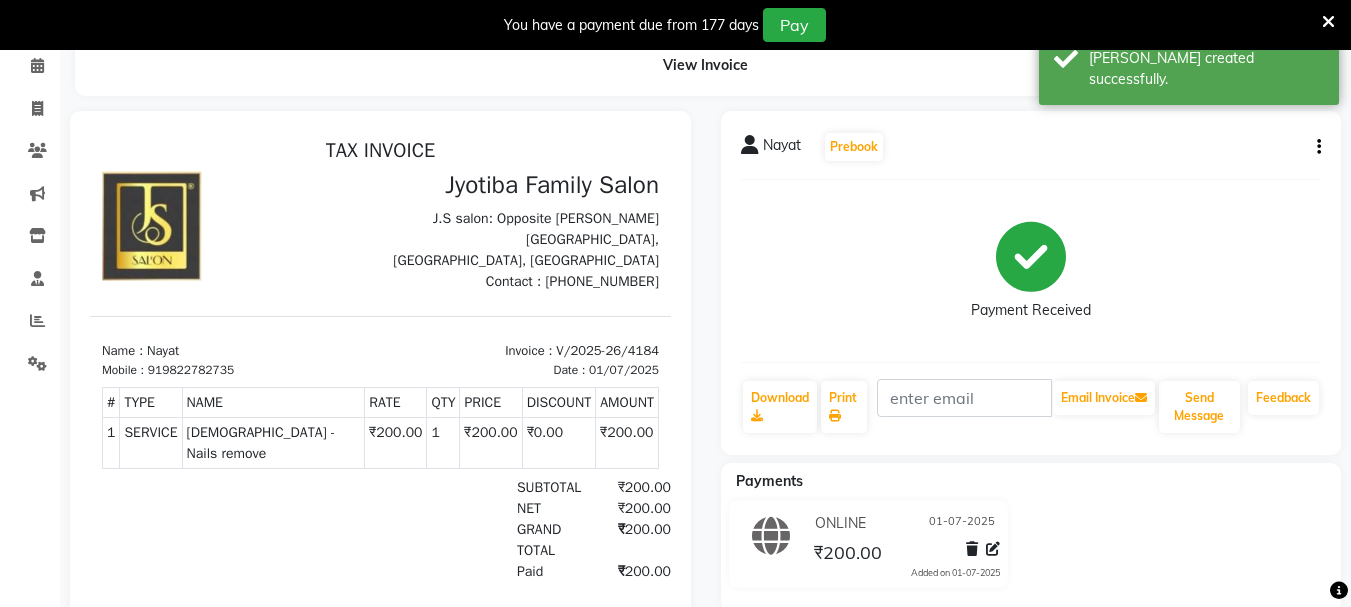 scroll, scrollTop: 0, scrollLeft: 0, axis: both 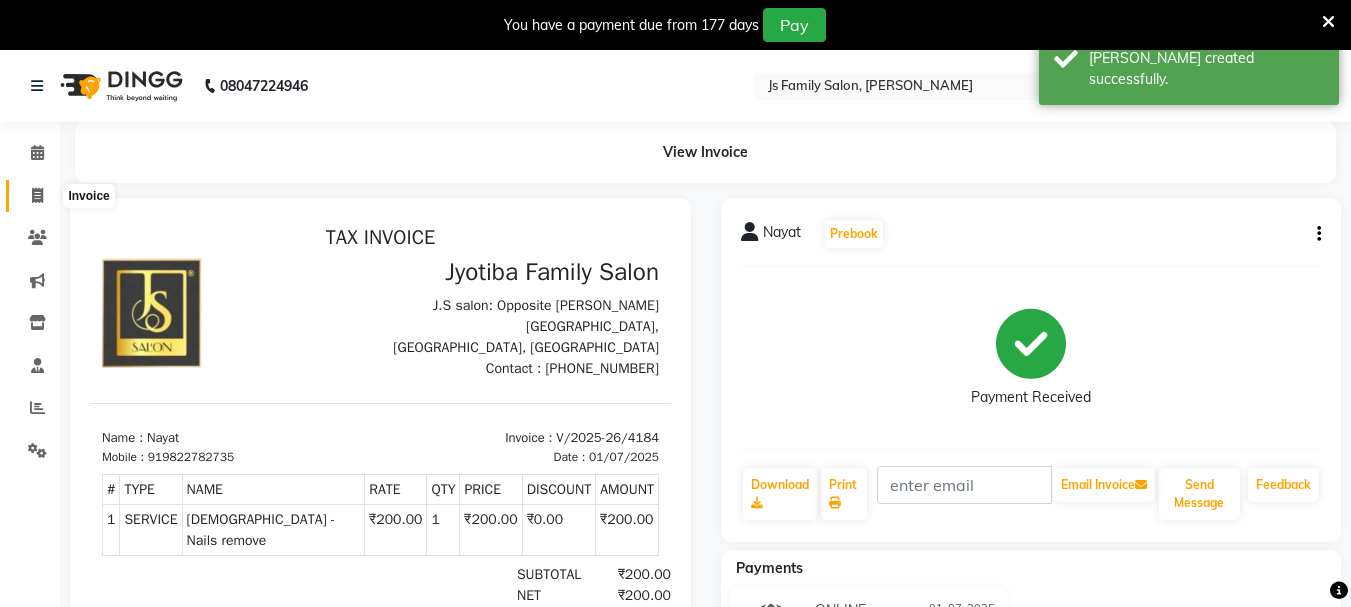 click 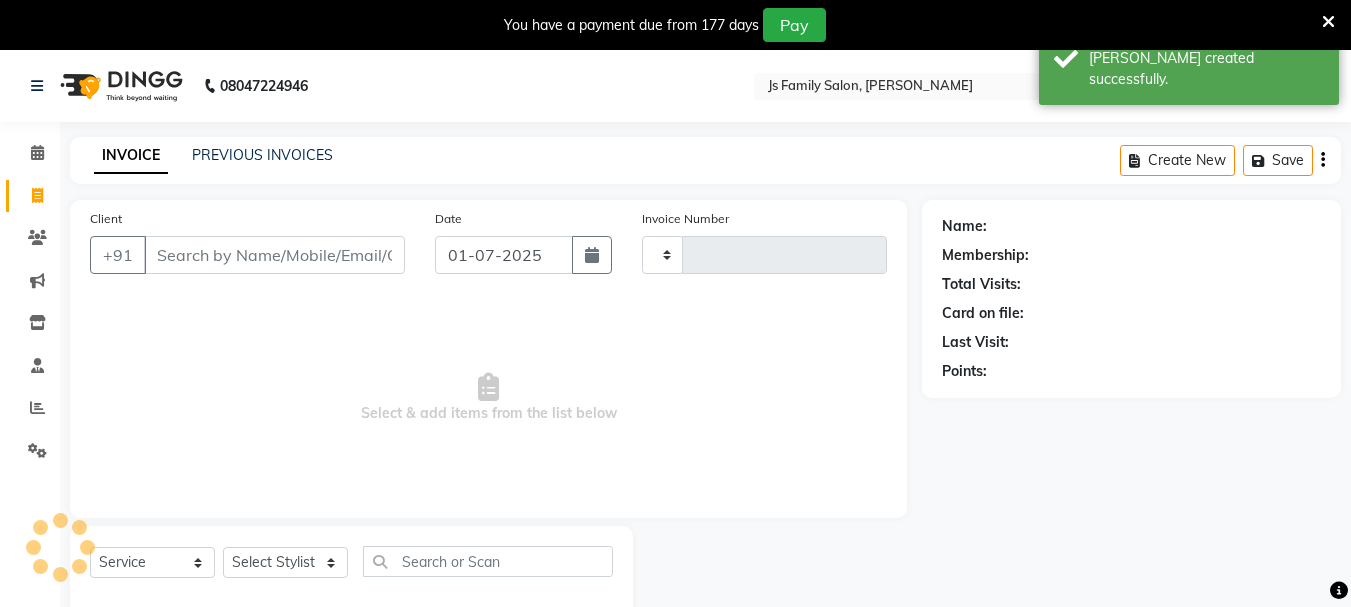 scroll, scrollTop: 50, scrollLeft: 0, axis: vertical 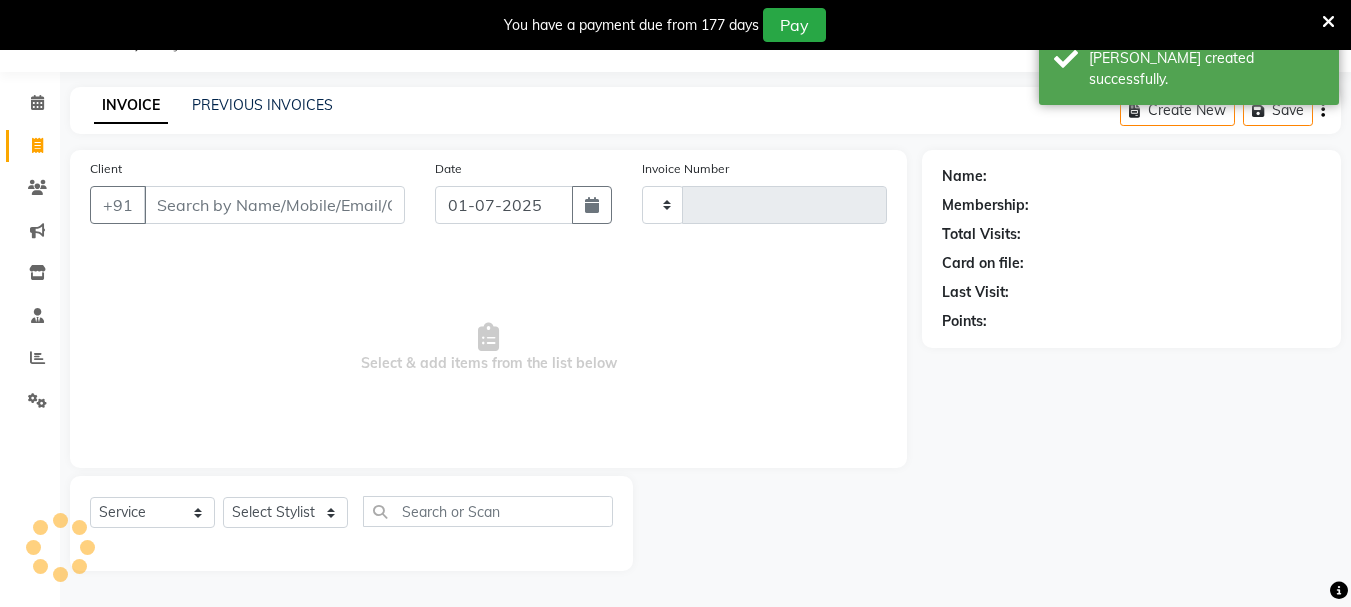 type on "4185" 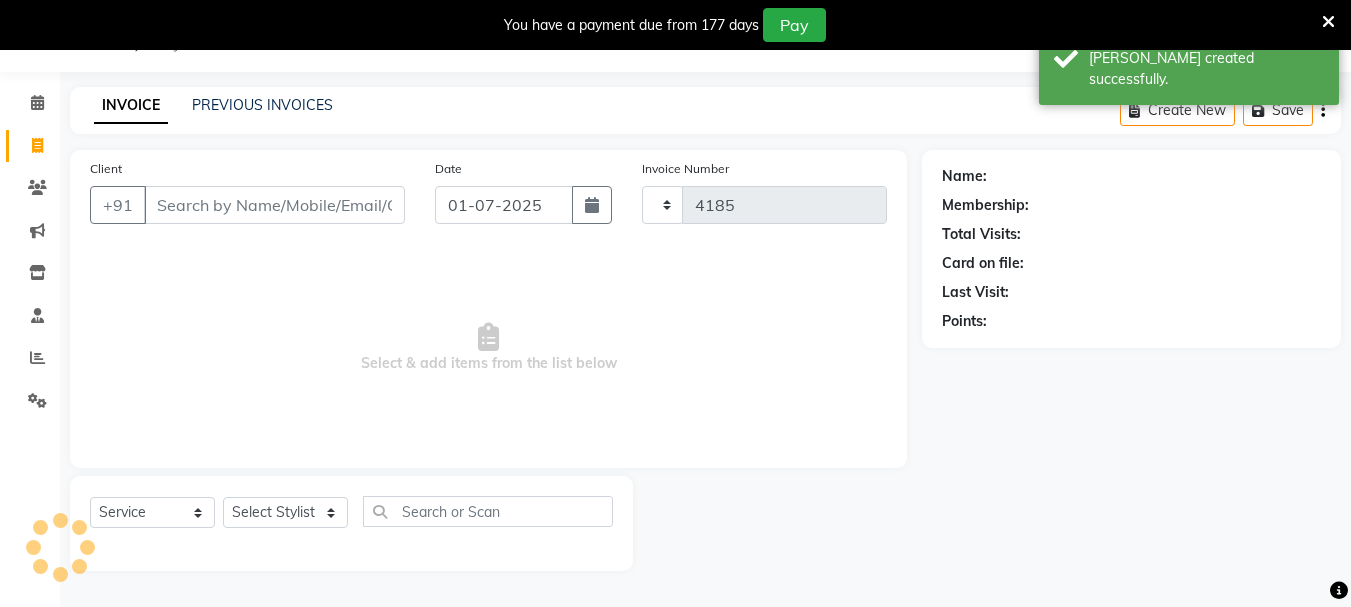 select on "3729" 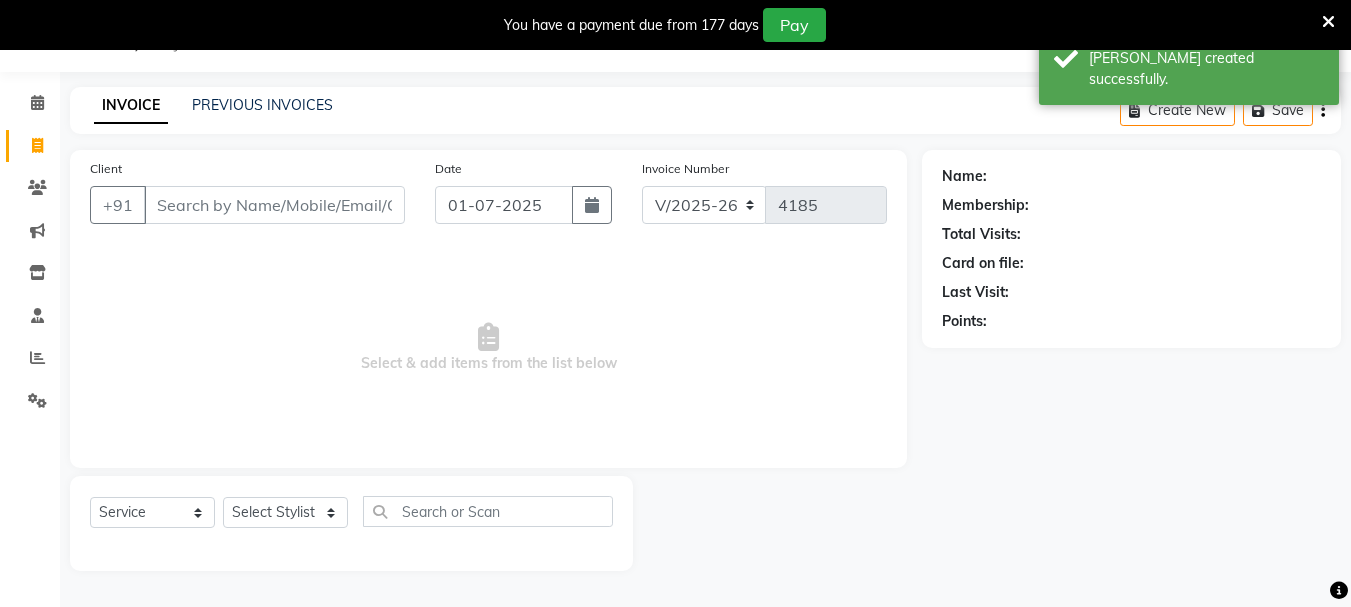 click on "Client" at bounding box center (274, 205) 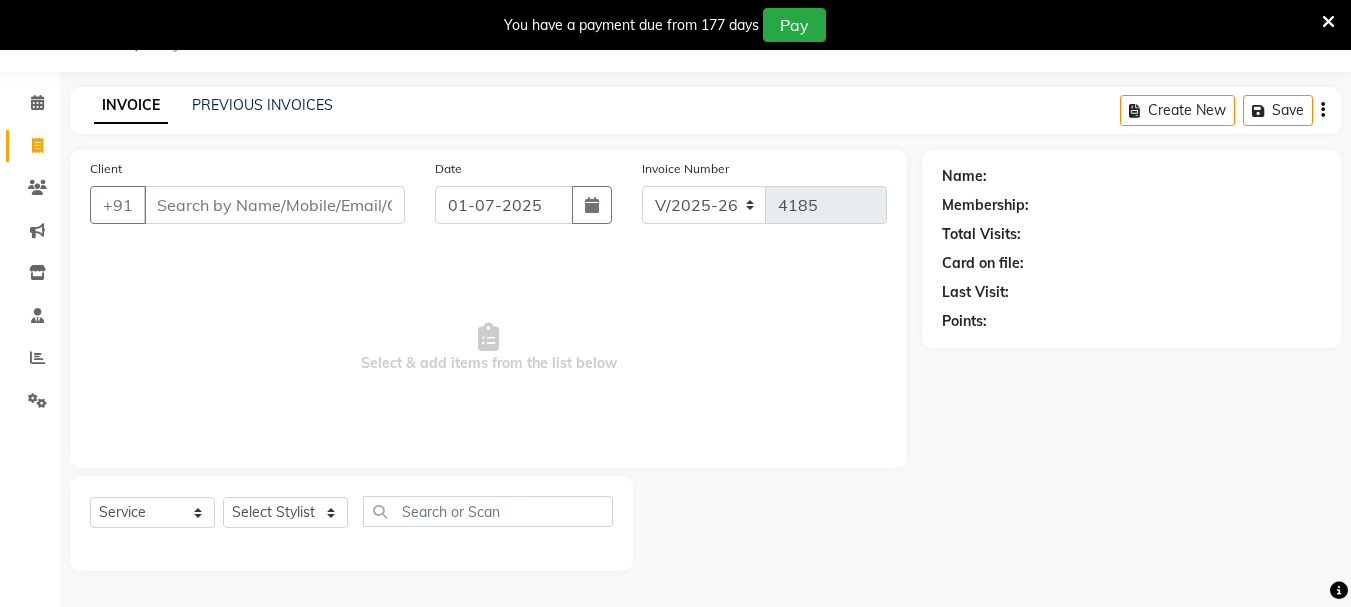 click on "Client" at bounding box center (274, 205) 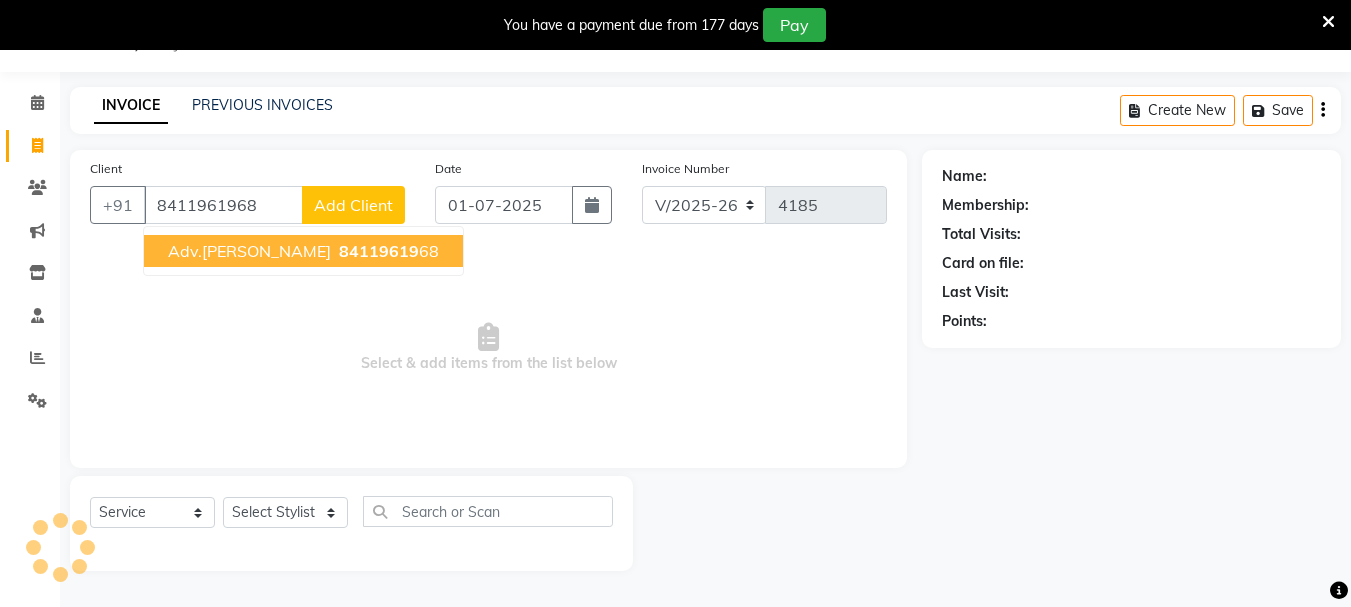 type on "8411961968" 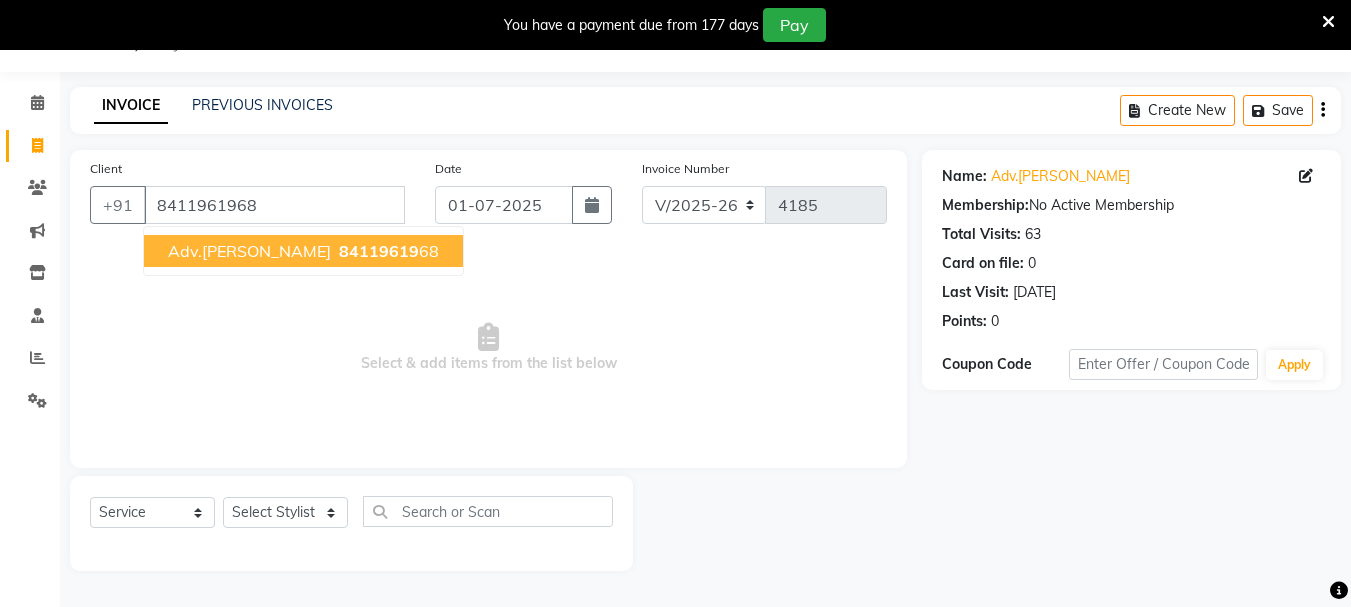 click on "Adv.[PERSON_NAME]" at bounding box center [249, 251] 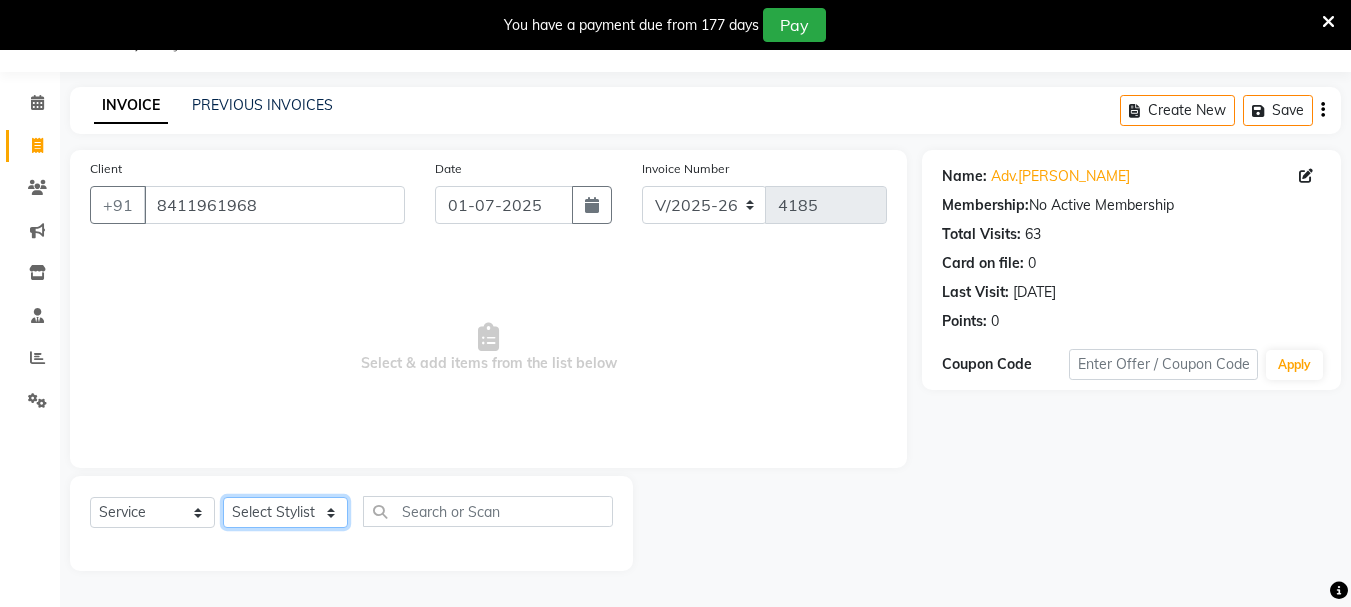 click on "Select Stylist [PERSON_NAME] Vaidyakar kokan  n Mahadev [PERSON_NAME] [PERSON_NAME] [PERSON_NAME]  Prem Mane Rajan Roma Rajput Sai [PERSON_NAME] Shop [PERSON_NAME] [PERSON_NAME] suport staff [PERSON_NAME]  [PERSON_NAME] [PERSON_NAME] [PERSON_NAME]" 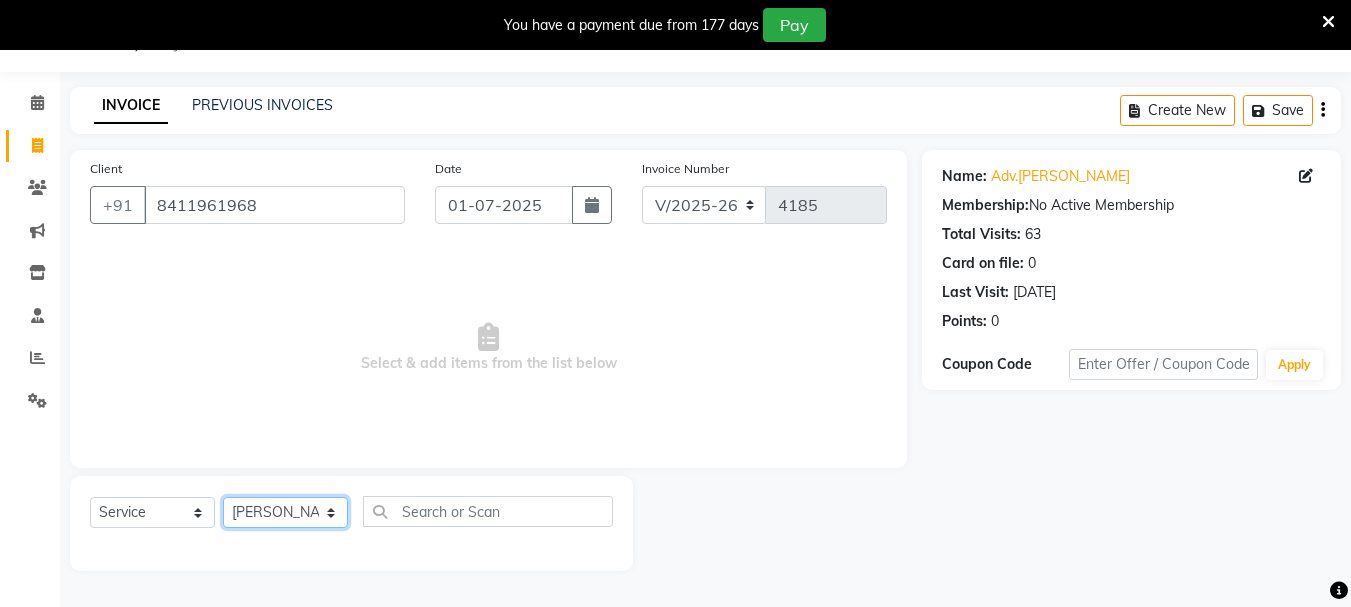click on "Select Stylist [PERSON_NAME] Vaidyakar kokan  n Mahadev [PERSON_NAME] [PERSON_NAME] [PERSON_NAME]  Prem Mane Rajan Roma Rajput Sai [PERSON_NAME] Shop [PERSON_NAME] [PERSON_NAME] suport staff [PERSON_NAME]  [PERSON_NAME] [PERSON_NAME] [PERSON_NAME]" 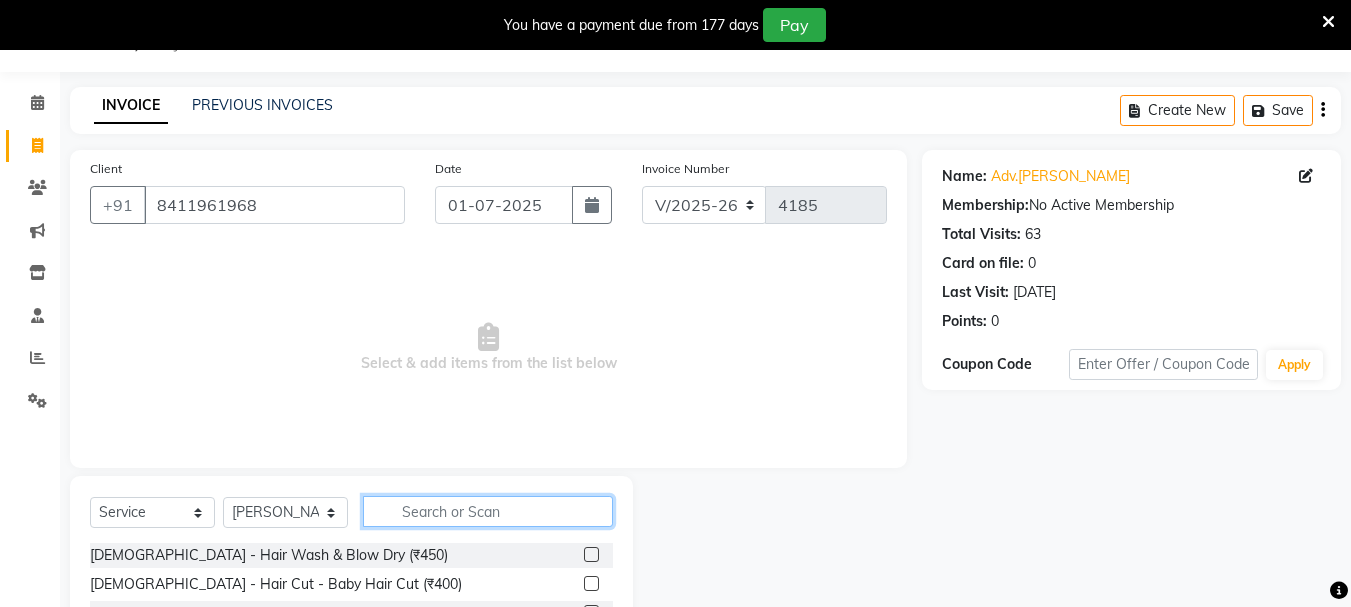 click 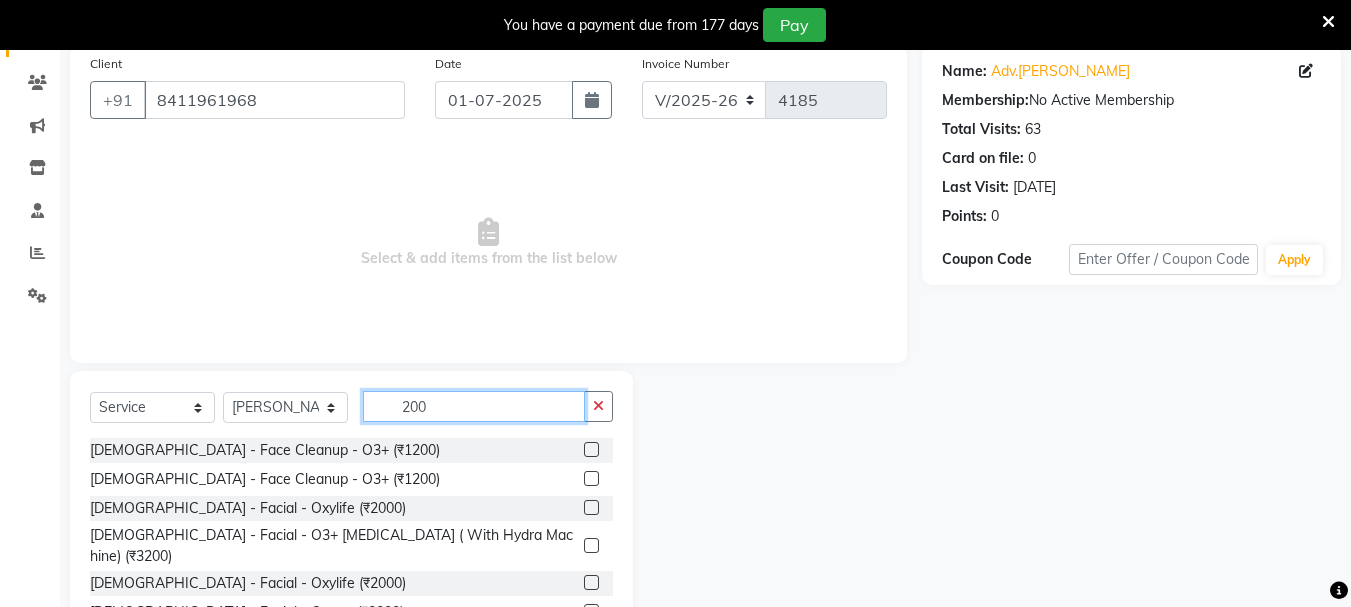 scroll, scrollTop: 244, scrollLeft: 0, axis: vertical 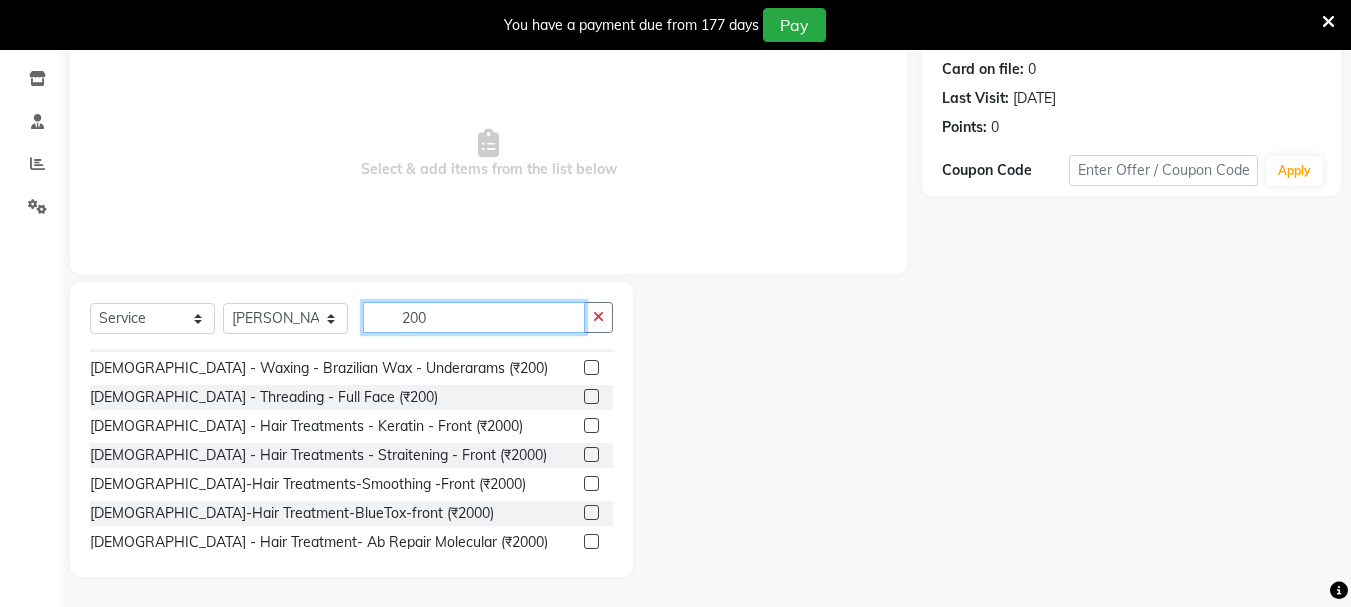 type on "200" 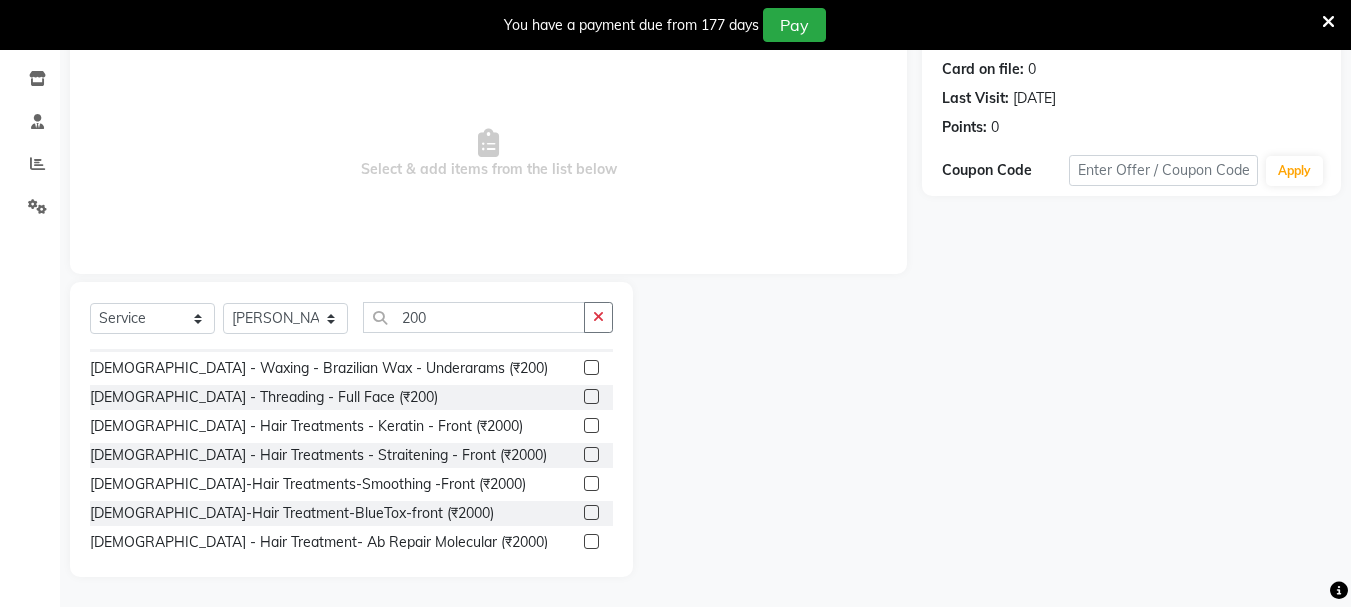 click 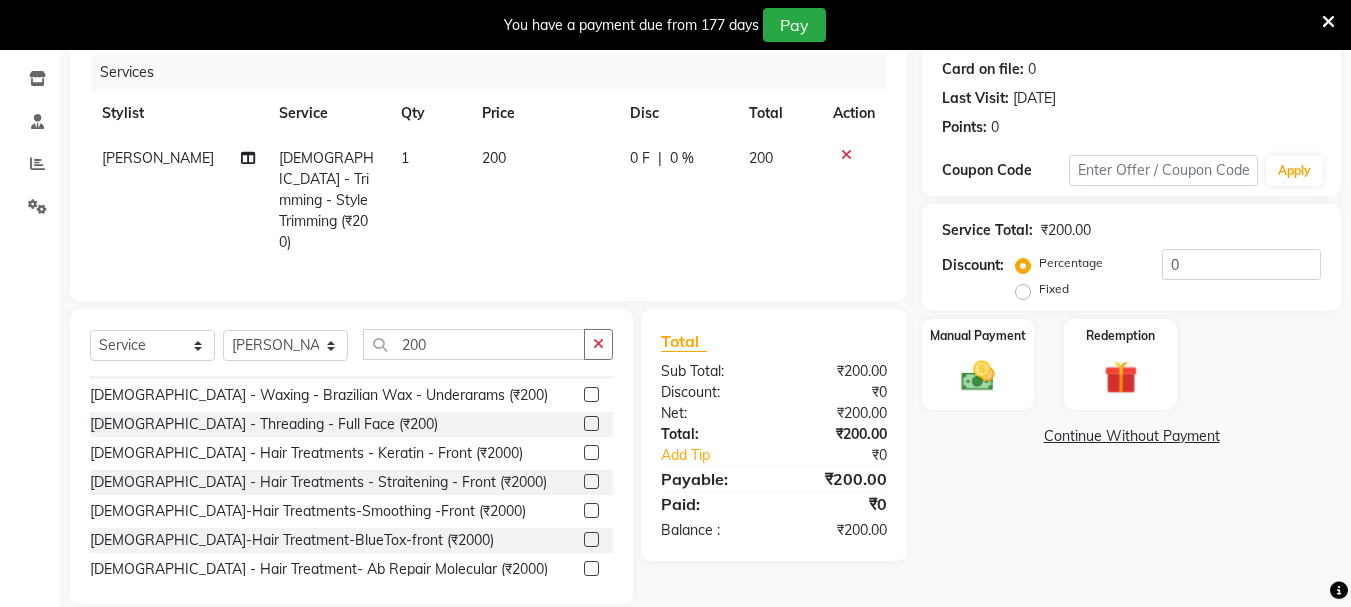 checkbox on "false" 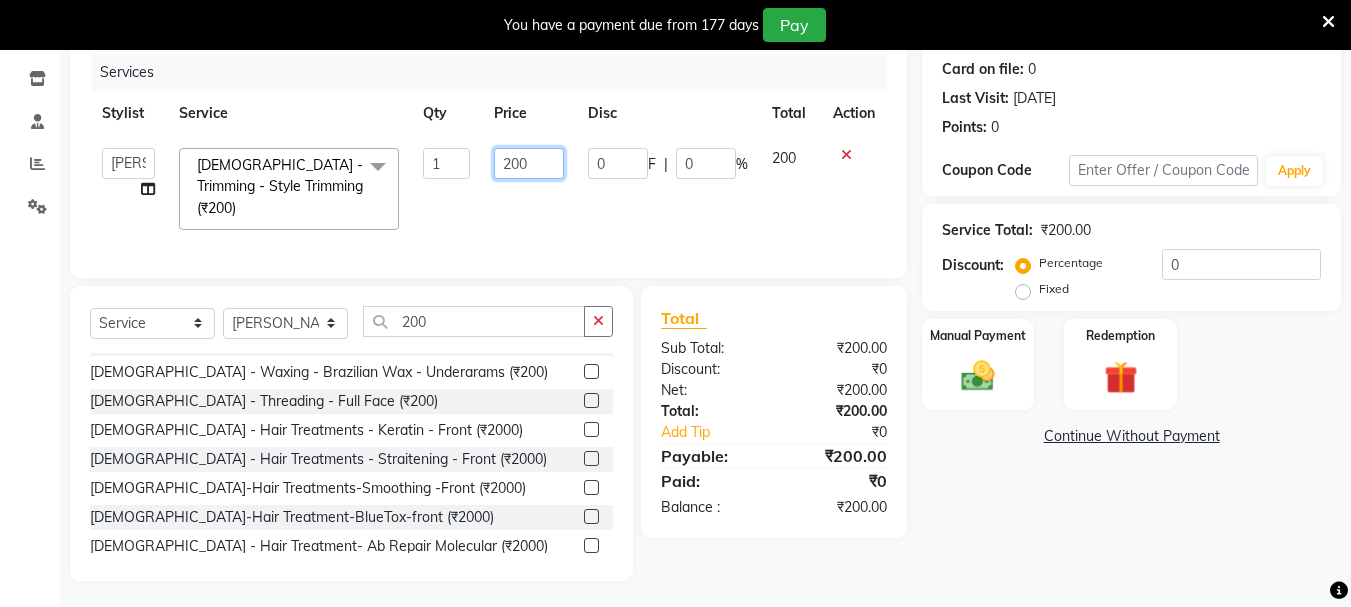 click on "200" 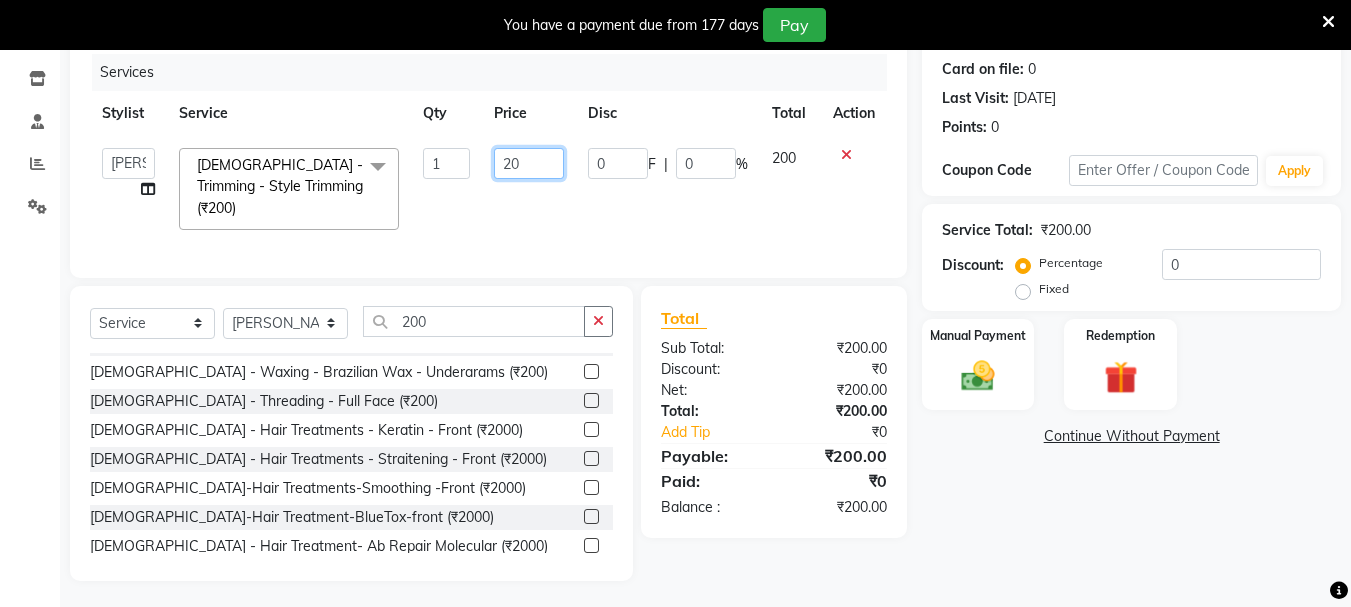 type on "2" 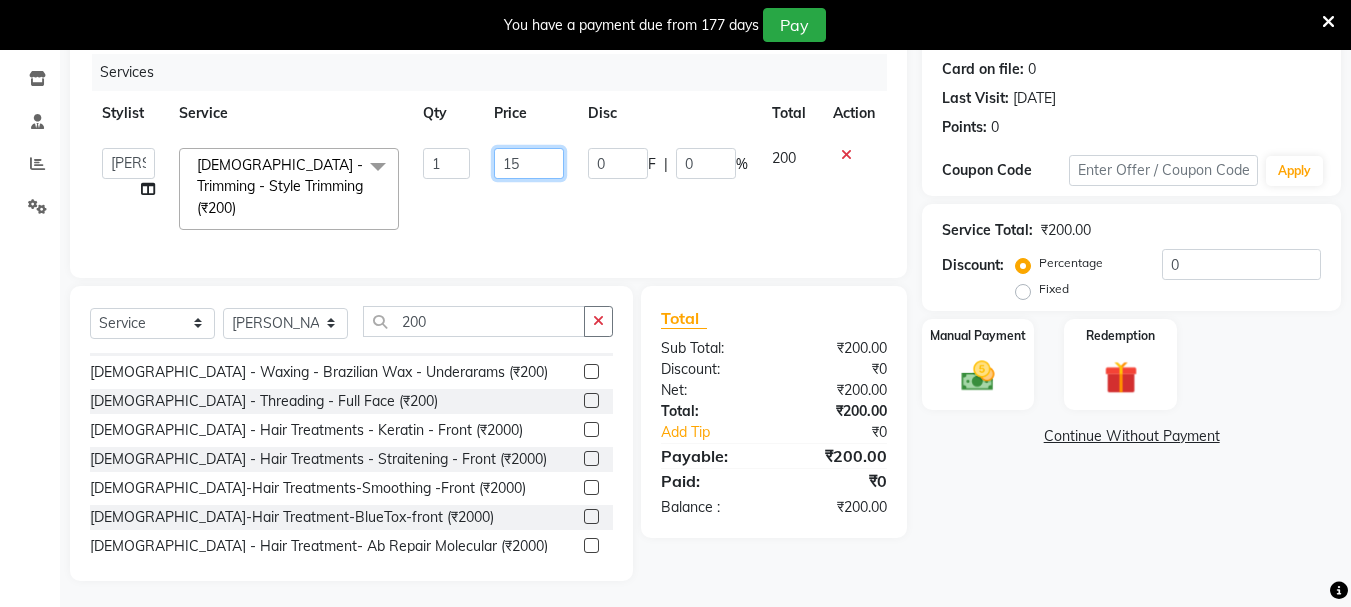 type on "150" 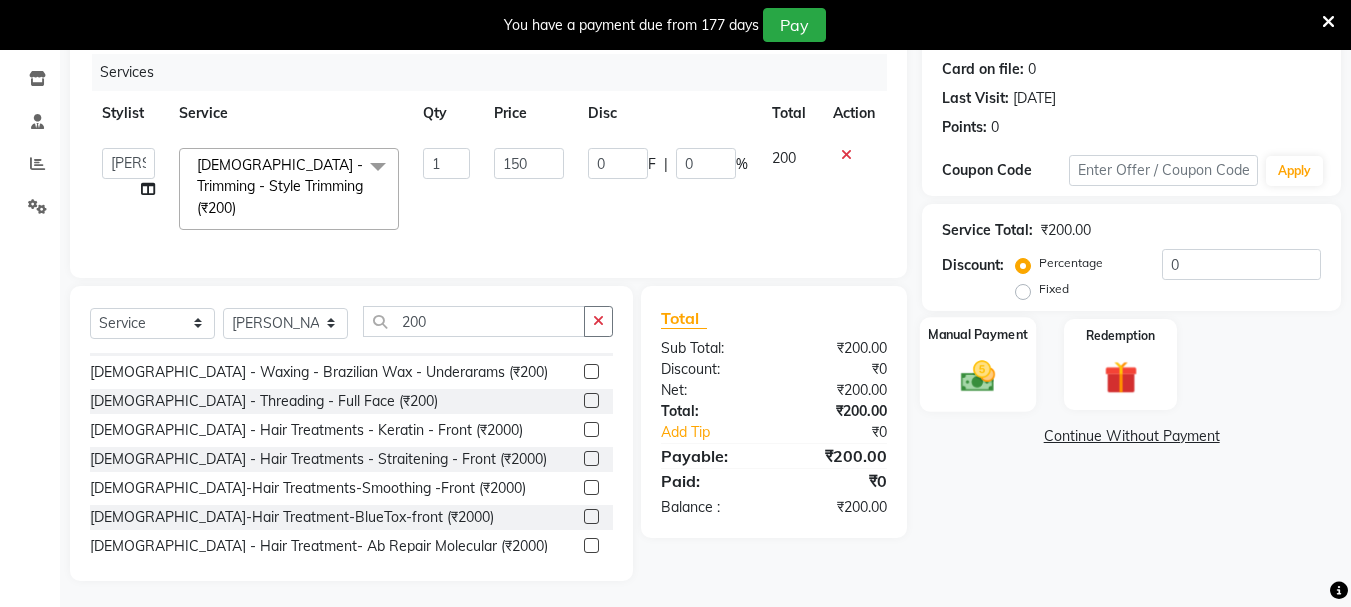 click 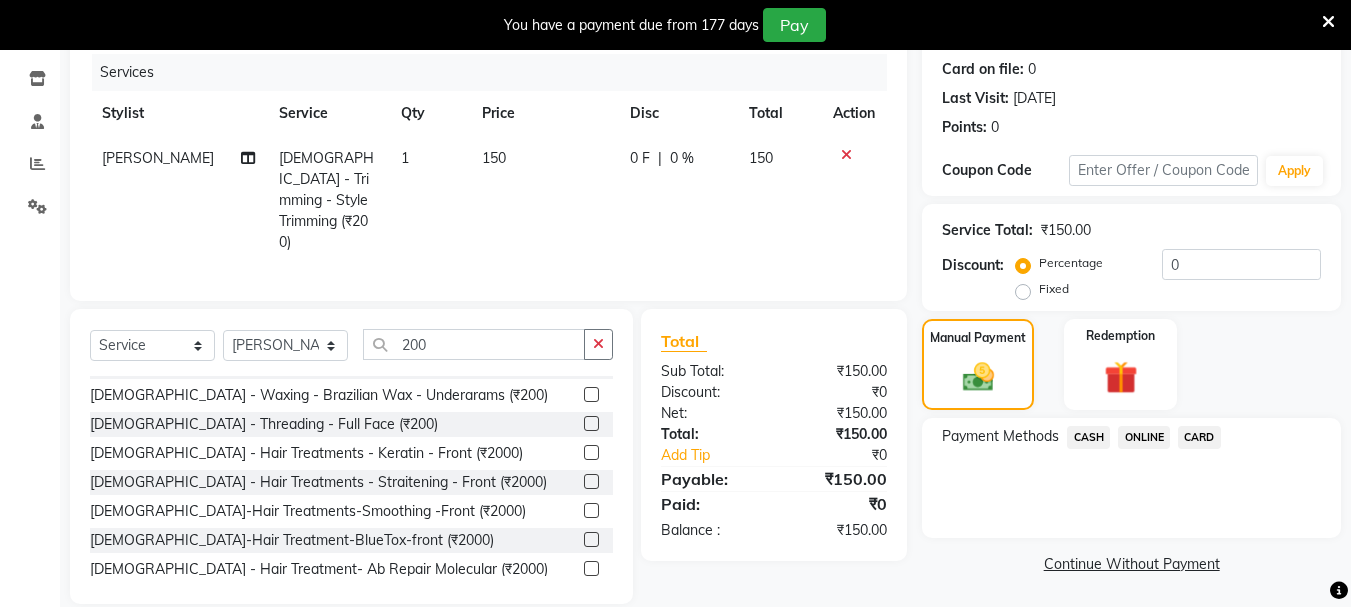 click on "ONLINE" 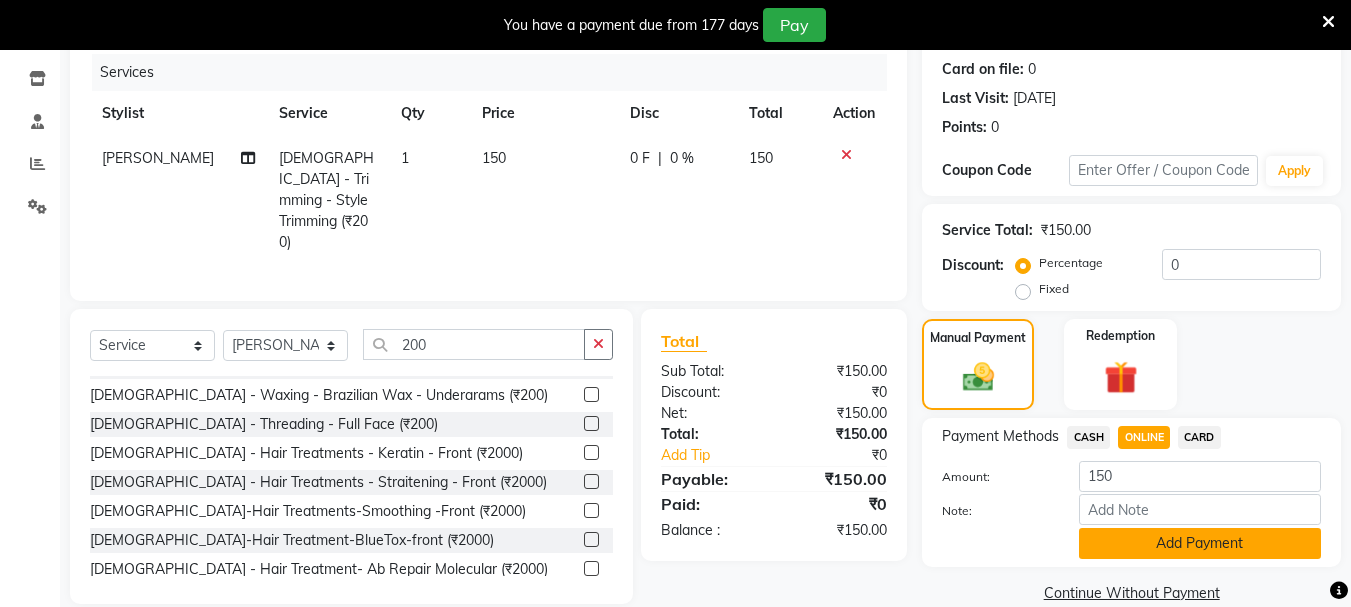 click on "Add Payment" 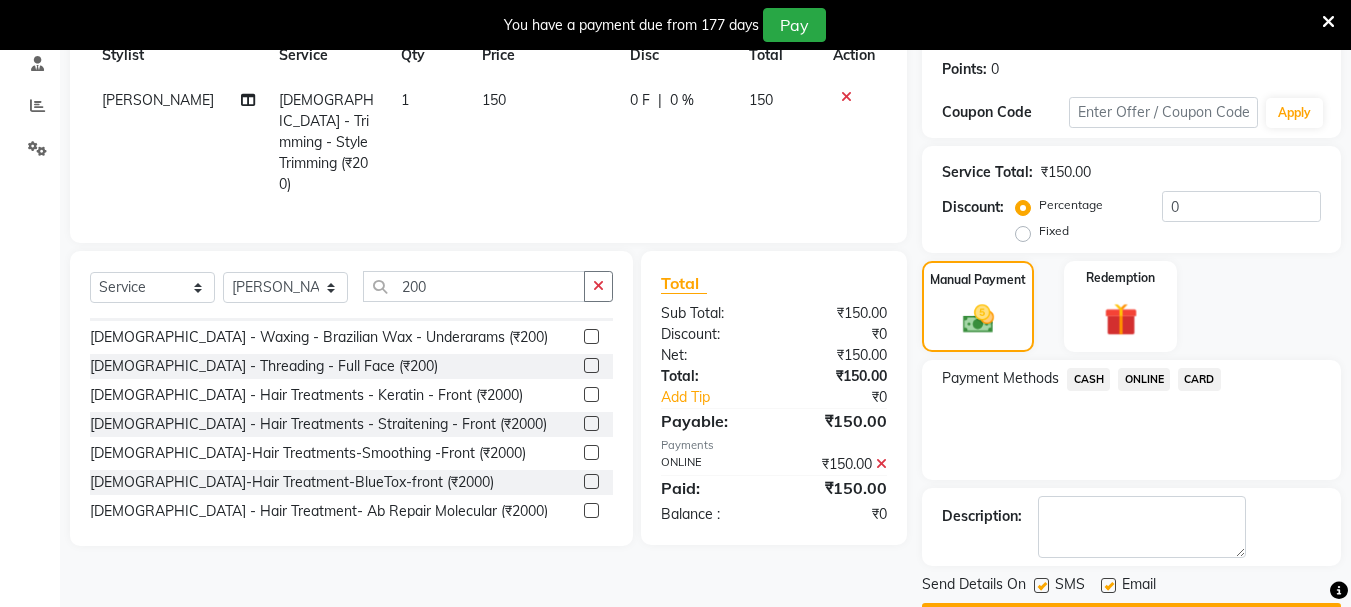 scroll, scrollTop: 359, scrollLeft: 0, axis: vertical 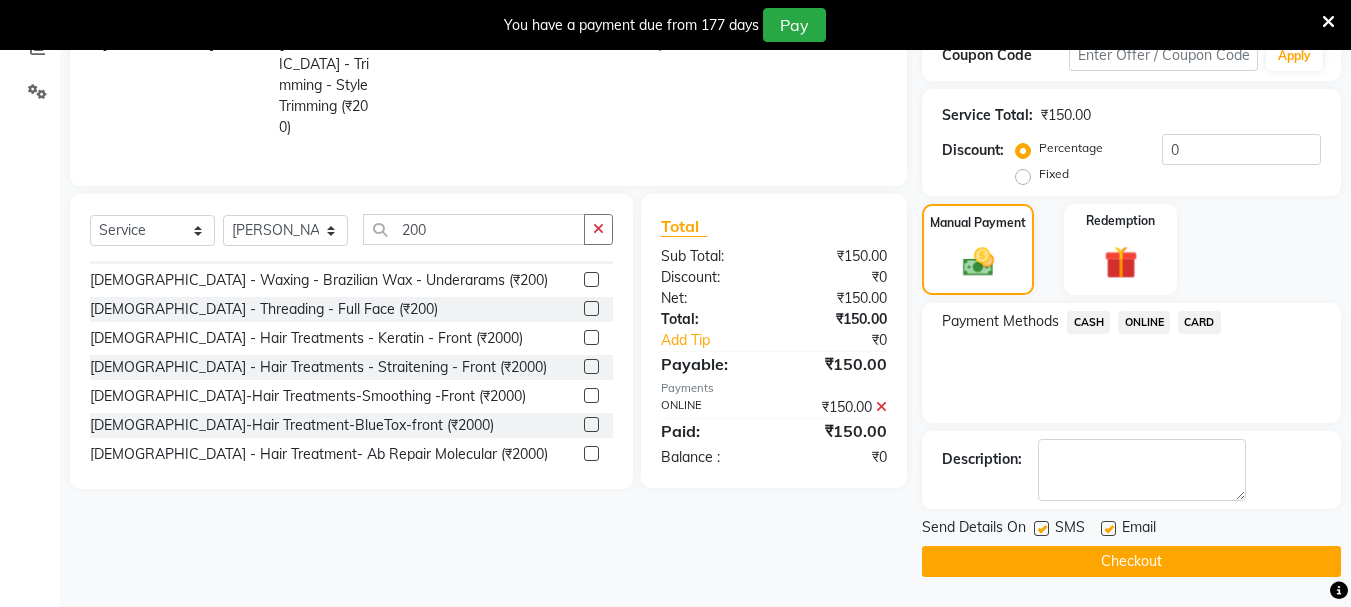 click on "Checkout" 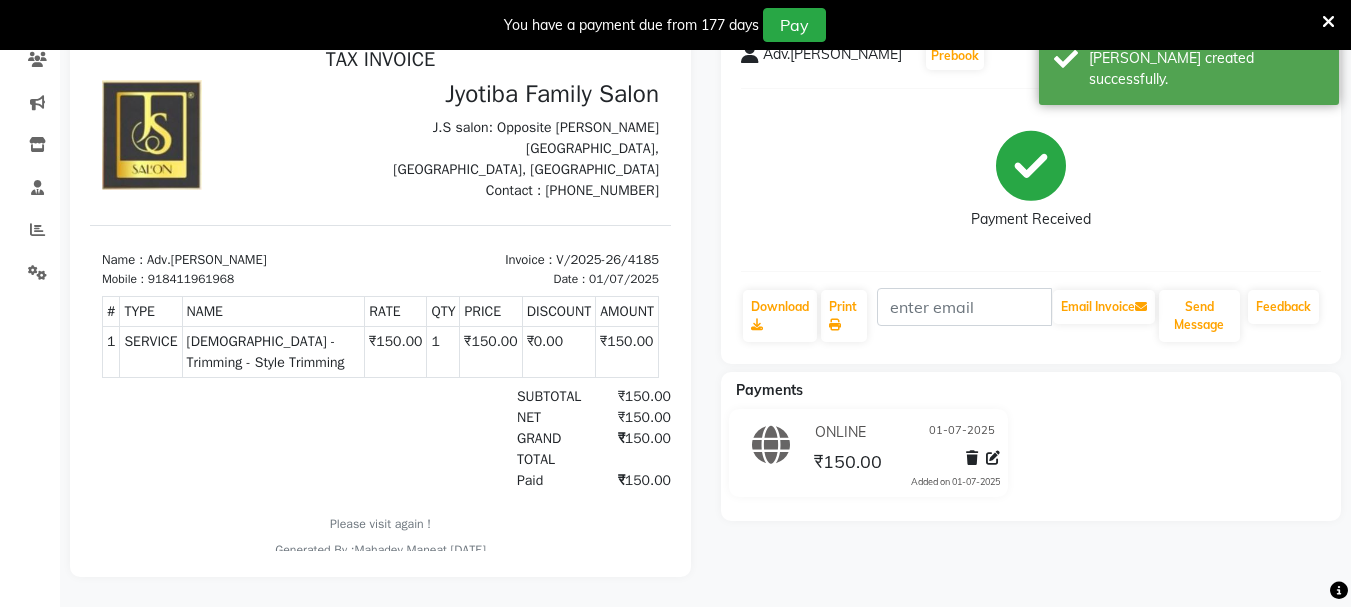 scroll, scrollTop: 0, scrollLeft: 0, axis: both 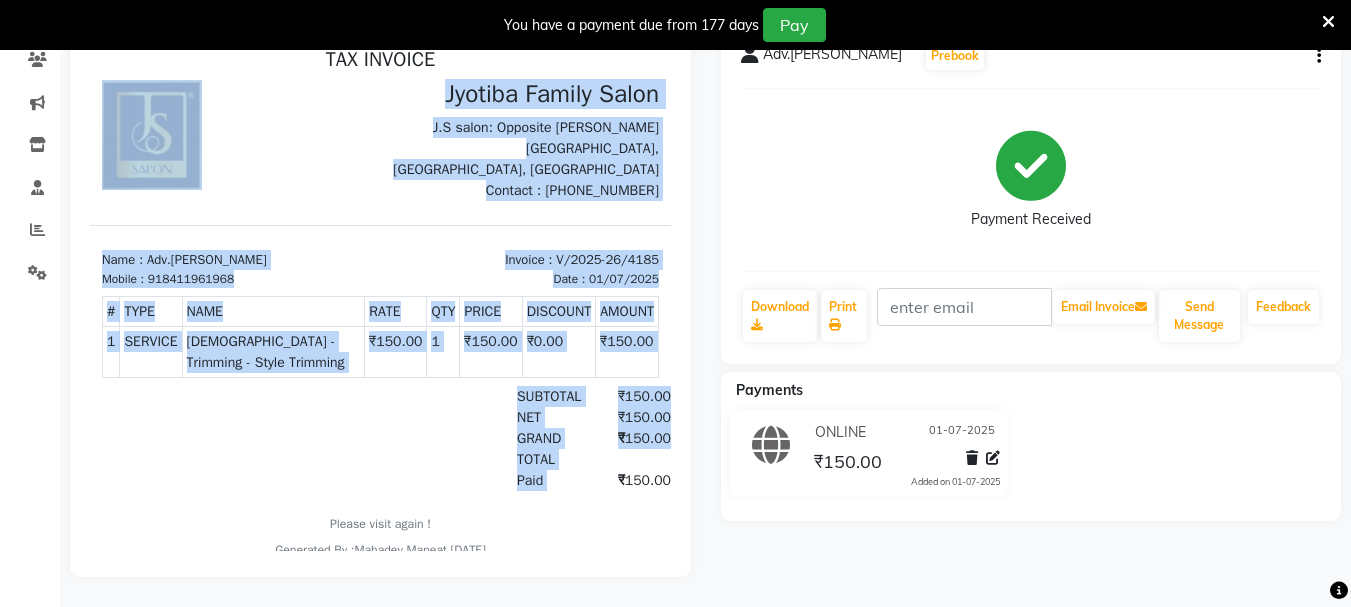 drag, startPoint x: 447, startPoint y: 436, endPoint x: 0, endPoint y: 94, distance: 562.8259 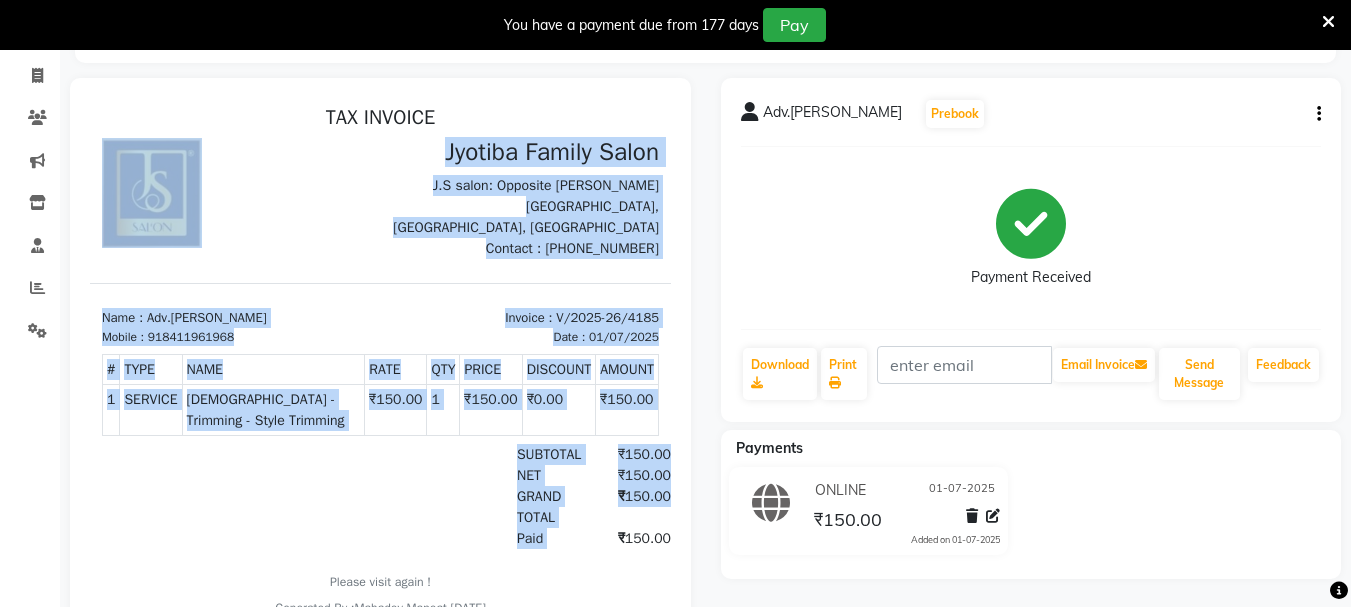 scroll, scrollTop: 0, scrollLeft: 0, axis: both 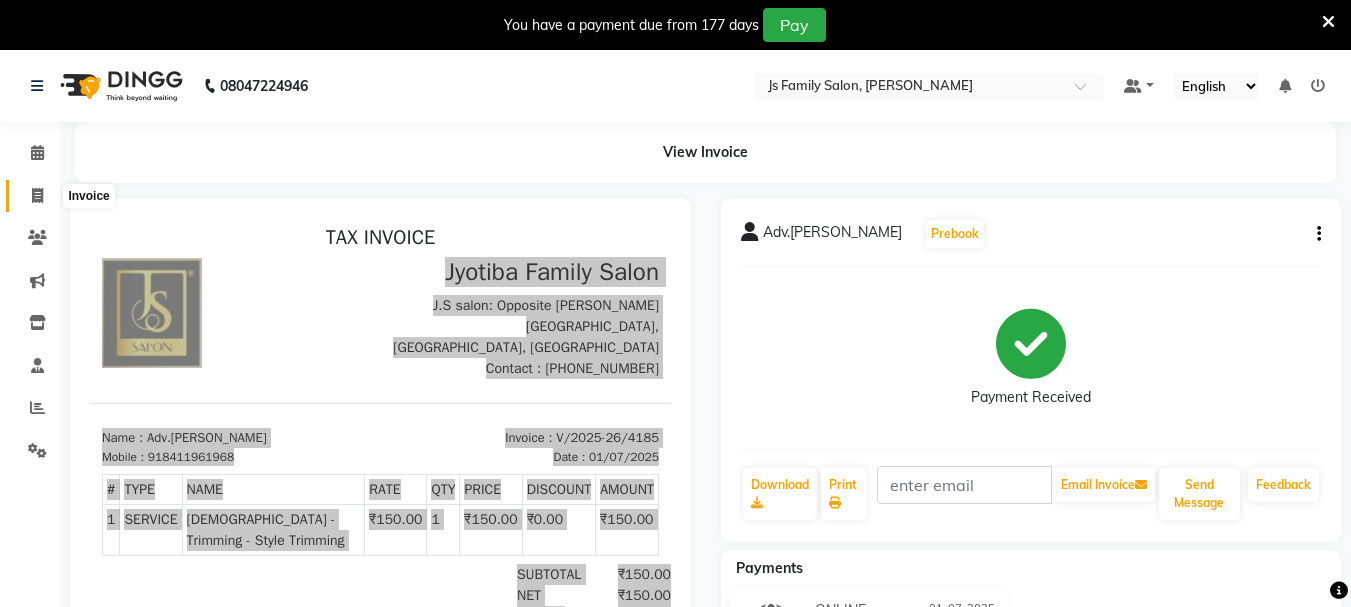 click 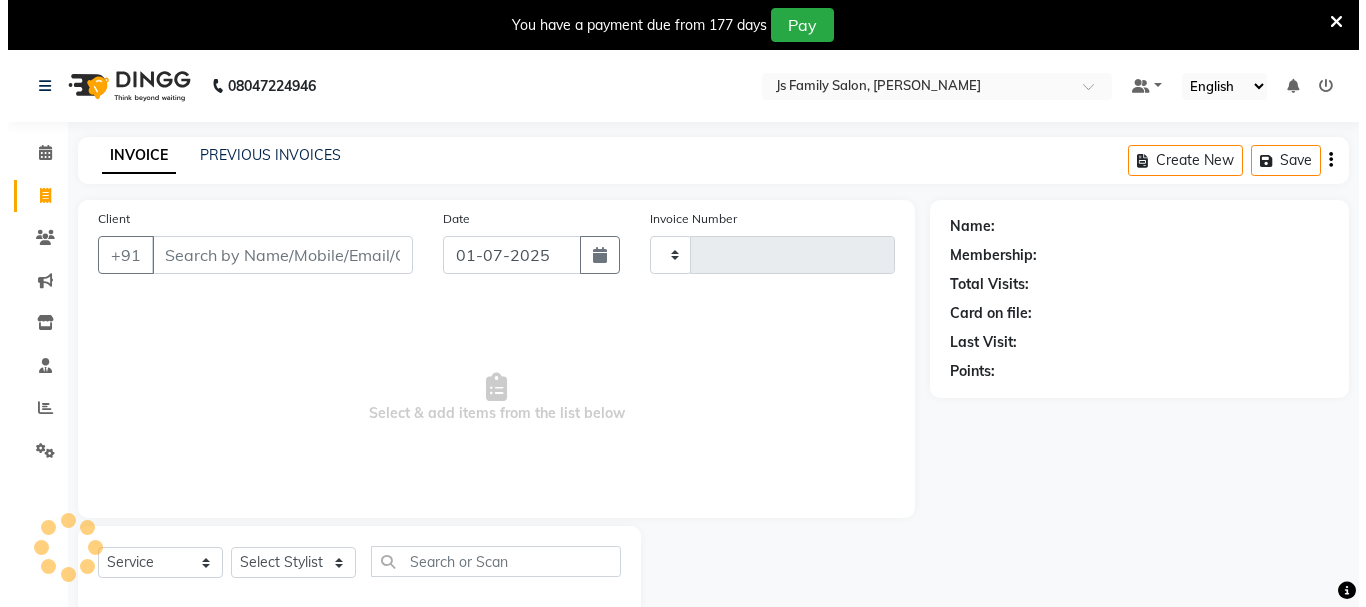 scroll, scrollTop: 50, scrollLeft: 0, axis: vertical 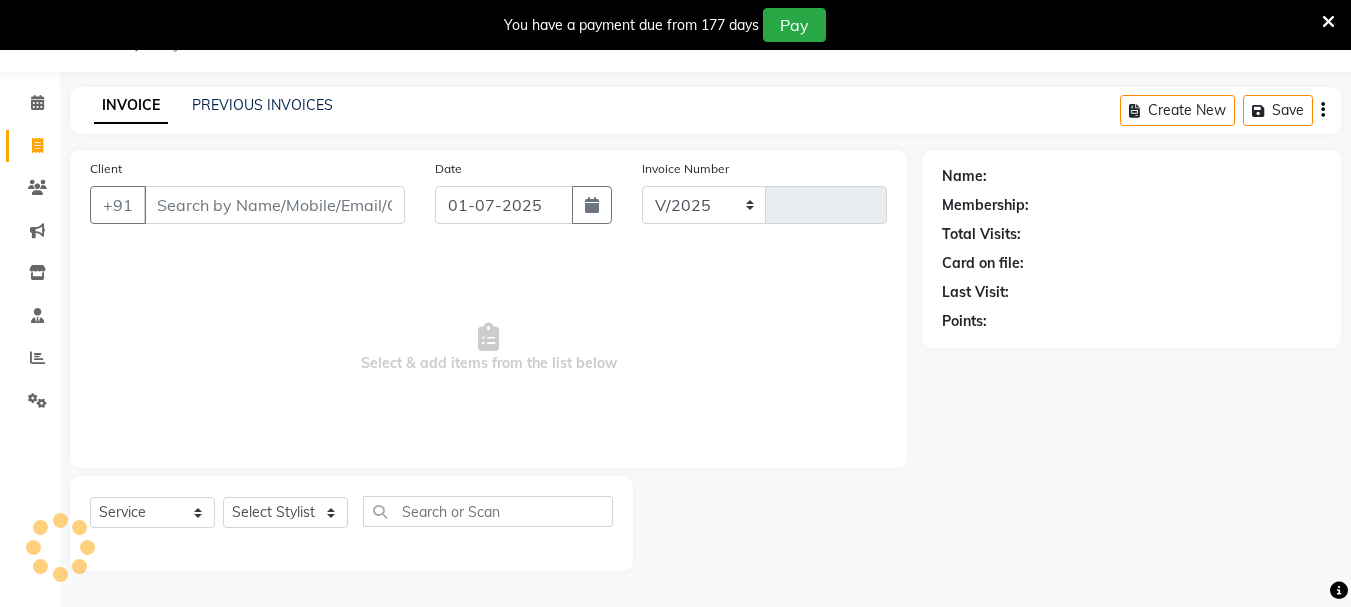 select on "3729" 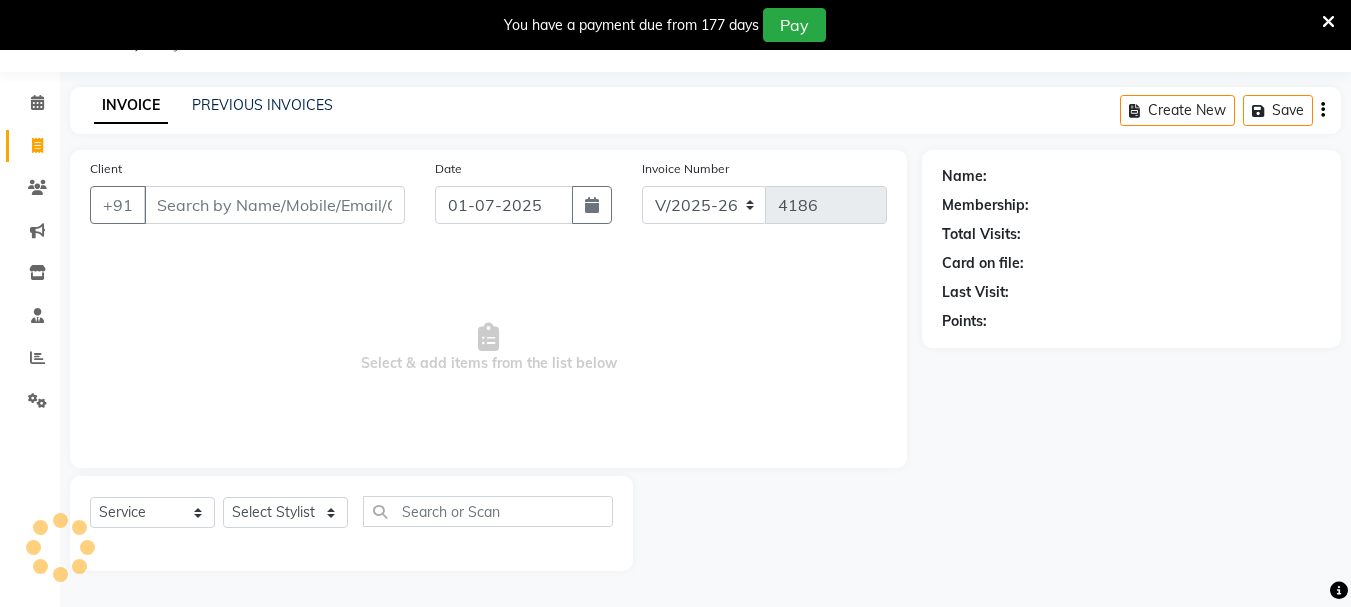 click on "Client" at bounding box center (274, 205) 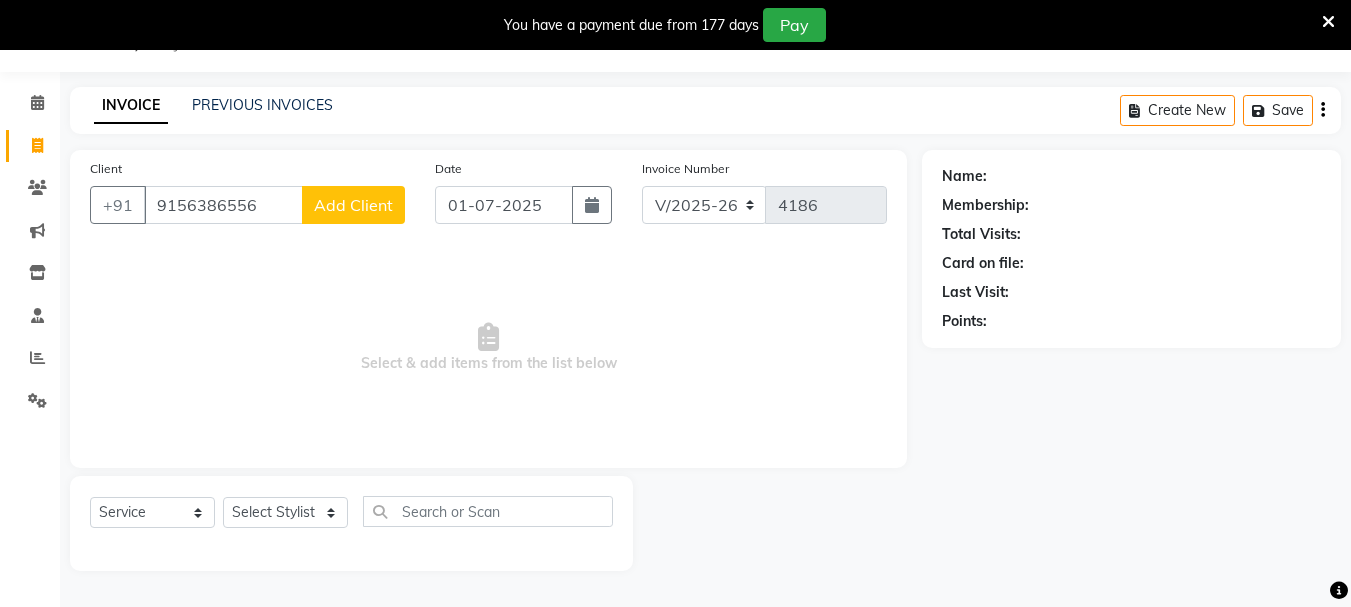 type on "9156386556" 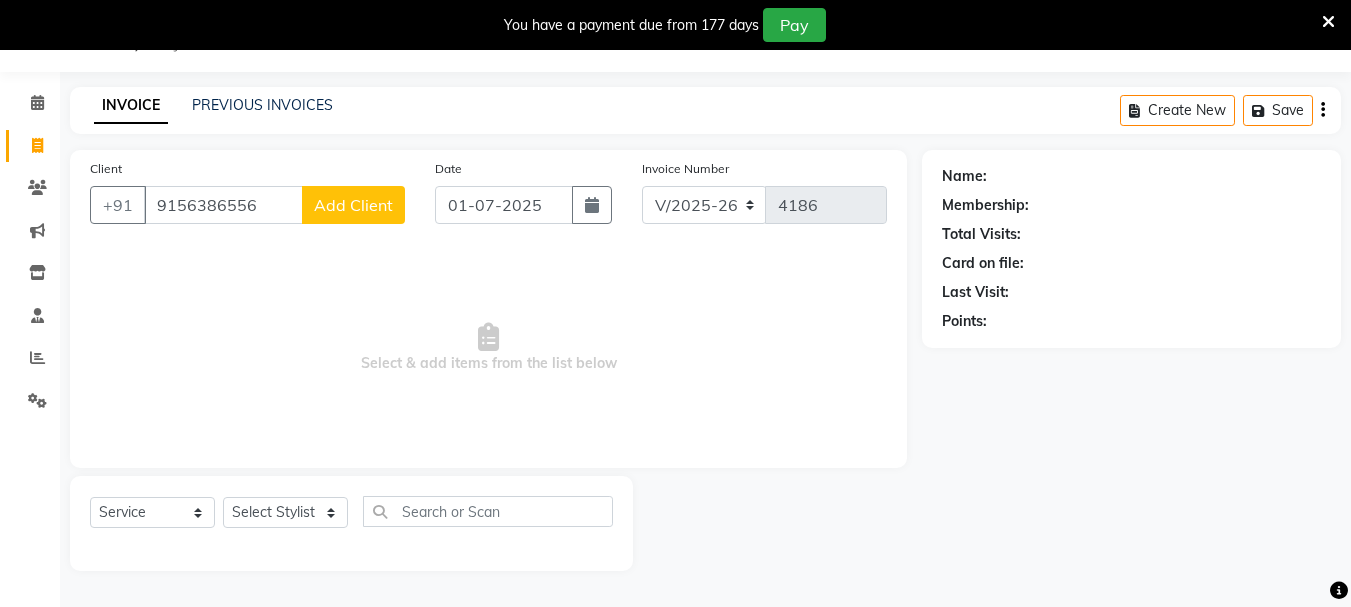 click on "Add Client" 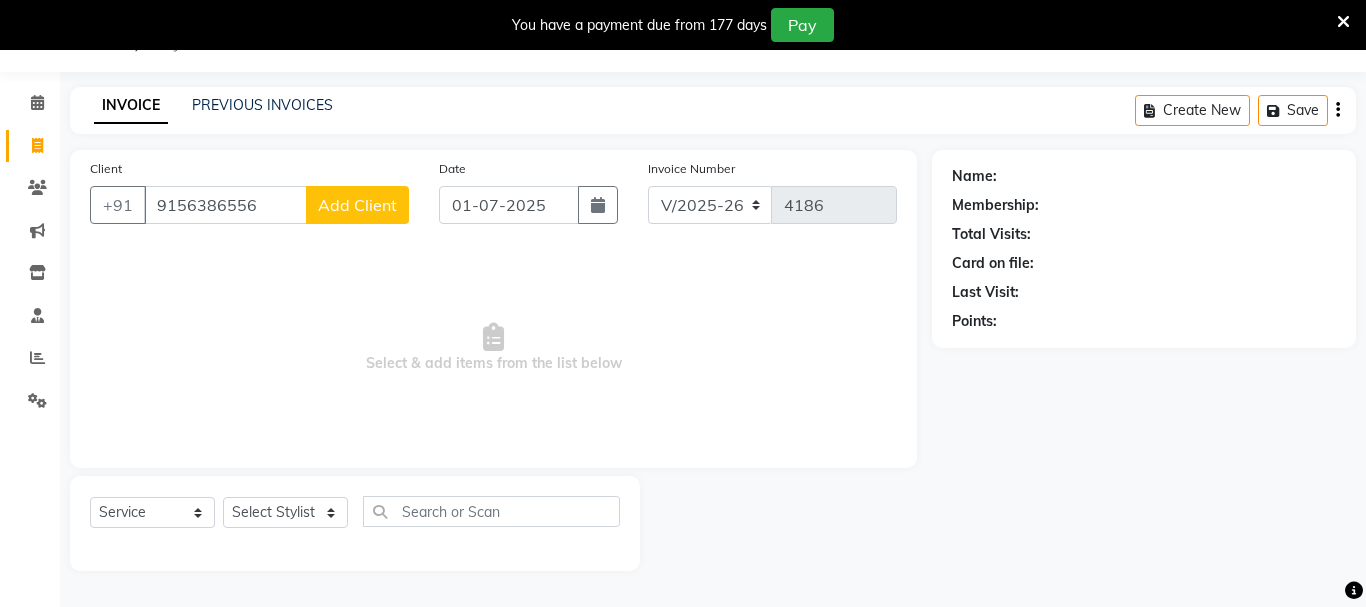 select on "22" 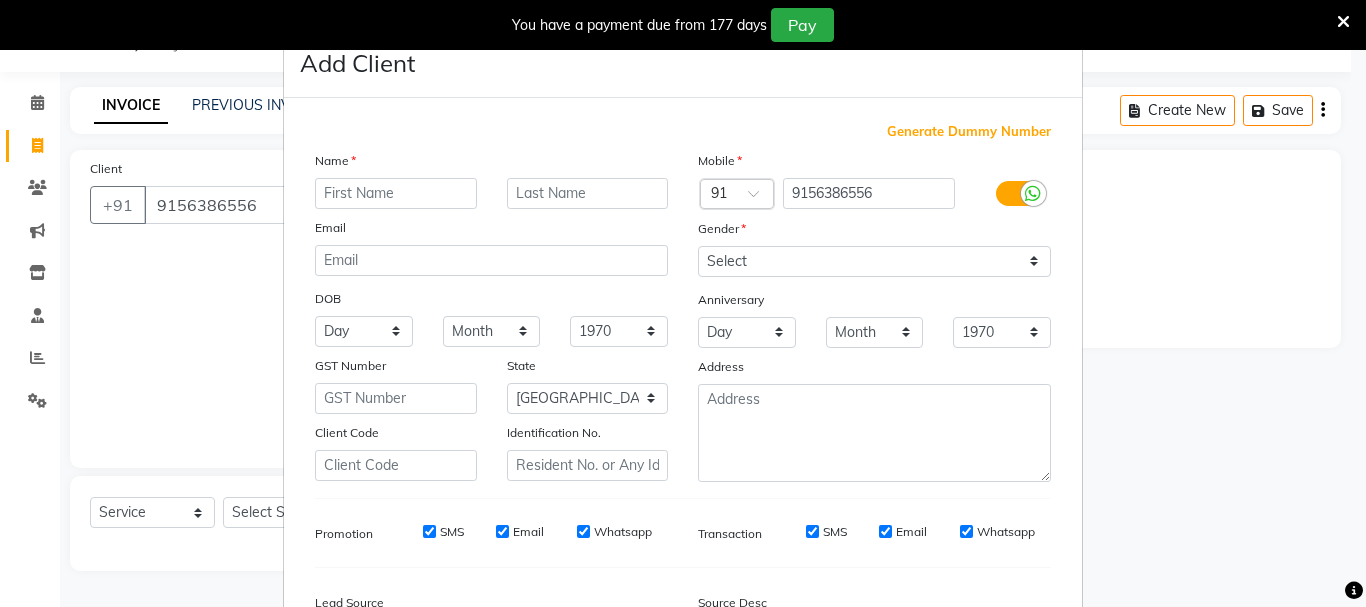 click at bounding box center [396, 193] 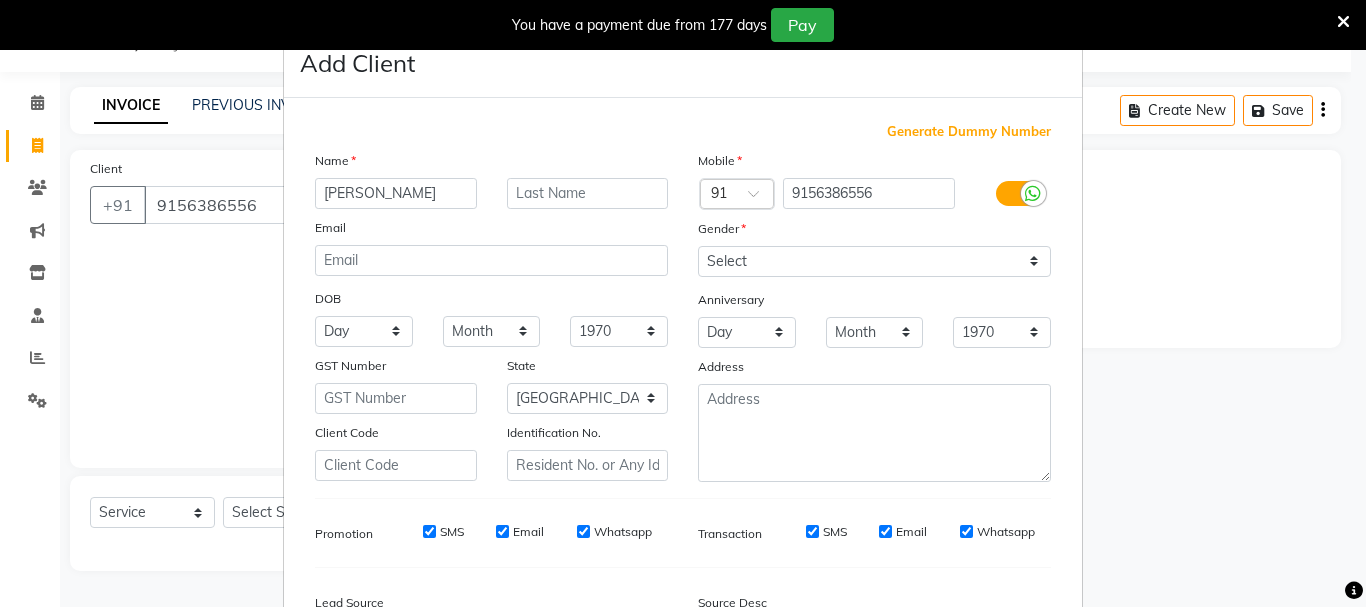 type on "[PERSON_NAME]" 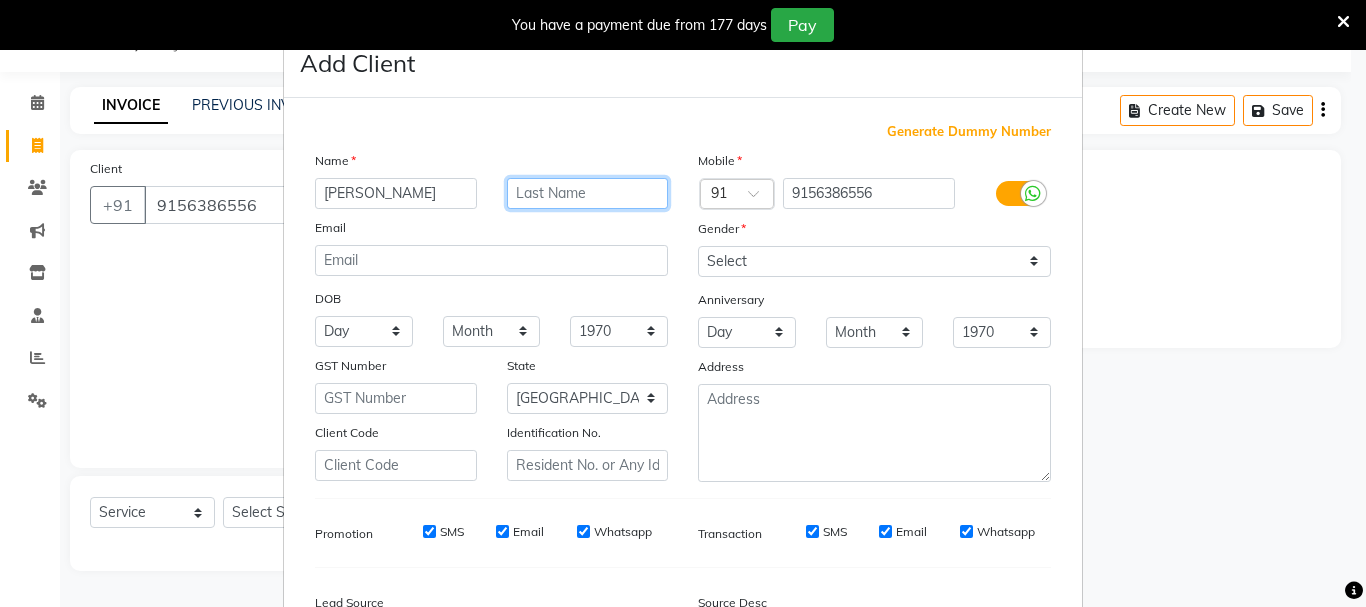 click at bounding box center (588, 193) 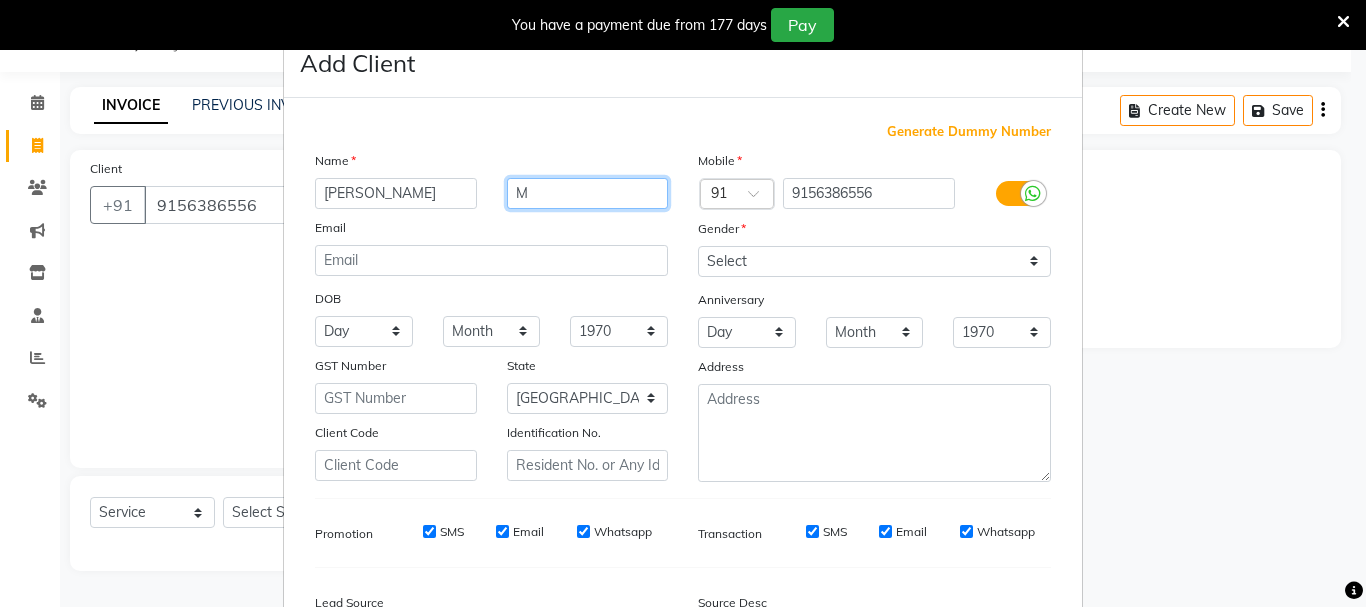 type on "M" 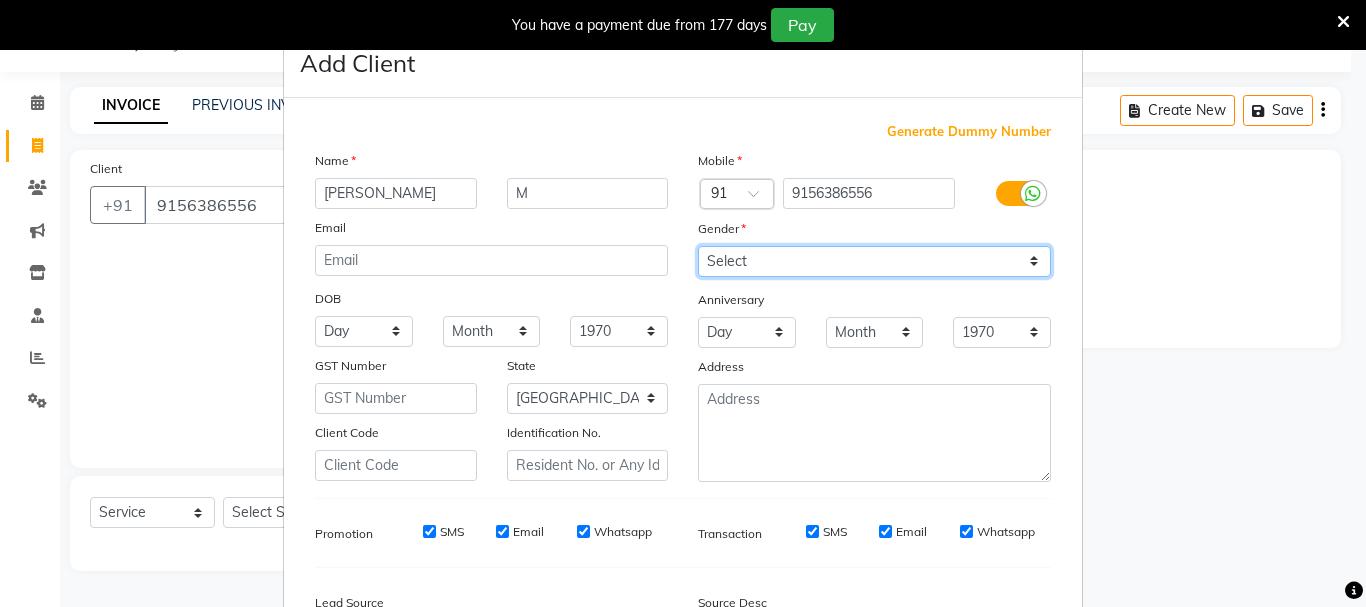 click on "Select [DEMOGRAPHIC_DATA] [DEMOGRAPHIC_DATA] Other Prefer Not To Say" at bounding box center (874, 261) 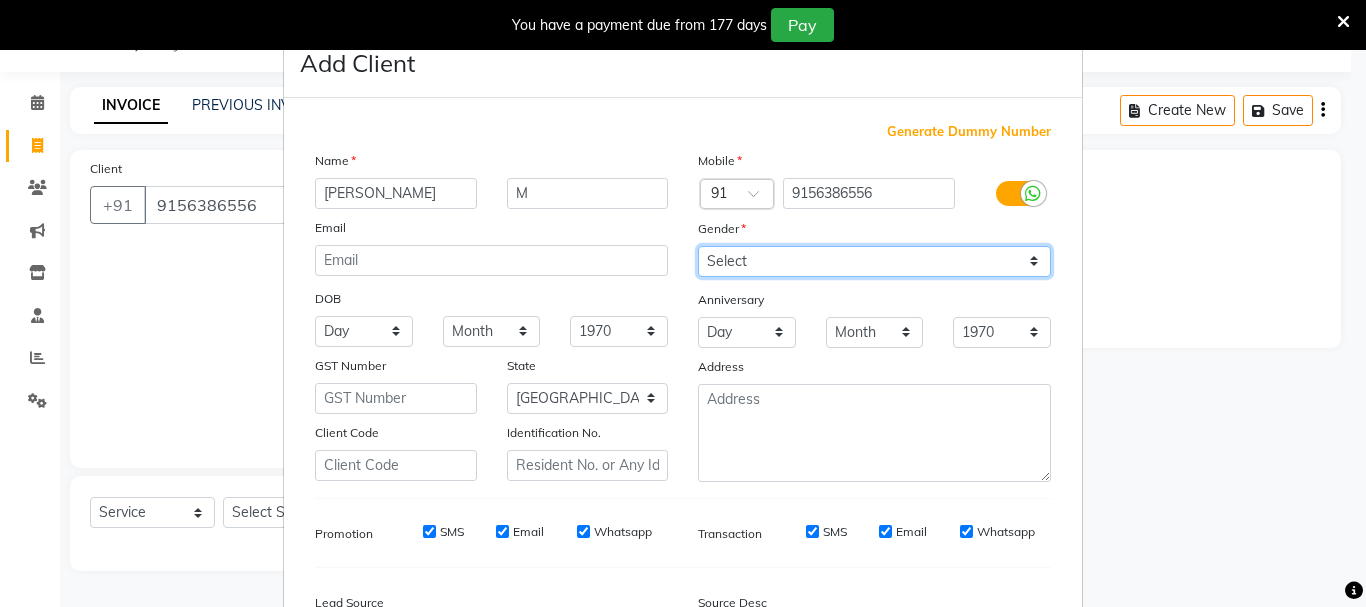 select on "[DEMOGRAPHIC_DATA]" 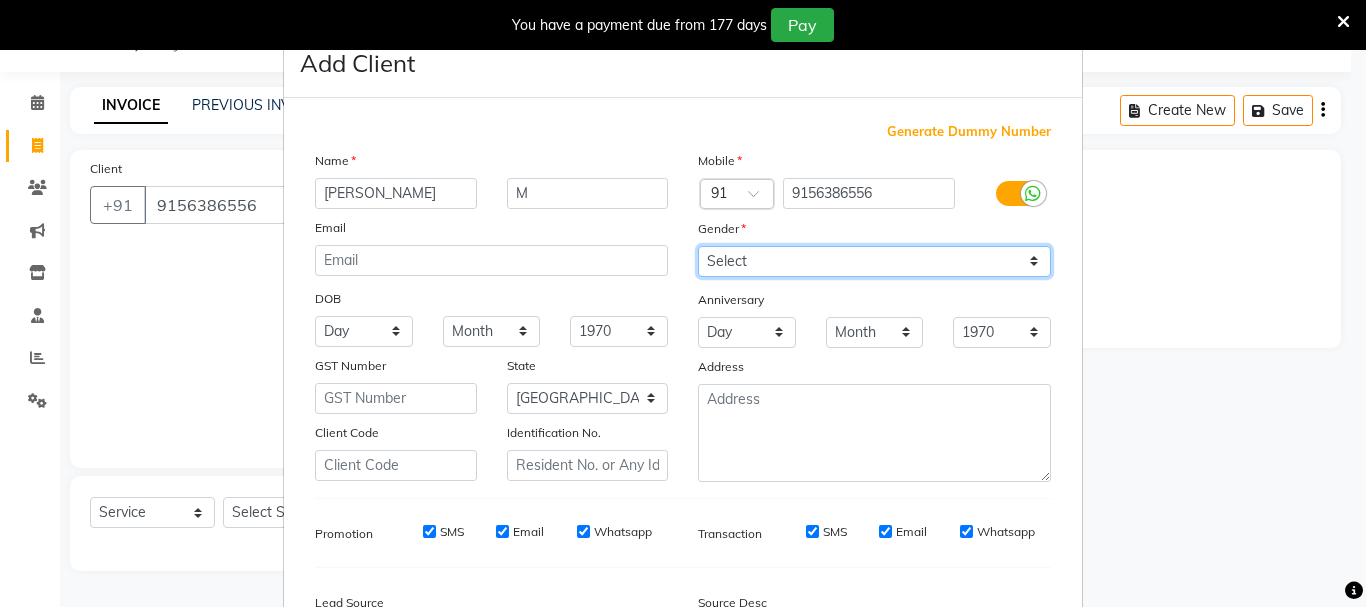 click on "Select [DEMOGRAPHIC_DATA] [DEMOGRAPHIC_DATA] Other Prefer Not To Say" at bounding box center (874, 261) 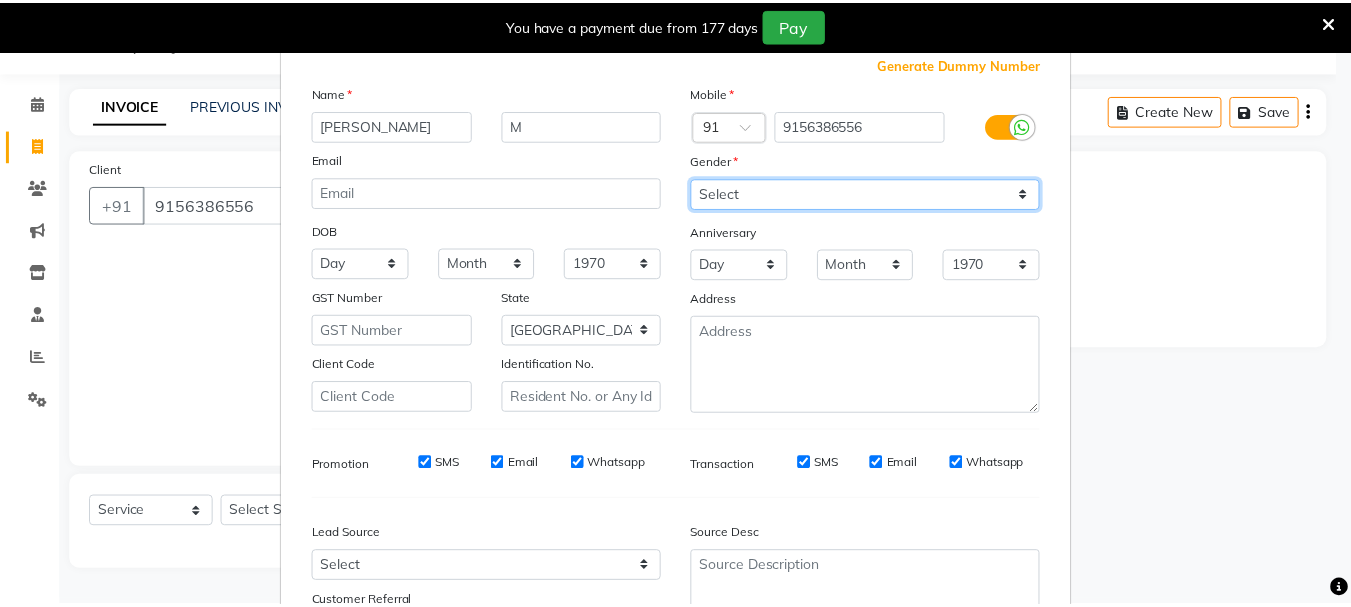 scroll, scrollTop: 242, scrollLeft: 0, axis: vertical 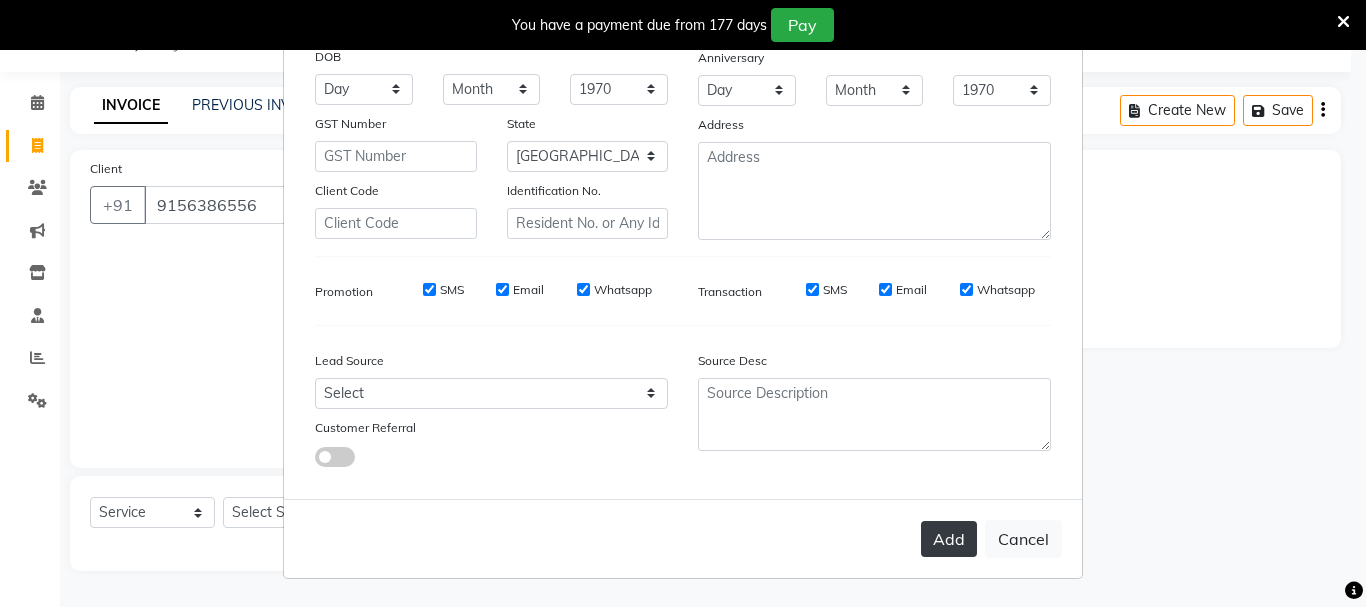 click on "Add" at bounding box center [949, 539] 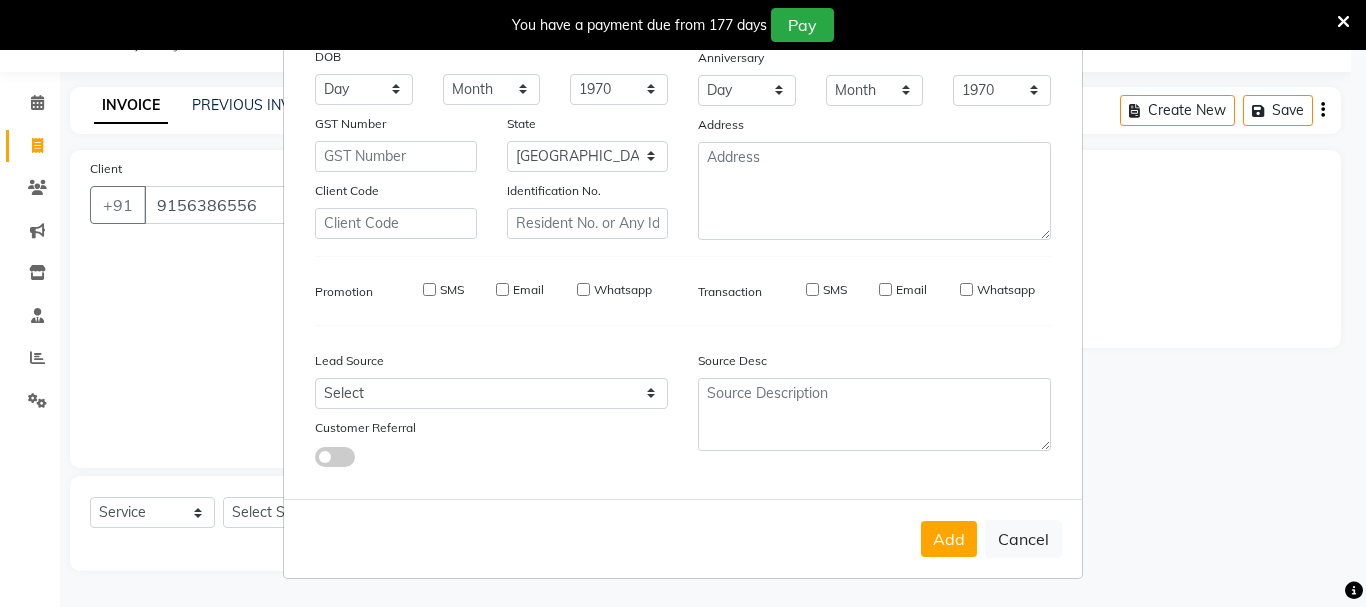 type 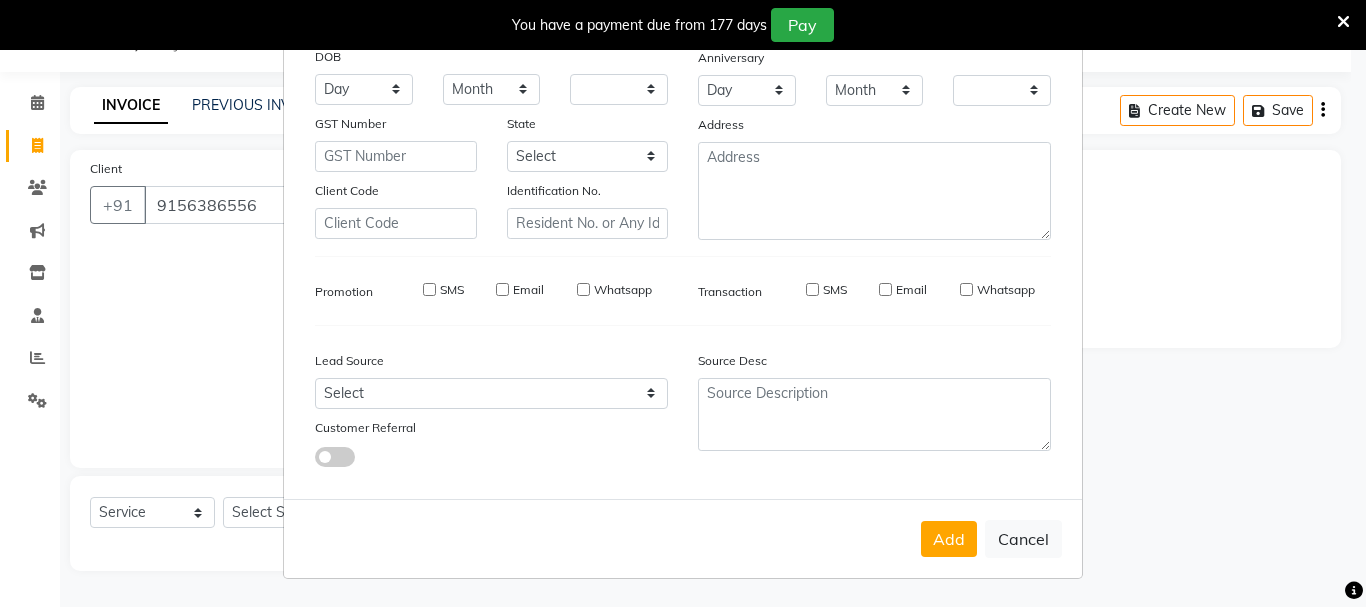checkbox on "false" 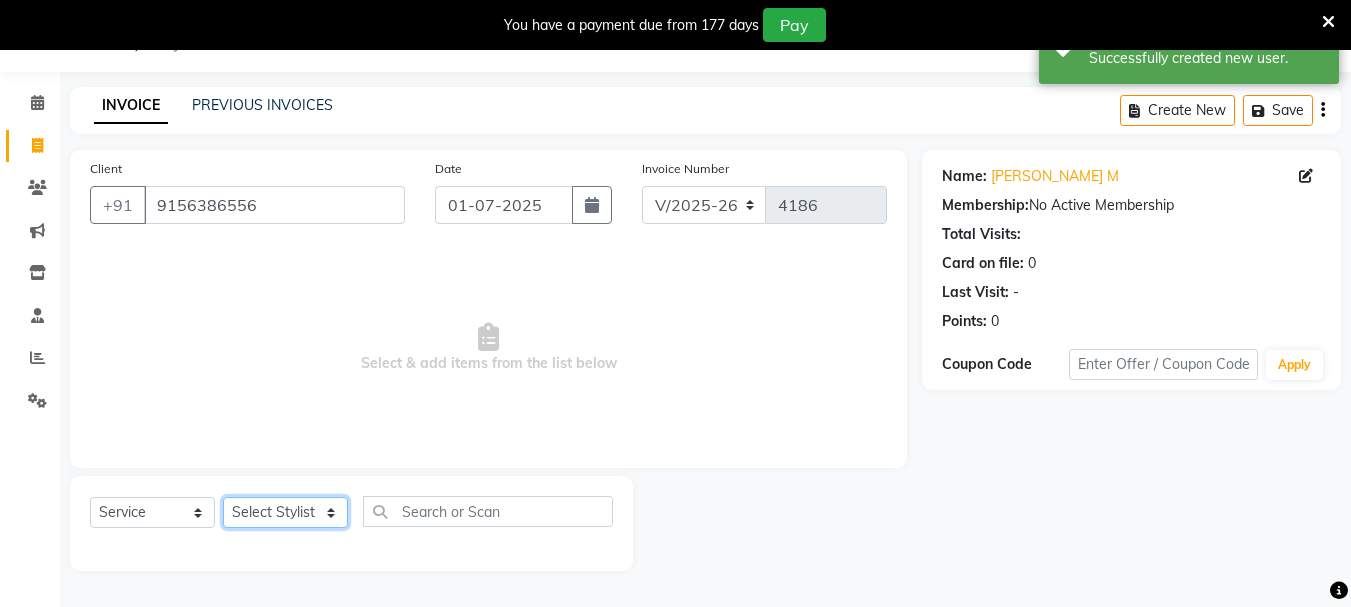 click on "Select Stylist [PERSON_NAME] Vaidyakar kokan  n Mahadev [PERSON_NAME] [PERSON_NAME] [PERSON_NAME]  Prem Mane Rajan Roma Rajput Sai [PERSON_NAME] Shop [PERSON_NAME] [PERSON_NAME] suport staff [PERSON_NAME]  [PERSON_NAME] [PERSON_NAME] [PERSON_NAME]" 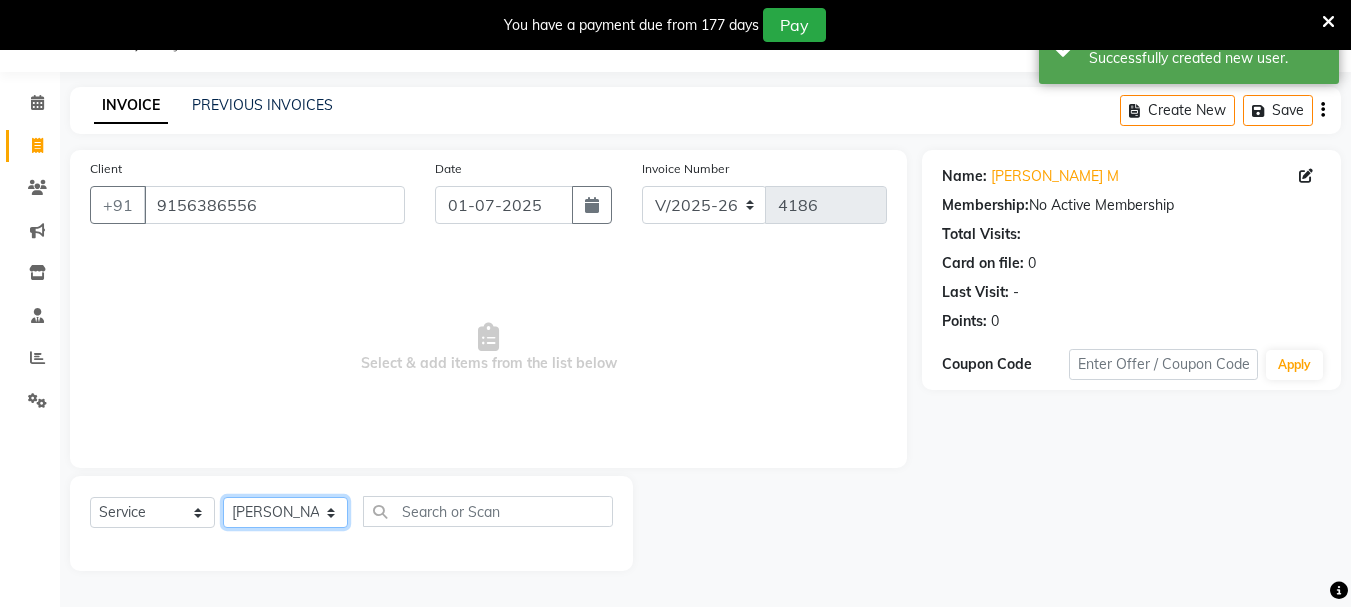click on "Select Stylist [PERSON_NAME] Vaidyakar kokan  n Mahadev [PERSON_NAME] [PERSON_NAME] [PERSON_NAME]  Prem Mane Rajan Roma Rajput Sai [PERSON_NAME] Shop [PERSON_NAME] [PERSON_NAME] suport staff [PERSON_NAME]  [PERSON_NAME] [PERSON_NAME] [PERSON_NAME]" 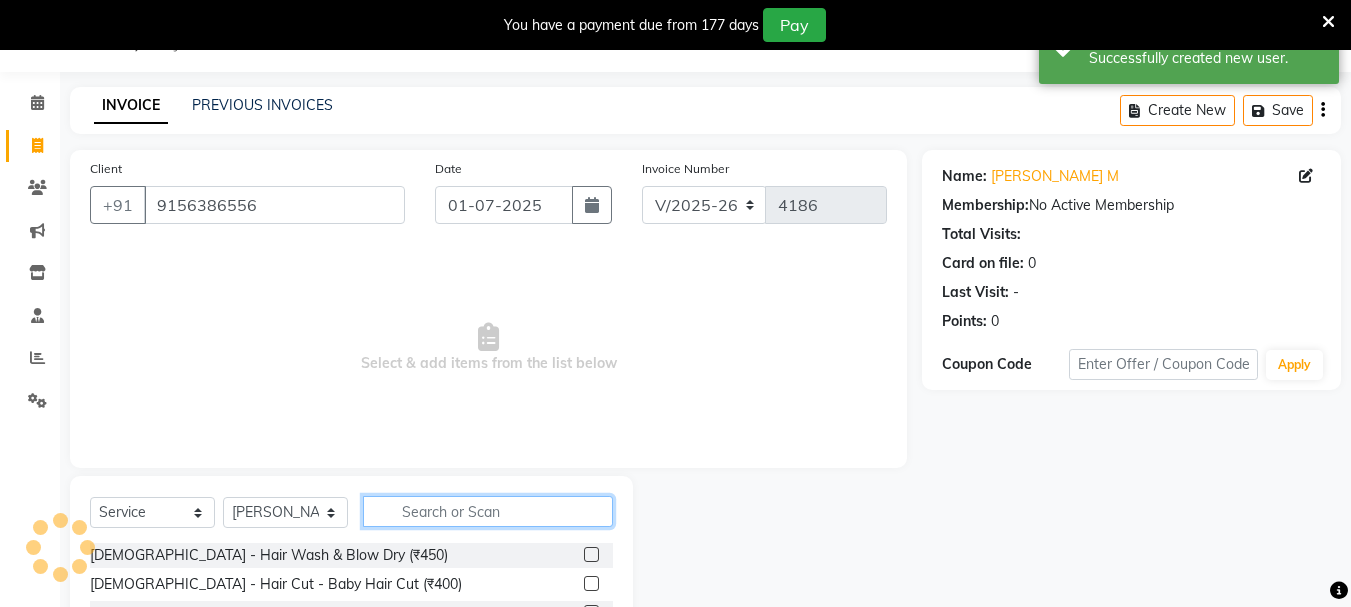 click 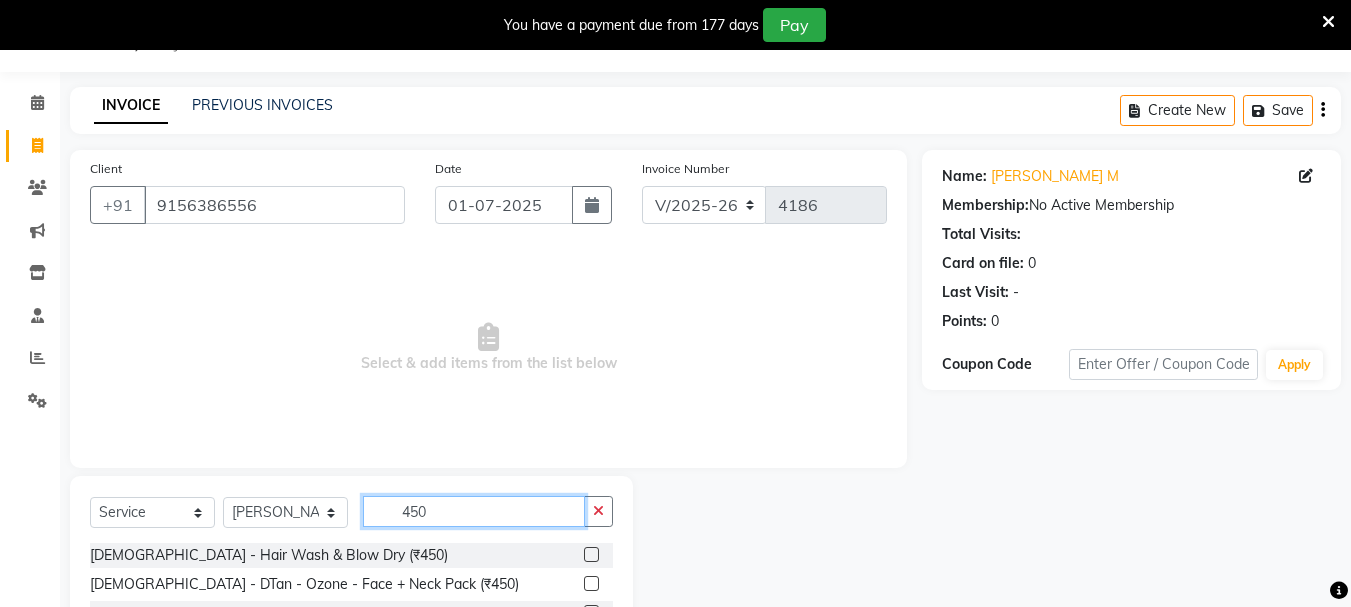 type on "450" 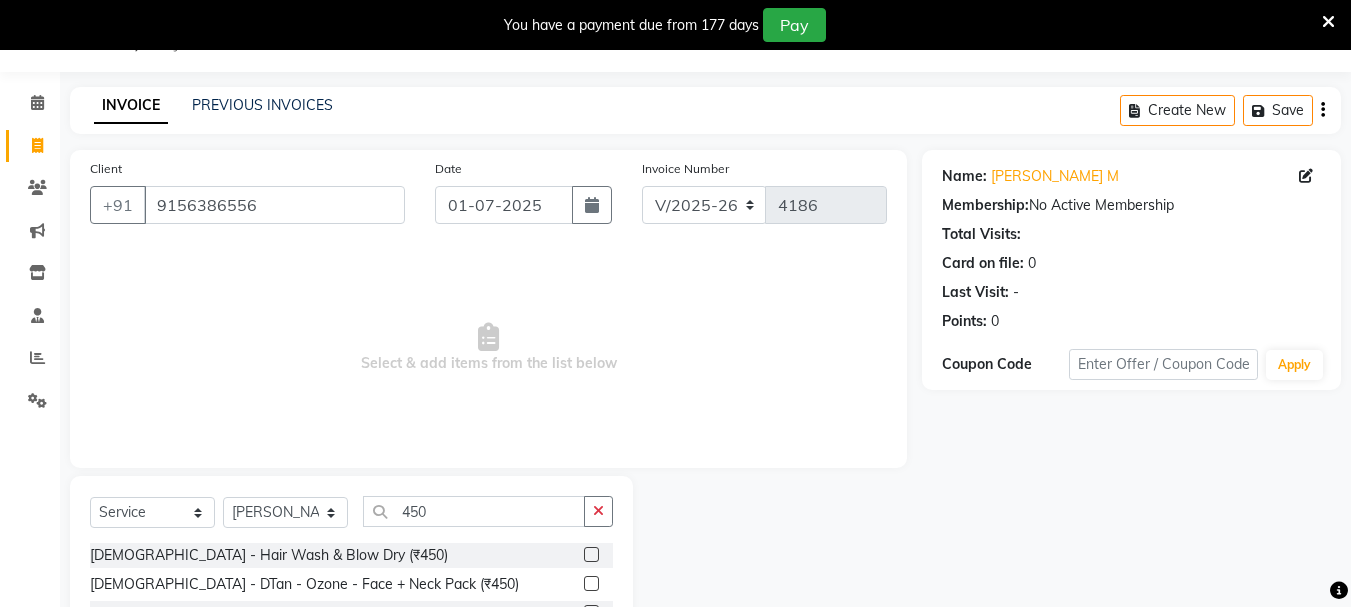 click 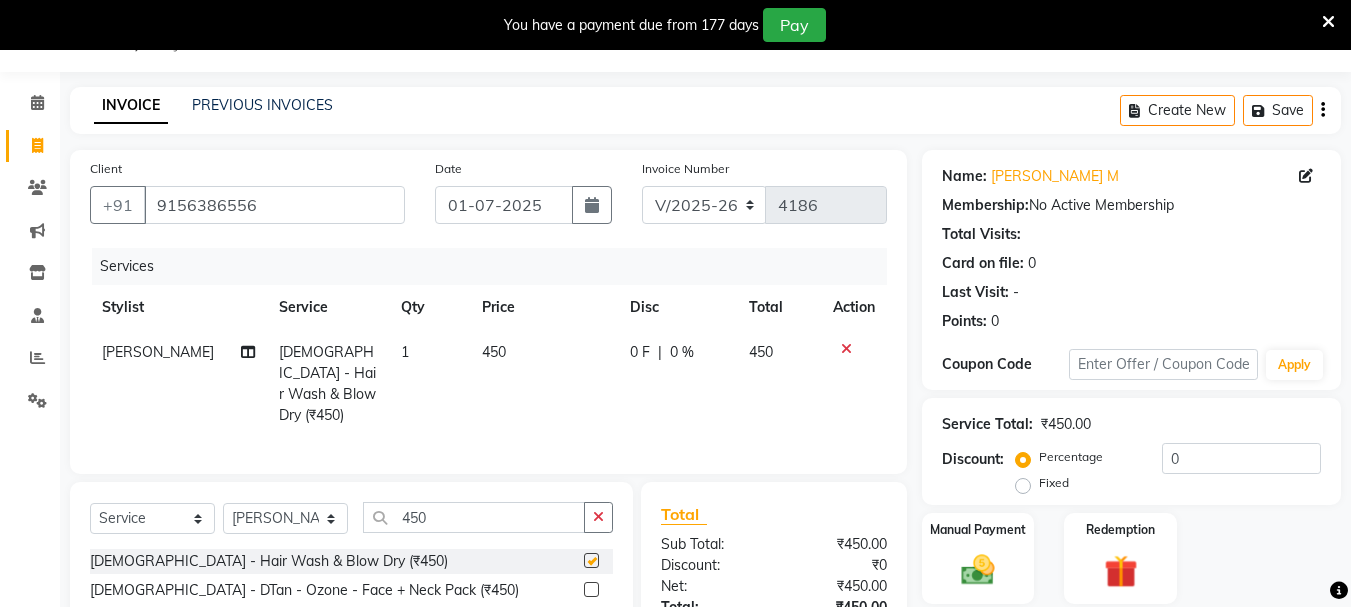checkbox on "false" 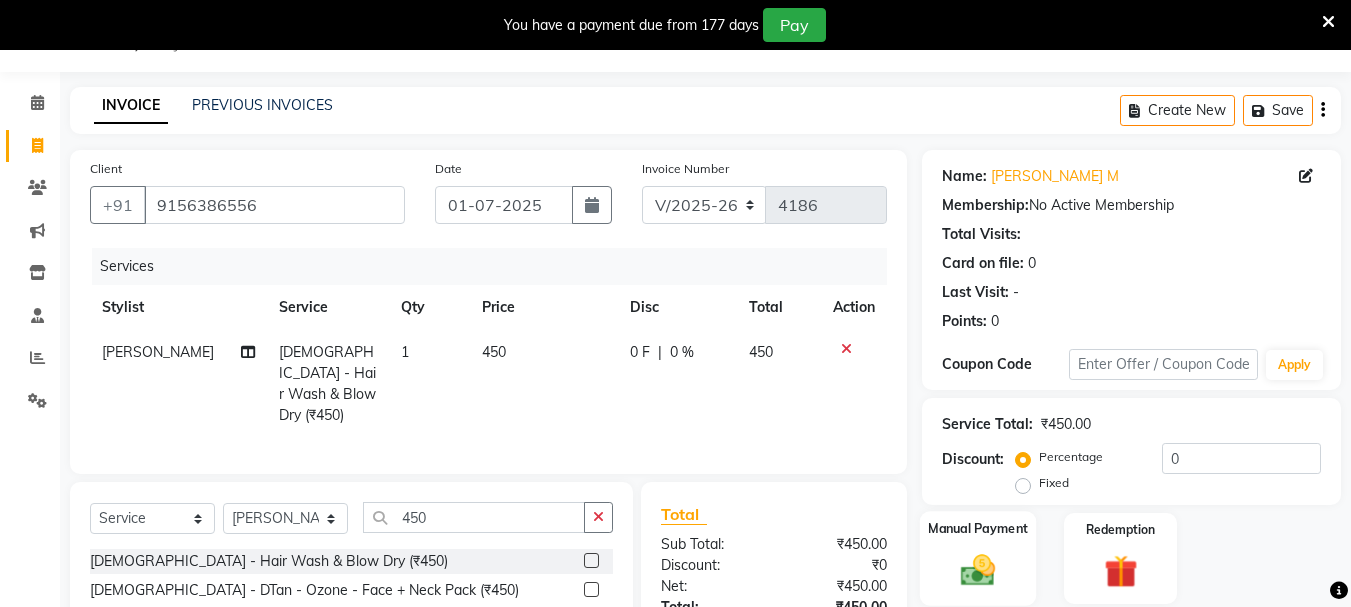 click 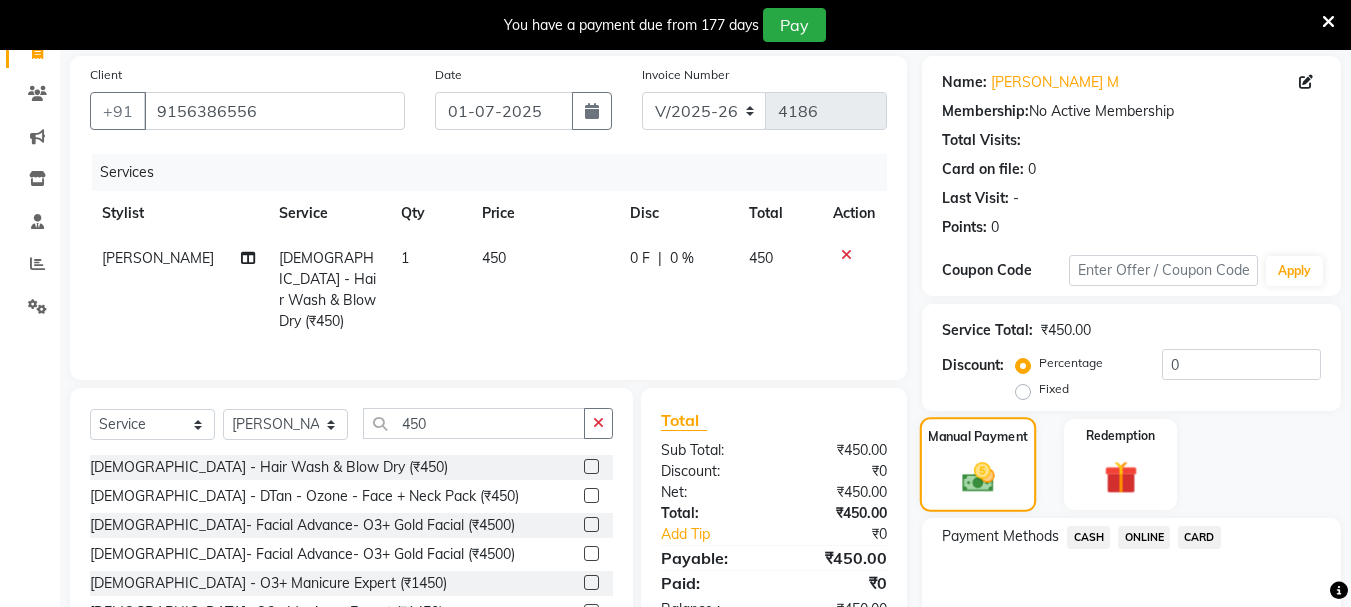 scroll, scrollTop: 246, scrollLeft: 0, axis: vertical 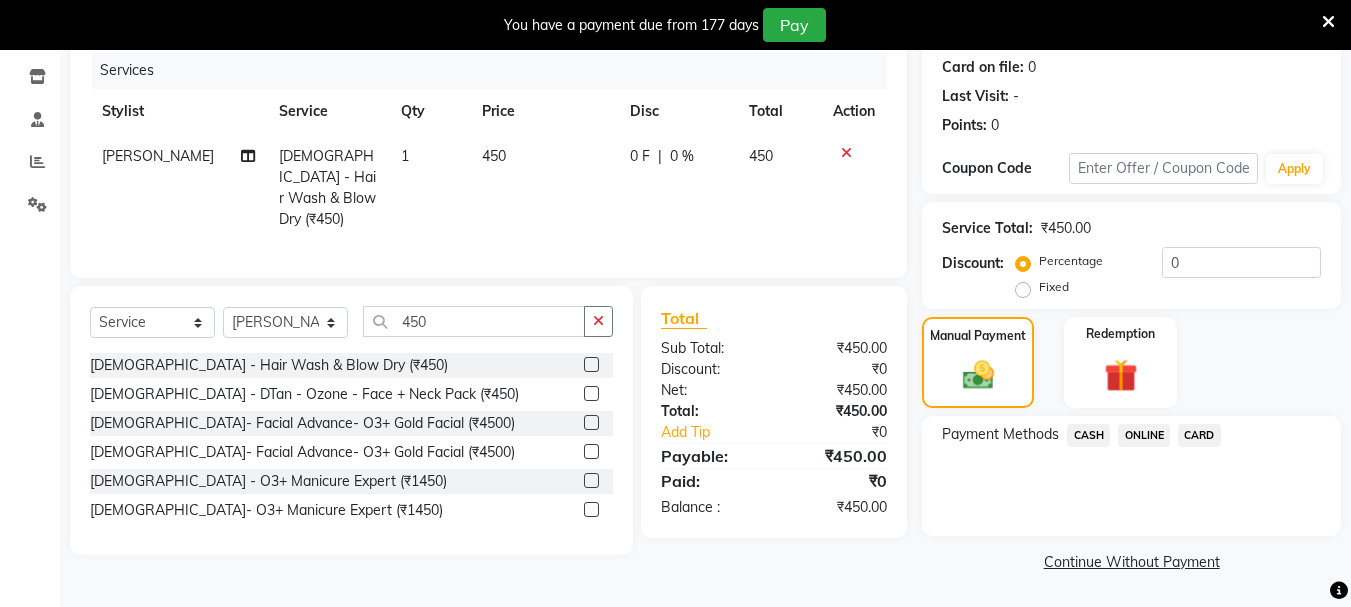 click on "ONLINE" 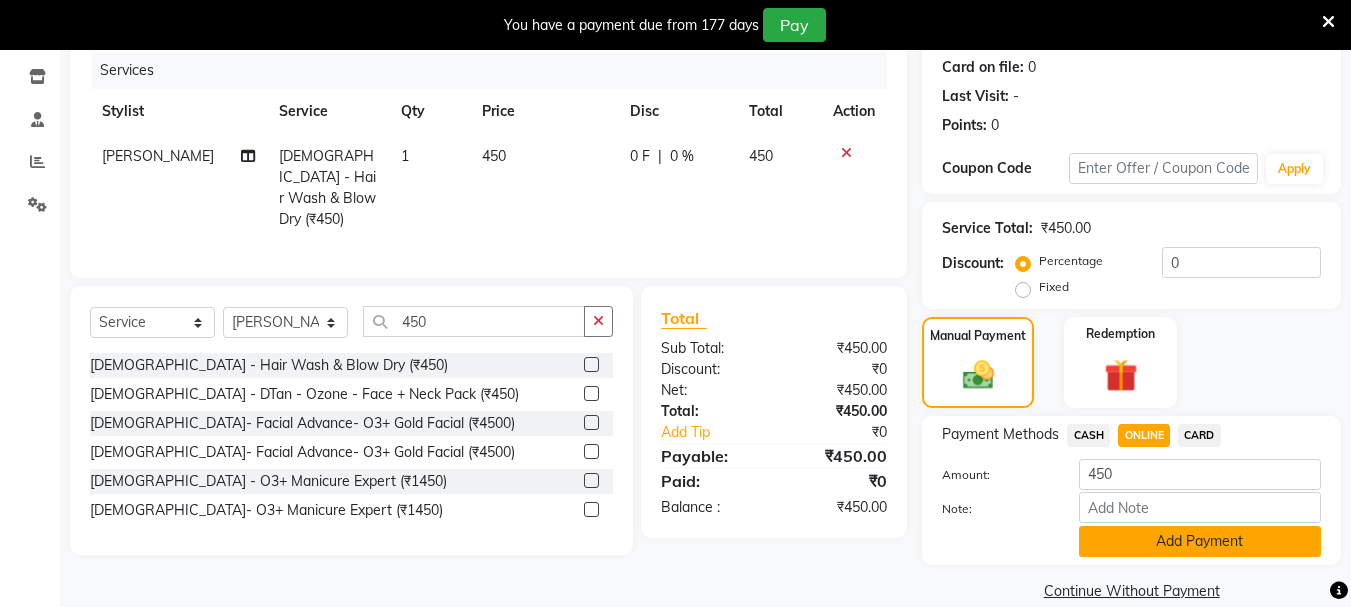 click on "Add Payment" 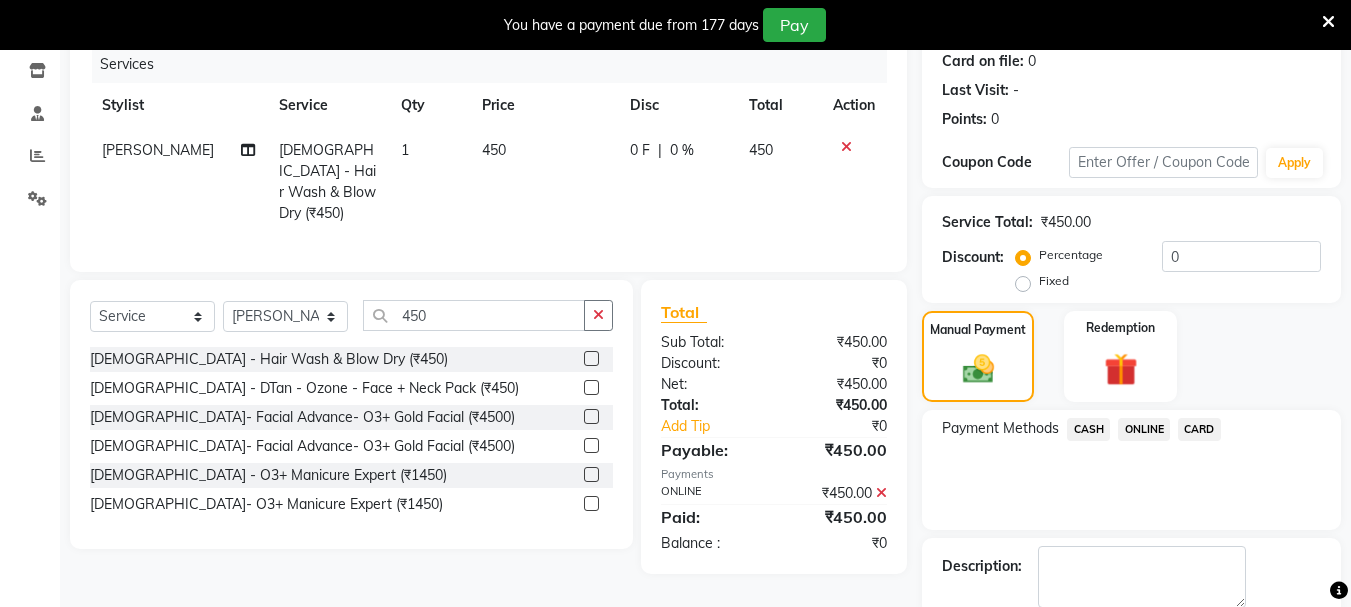 scroll, scrollTop: 359, scrollLeft: 0, axis: vertical 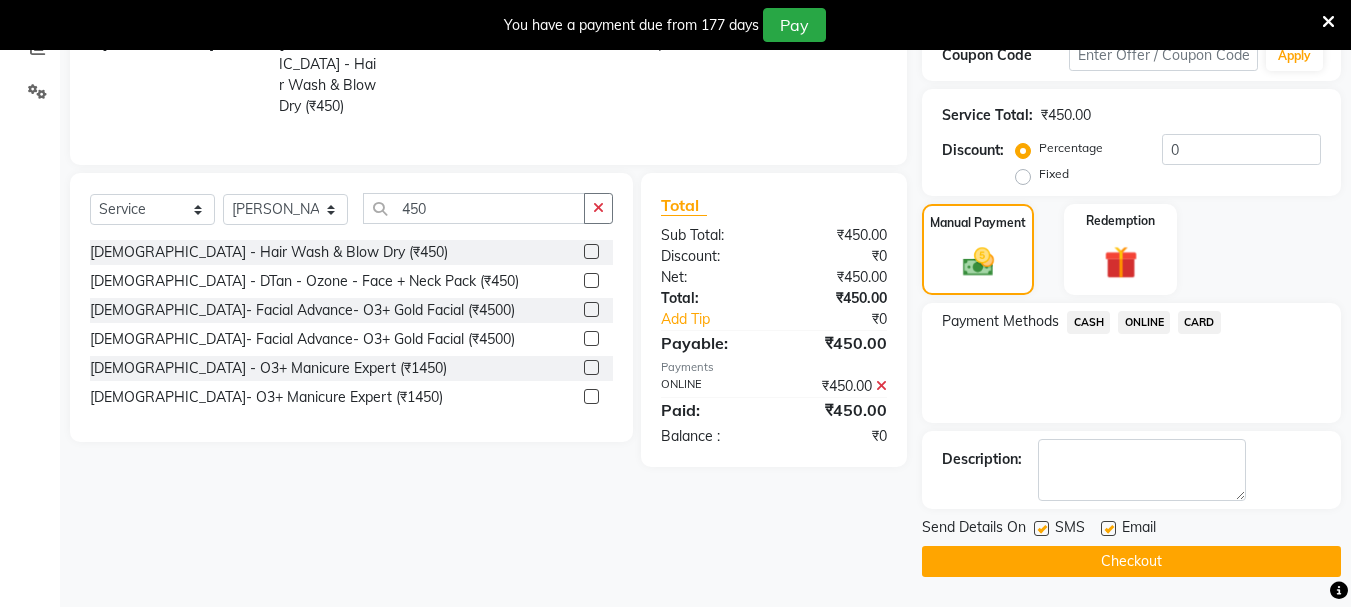 click on "Checkout" 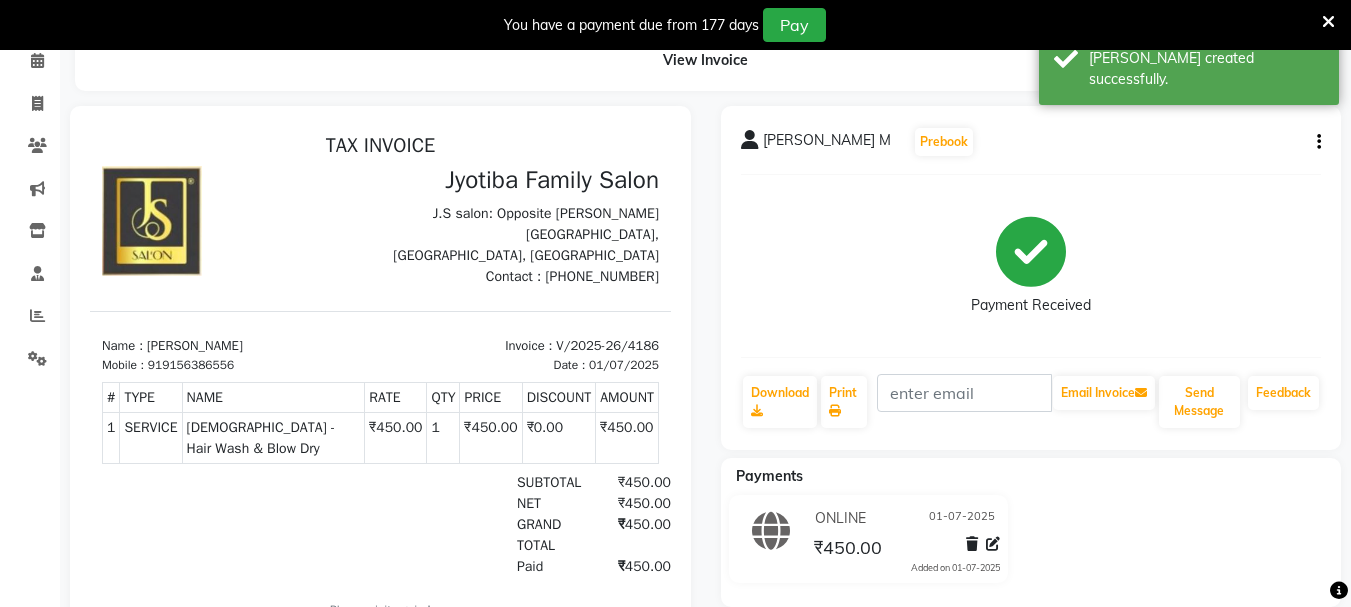 scroll, scrollTop: 0, scrollLeft: 0, axis: both 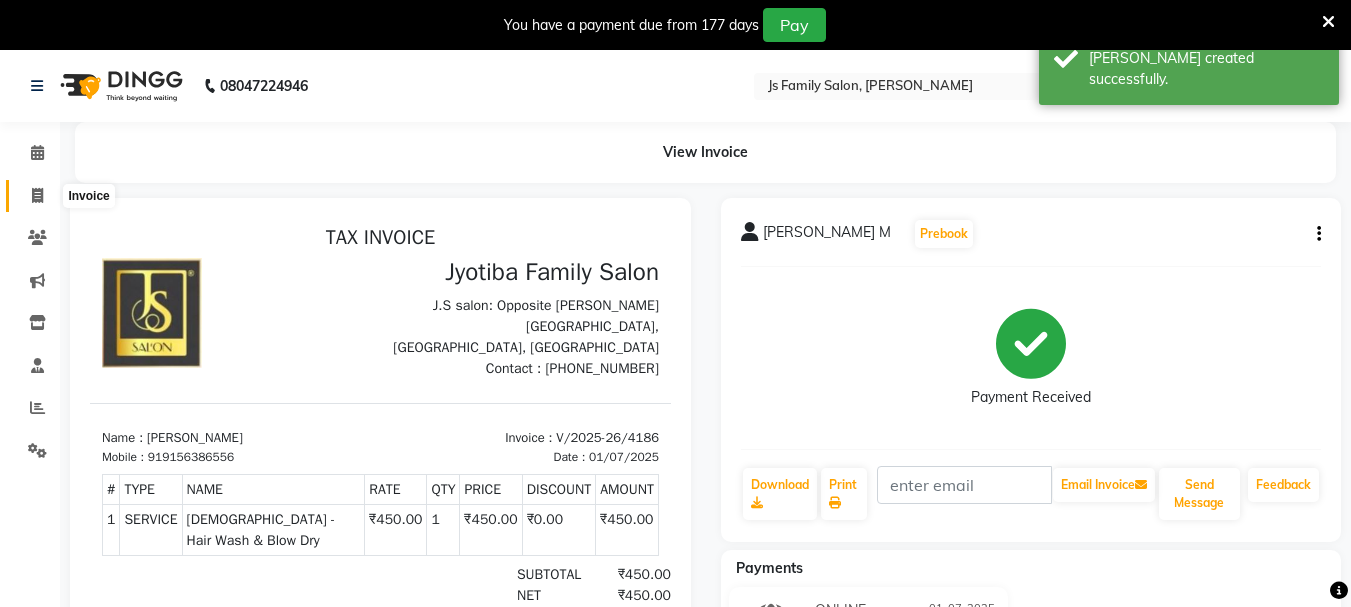click 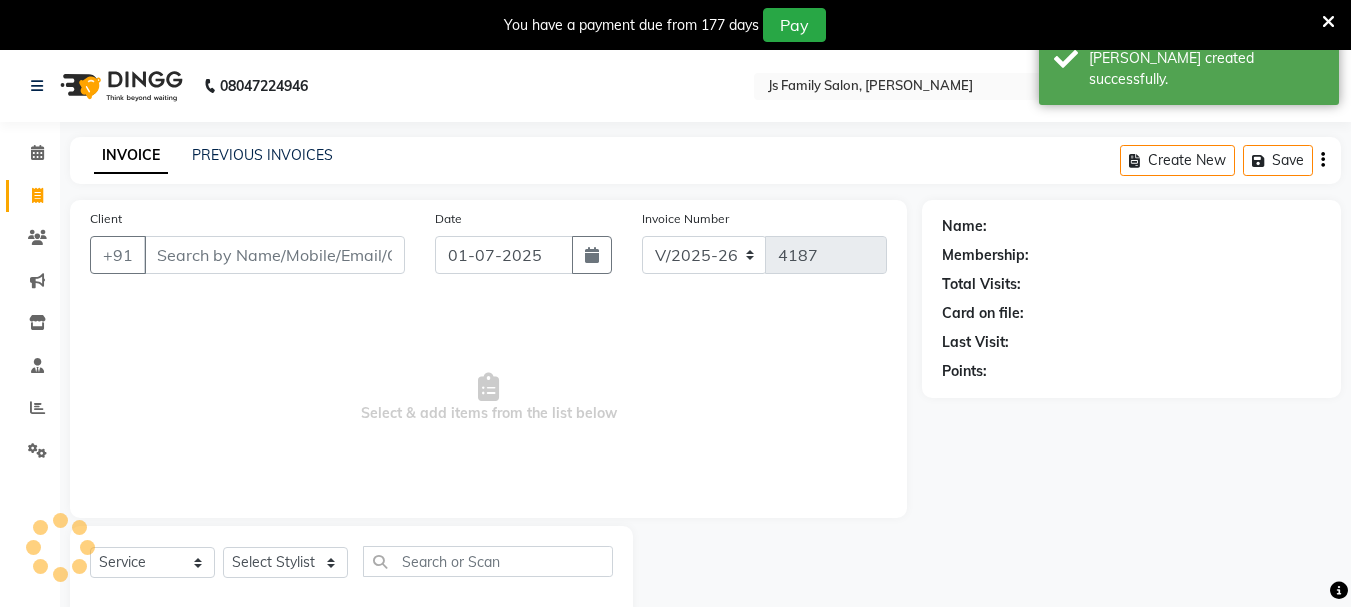 scroll, scrollTop: 50, scrollLeft: 0, axis: vertical 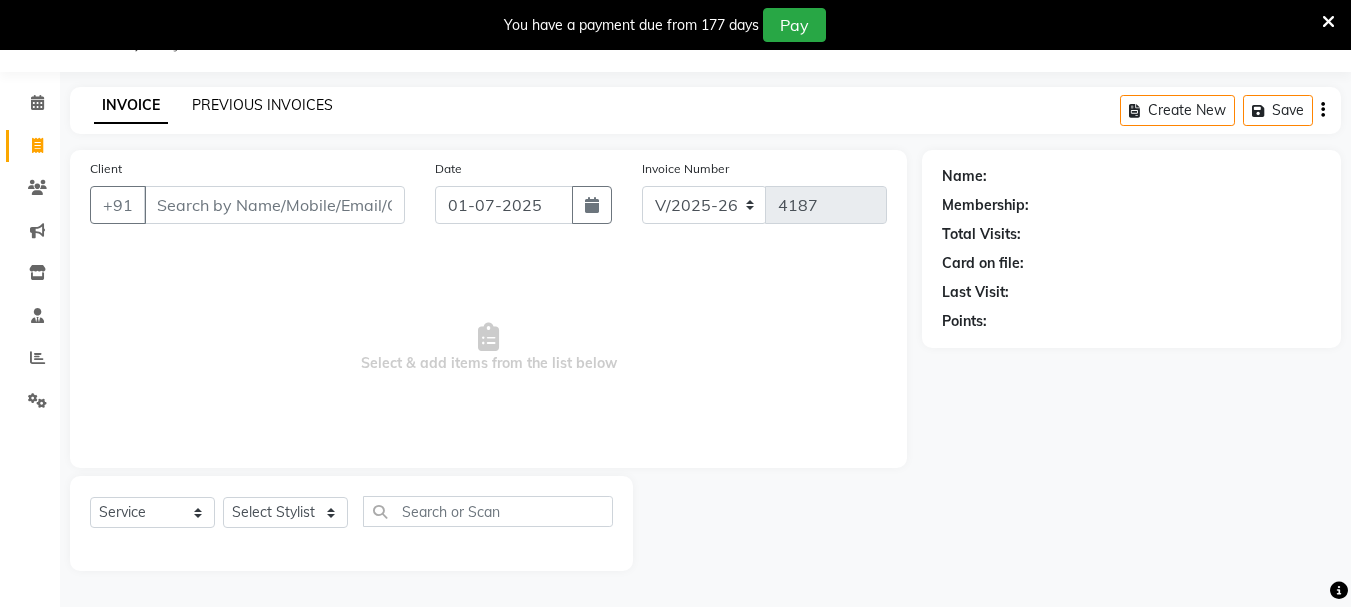 click on "PREVIOUS INVOICES" 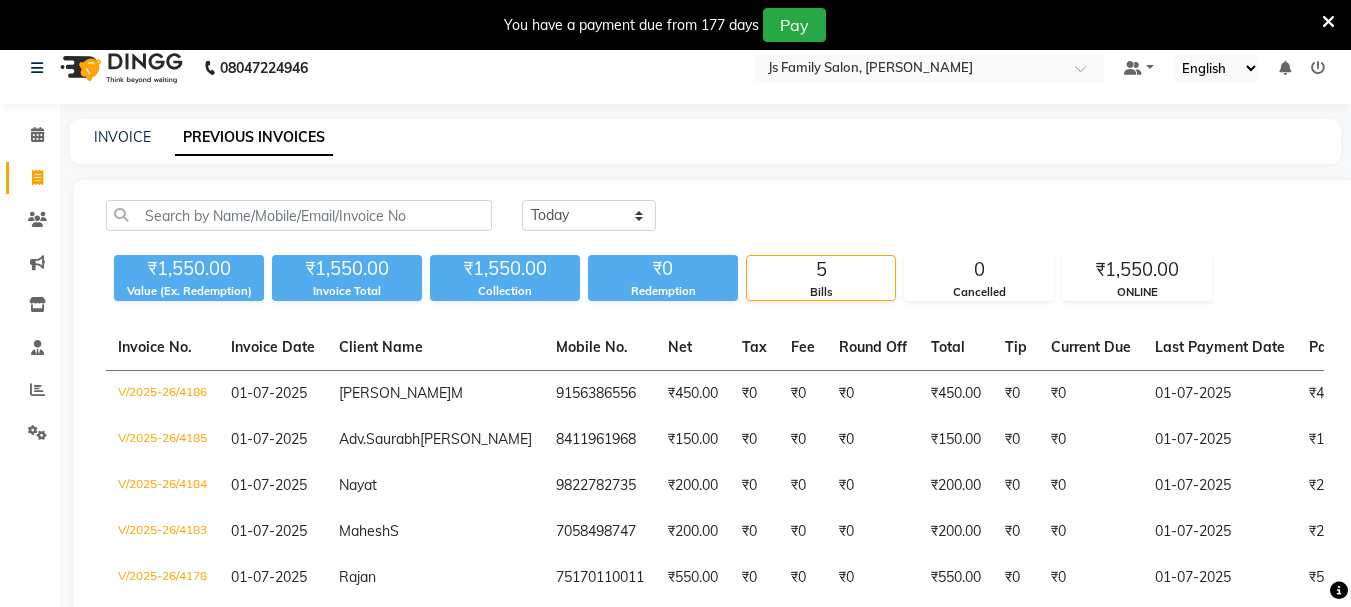 scroll, scrollTop: 0, scrollLeft: 0, axis: both 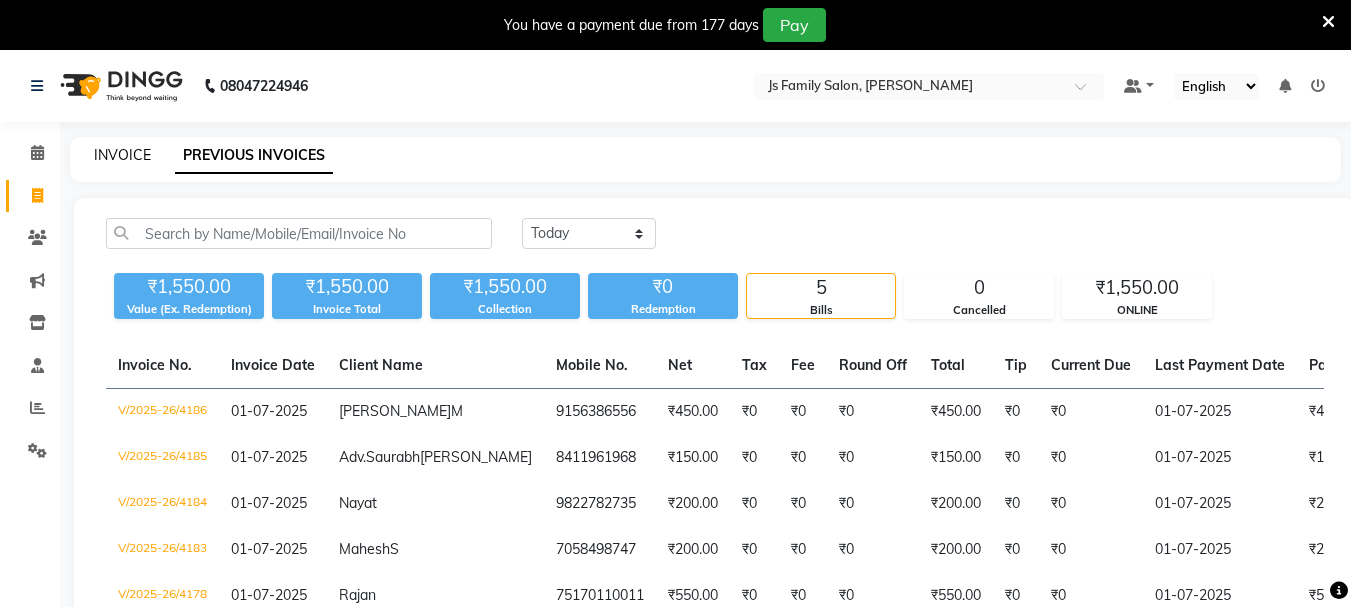 click on "INVOICE" 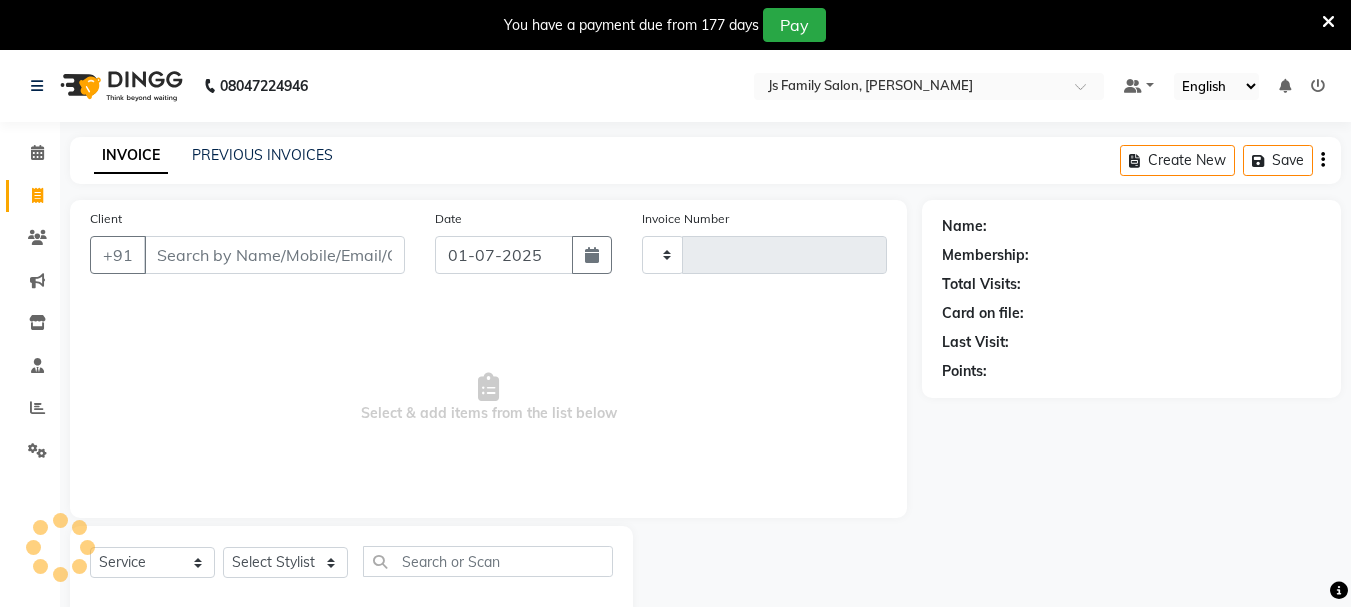 scroll, scrollTop: 50, scrollLeft: 0, axis: vertical 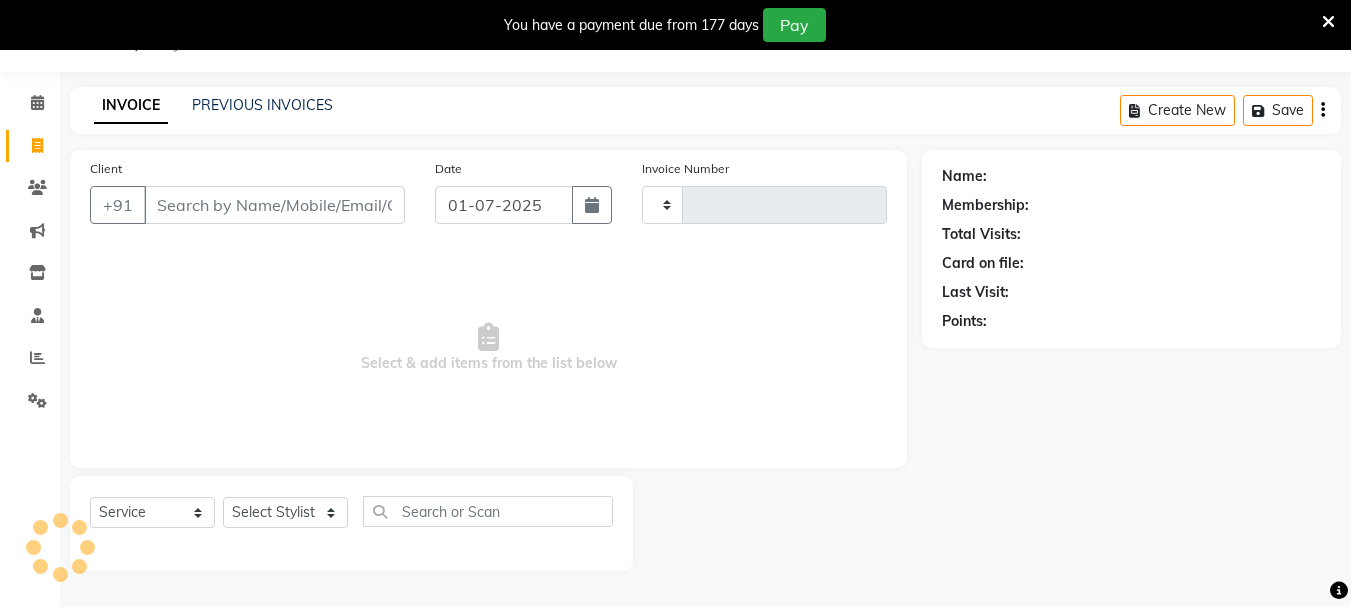 type on "4187" 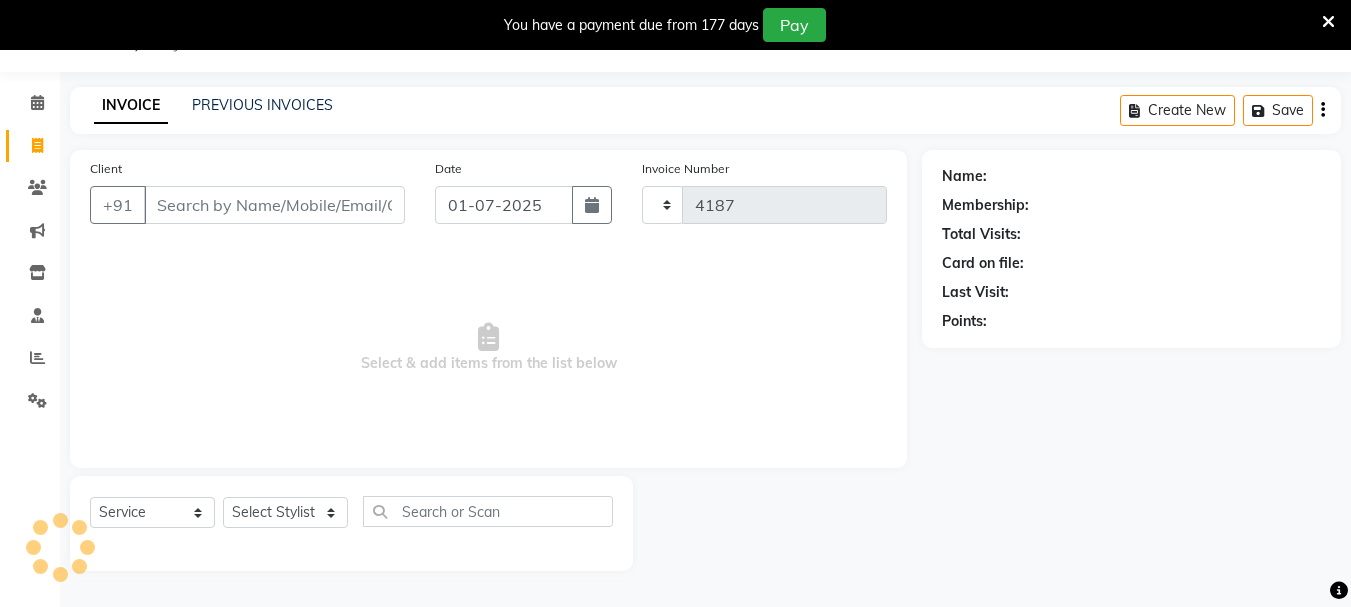 select on "3729" 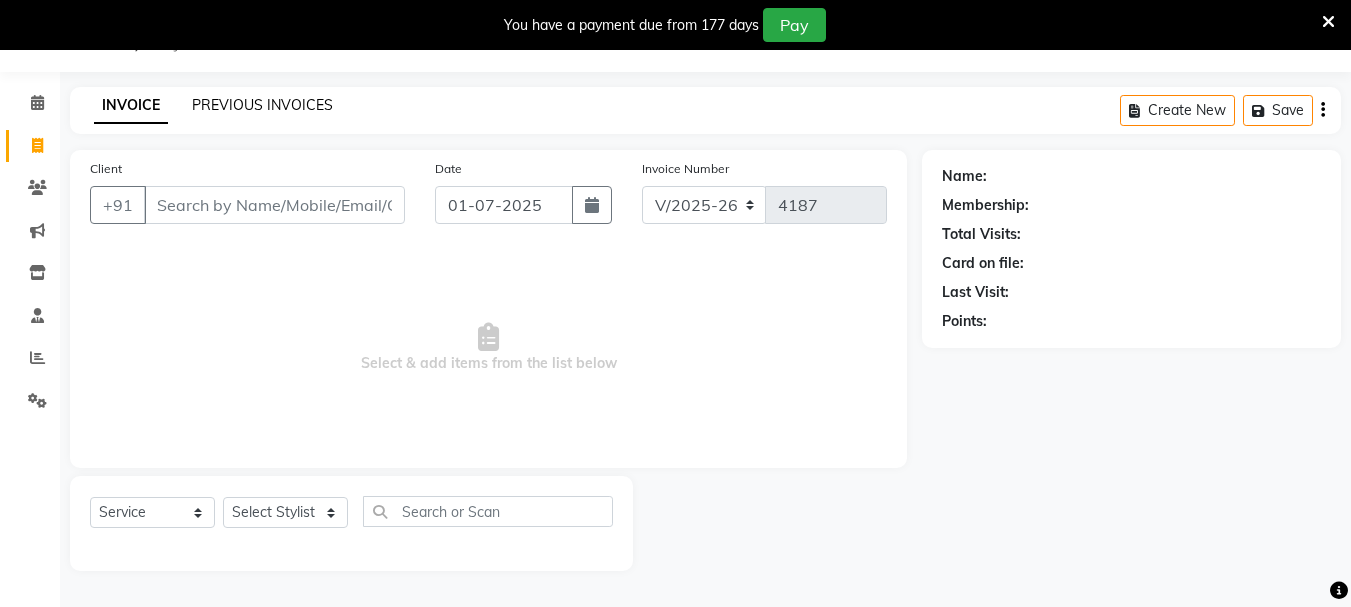 click on "PREVIOUS INVOICES" 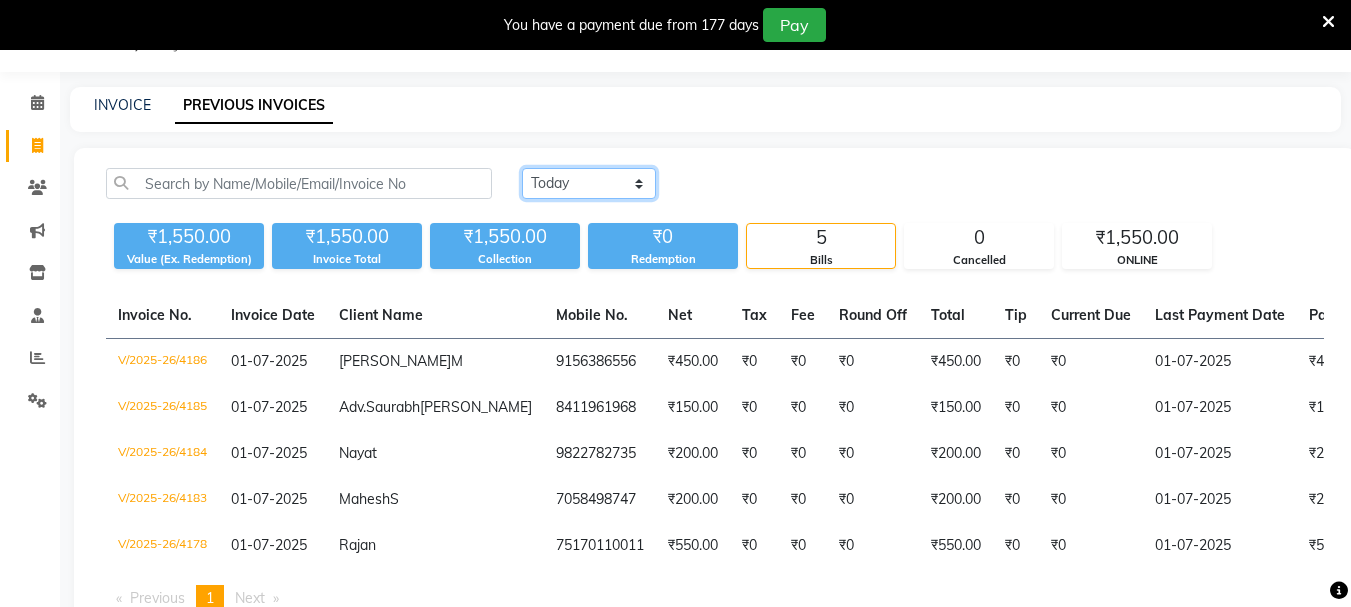 click on "[DATE] [DATE] Custom Range" 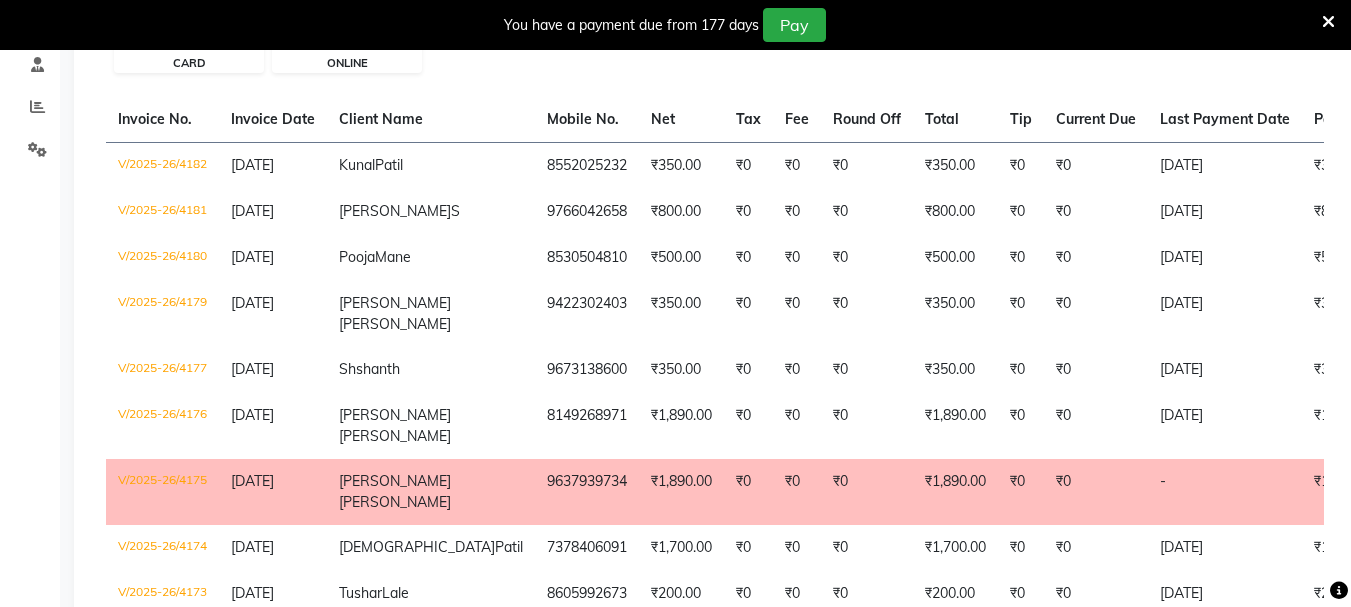 scroll, scrollTop: 650, scrollLeft: 0, axis: vertical 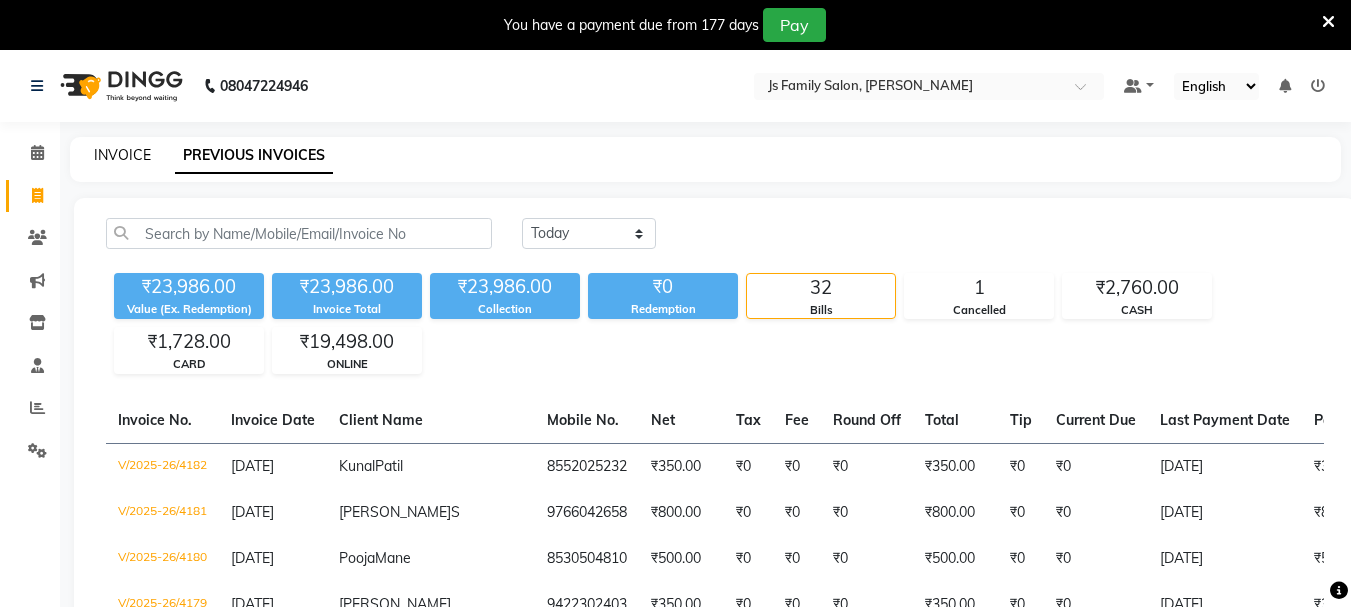 click on "INVOICE" 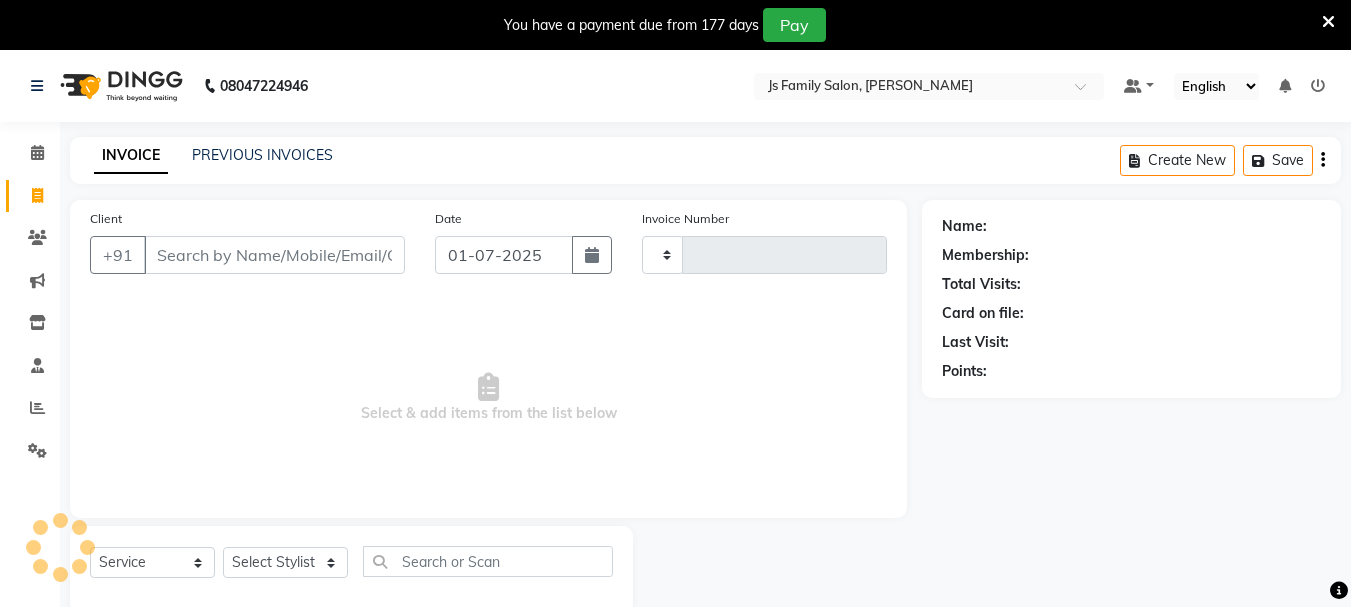 scroll, scrollTop: 50, scrollLeft: 0, axis: vertical 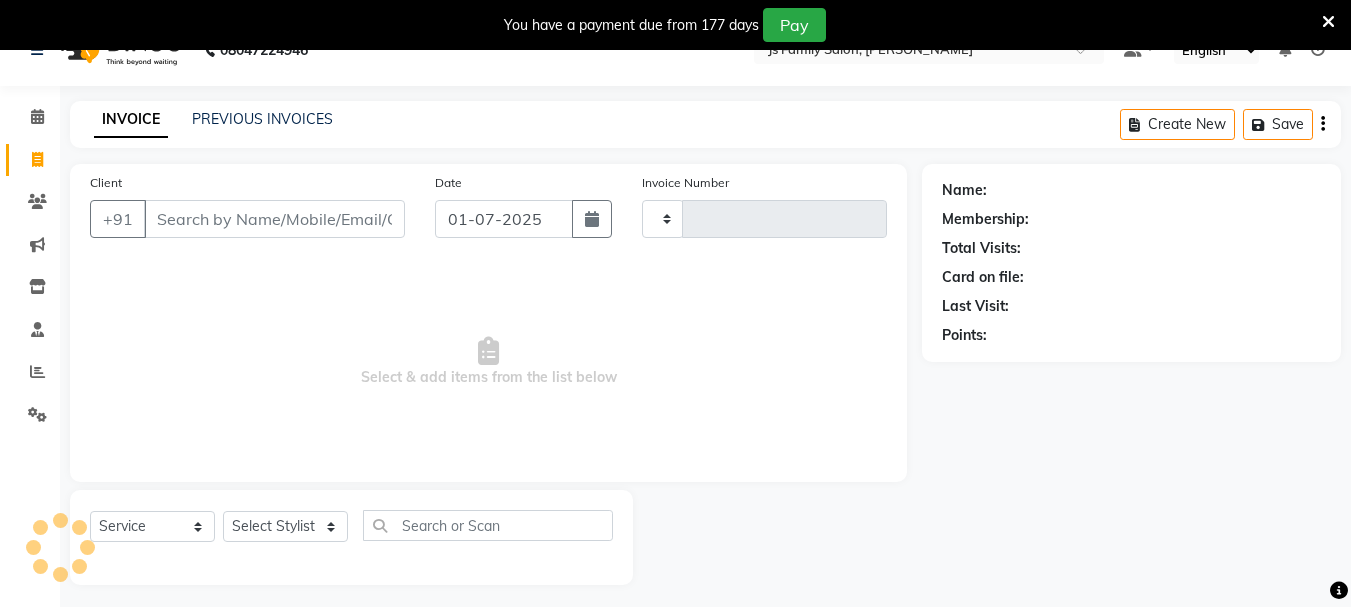 type on "4187" 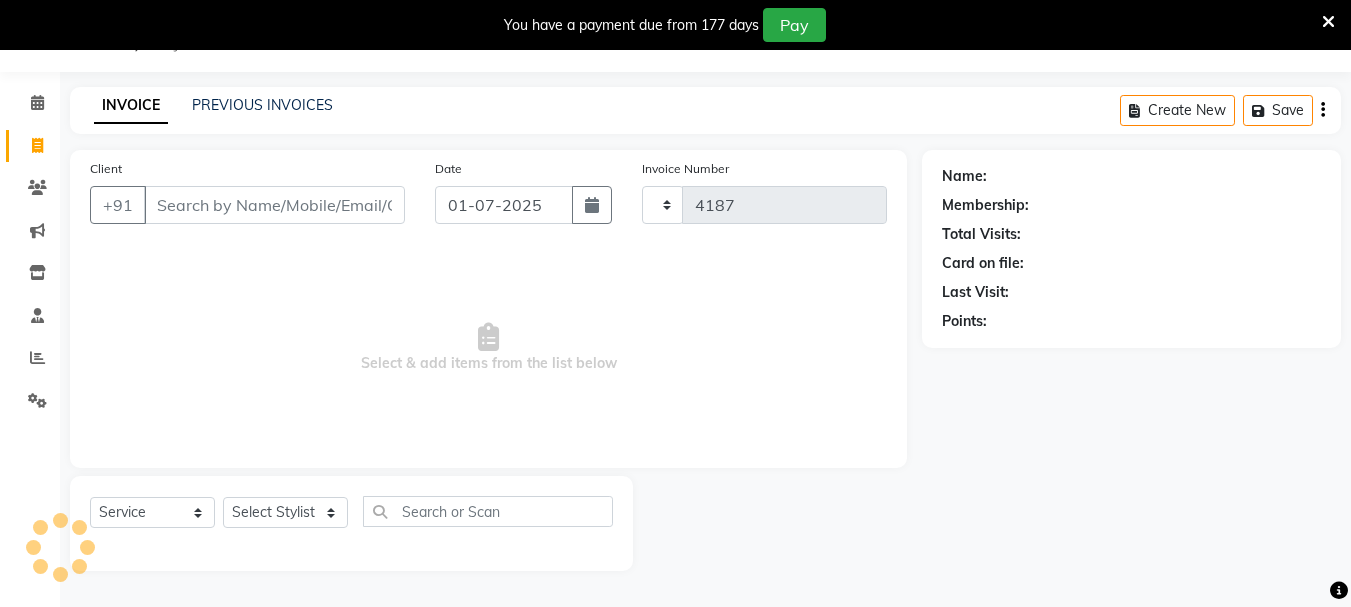 select on "3729" 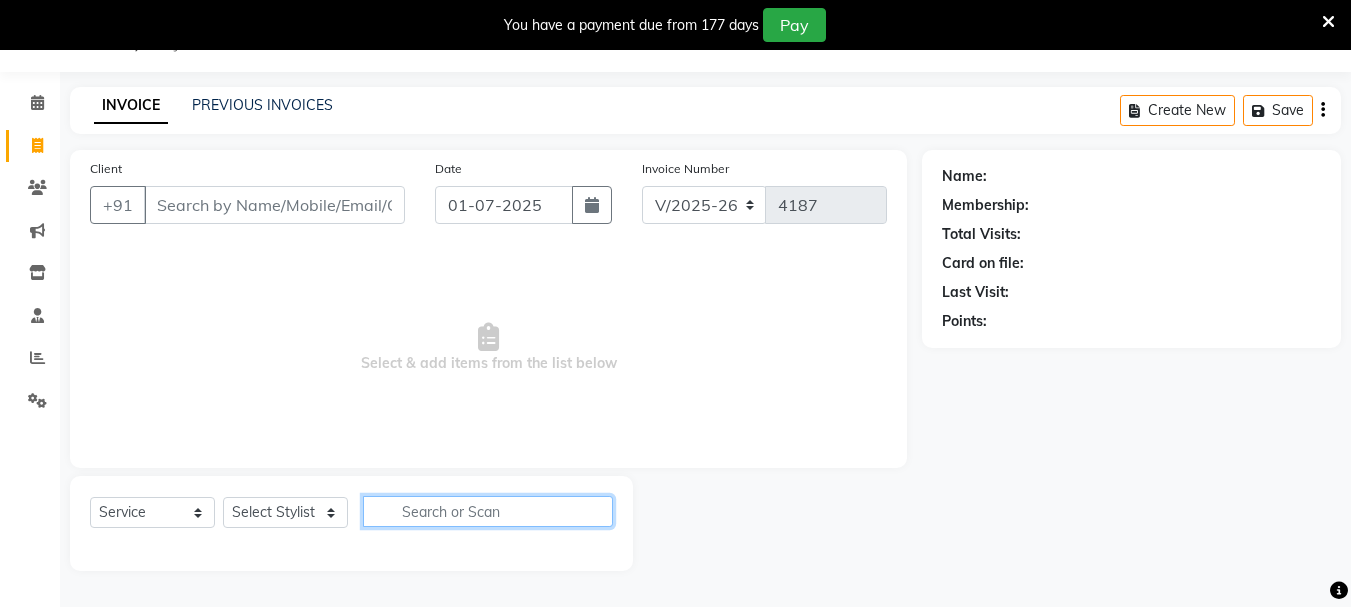 click 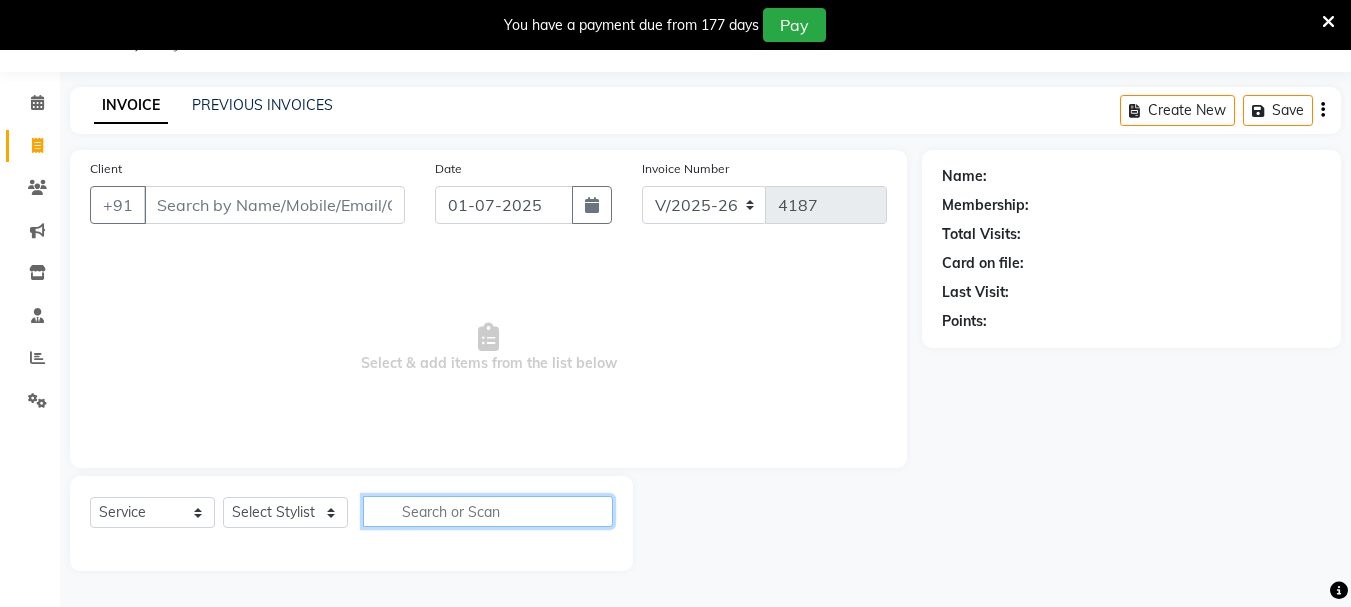 type 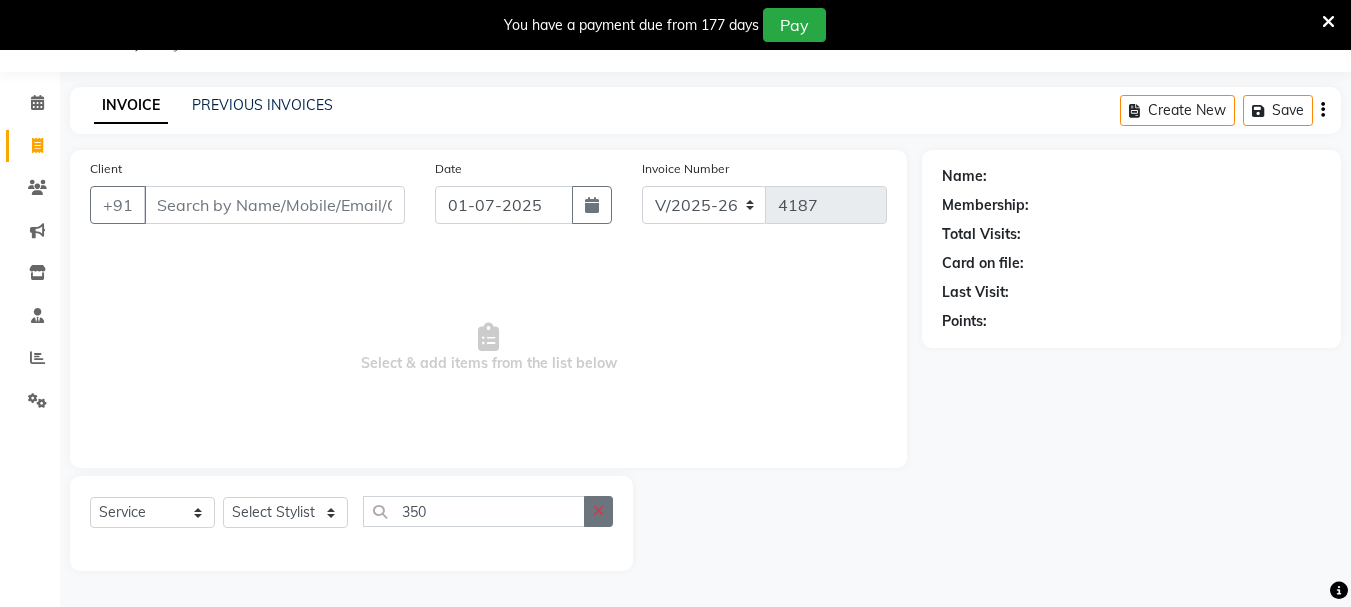 click 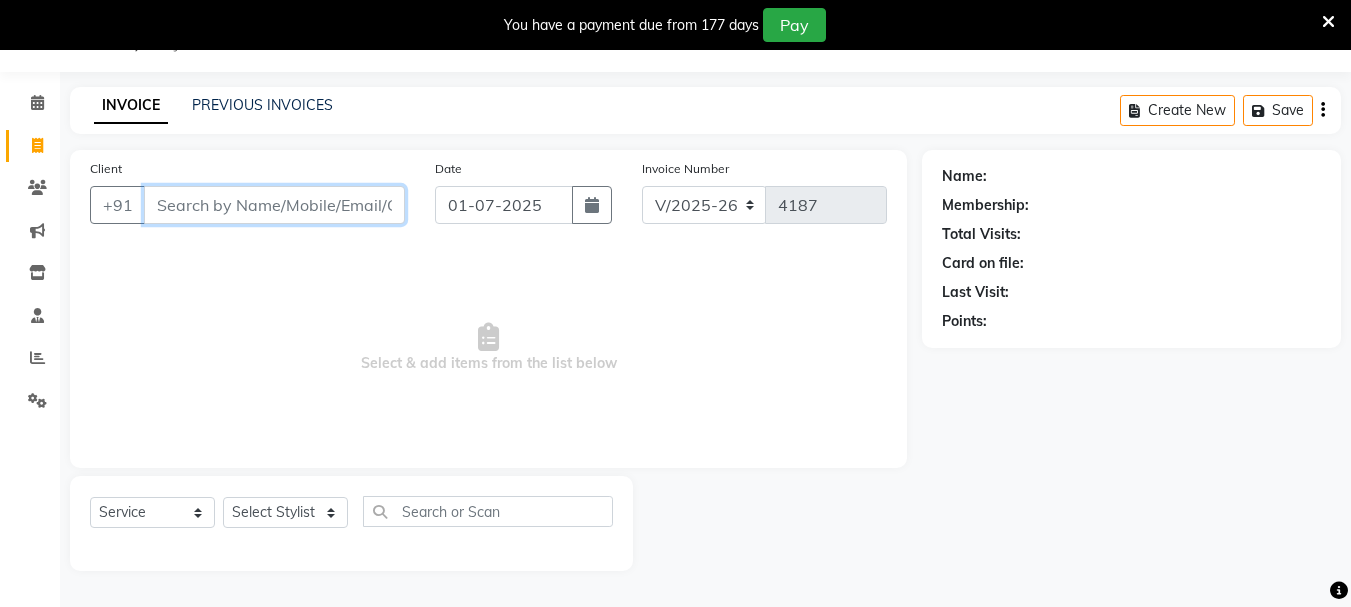 click on "Client" at bounding box center [274, 205] 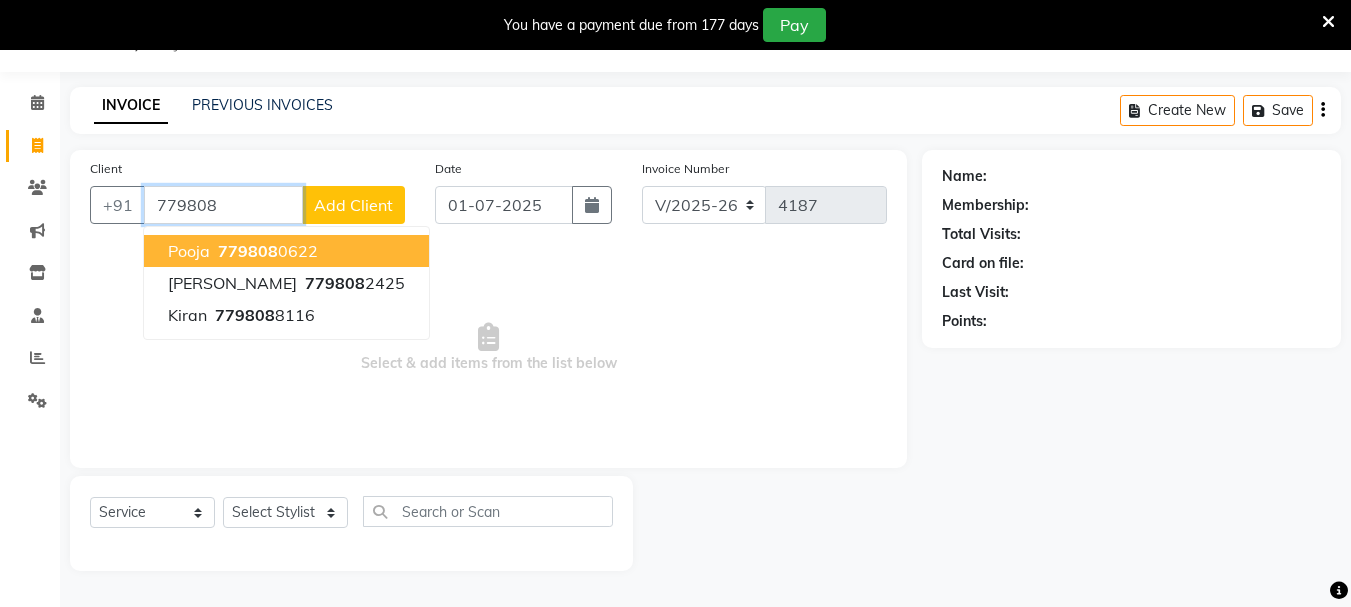 click on "779808" at bounding box center (248, 251) 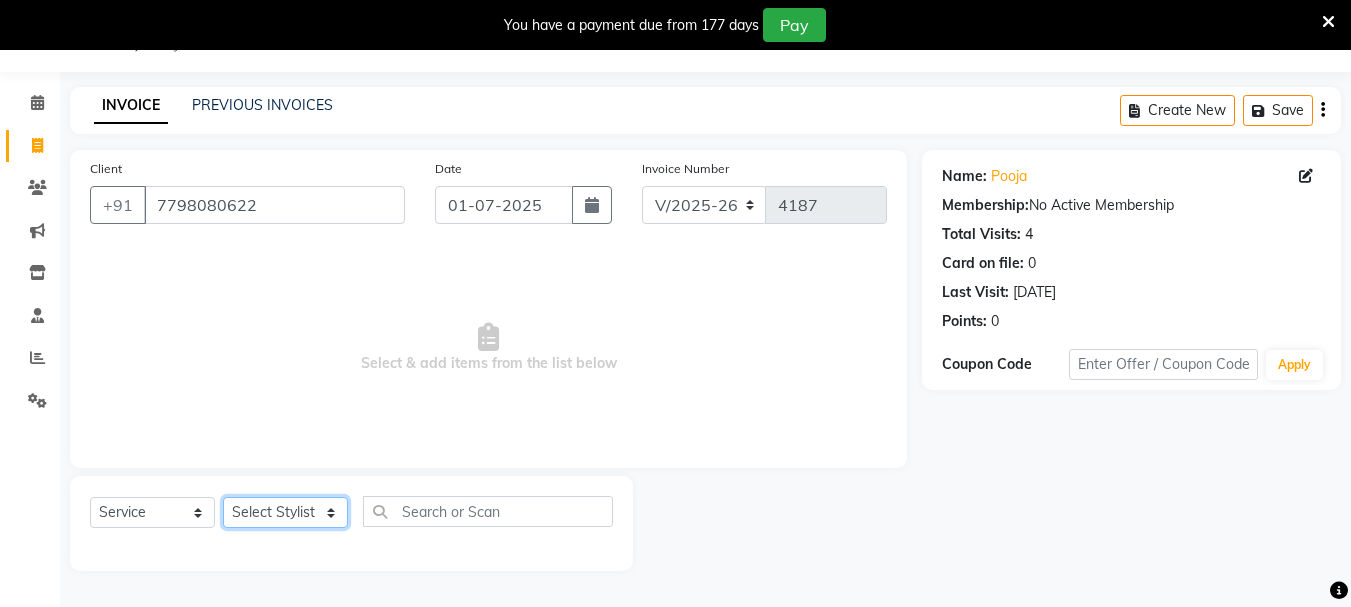 click on "Select Stylist [PERSON_NAME] Vaidyakar kokan  n Mahadev [PERSON_NAME] [PERSON_NAME] [PERSON_NAME]  Prem Mane Rajan Roma Rajput Sai [PERSON_NAME] Shop [PERSON_NAME] [PERSON_NAME] suport staff [PERSON_NAME]  [PERSON_NAME] [PERSON_NAME] [PERSON_NAME]" 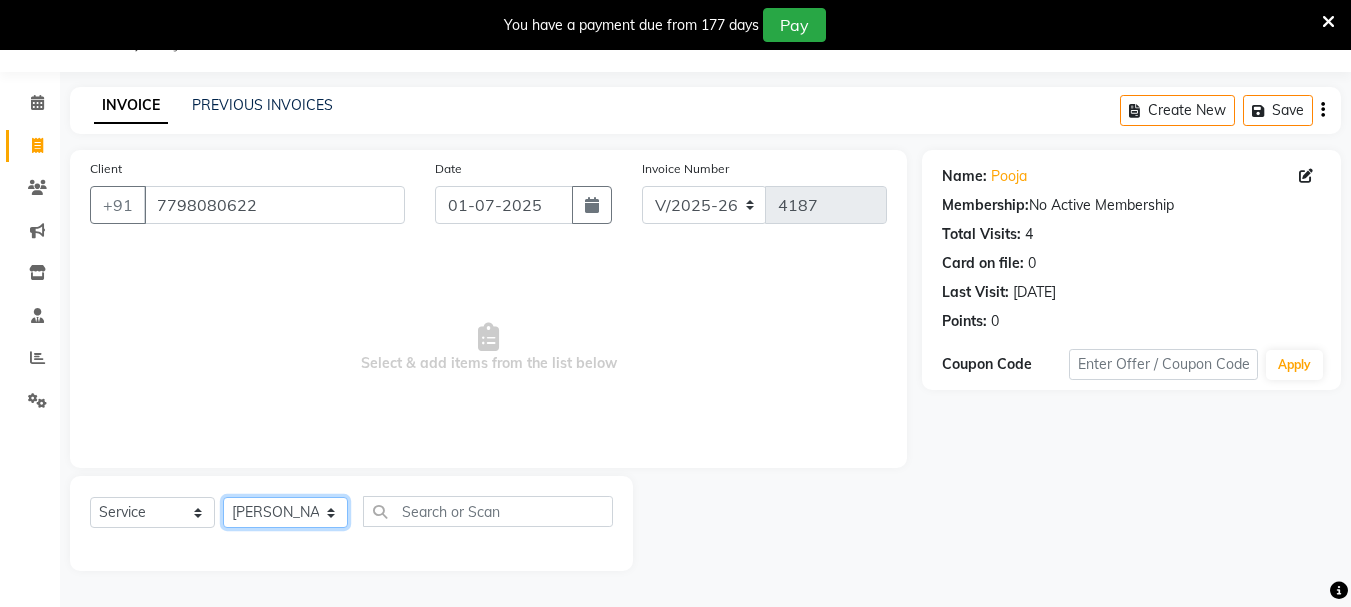 click on "Select Stylist [PERSON_NAME] Vaidyakar kokan  n Mahadev [PERSON_NAME] [PERSON_NAME] [PERSON_NAME]  Prem Mane Rajan Roma Rajput Sai [PERSON_NAME] Shop [PERSON_NAME] [PERSON_NAME] suport staff [PERSON_NAME]  [PERSON_NAME] [PERSON_NAME] [PERSON_NAME]" 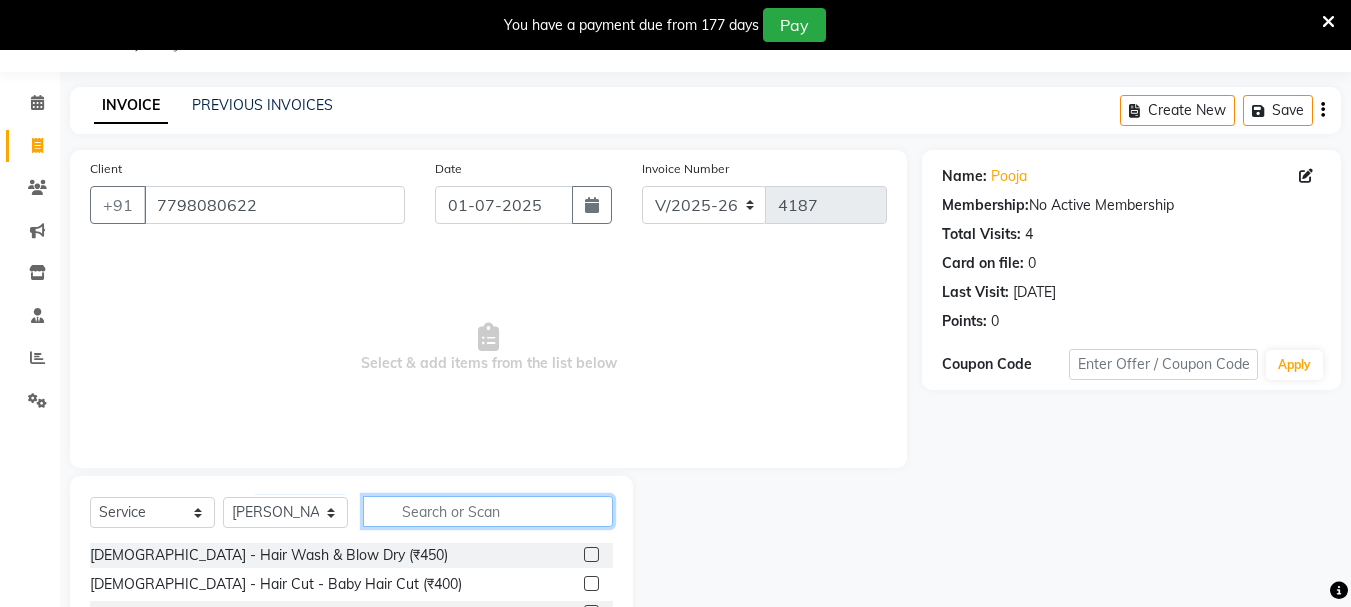 click 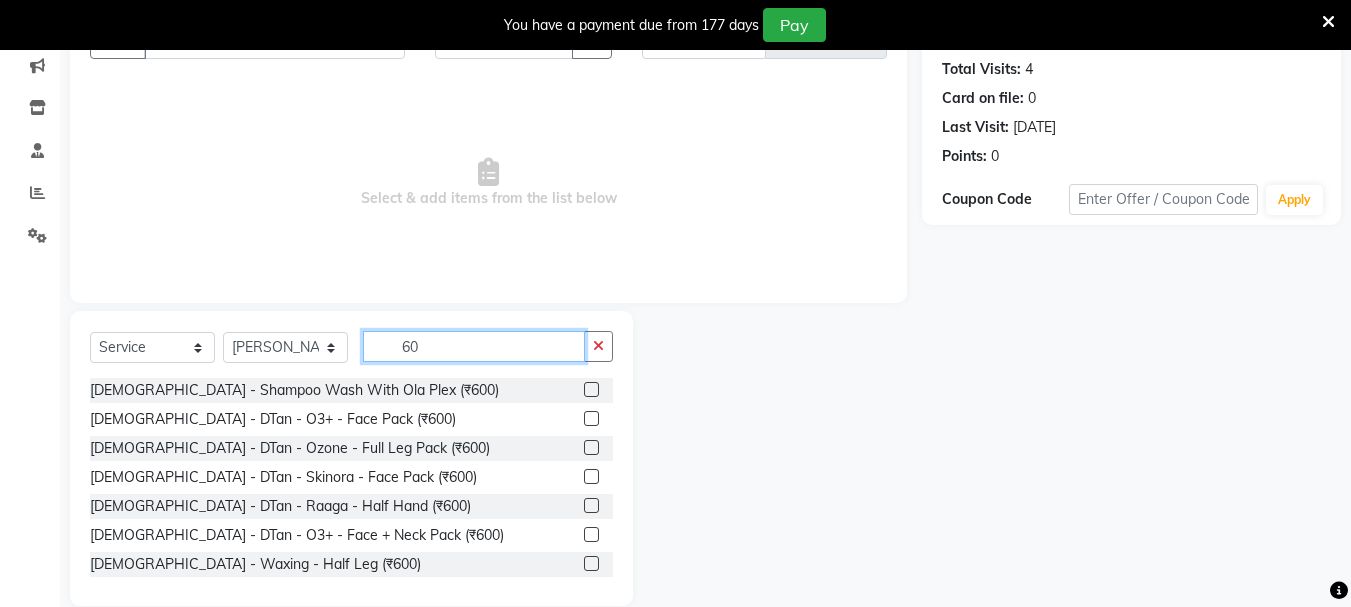 scroll, scrollTop: 244, scrollLeft: 0, axis: vertical 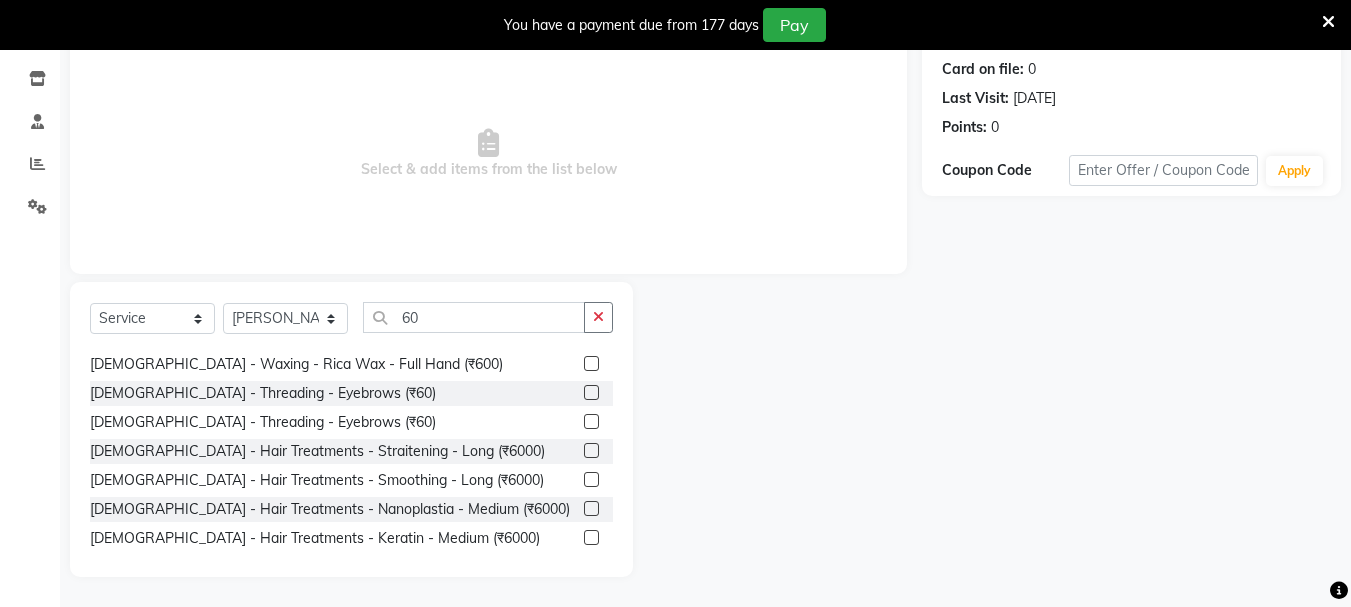 click 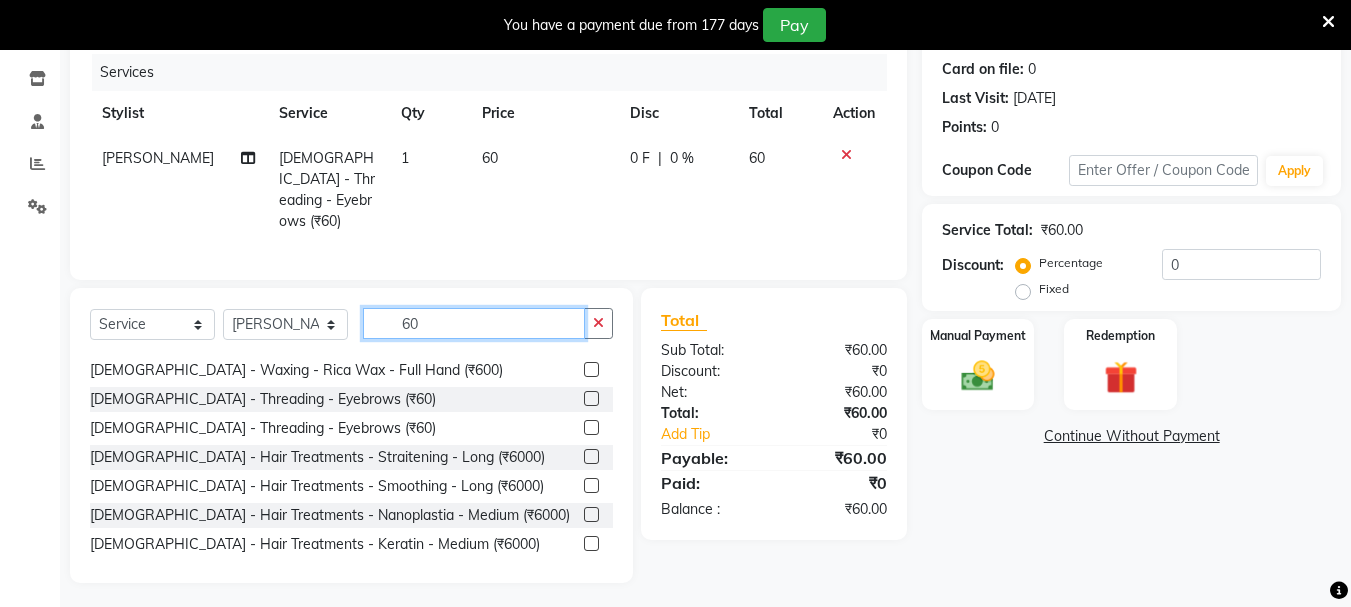 click on "60" 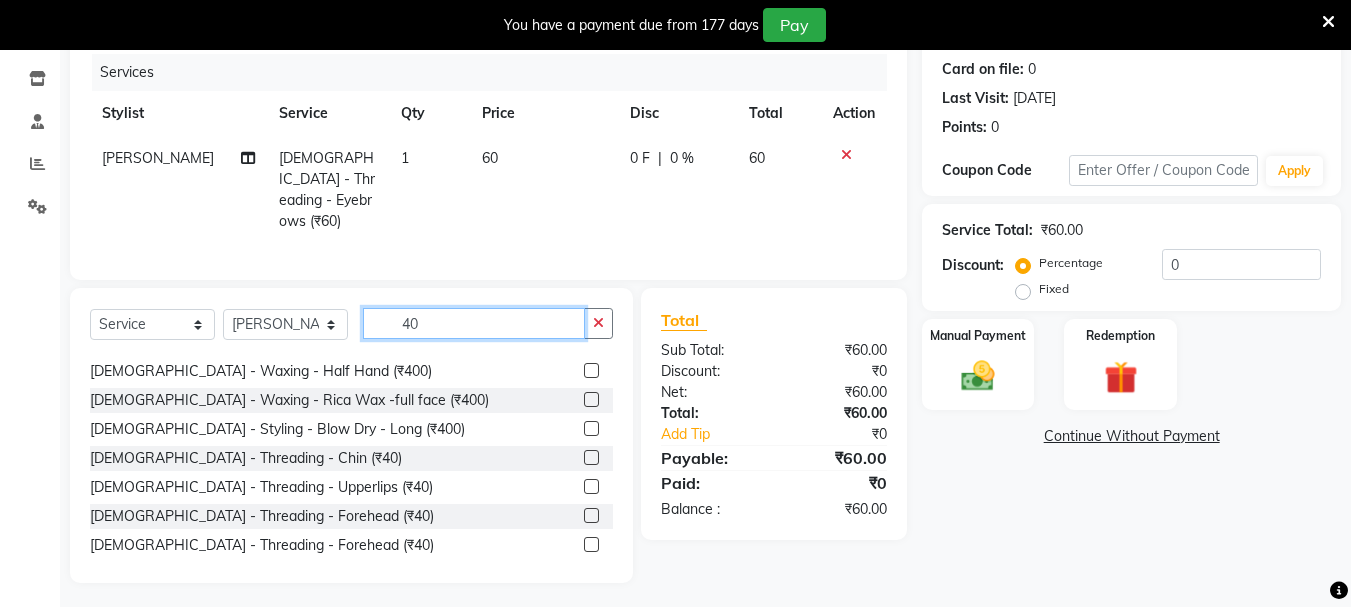 scroll, scrollTop: 600, scrollLeft: 0, axis: vertical 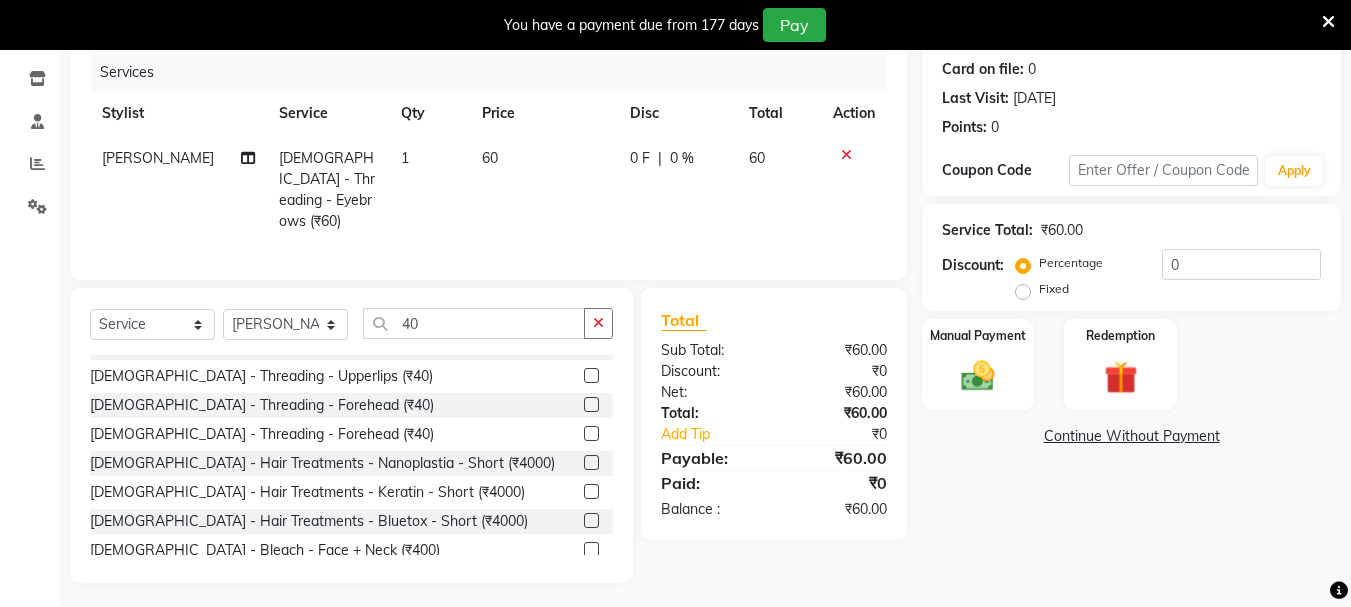 click 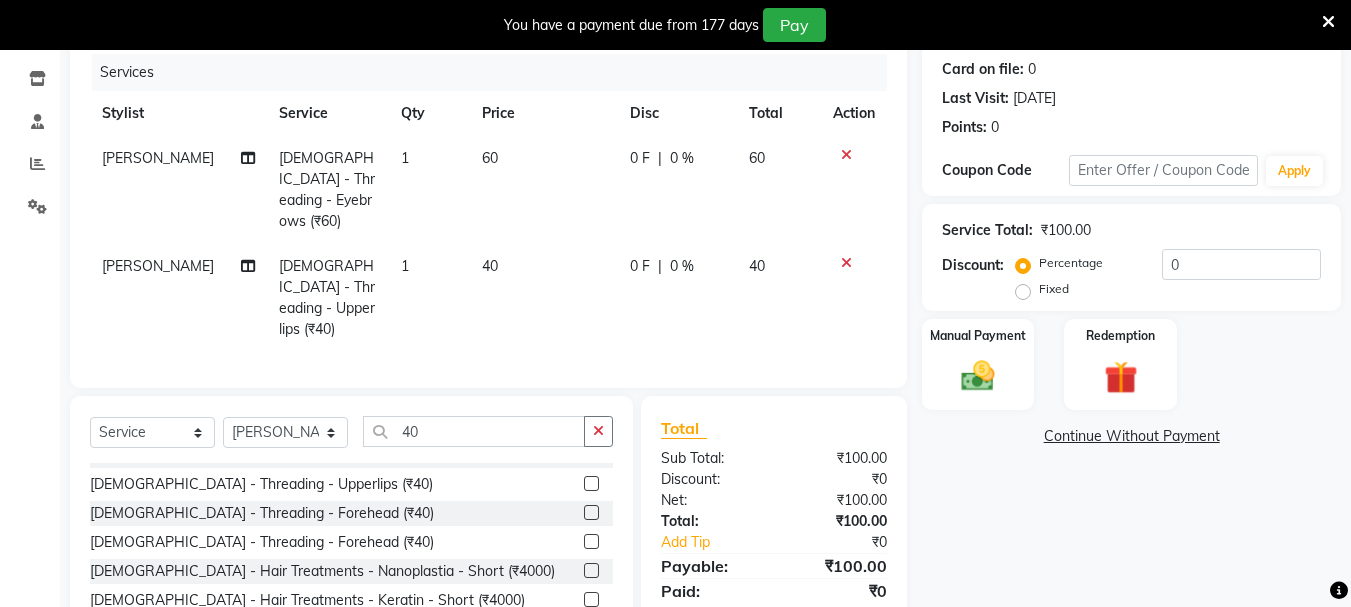 click 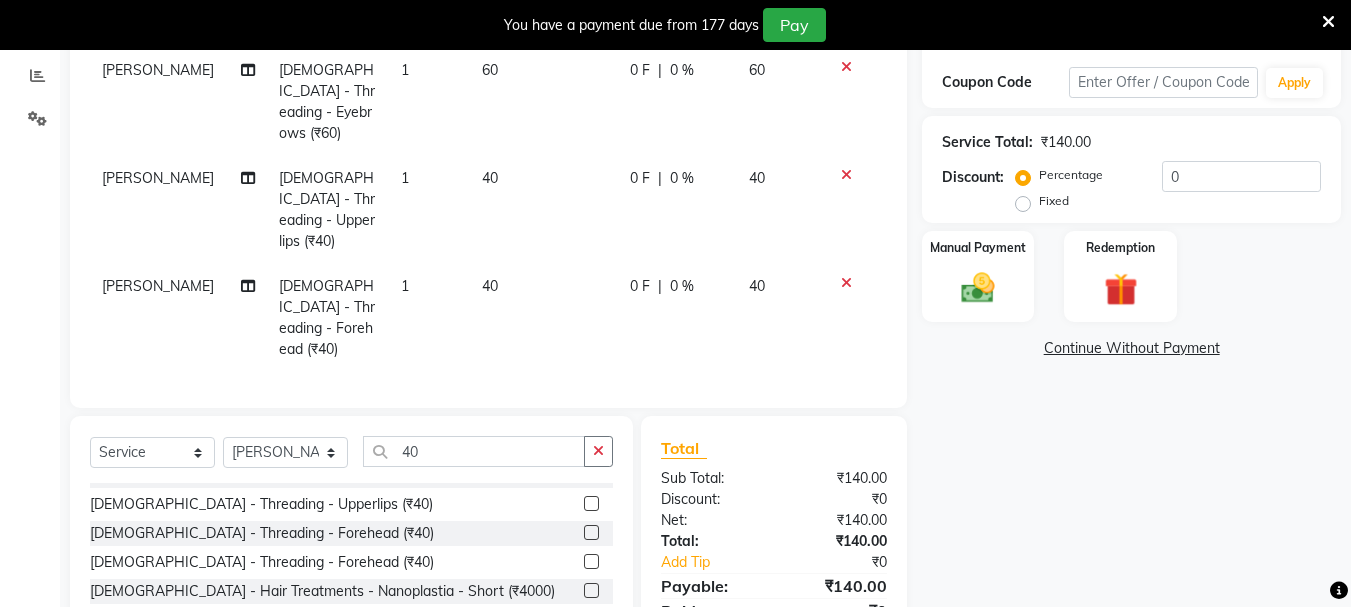 scroll, scrollTop: 418, scrollLeft: 0, axis: vertical 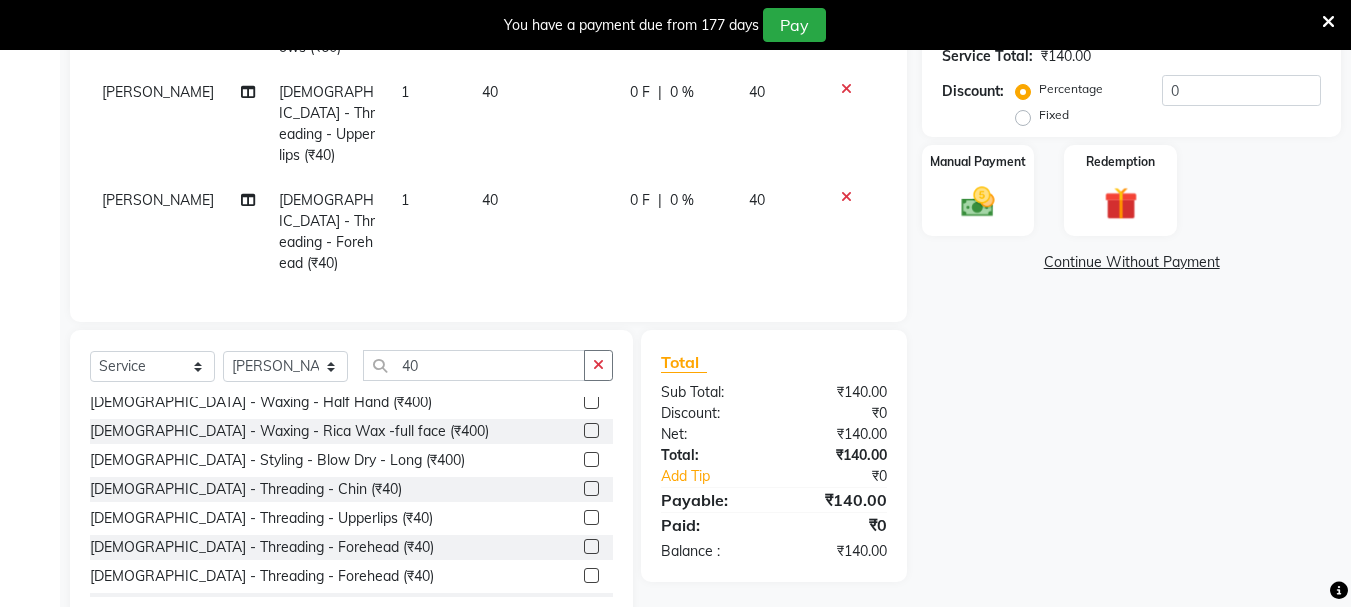 click 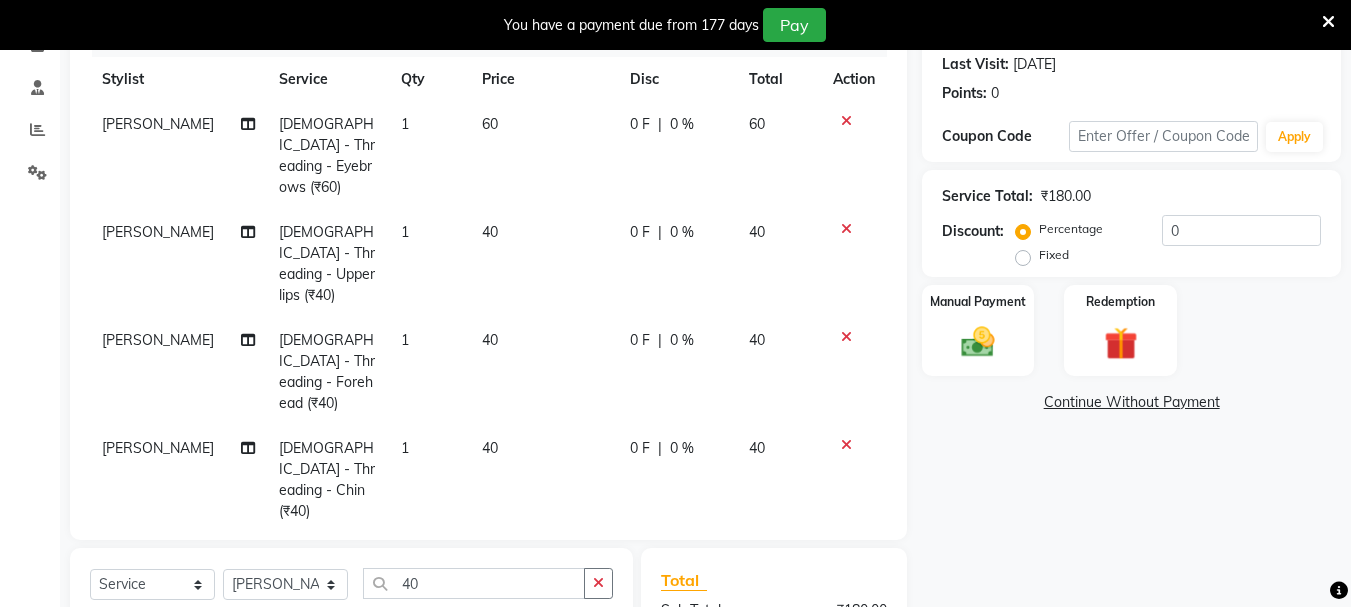 scroll, scrollTop: 505, scrollLeft: 0, axis: vertical 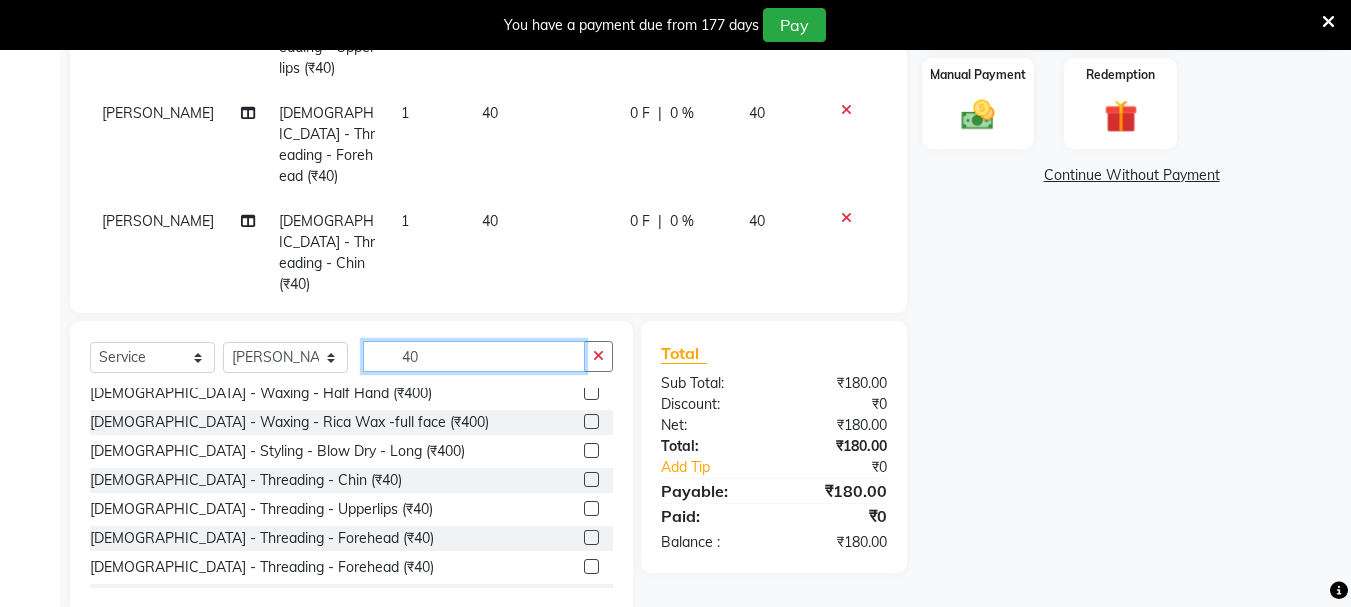 click on "40" 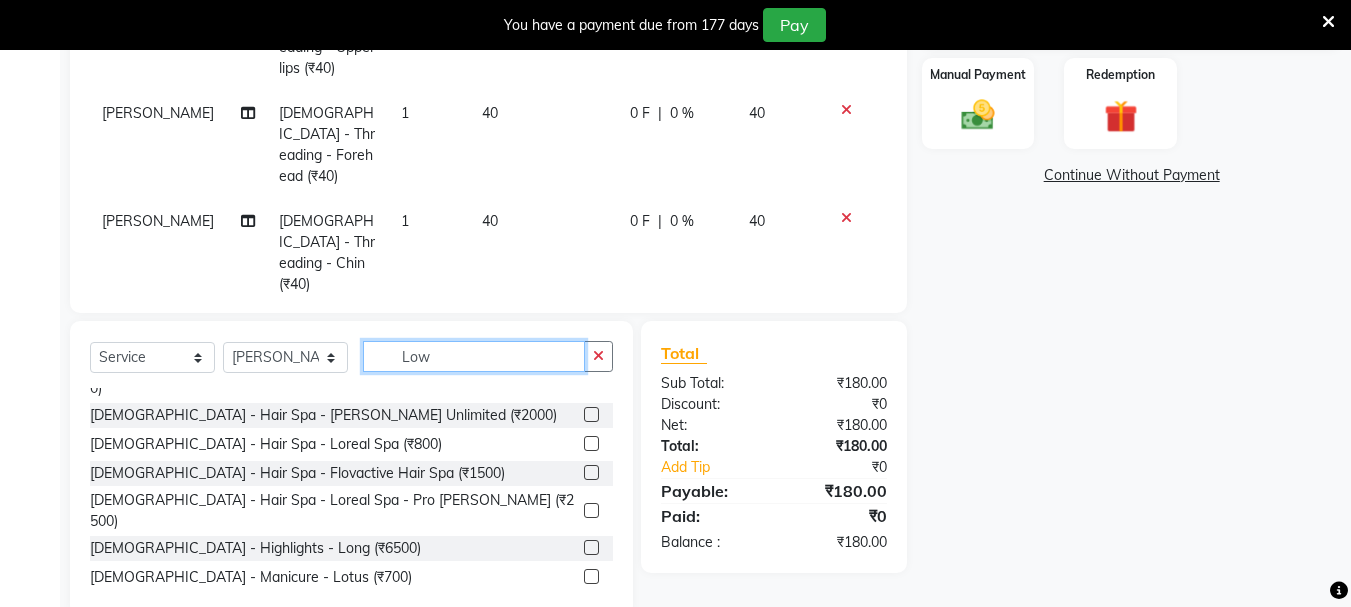 scroll, scrollTop: 0, scrollLeft: 0, axis: both 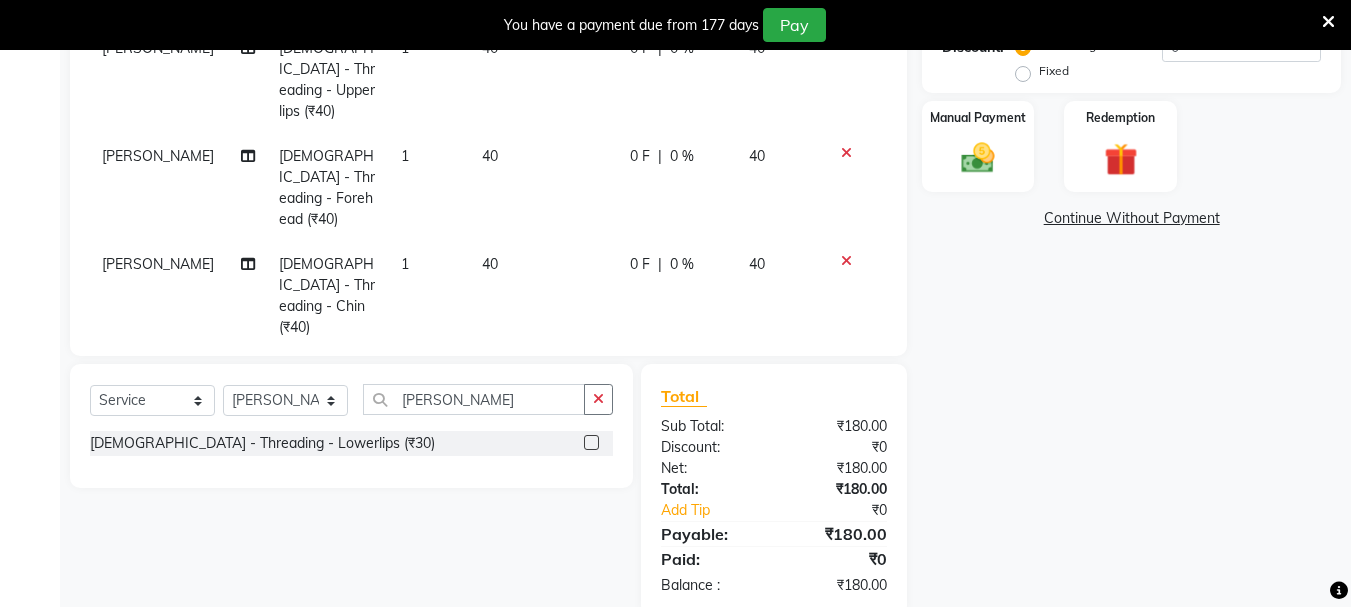 click 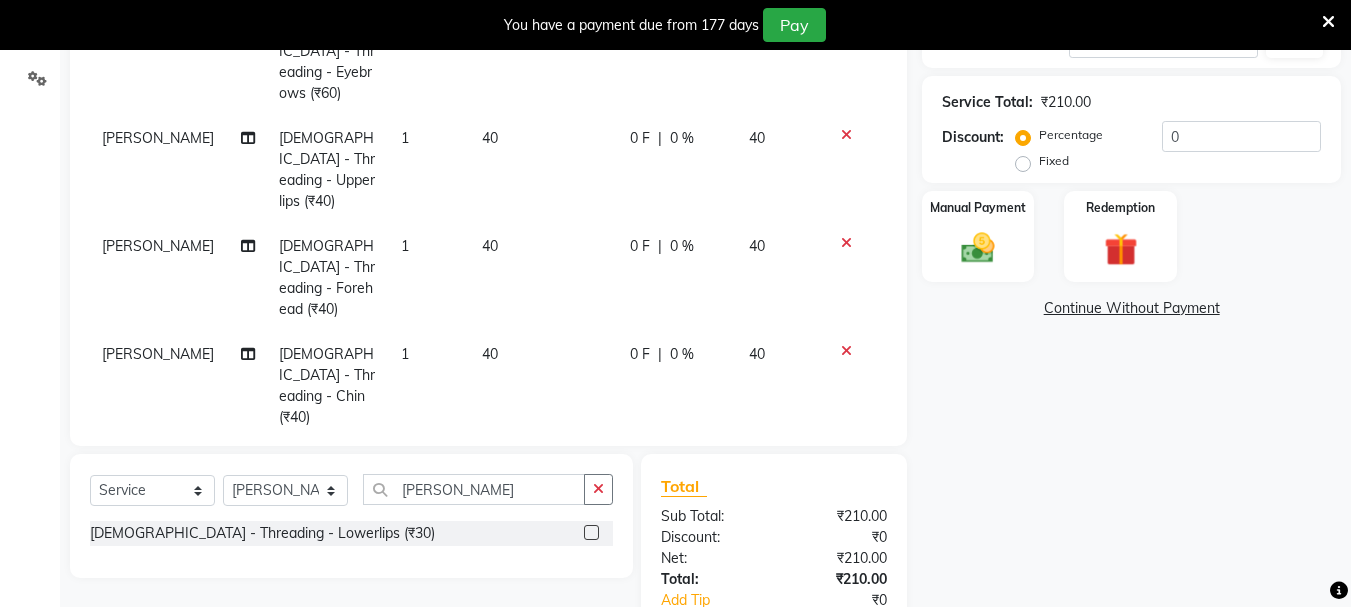 scroll, scrollTop: 162, scrollLeft: 0, axis: vertical 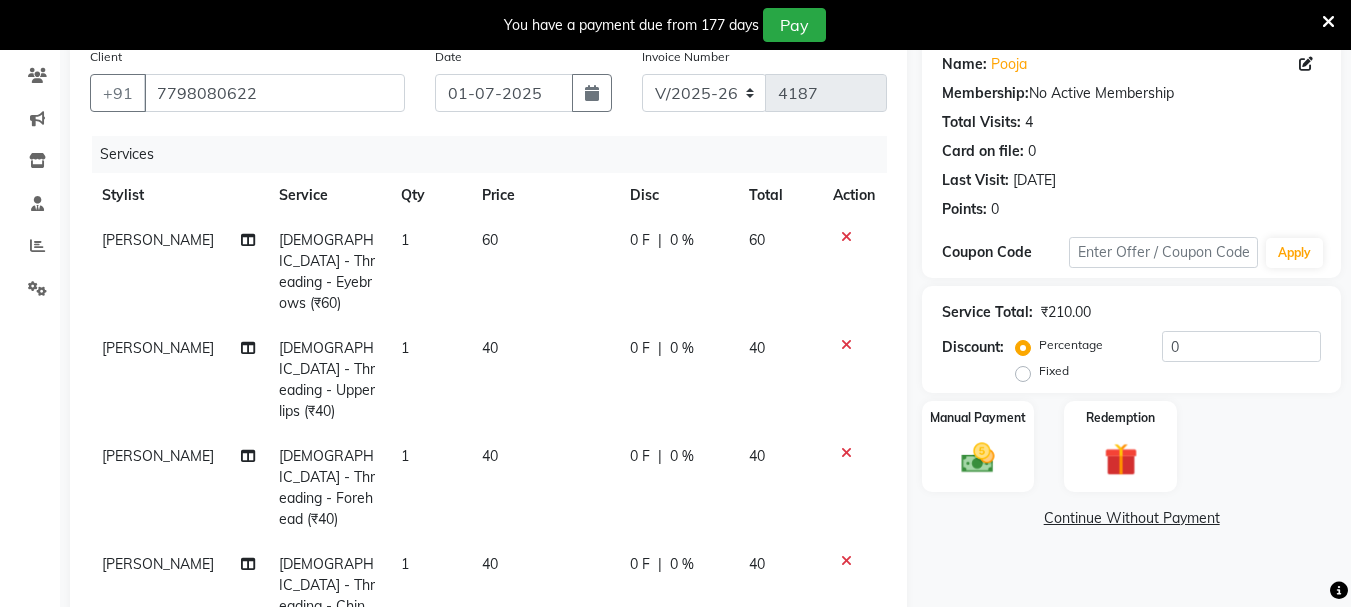 click on "40" 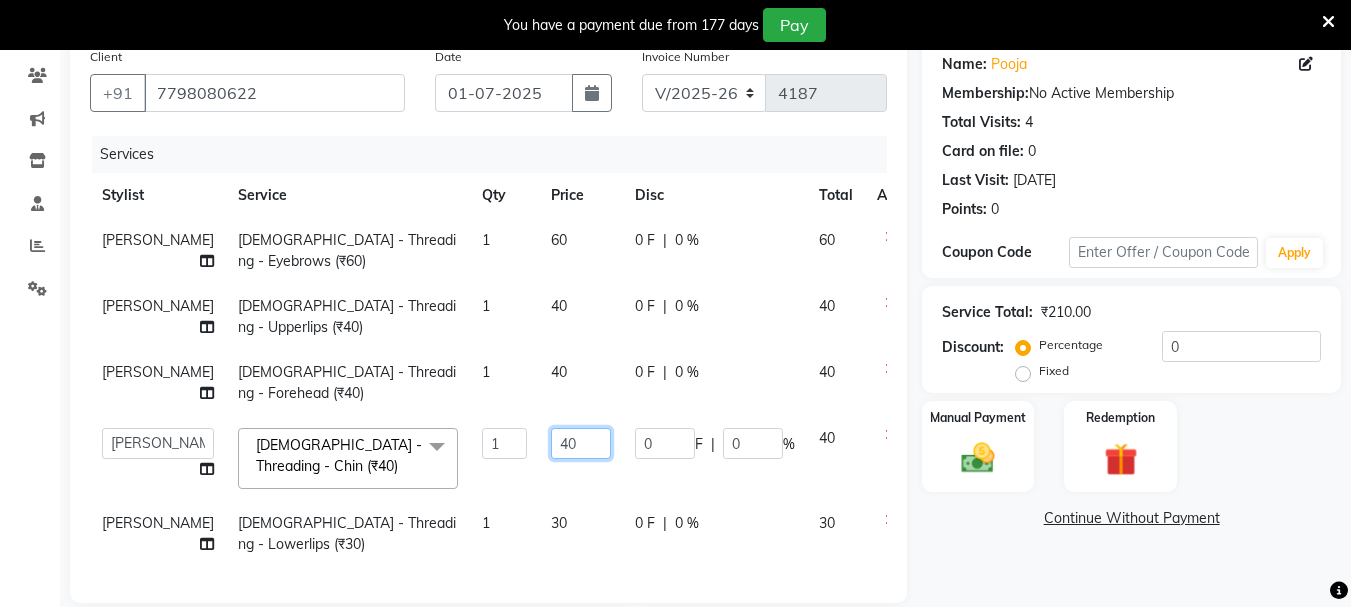 click on "40" 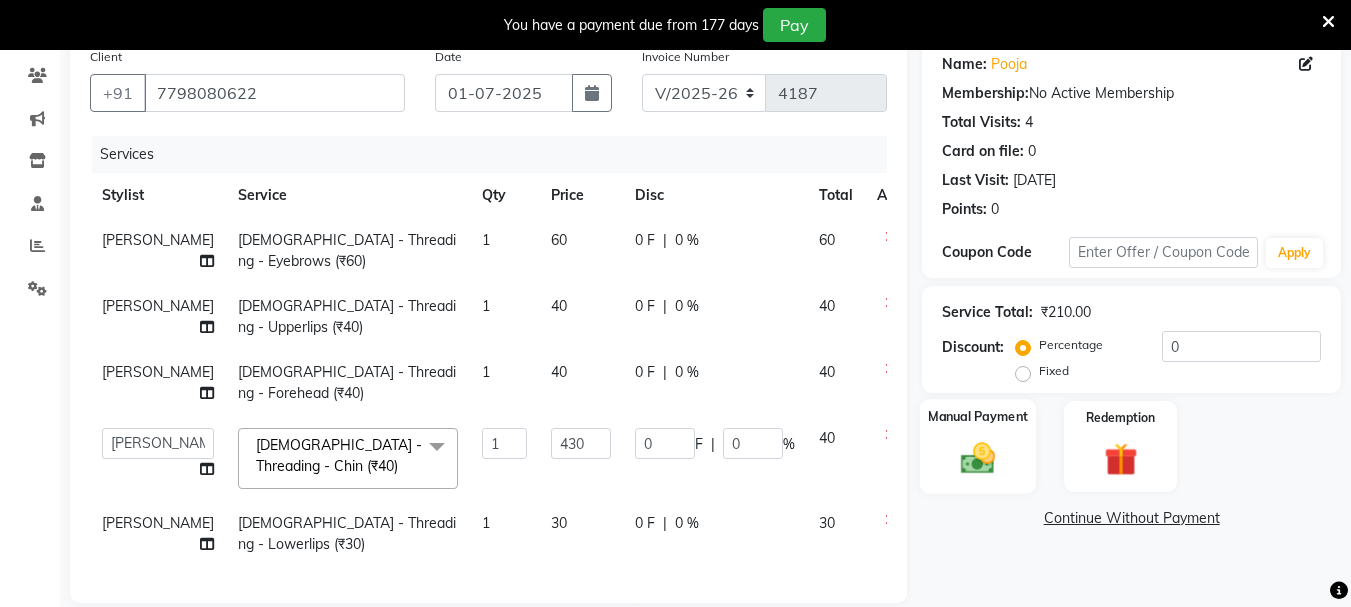 click 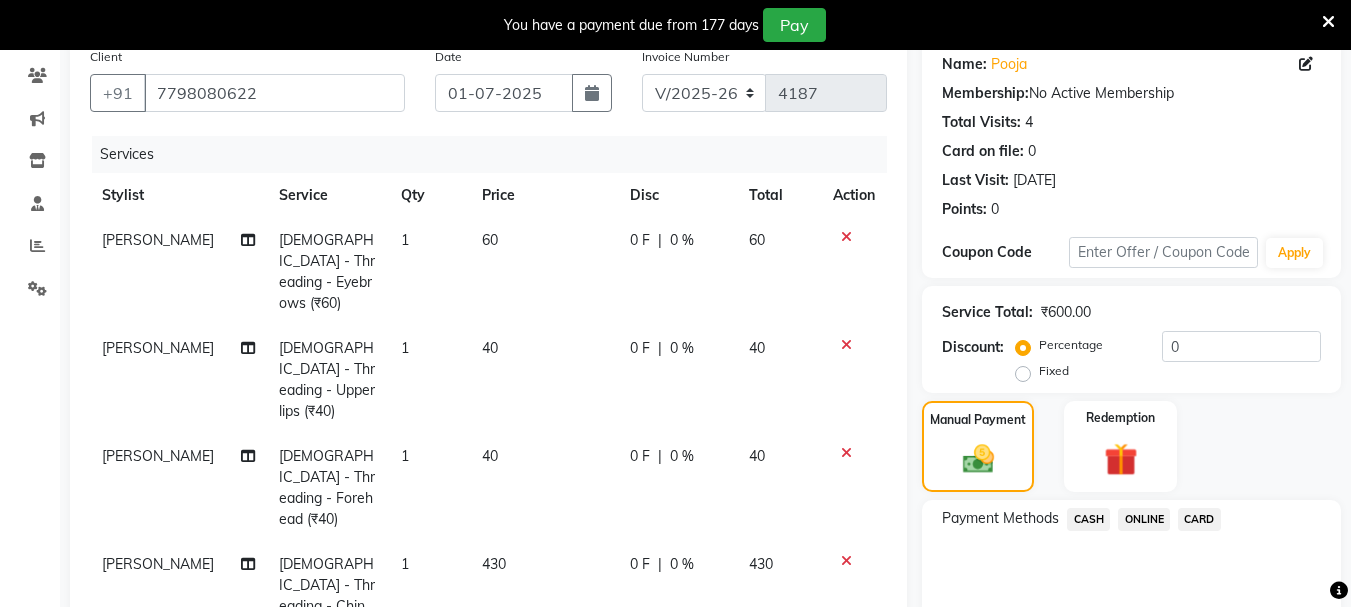 click on "430" 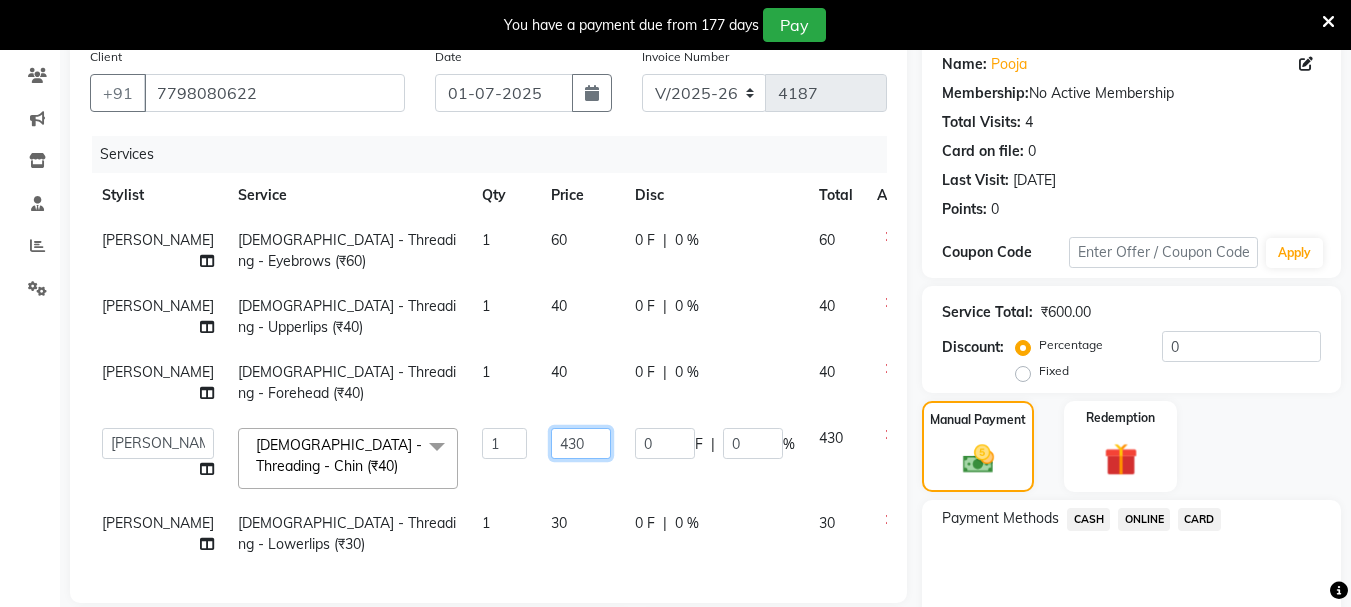 click on "430" 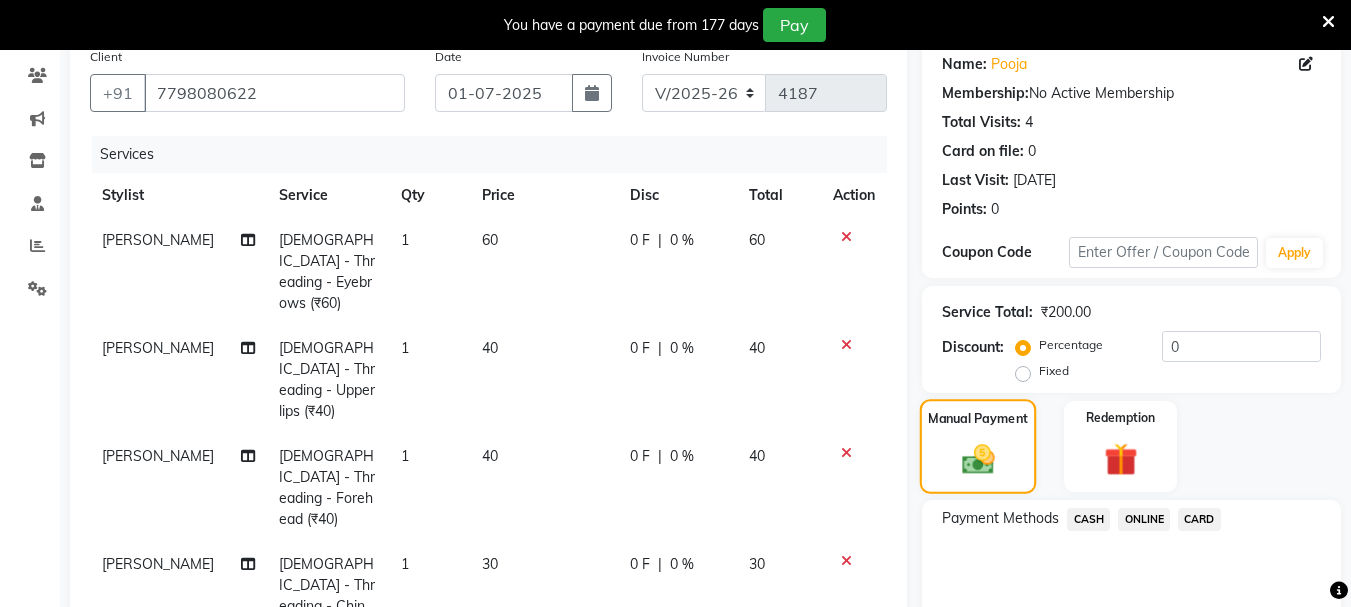 click on "Manual Payment" 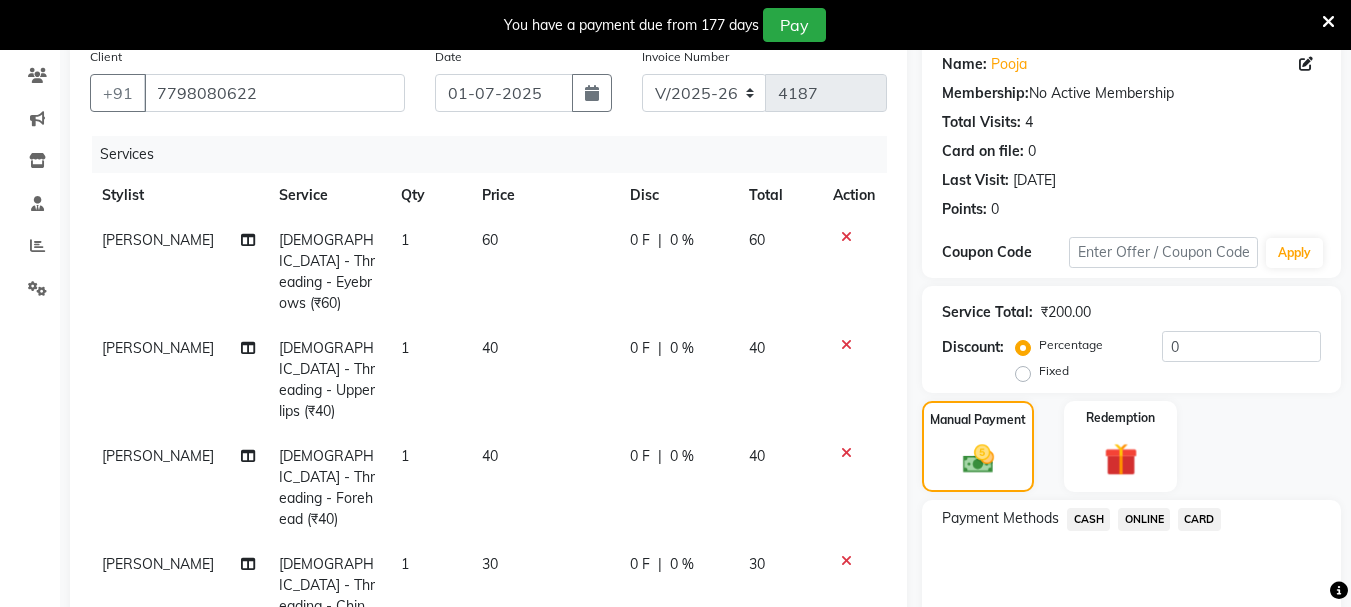 click on "ONLINE" 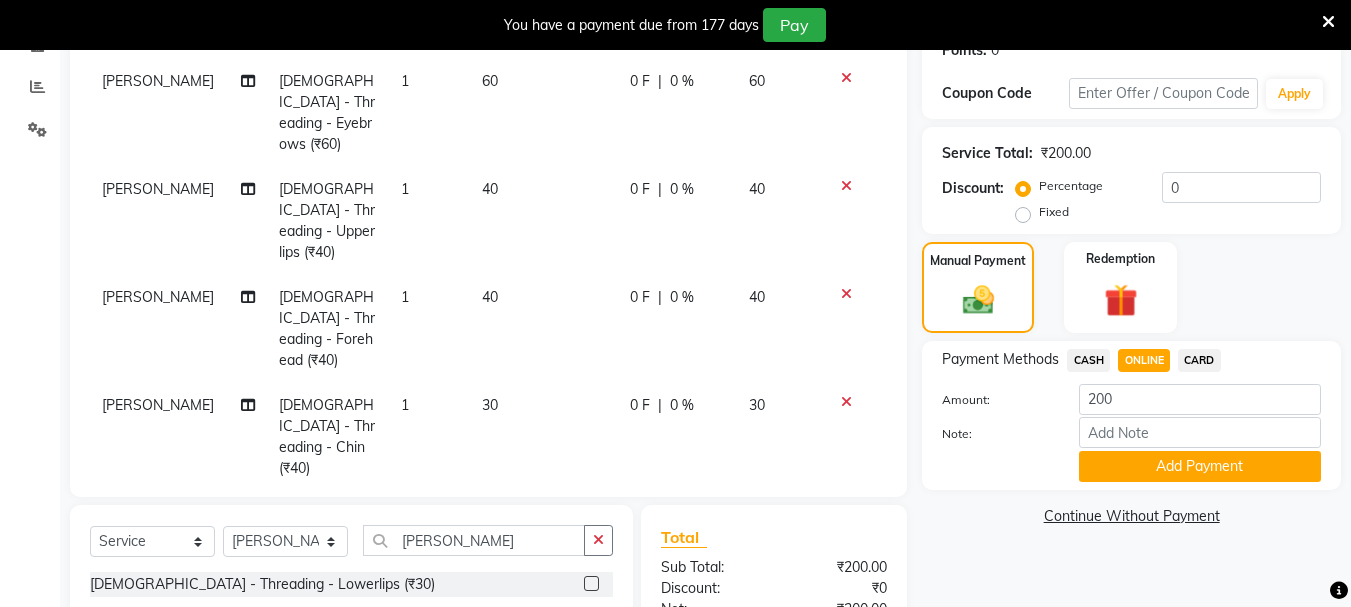 scroll, scrollTop: 501, scrollLeft: 0, axis: vertical 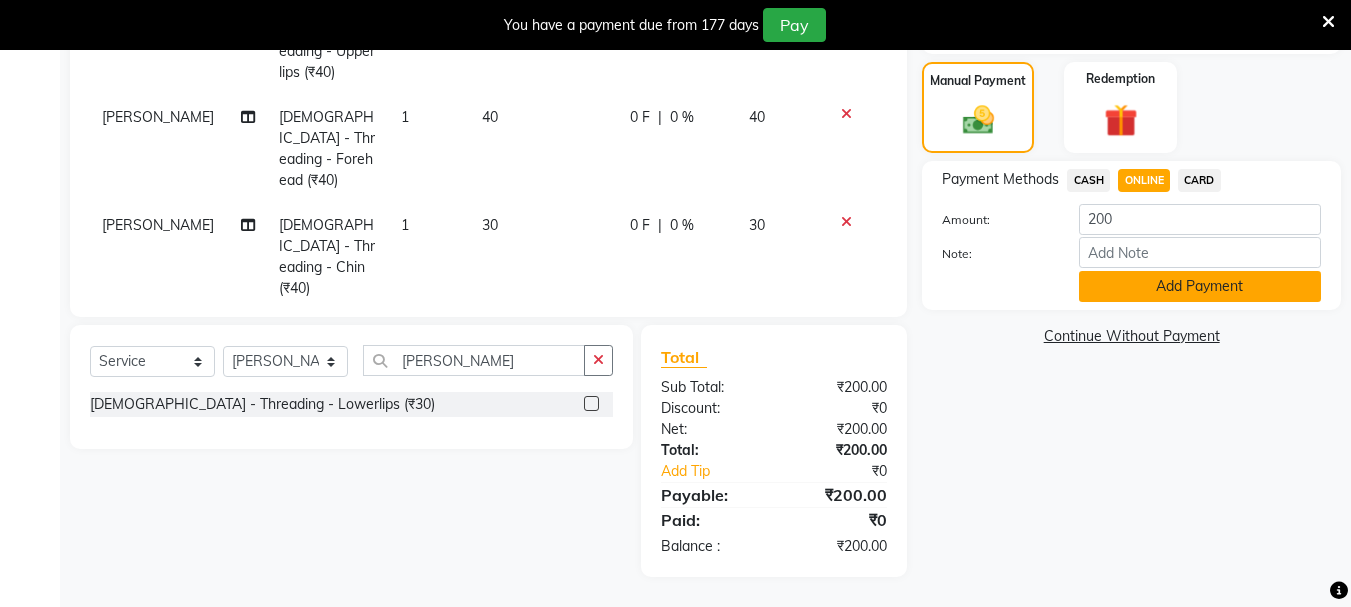 click on "Add Payment" 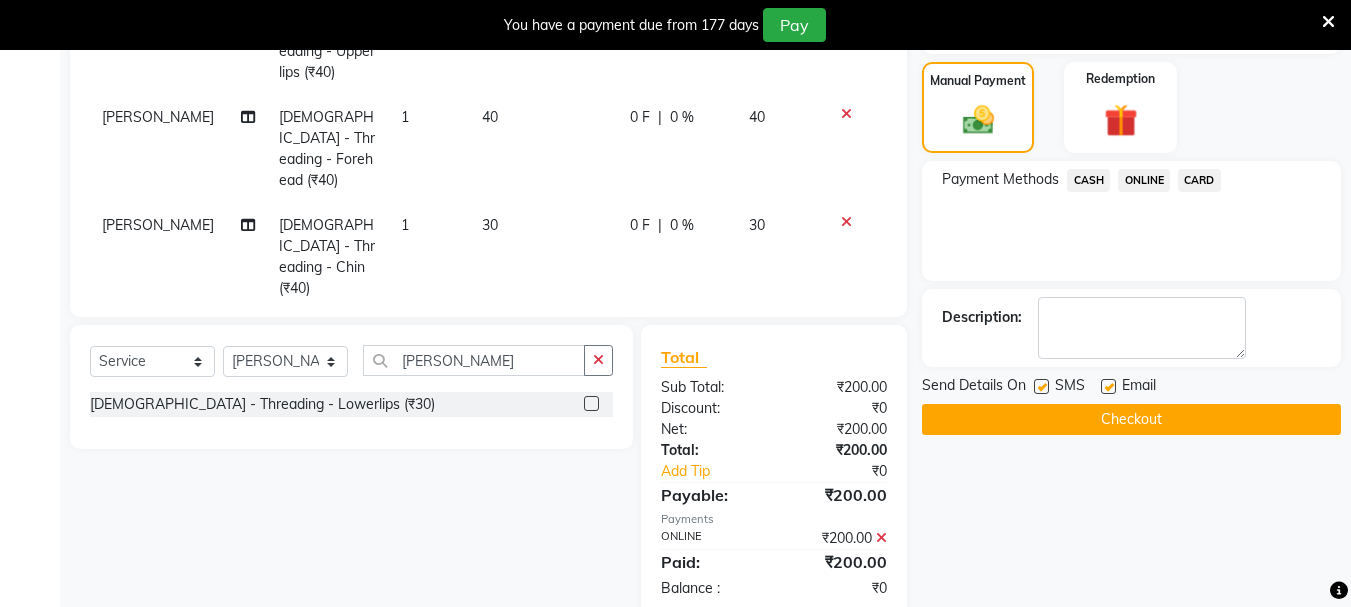 click on "Checkout" 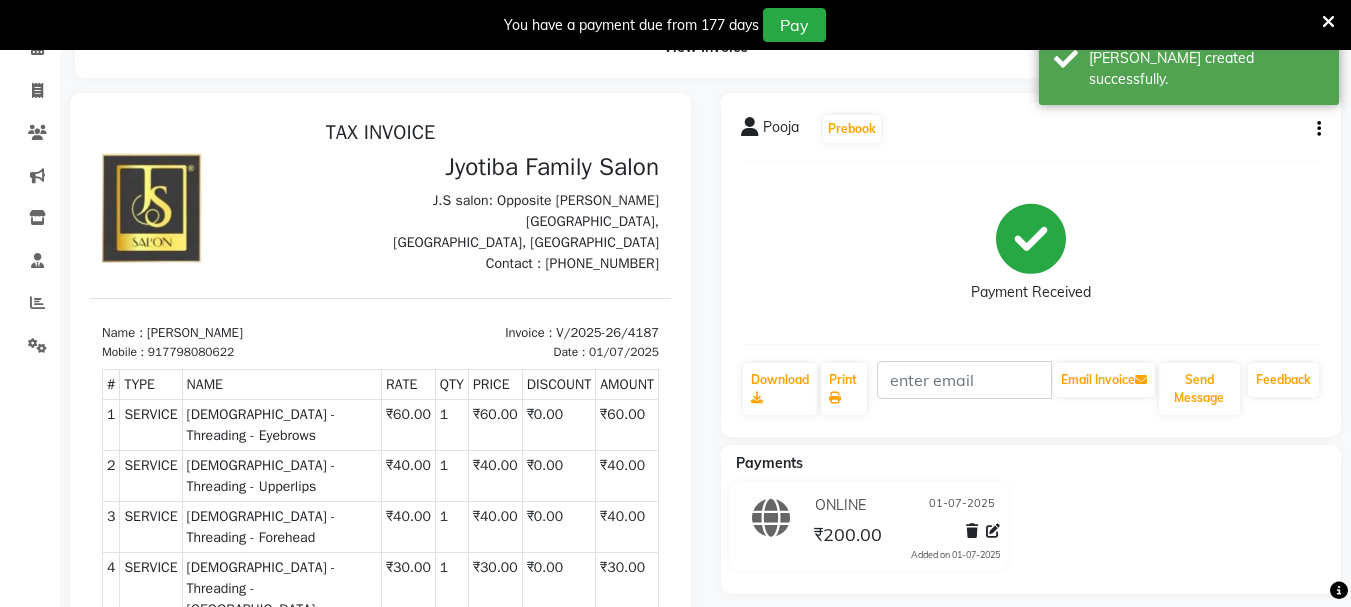 scroll, scrollTop: 0, scrollLeft: 0, axis: both 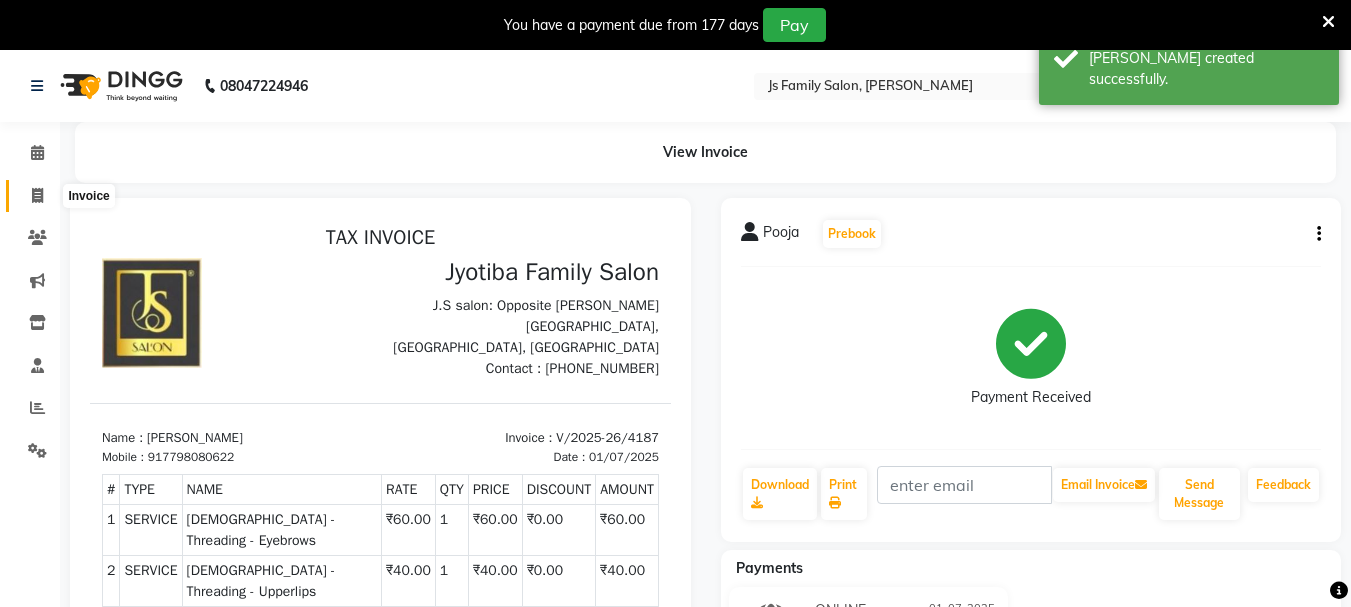 click 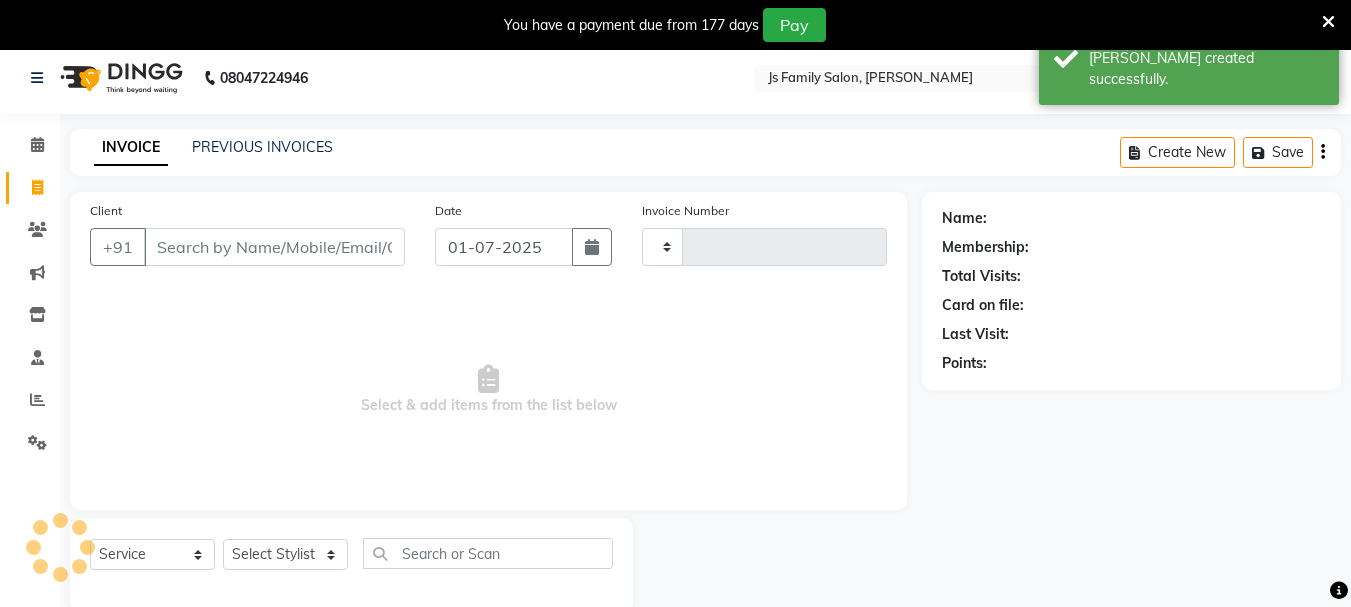 scroll, scrollTop: 50, scrollLeft: 0, axis: vertical 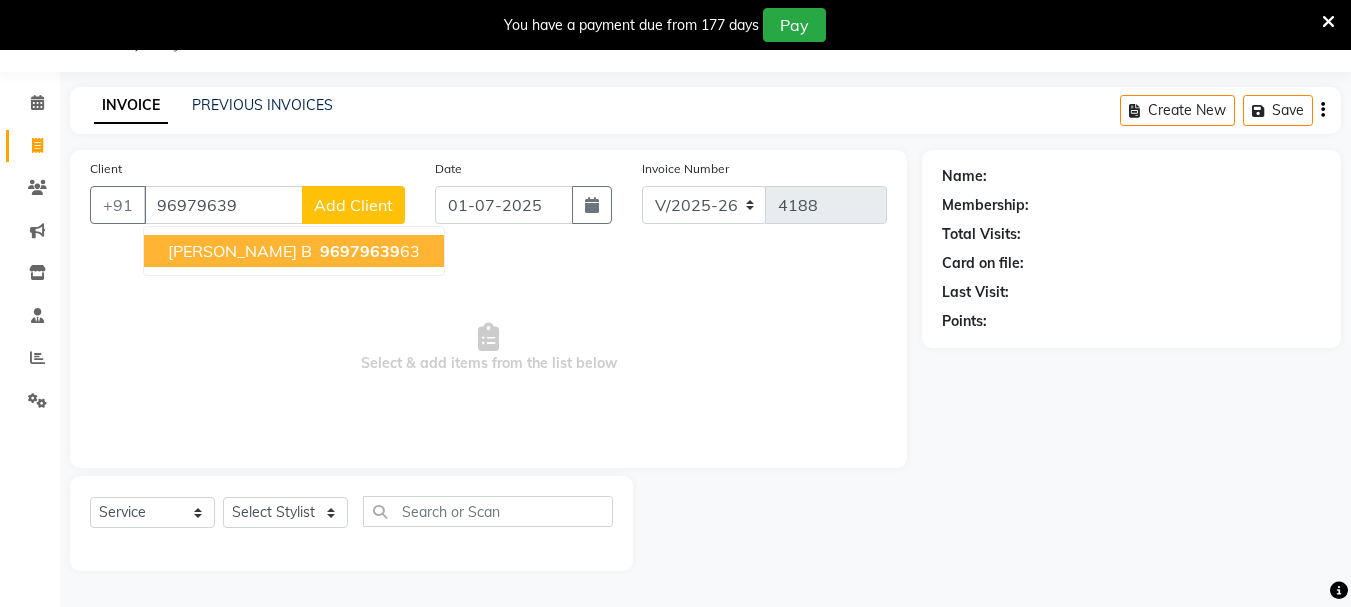 click on "96979639" at bounding box center (360, 251) 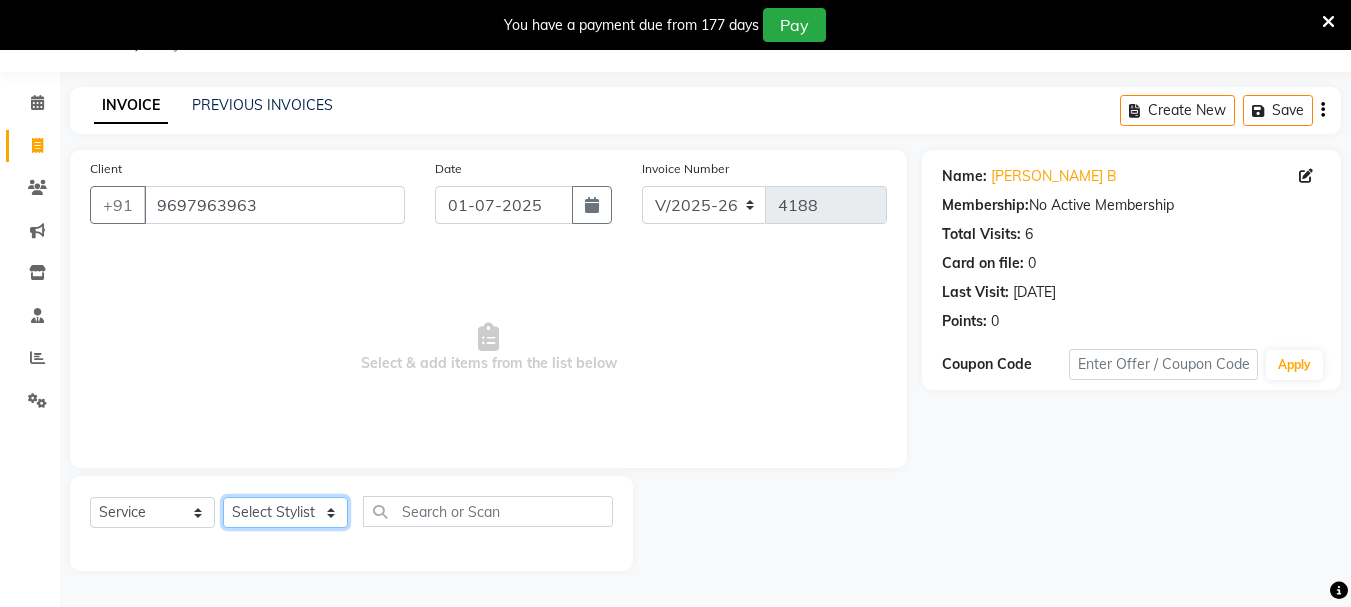 click on "Select Stylist [PERSON_NAME] Vaidyakar kokan  n Mahadev [PERSON_NAME] [PERSON_NAME] [PERSON_NAME]  Prem Mane Rajan Roma Rajput Sai [PERSON_NAME] Shop [PERSON_NAME] [PERSON_NAME] suport staff [PERSON_NAME]  [PERSON_NAME] [PERSON_NAME] [PERSON_NAME]" 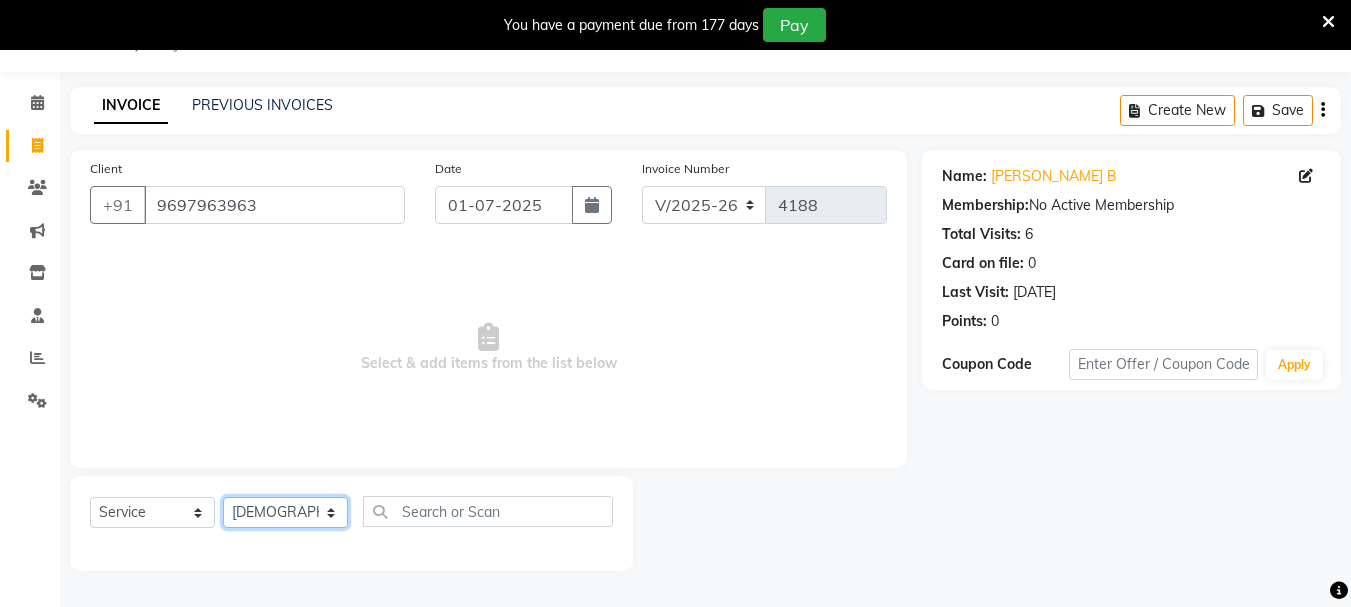 click on "Select Stylist [PERSON_NAME] Vaidyakar kokan  n Mahadev [PERSON_NAME] [PERSON_NAME] [PERSON_NAME]  Prem Mane Rajan Roma Rajput Sai [PERSON_NAME] Shop [PERSON_NAME] [PERSON_NAME] suport staff [PERSON_NAME]  [PERSON_NAME] [PERSON_NAME] [PERSON_NAME]" 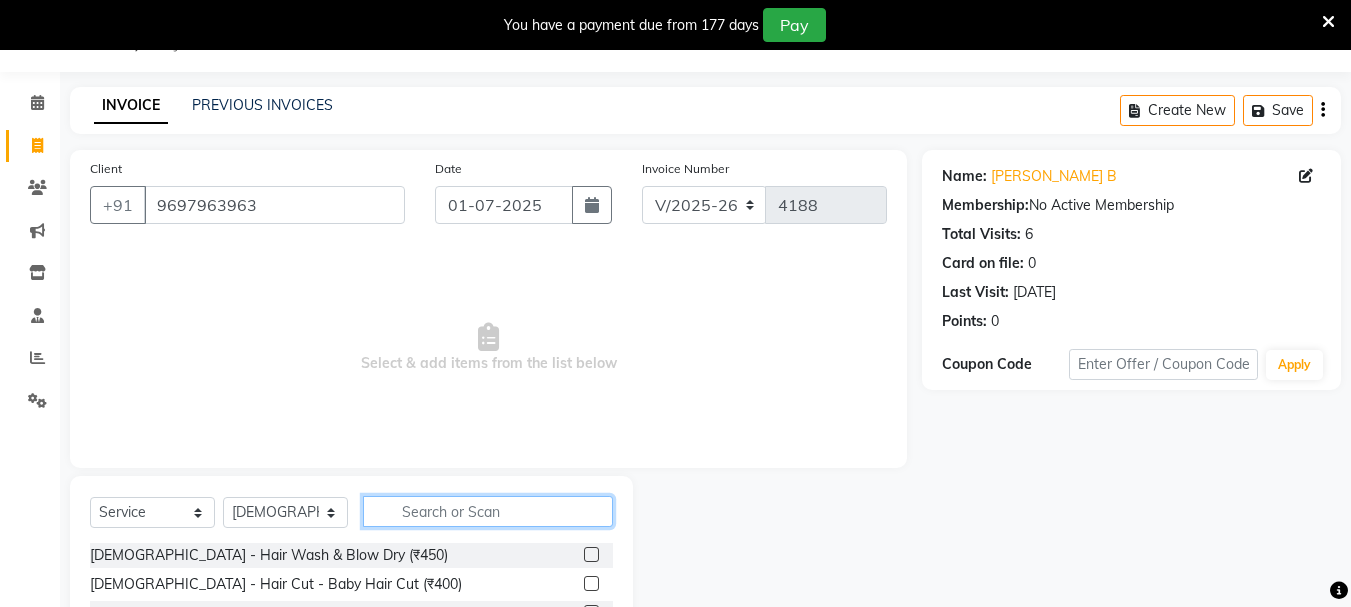 click 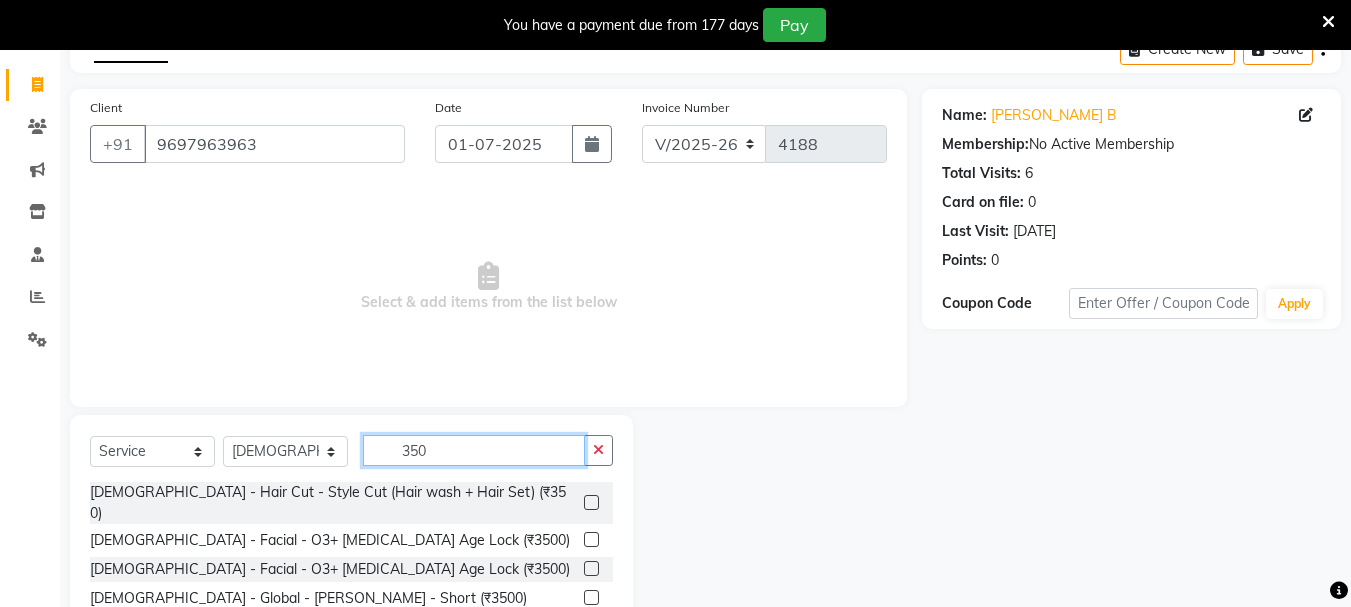 scroll, scrollTop: 244, scrollLeft: 0, axis: vertical 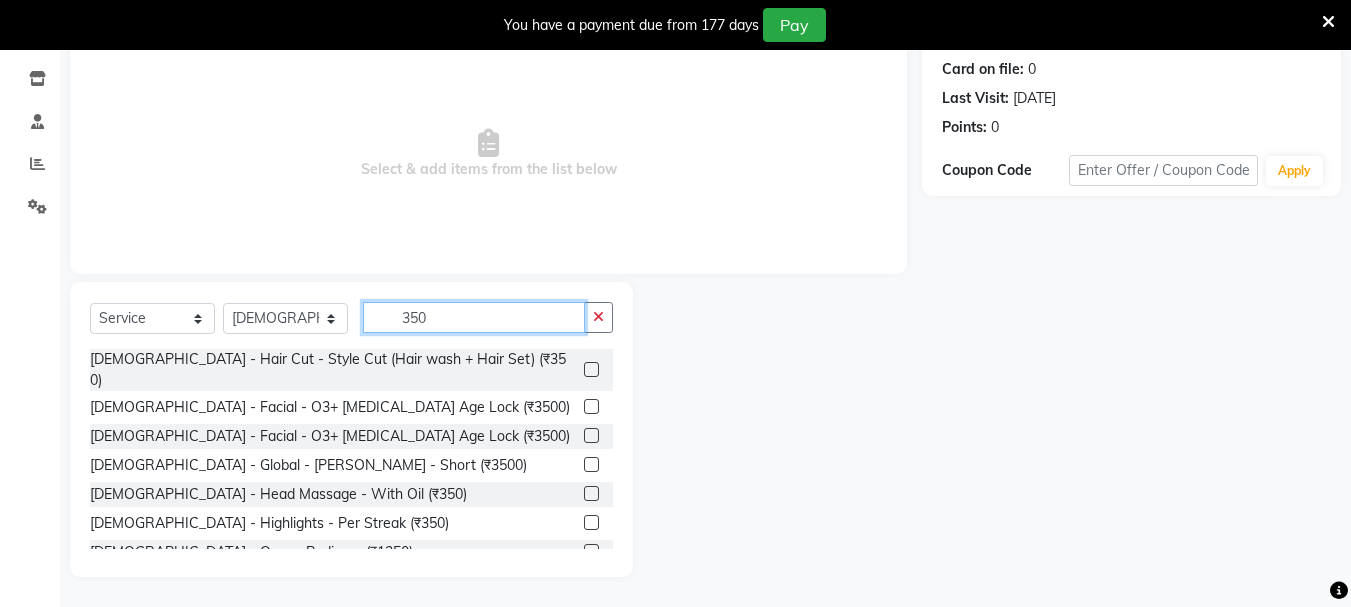 click on "350" 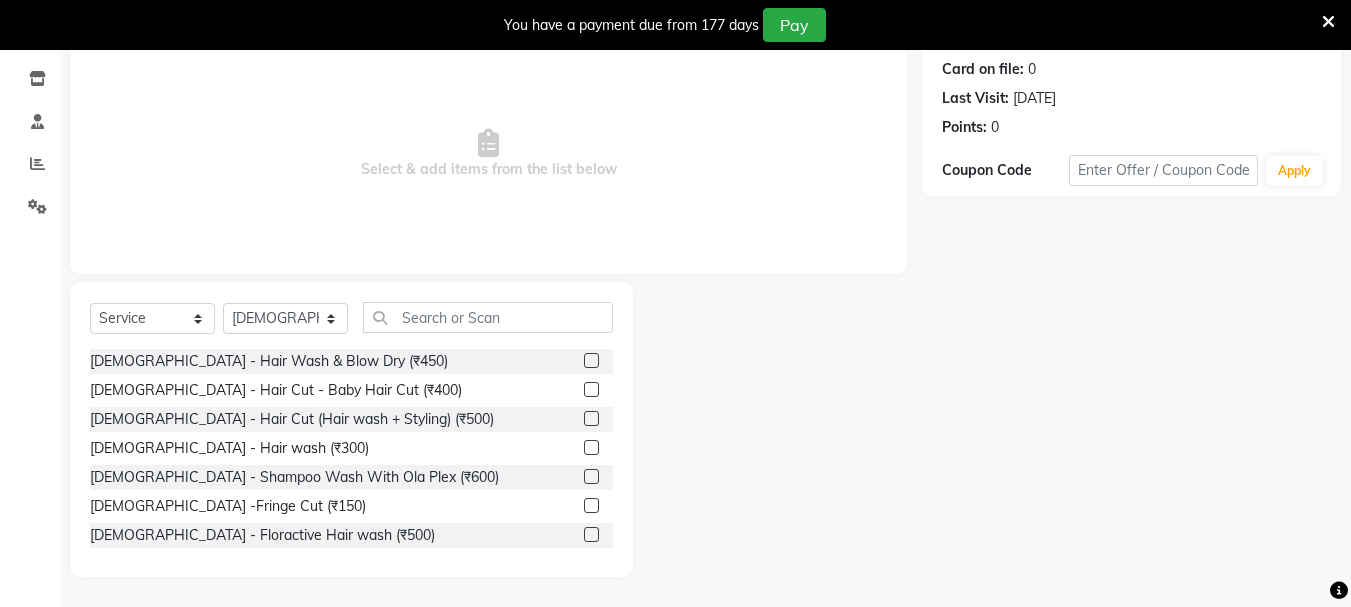 click 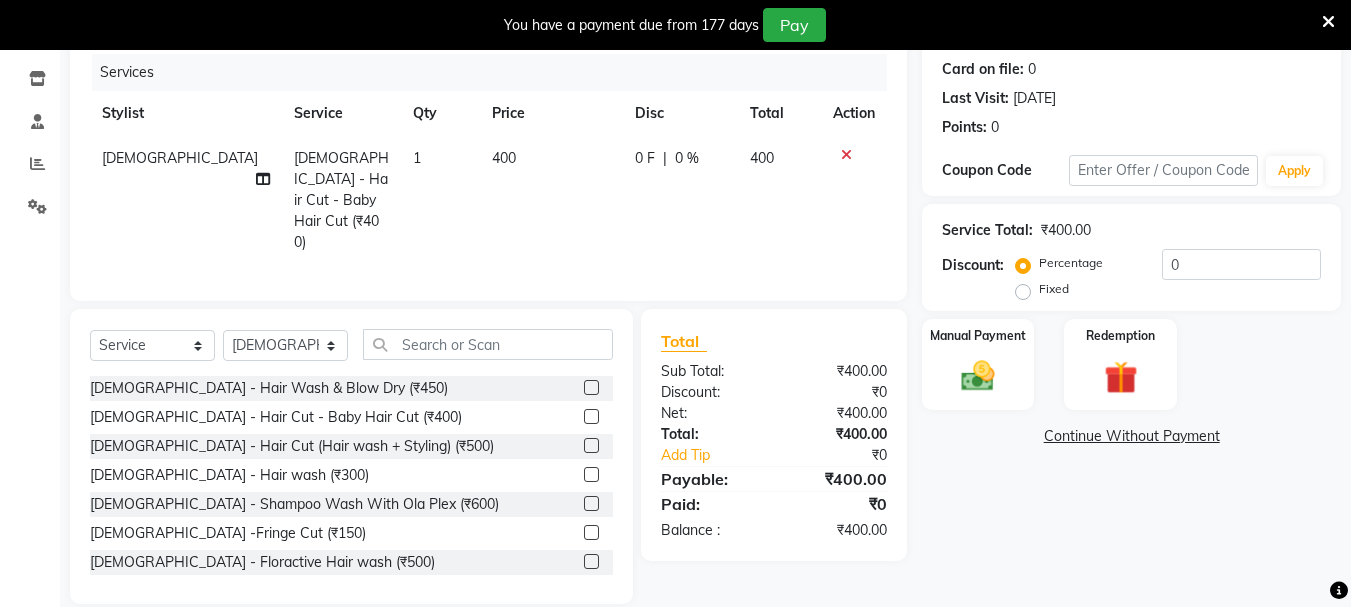 click on "400" 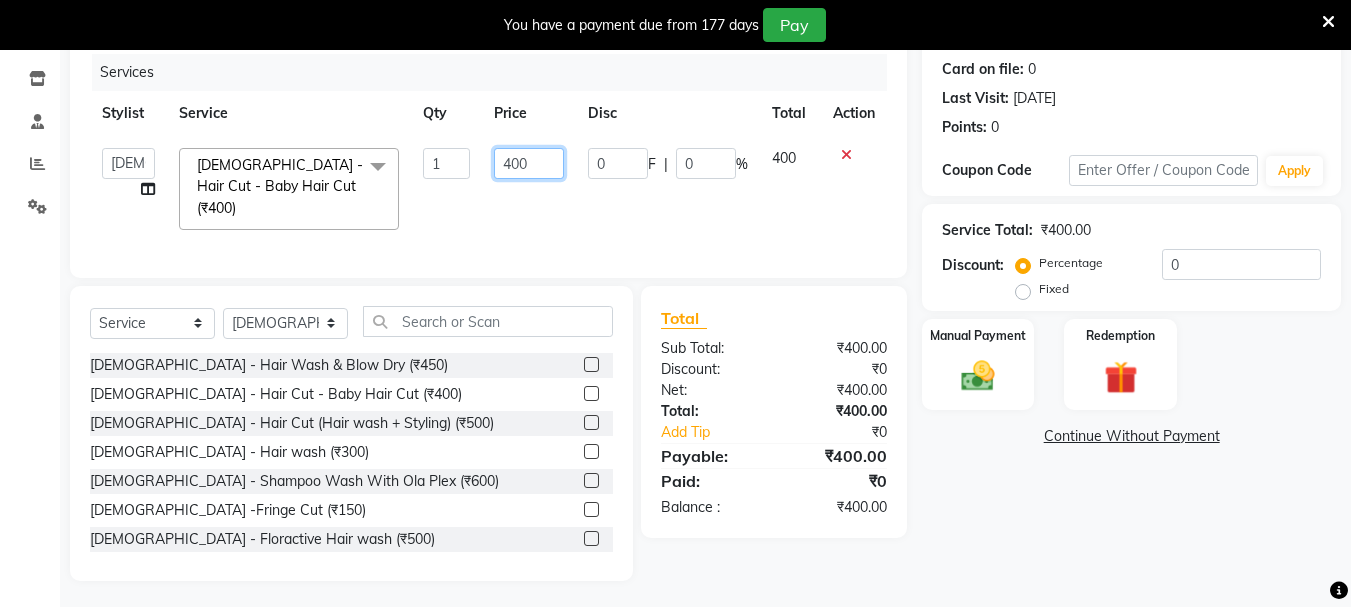 click on "400" 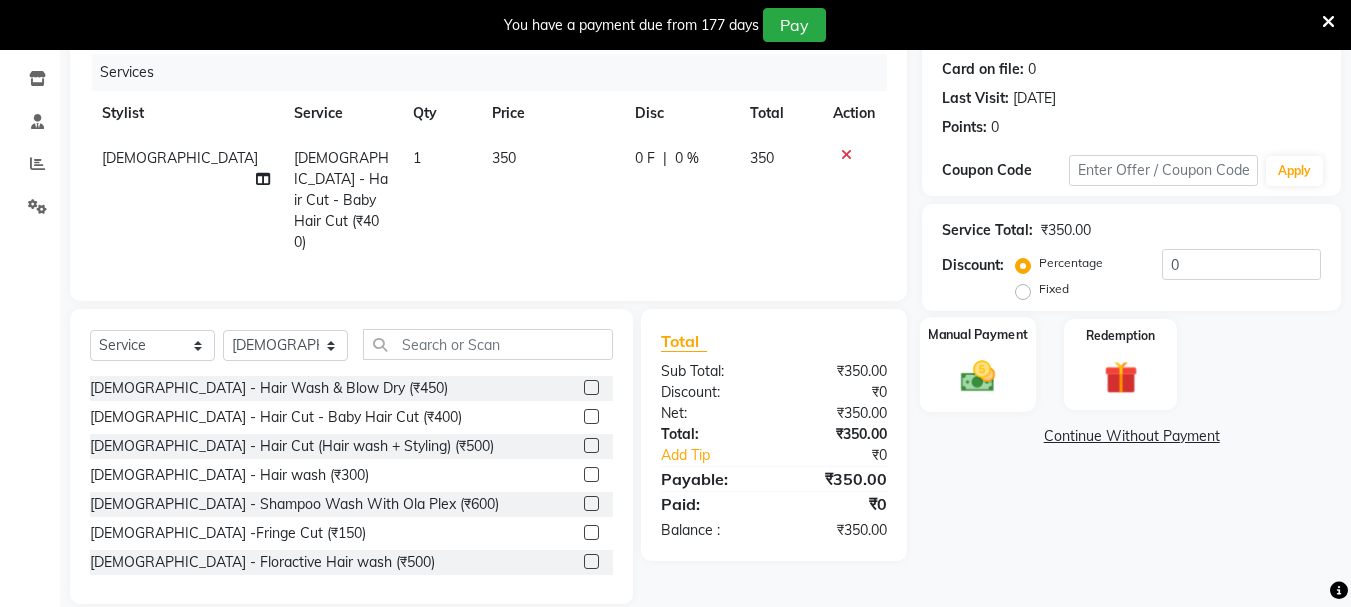 click 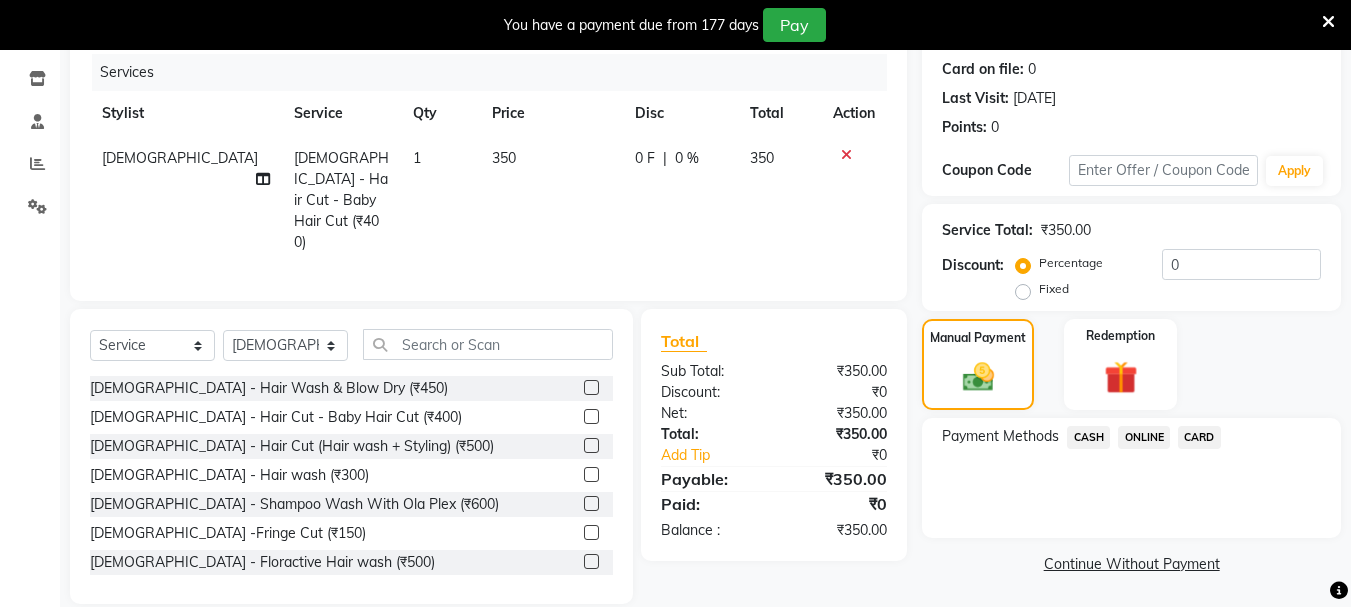 click on "ONLINE" 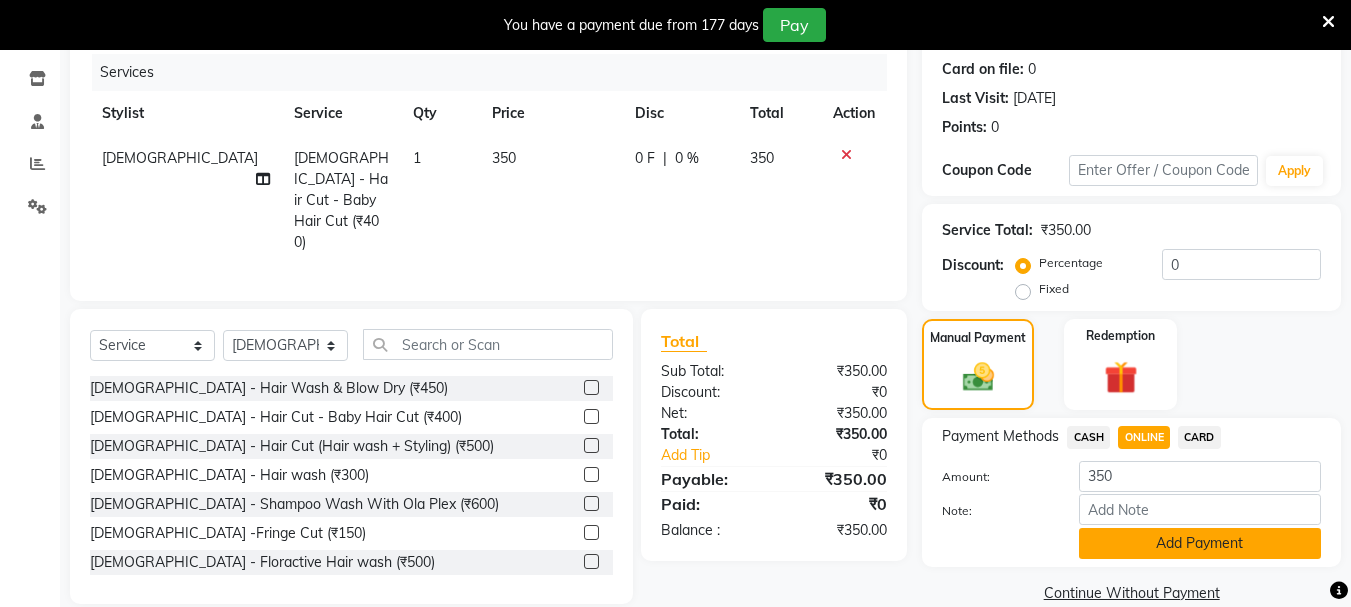 click on "Add Payment" 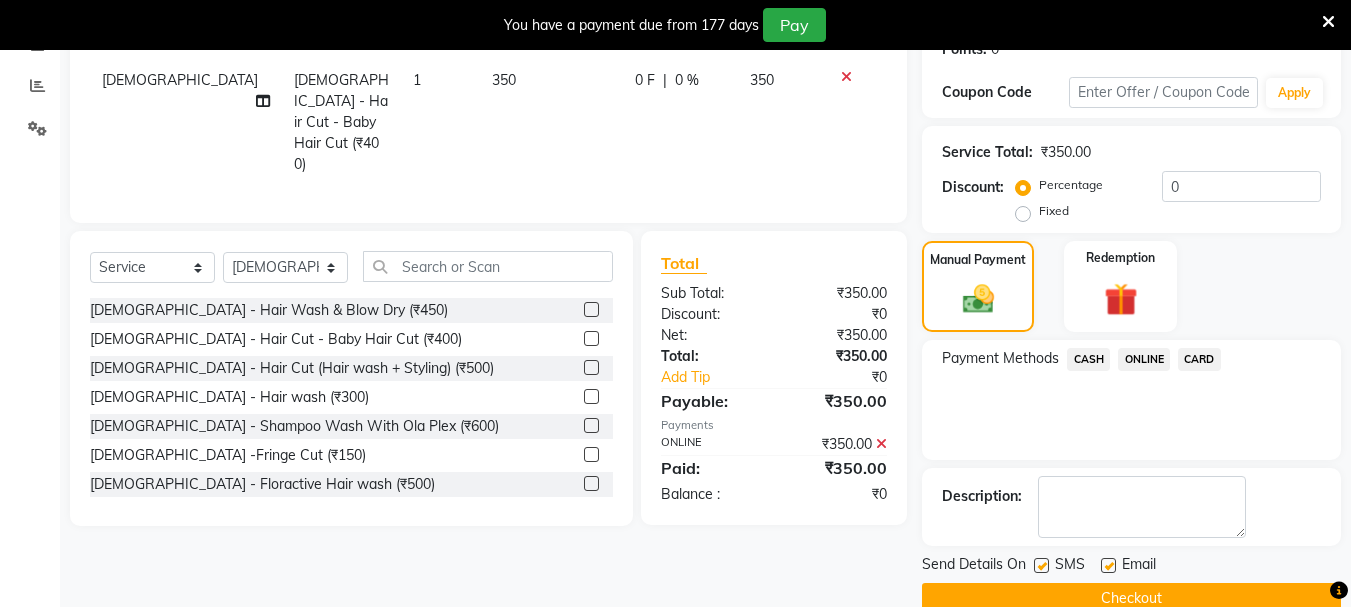 scroll, scrollTop: 359, scrollLeft: 0, axis: vertical 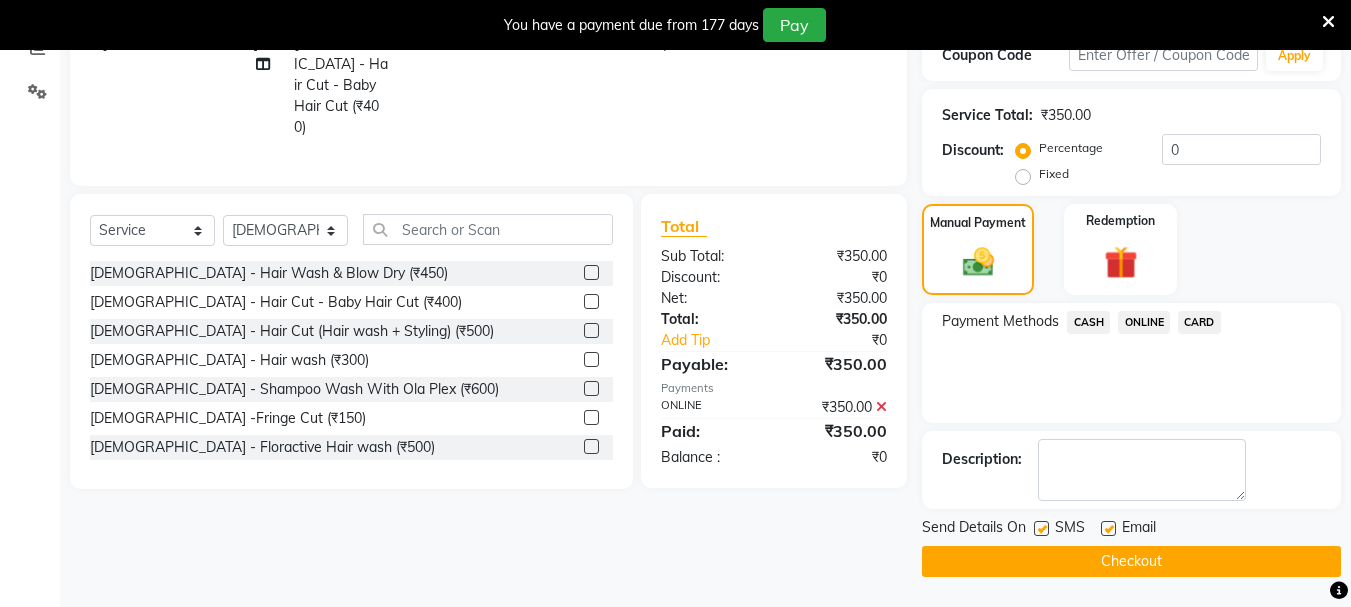 click on "Checkout" 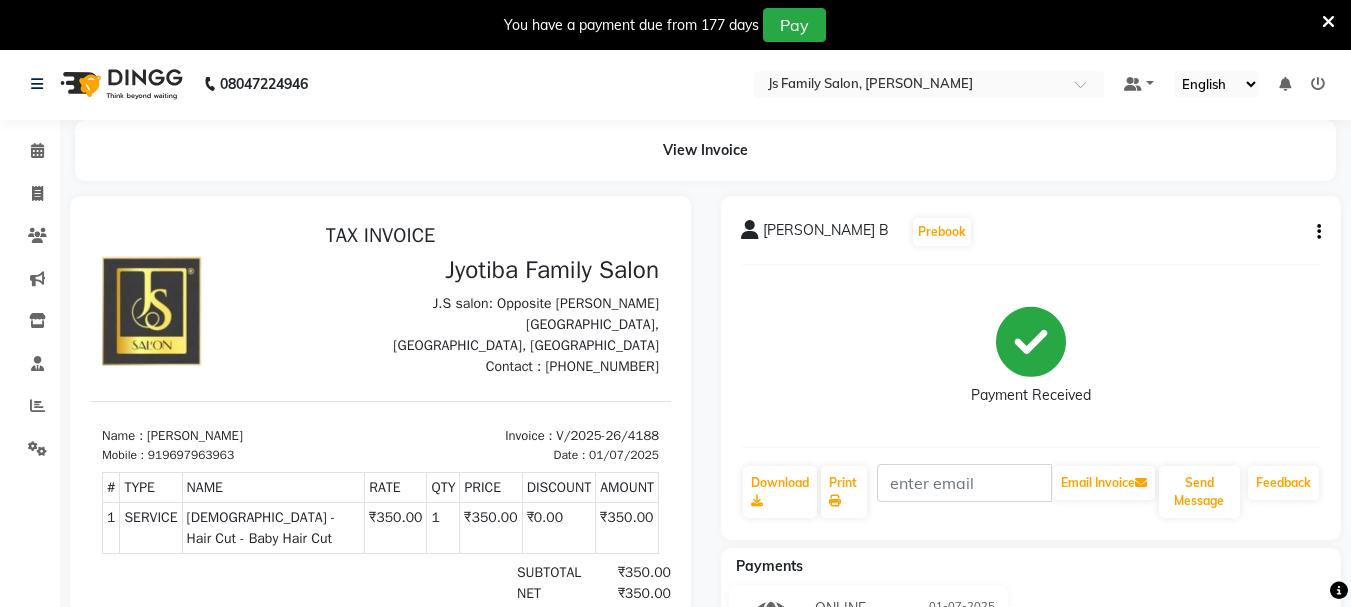 scroll, scrollTop: 0, scrollLeft: 0, axis: both 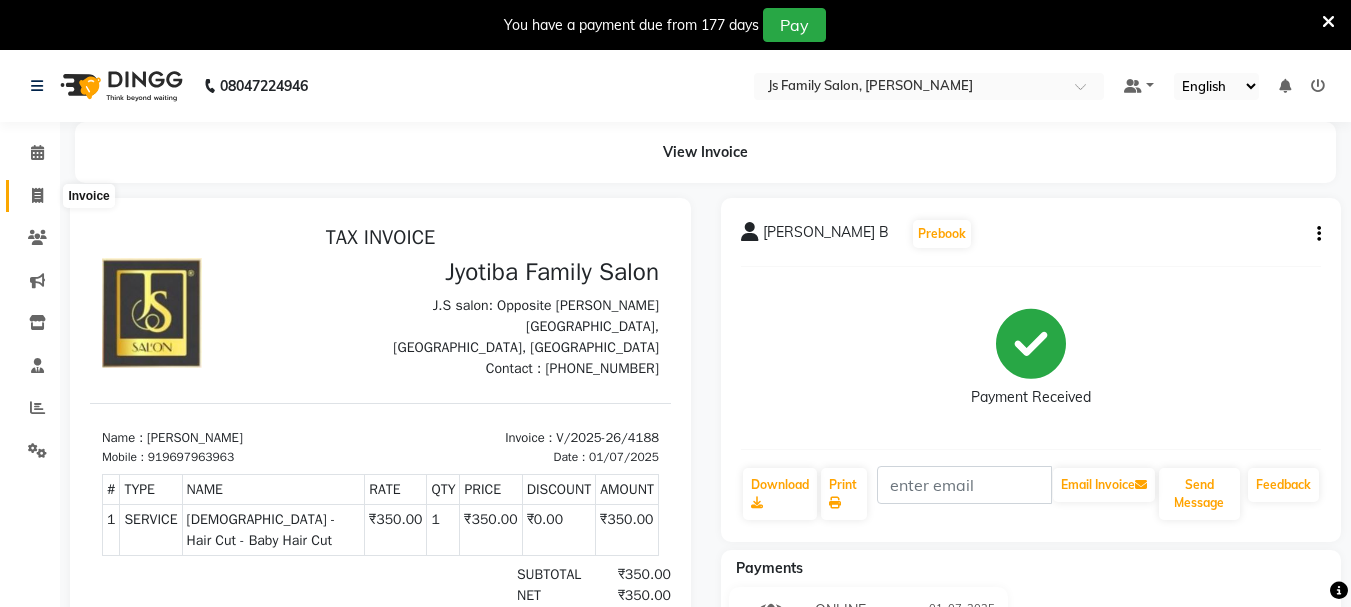 click 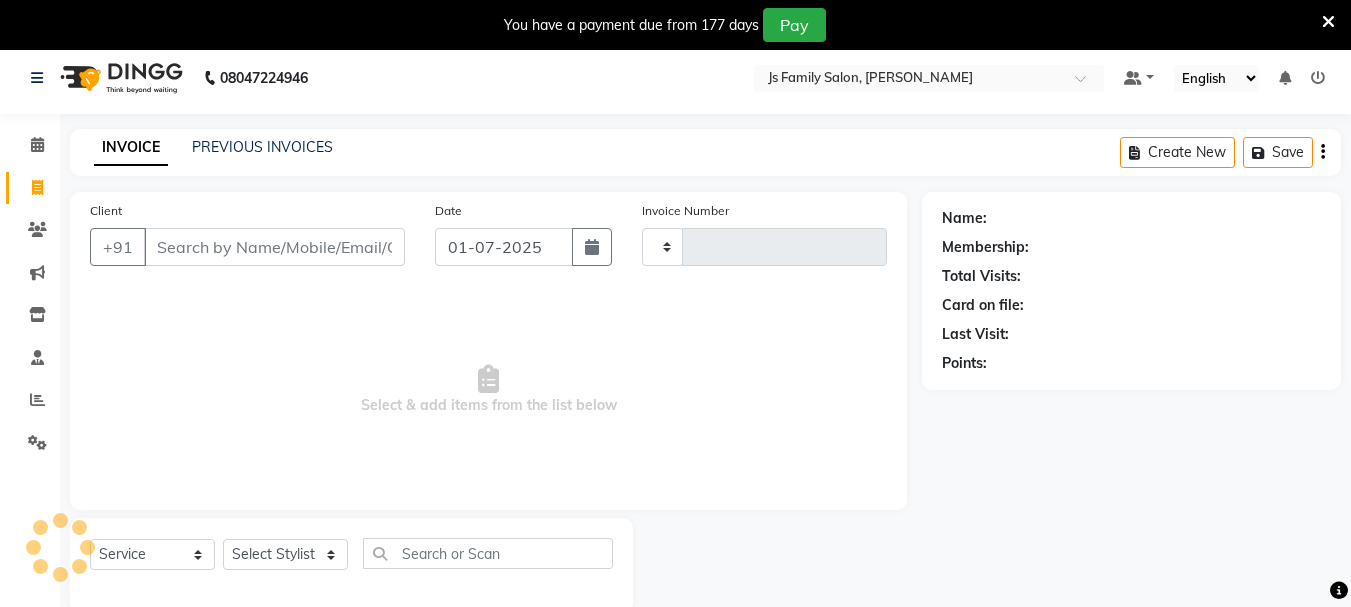 scroll, scrollTop: 50, scrollLeft: 0, axis: vertical 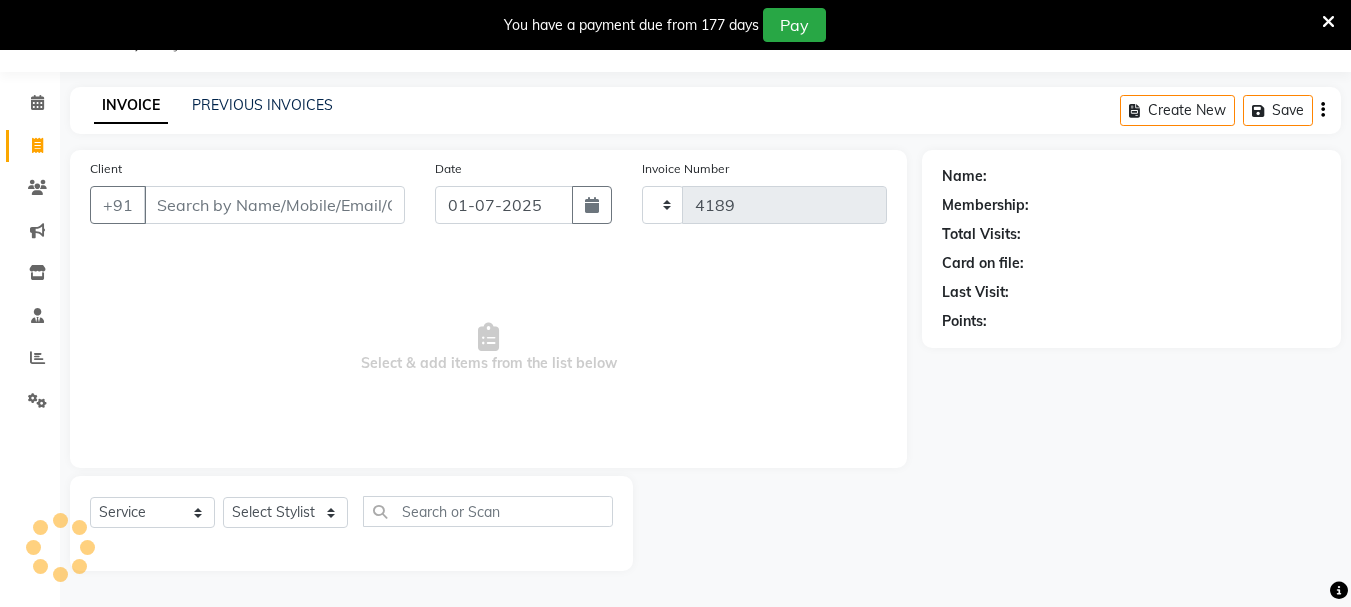 click on "Client" at bounding box center (274, 205) 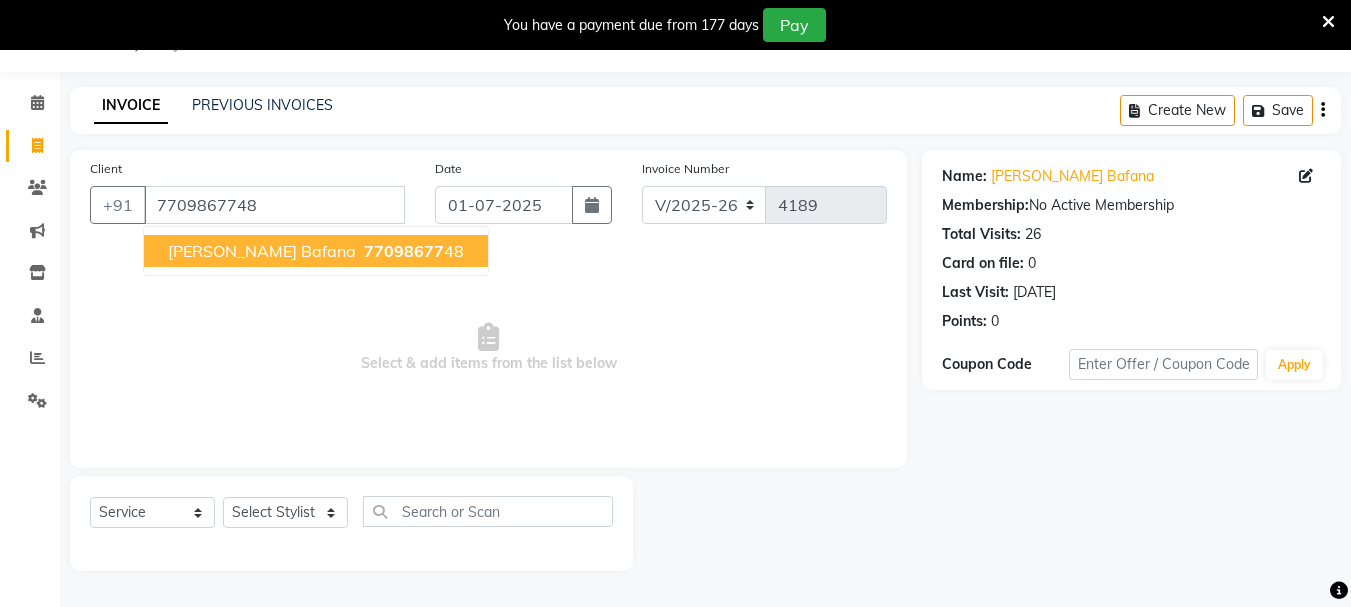 click on "77098677" at bounding box center (404, 251) 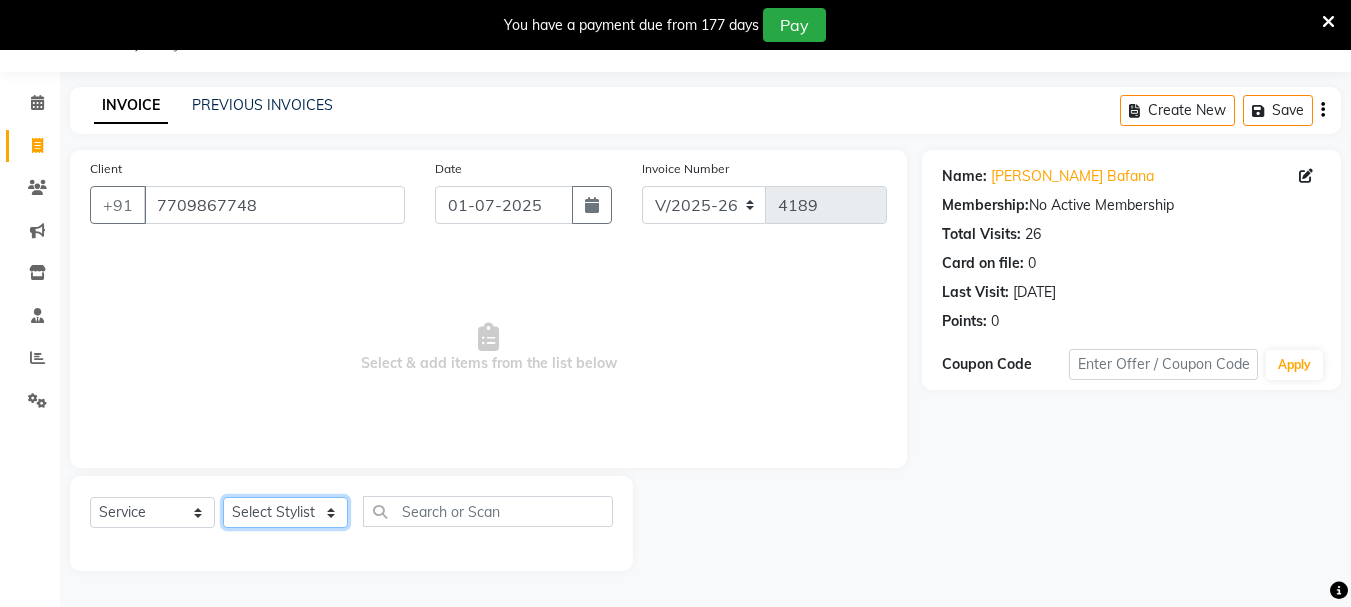 click on "Select Stylist [PERSON_NAME] Vaidyakar kokan  n Mahadev [PERSON_NAME] [PERSON_NAME] [PERSON_NAME]  Prem Mane Rajan Roma Rajput Sai [PERSON_NAME] Shop [PERSON_NAME] [PERSON_NAME] suport staff [PERSON_NAME]  [PERSON_NAME] [PERSON_NAME] [PERSON_NAME]" 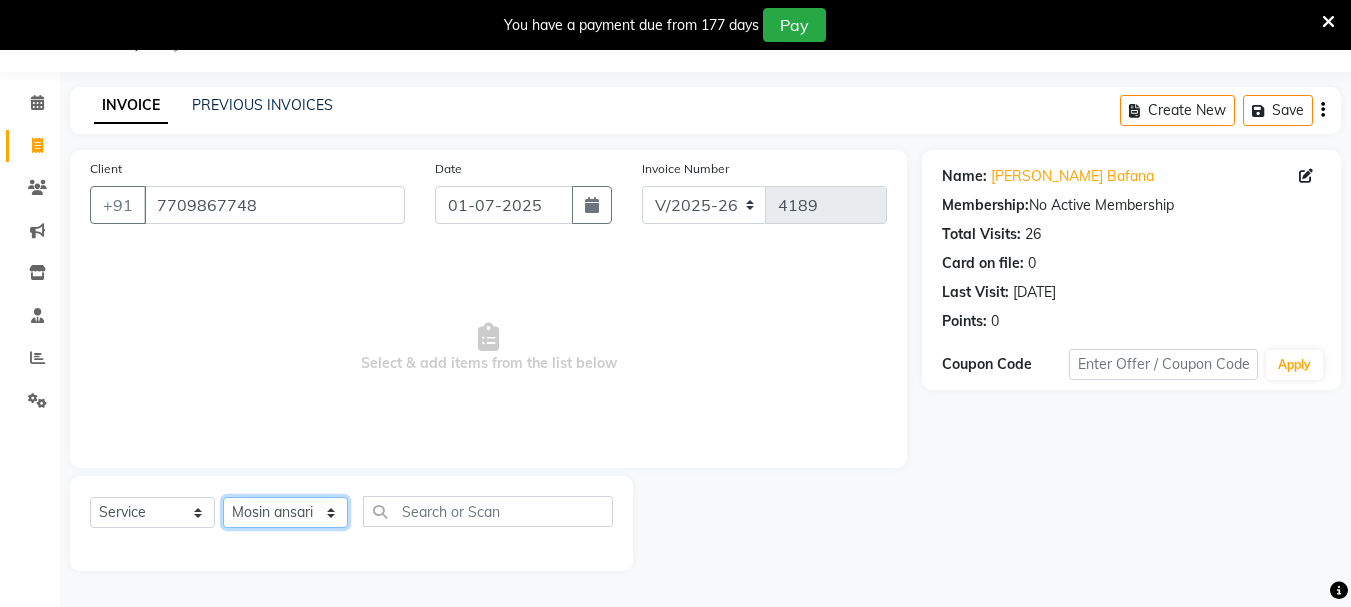 click on "Select Stylist [PERSON_NAME] Vaidyakar kokan  n Mahadev [PERSON_NAME] [PERSON_NAME] [PERSON_NAME]  Prem Mane Rajan Roma Rajput Sai [PERSON_NAME] Shop [PERSON_NAME] [PERSON_NAME] suport staff [PERSON_NAME]  [PERSON_NAME] [PERSON_NAME] [PERSON_NAME]" 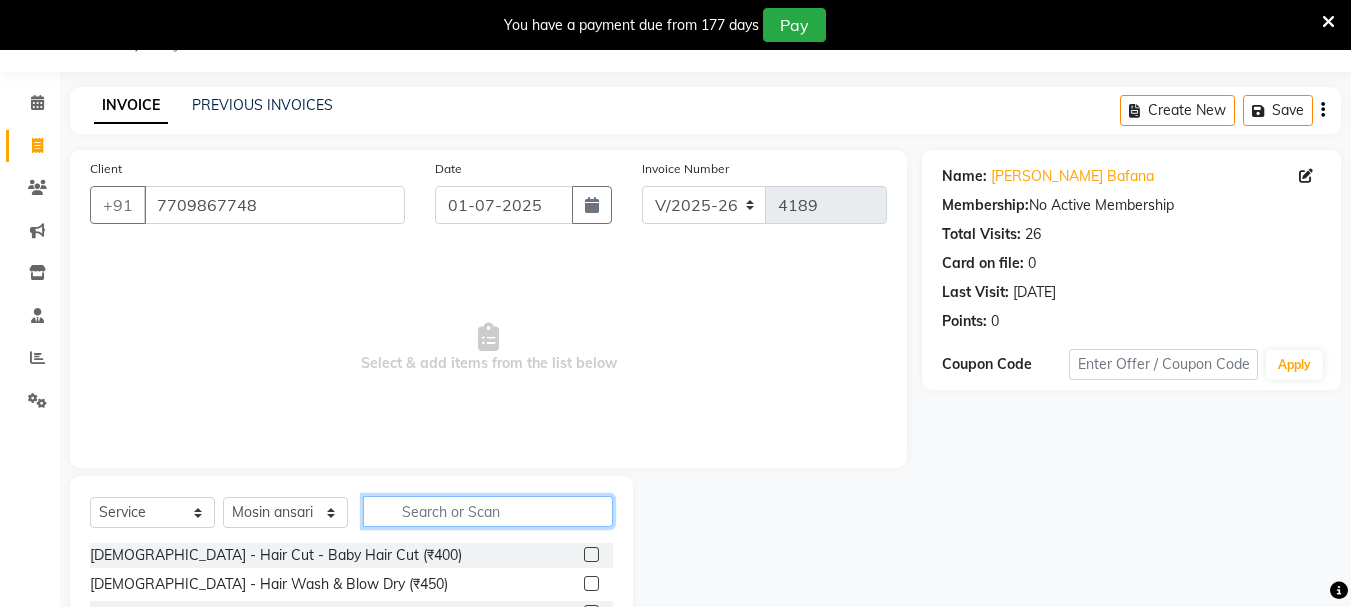 click 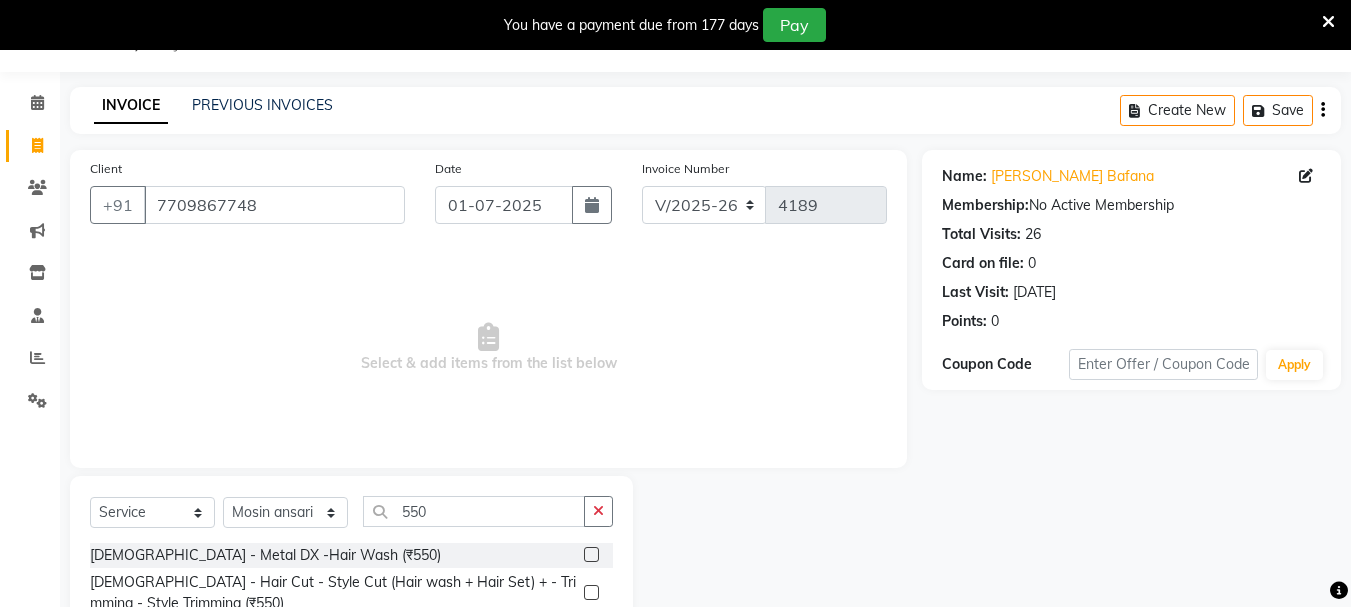 click 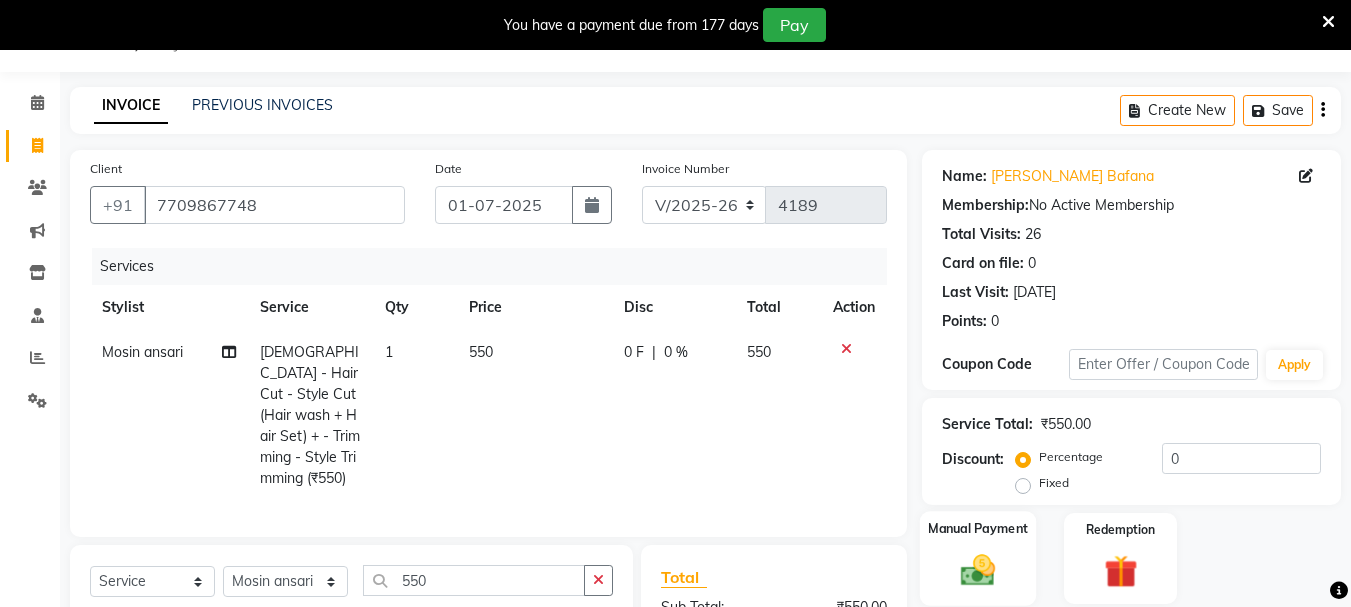 click 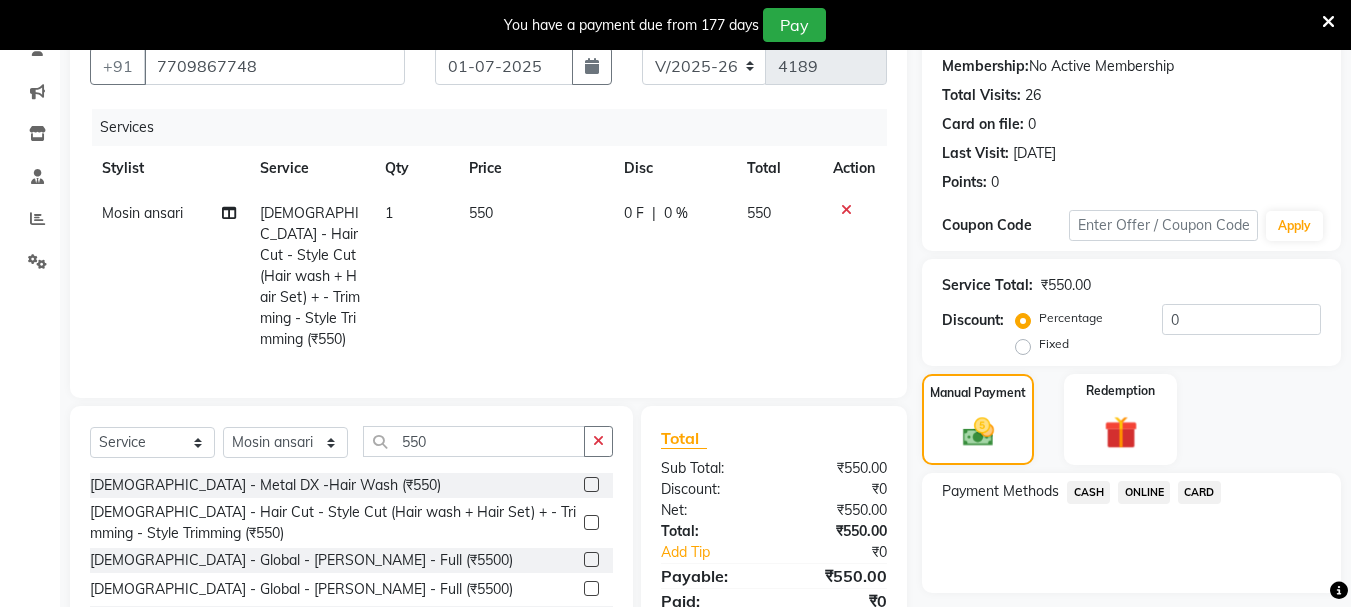 scroll, scrollTop: 269, scrollLeft: 0, axis: vertical 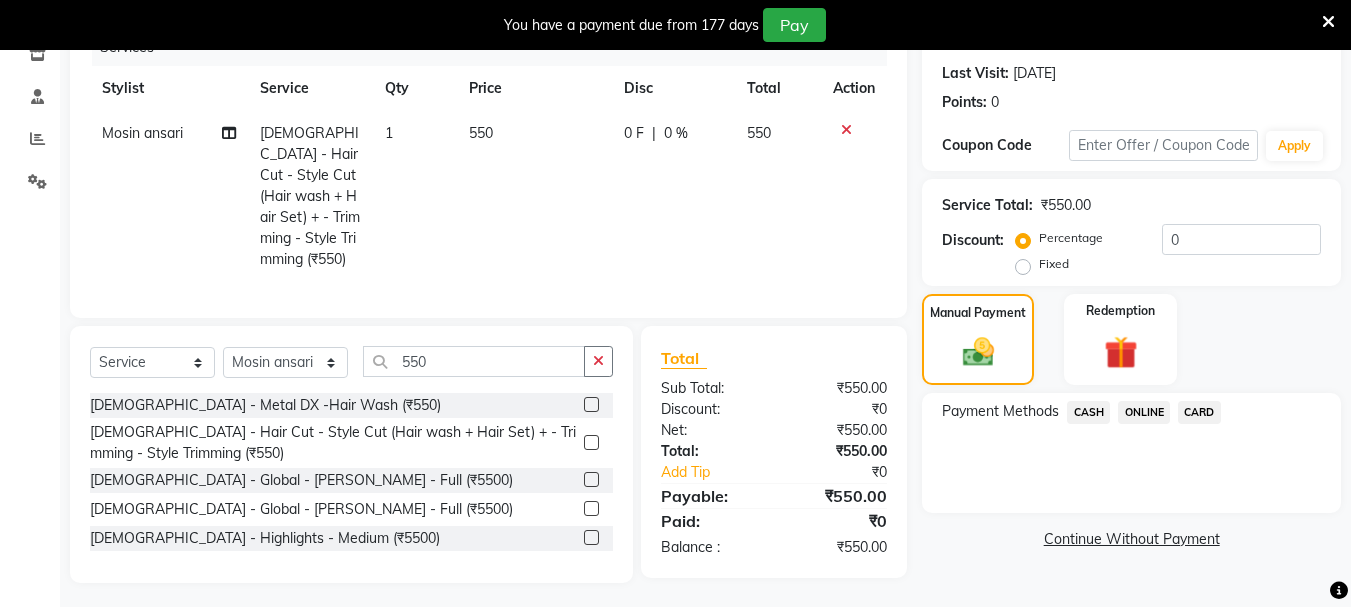 click on "CASH" 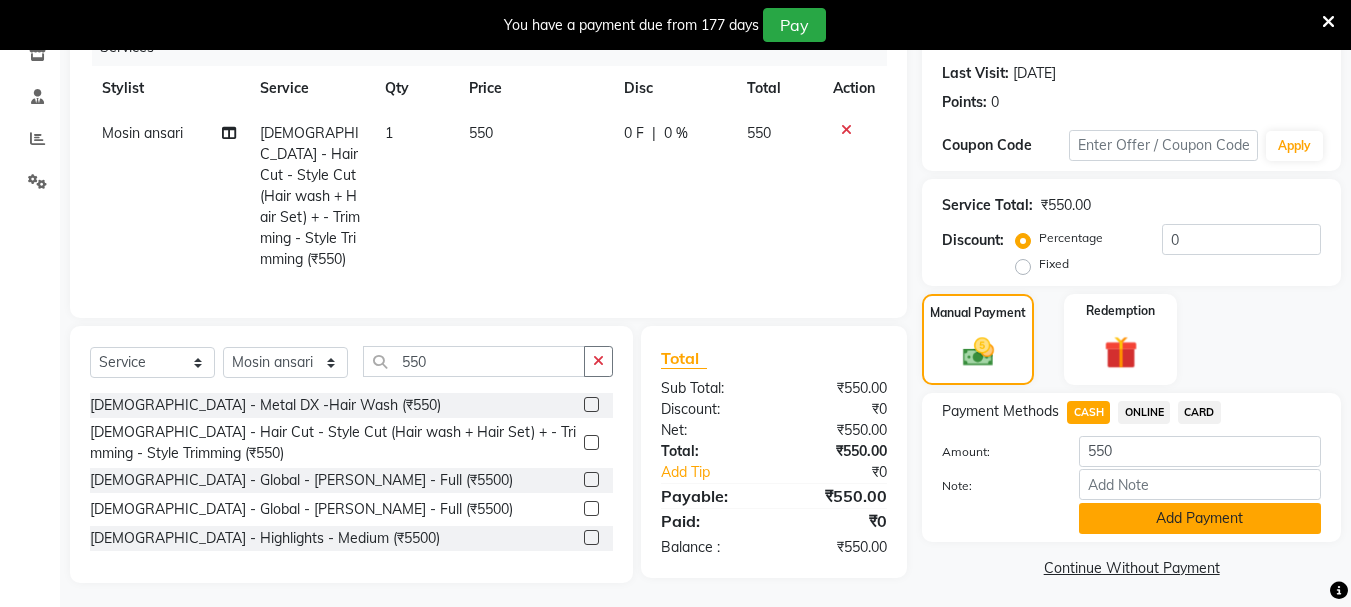 click on "Add Payment" 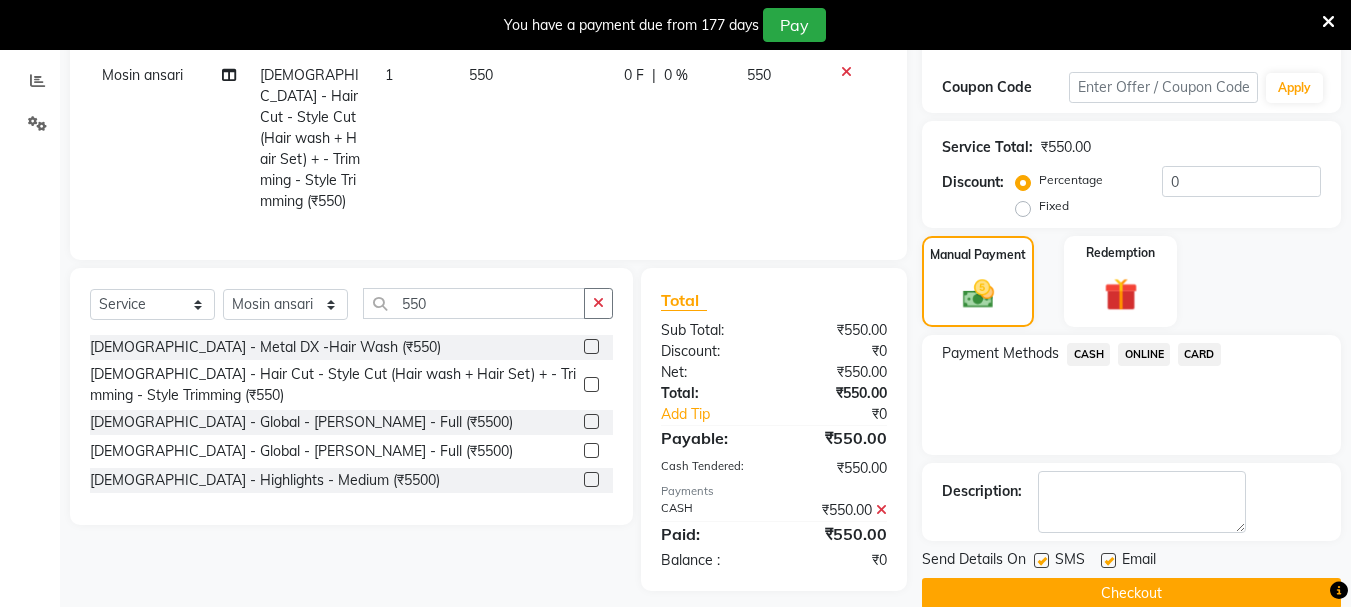 scroll, scrollTop: 359, scrollLeft: 0, axis: vertical 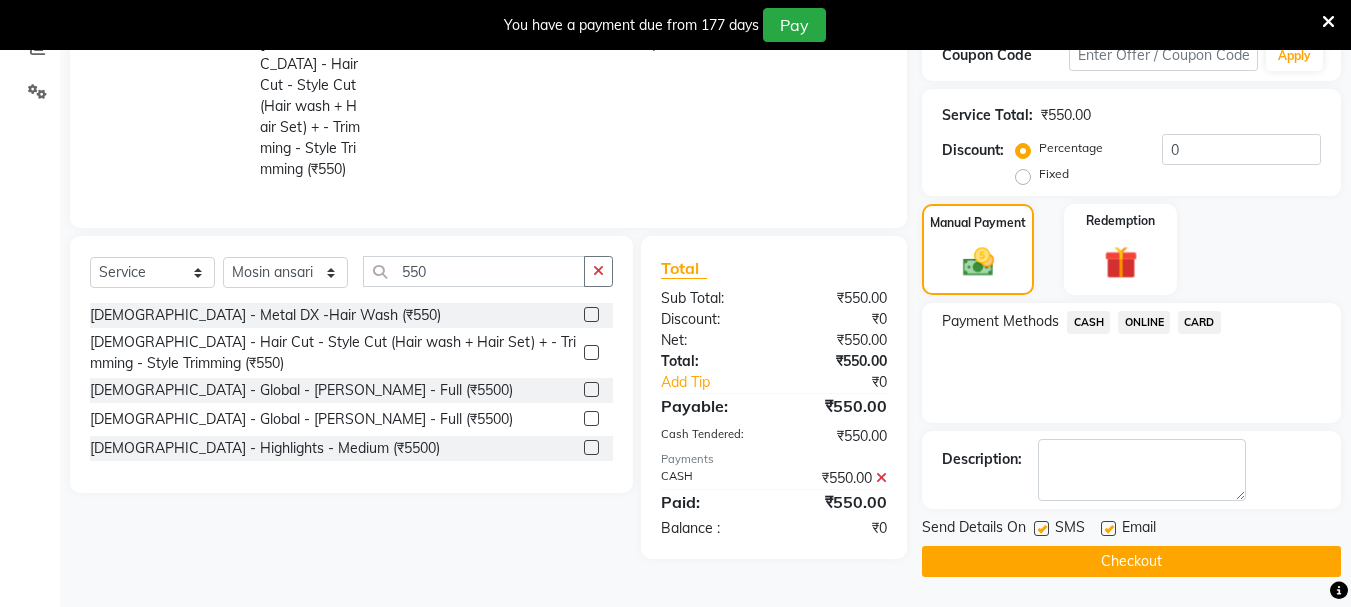 click on "Checkout" 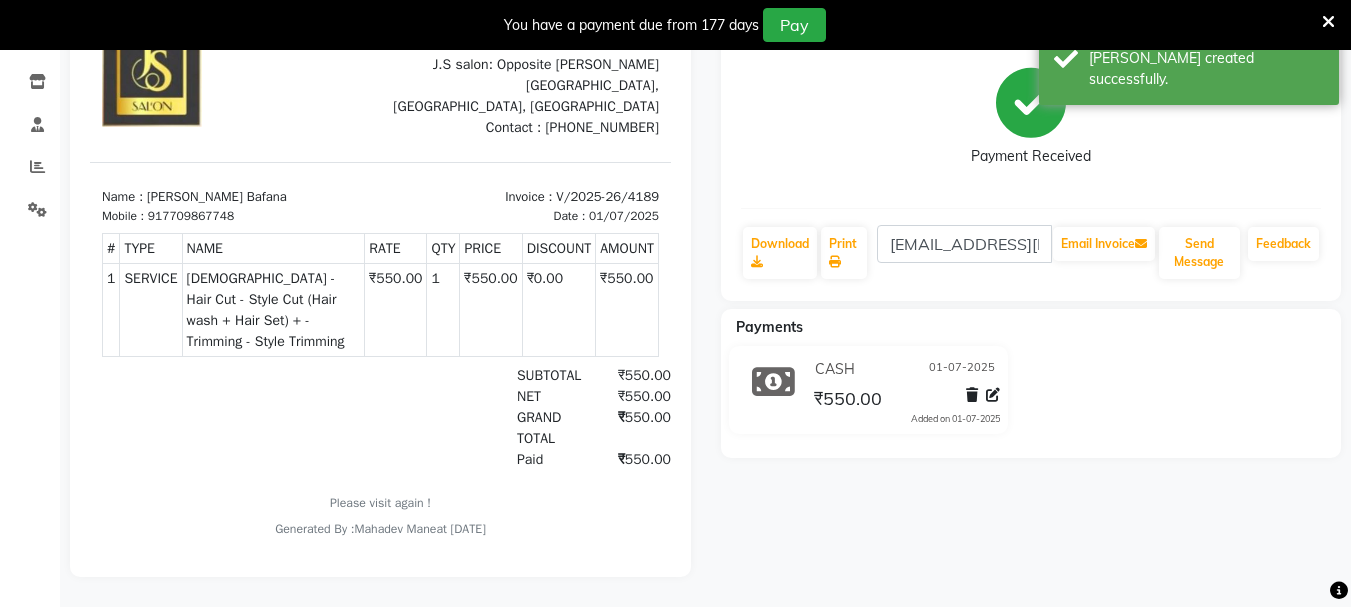 scroll, scrollTop: 0, scrollLeft: 0, axis: both 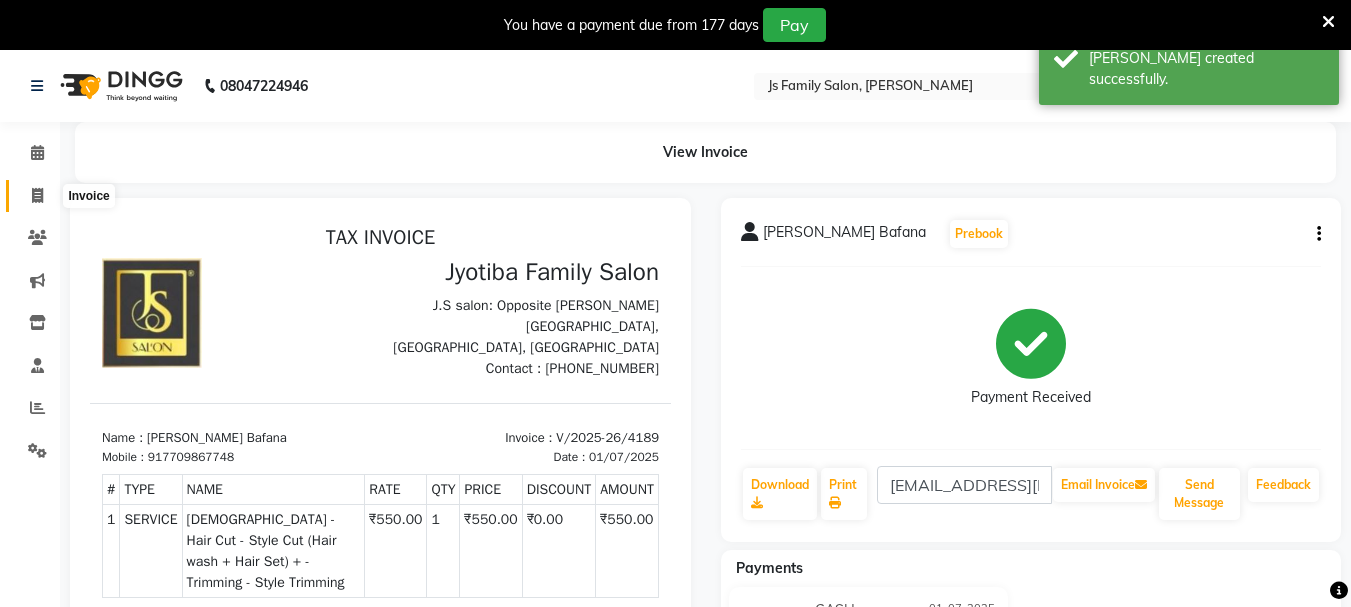 click 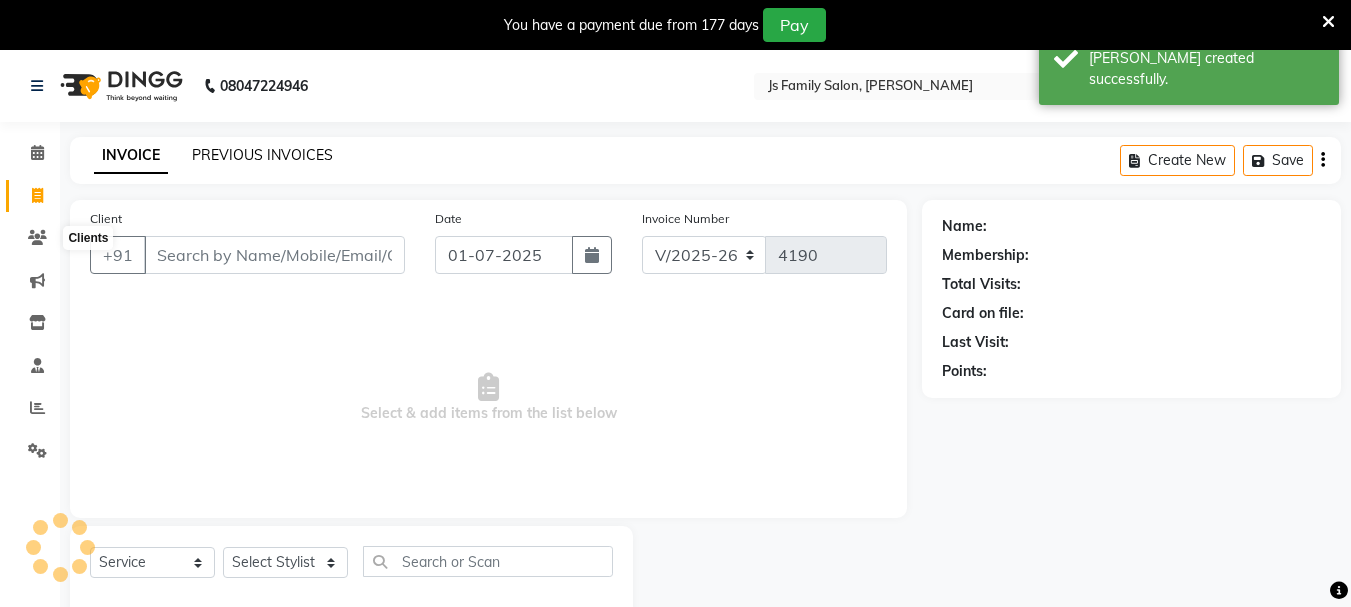 scroll, scrollTop: 50, scrollLeft: 0, axis: vertical 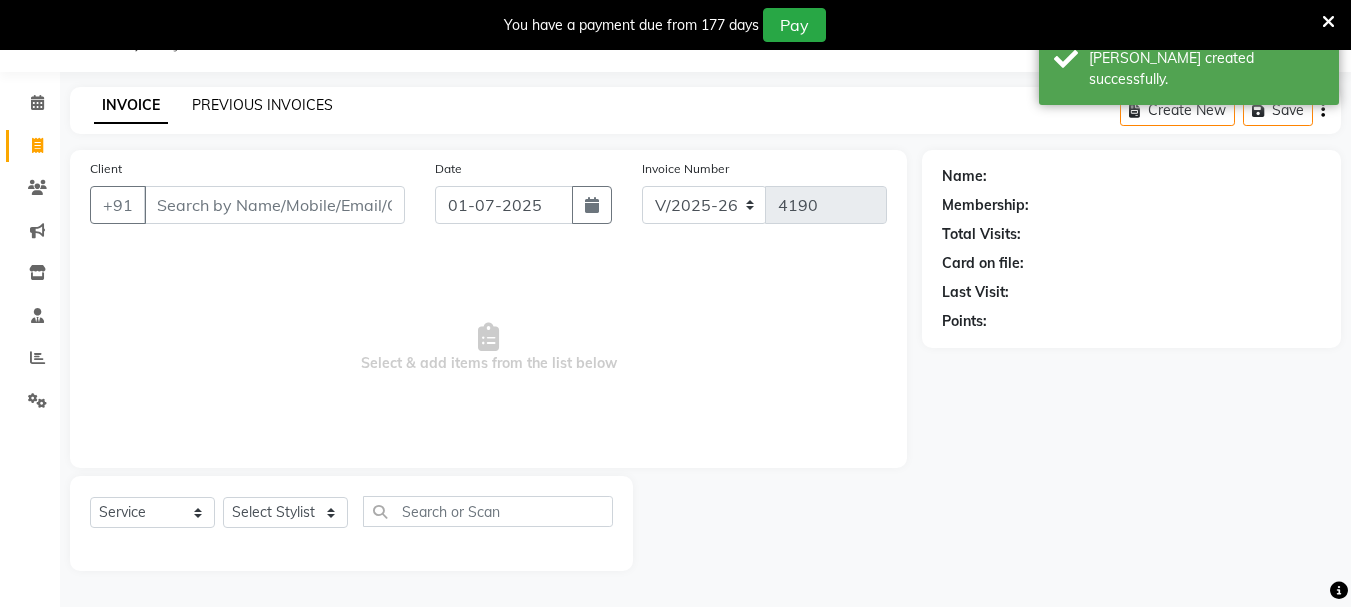 click on "PREVIOUS INVOICES" 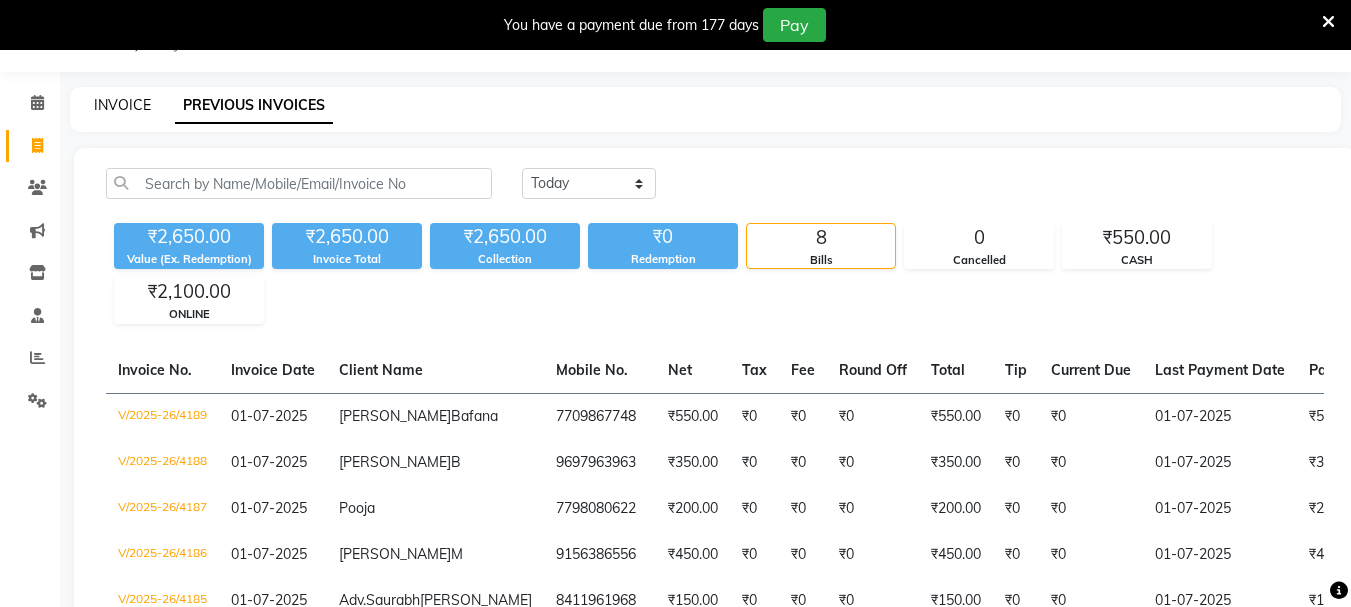 click on "INVOICE" 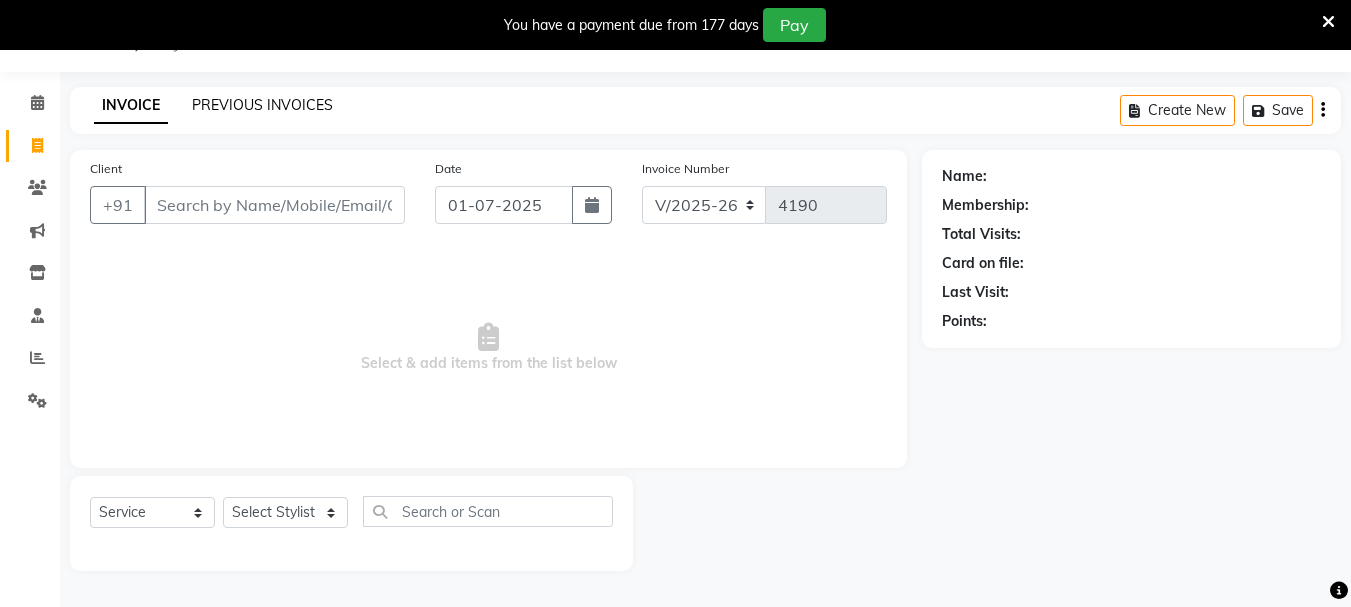 click on "PREVIOUS INVOICES" 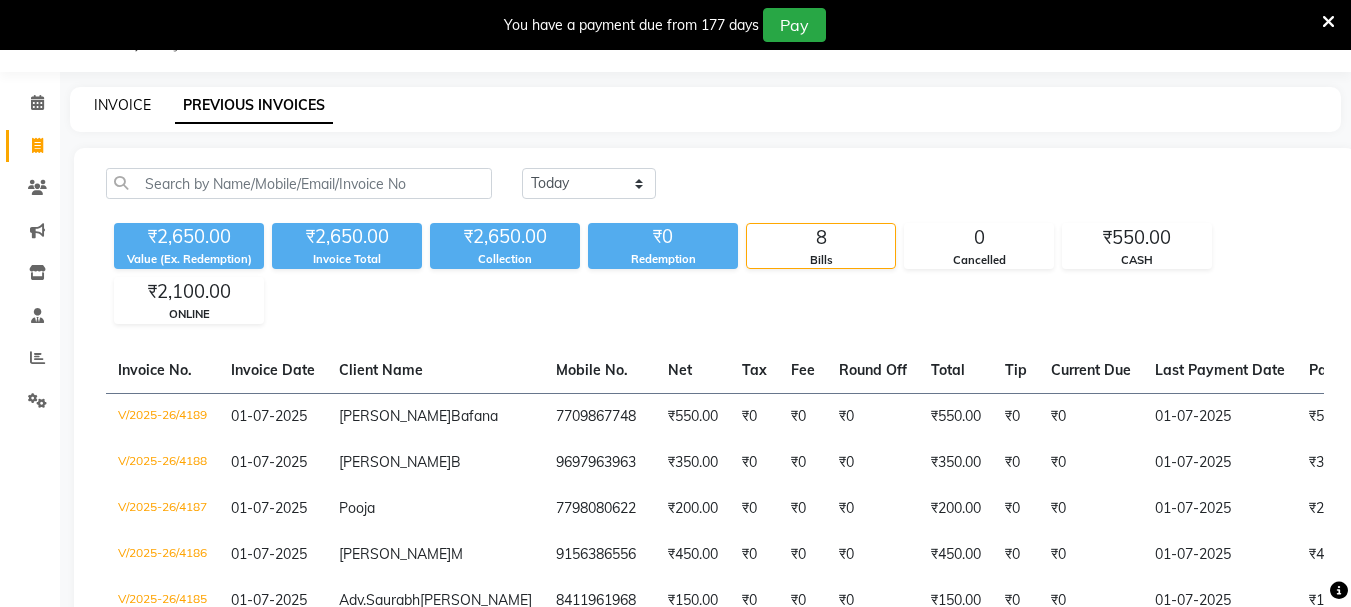 click on "INVOICE" 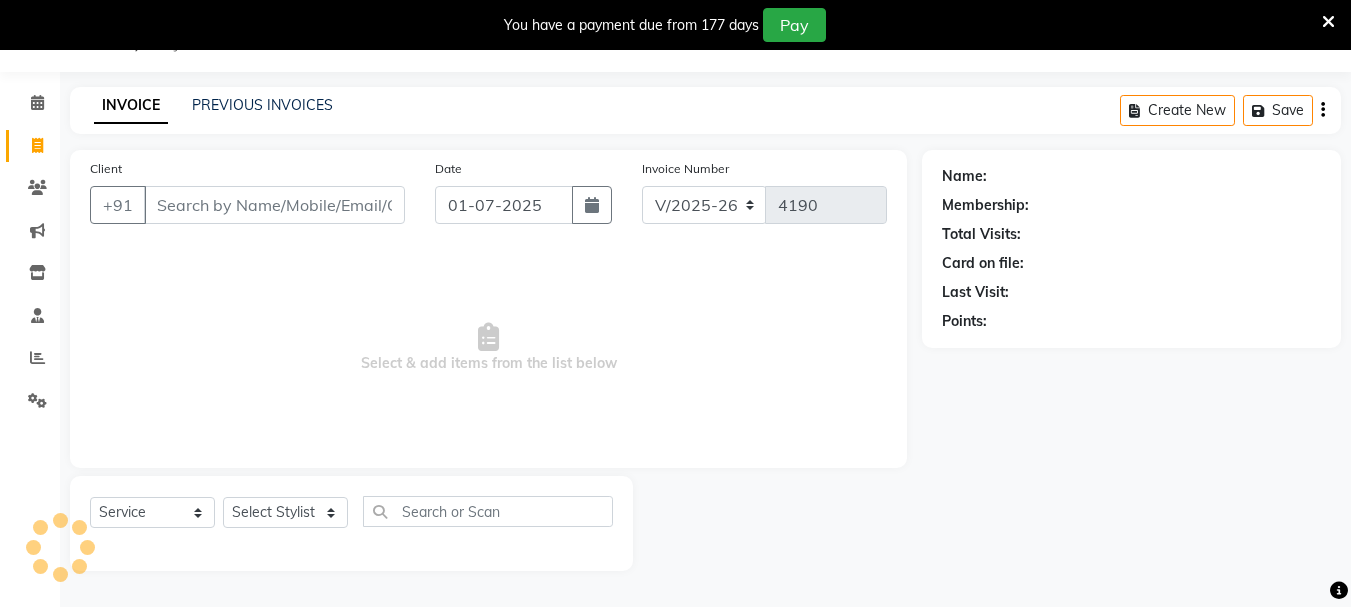 click on "Client" at bounding box center (274, 205) 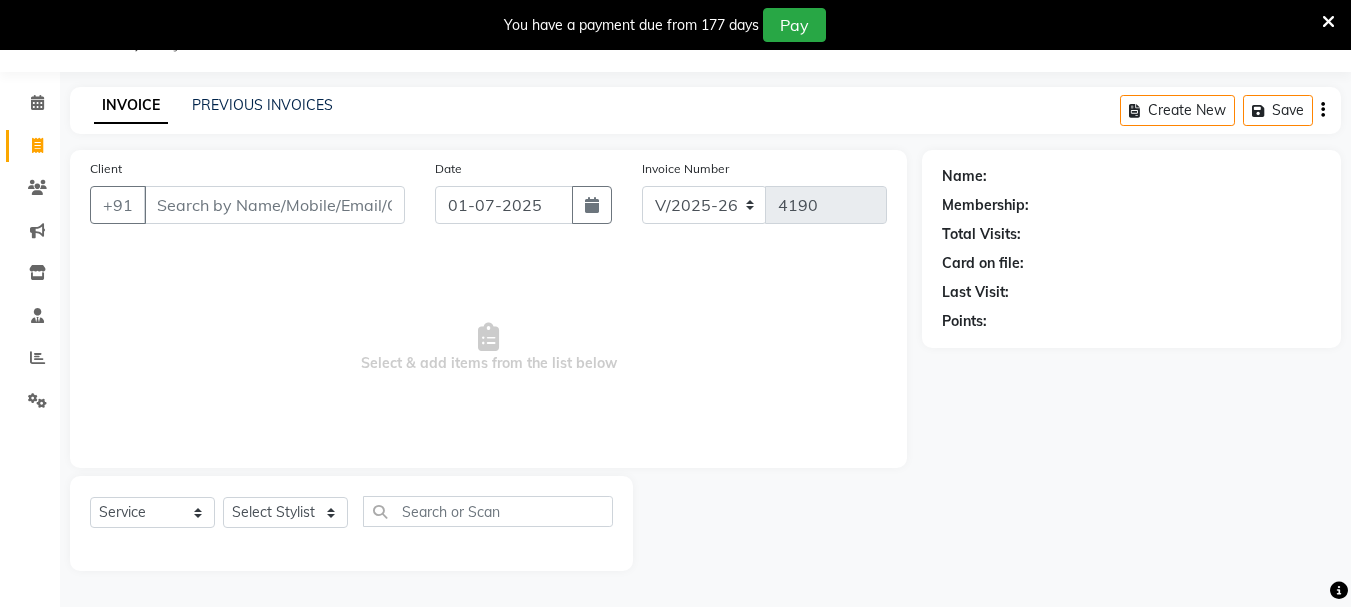 click on "Name: Membership: Total Visits: Card on file: Last Visit:  Points:" 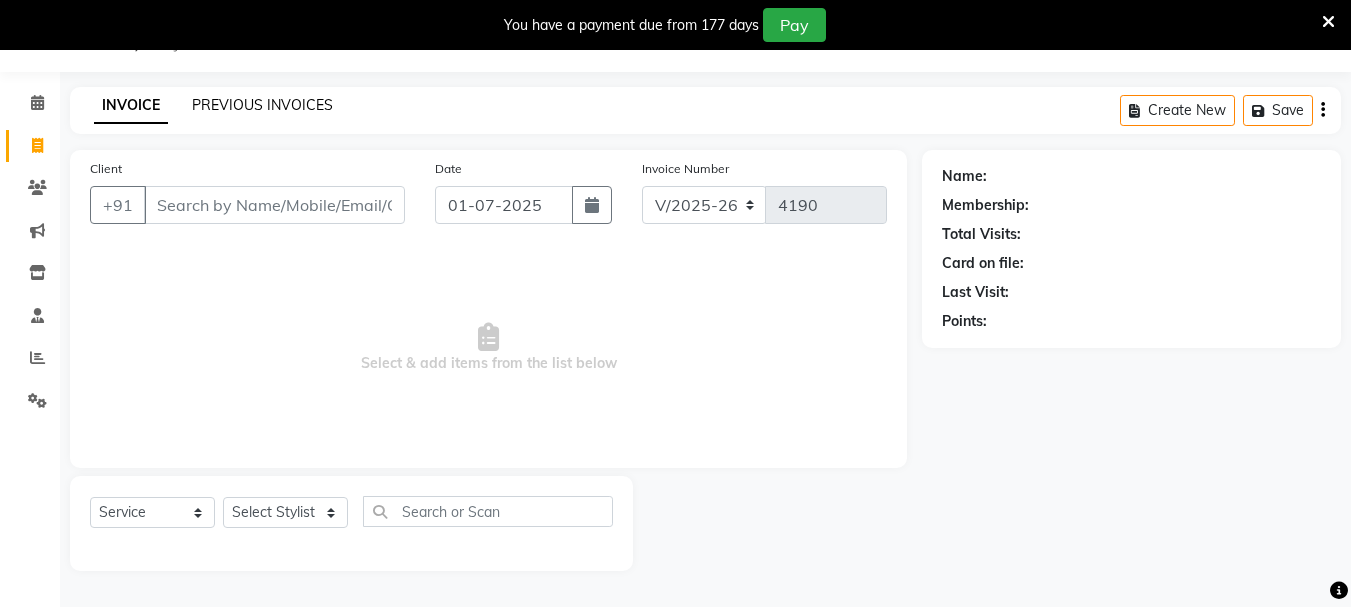 click on "PREVIOUS INVOICES" 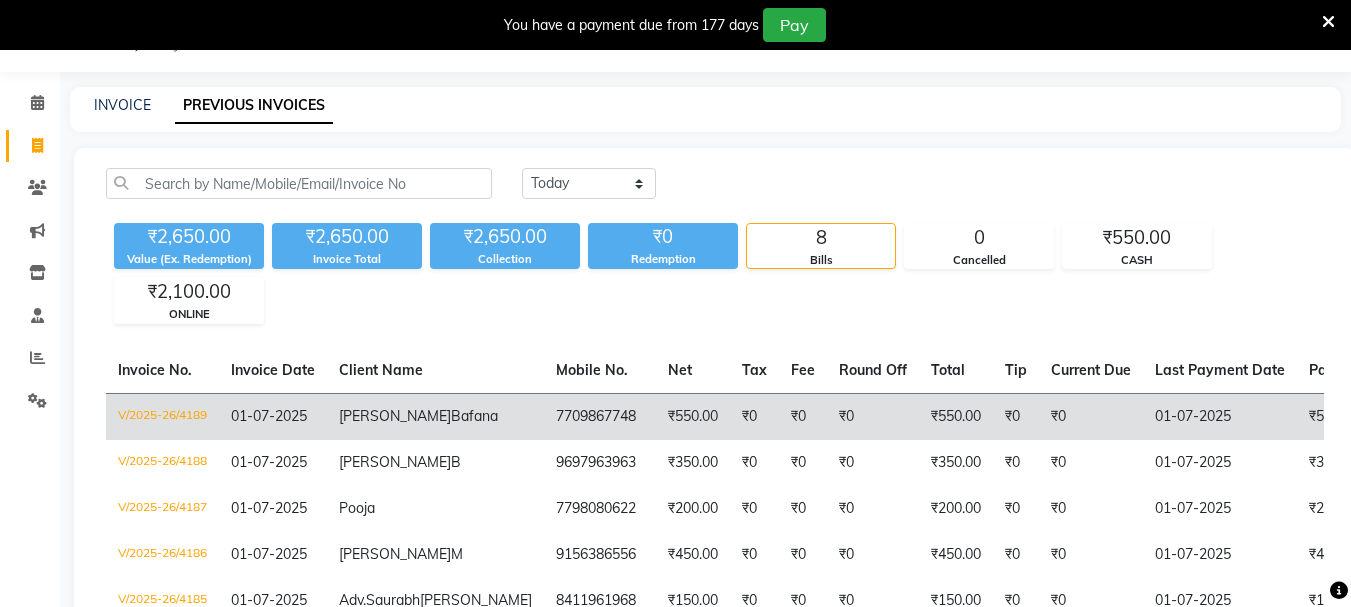 click on "₹0" 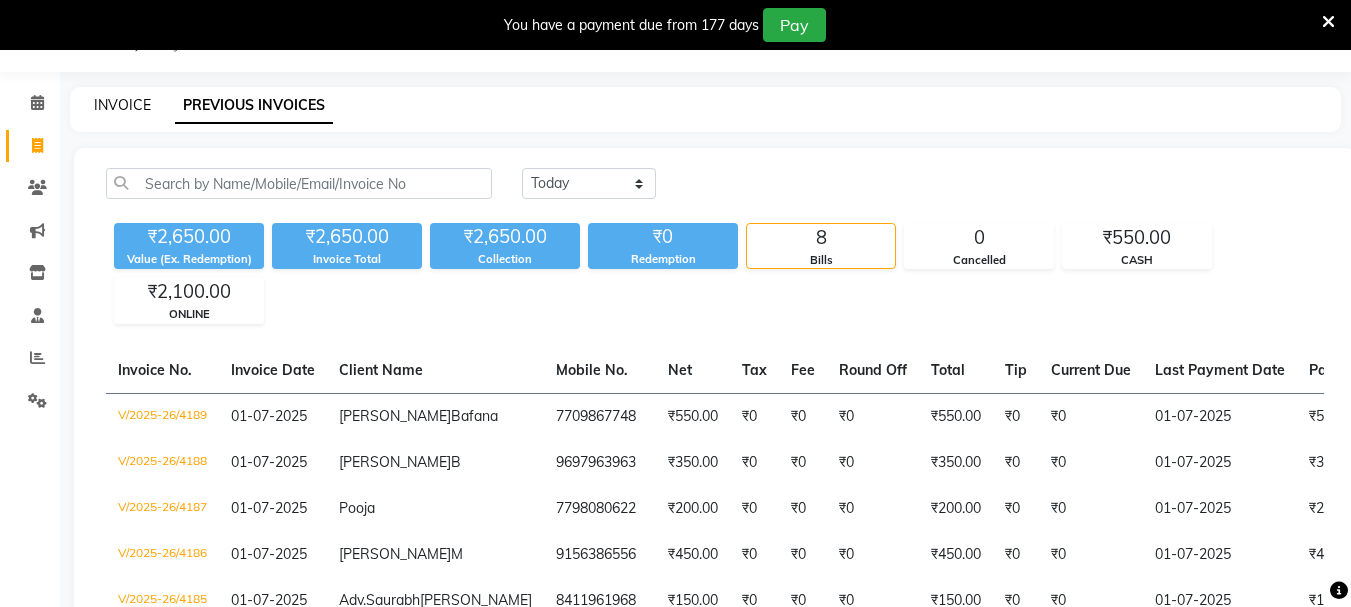 click on "INVOICE" 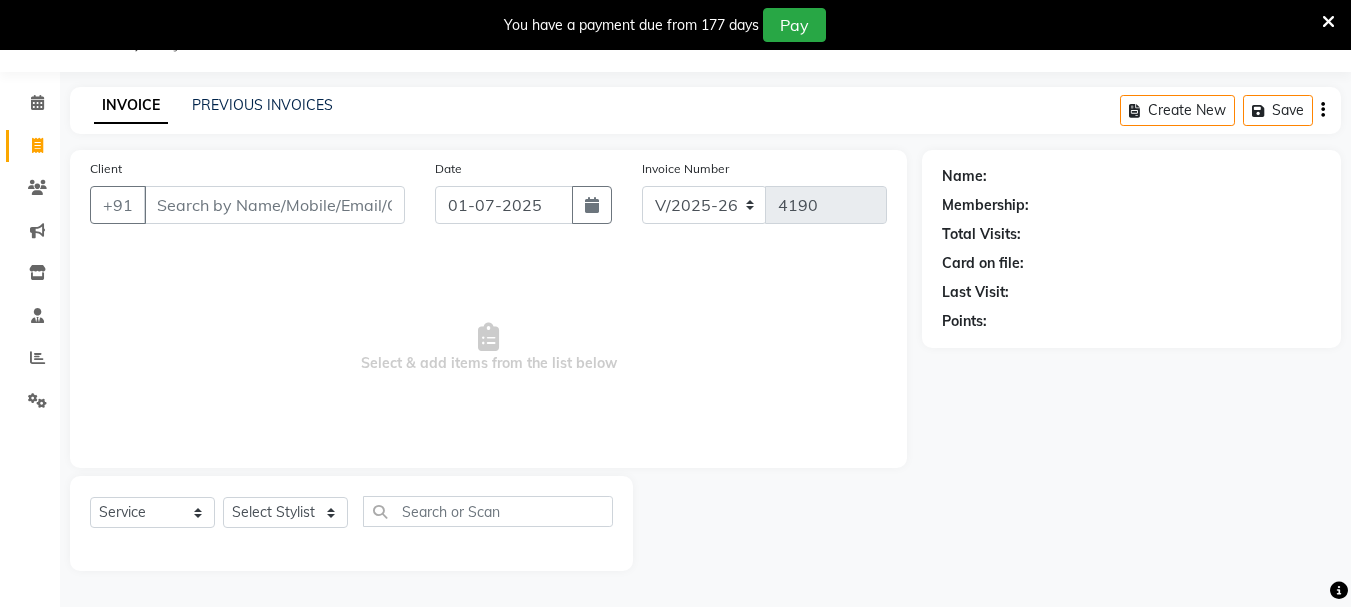 click on "Client" at bounding box center [274, 205] 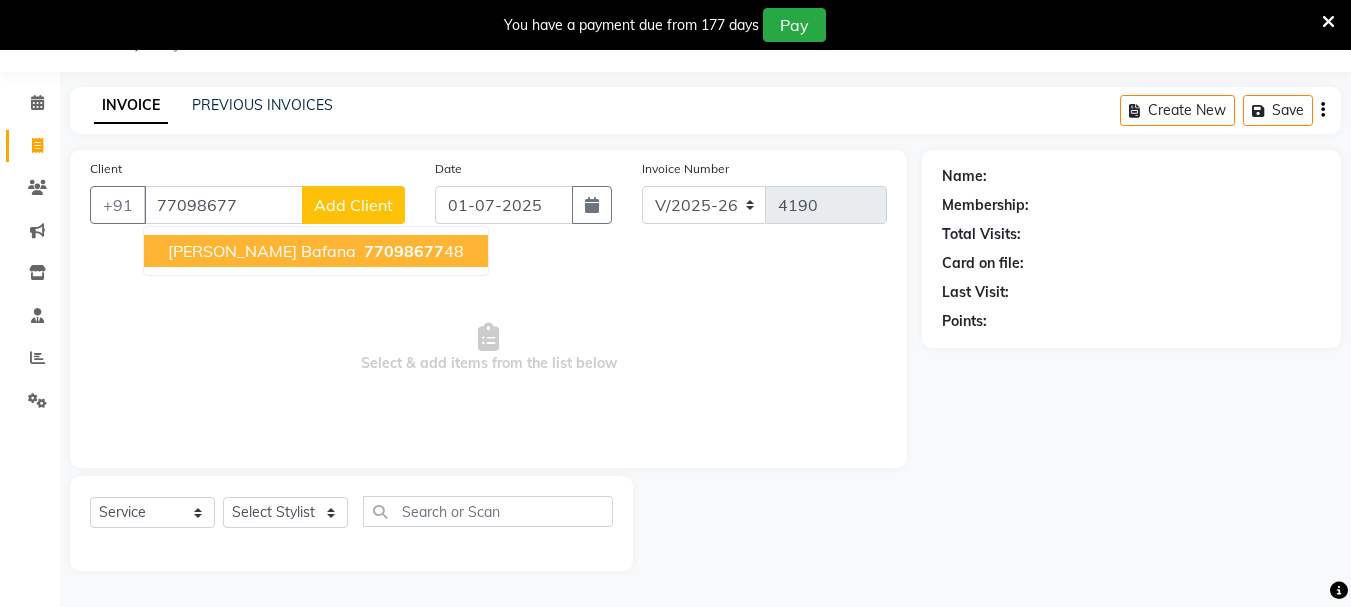 click on "[PERSON_NAME] Bafana" at bounding box center [262, 251] 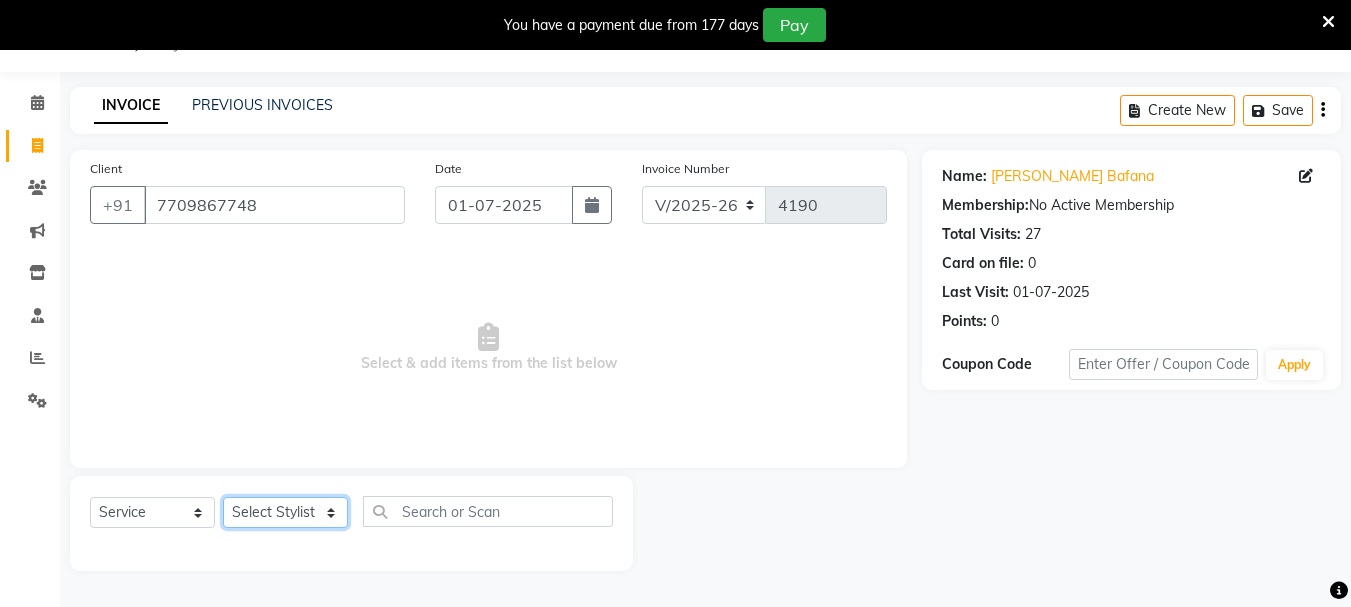 click on "Select Stylist [PERSON_NAME] Vaidyakar kokan  n Mahadev [PERSON_NAME] [PERSON_NAME] [PERSON_NAME]  Prem Mane Rajan Roma Rajput Sai [PERSON_NAME] Shop [PERSON_NAME] [PERSON_NAME] suport staff [PERSON_NAME]  [PERSON_NAME] [PERSON_NAME] [PERSON_NAME]" 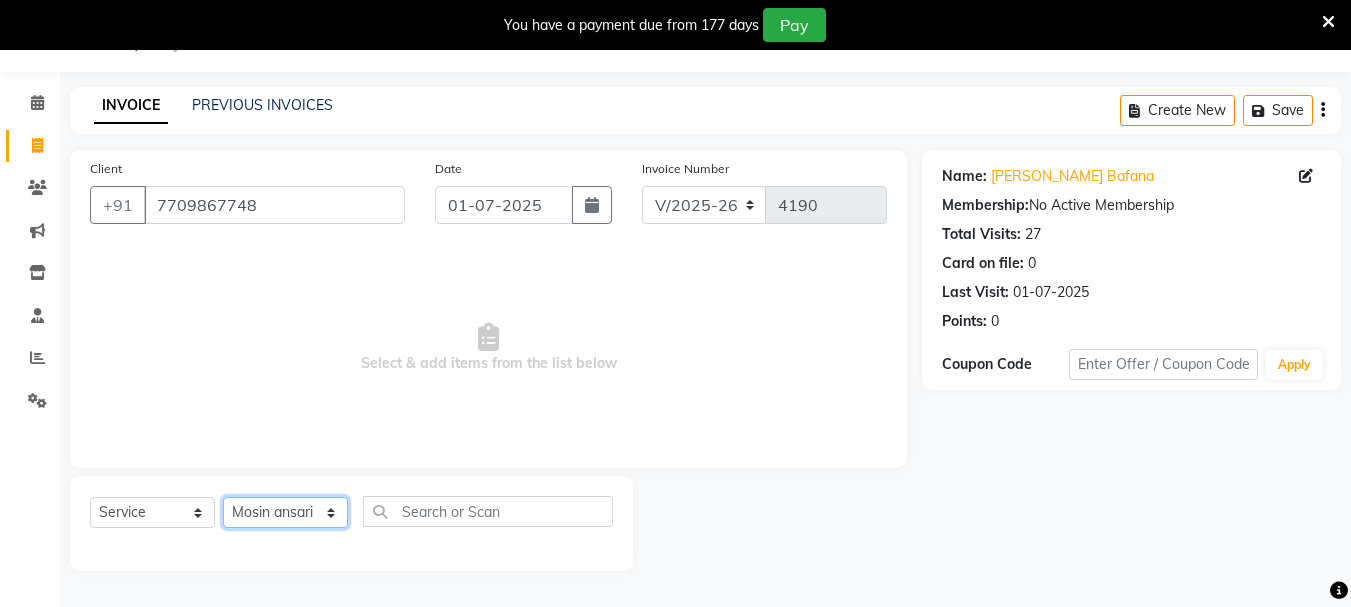 click on "Select Stylist [PERSON_NAME] Vaidyakar kokan  n Mahadev [PERSON_NAME] [PERSON_NAME] [PERSON_NAME]  Prem Mane Rajan Roma Rajput Sai [PERSON_NAME] Shop [PERSON_NAME] [PERSON_NAME] suport staff [PERSON_NAME]  [PERSON_NAME] [PERSON_NAME] [PERSON_NAME]" 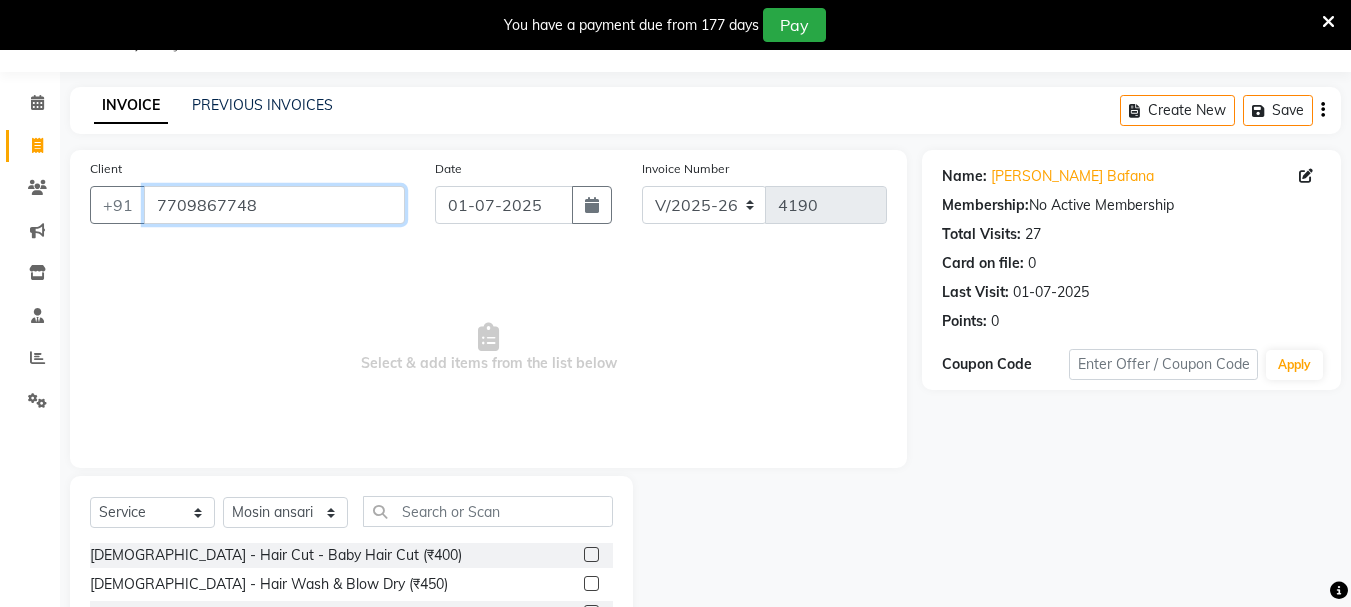 click on "7709867748" at bounding box center [274, 205] 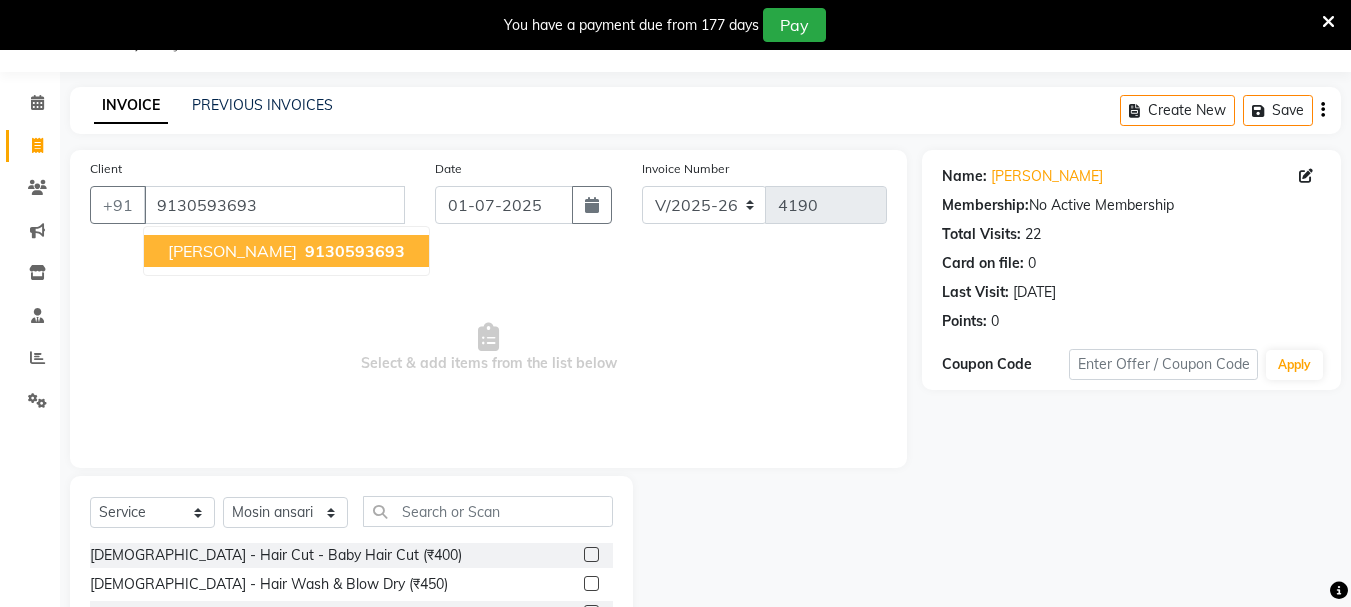 click on "9130593693" at bounding box center (355, 251) 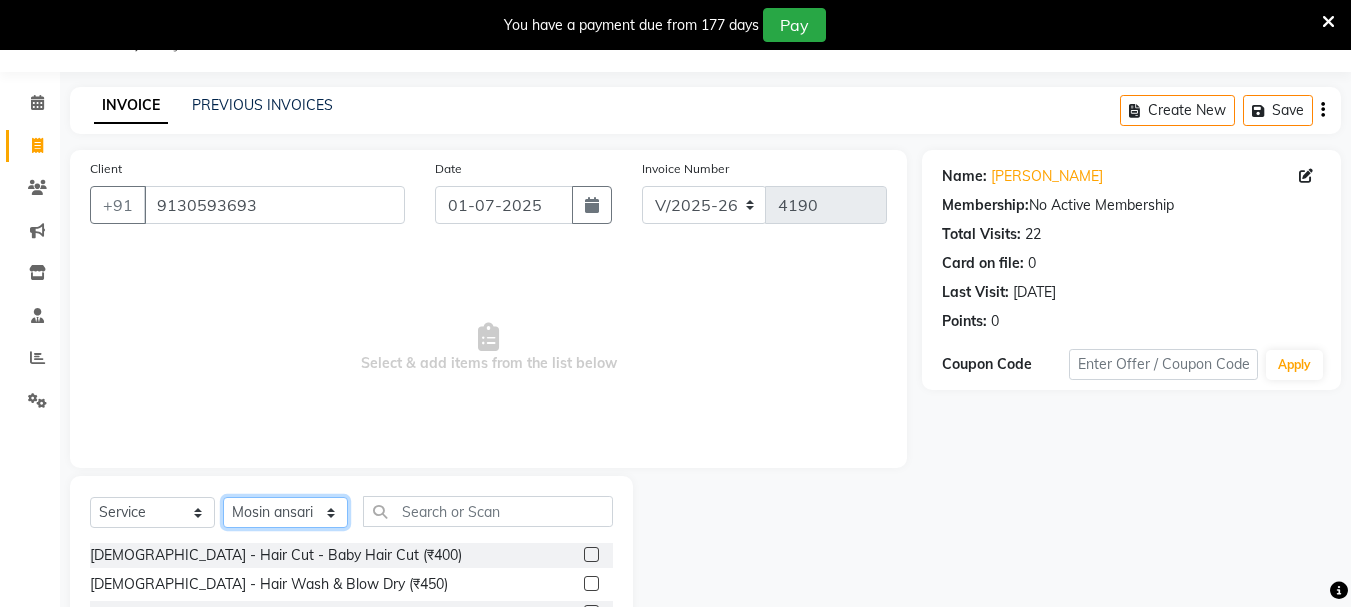 click on "Select Stylist [PERSON_NAME] Vaidyakar kokan  n Mahadev [PERSON_NAME] [PERSON_NAME] [PERSON_NAME]  Prem Mane Rajan Roma Rajput Sai [PERSON_NAME] Shop [PERSON_NAME] [PERSON_NAME] suport staff [PERSON_NAME]  [PERSON_NAME] [PERSON_NAME] [PERSON_NAME]" 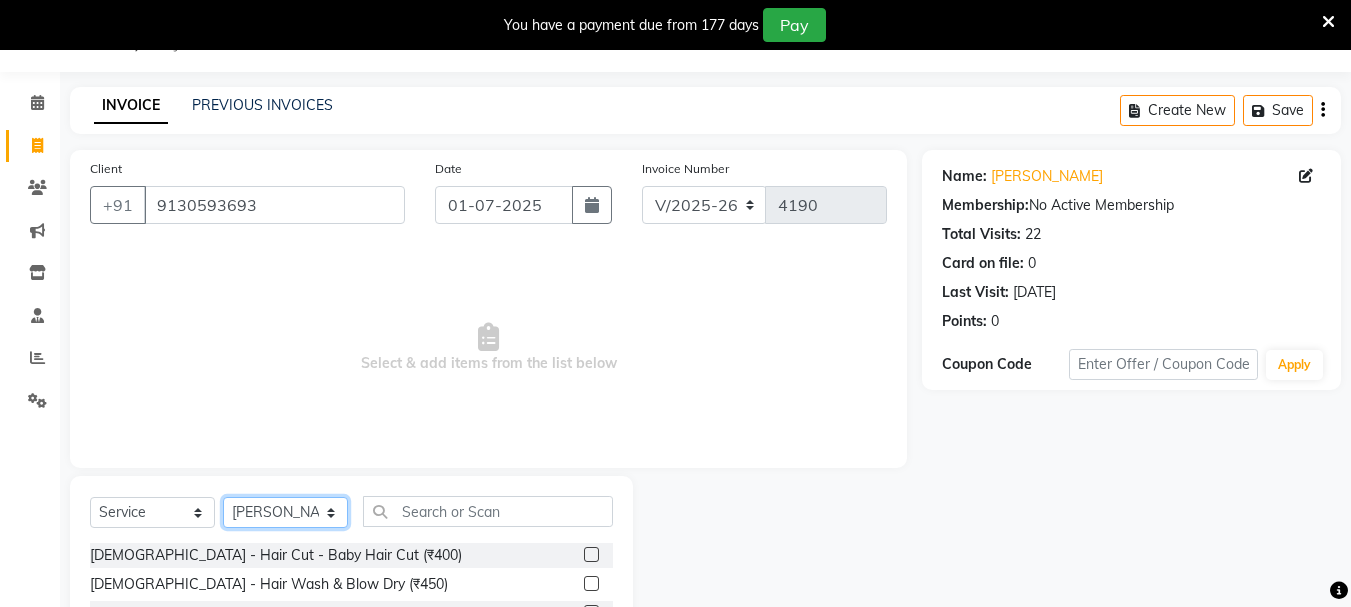 click on "Select Stylist [PERSON_NAME] Vaidyakar kokan  n Mahadev [PERSON_NAME] [PERSON_NAME] [PERSON_NAME]  Prem Mane Rajan Roma Rajput Sai [PERSON_NAME] Shop [PERSON_NAME] [PERSON_NAME] suport staff [PERSON_NAME]  [PERSON_NAME] [PERSON_NAME] [PERSON_NAME]" 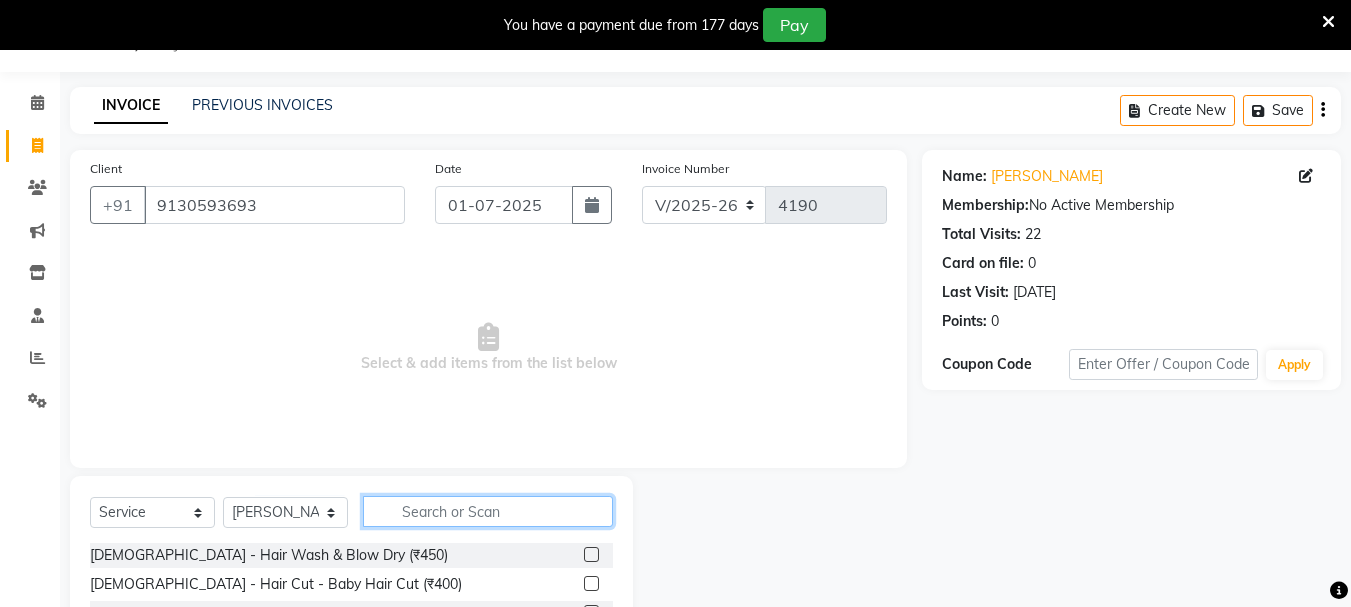 click 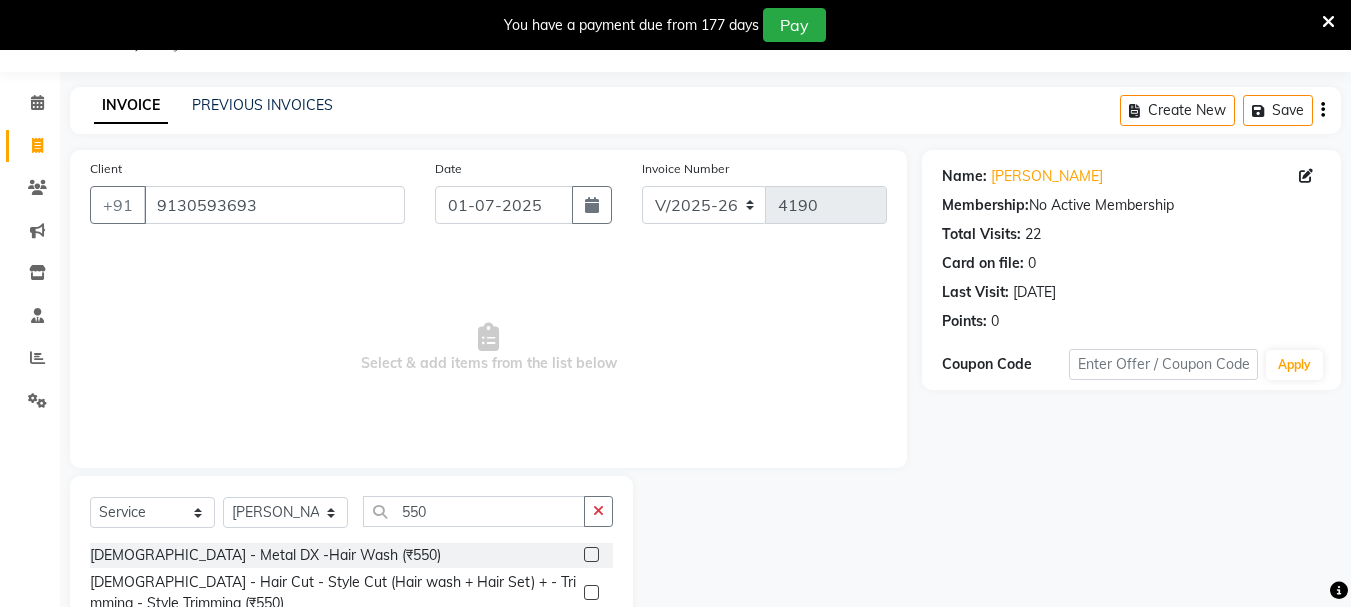 click 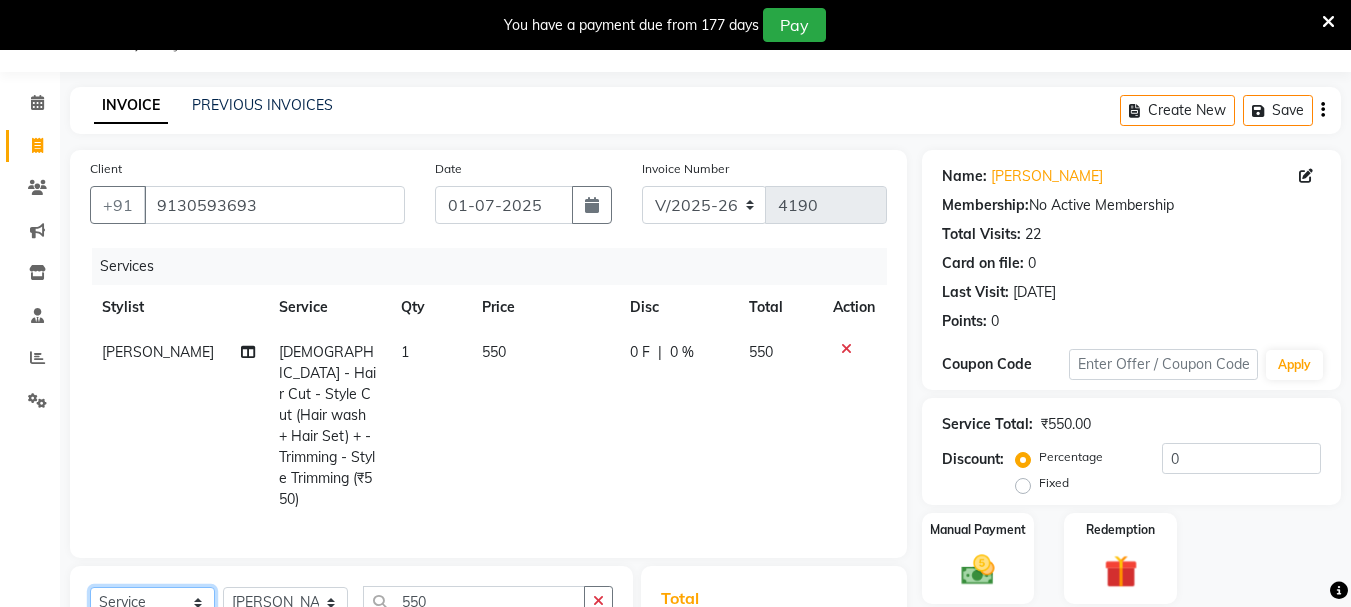 click on "Select  Service  Product  Membership  Package Voucher Prepaid Gift Card" 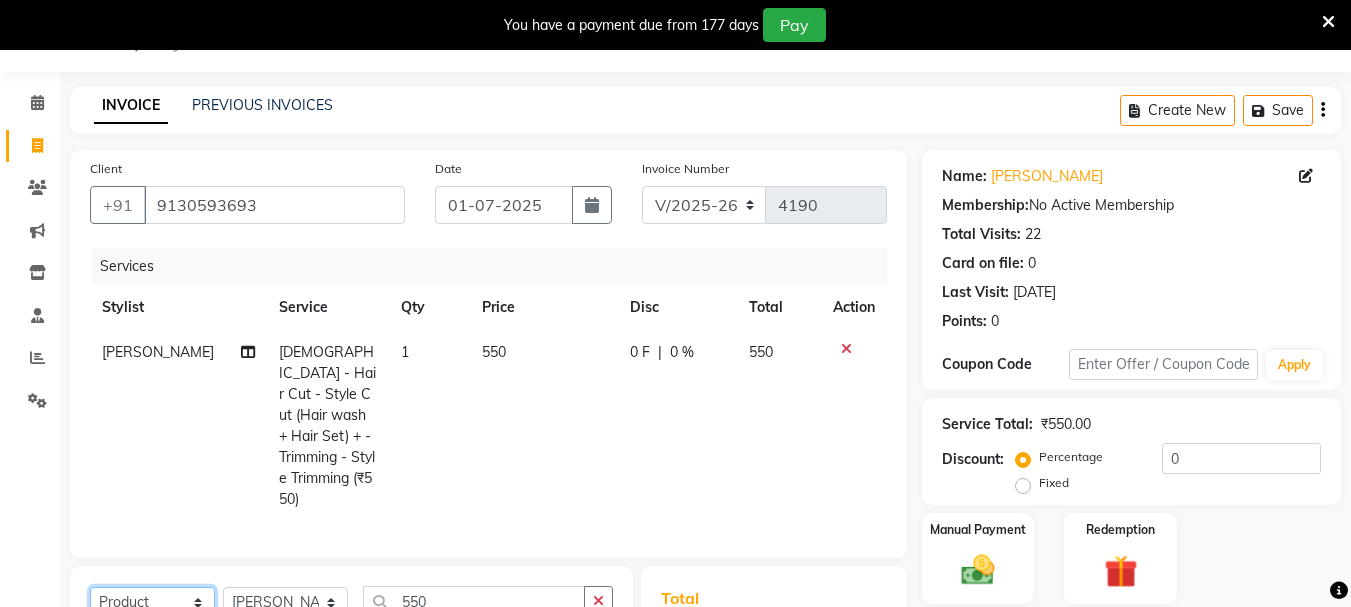 click on "Select  Service  Product  Membership  Package Voucher Prepaid Gift Card" 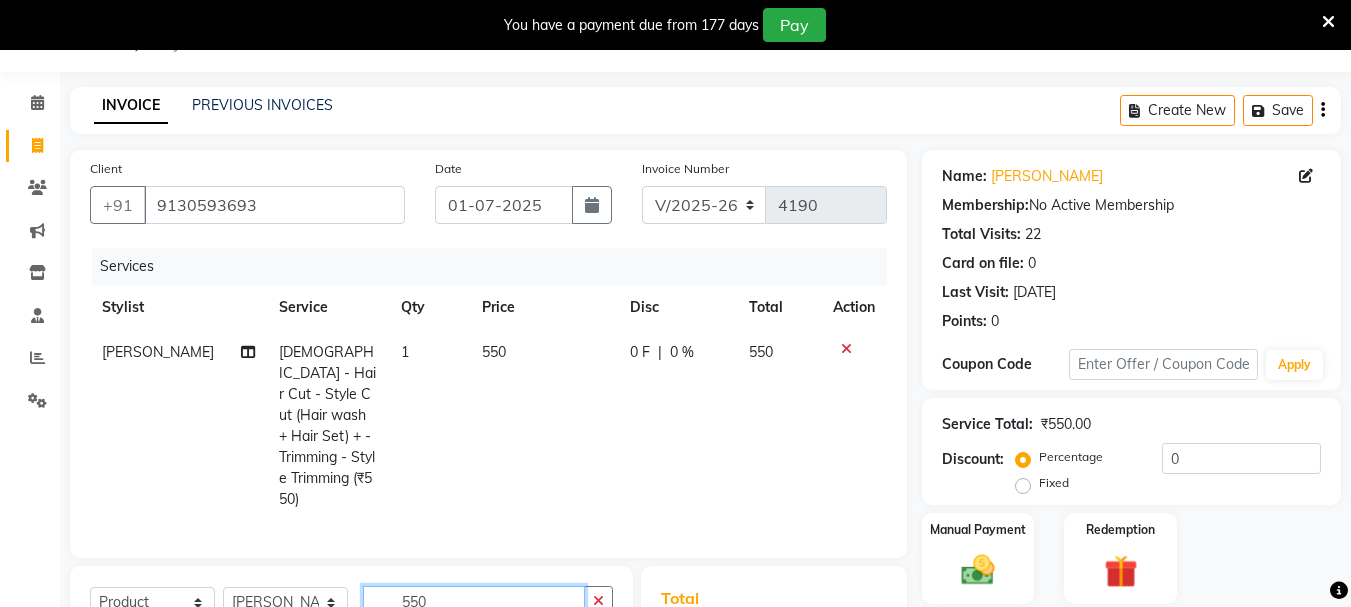 click on "550" 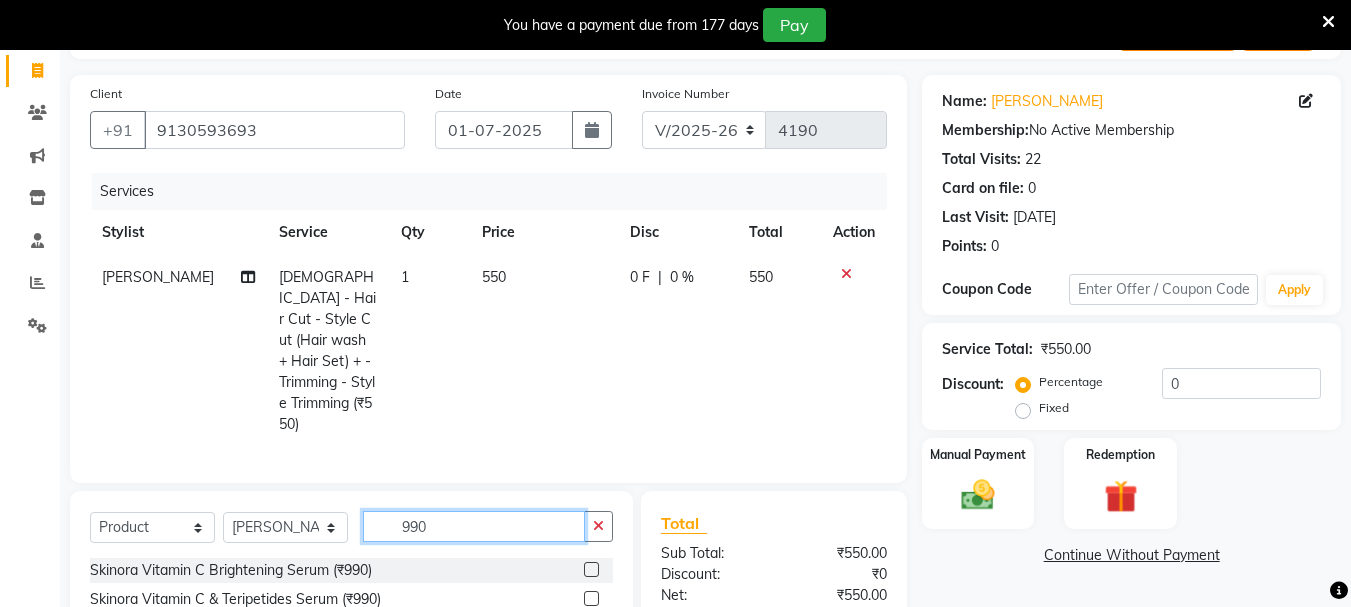 scroll, scrollTop: 264, scrollLeft: 0, axis: vertical 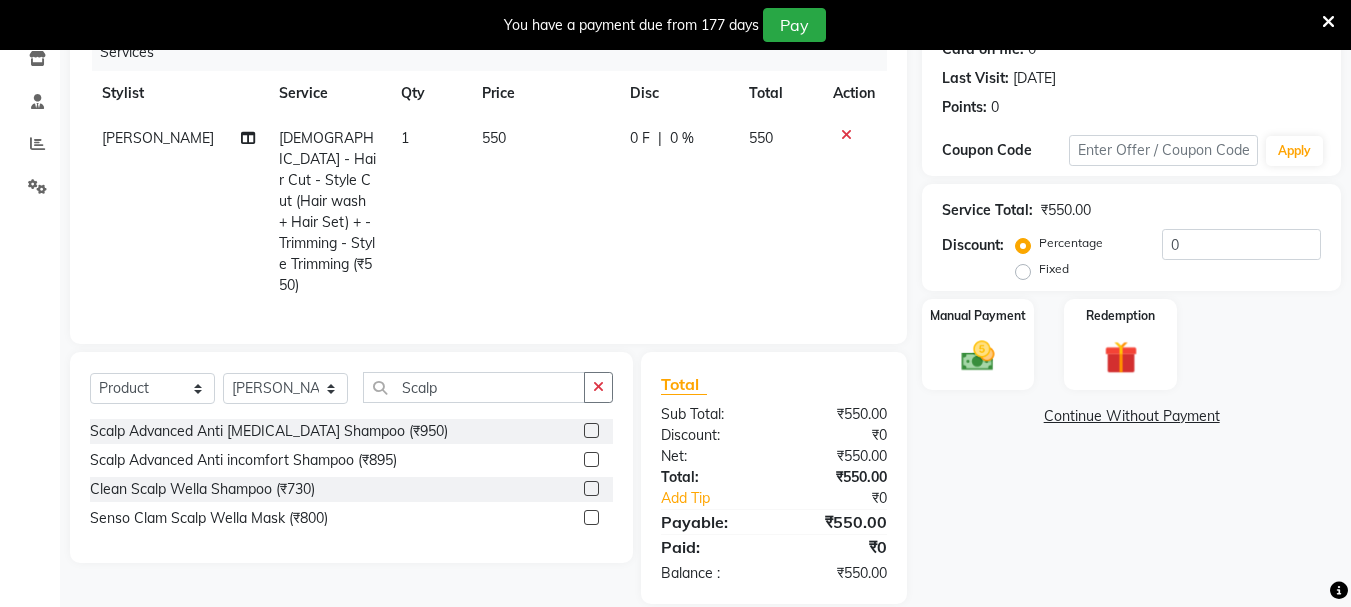 click 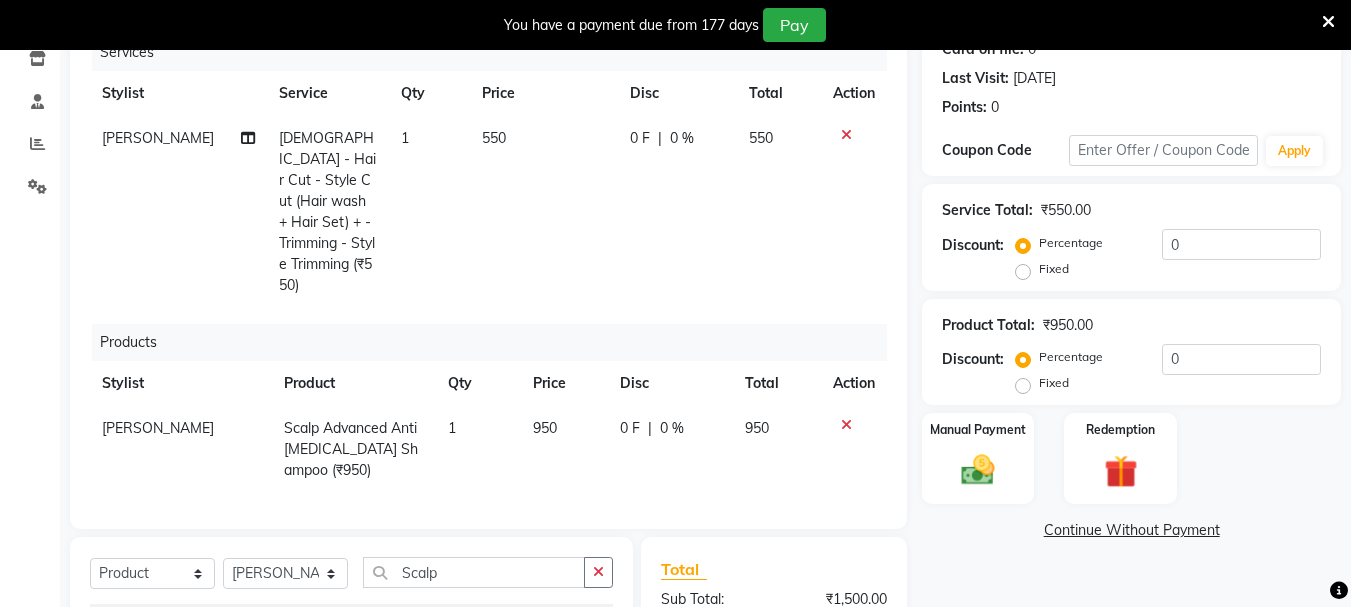 click on "950" 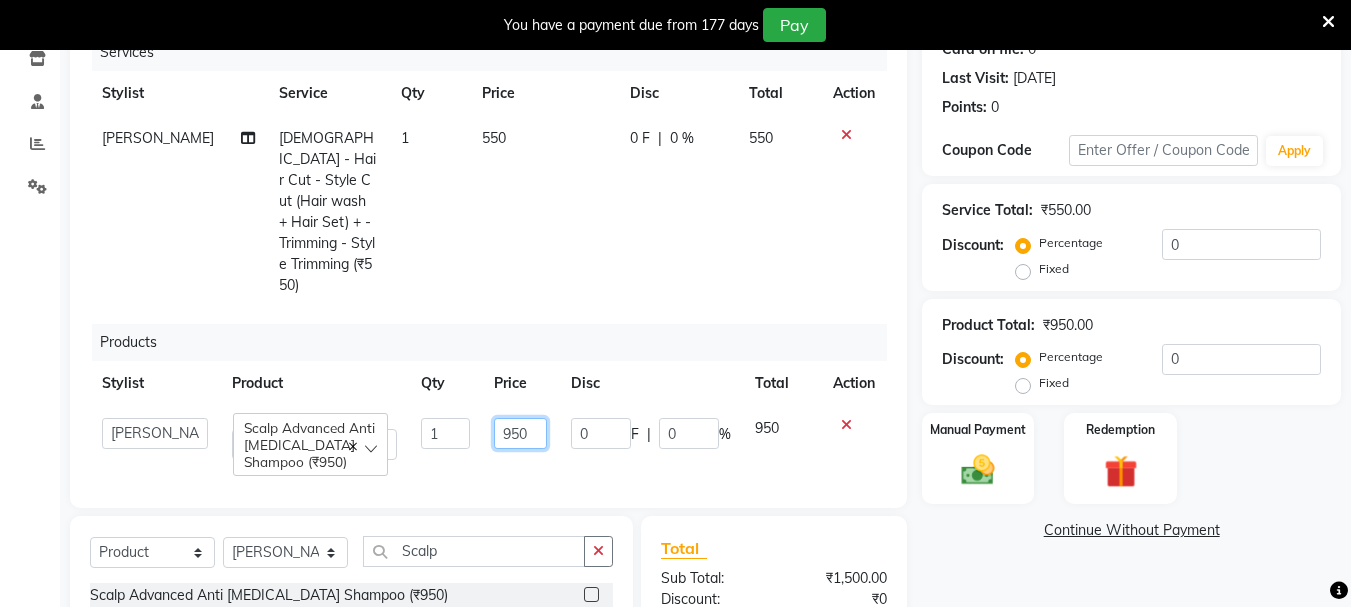 click on "950" 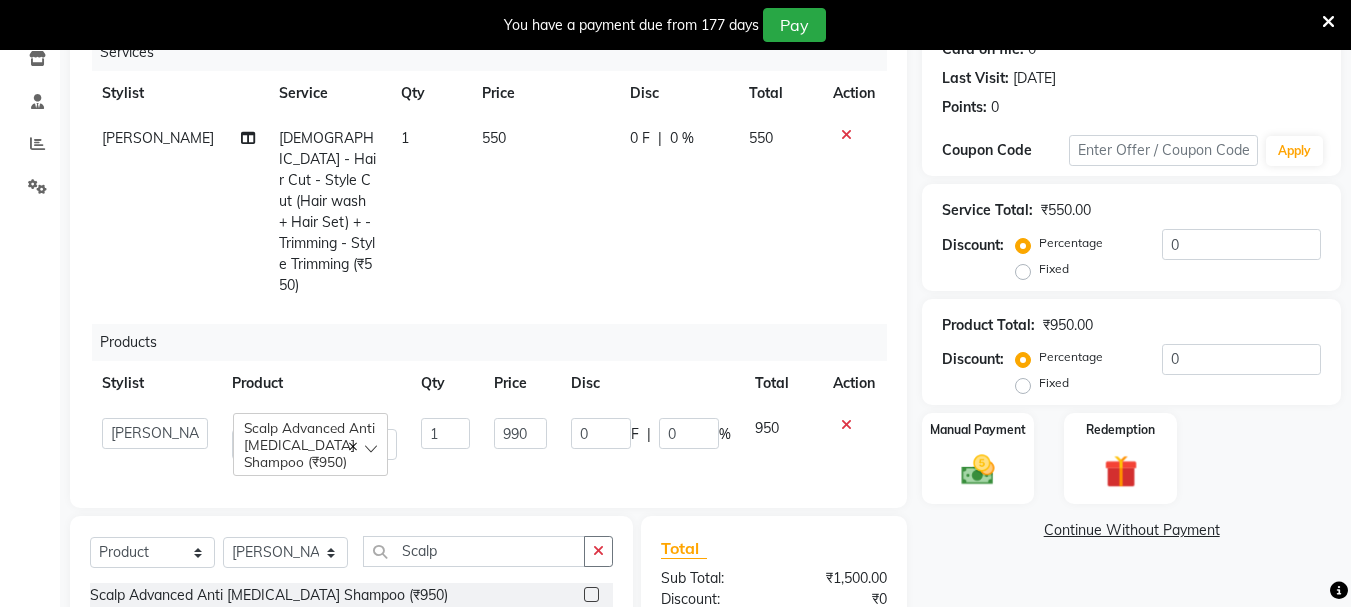 click on "Name: [PERSON_NAME] Membership:  No Active Membership  Total Visits:  22 Card on file:  0 Last Visit:   [DATE] Points:   0  Coupon Code Apply Service Total:  ₹550.00  Discount:  Percentage   Fixed  0 Product Total:  ₹950.00  Discount:  Percentage   Fixed  0 Manual Payment Redemption  Continue Without Payment" 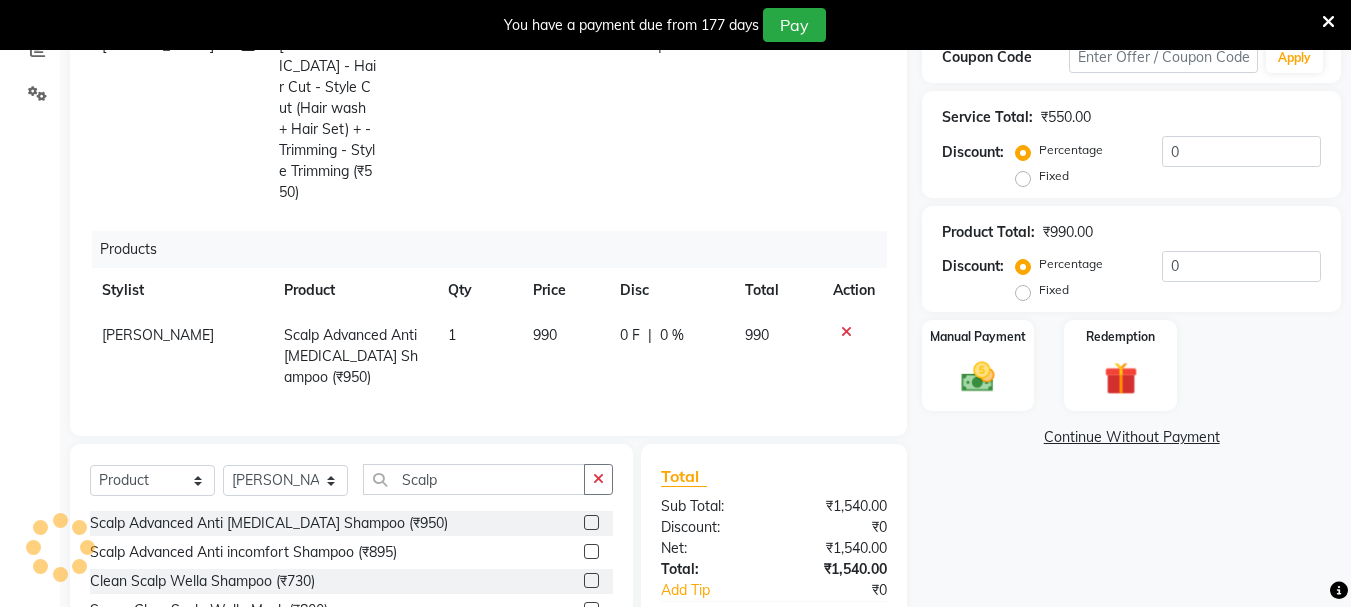 scroll, scrollTop: 449, scrollLeft: 0, axis: vertical 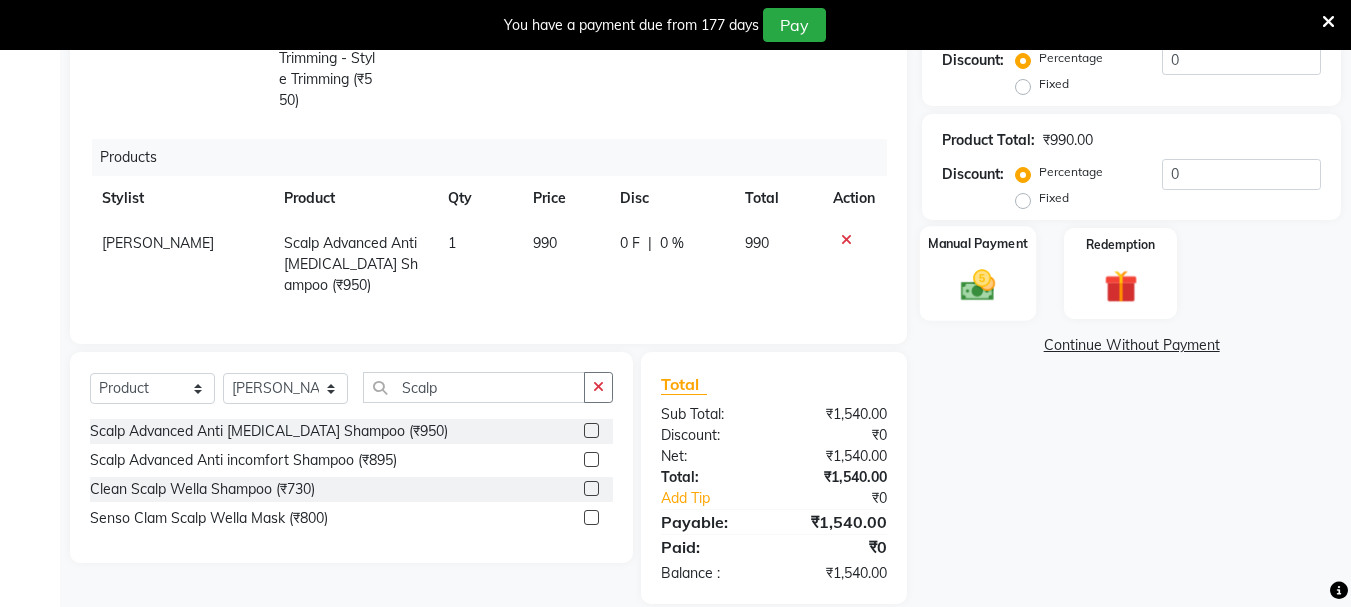 click 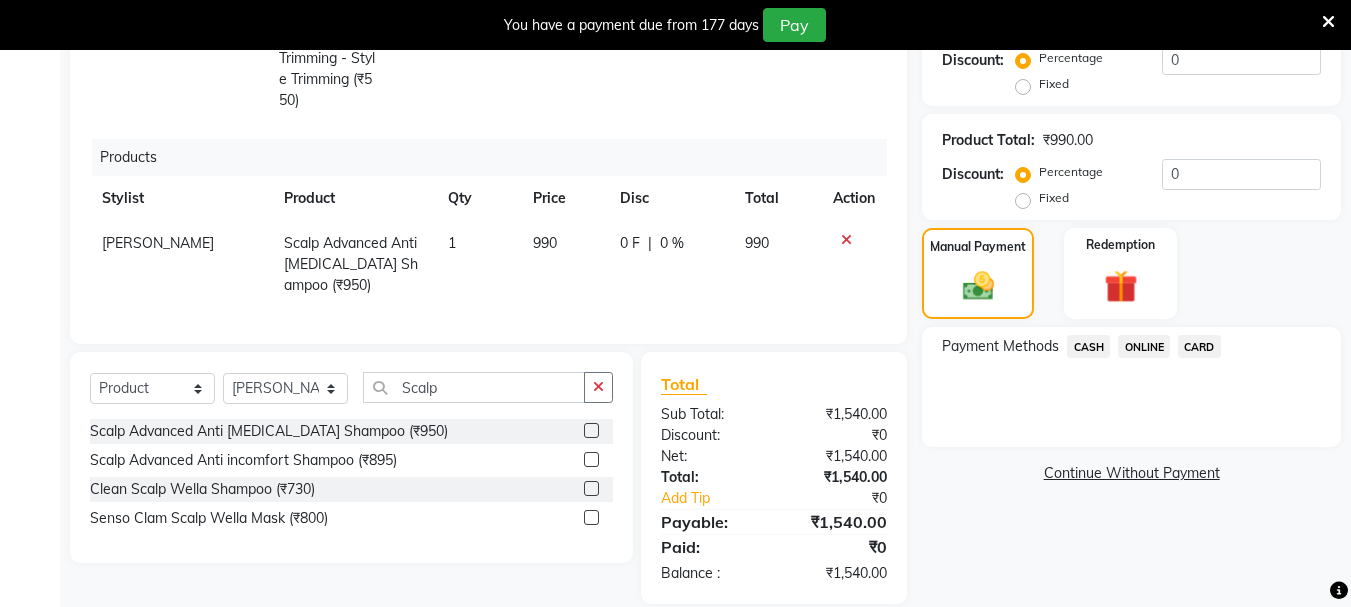 click on "CASH" 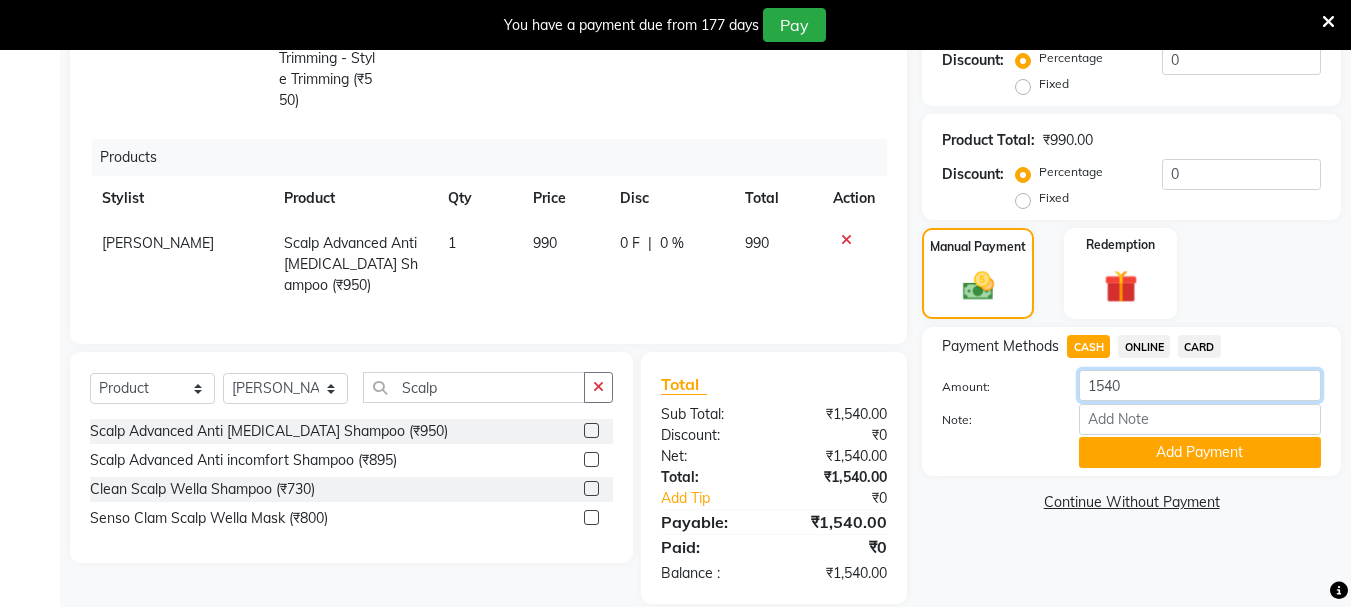 click on "1540" 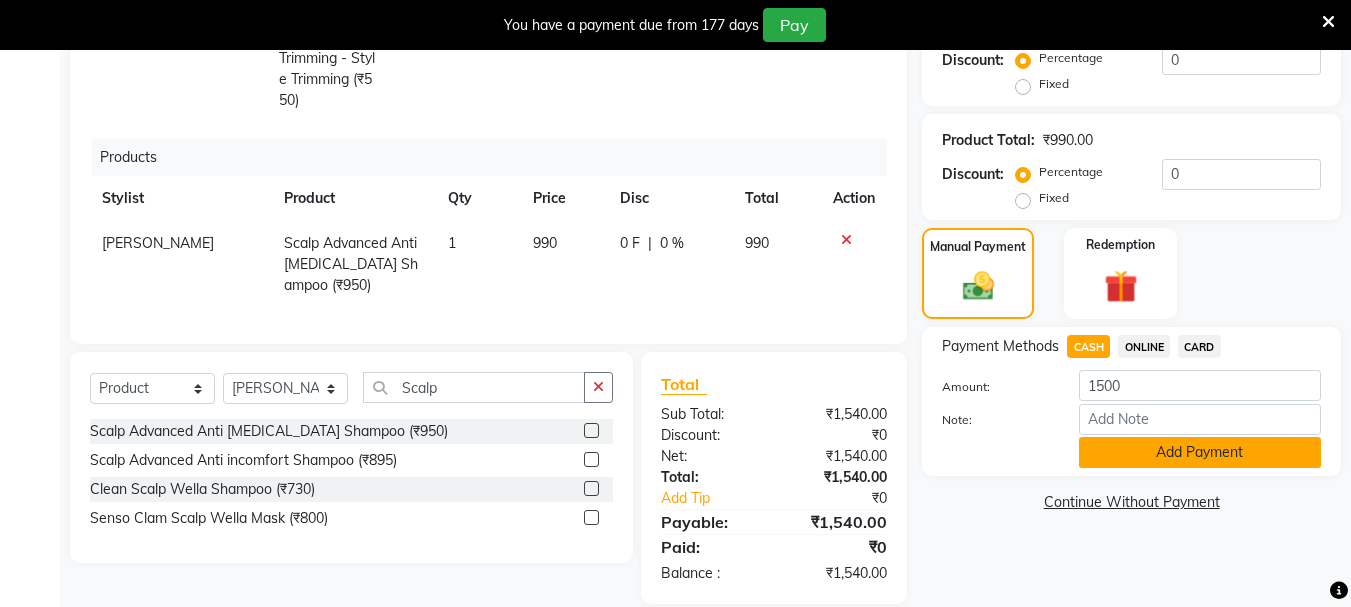 click on "Add Payment" 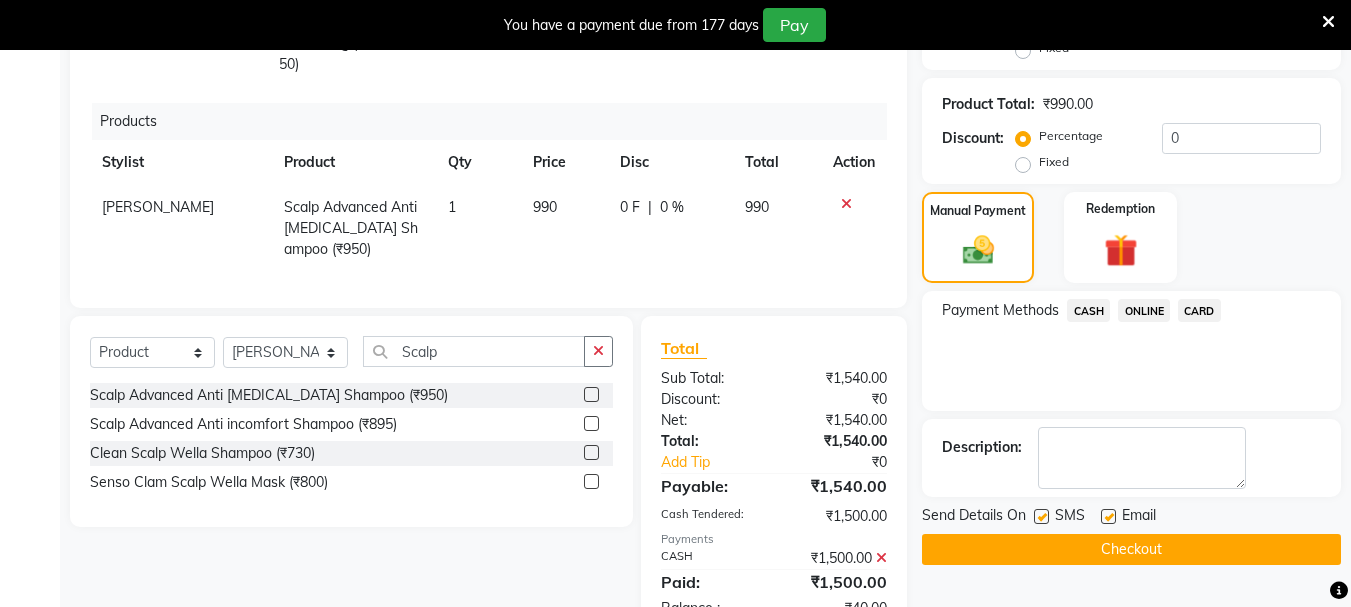scroll, scrollTop: 520, scrollLeft: 0, axis: vertical 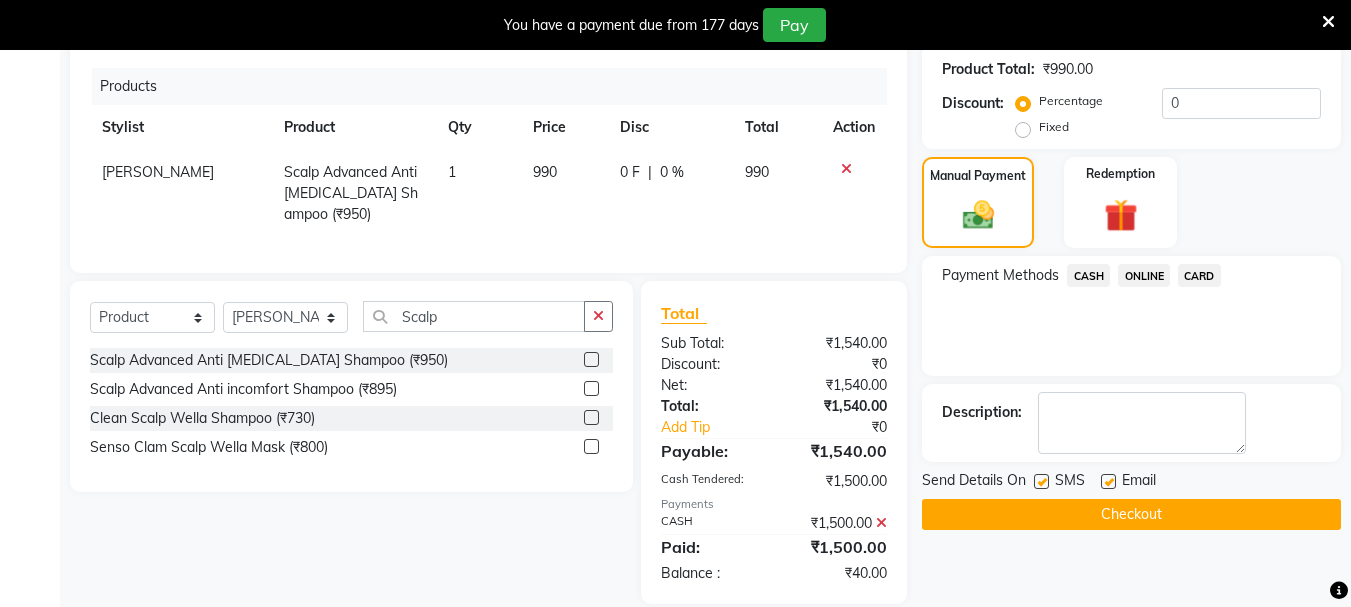 click on "ONLINE" 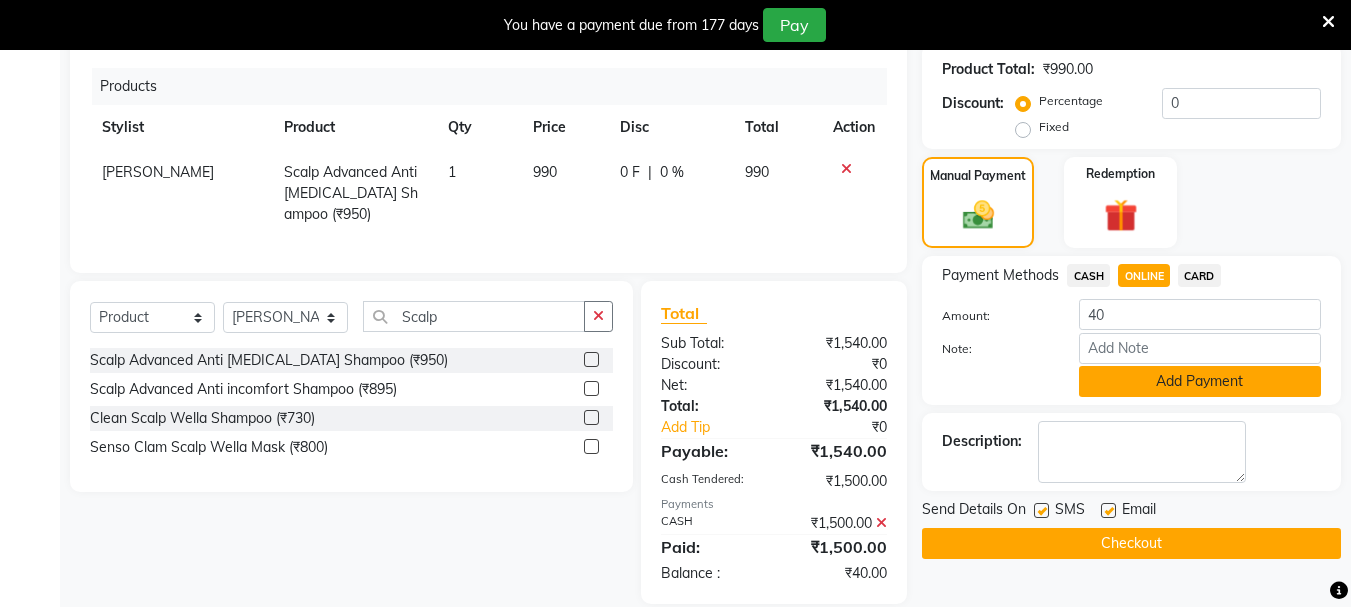 click on "Add Payment" 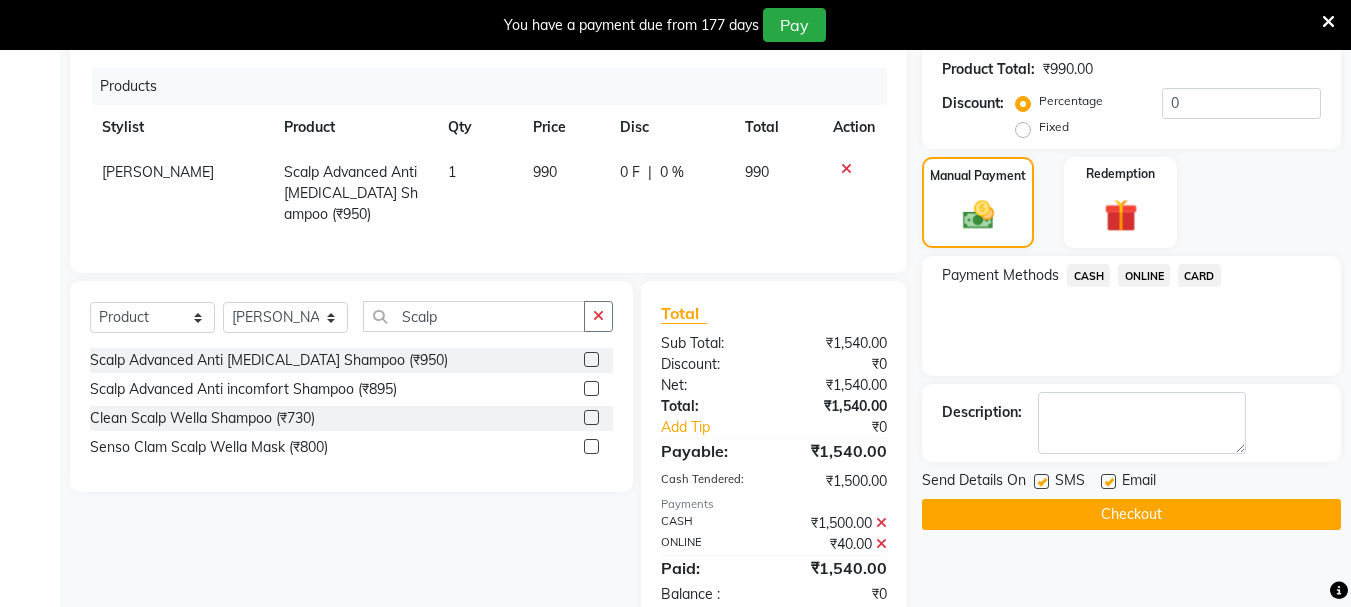 click on "Checkout" 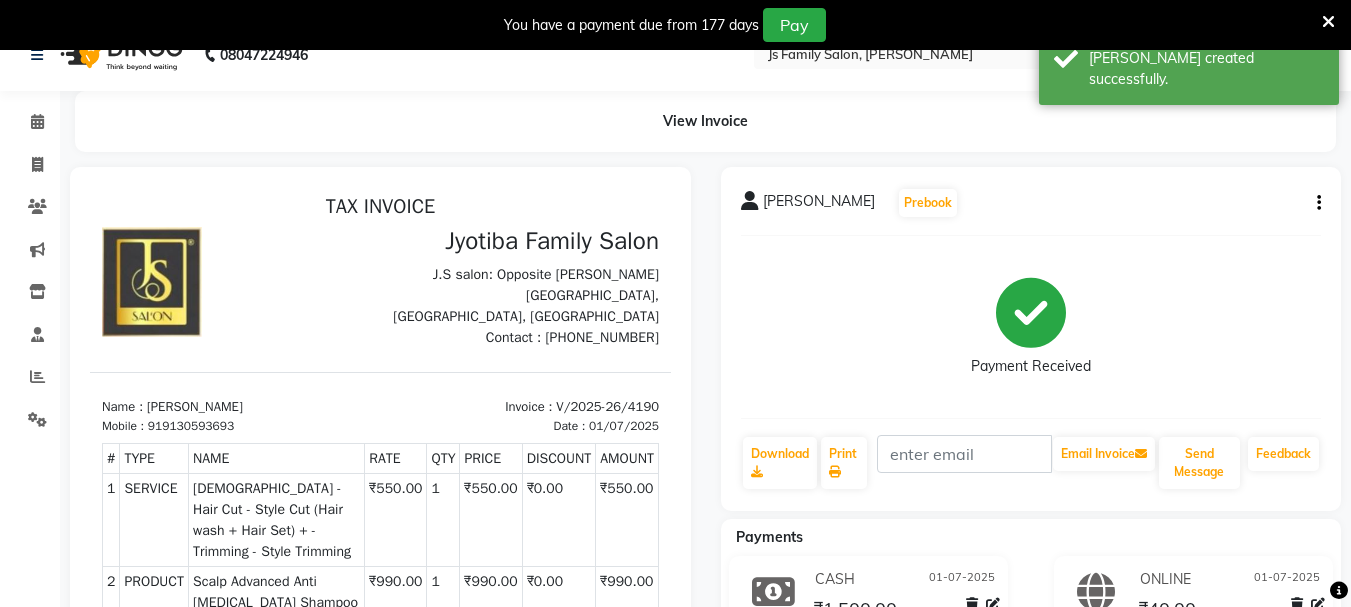 scroll, scrollTop: 0, scrollLeft: 0, axis: both 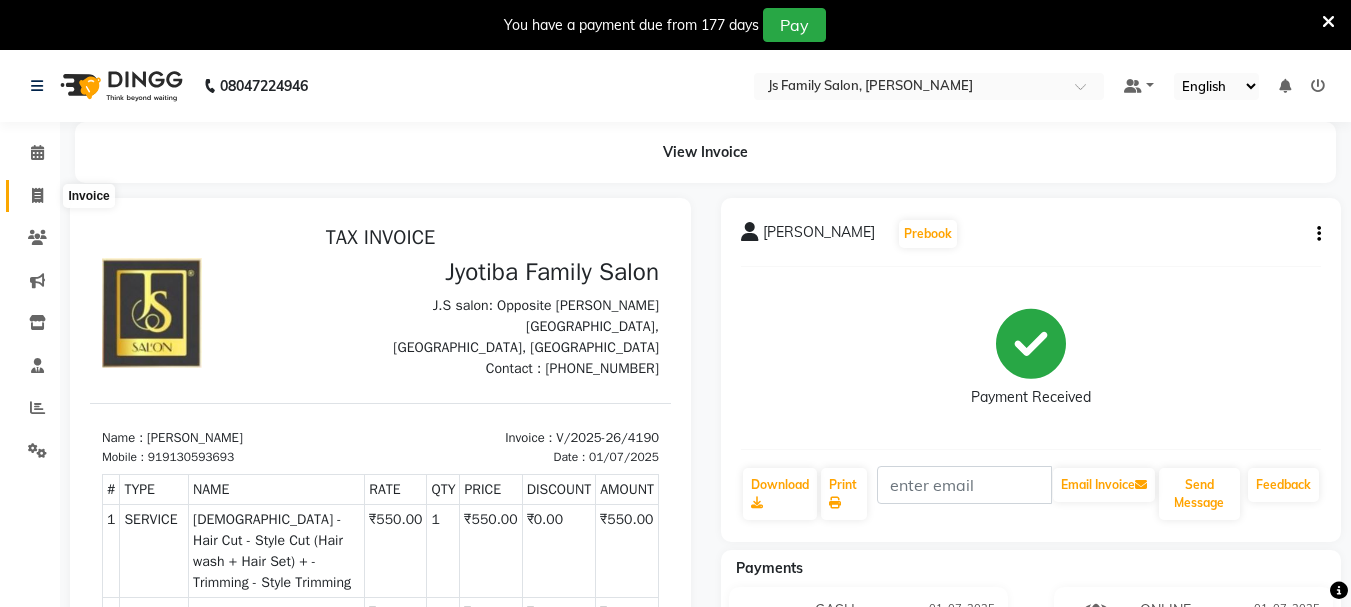 click 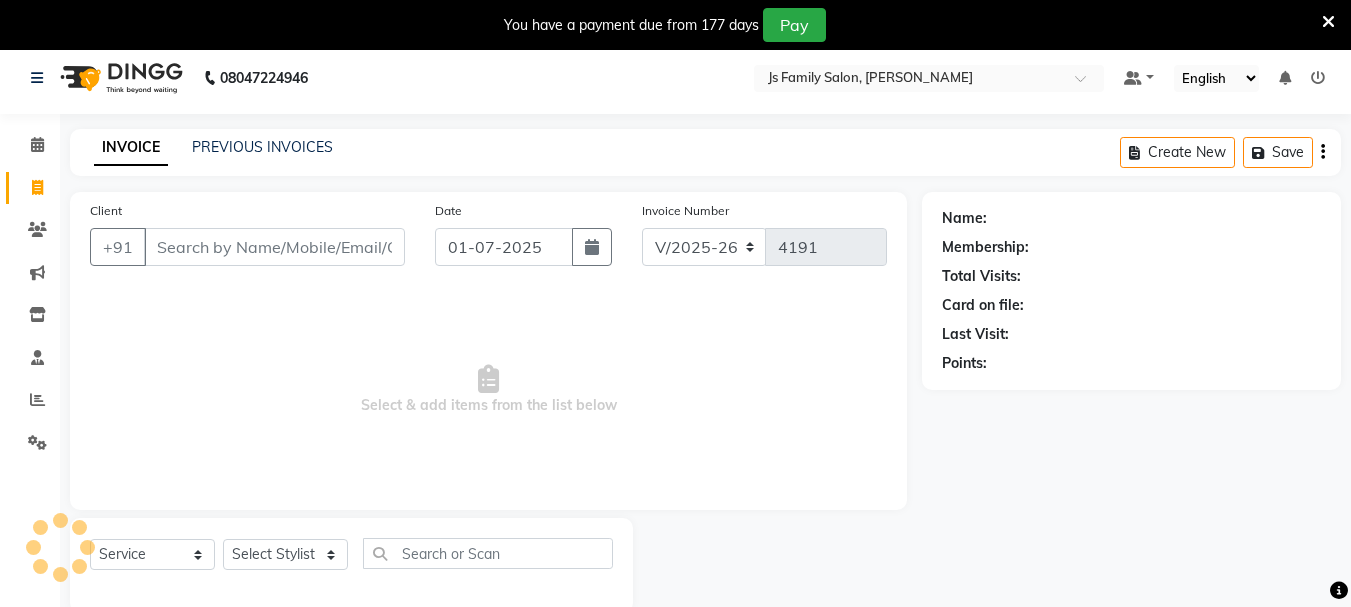 scroll, scrollTop: 50, scrollLeft: 0, axis: vertical 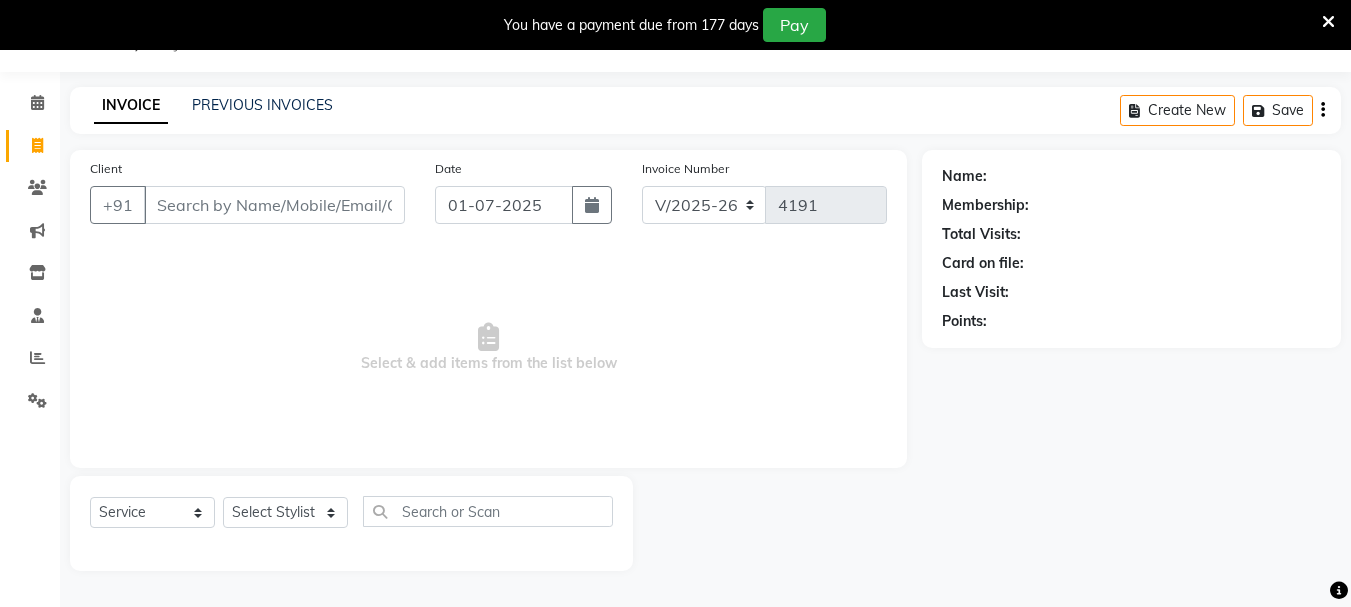 click on "Client" at bounding box center (274, 205) 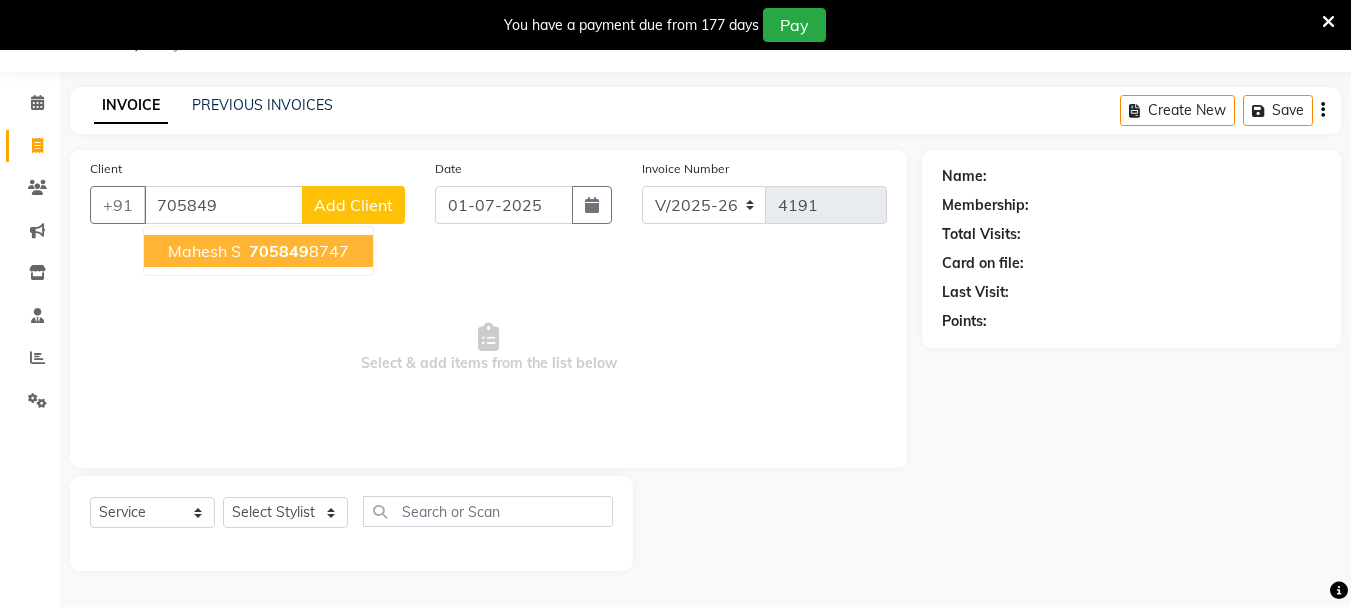 click on "Mahesh S" at bounding box center (204, 251) 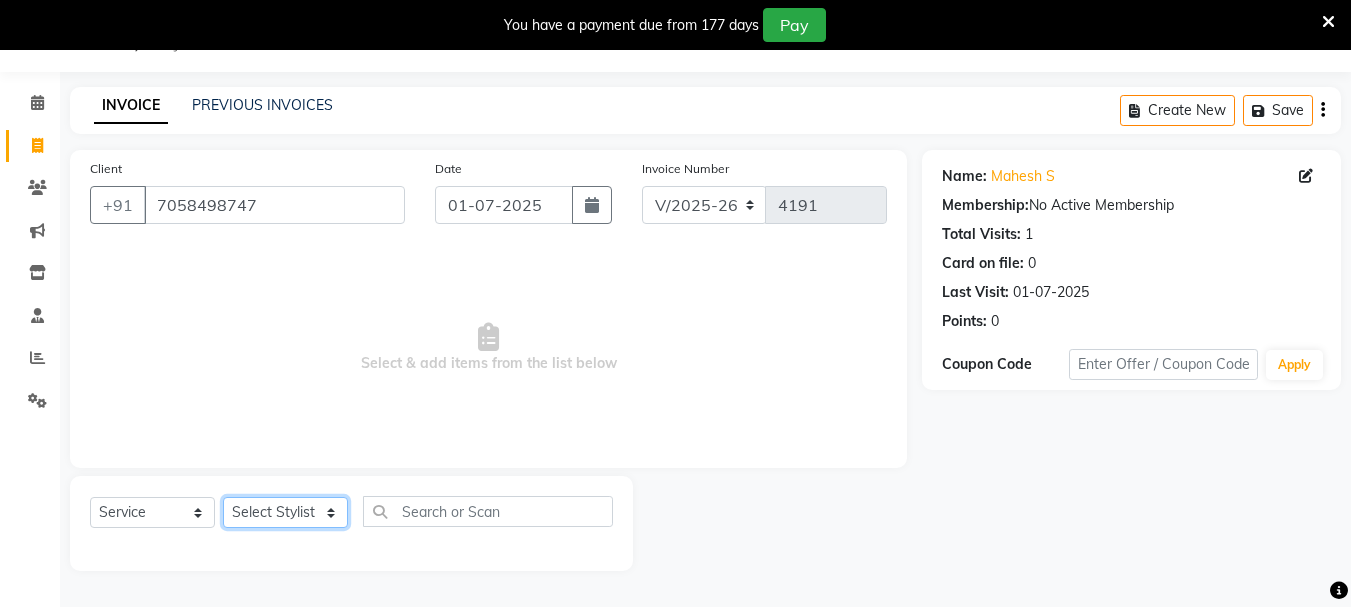 click on "Select Stylist [PERSON_NAME] Vaidyakar kokan  n Mahadev [PERSON_NAME] [PERSON_NAME] [PERSON_NAME]  Prem Mane Rajan Roma Rajput Sai [PERSON_NAME] Shop [PERSON_NAME] [PERSON_NAME] suport staff [PERSON_NAME]  [PERSON_NAME] [PERSON_NAME] [PERSON_NAME]" 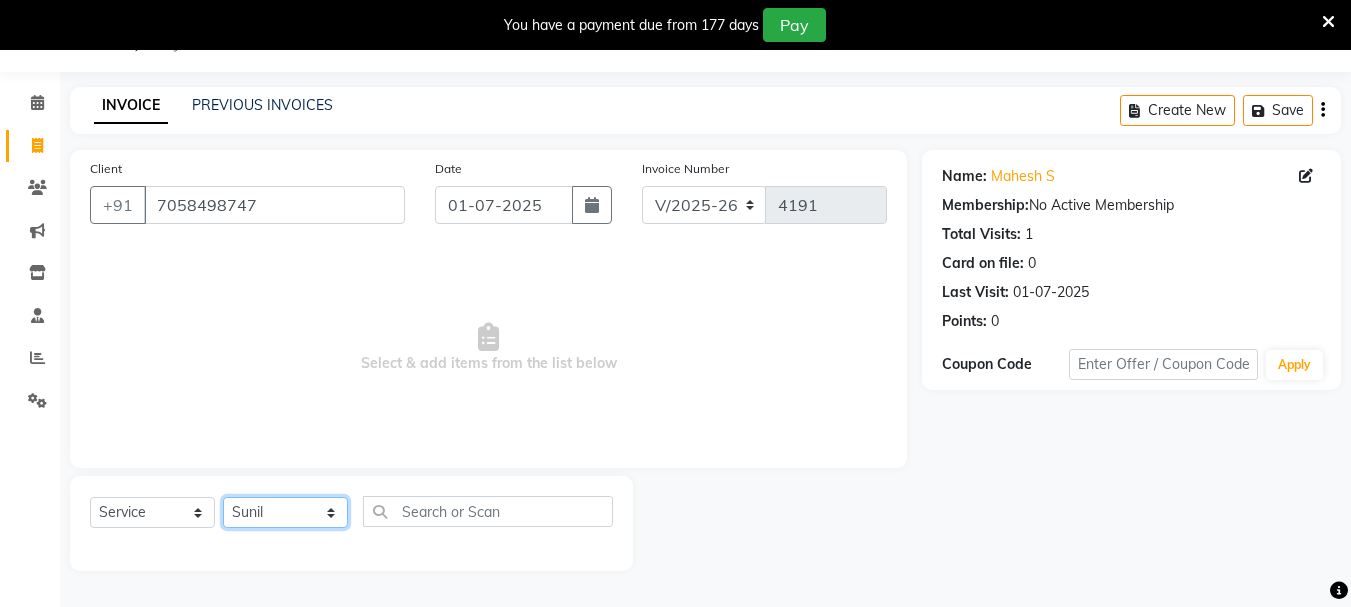 click on "Select Stylist [PERSON_NAME] Vaidyakar kokan  n Mahadev [PERSON_NAME] [PERSON_NAME] [PERSON_NAME]  Prem Mane Rajan Roma Rajput Sai [PERSON_NAME] Shop [PERSON_NAME] [PERSON_NAME] suport staff [PERSON_NAME]  [PERSON_NAME] [PERSON_NAME] [PERSON_NAME]" 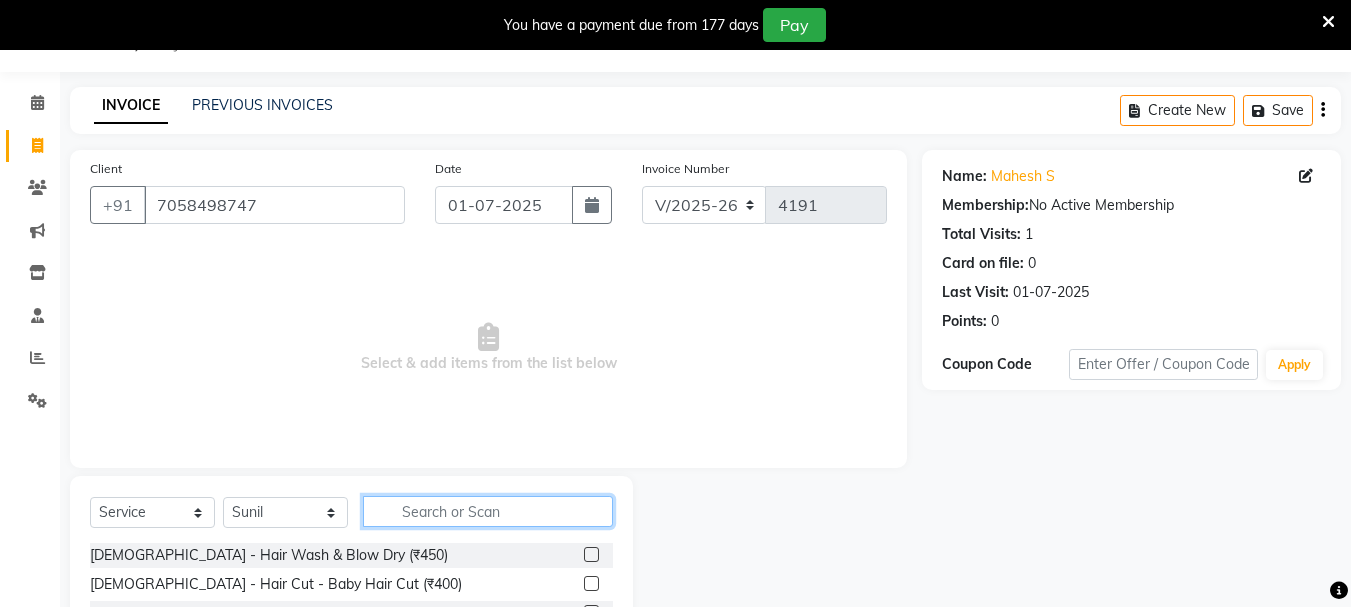 click 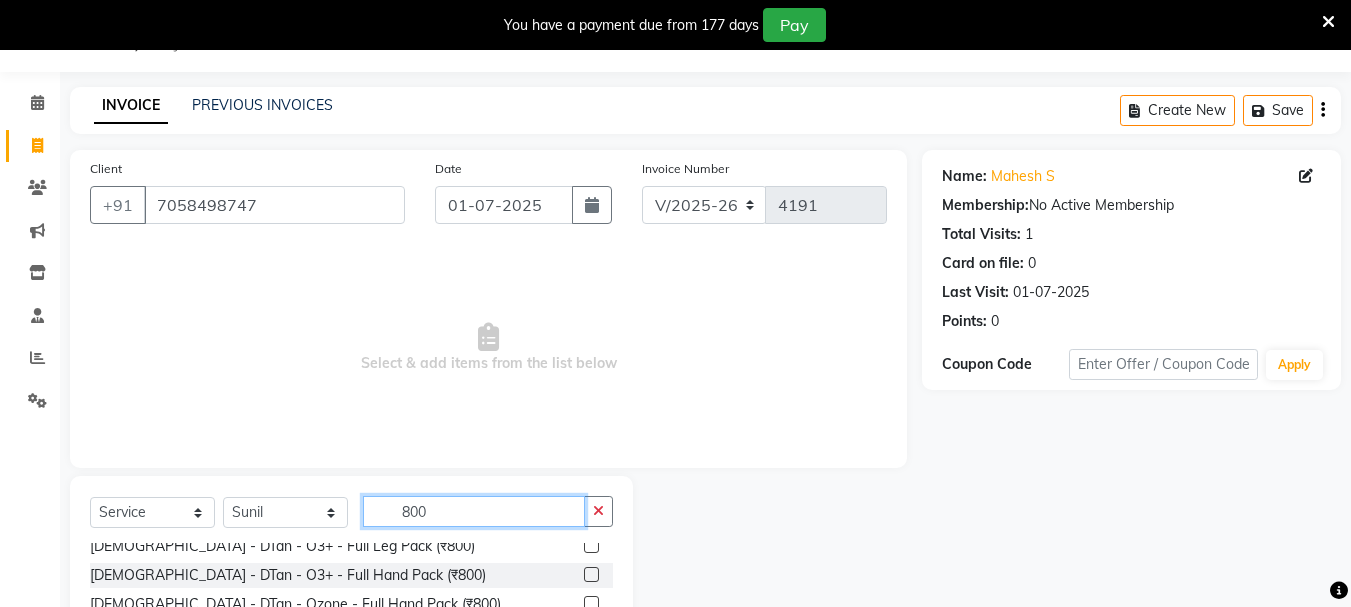 scroll, scrollTop: 100, scrollLeft: 0, axis: vertical 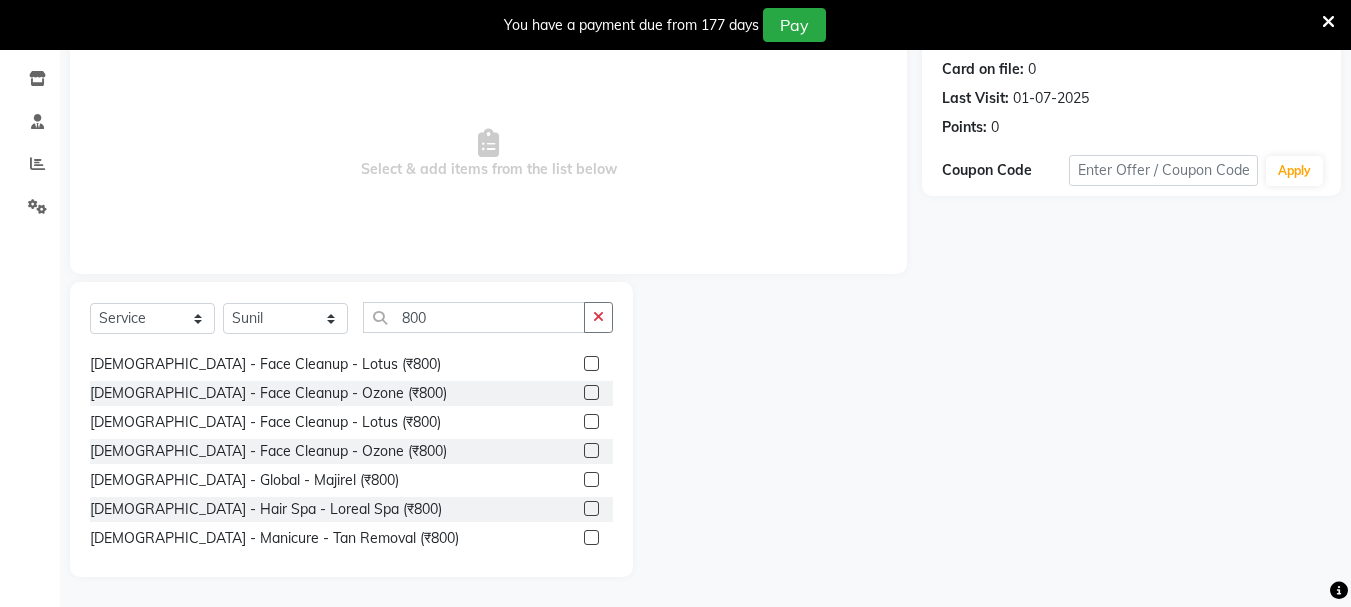 click 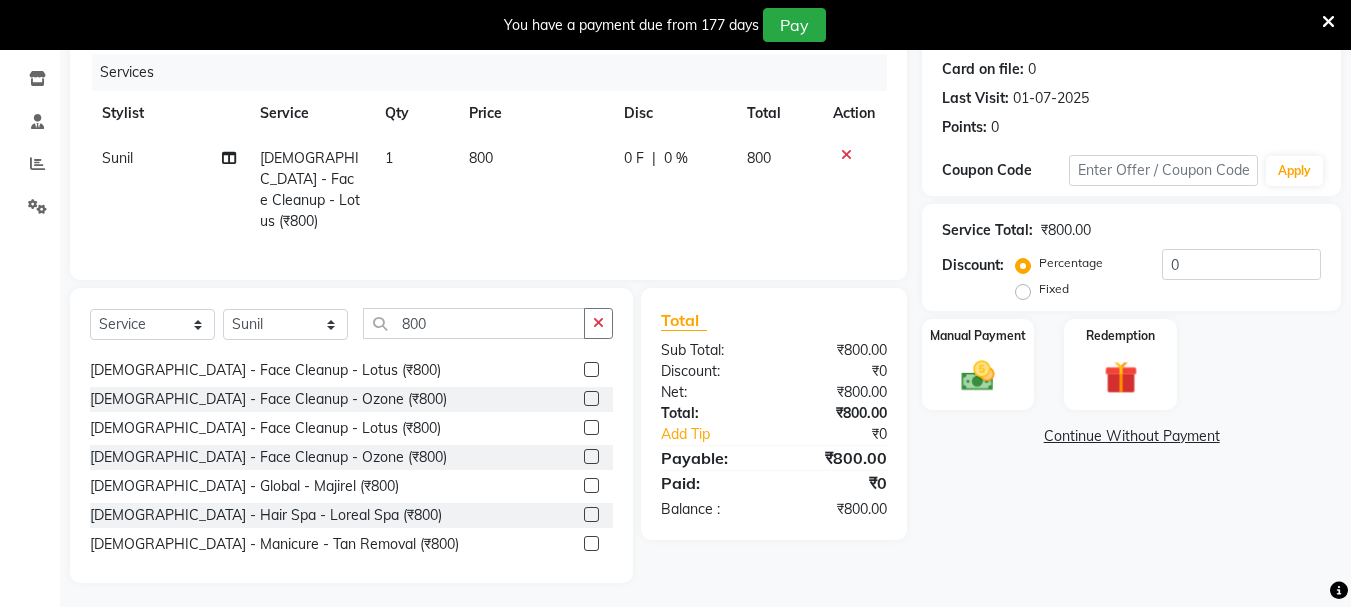 click on "800" 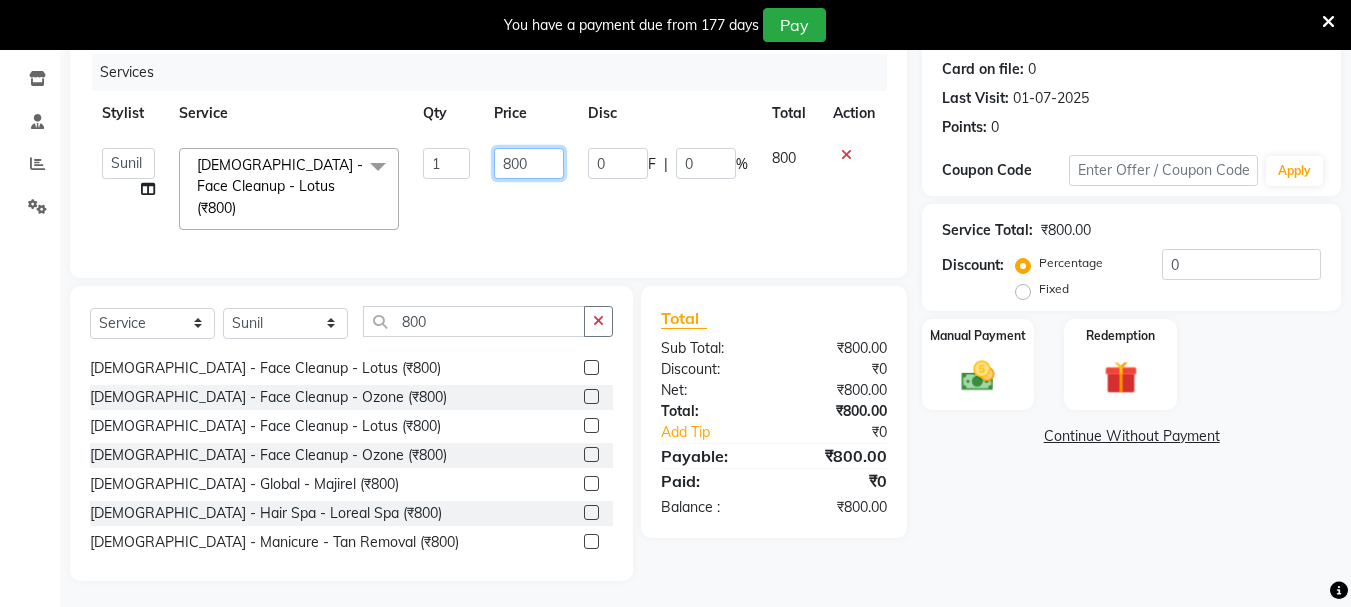 click on "800" 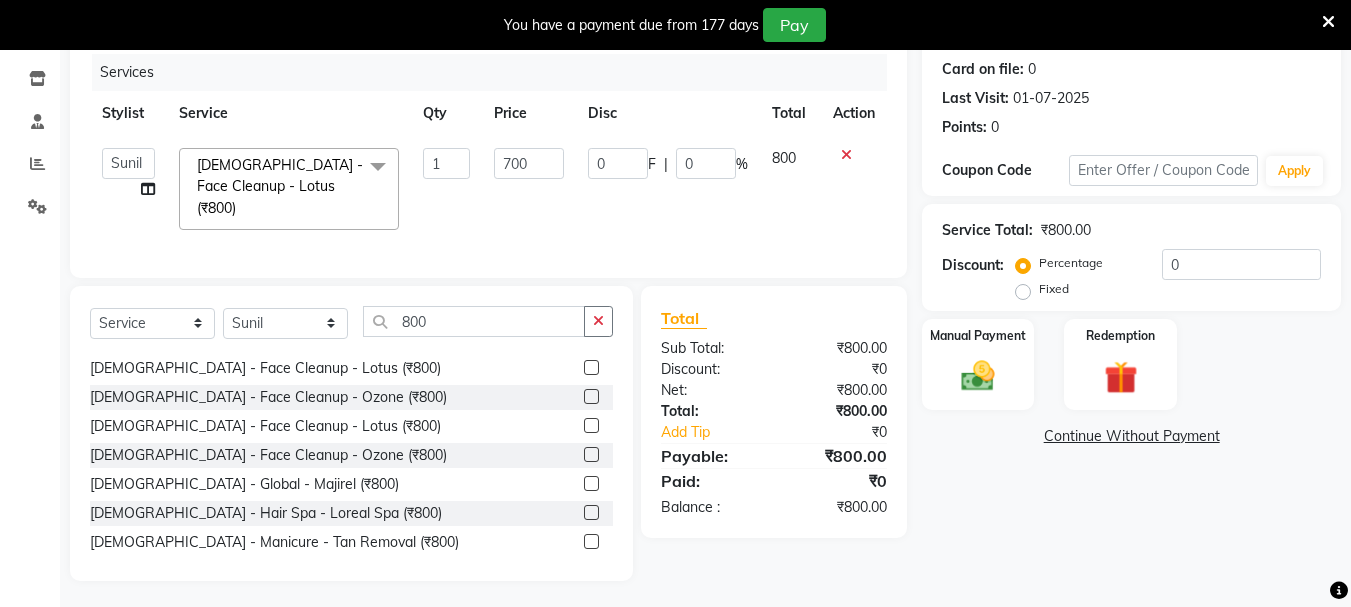 click on "Name: [PERSON_NAME] S Membership:  No Active Membership  Total Visits:  1 Card on file:  0 Last Visit:   [DATE] Points:   0  Coupon Code Apply Service Total:  ₹800.00  Discount:  Percentage   Fixed  0 Manual Payment Redemption  Continue Without Payment" 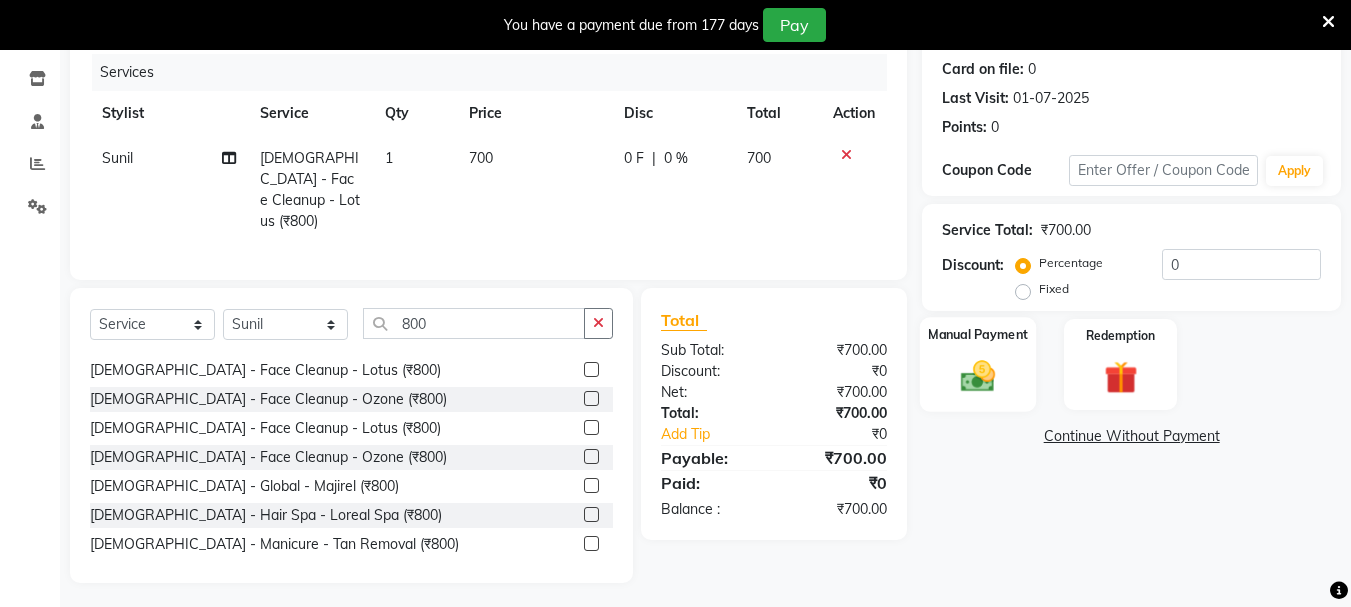 click 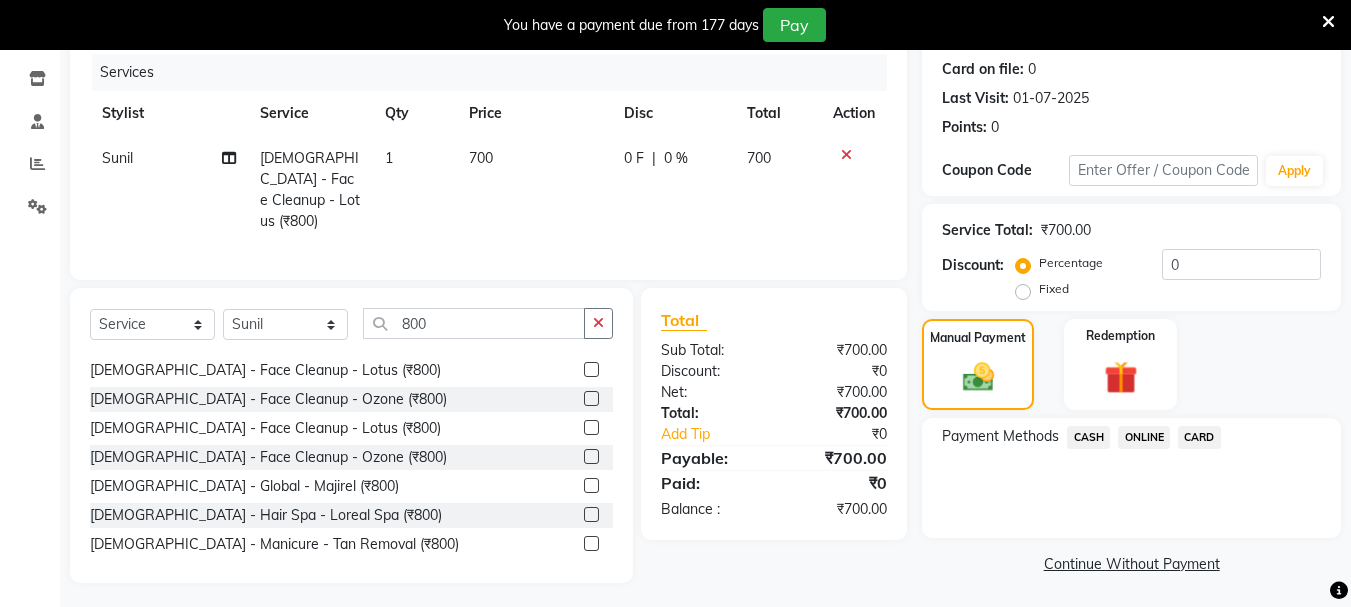 click on "ONLINE" 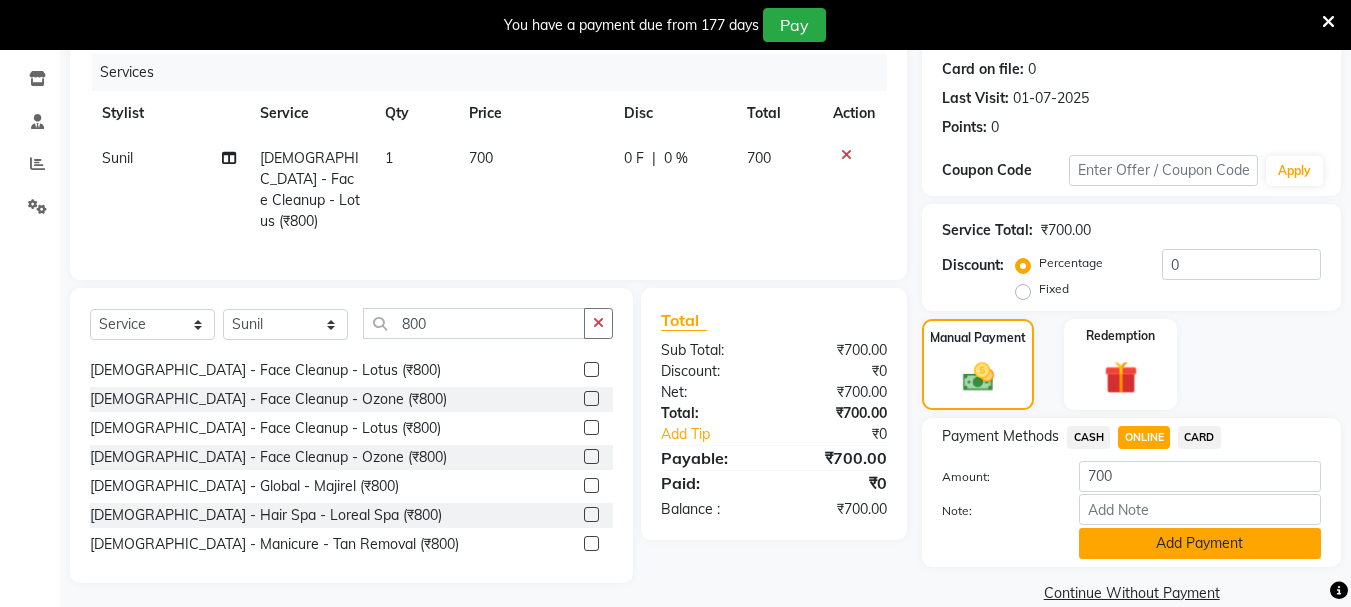 click on "Add Payment" 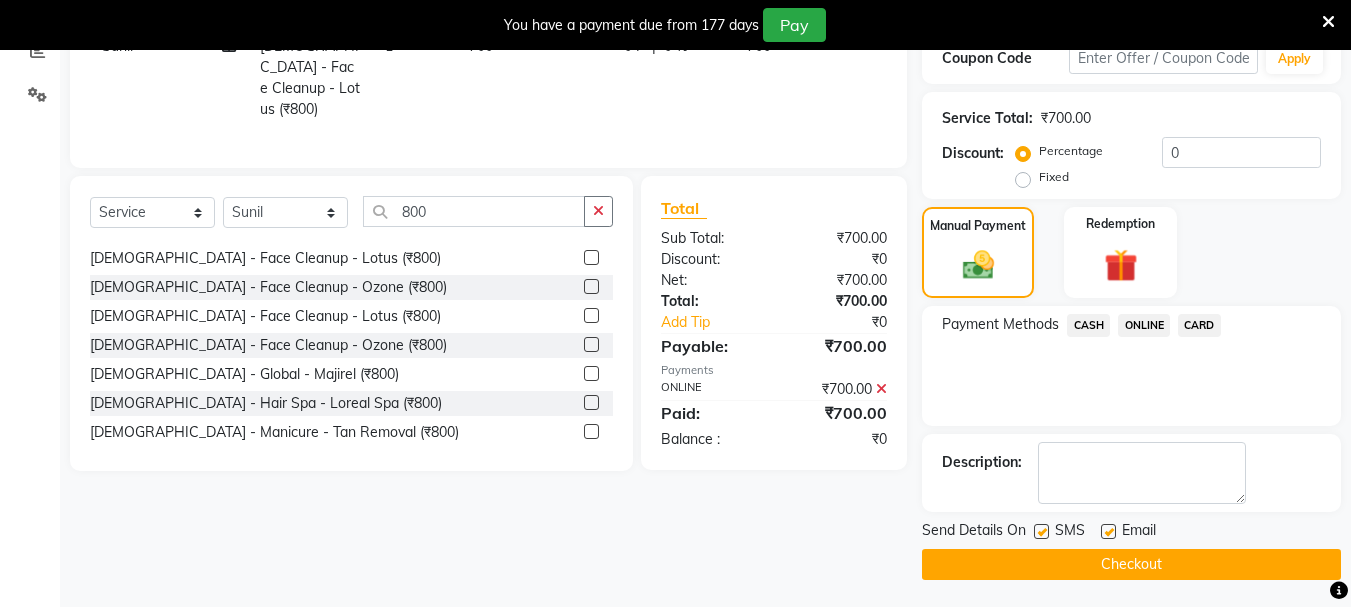 scroll, scrollTop: 359, scrollLeft: 0, axis: vertical 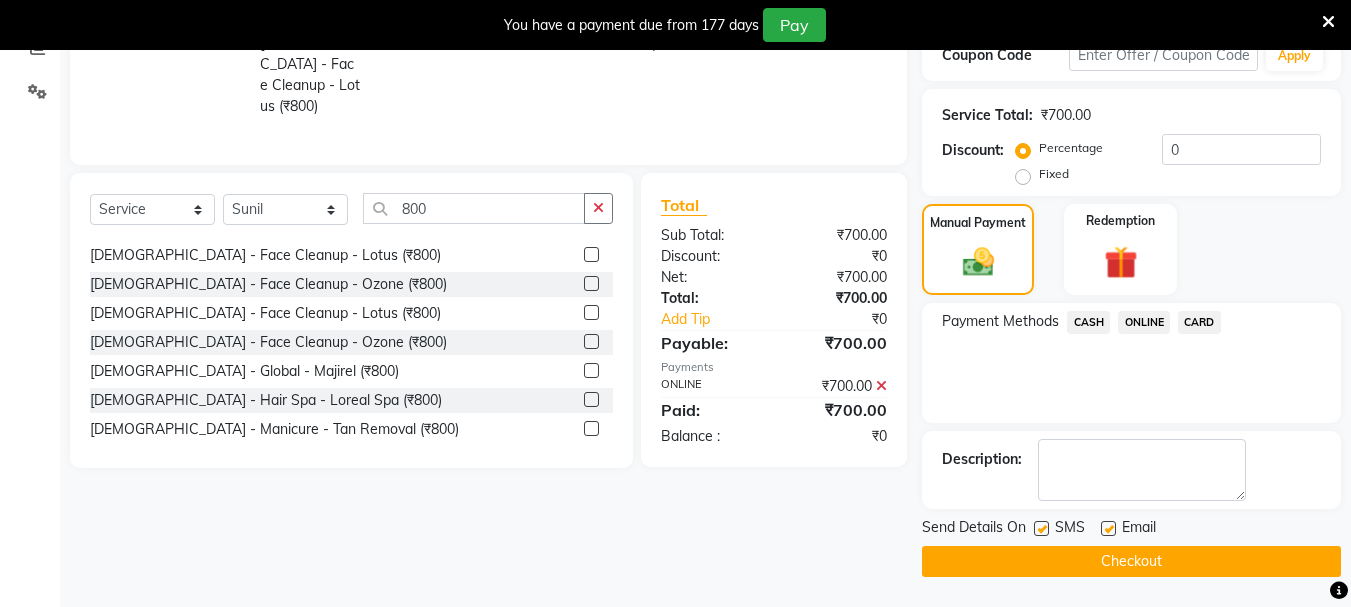 click on "Checkout" 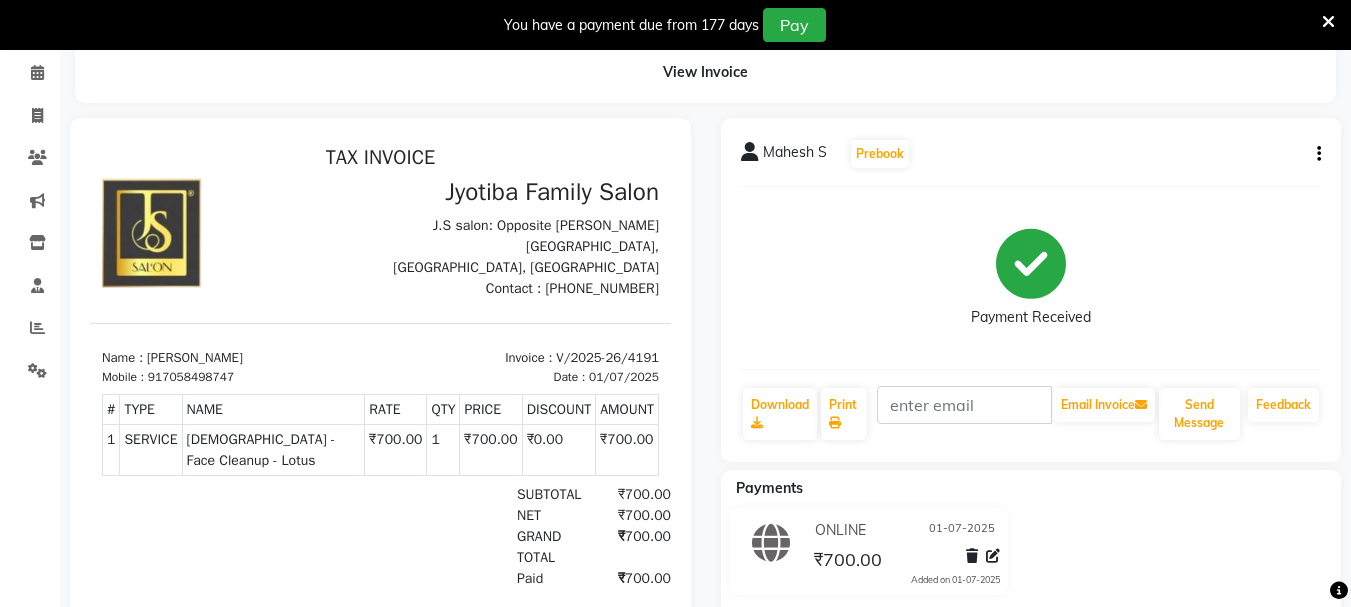 scroll, scrollTop: 0, scrollLeft: 0, axis: both 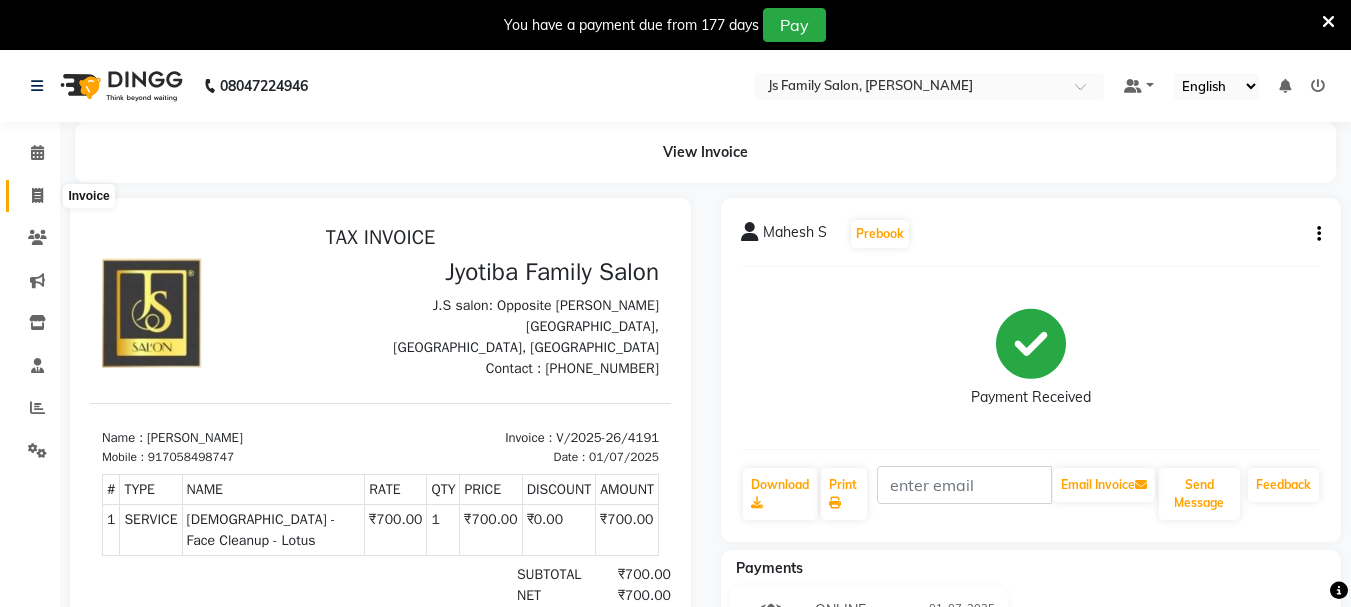 click 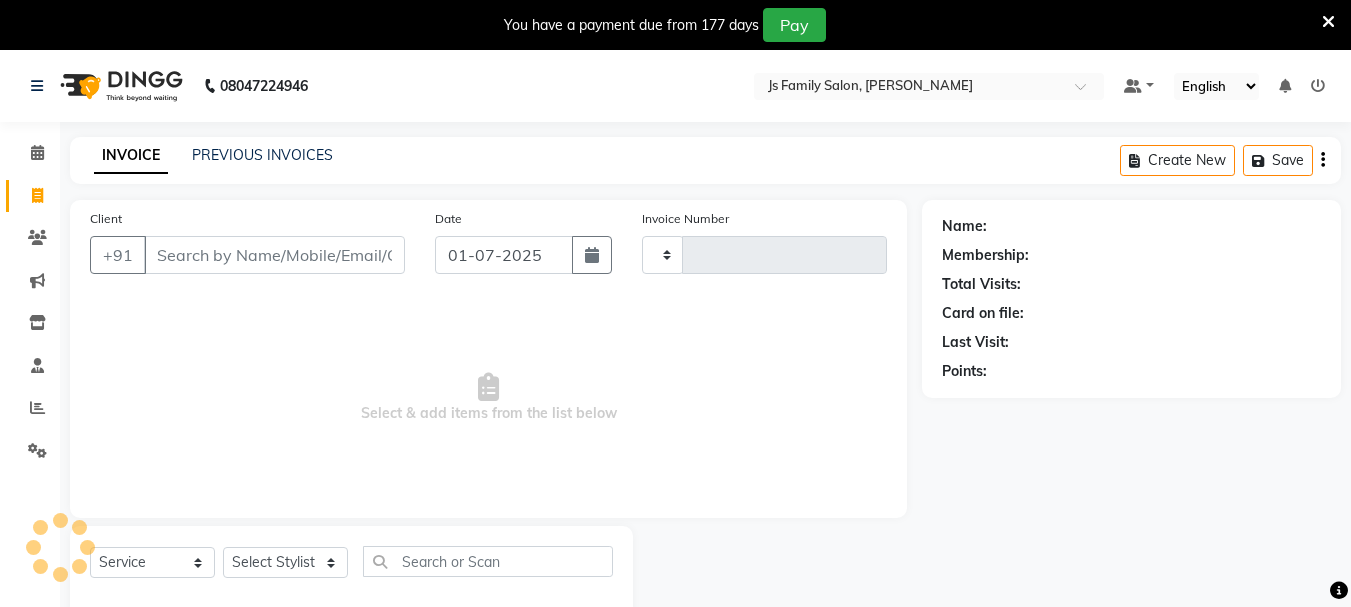 scroll, scrollTop: 50, scrollLeft: 0, axis: vertical 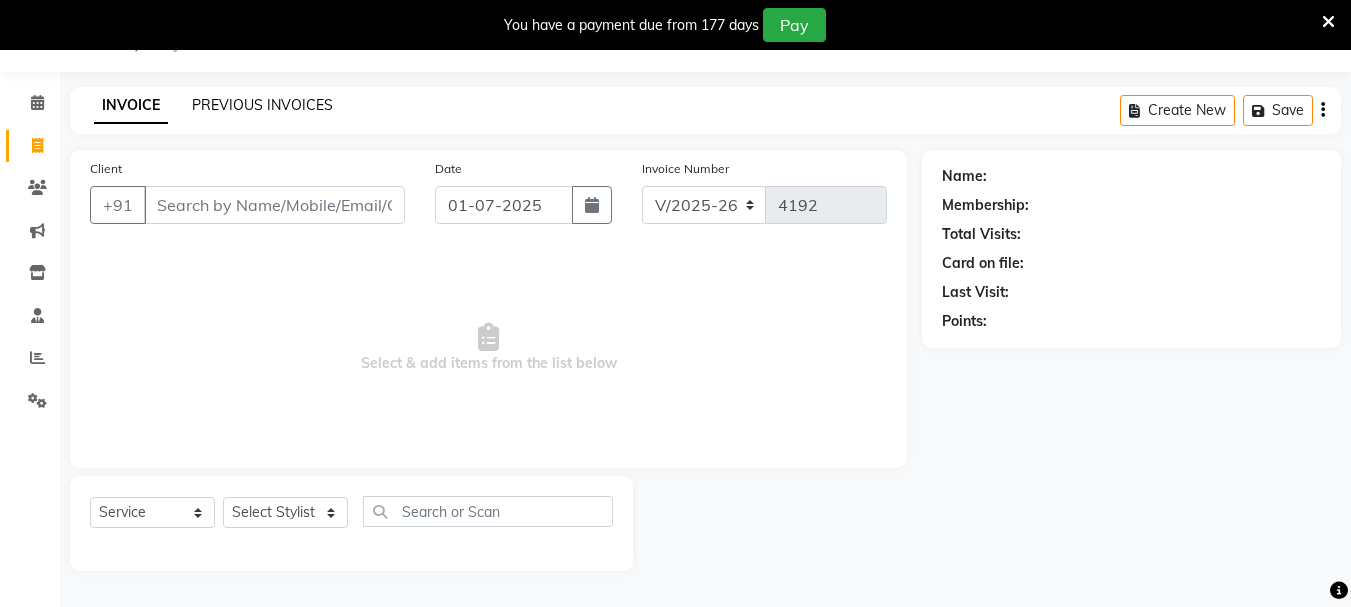 click on "PREVIOUS INVOICES" 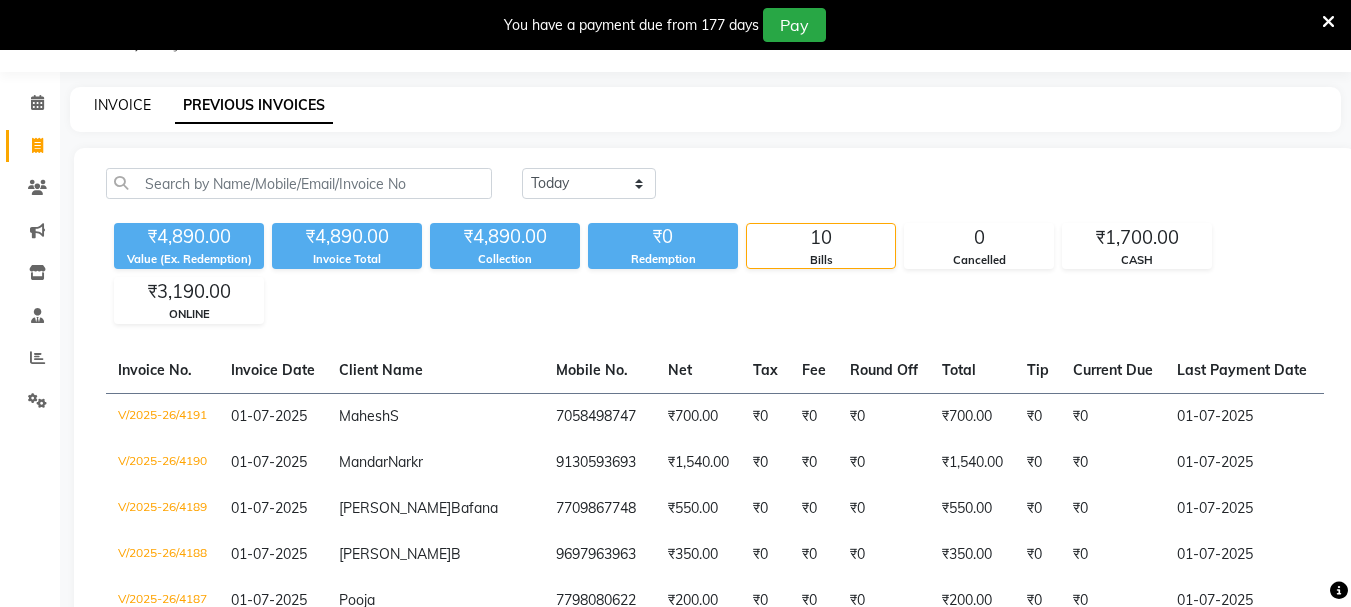 click on "INVOICE" 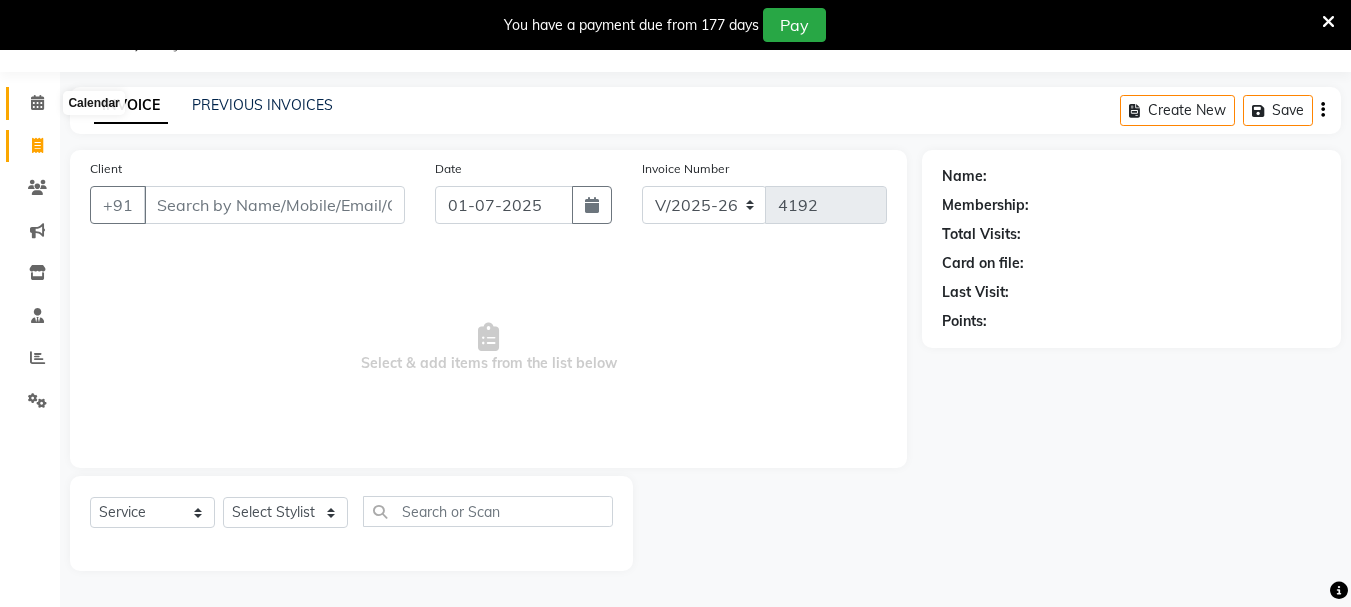 click 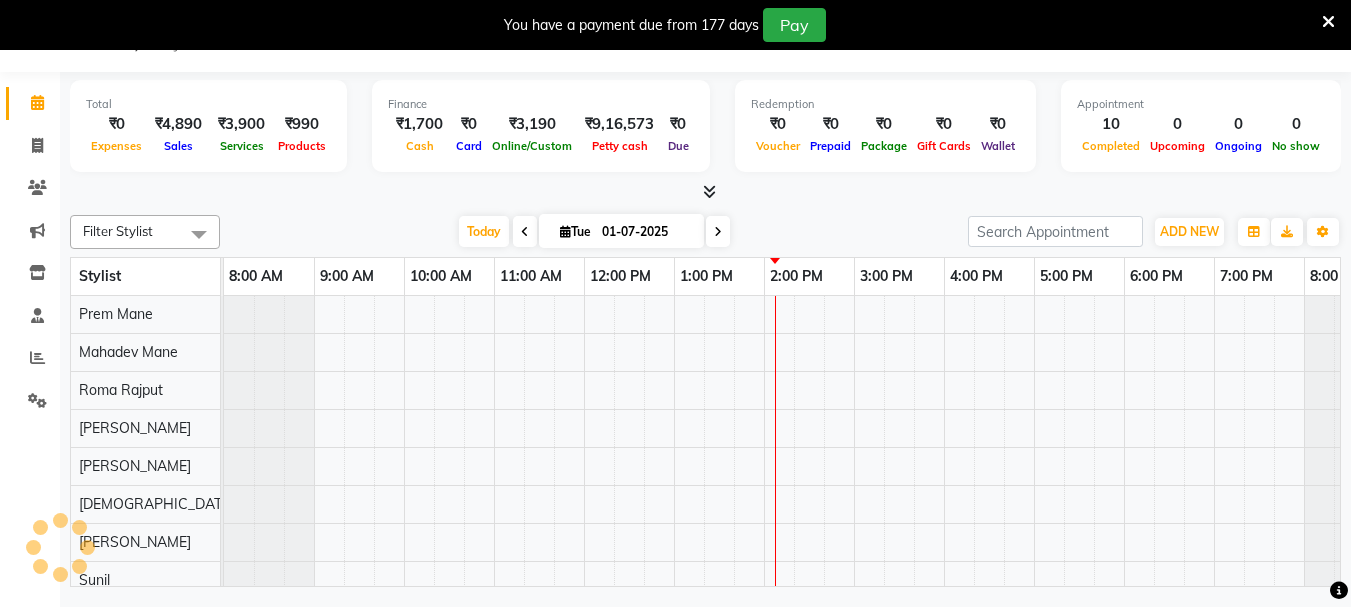 scroll, scrollTop: 0, scrollLeft: 0, axis: both 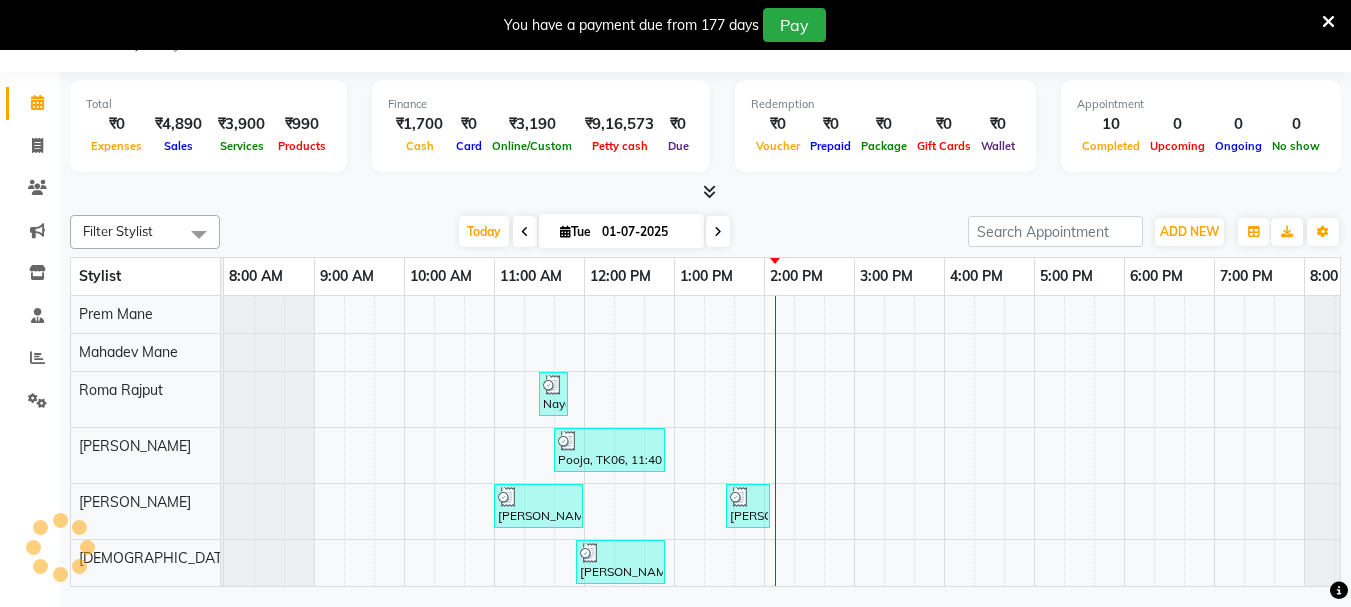 click at bounding box center (525, 232) 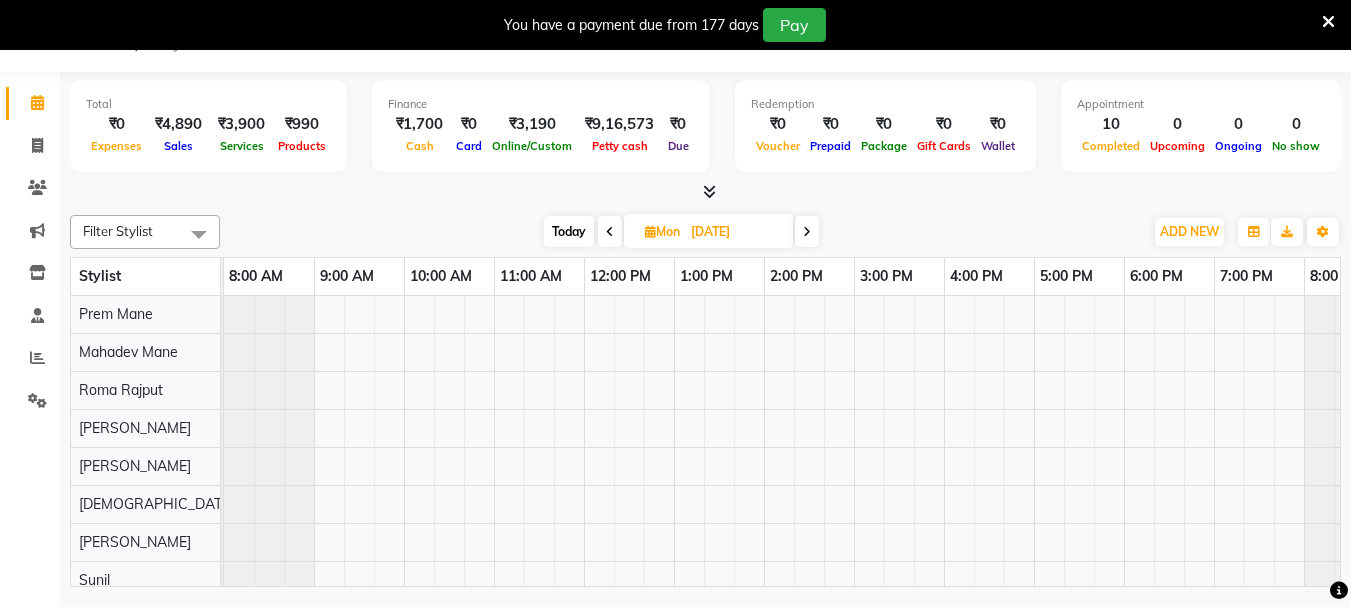scroll, scrollTop: 0, scrollLeft: 54, axis: horizontal 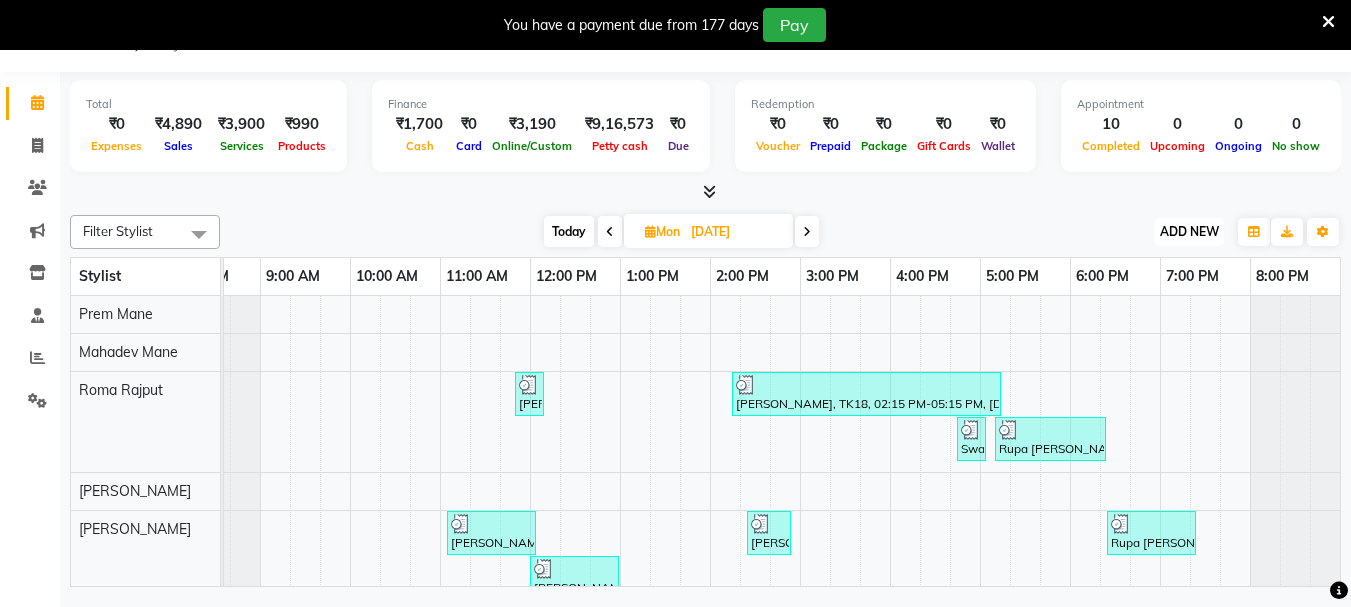 click on "ADD NEW" at bounding box center (1189, 231) 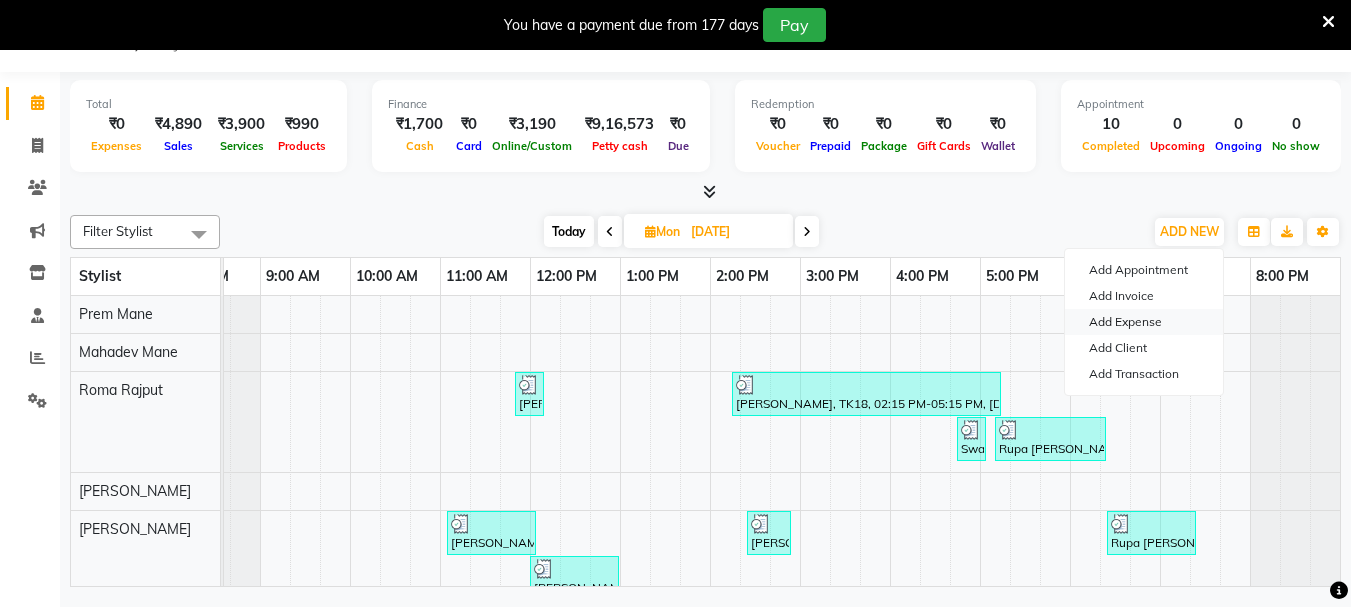 click on "Add Expense" at bounding box center (1144, 322) 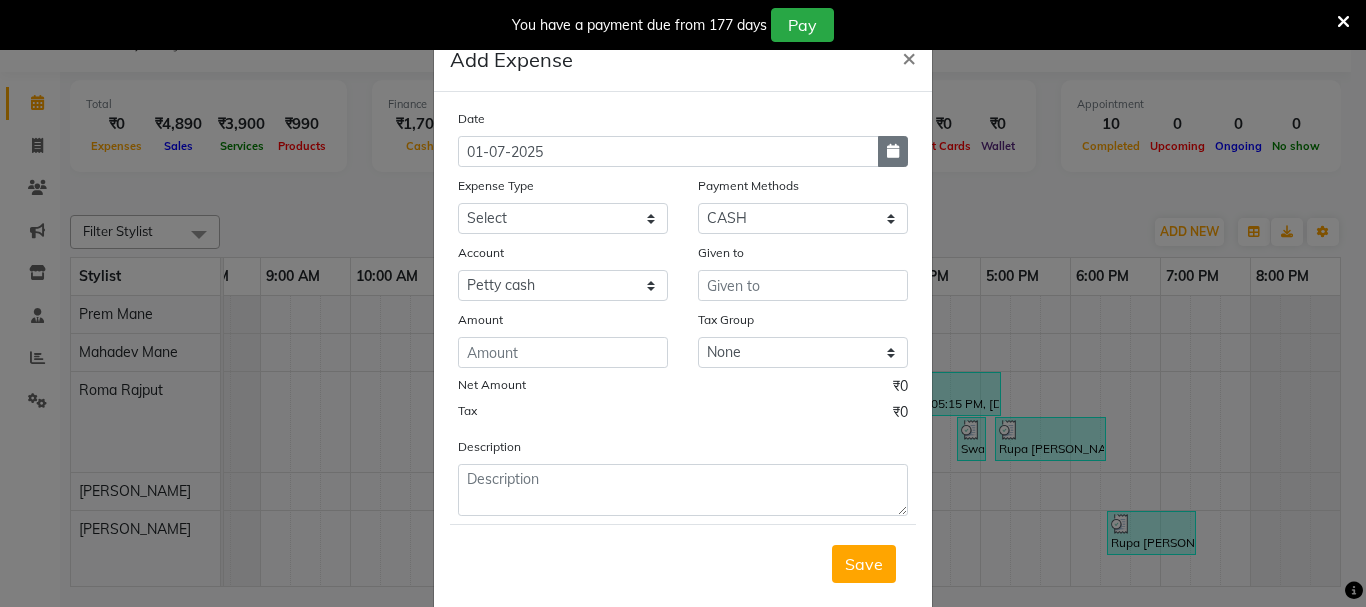 click 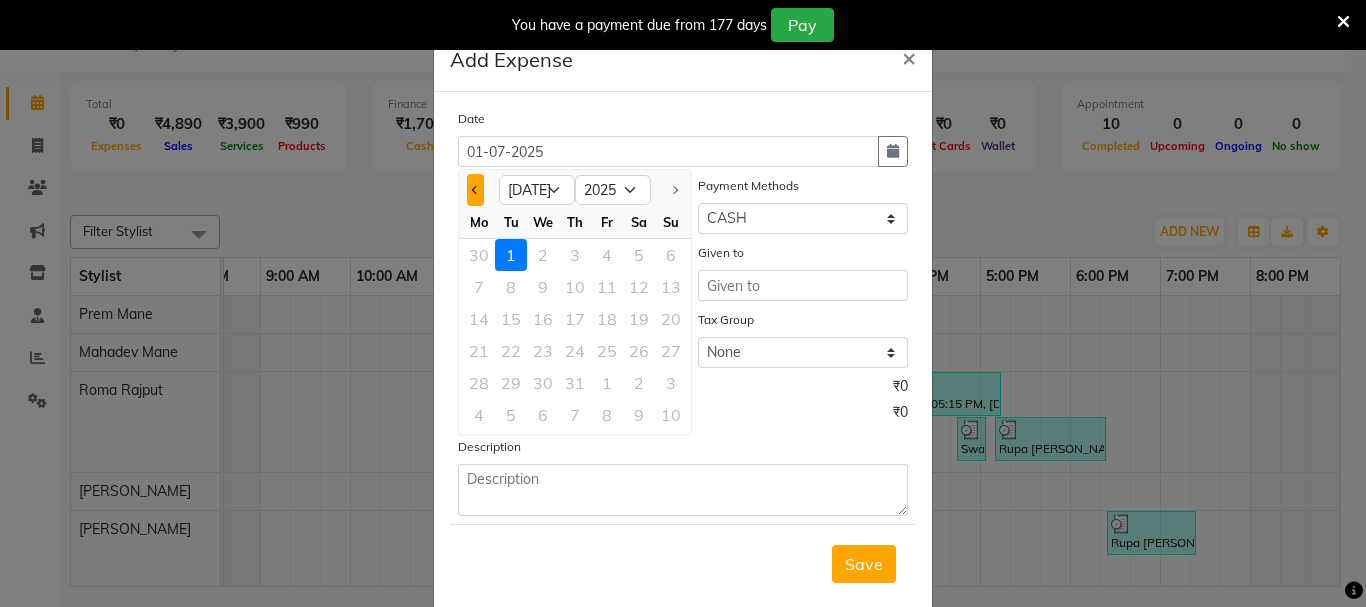 click 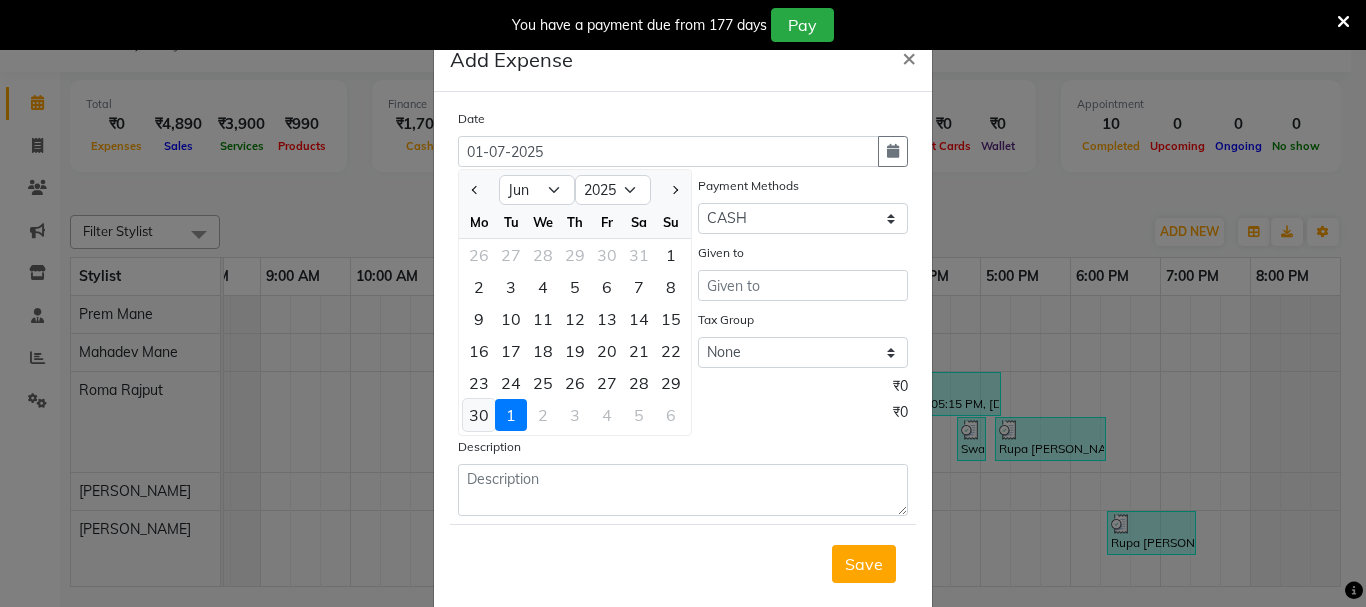 click on "30" 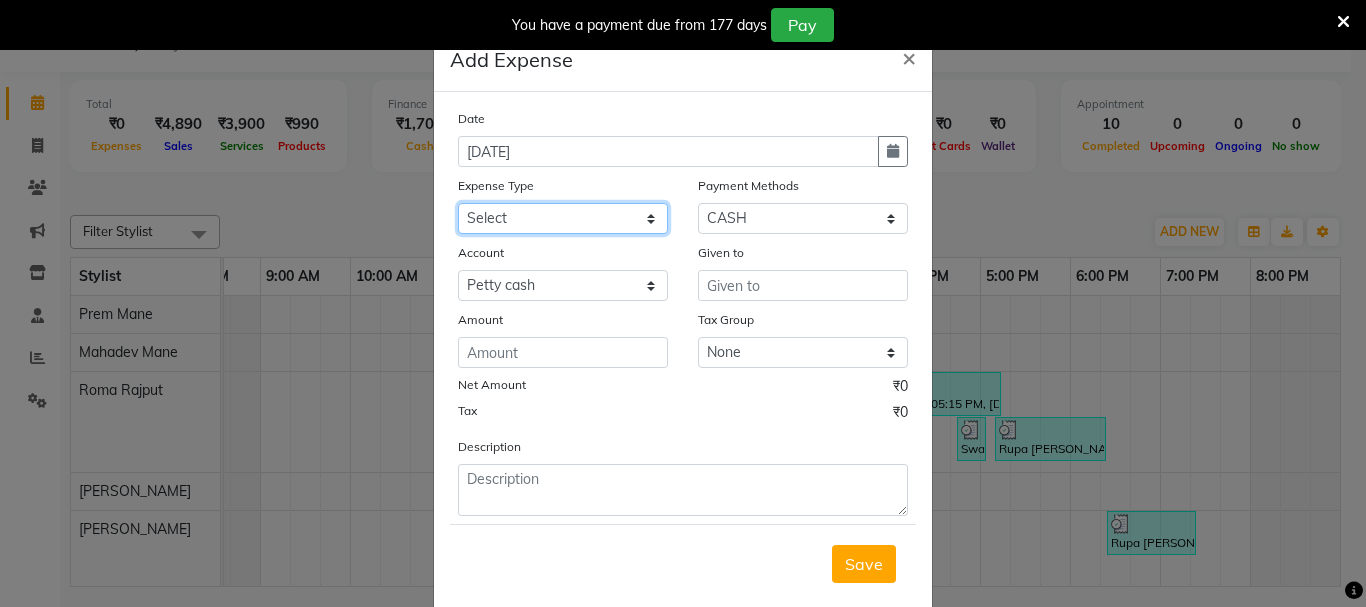 click on "Select Advance salary Advance salary ajaj Bank charges Car maintenance  Cash transfer to bank Cash transfer to hub Client Snacks Clinical charges Equipment Fuel Govt fee home Incentive Insurance International purchase Loan Repayment Maintenance Marketing Miscellaneous MRA Other Over times Pantry Product Rent Salary shop shop Staff Snacks Tax Tea & Refreshment TIP Utilities Wifi recharge" 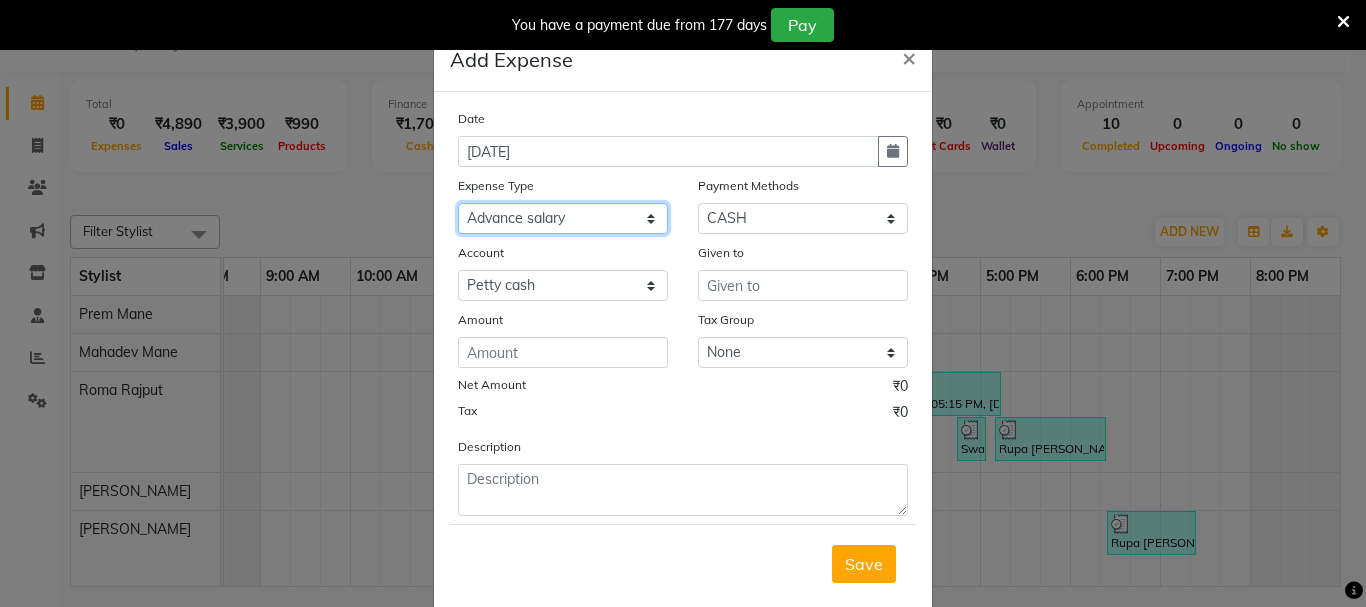 click on "Select Advance salary Advance salary ajaj Bank charges Car maintenance  Cash transfer to bank Cash transfer to hub Client Snacks Clinical charges Equipment Fuel Govt fee home Incentive Insurance International purchase Loan Repayment Maintenance Marketing Miscellaneous MRA Other Over times Pantry Product Rent Salary shop shop Staff Snacks Tax Tea & Refreshment TIP Utilities Wifi recharge" 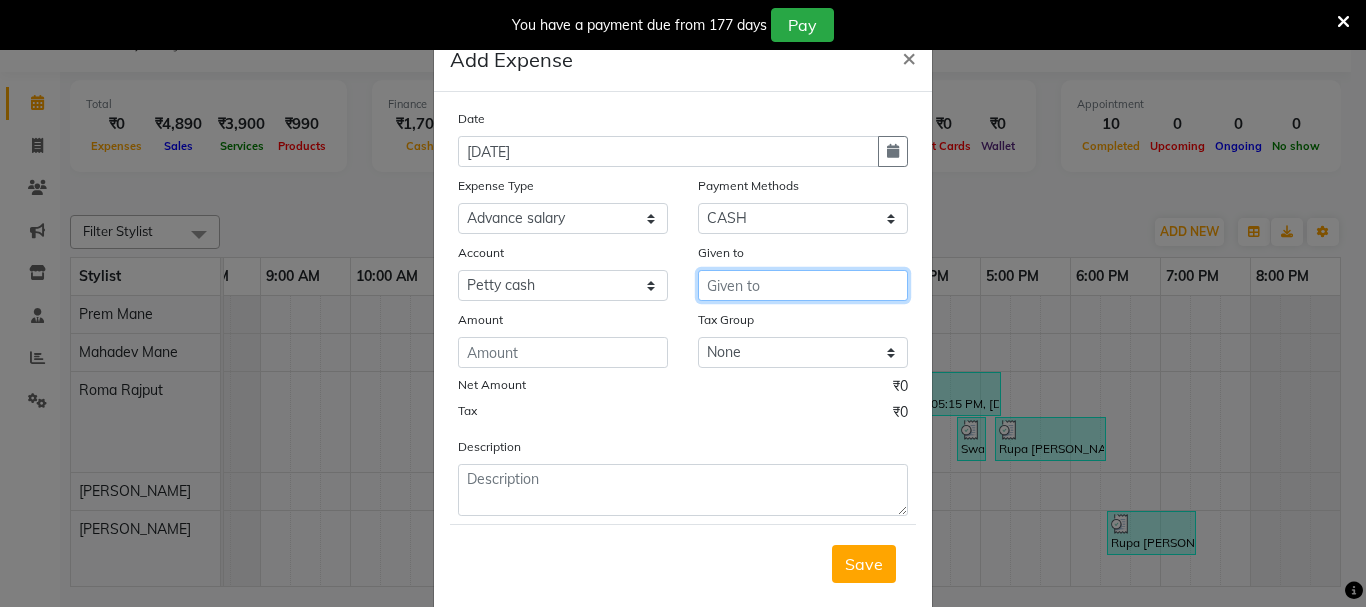 click at bounding box center [803, 285] 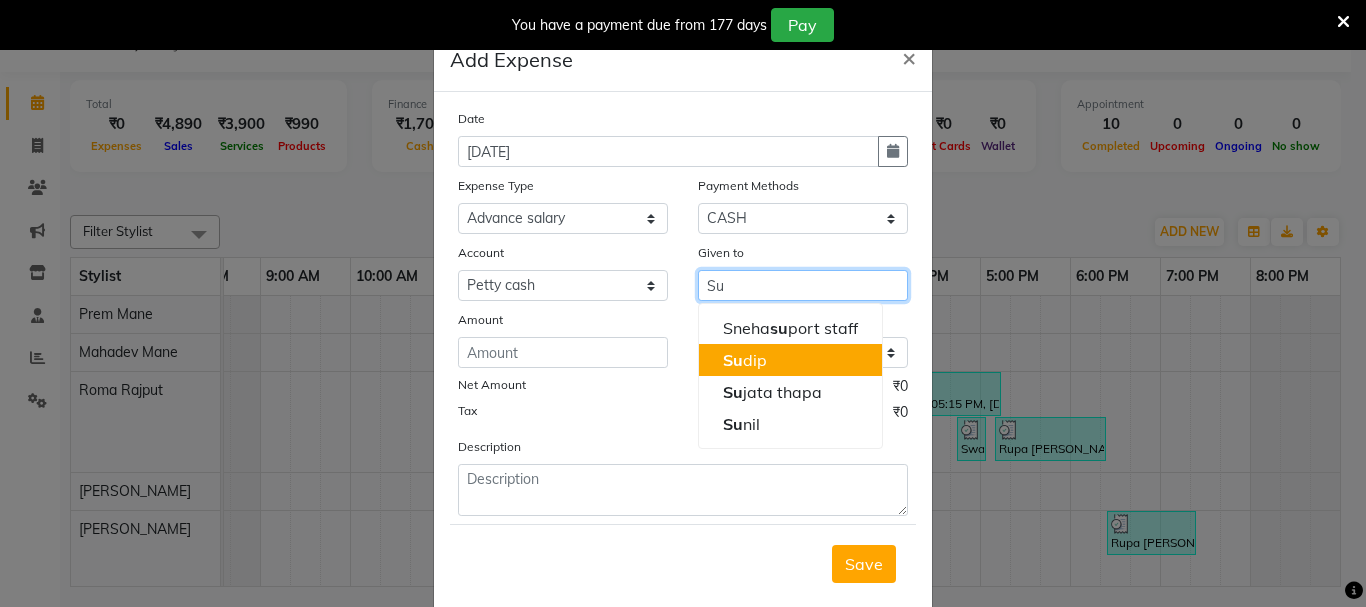 click on "Su dip" at bounding box center [790, 360] 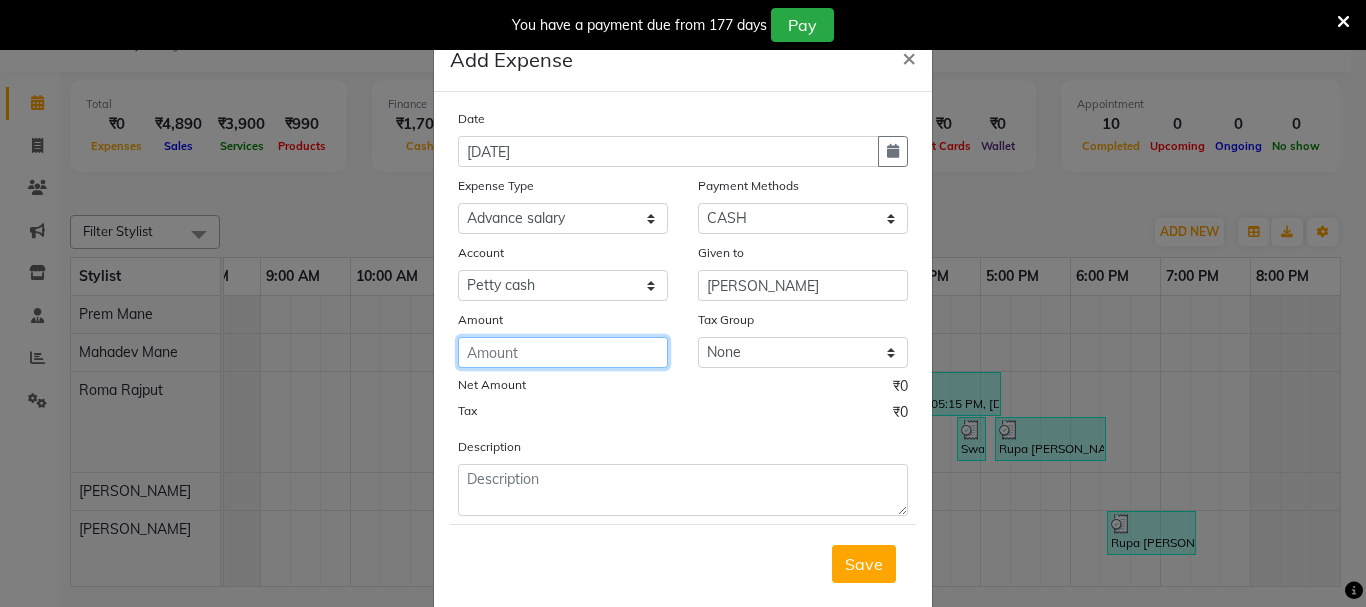 click 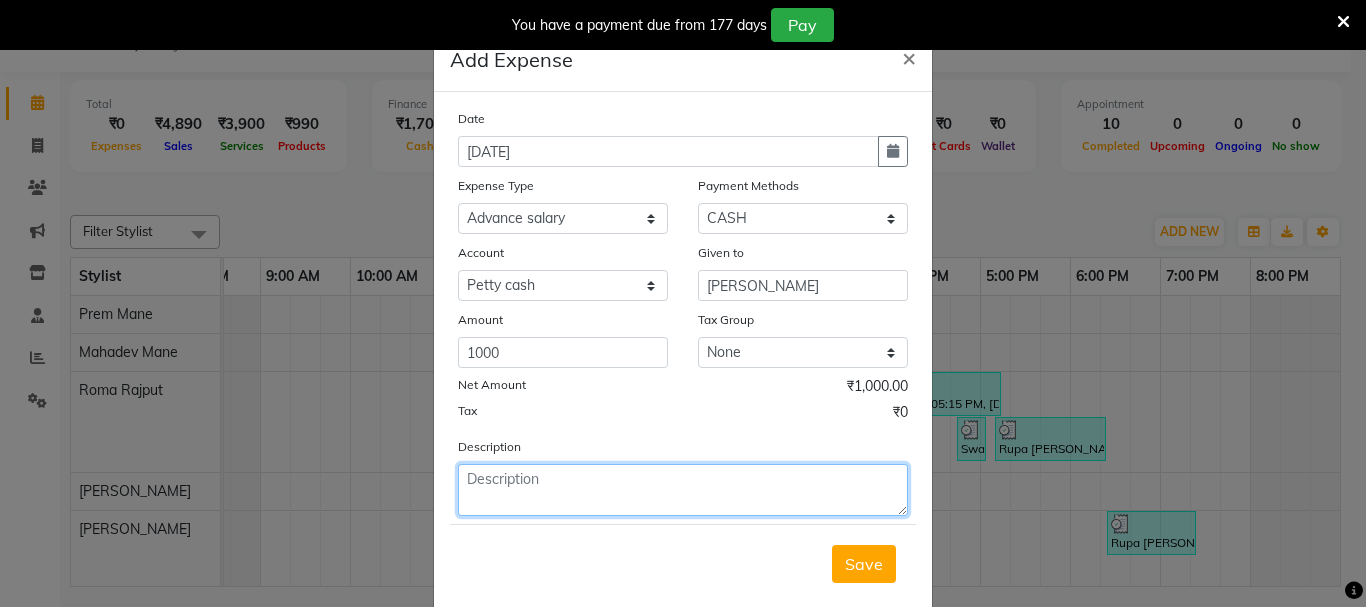 click 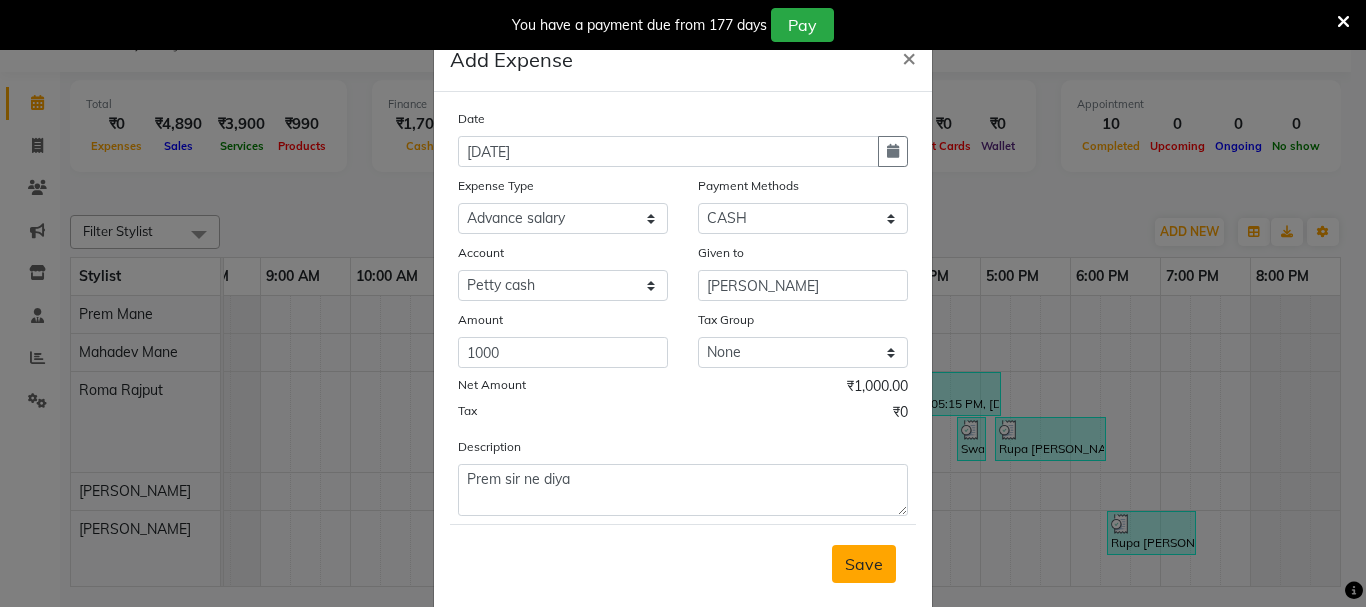 click on "Save" at bounding box center [864, 564] 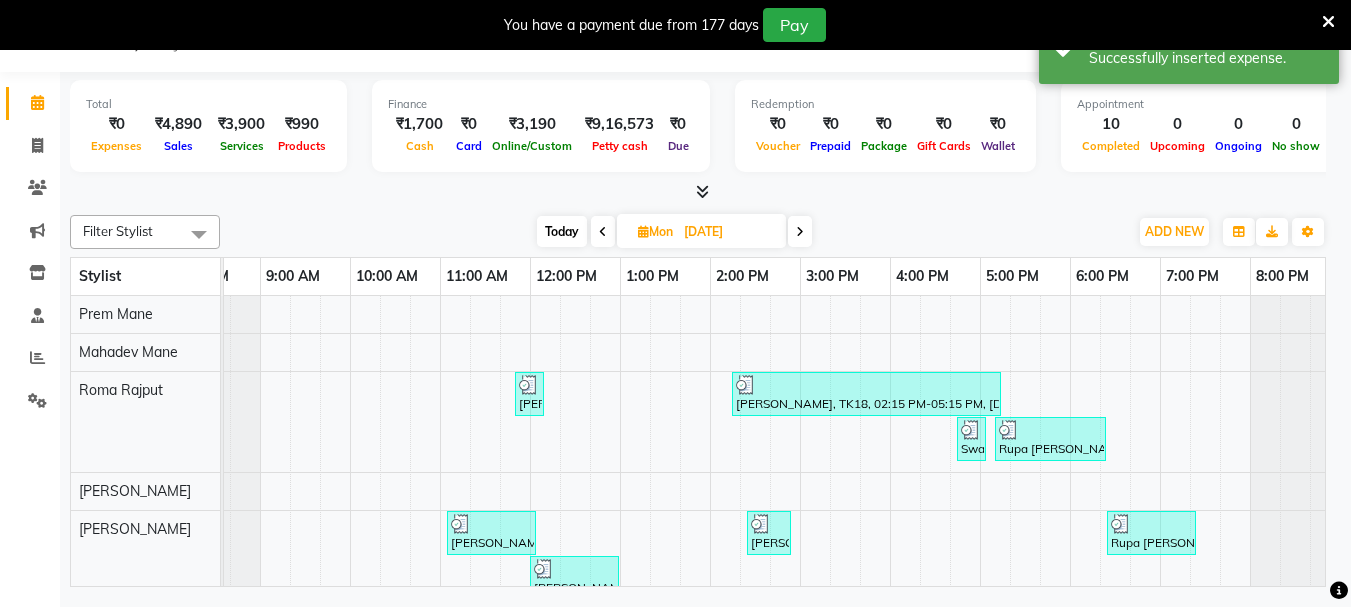 scroll, scrollTop: 0, scrollLeft: 39, axis: horizontal 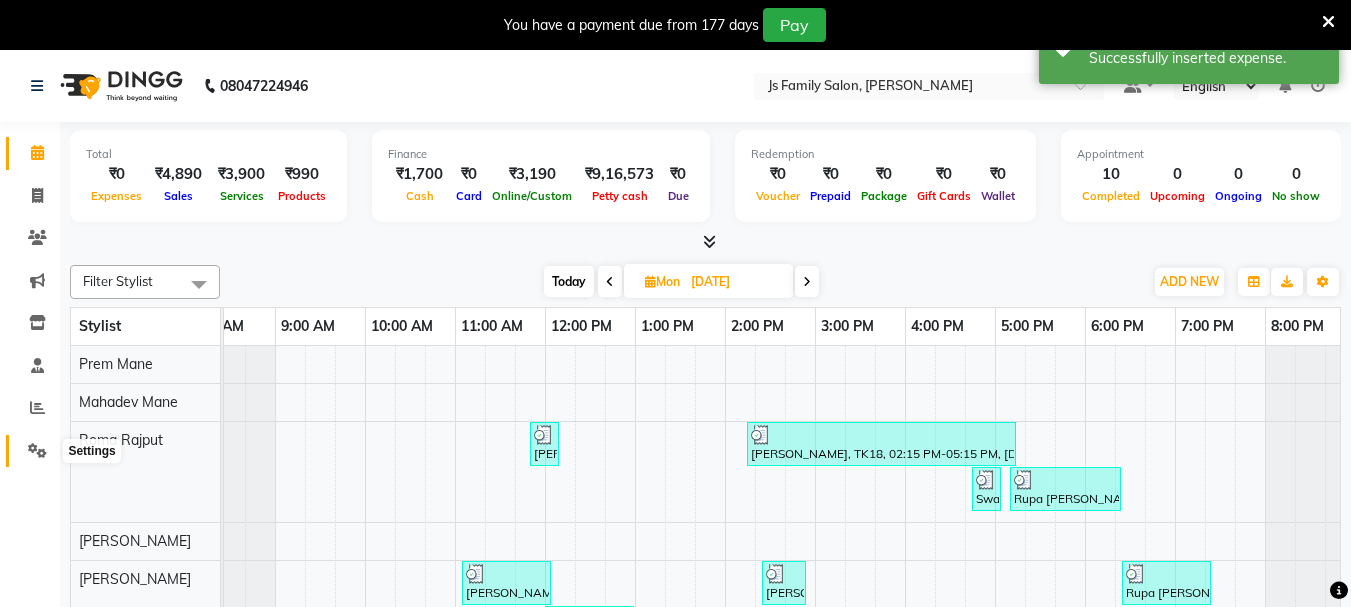 click 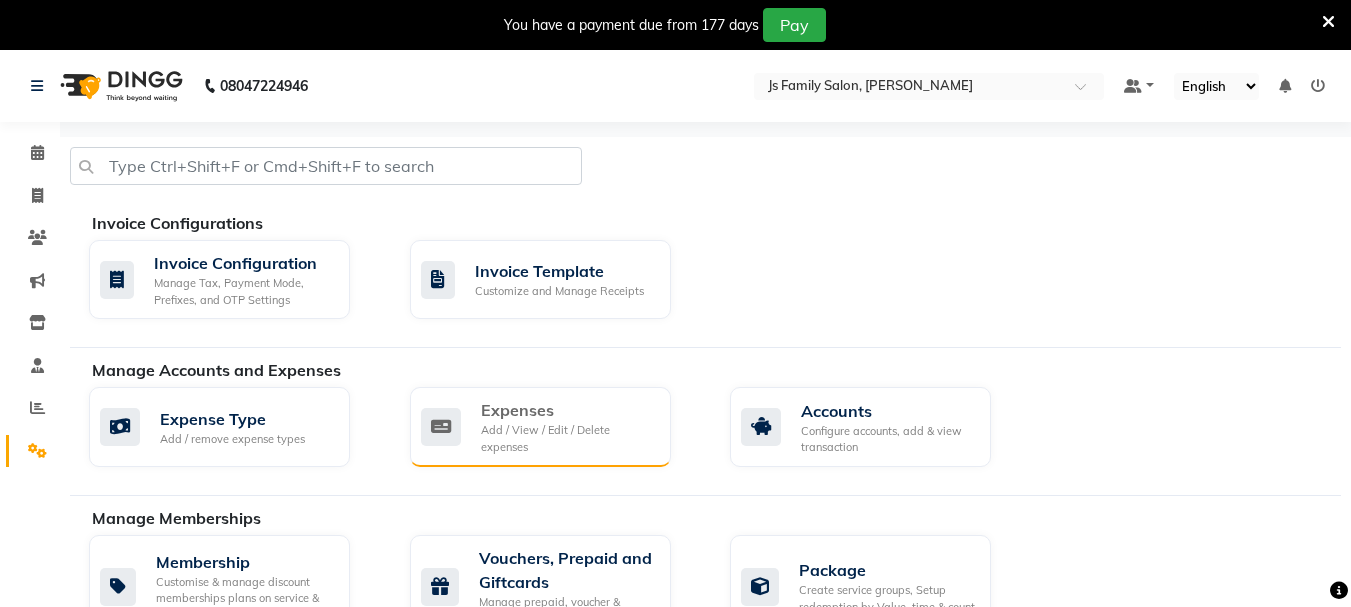 click on "Add / View / Edit / Delete expenses" 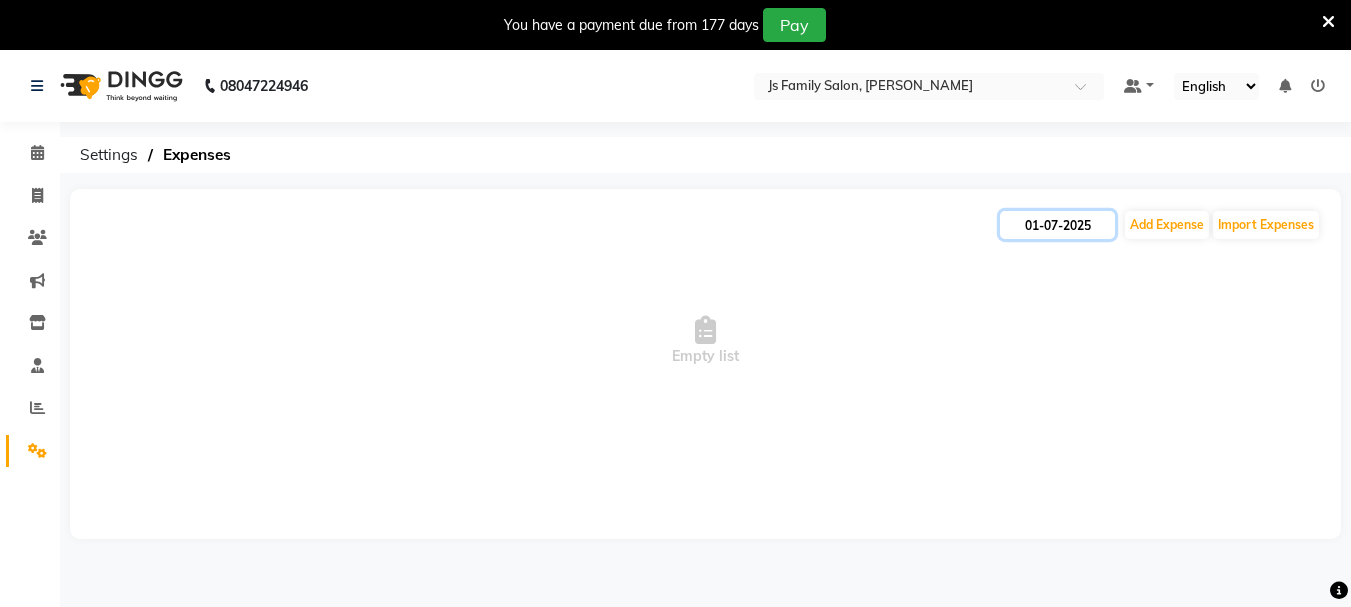 click on "01-07-2025" 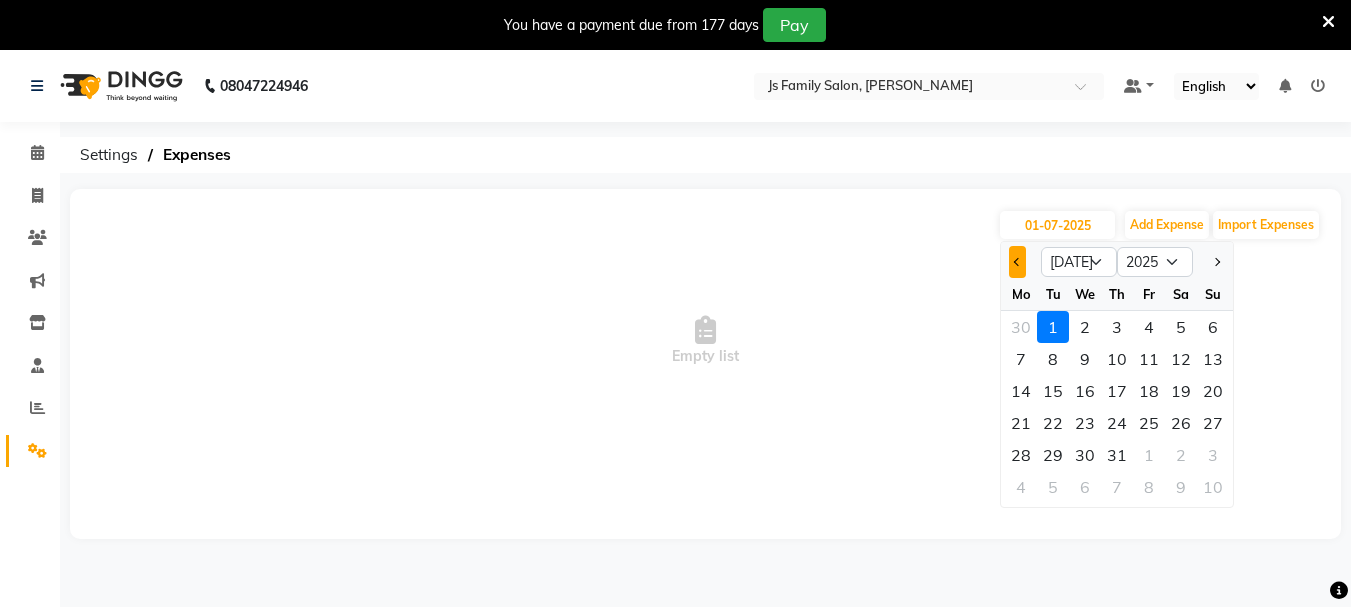 click 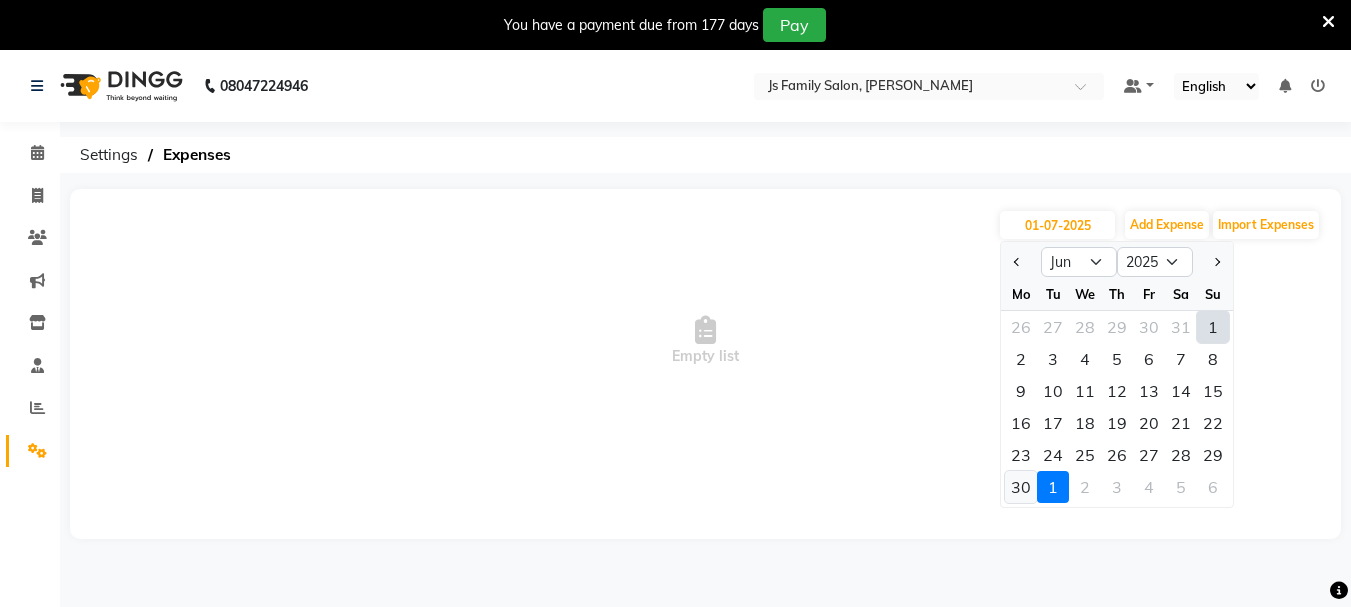 click on "30" 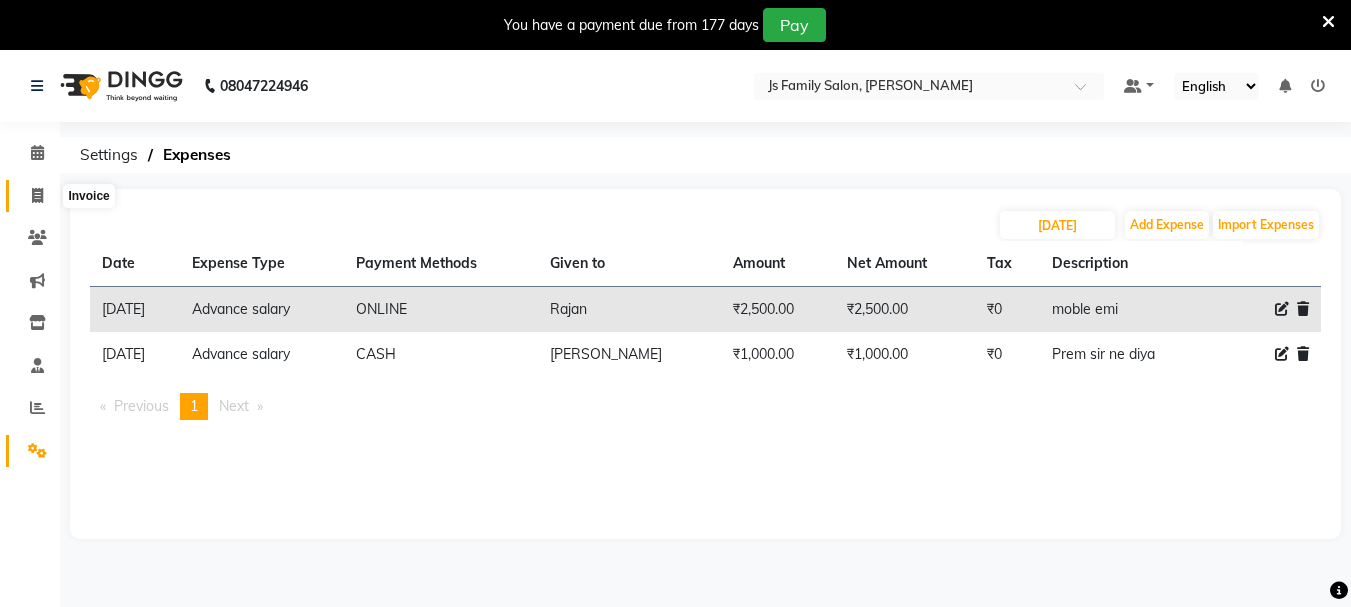 click 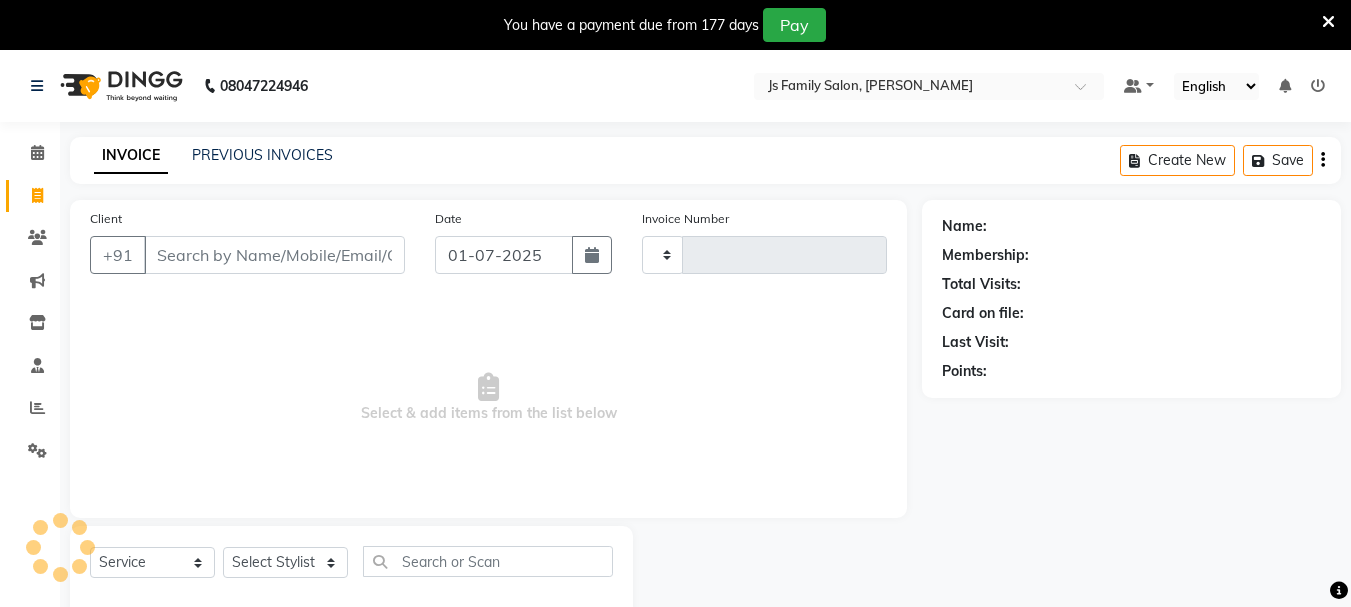 scroll, scrollTop: 50, scrollLeft: 0, axis: vertical 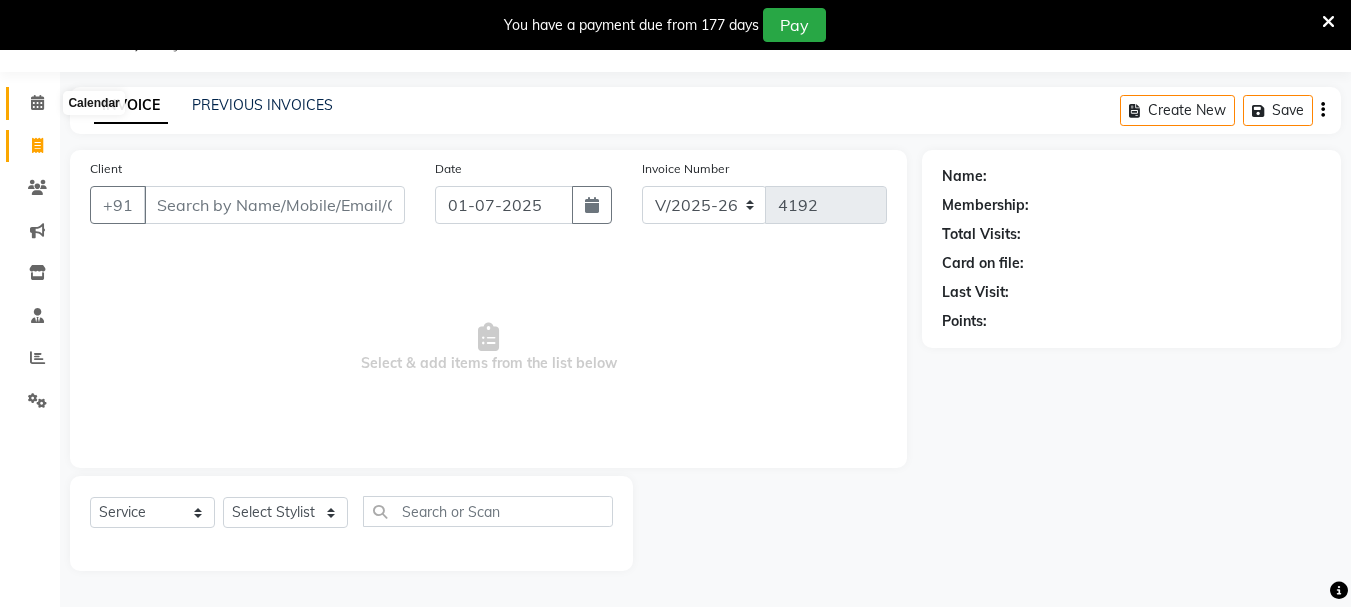 click 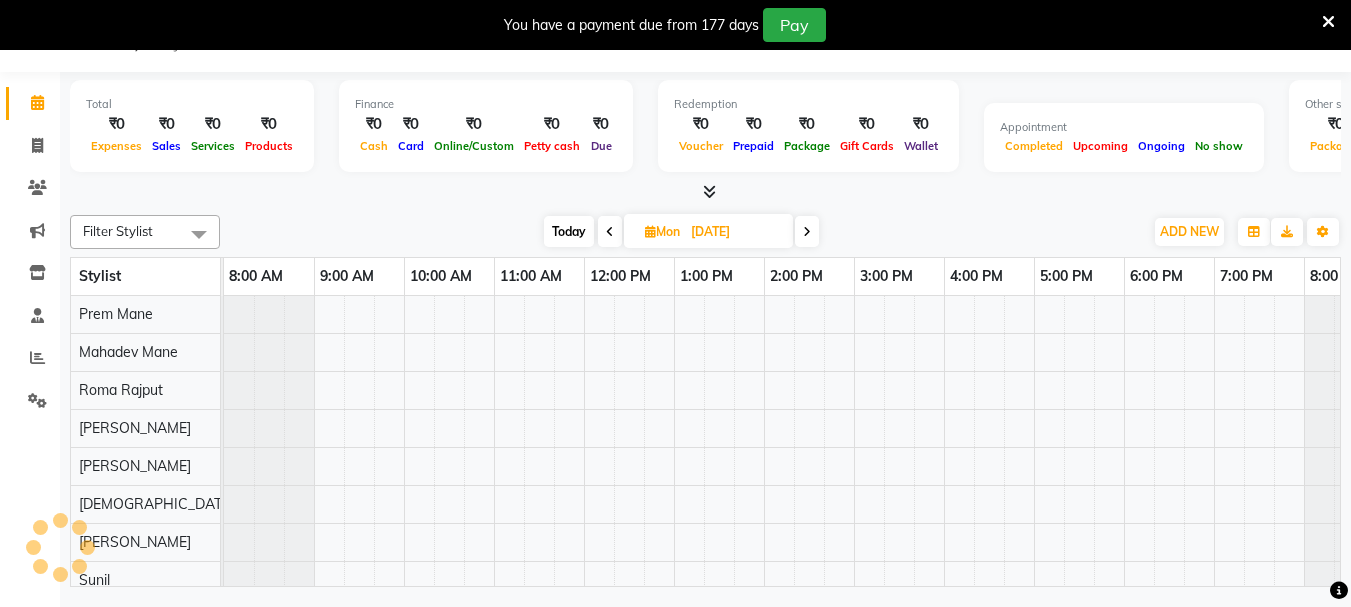 scroll, scrollTop: 0, scrollLeft: 0, axis: both 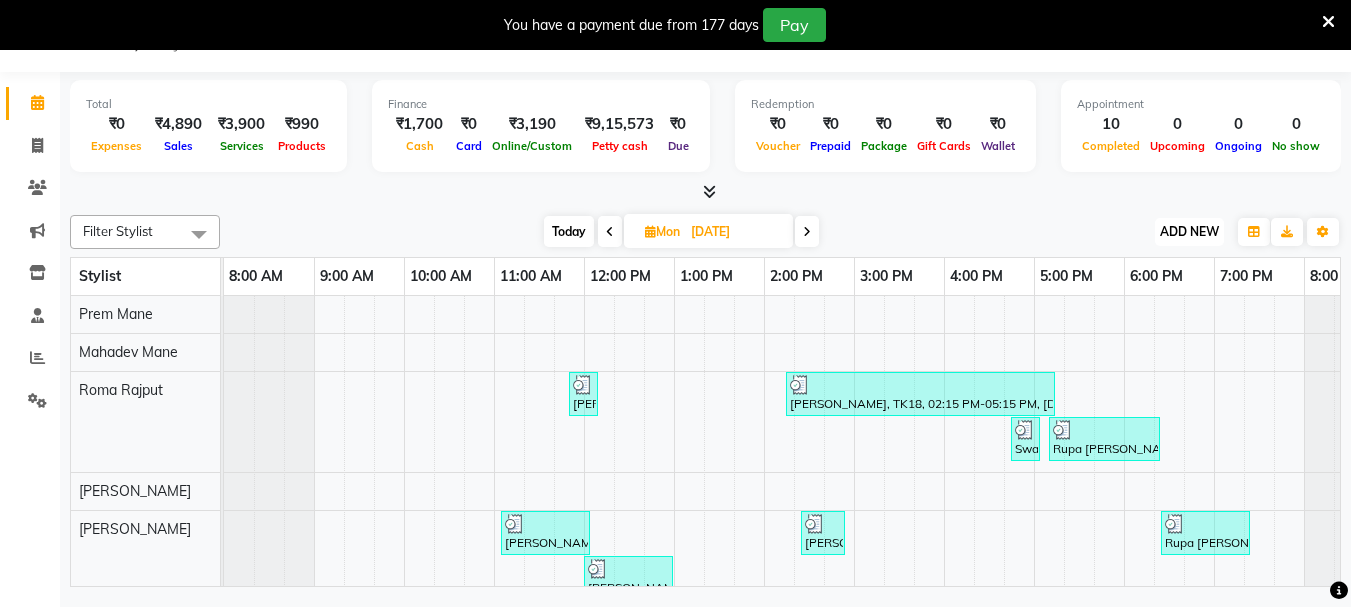 click on "ADD NEW" at bounding box center (1189, 231) 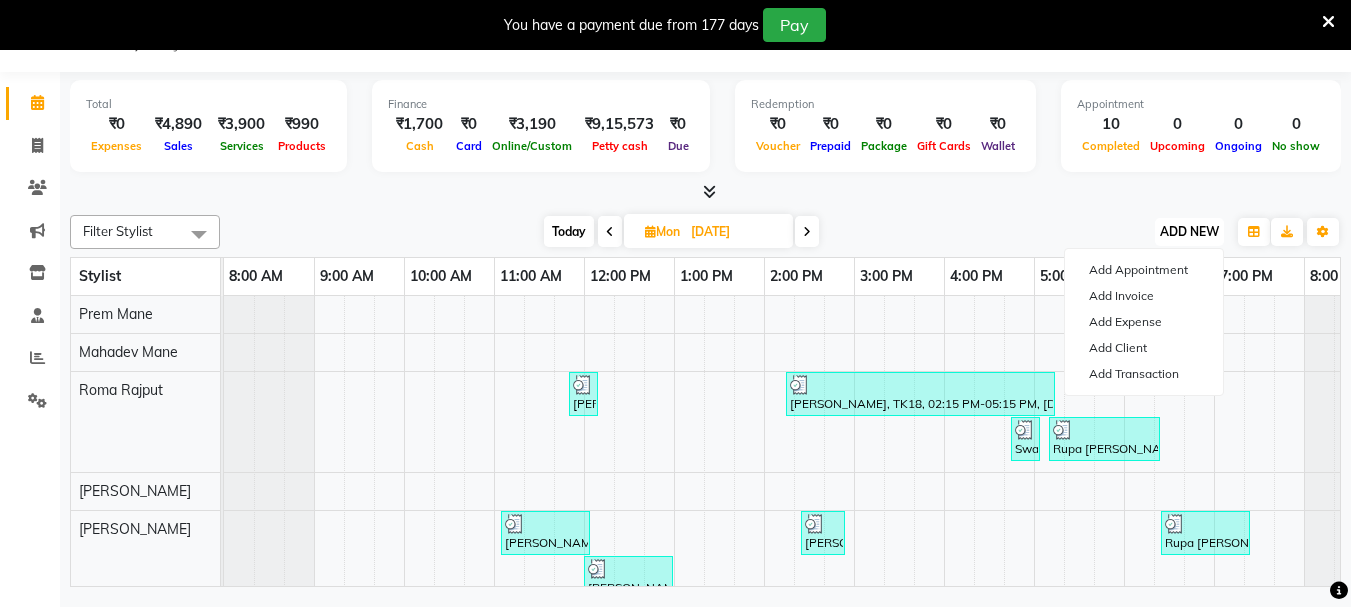 click on "ADD NEW" at bounding box center [1189, 231] 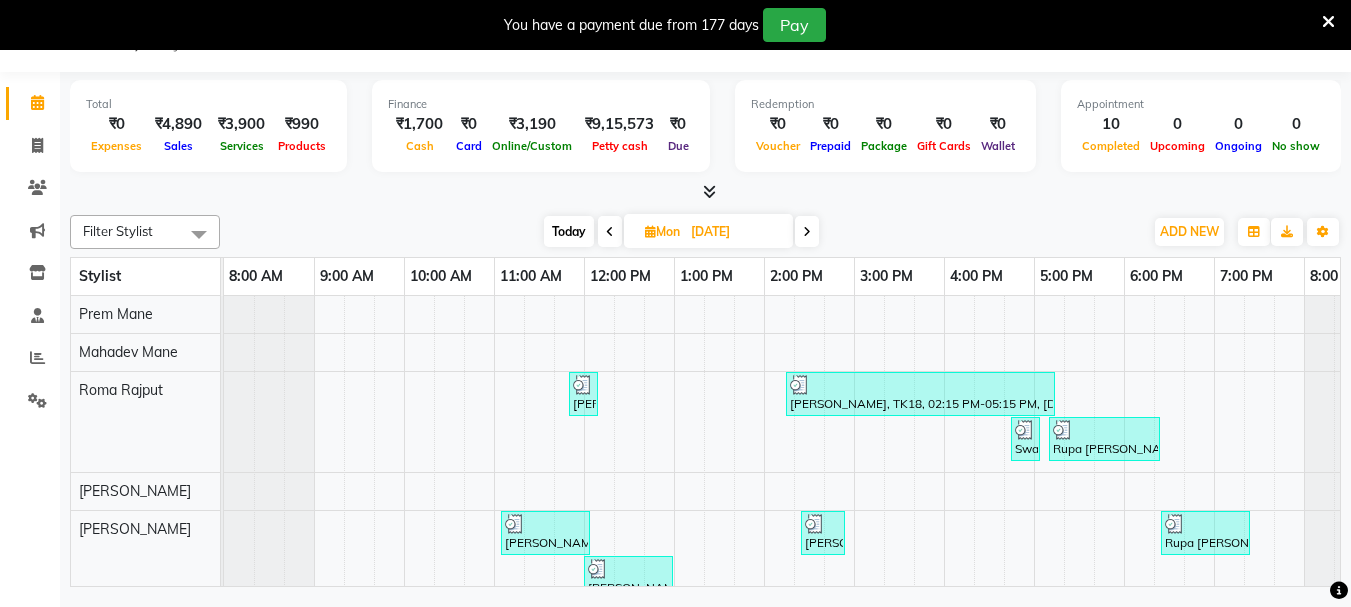click at bounding box center (807, 231) 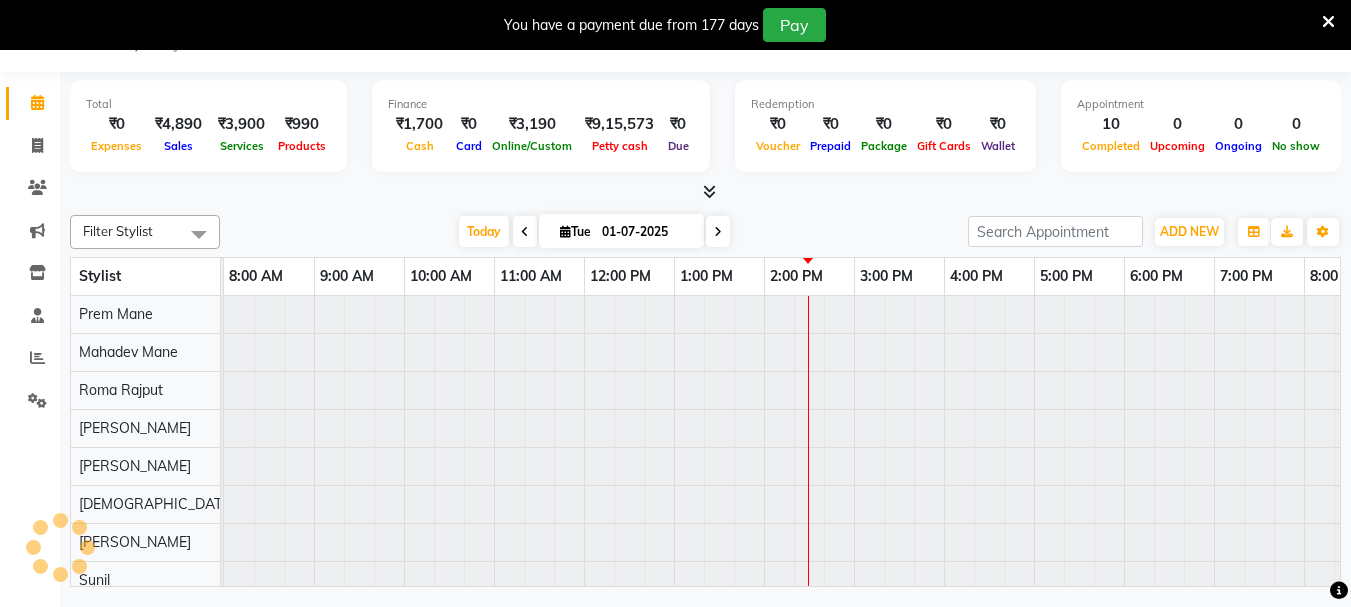 scroll, scrollTop: 0, scrollLeft: 54, axis: horizontal 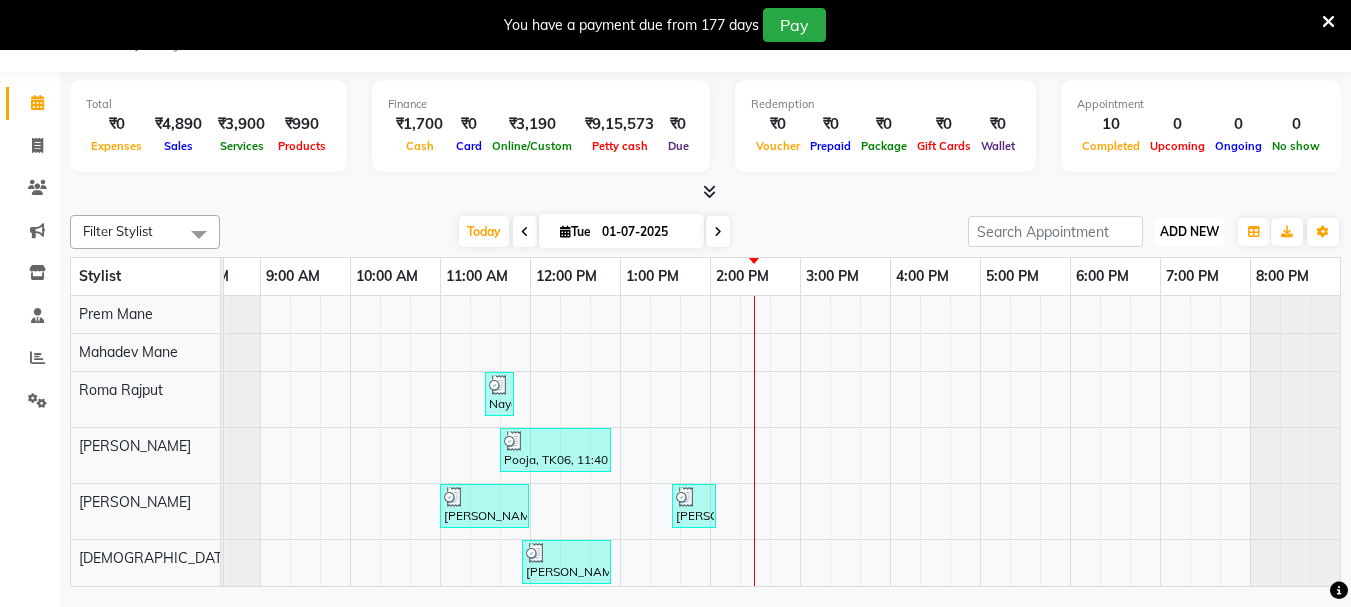 click on "ADD NEW" at bounding box center (1189, 231) 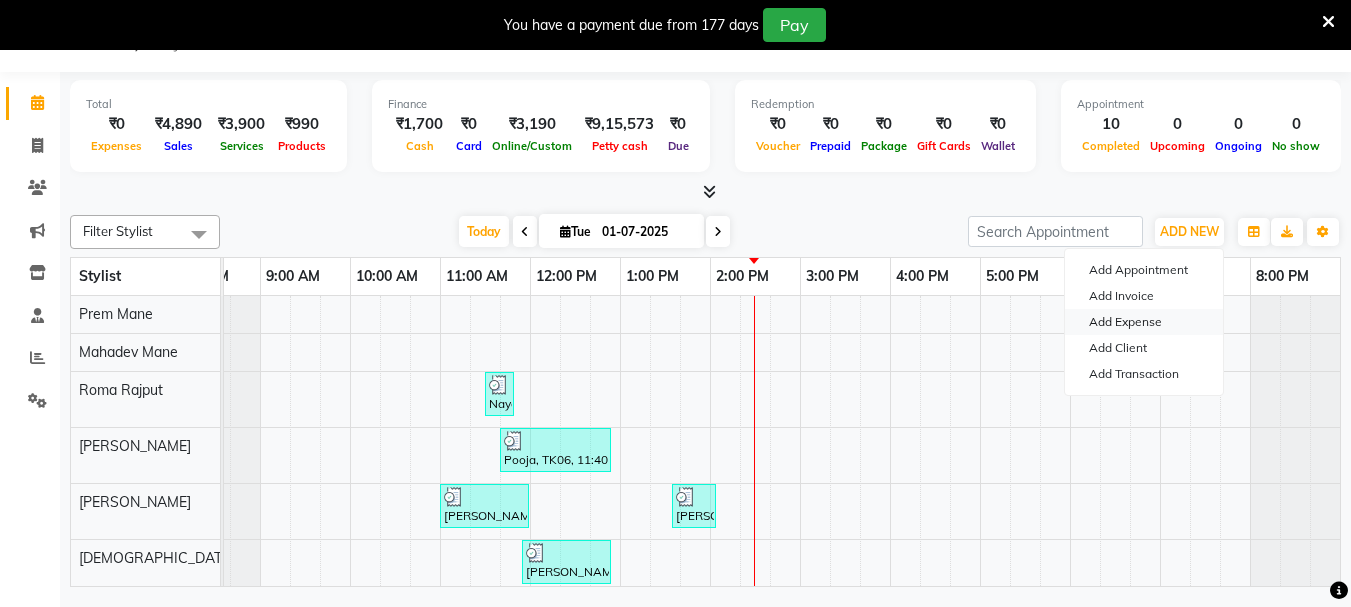click on "Add Expense" at bounding box center (1144, 322) 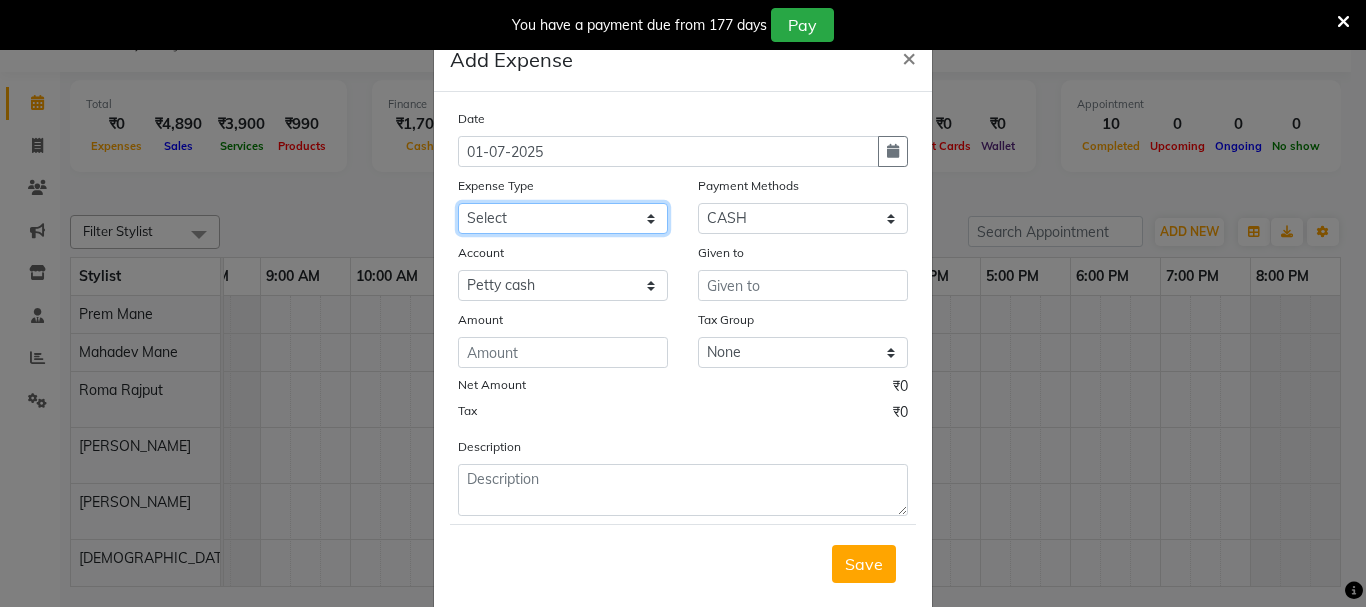 click on "Select Advance salary Advance salary ajaj Bank charges Car maintenance  Cash transfer to bank Cash transfer to hub Client Snacks Clinical charges Equipment Fuel Govt fee home Incentive Insurance International purchase Loan Repayment Maintenance Marketing Miscellaneous MRA Other Over times Pantry Product Rent Salary shop shop Staff Snacks Tax Tea & Refreshment TIP Utilities Wifi recharge" 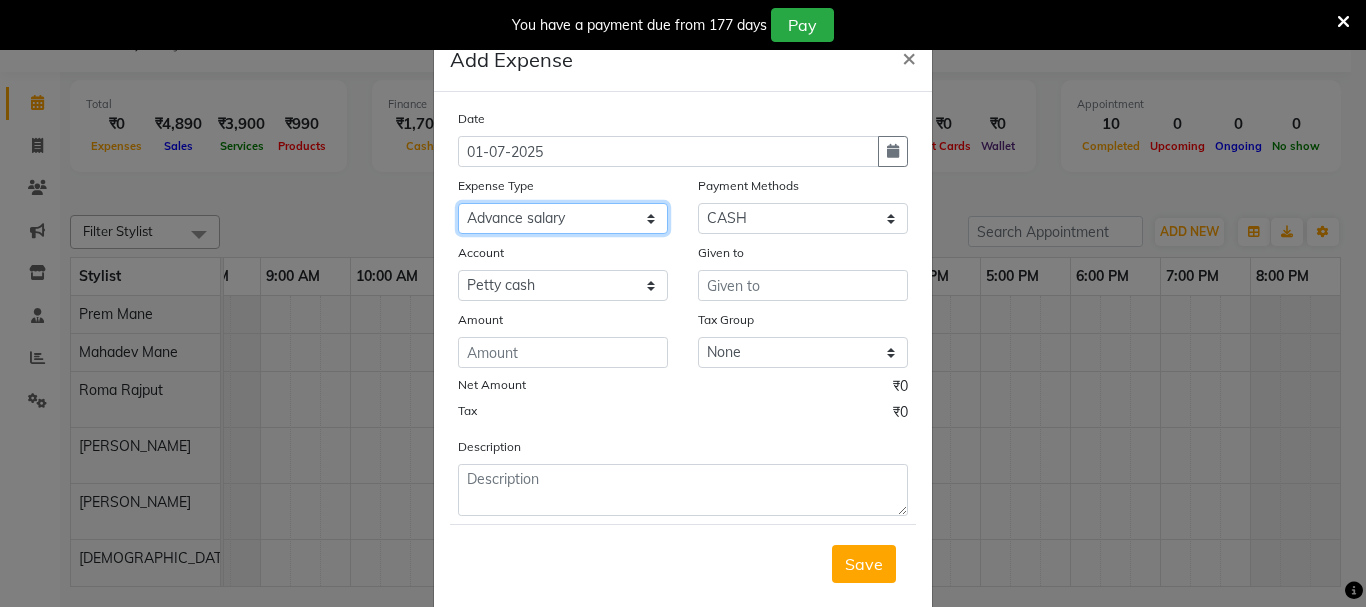 click on "Select Advance salary Advance salary ajaj Bank charges Car maintenance  Cash transfer to bank Cash transfer to hub Client Snacks Clinical charges Equipment Fuel Govt fee home Incentive Insurance International purchase Loan Repayment Maintenance Marketing Miscellaneous MRA Other Over times Pantry Product Rent Salary shop shop Staff Snacks Tax Tea & Refreshment TIP Utilities Wifi recharge" 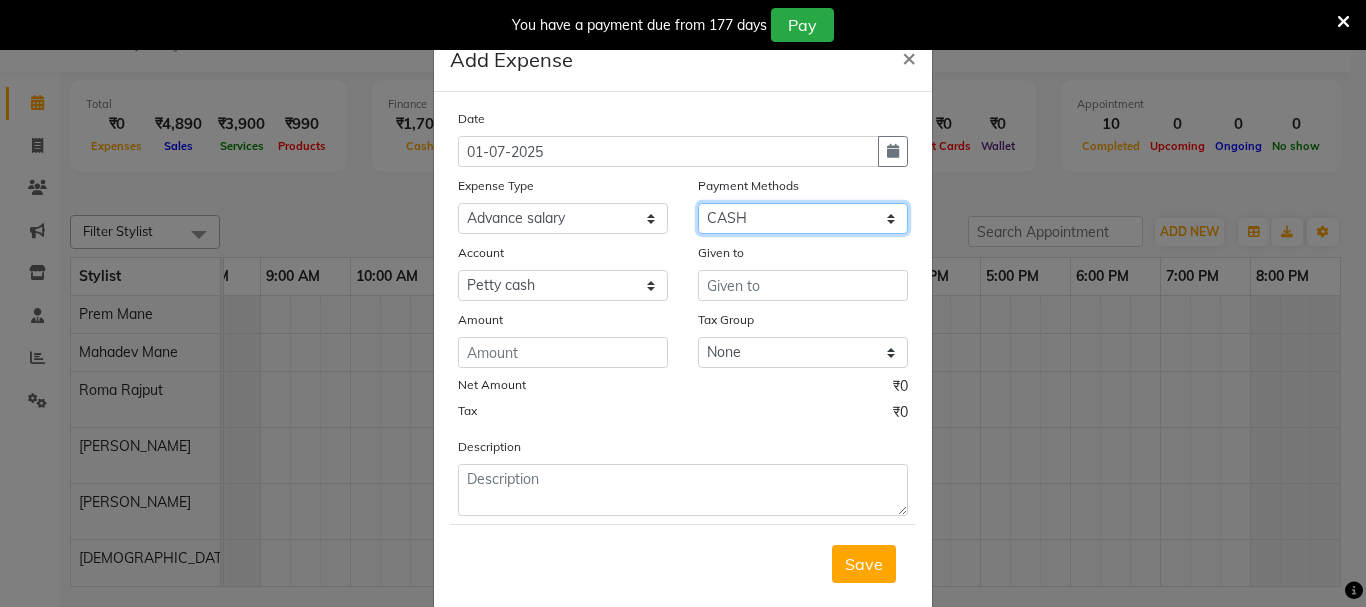 click on "Select CASH ONLINE CARD" 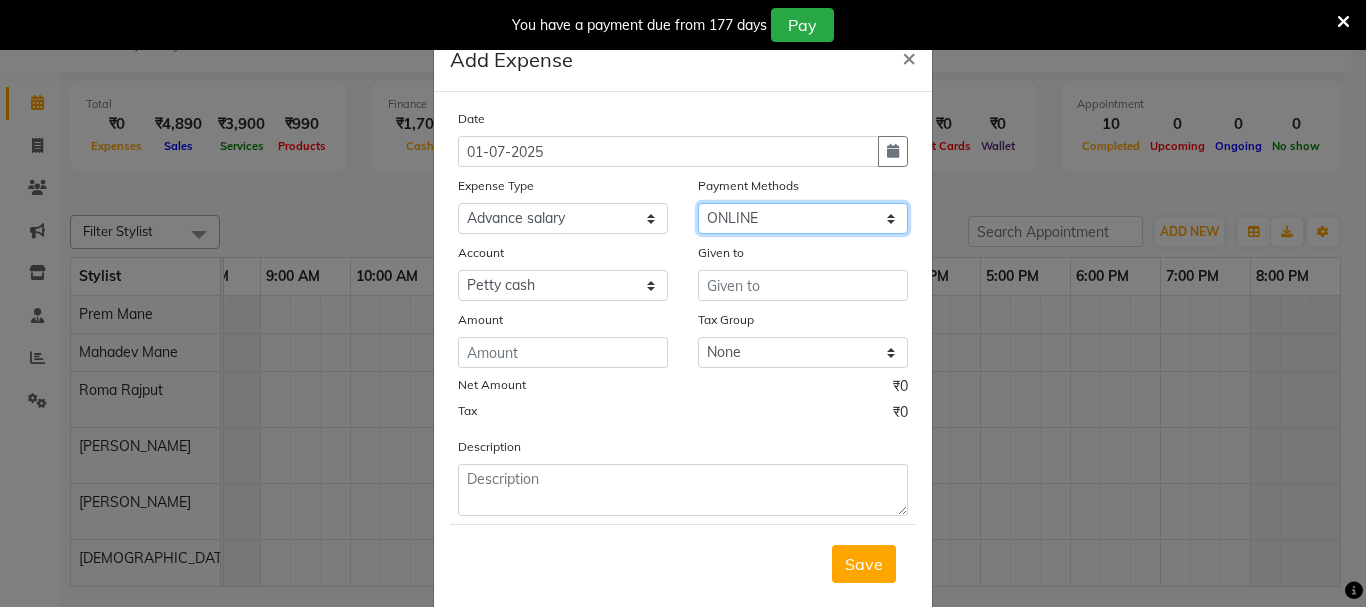 click on "Select CASH ONLINE CARD" 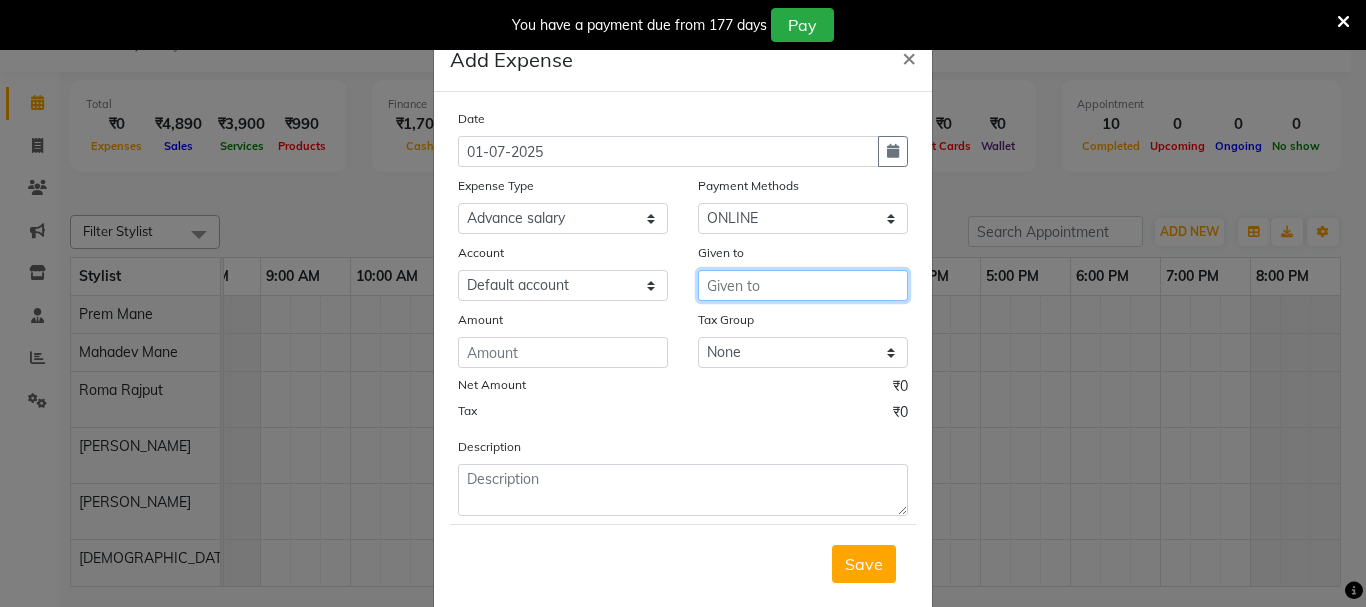 click at bounding box center [803, 285] 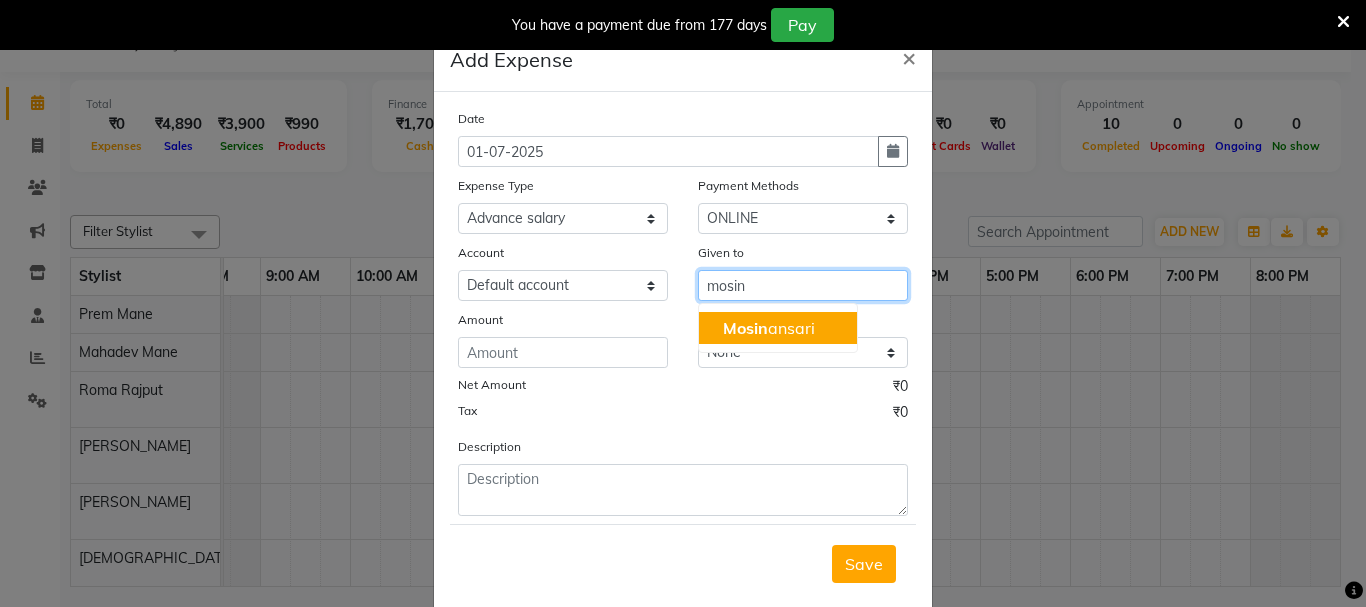 click on "Mosin  ansari" at bounding box center [778, 328] 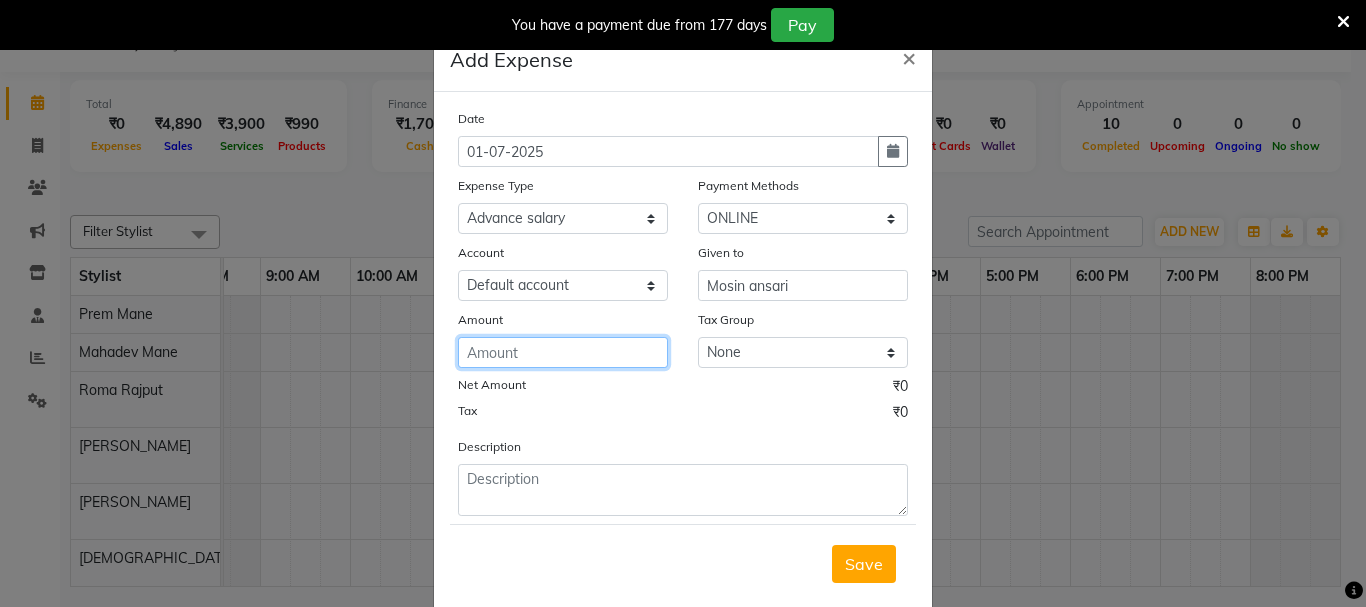 click 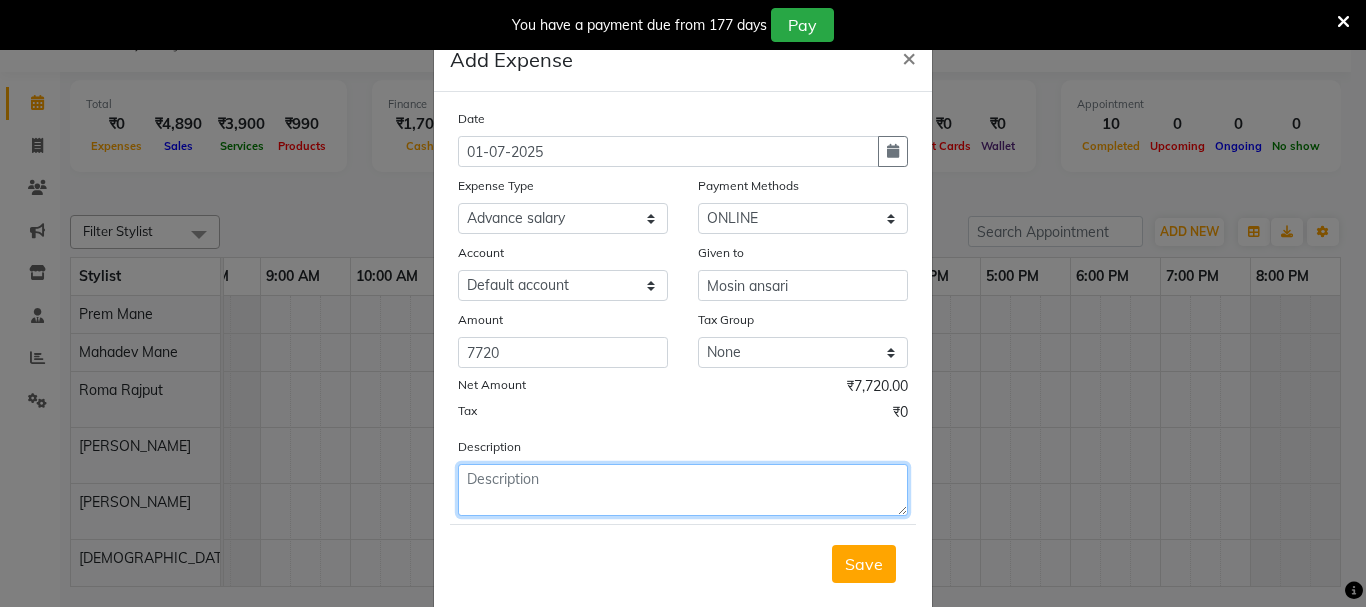 click 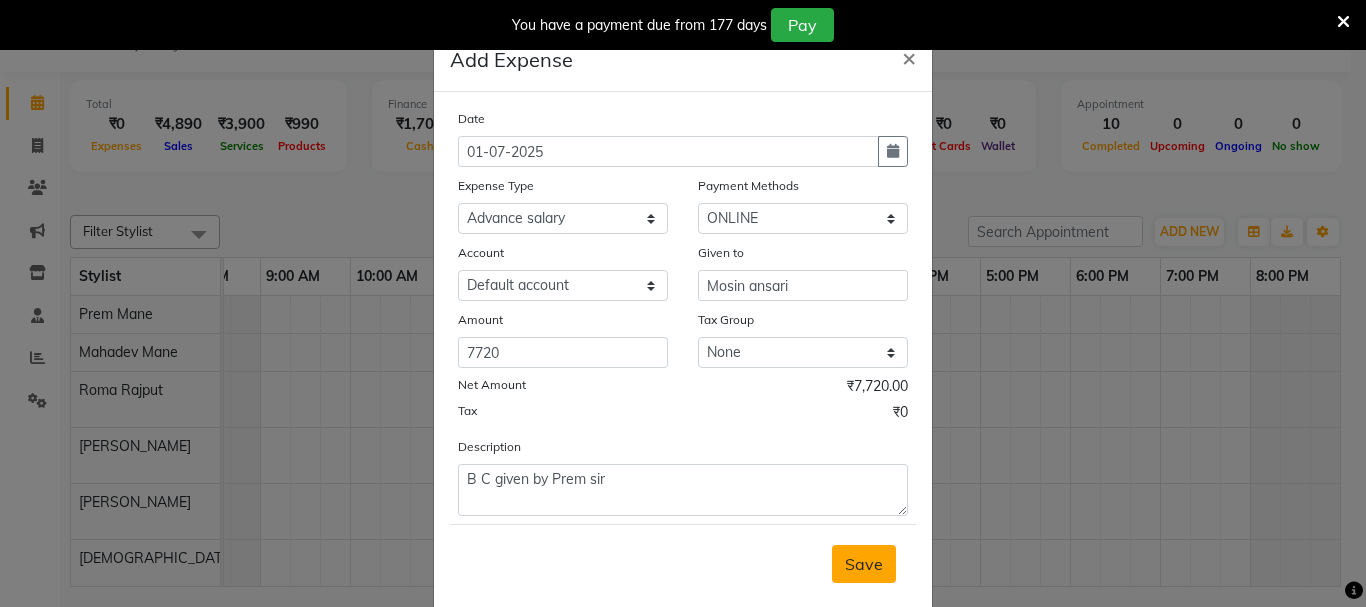 click on "Save" at bounding box center (864, 564) 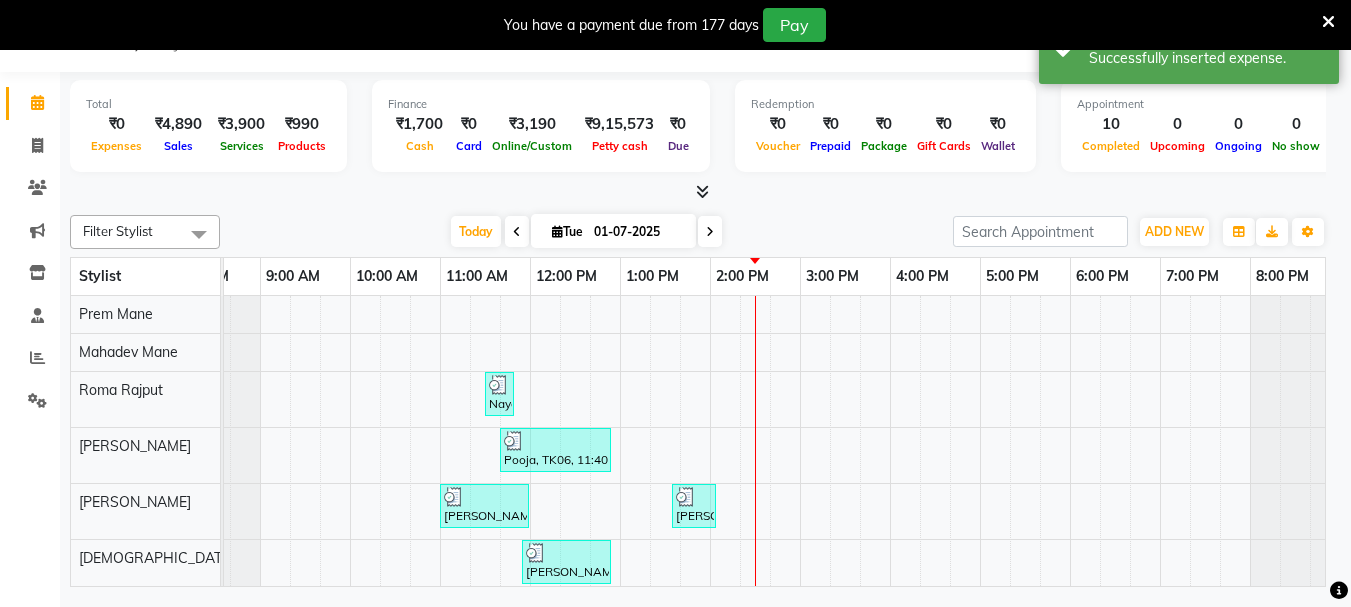 scroll, scrollTop: 0, scrollLeft: 39, axis: horizontal 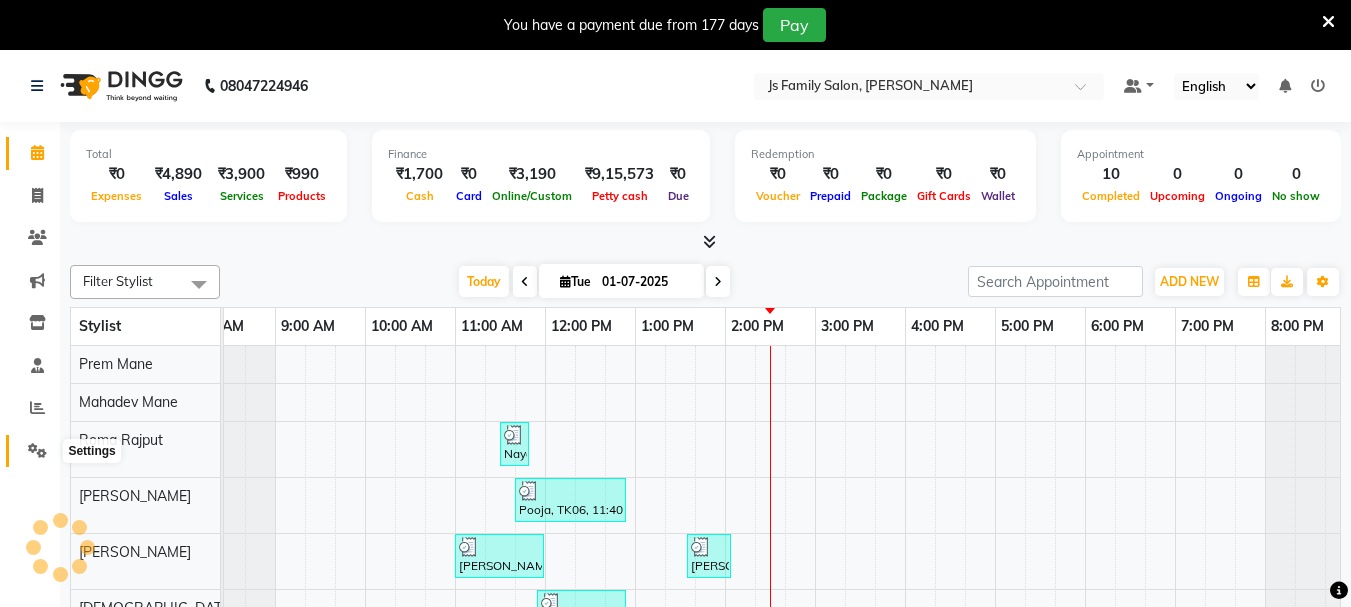 click 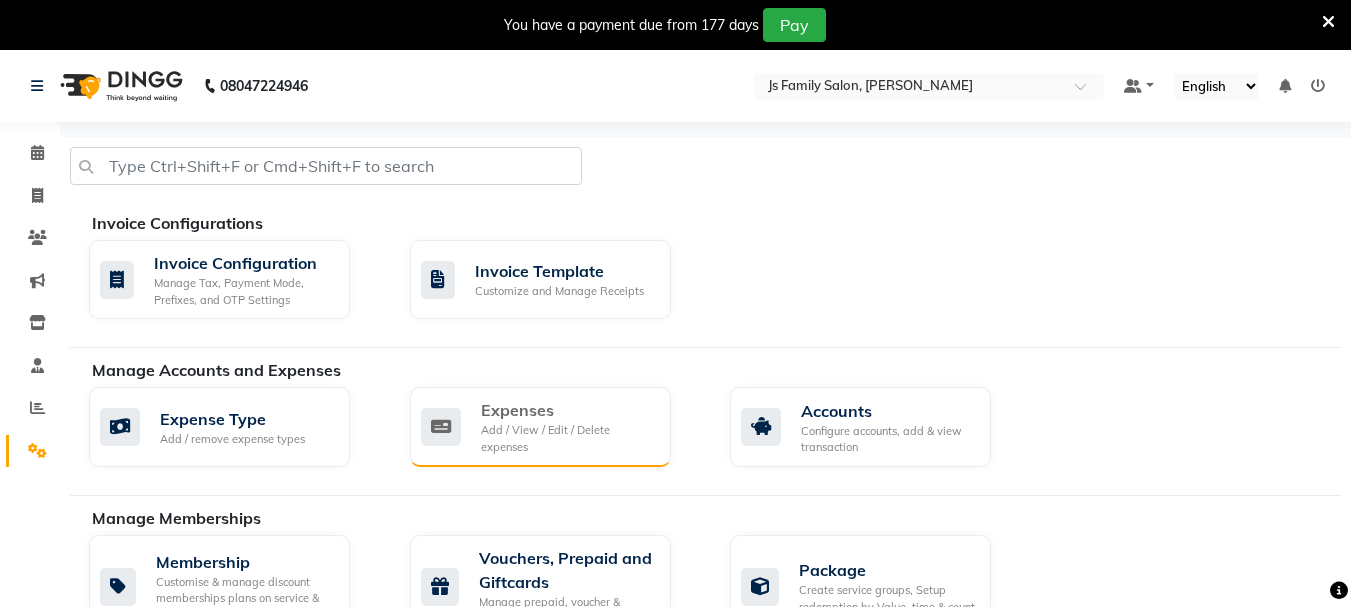 click on "Add / View / Edit / Delete expenses" 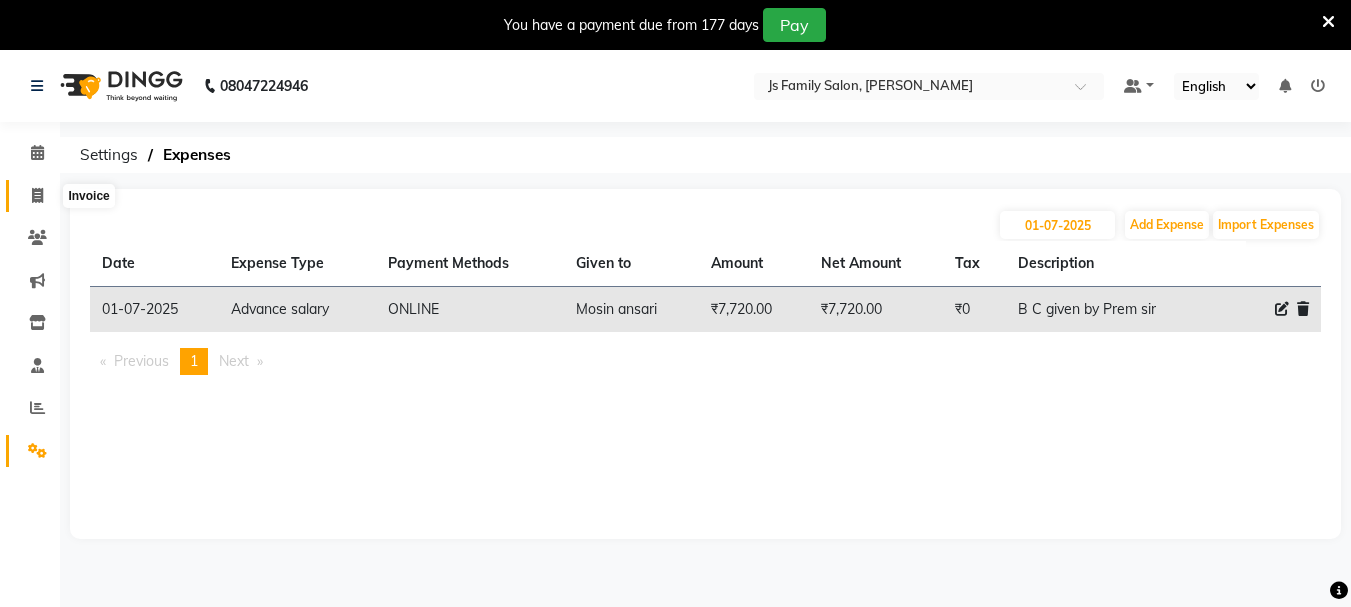 click 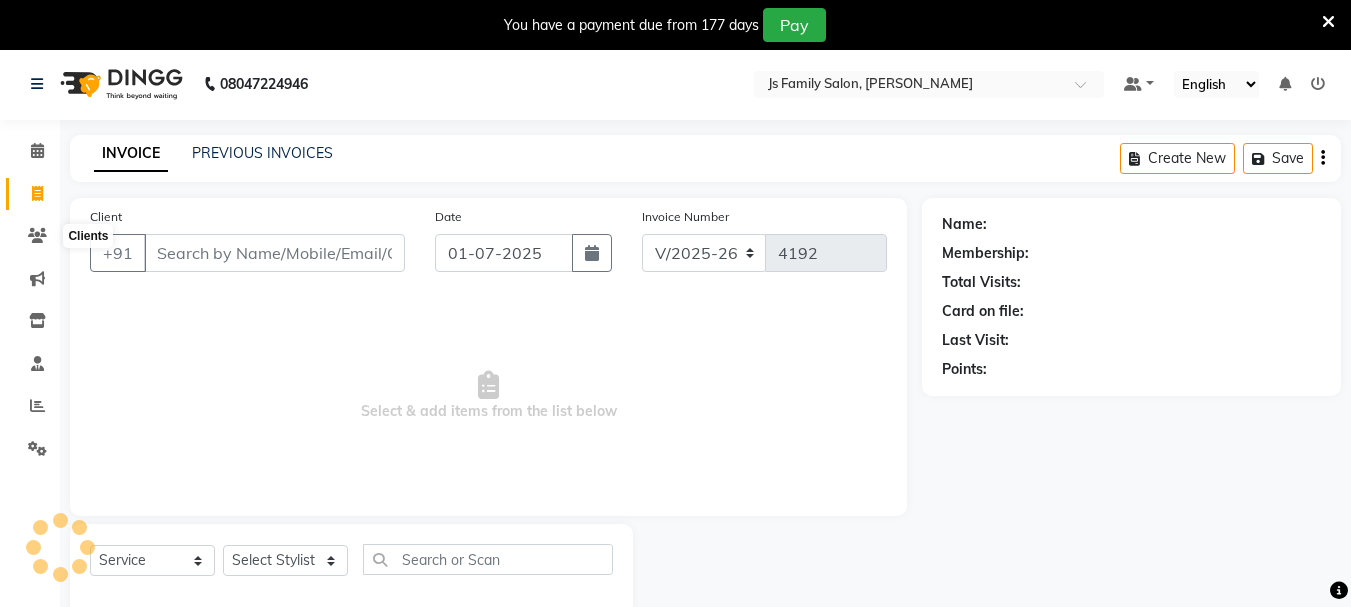 scroll, scrollTop: 50, scrollLeft: 0, axis: vertical 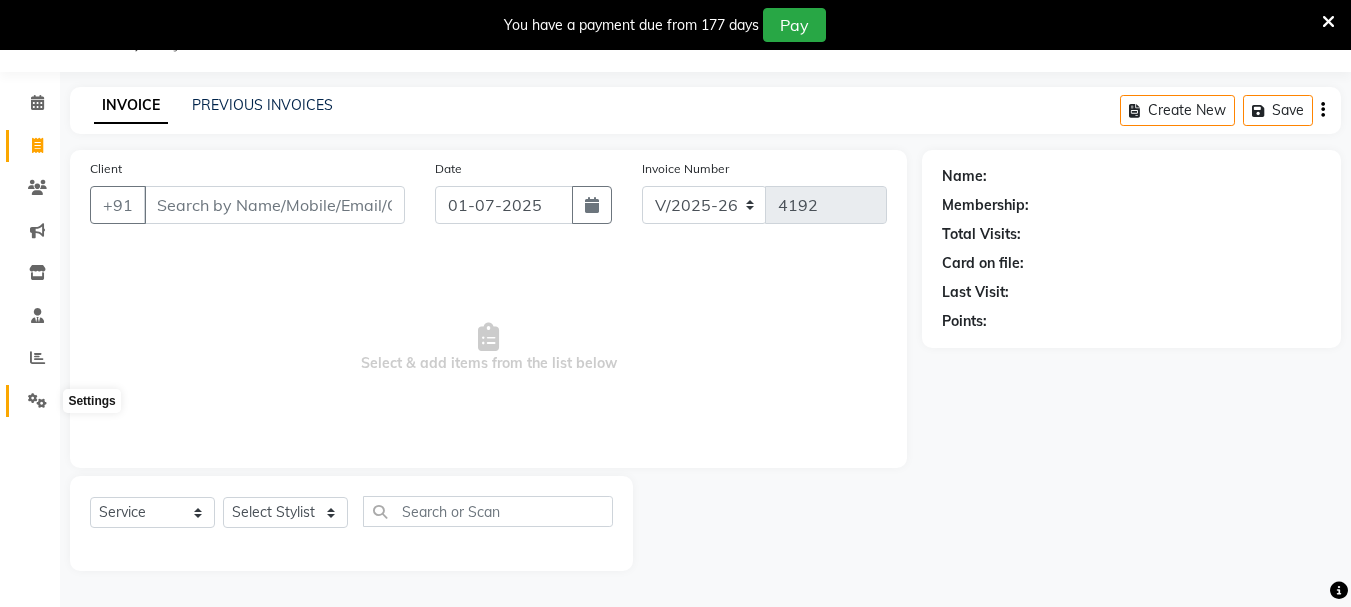 click 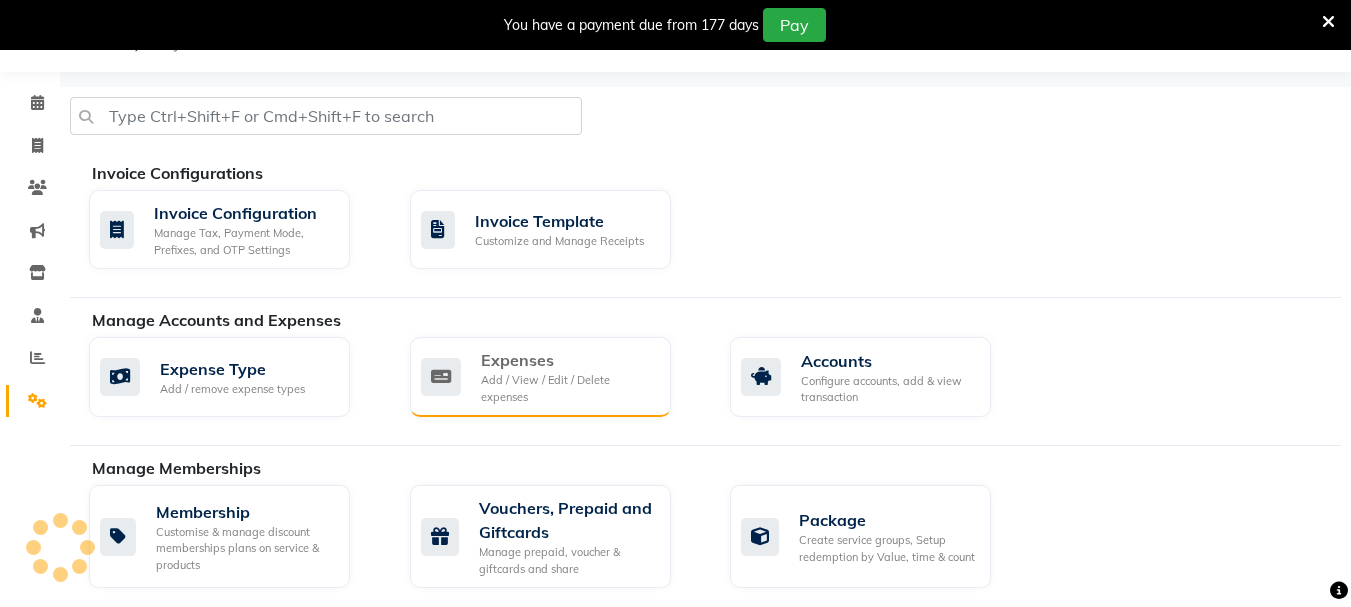 click on "Add / View / Edit / Delete expenses" 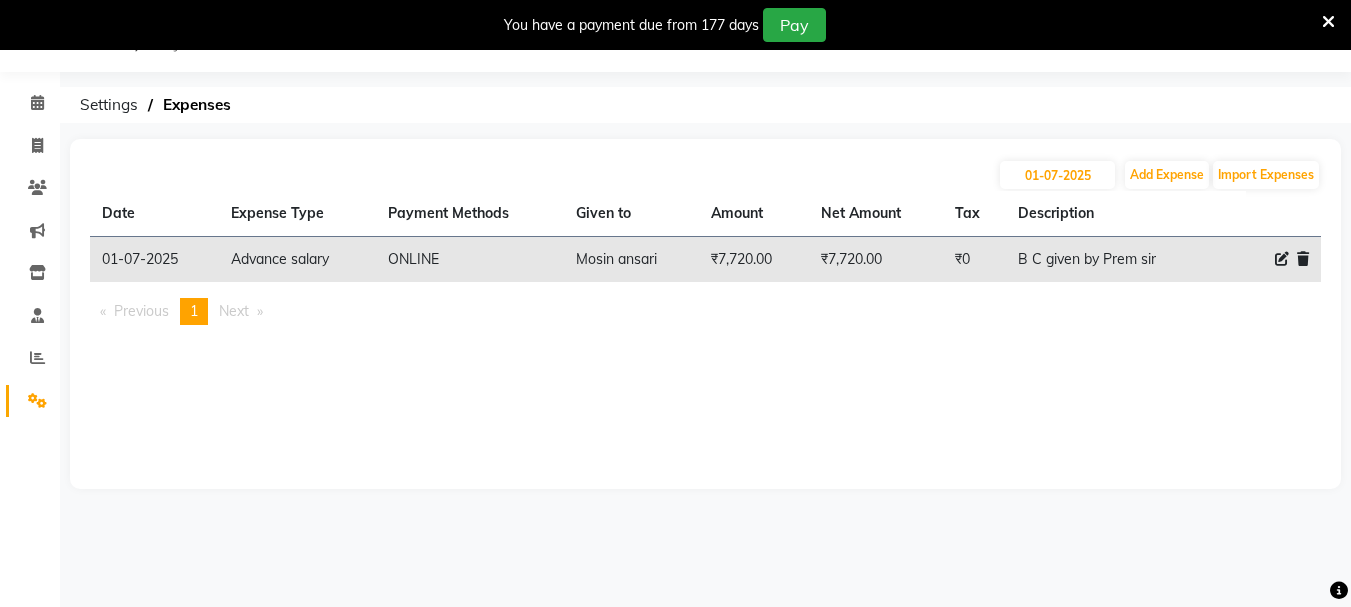 click 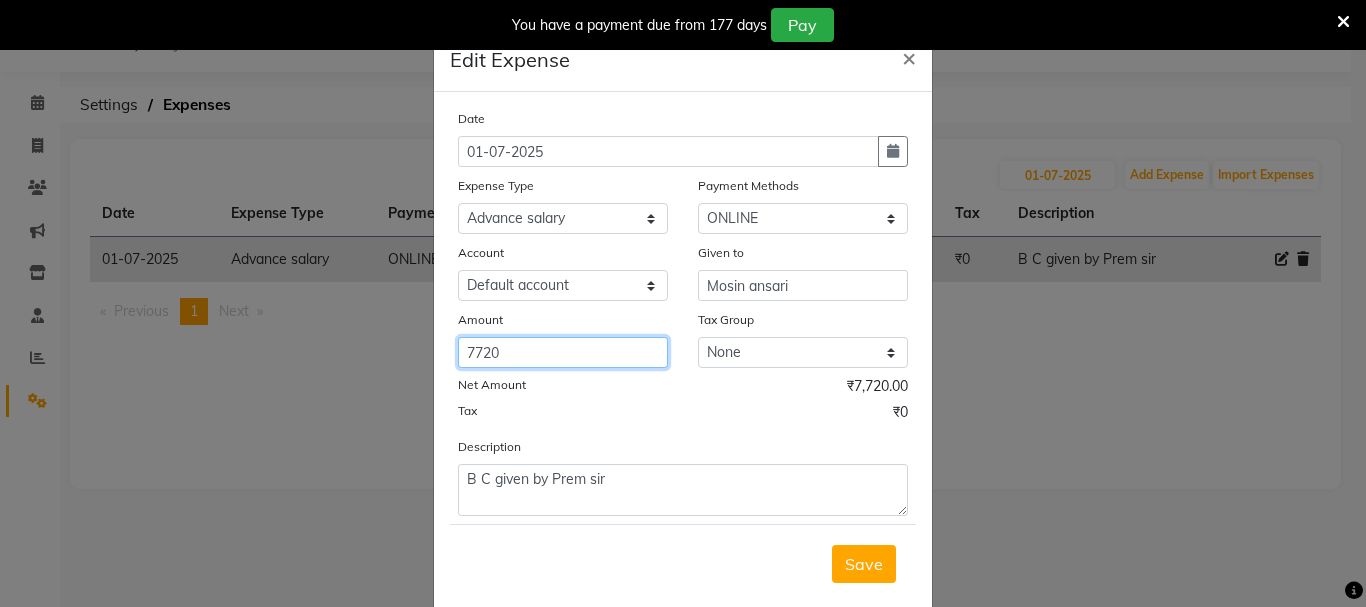 click on "7720" 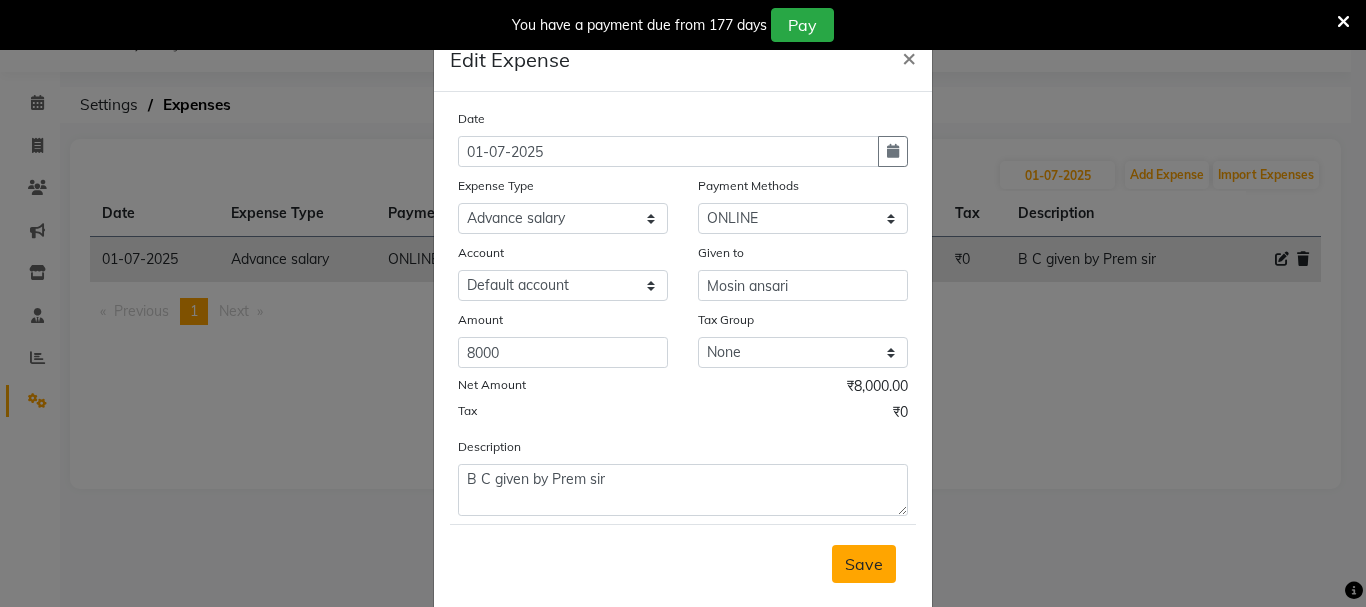click on "Save" at bounding box center (864, 564) 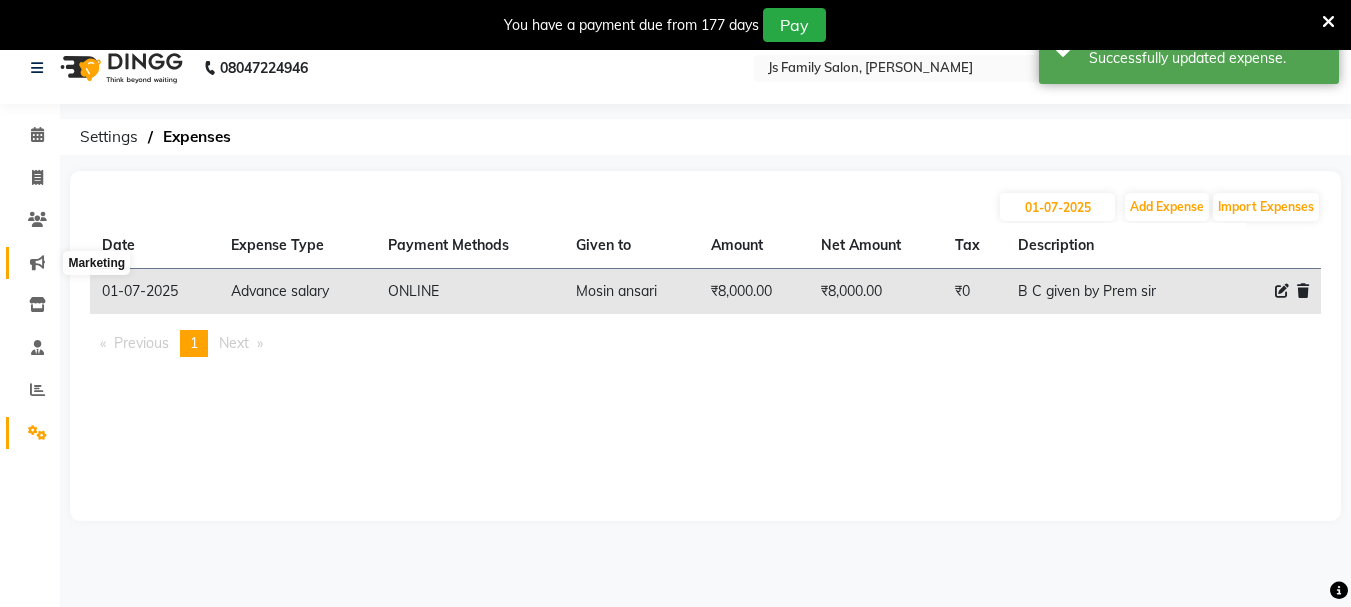 scroll, scrollTop: 0, scrollLeft: 0, axis: both 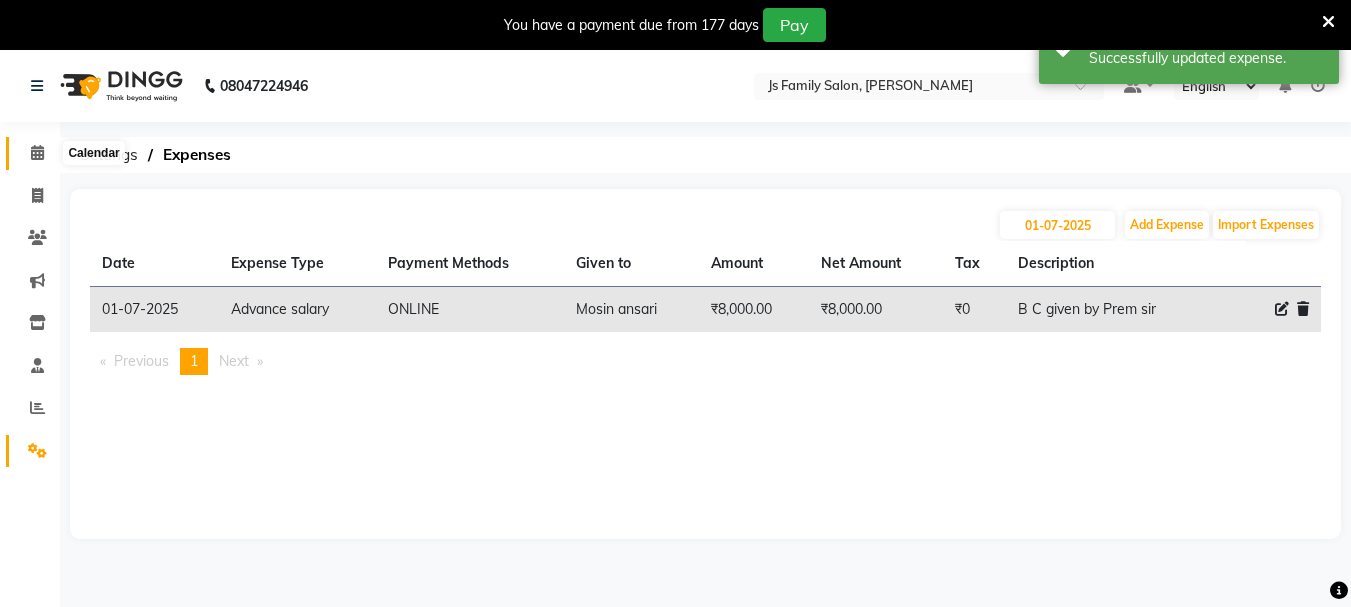 click 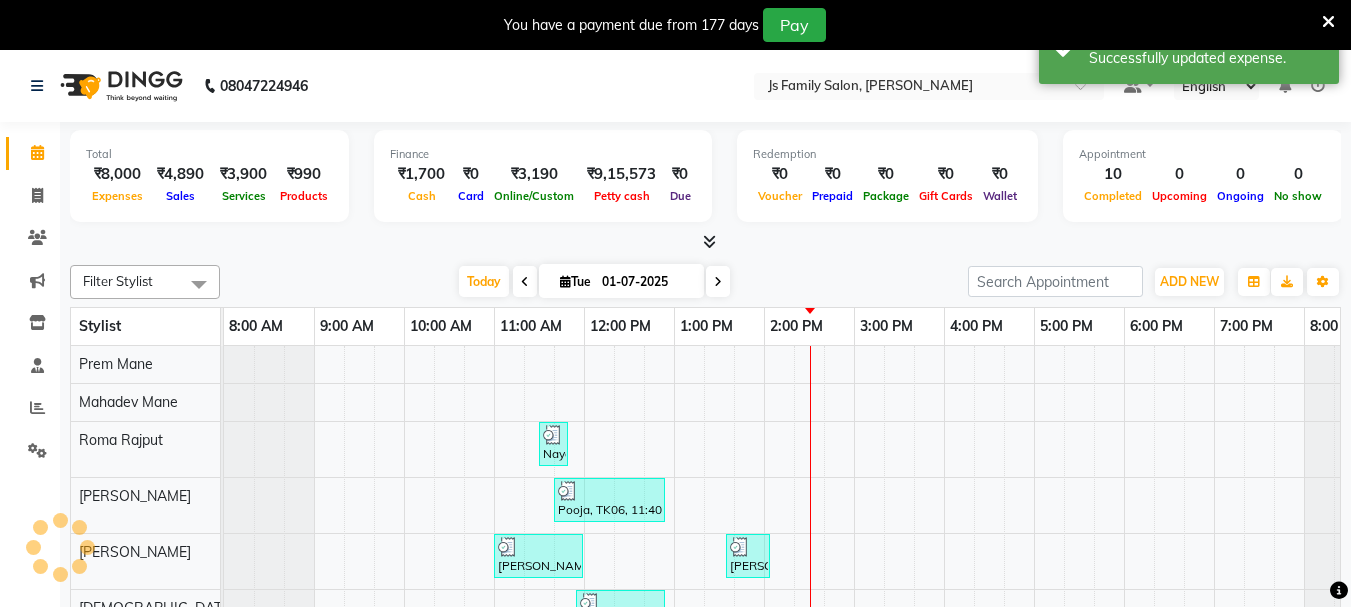 scroll, scrollTop: 0, scrollLeft: 39, axis: horizontal 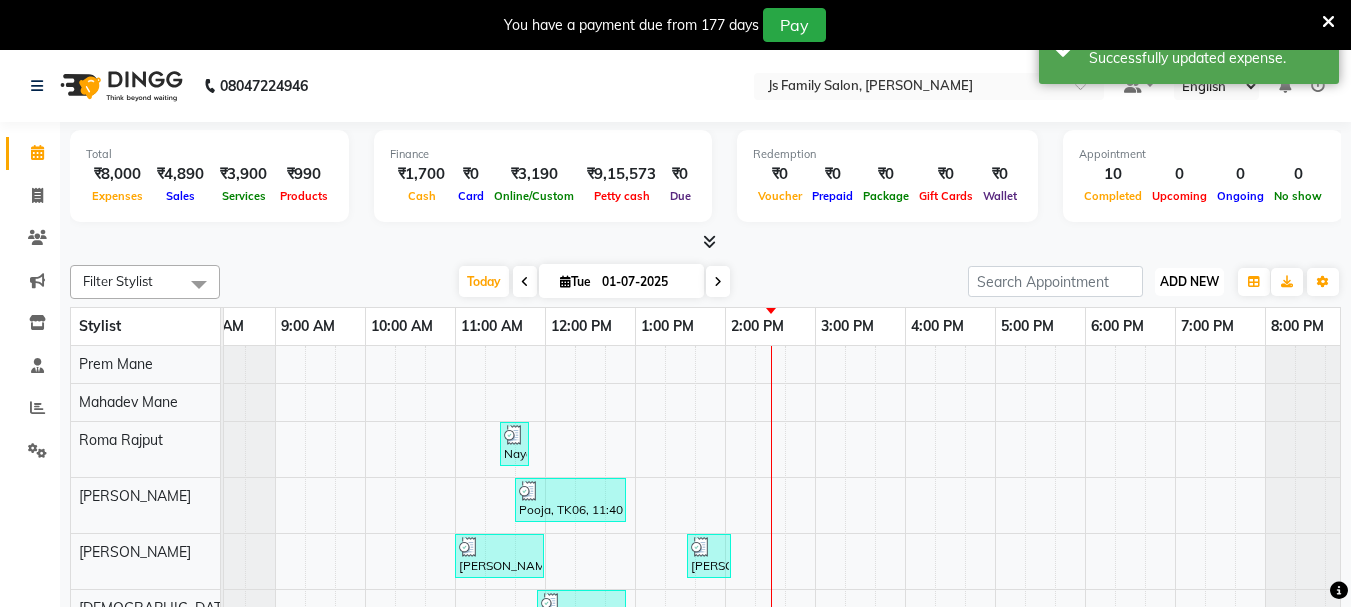 click on "ADD NEW" at bounding box center [1189, 281] 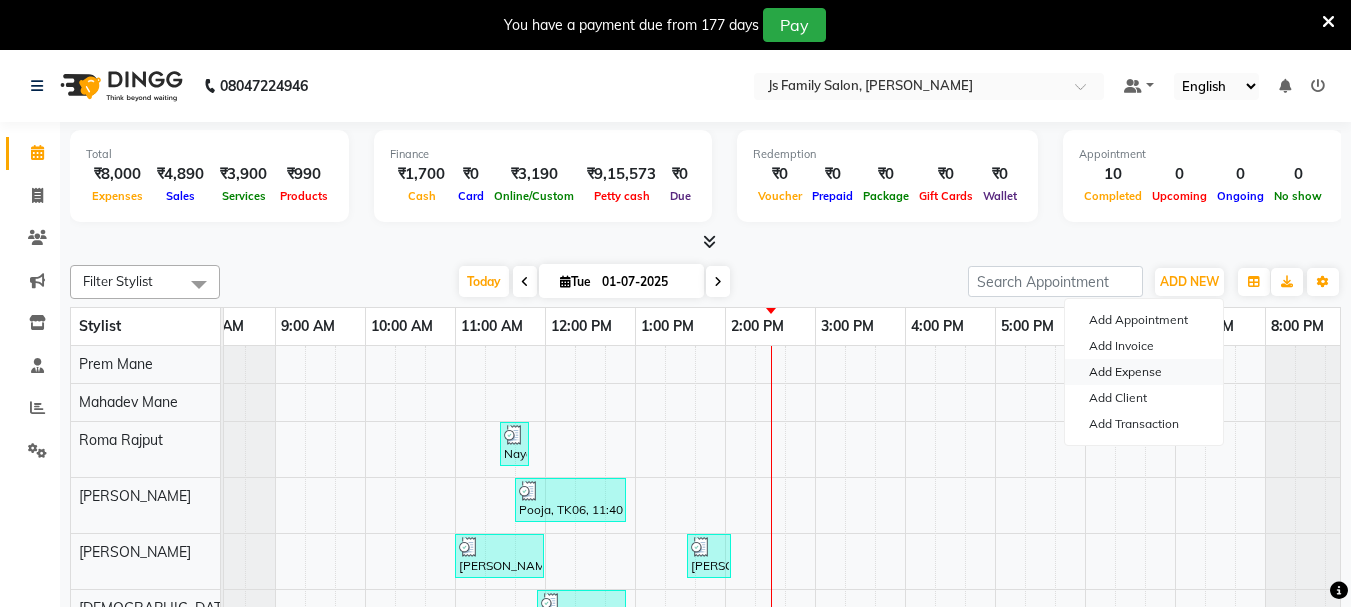 click on "Add Expense" at bounding box center (1144, 372) 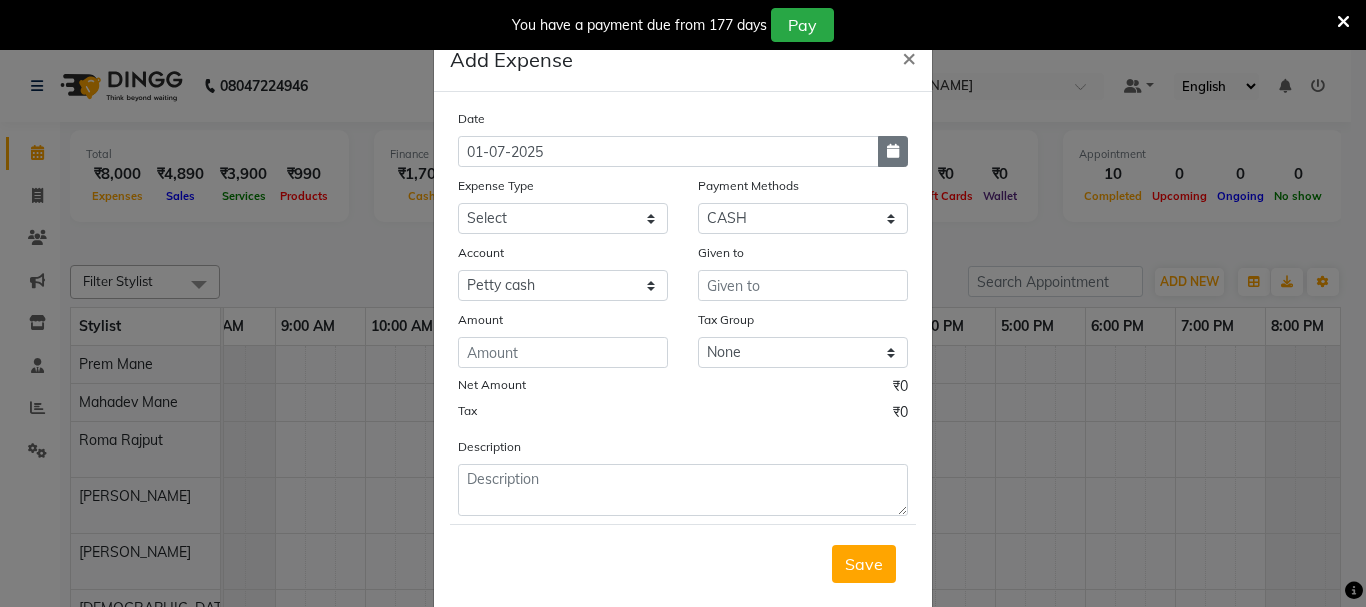 click 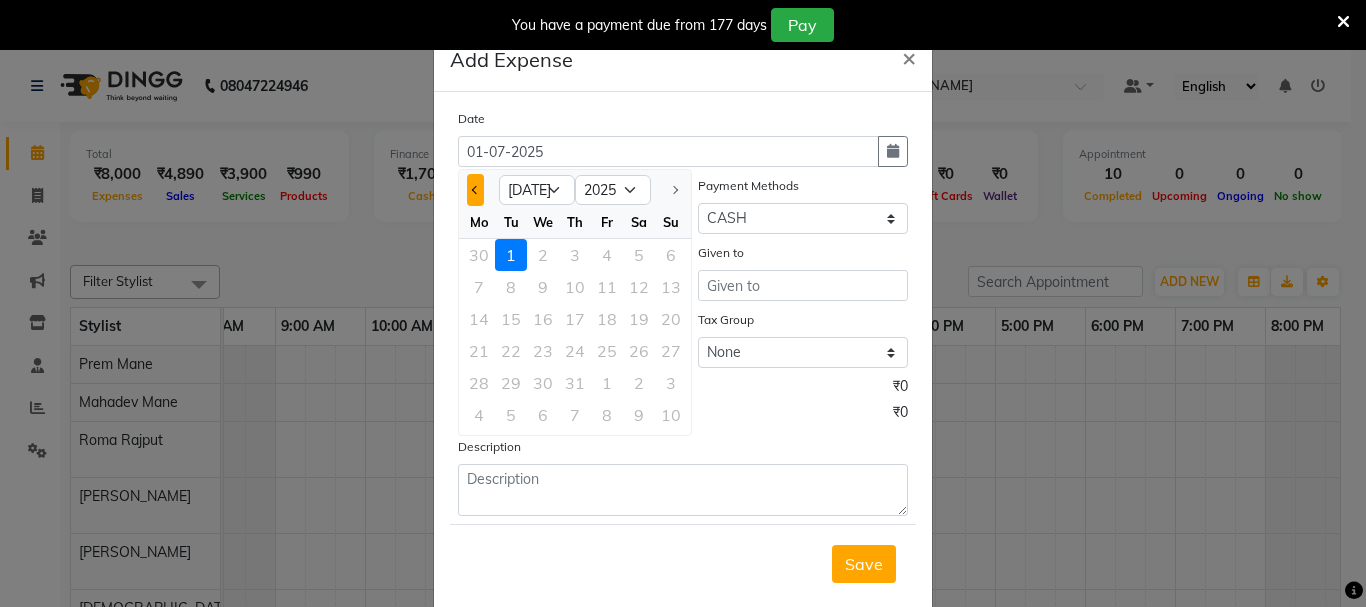 click 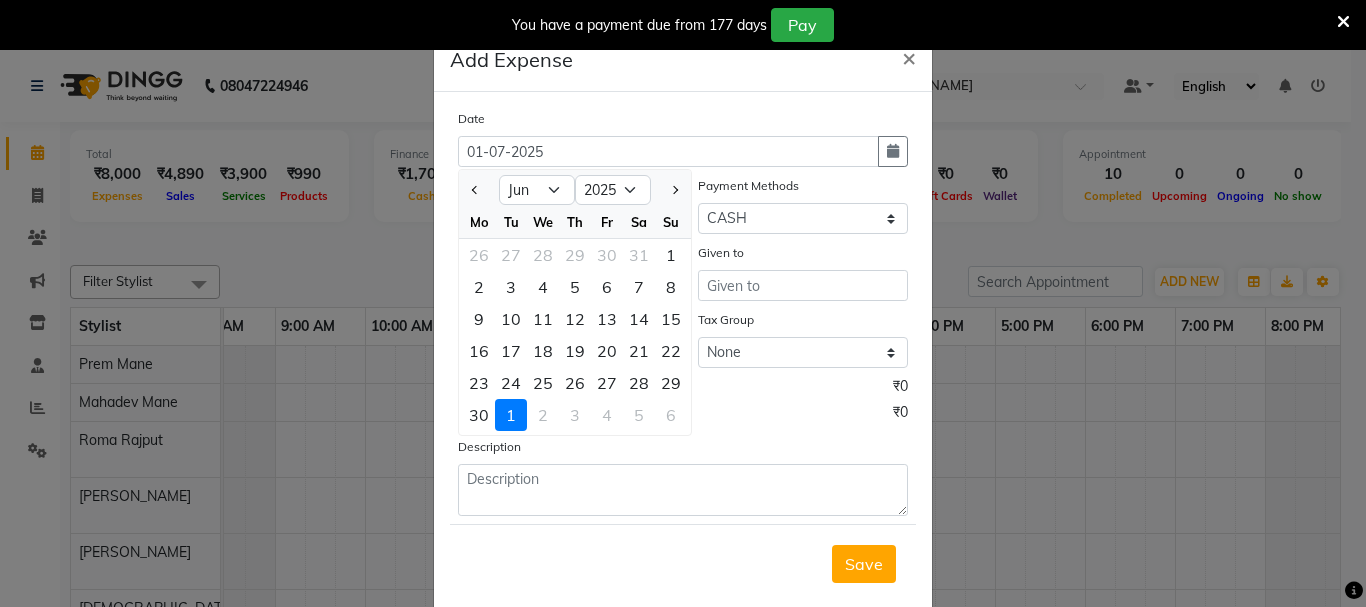 click on "Add Expense  × Date [DATE] Jan Feb Mar Apr May Jun [DATE] 2016 2017 2018 2019 2020 2021 2022 2023 2024 2025 Mo Tu We Th Fr Sa Su 26 27 28 29 30 31 1 2 3 4 5 6 7 8 9 10 11 12 13 14 15 16 17 18 19 20 21 22 23 24 25 26 27 28 29 30 1 2 3 4 5 6 Expense Type Select Advance salary Advance salary ajaj Bank charges Car maintenance  Cash transfer to bank Cash transfer to hub Client Snacks Clinical charges Equipment Fuel Govt fee home Incentive Insurance International purchase Loan Repayment Maintenance Marketing Miscellaneous MRA Other Over times Pantry Product Rent Salary shop shop Staff Snacks Tax Tea & Refreshment TIP Utilities Wifi recharge Payment Methods Select CASH ONLINE CARD Account Select Default account [PERSON_NAME] cash Given to Amount Tax Group None Net Amount ₹0 Tax ₹0 Description  Save" 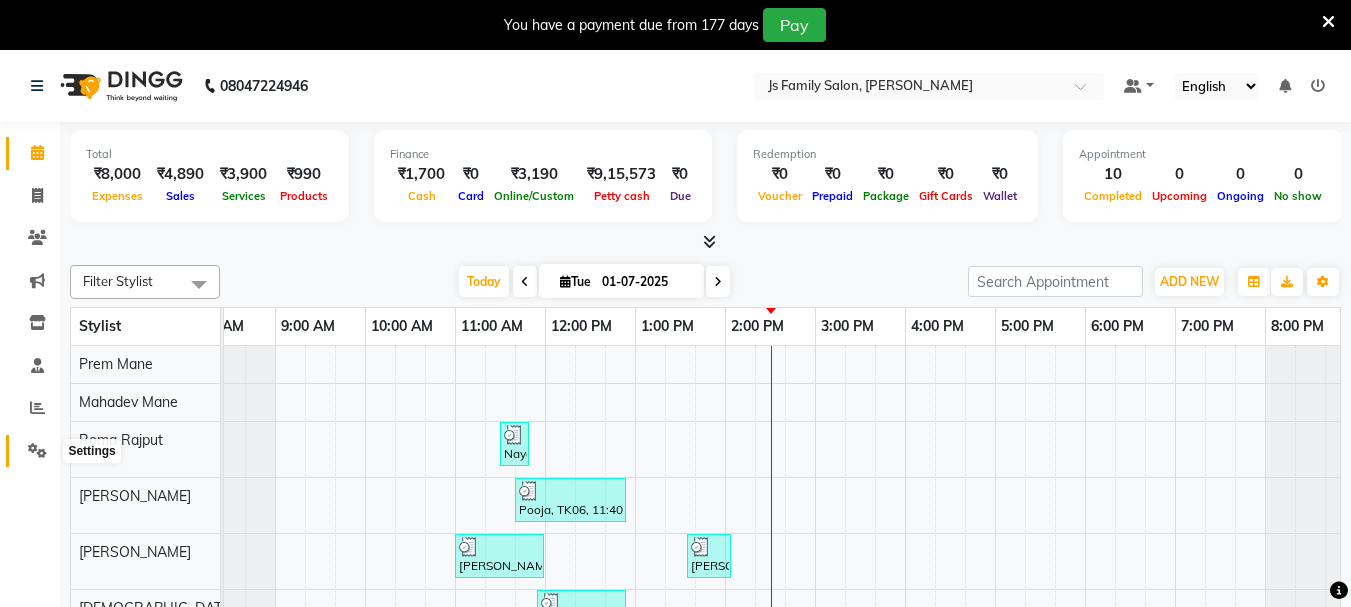 click 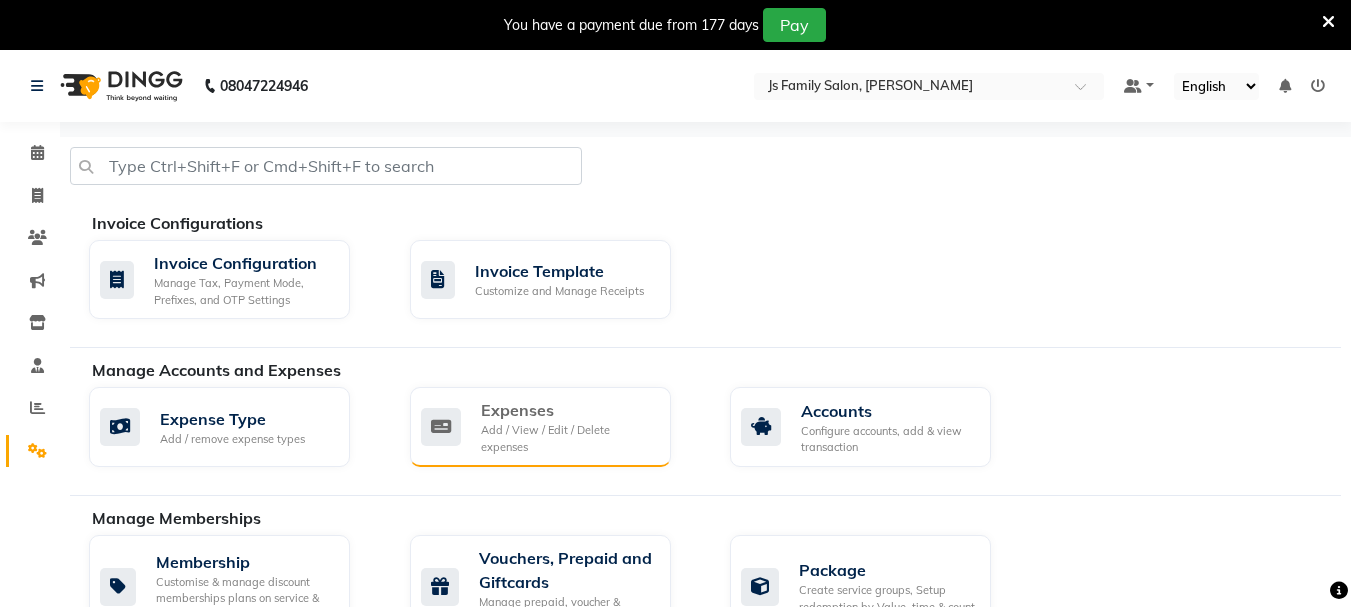click on "Add / View / Edit / Delete expenses" 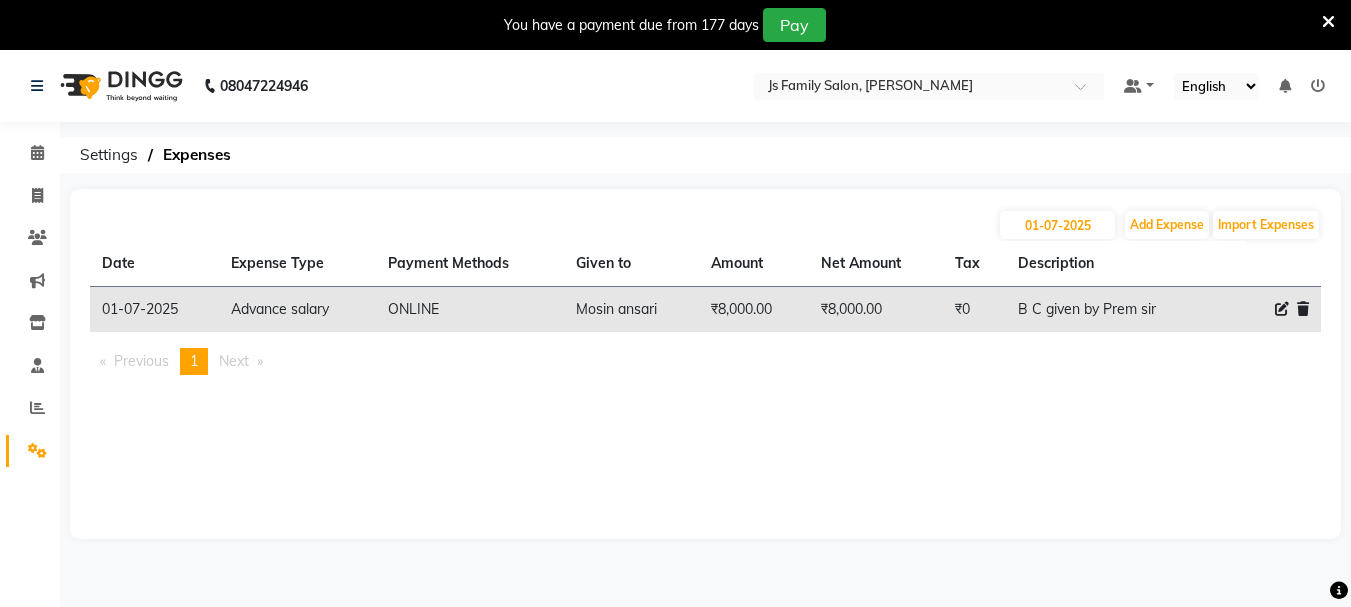 click 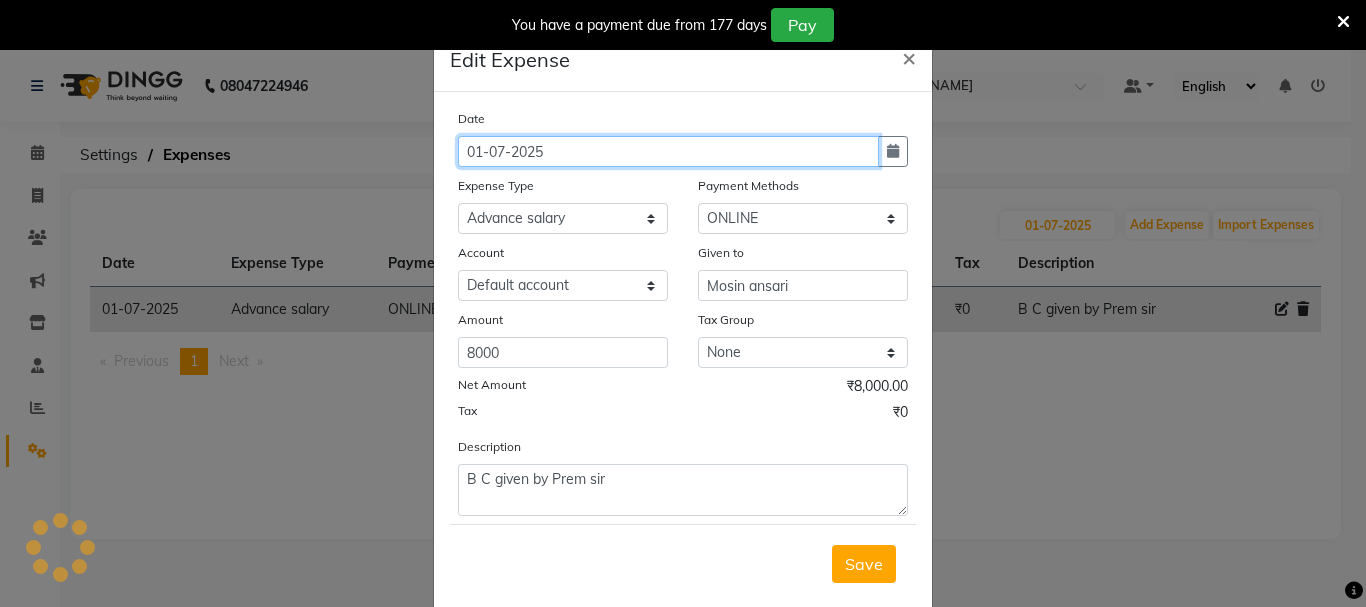 click on "01-07-2025" 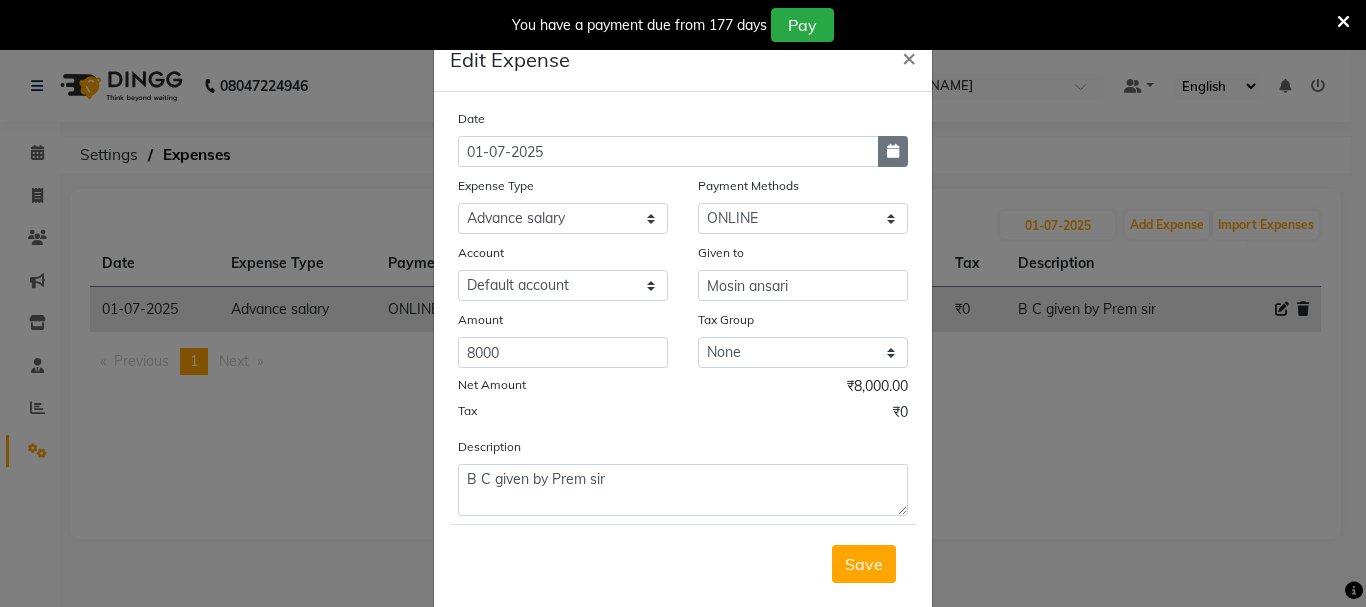 click 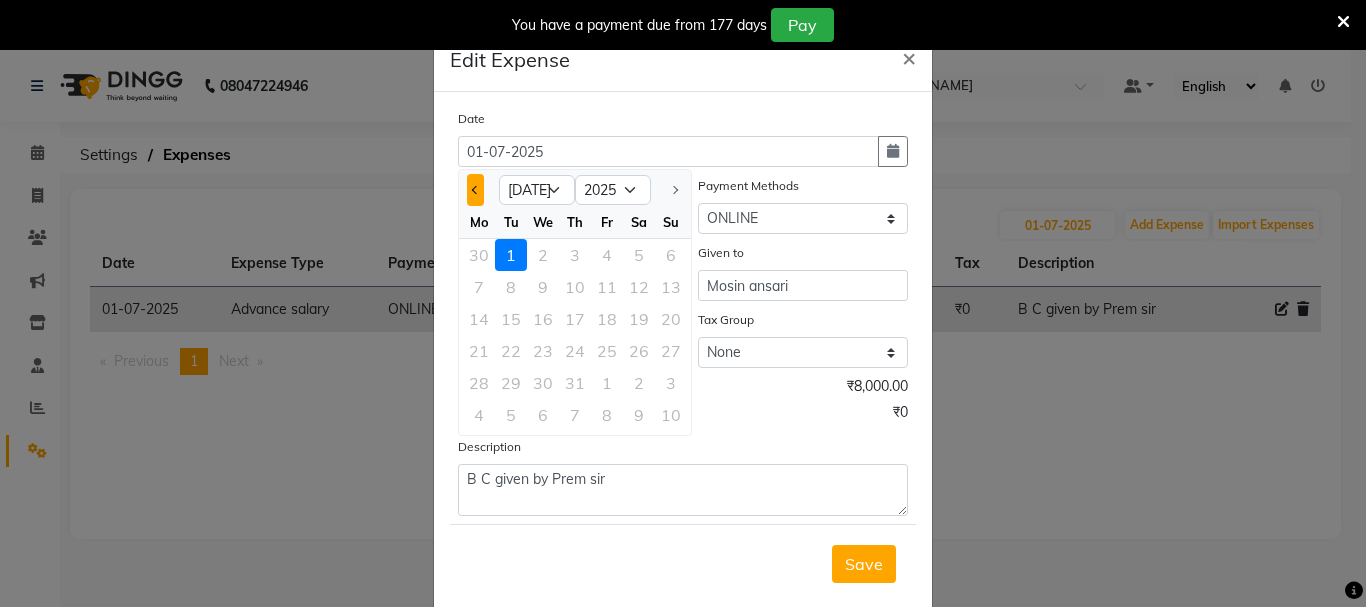 click 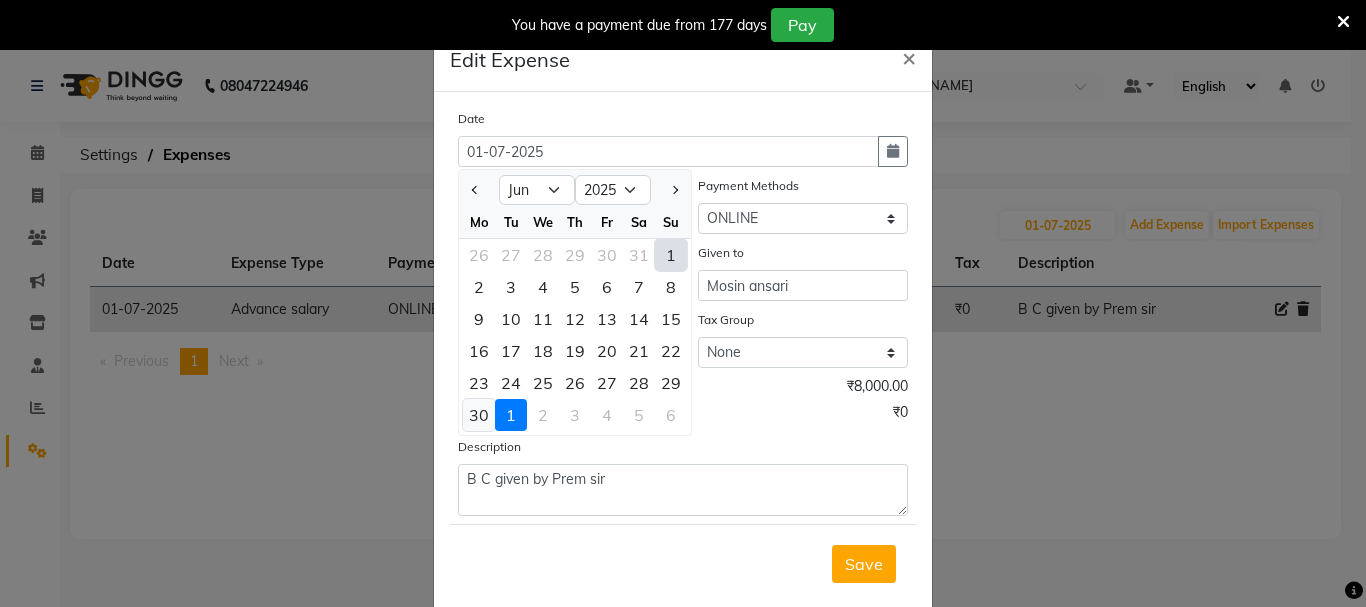 click on "30" 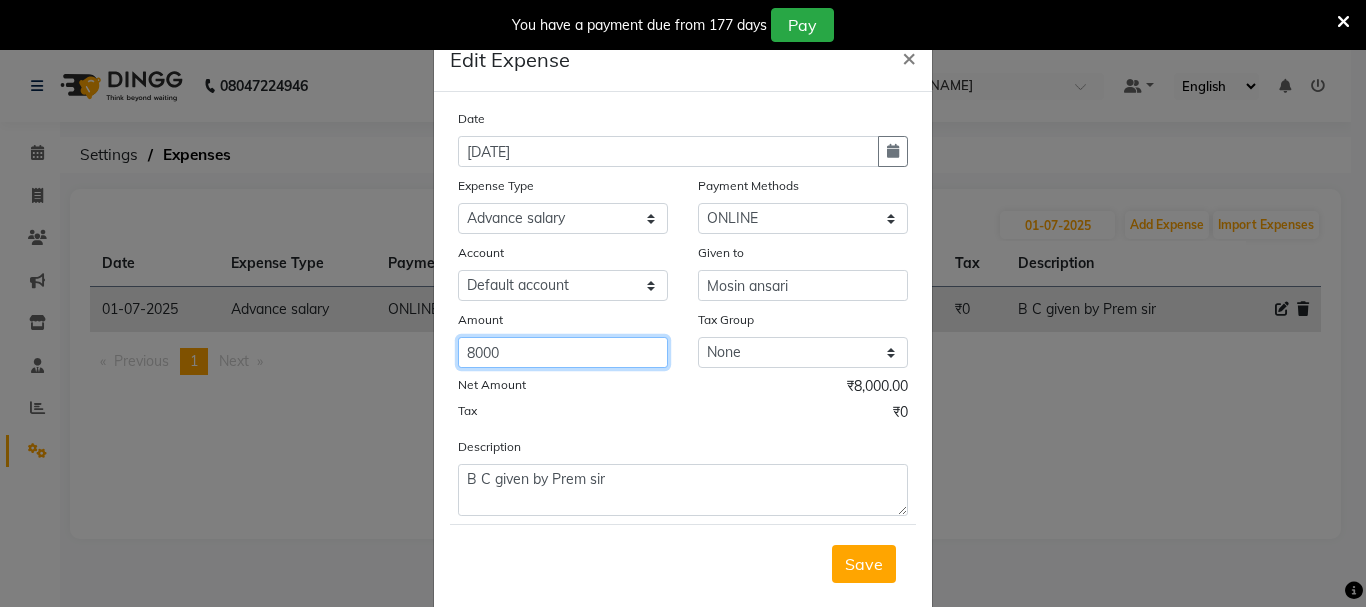 click on "8000" 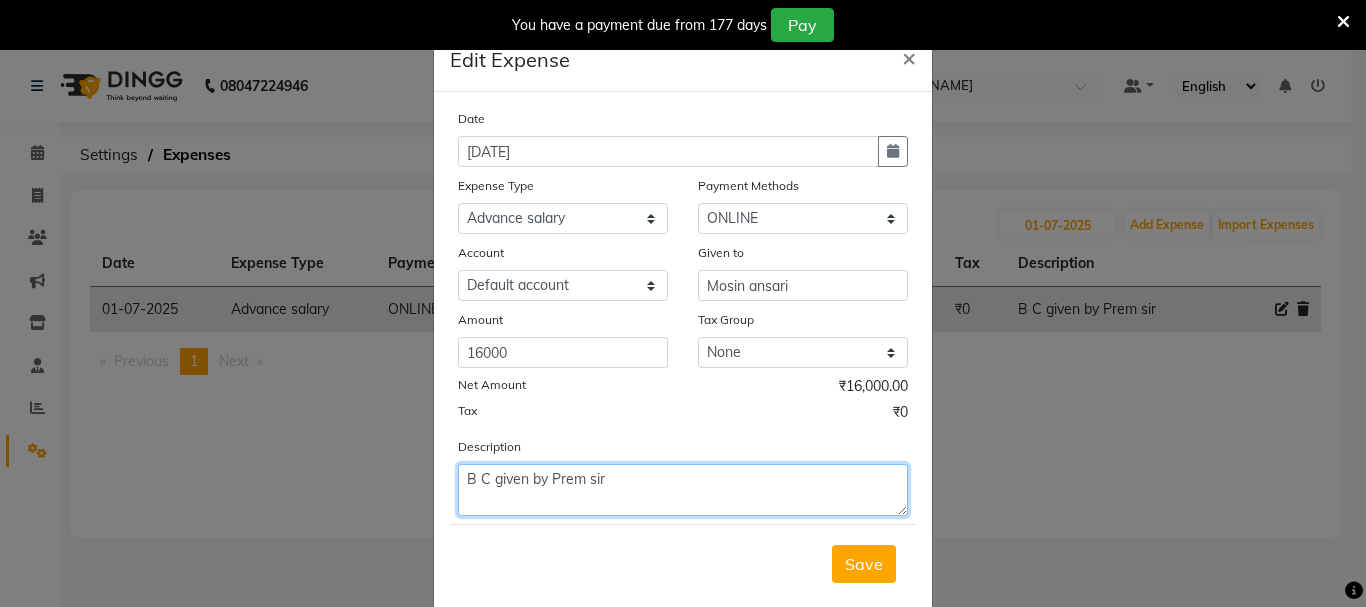click on "B C given by Prem sir" 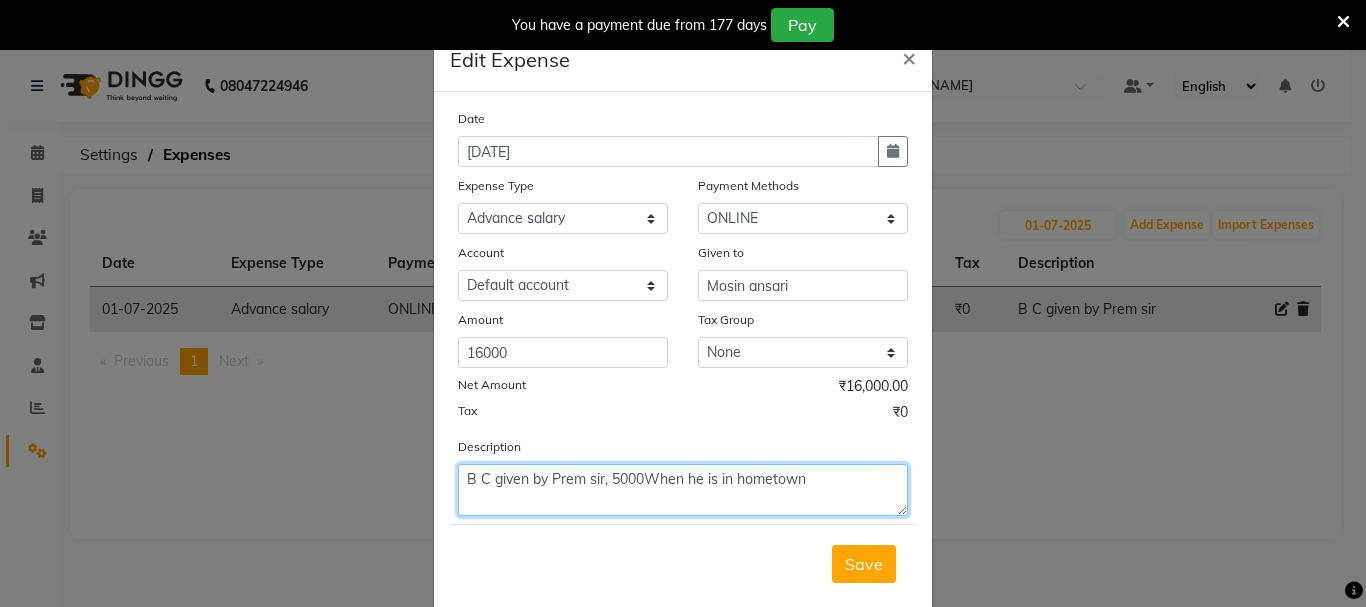 click on "B C given by Prem sir, 5000When he is in hometown" 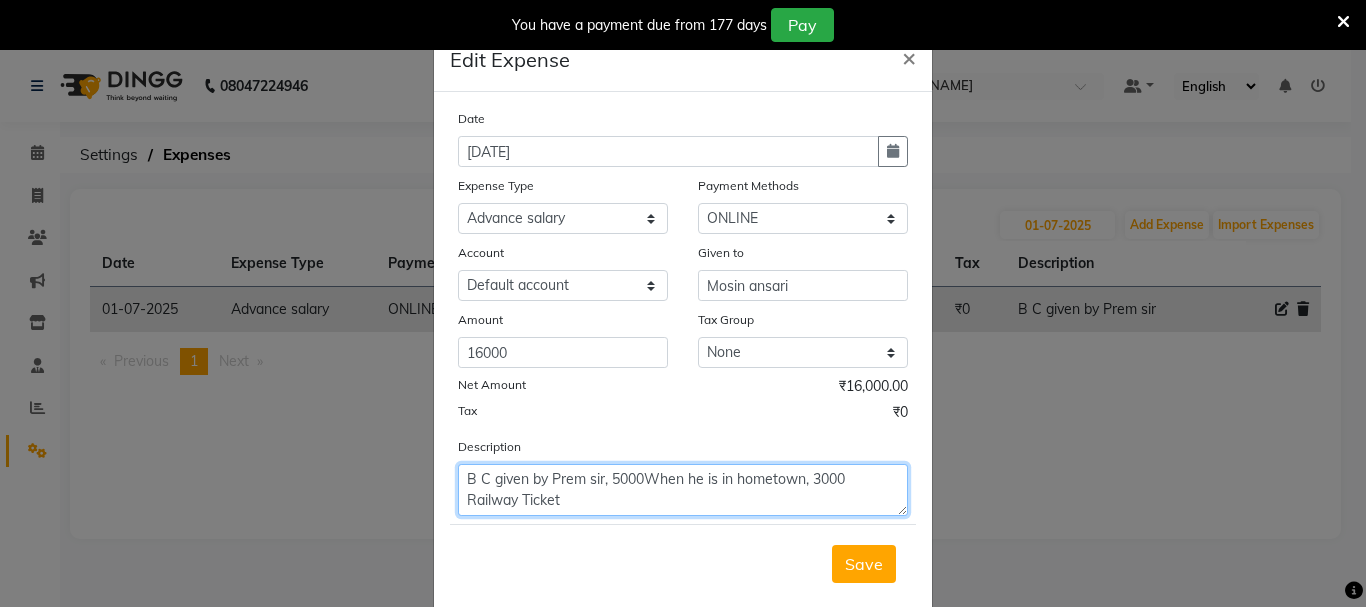 click on "B C given by Prem sir, 5000When he is in hometown, 3000 Railway Ticket" 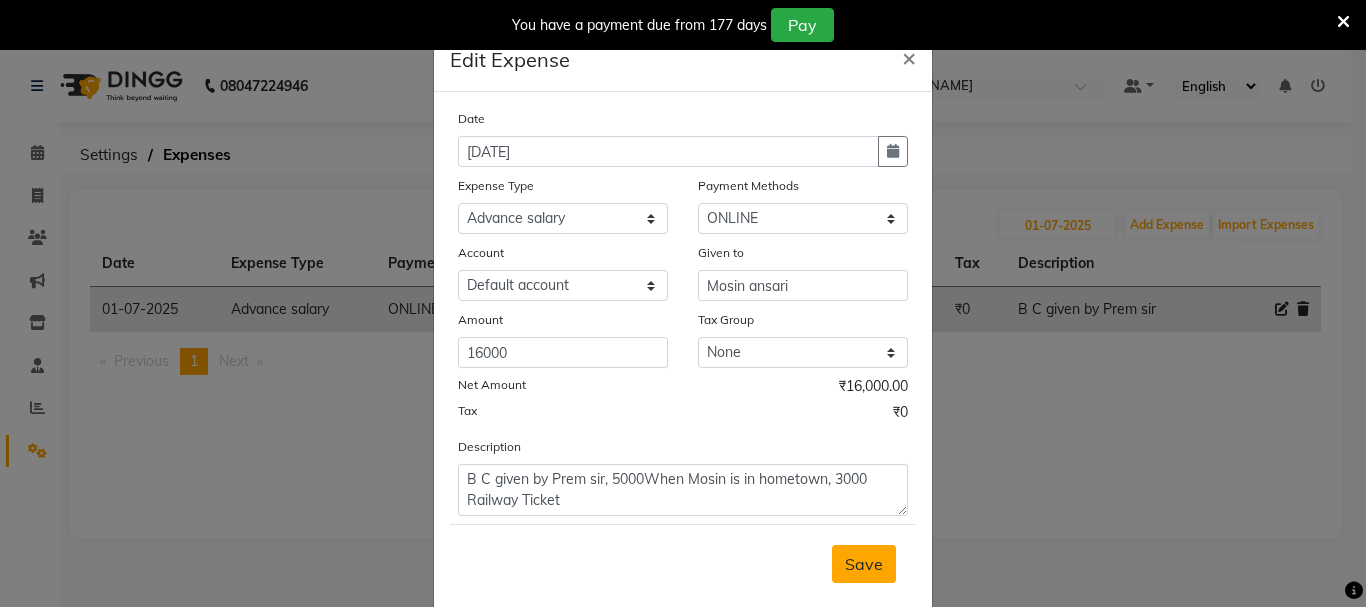 click on "Save" at bounding box center [864, 564] 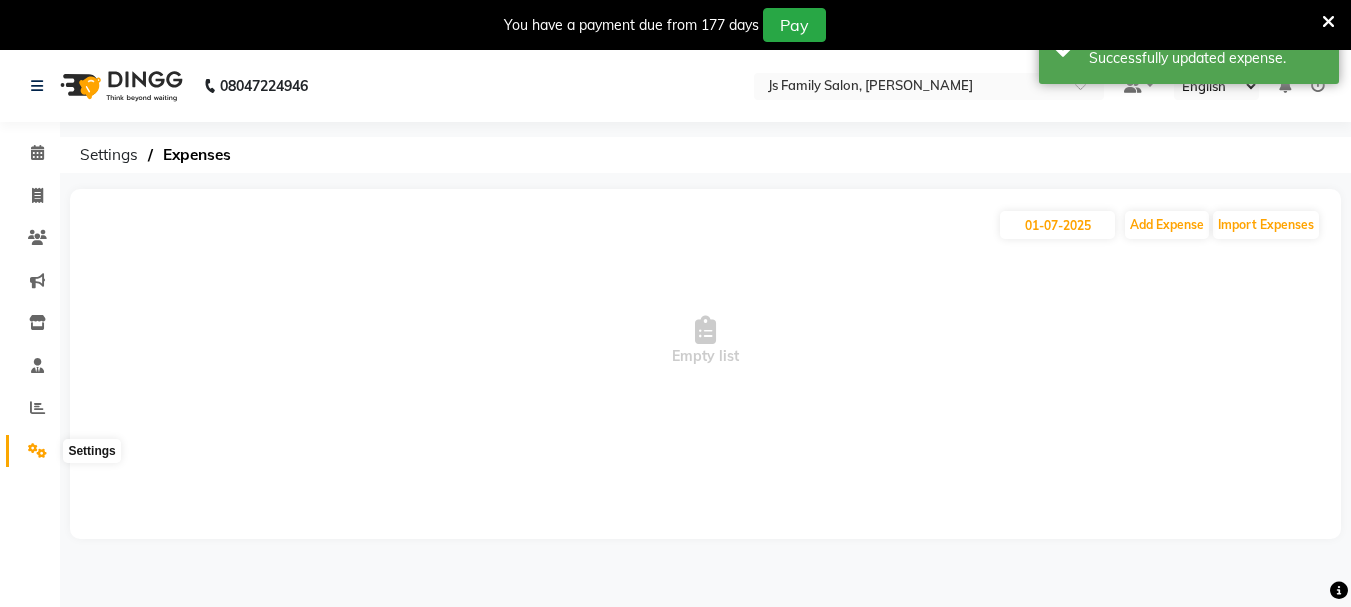 click 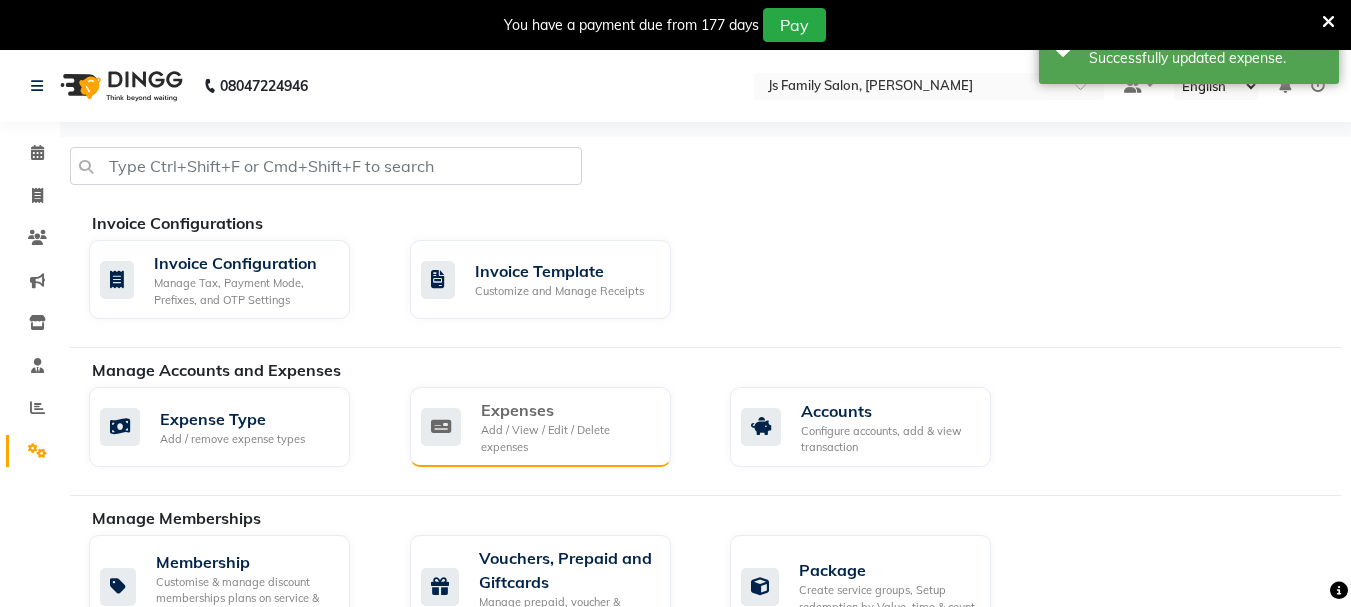 click on "Expenses" 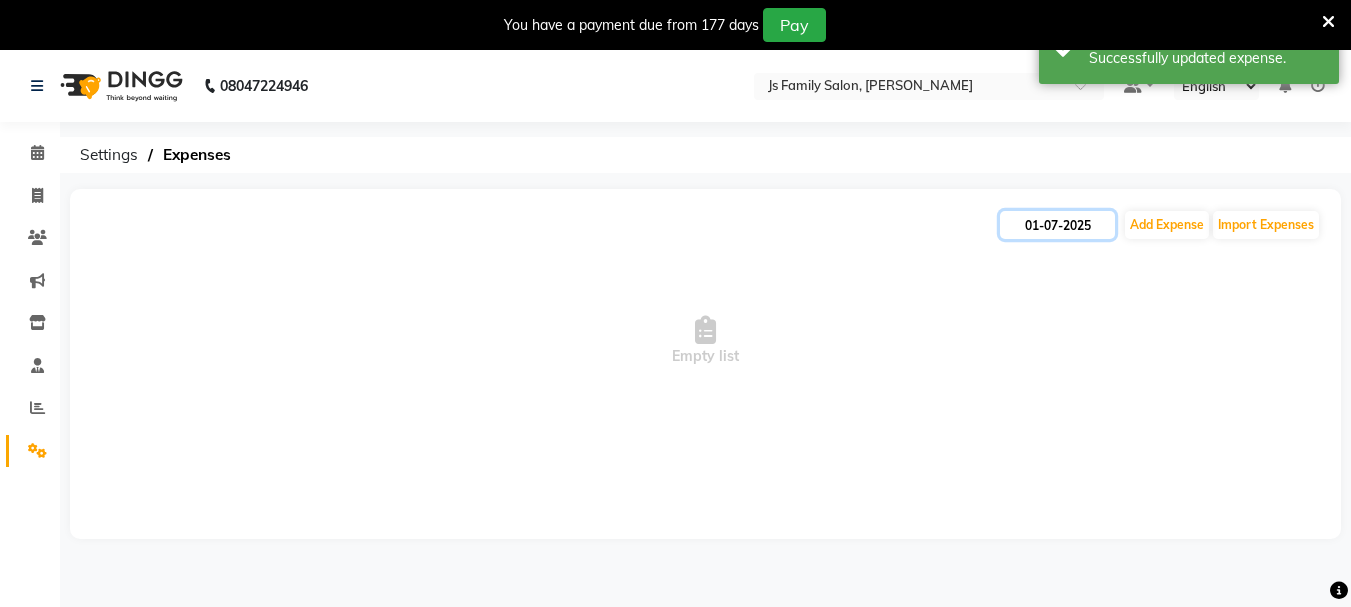 click on "01-07-2025" 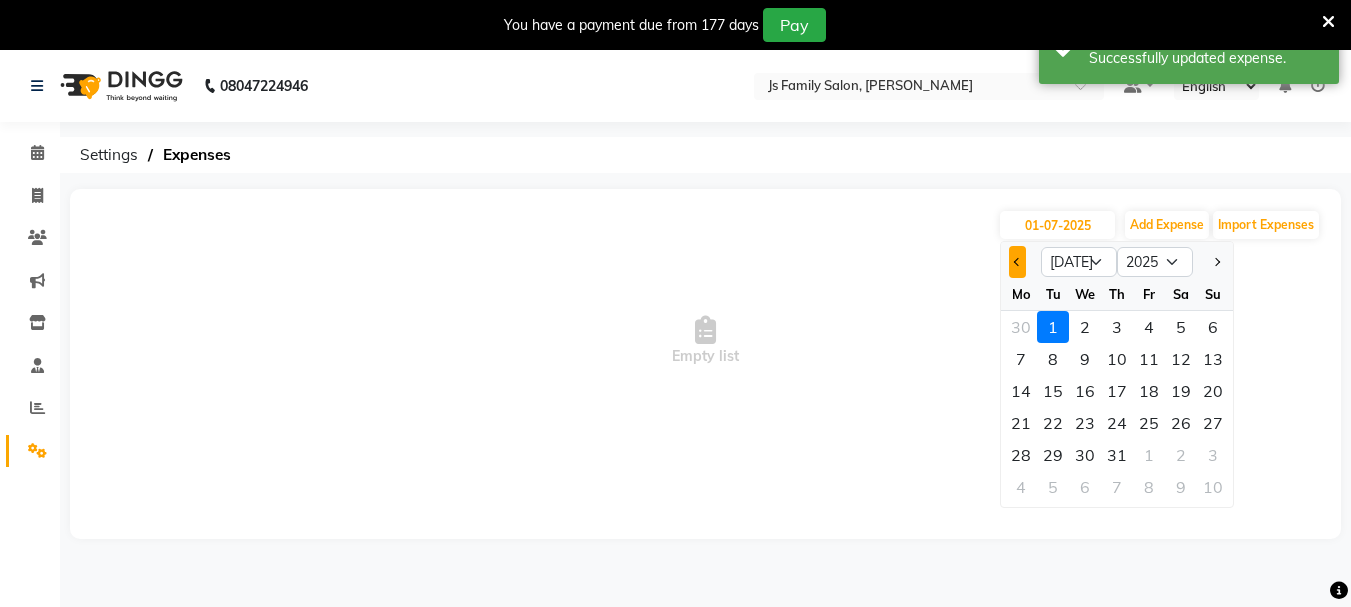 click 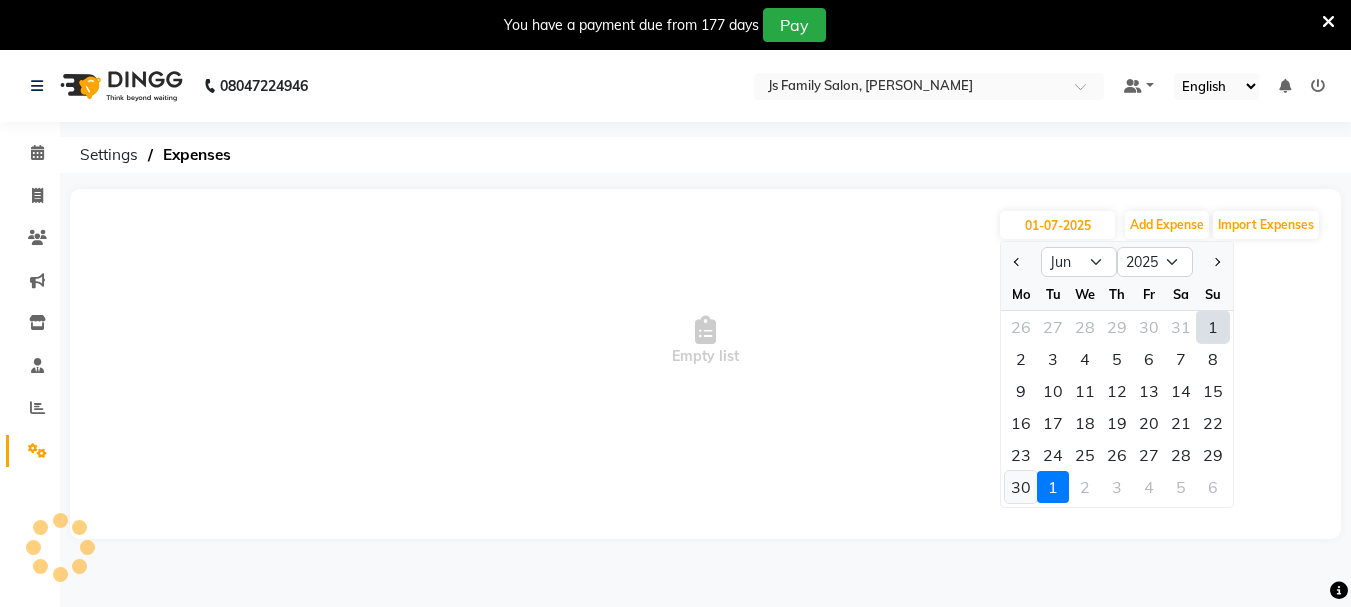 click on "30" 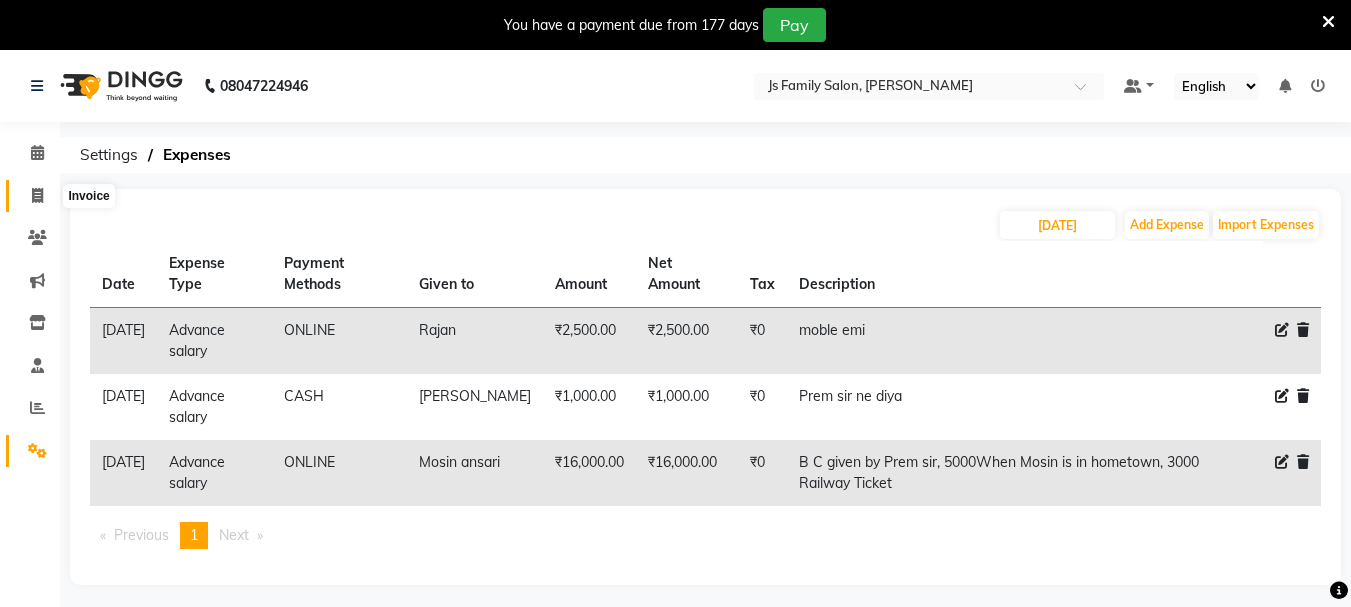 click 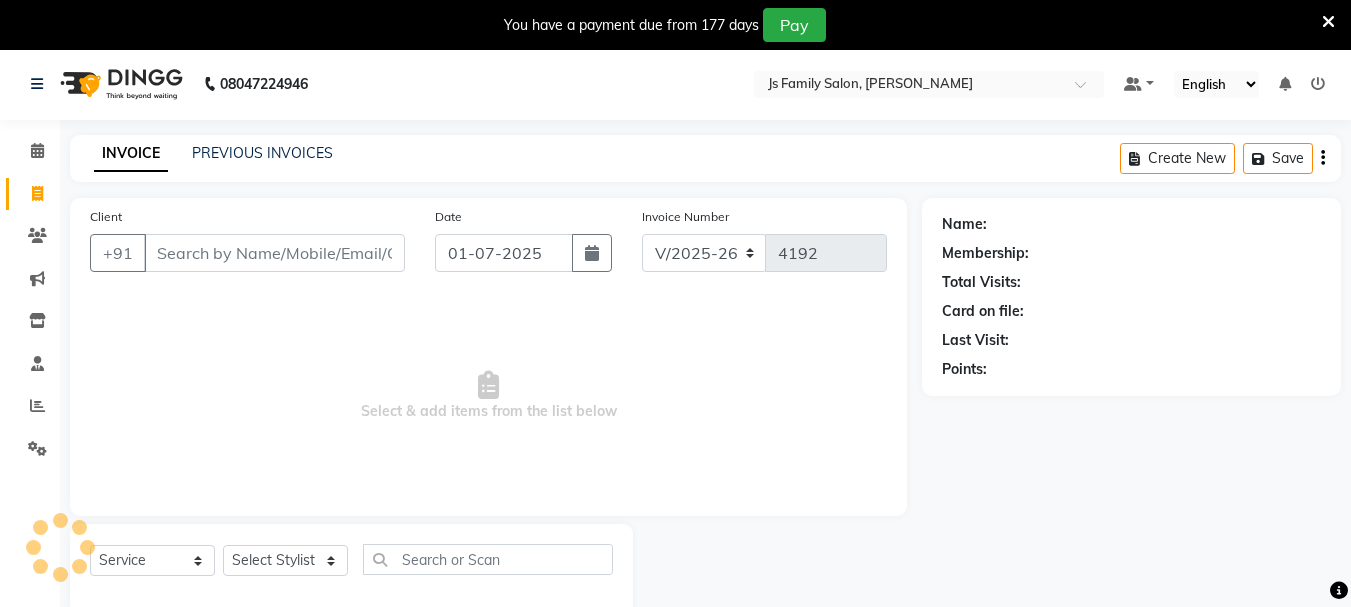 scroll, scrollTop: 50, scrollLeft: 0, axis: vertical 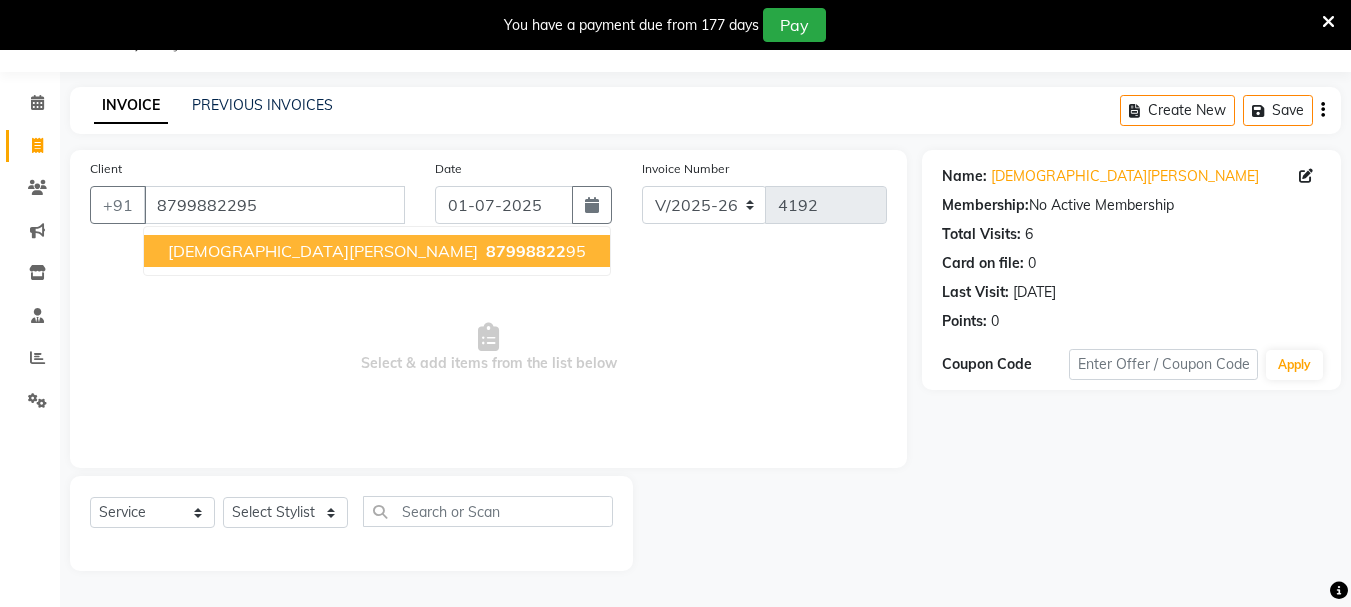 click on "87998822" at bounding box center (526, 251) 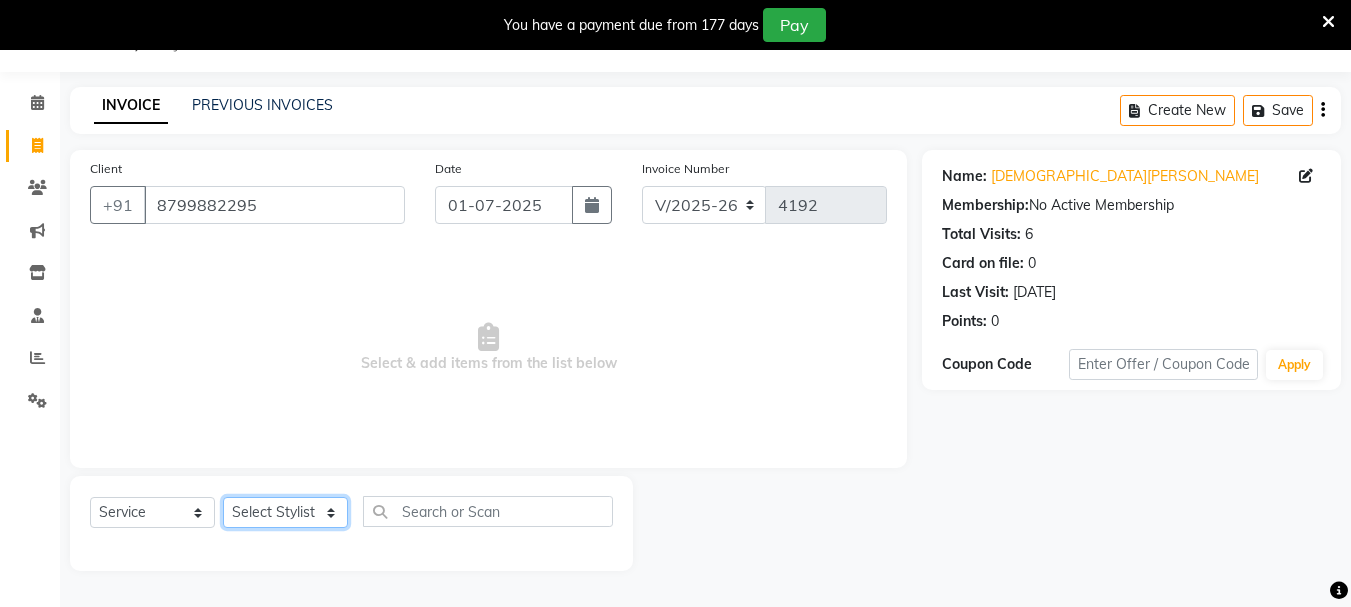 click on "Select Stylist [PERSON_NAME] Vaidyakar kokan  n Mahadev [PERSON_NAME] [PERSON_NAME] [PERSON_NAME]  Prem Mane Rajan Roma Rajput Sai [PERSON_NAME] Shop [PERSON_NAME] [PERSON_NAME] suport staff [PERSON_NAME]  [PERSON_NAME] [PERSON_NAME] [PERSON_NAME]" 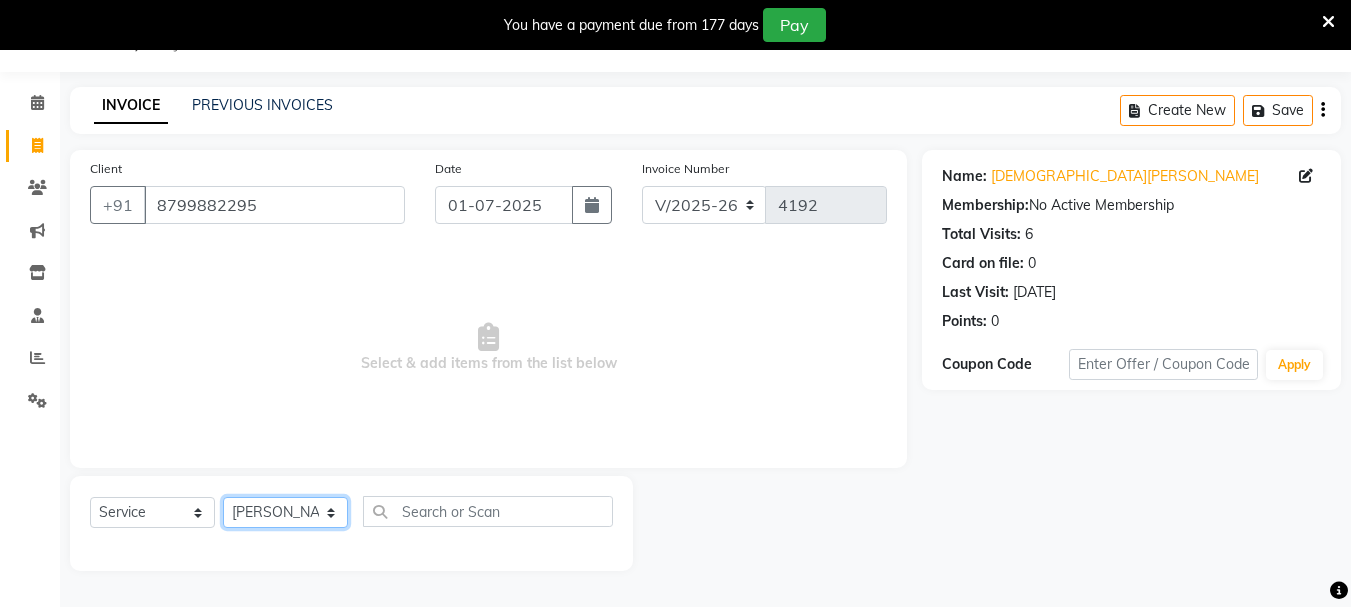 click on "Select Stylist [PERSON_NAME] Vaidyakar kokan  n Mahadev [PERSON_NAME] [PERSON_NAME] [PERSON_NAME]  Prem Mane Rajan Roma Rajput Sai [PERSON_NAME] Shop [PERSON_NAME] [PERSON_NAME] suport staff [PERSON_NAME]  [PERSON_NAME] [PERSON_NAME] [PERSON_NAME]" 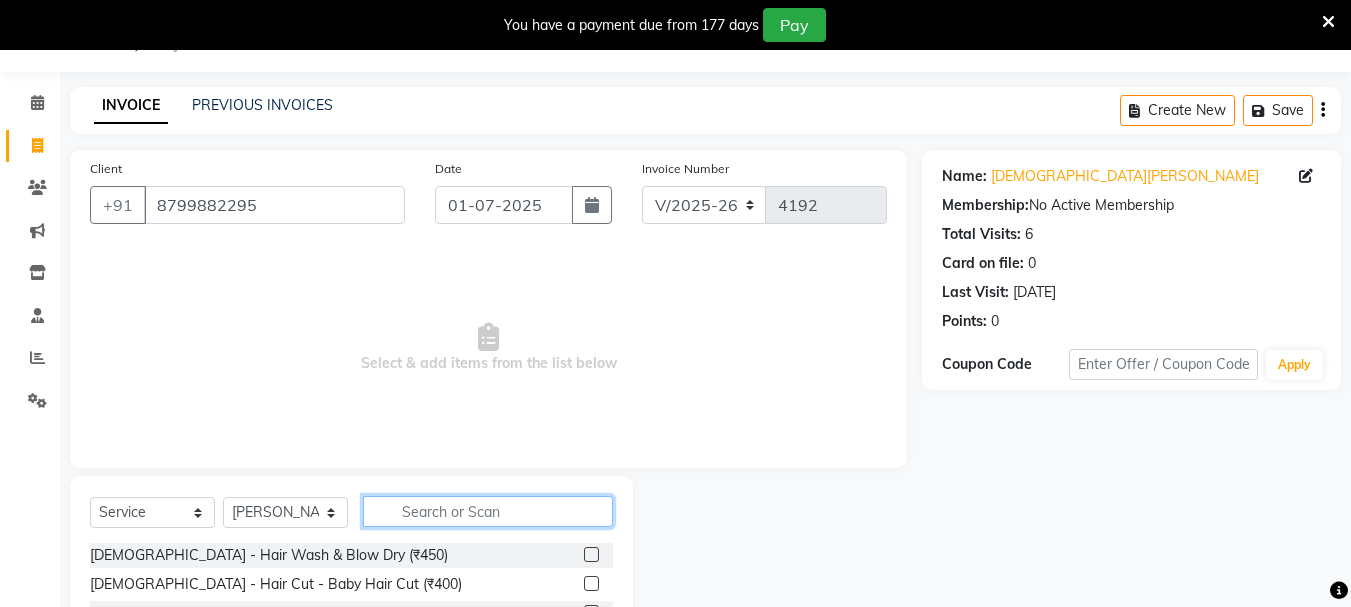 click 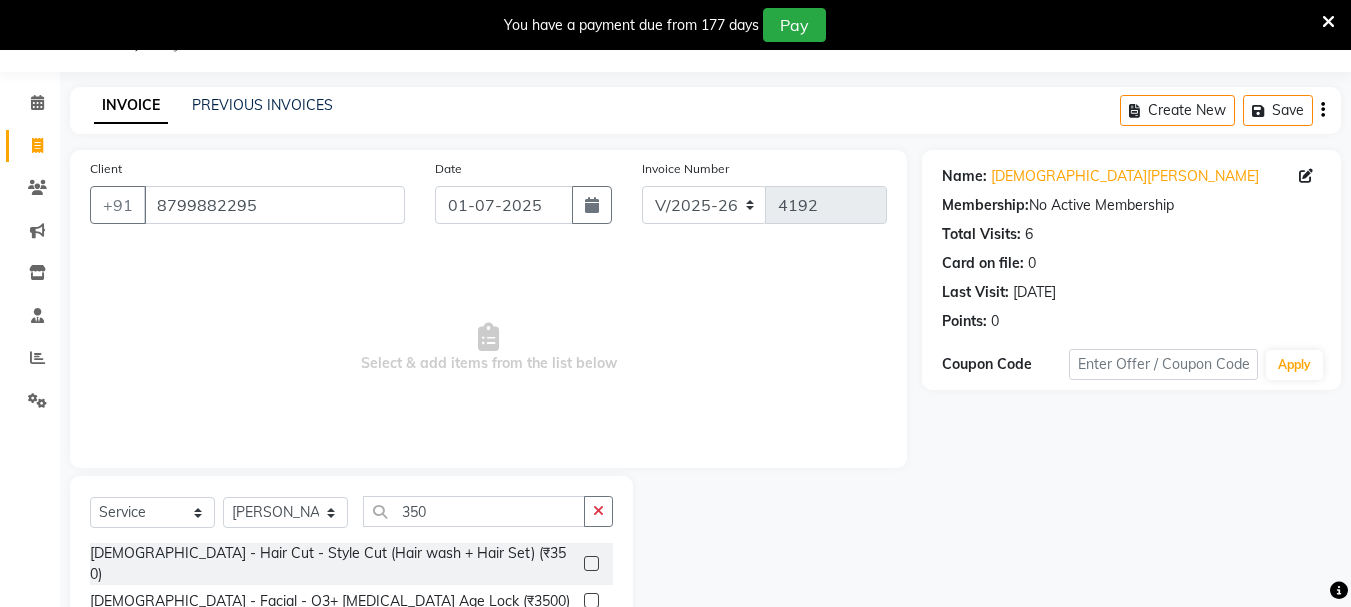click 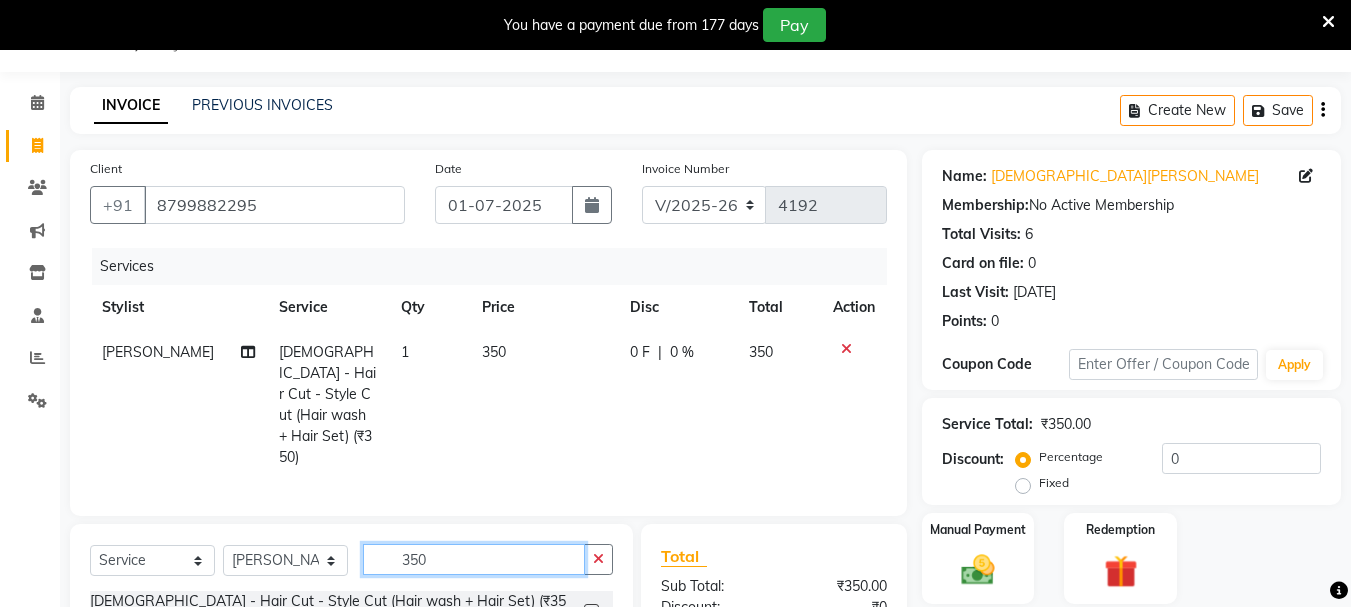 click on "350" 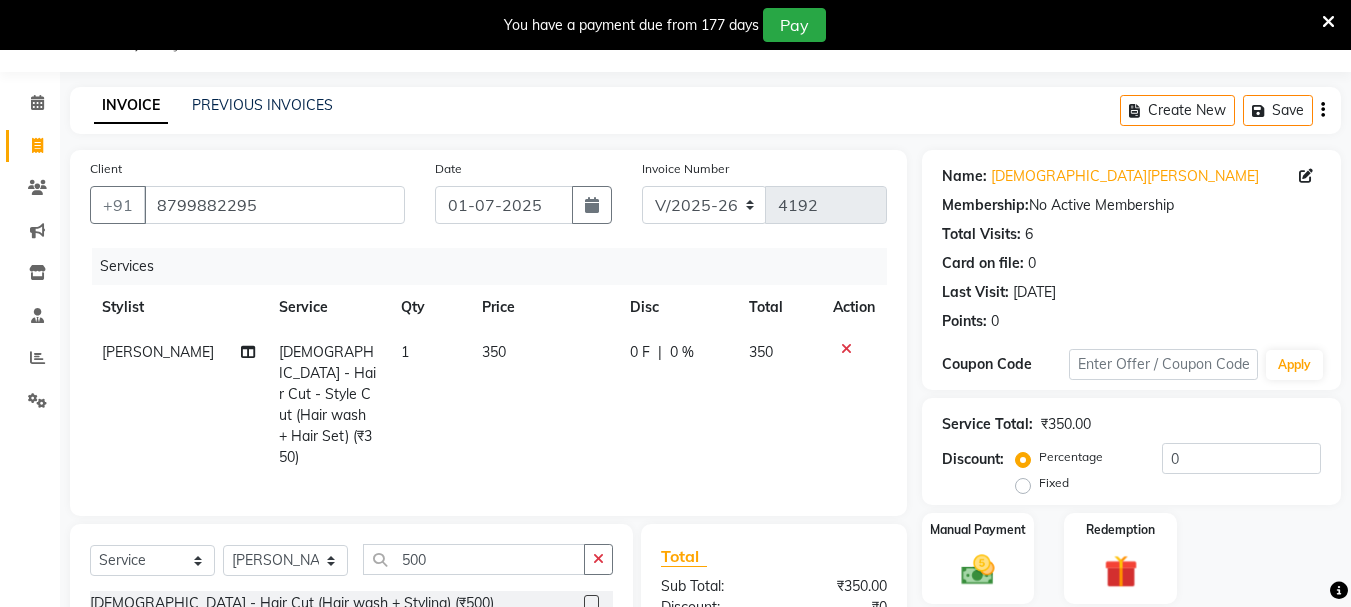 click 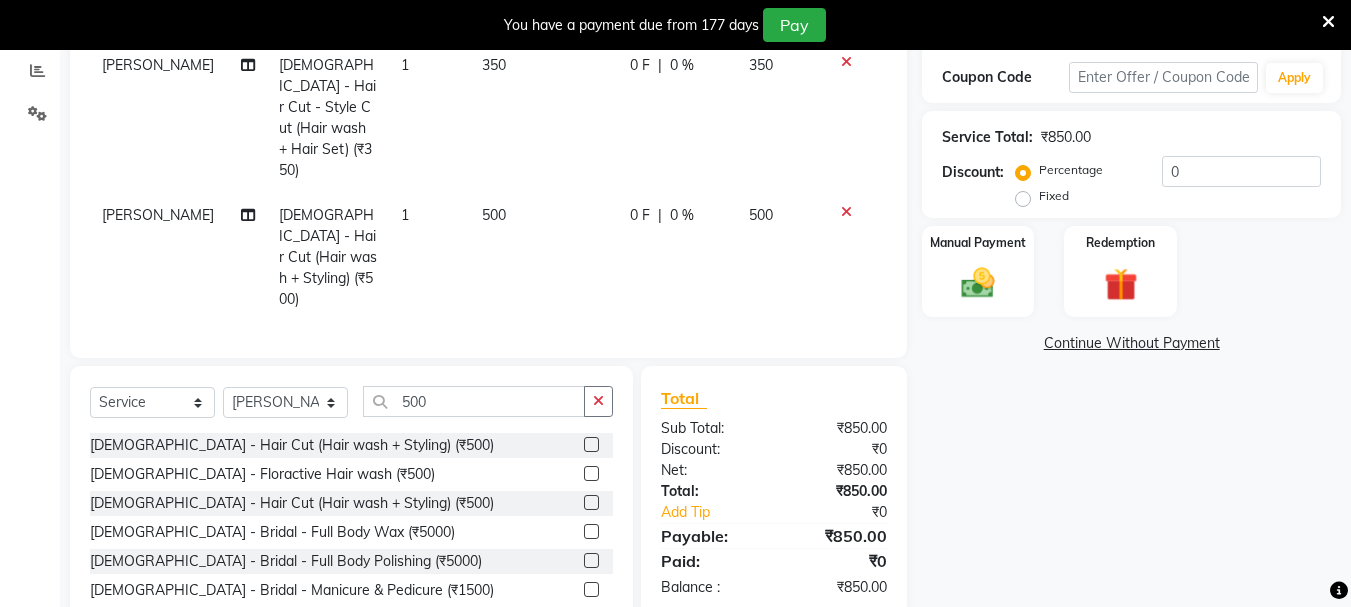 scroll, scrollTop: 352, scrollLeft: 0, axis: vertical 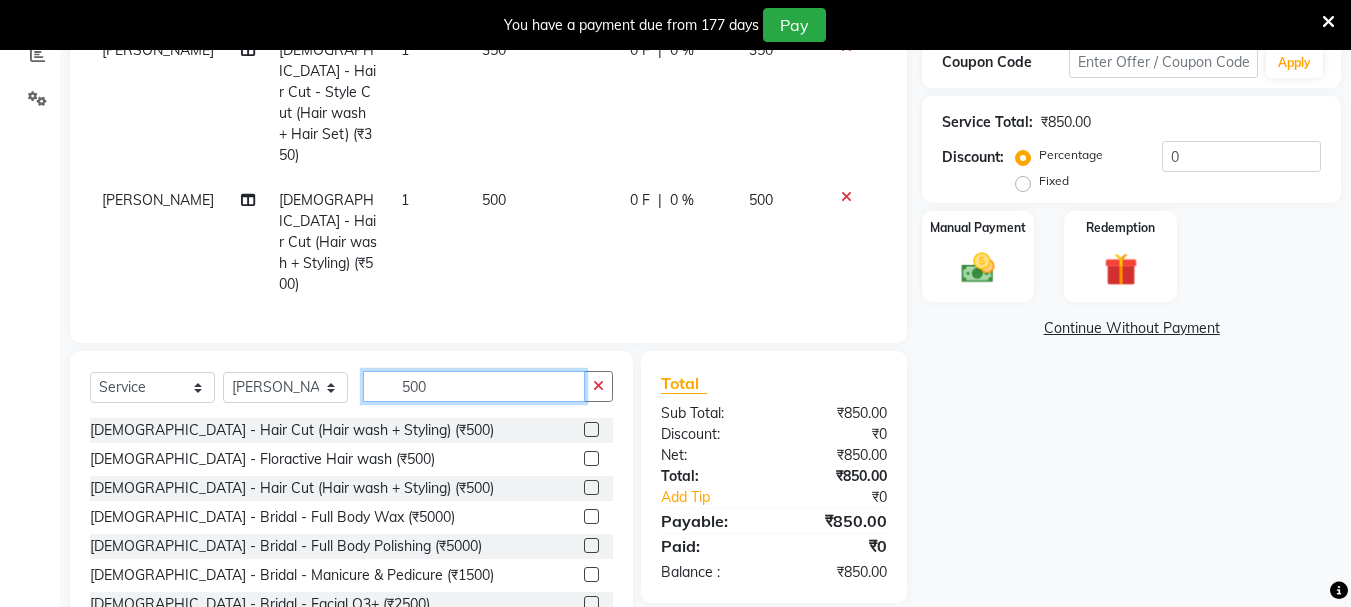 click on "500" 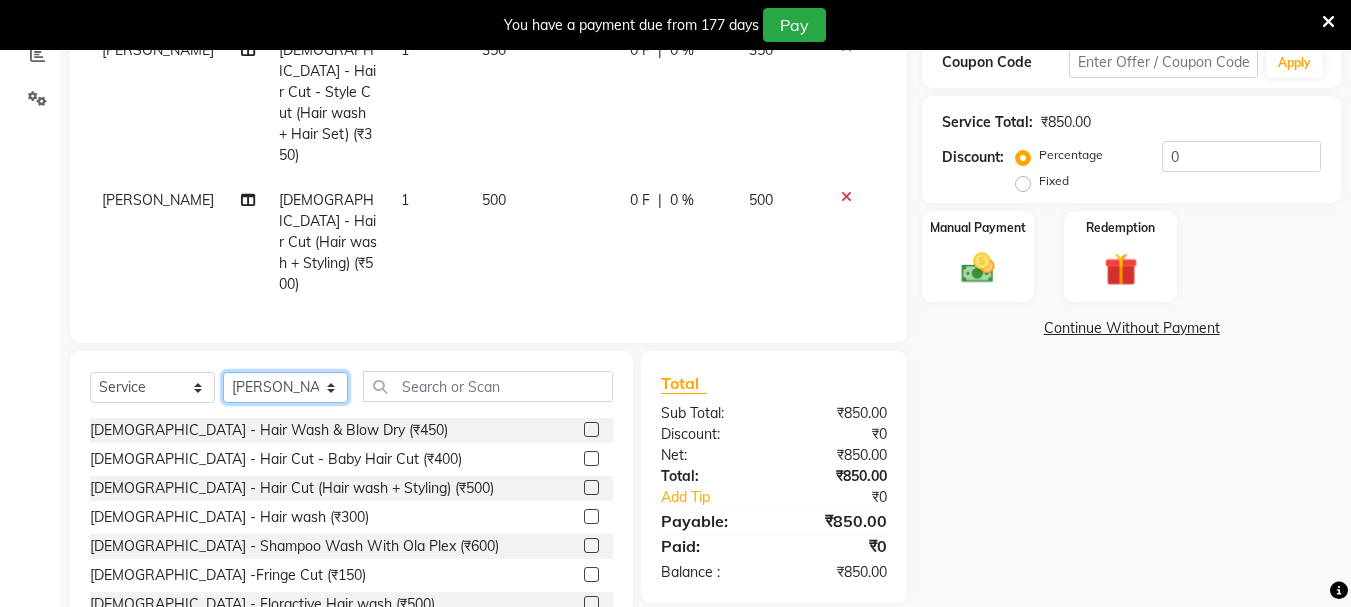 click on "Select Stylist [PERSON_NAME] Vaidyakar kokan  n Mahadev [PERSON_NAME] [PERSON_NAME] [PERSON_NAME]  Prem Mane Rajan Roma Rajput Sai [PERSON_NAME] Shop [PERSON_NAME] [PERSON_NAME] suport staff [PERSON_NAME]  [PERSON_NAME] [PERSON_NAME] [PERSON_NAME]" 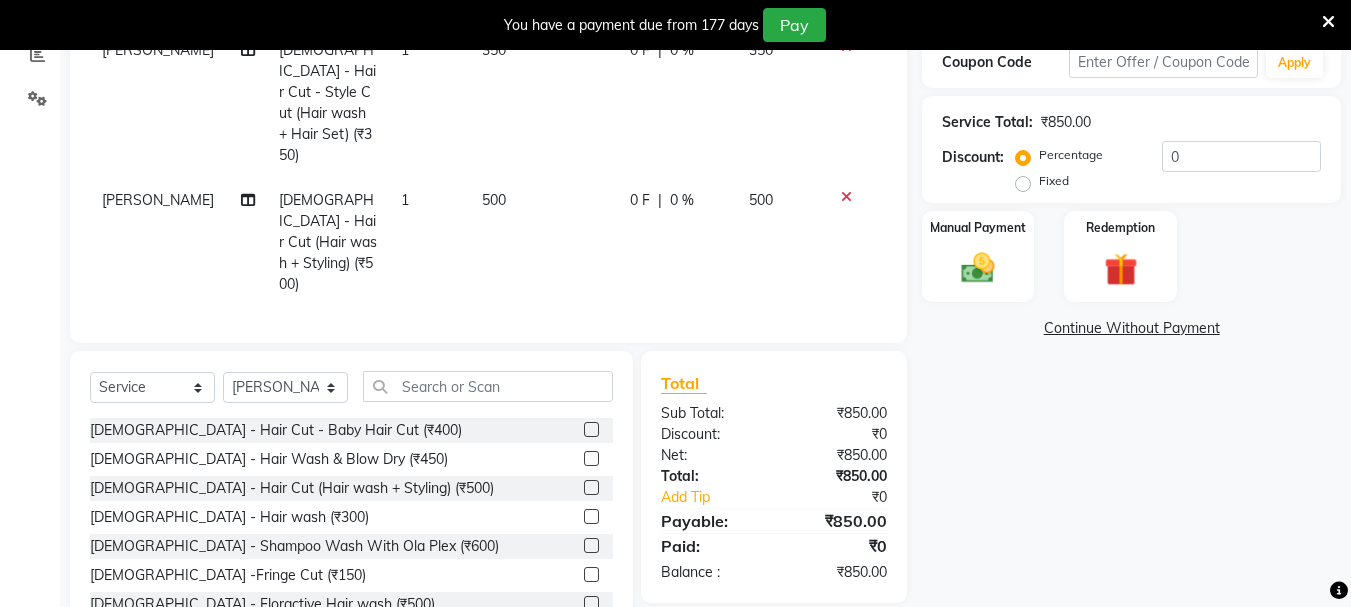click 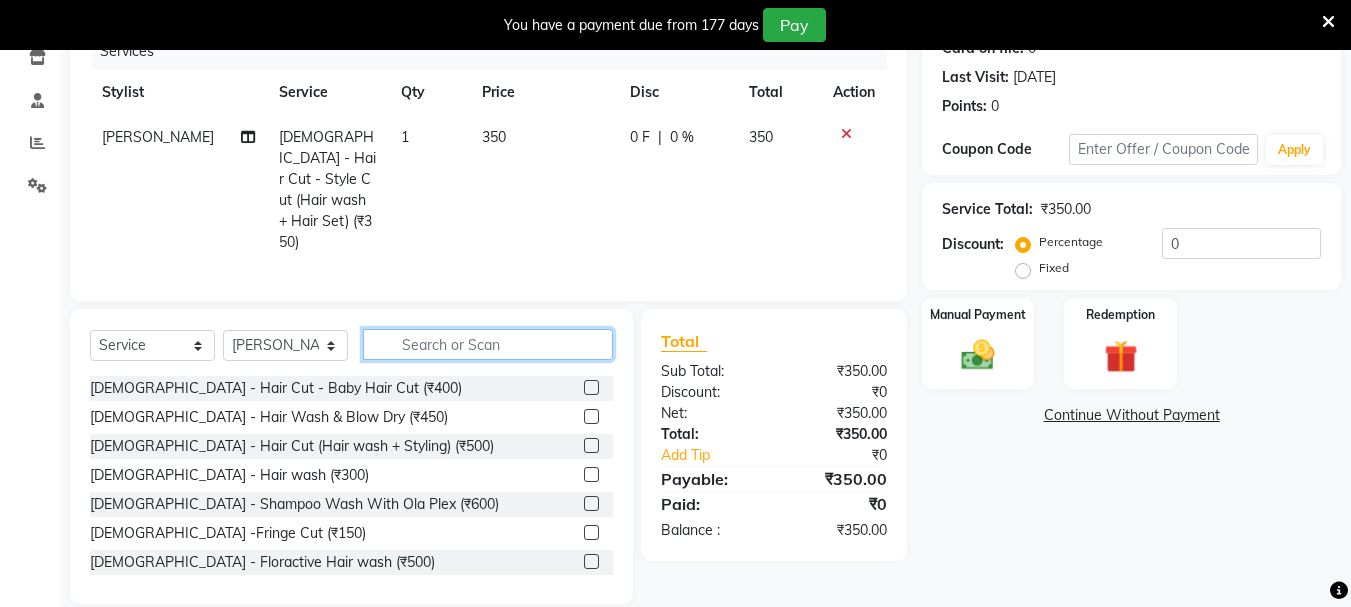 click 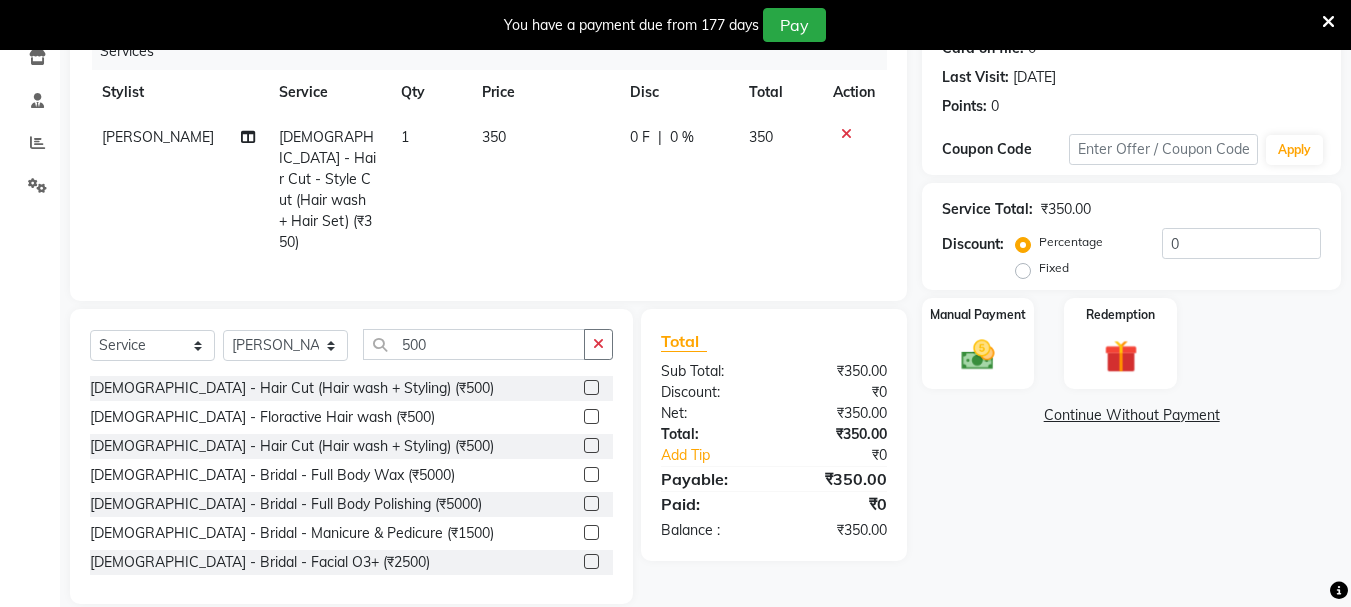 click 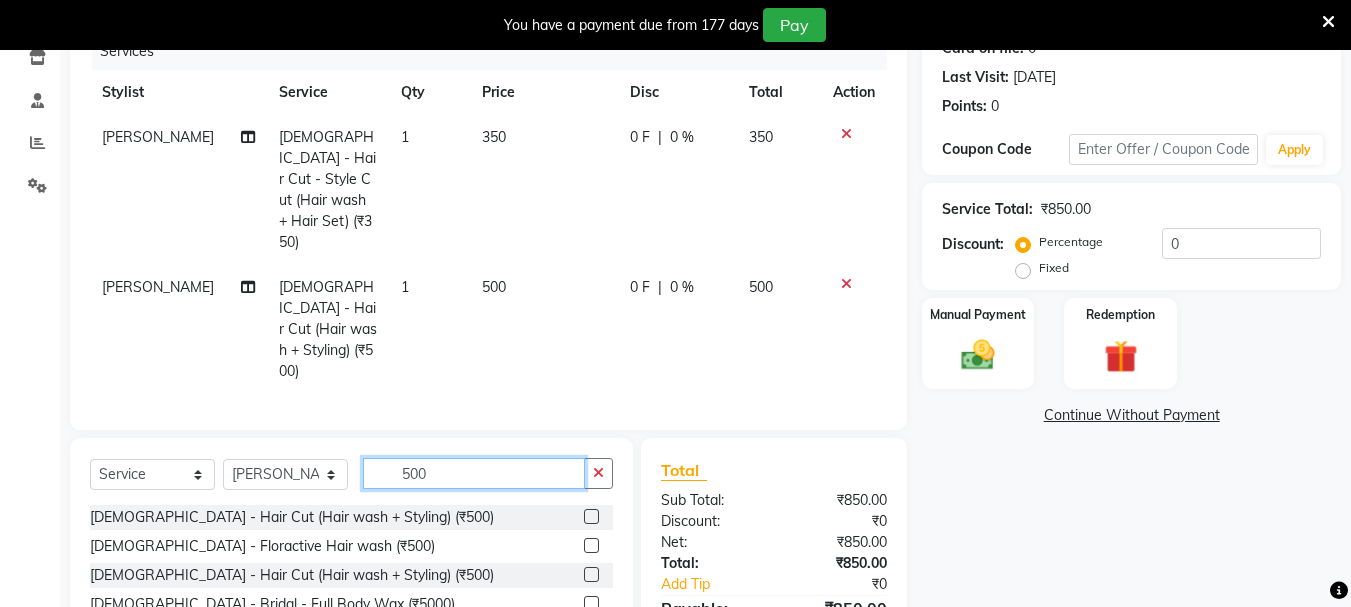click on "500" 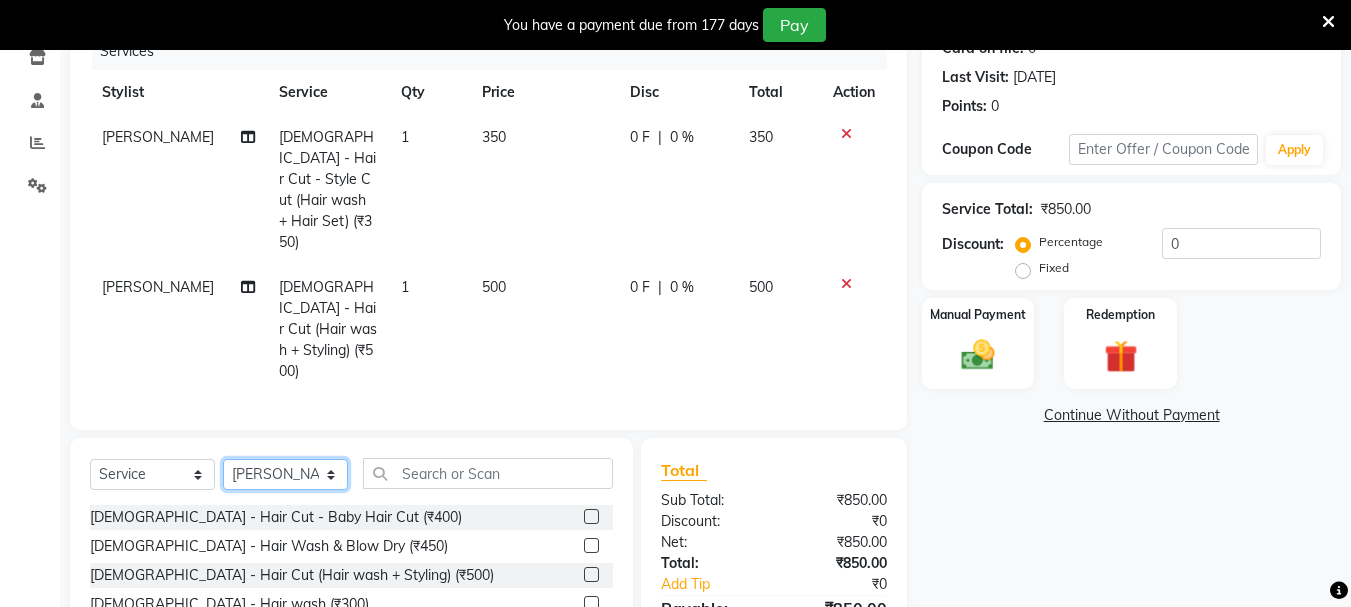 click on "Select Stylist [PERSON_NAME] Vaidyakar kokan  n Mahadev [PERSON_NAME] [PERSON_NAME] [PERSON_NAME]  Prem Mane Rajan Roma Rajput Sai [PERSON_NAME] Shop [PERSON_NAME] [PERSON_NAME] suport staff [PERSON_NAME]  [PERSON_NAME] [PERSON_NAME] [PERSON_NAME]" 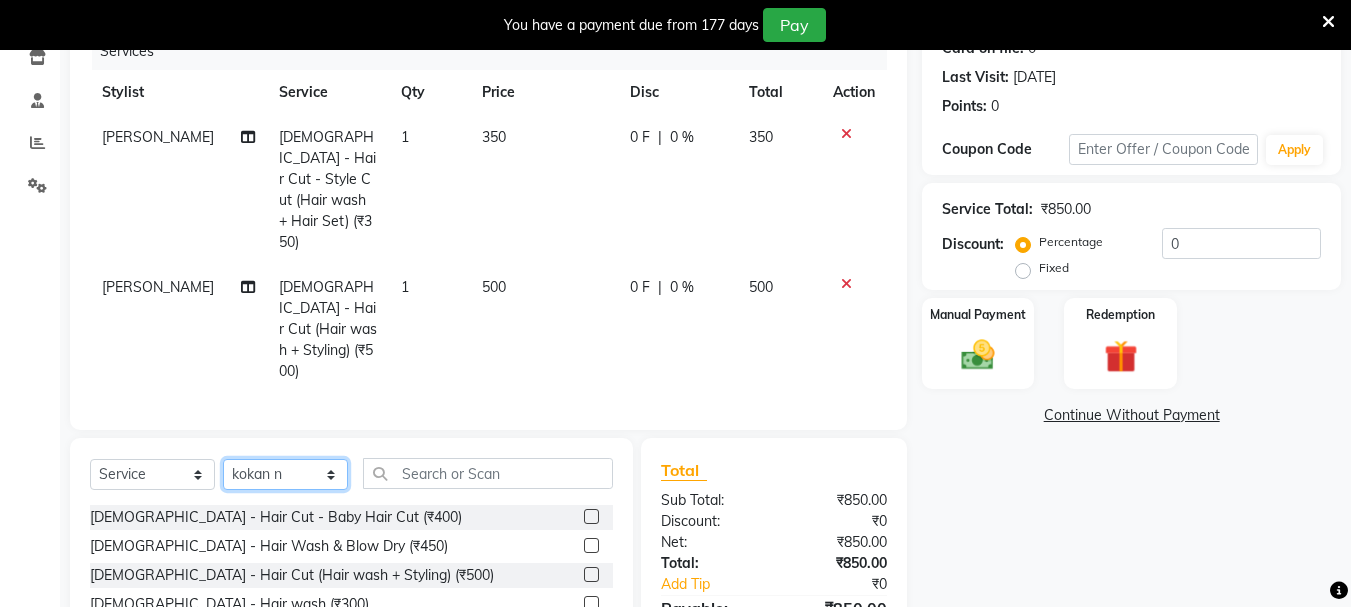 click on "Select Stylist [PERSON_NAME] Vaidyakar kokan  n Mahadev [PERSON_NAME] [PERSON_NAME] [PERSON_NAME]  Prem Mane Rajan Roma Rajput Sai [PERSON_NAME] Shop [PERSON_NAME] [PERSON_NAME] suport staff [PERSON_NAME]  [PERSON_NAME] [PERSON_NAME] [PERSON_NAME]" 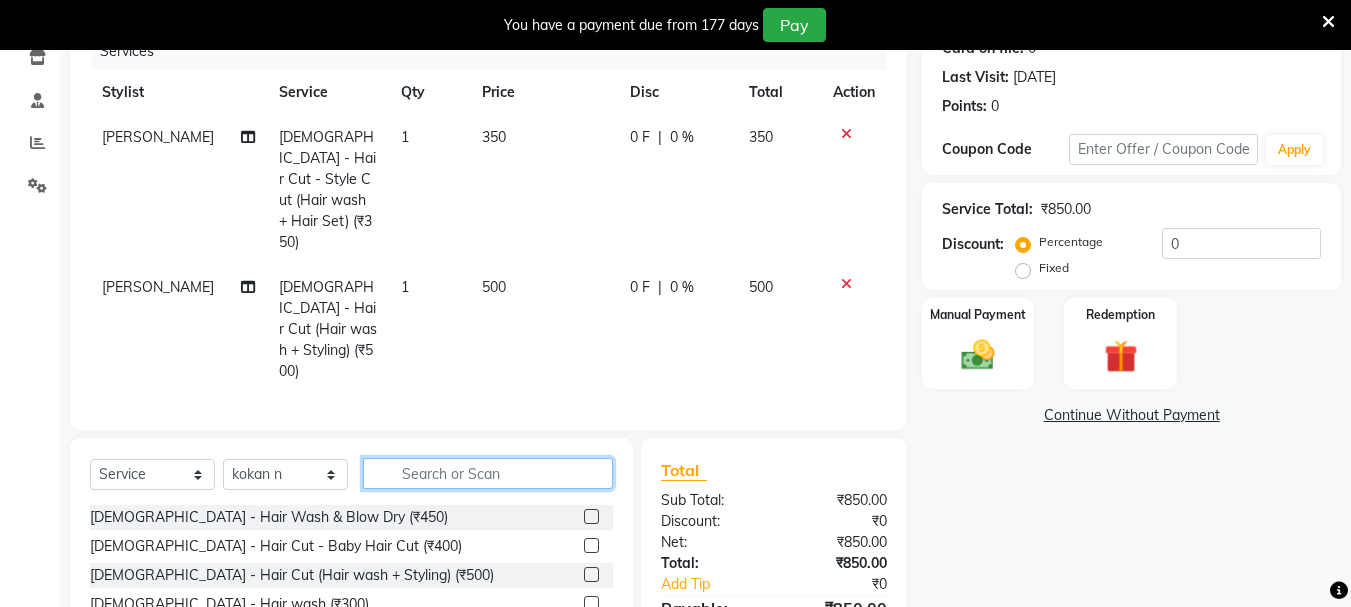 click 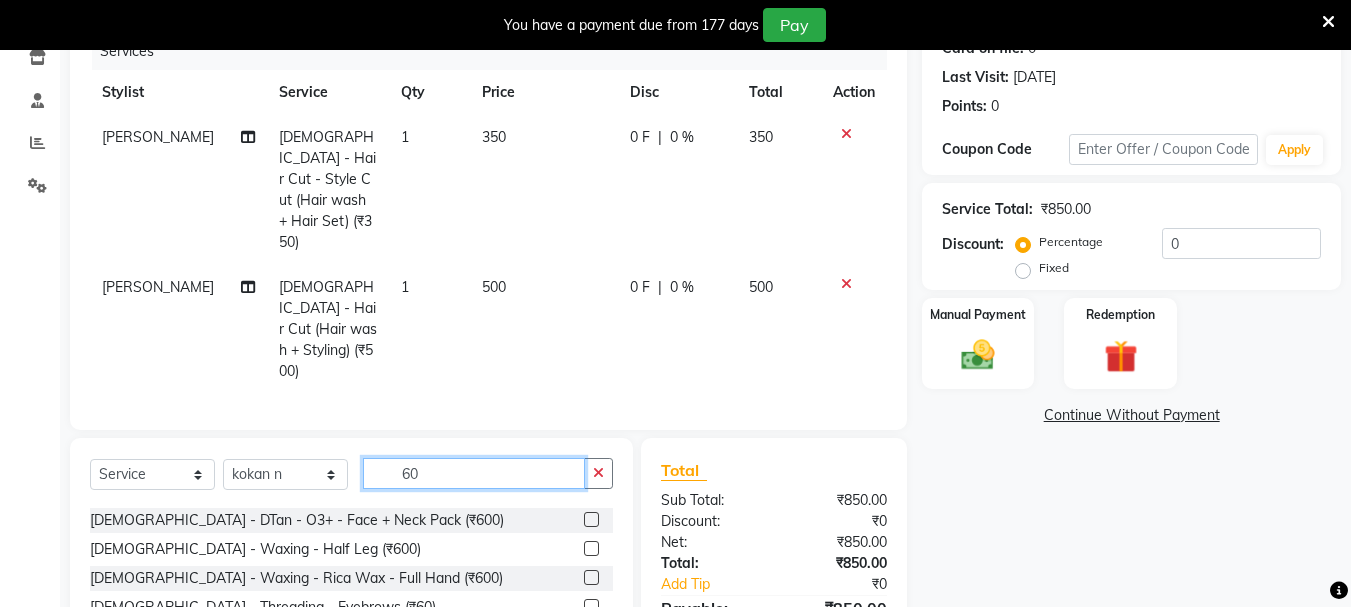 scroll, scrollTop: 380, scrollLeft: 0, axis: vertical 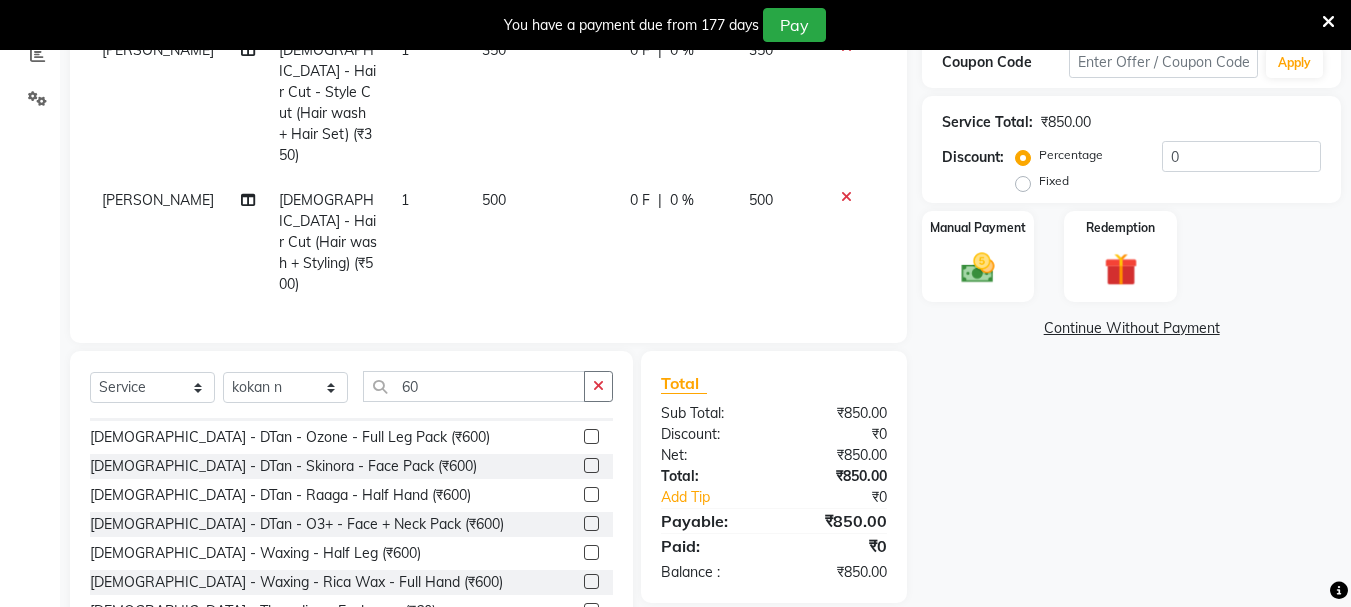 click 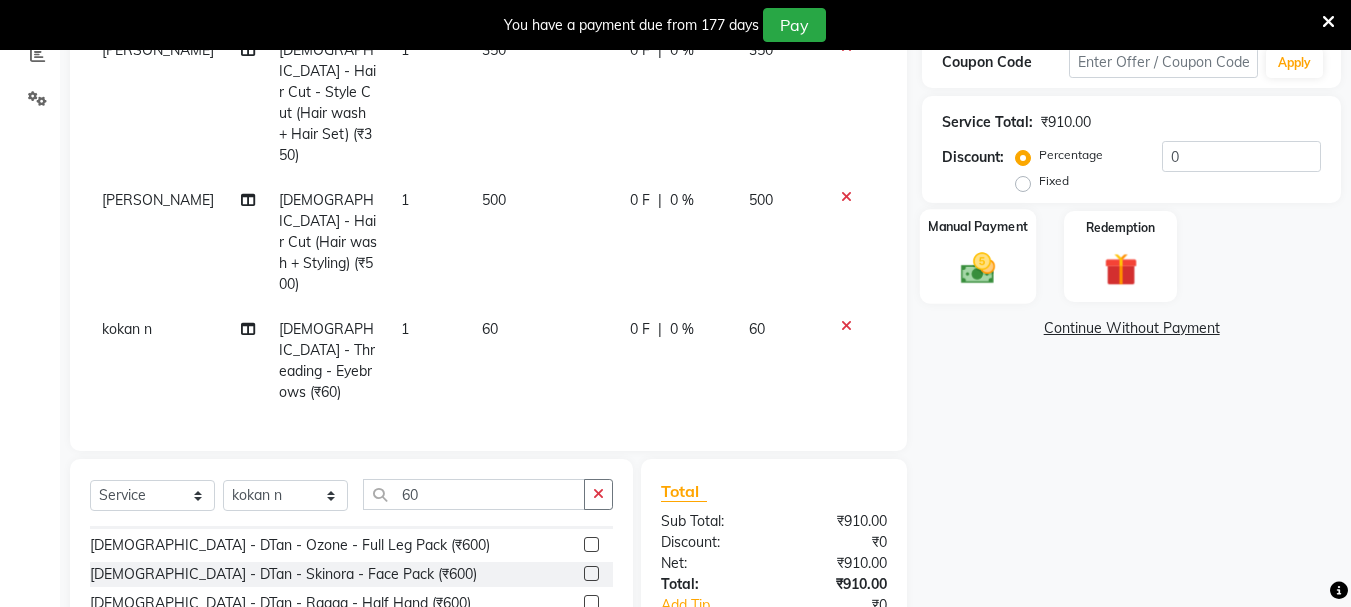 click 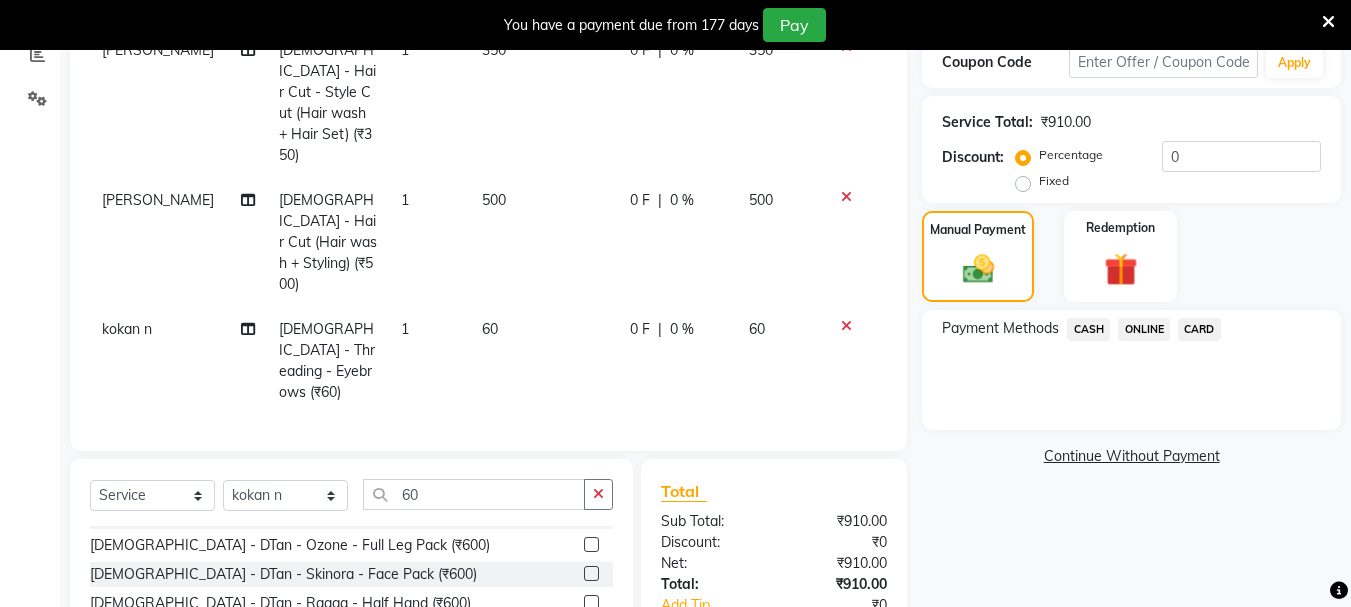 click on "CASH" 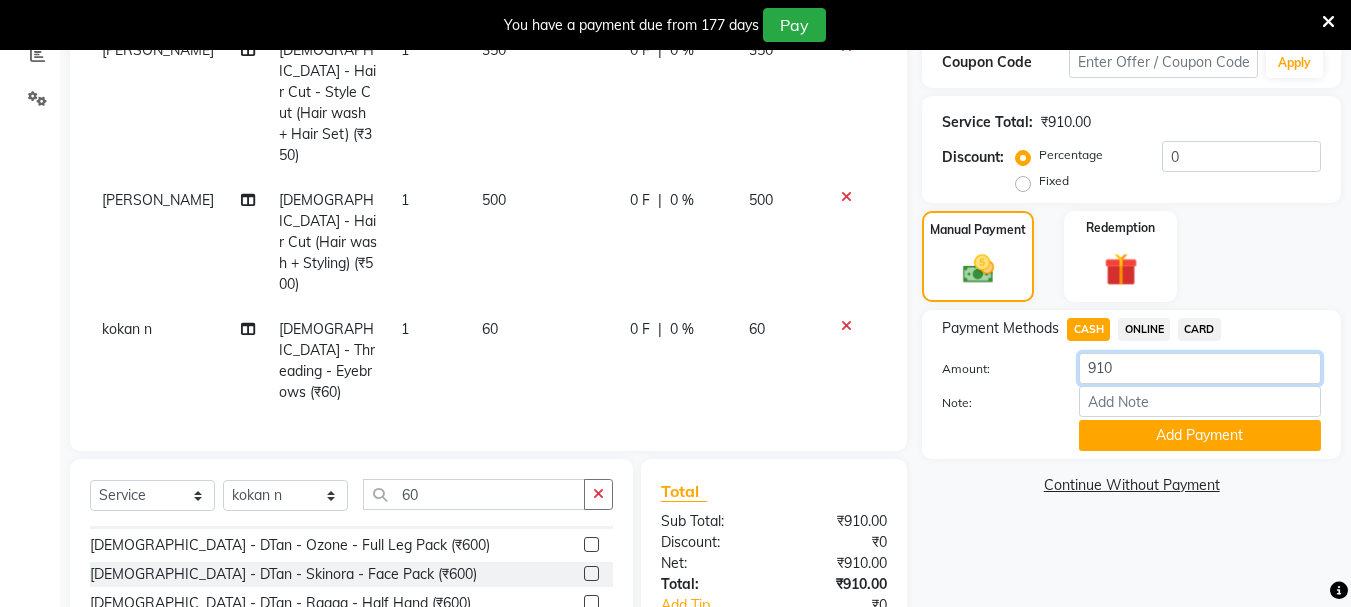 click on "910" 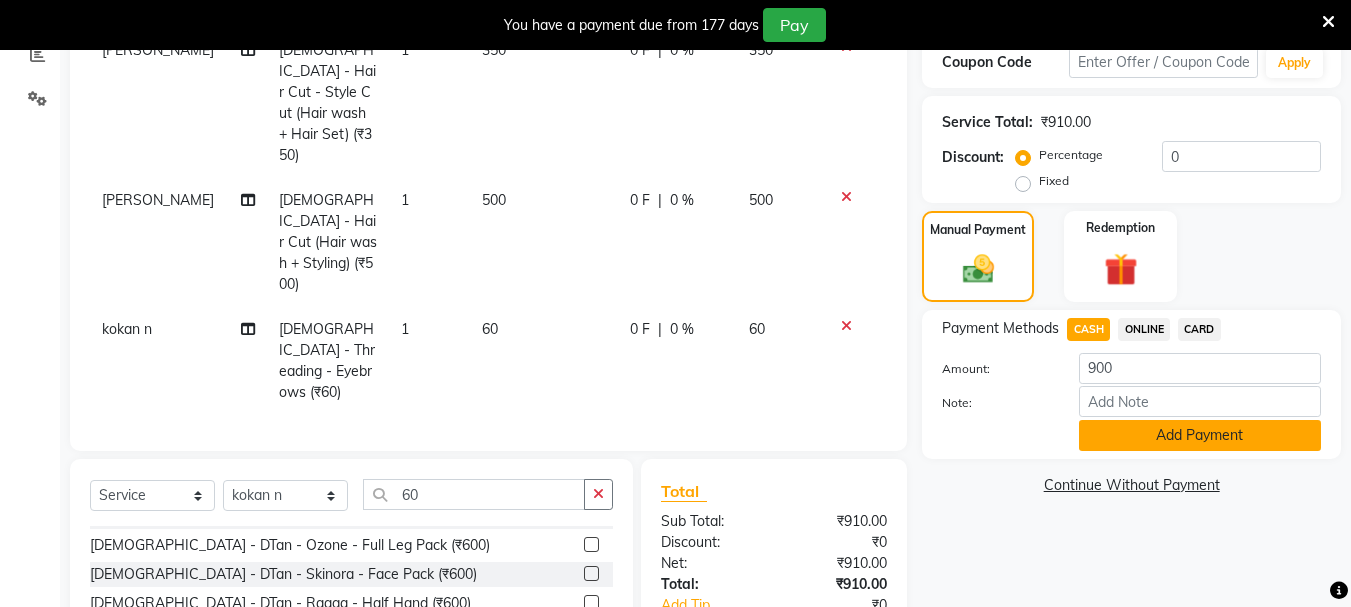 click on "Add Payment" 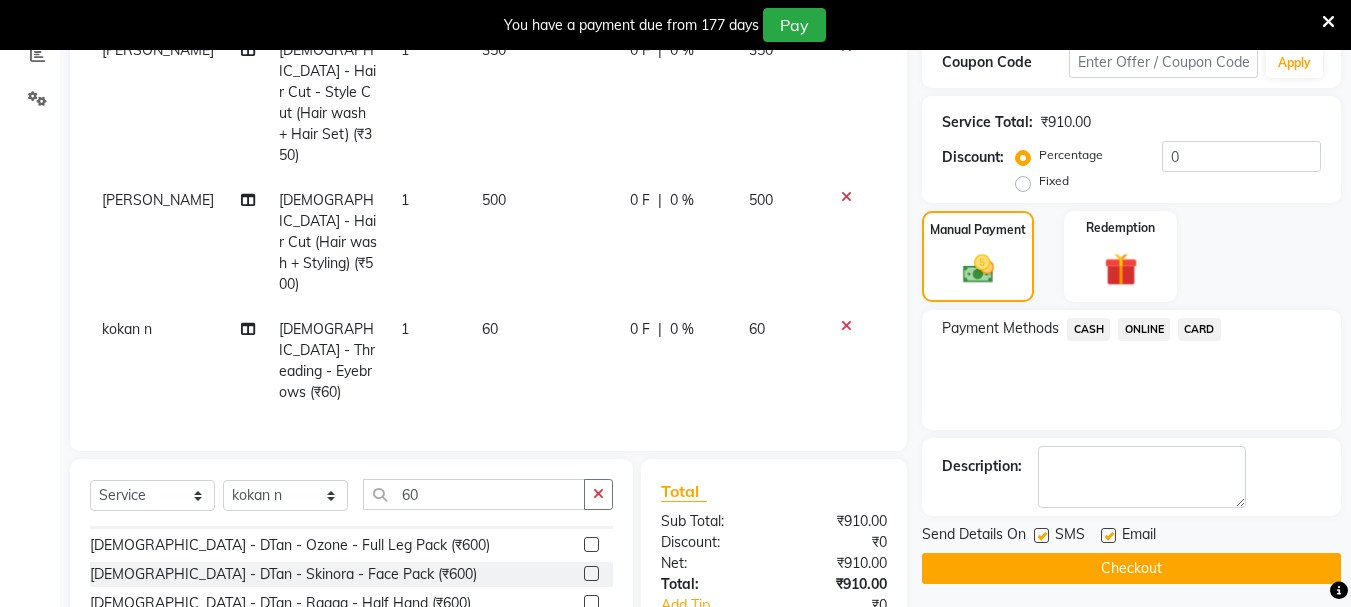 click on "ONLINE" 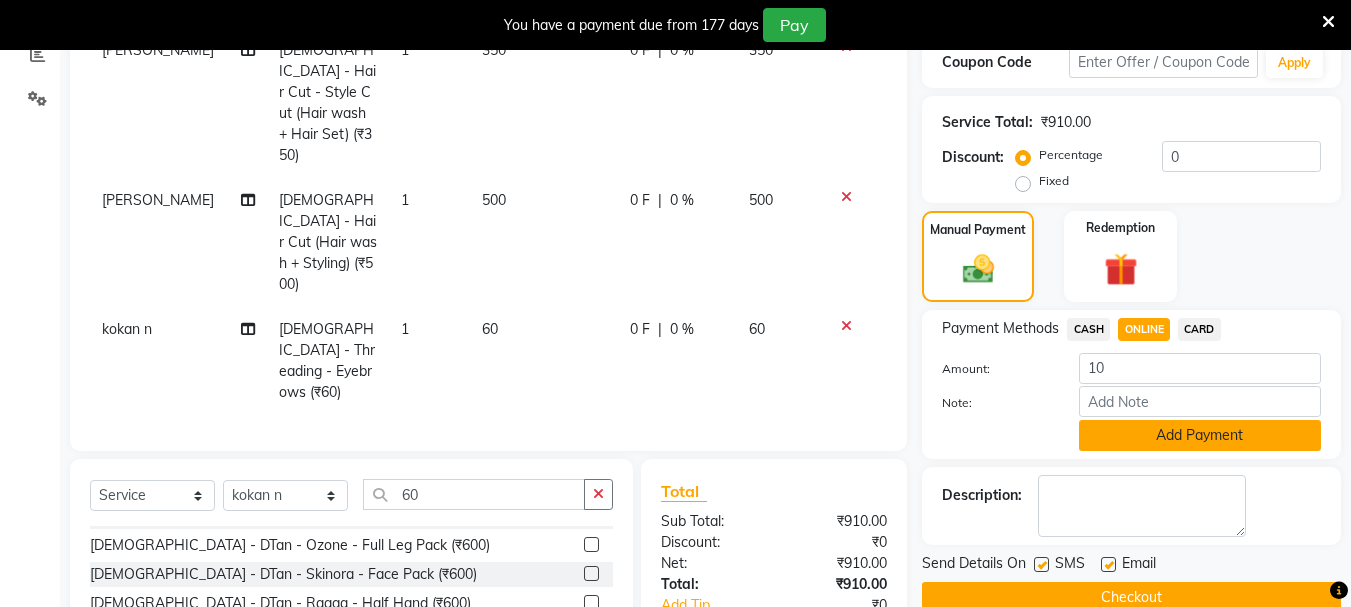 click on "Add Payment" 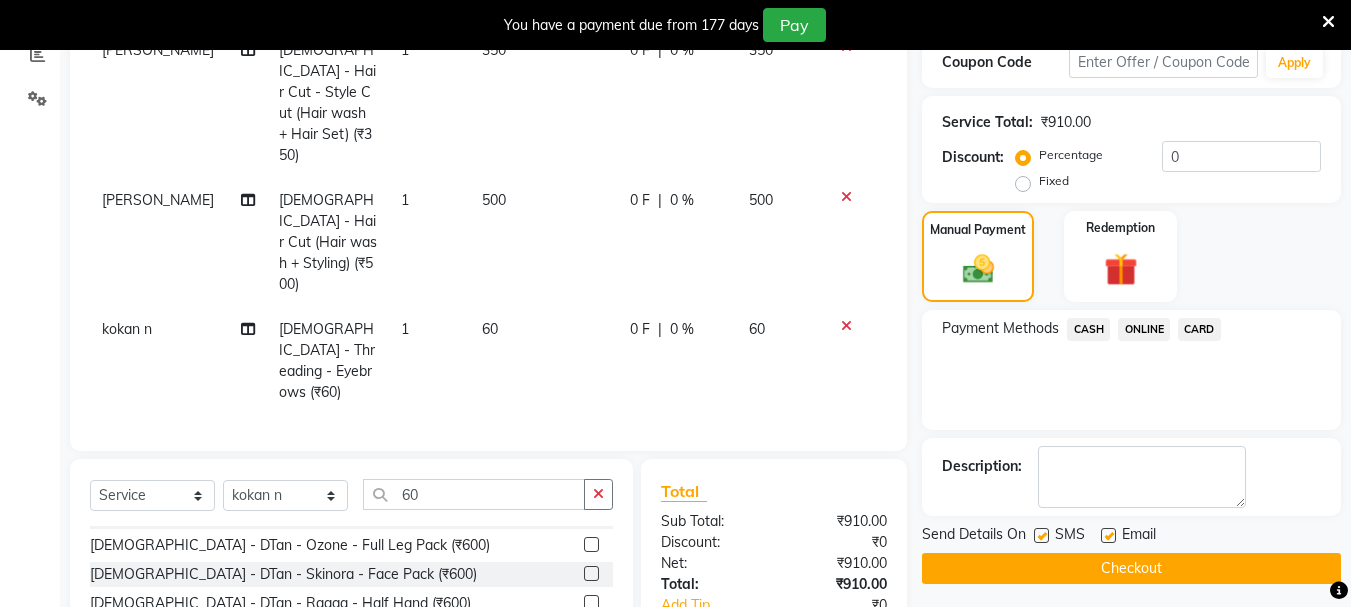 click on "Checkout" 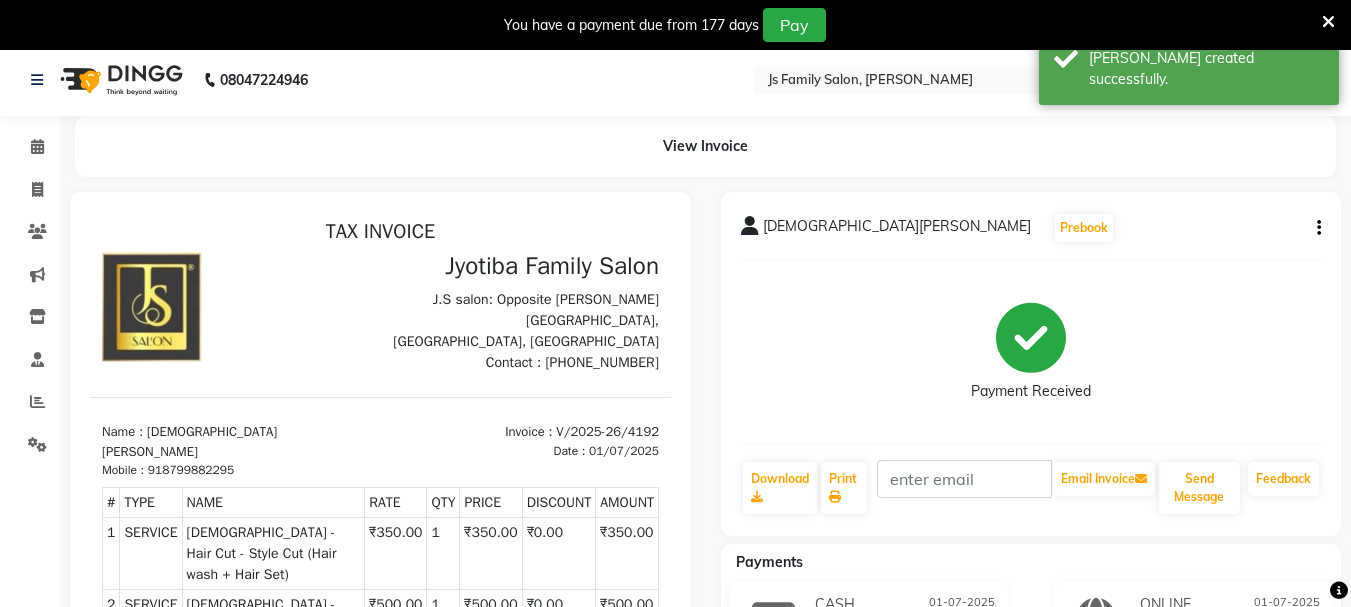 scroll, scrollTop: 0, scrollLeft: 0, axis: both 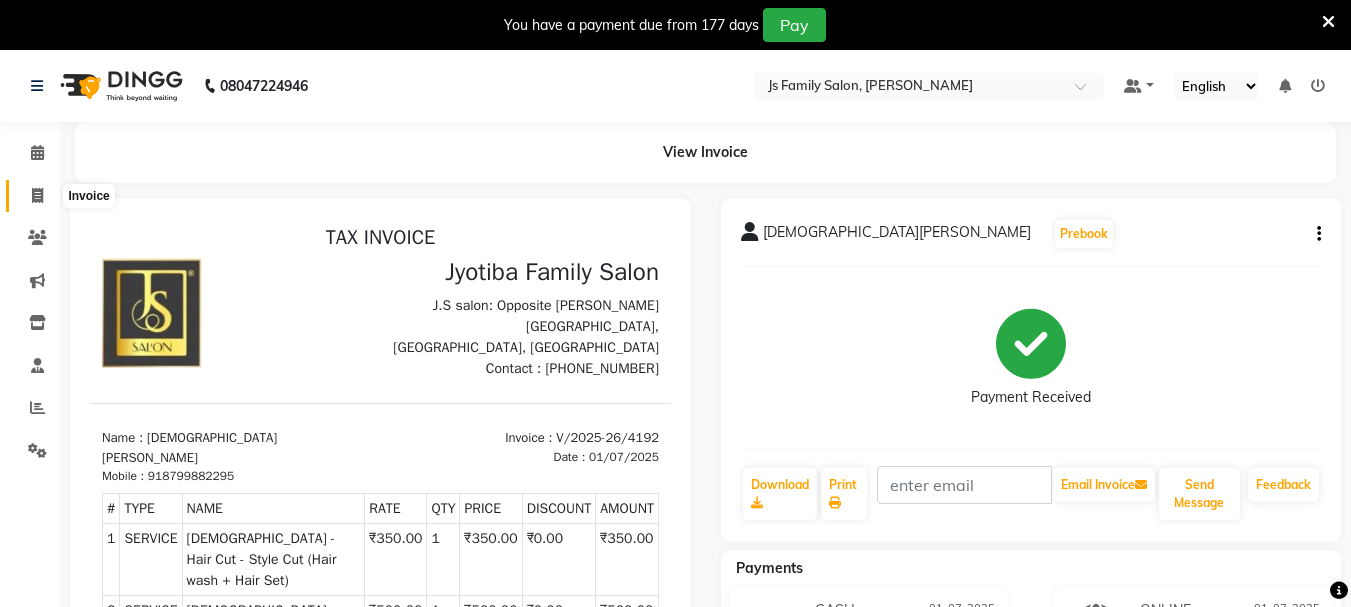 click 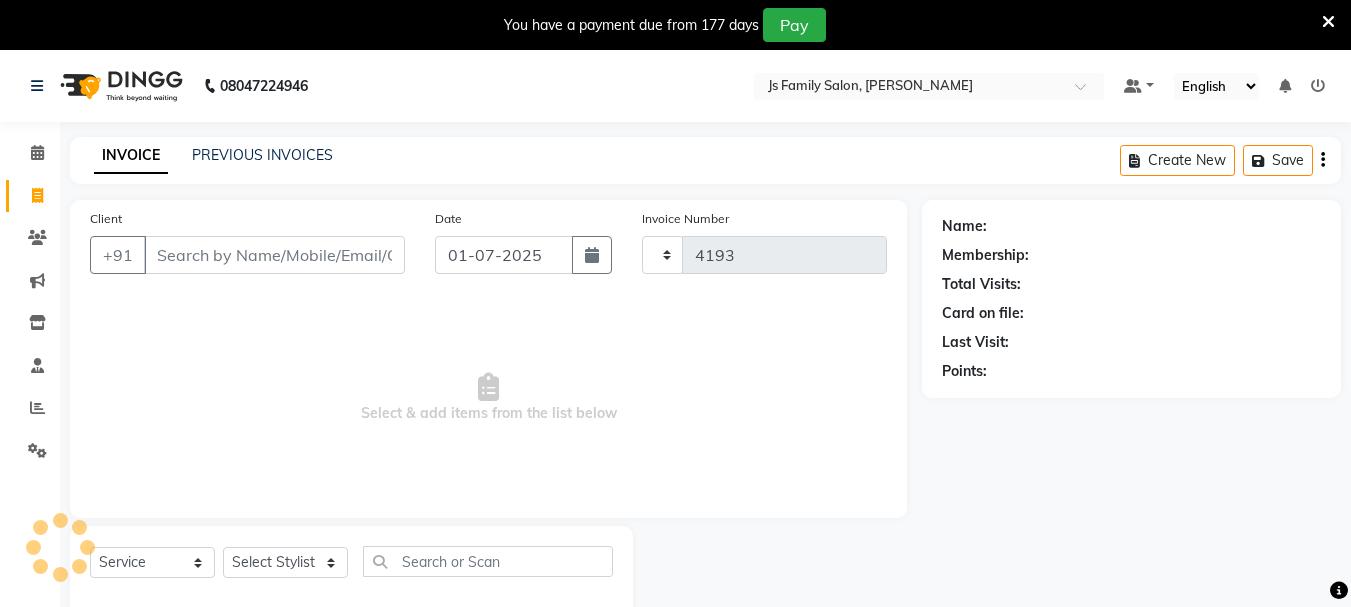 scroll, scrollTop: 50, scrollLeft: 0, axis: vertical 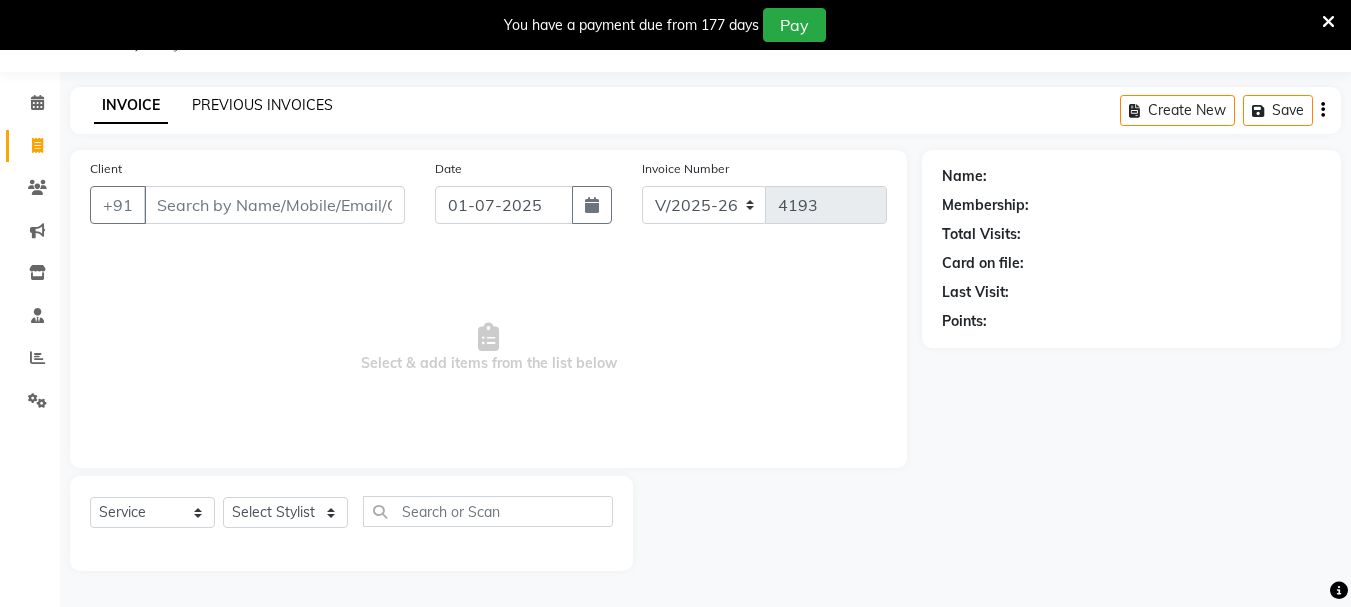 click on "PREVIOUS INVOICES" 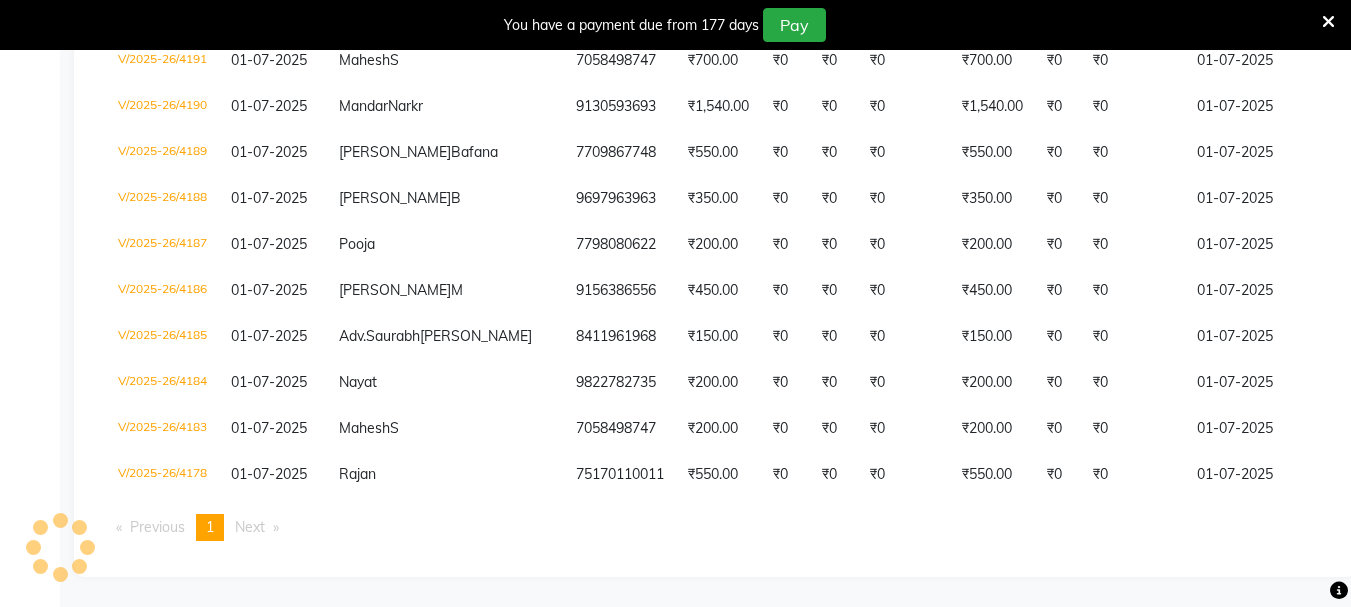 scroll, scrollTop: 547, scrollLeft: 0, axis: vertical 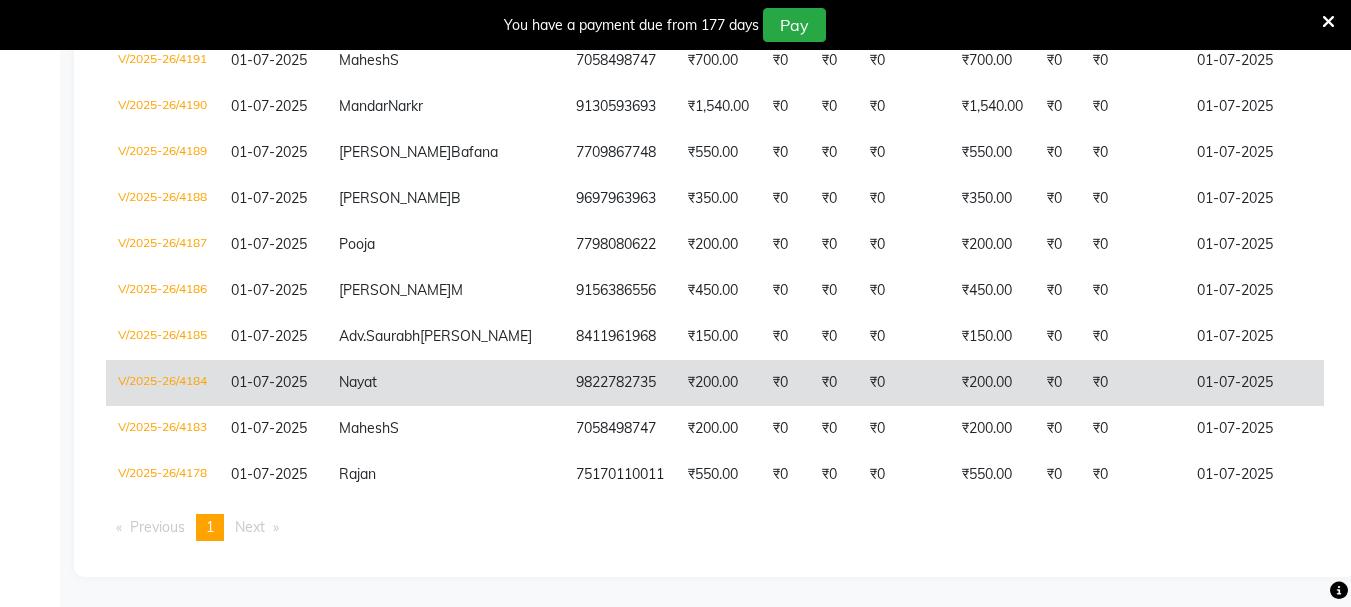 click on "₹0" 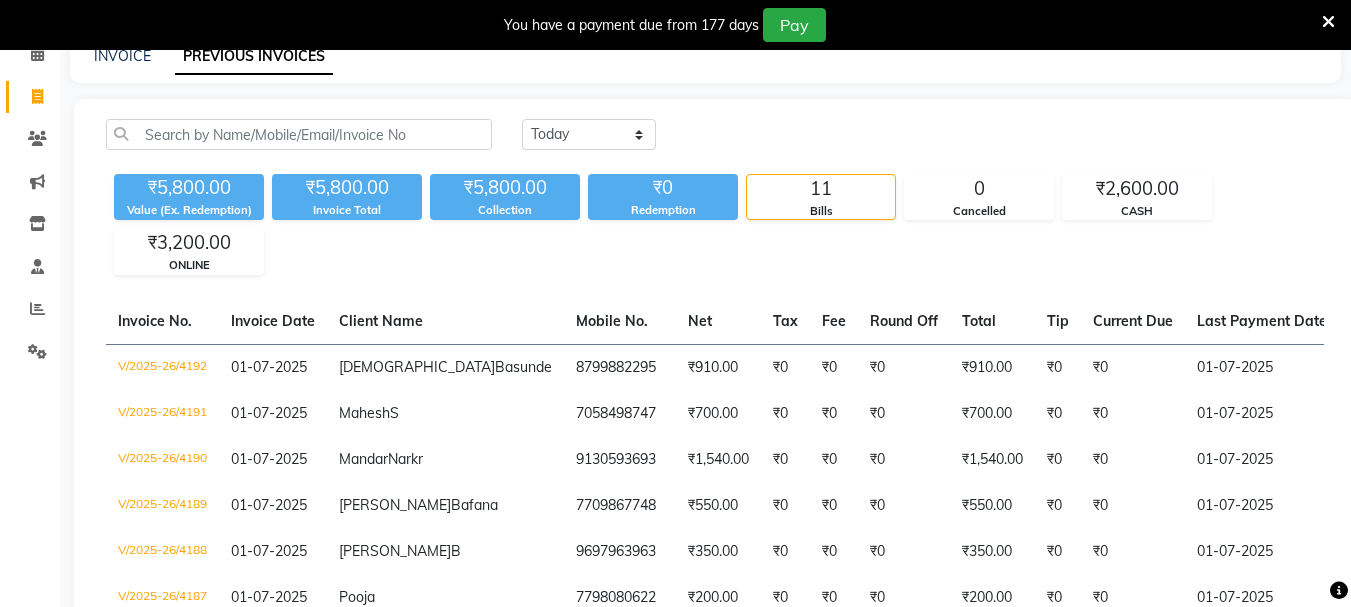 scroll, scrollTop: 0, scrollLeft: 0, axis: both 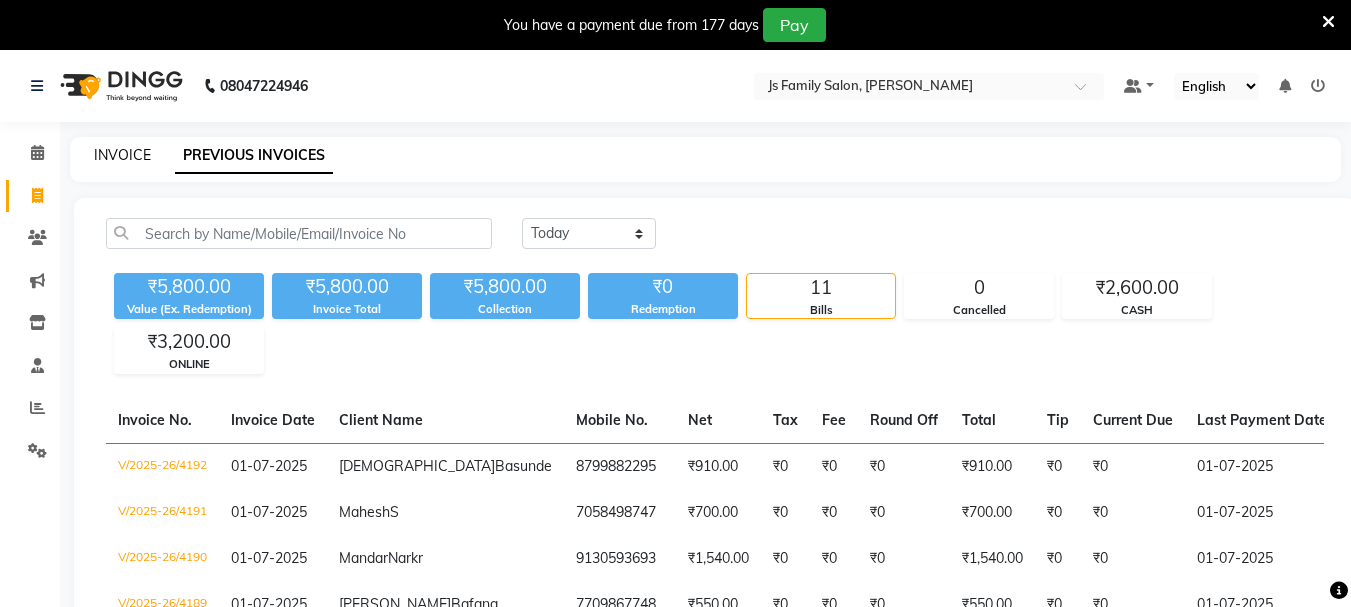 click on "INVOICE" 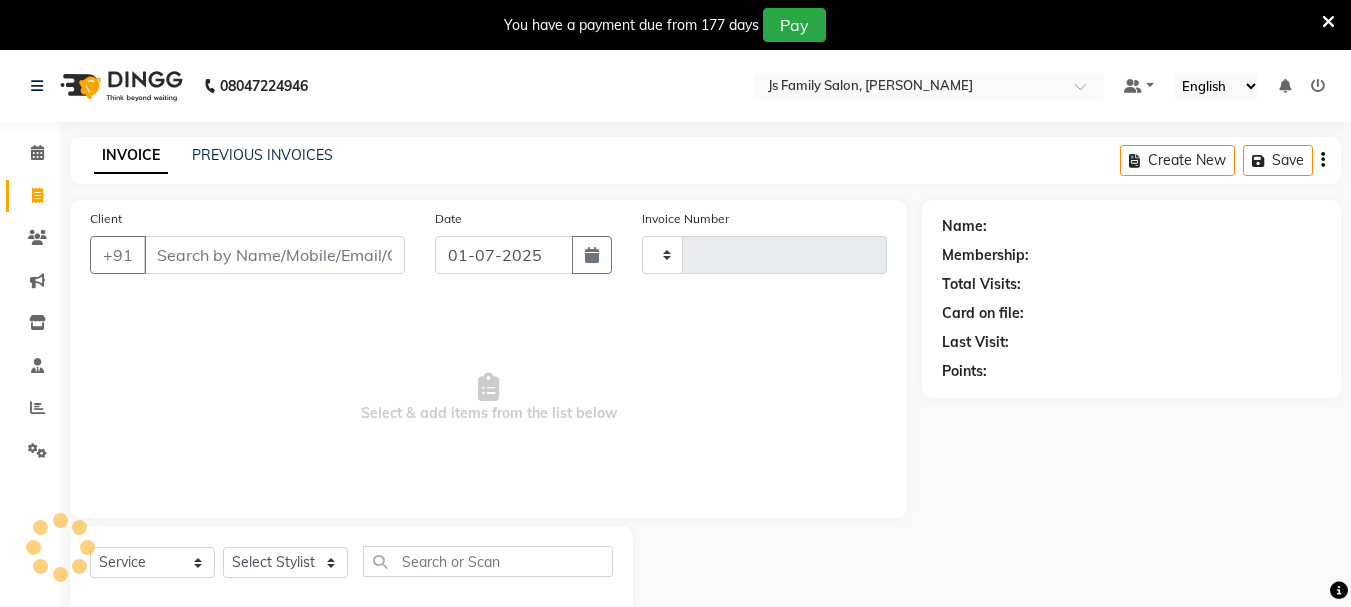 scroll, scrollTop: 50, scrollLeft: 0, axis: vertical 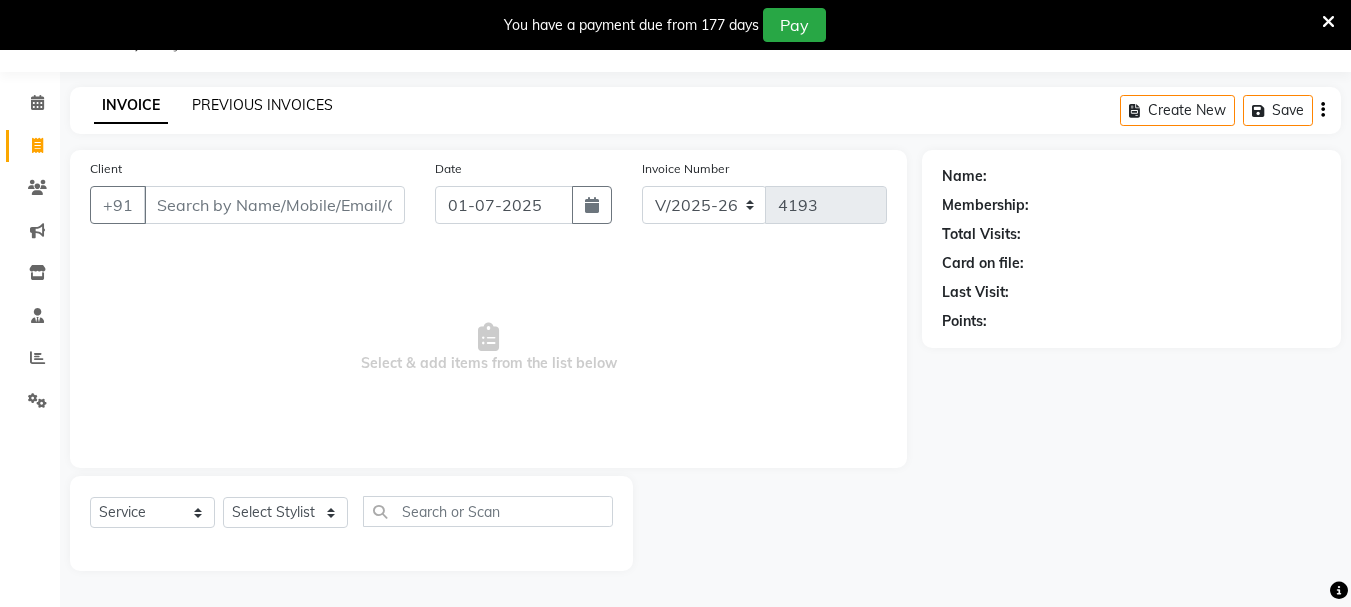 click on "PREVIOUS INVOICES" 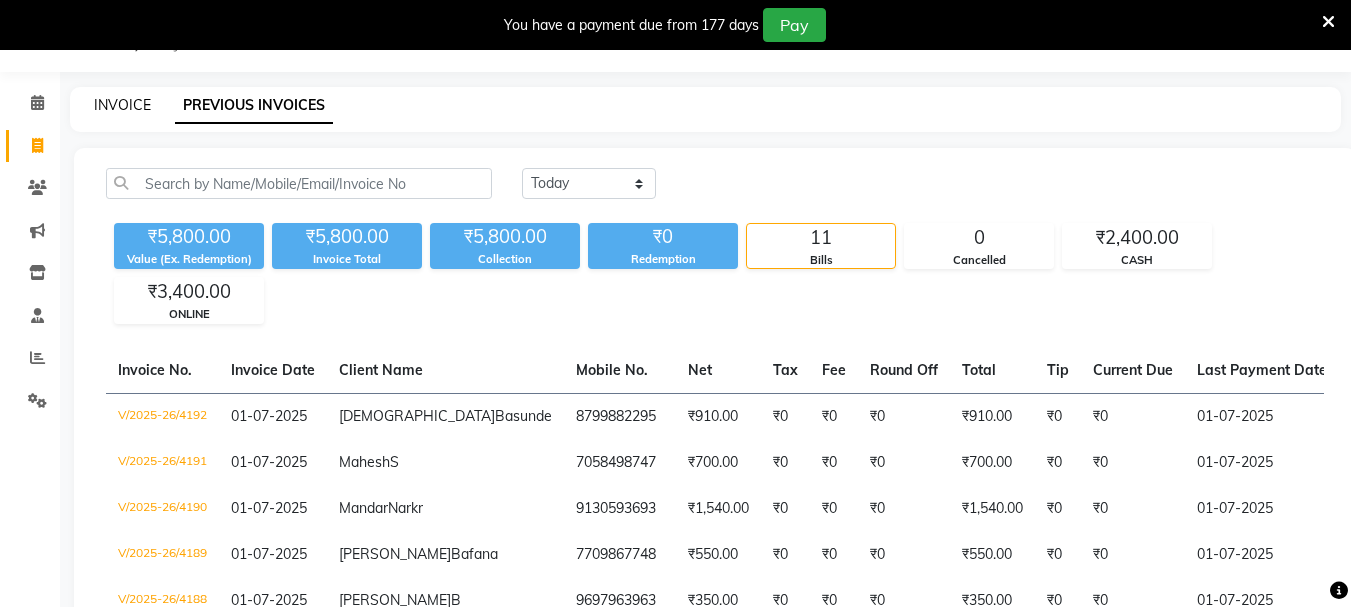 click on "INVOICE" 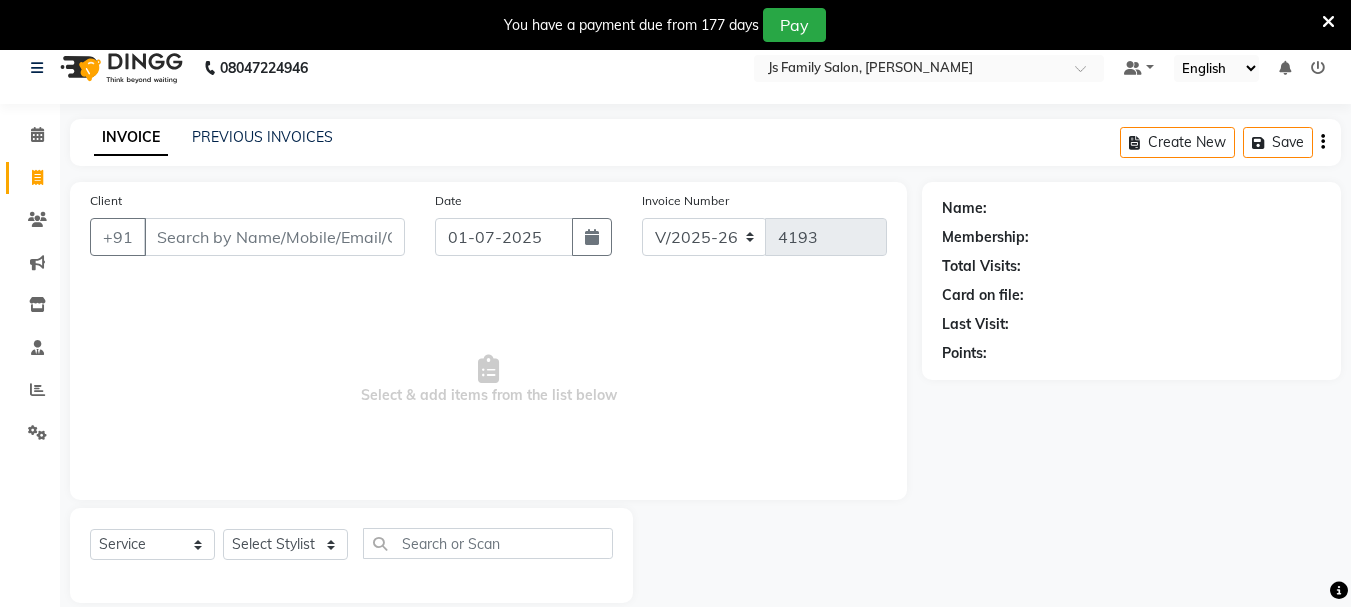 scroll, scrollTop: 0, scrollLeft: 0, axis: both 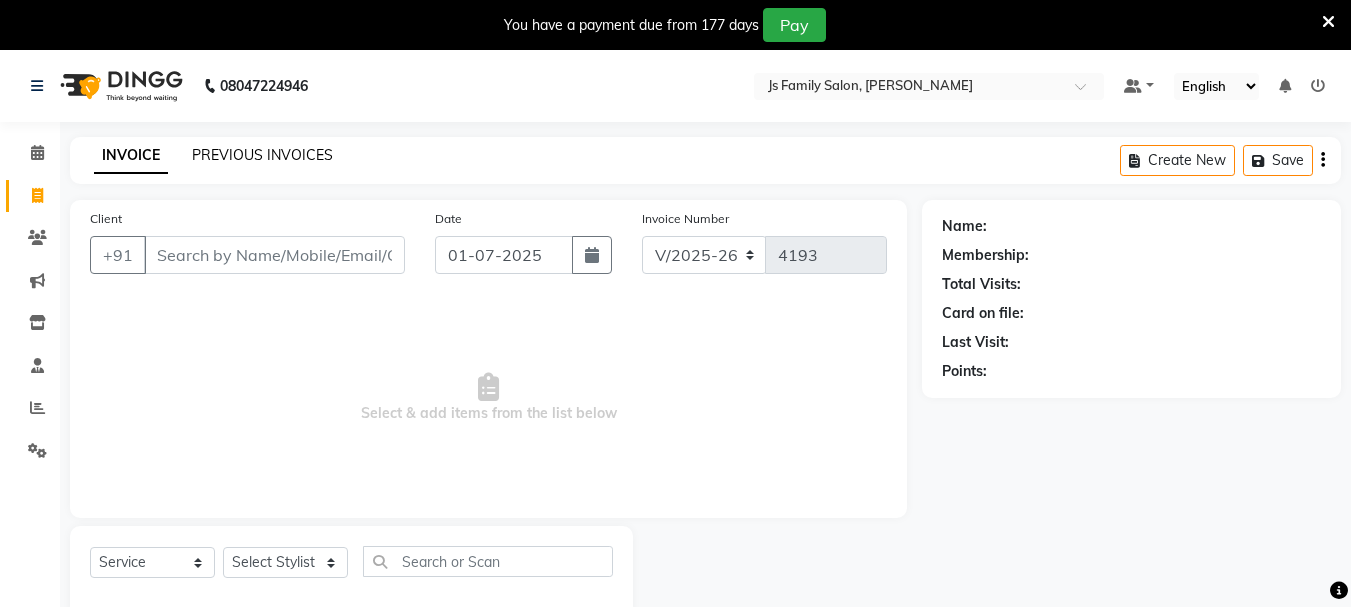 click on "PREVIOUS INVOICES" 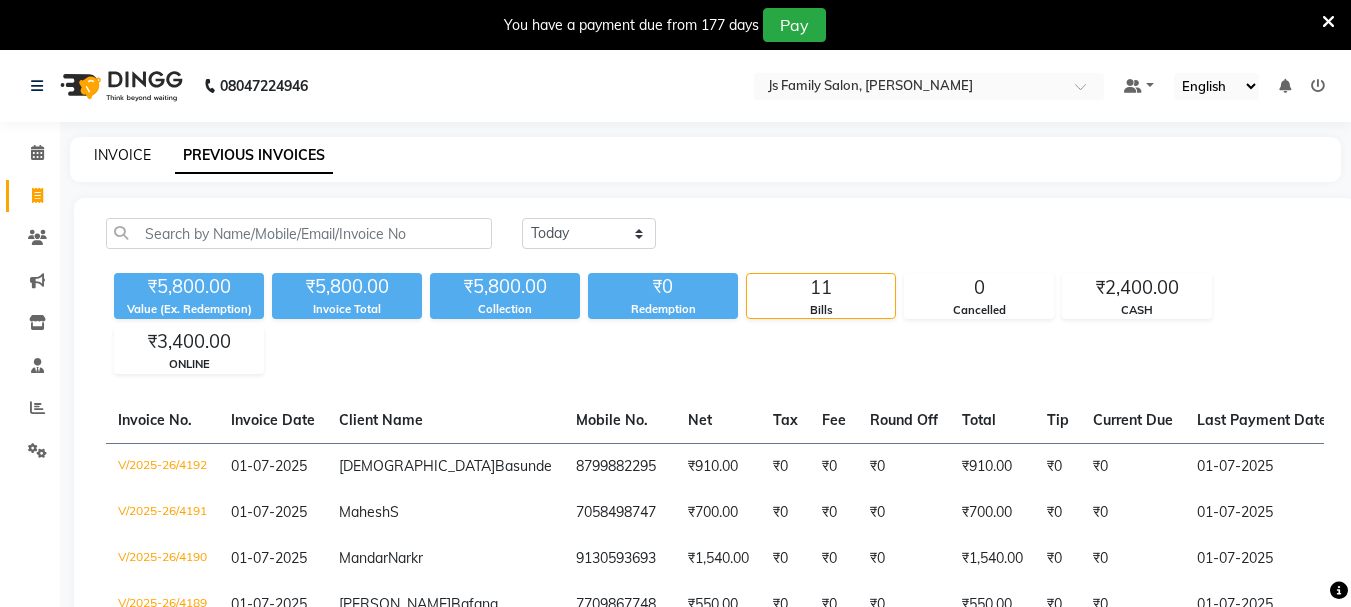 click on "INVOICE" 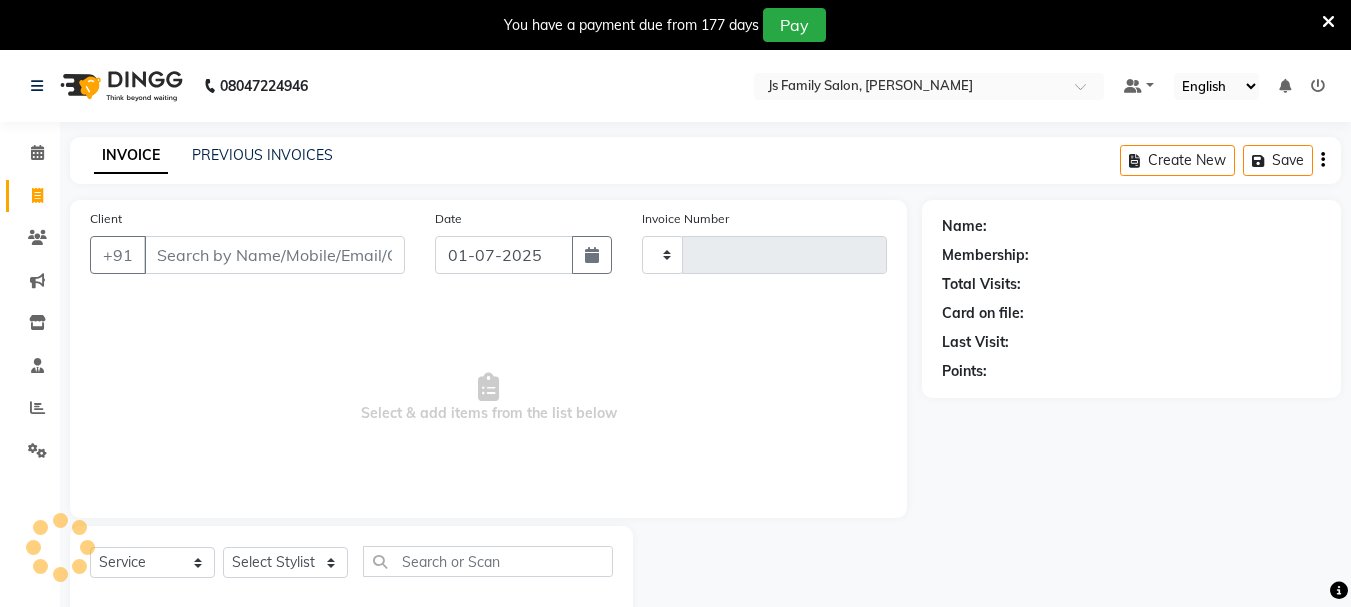scroll, scrollTop: 50, scrollLeft: 0, axis: vertical 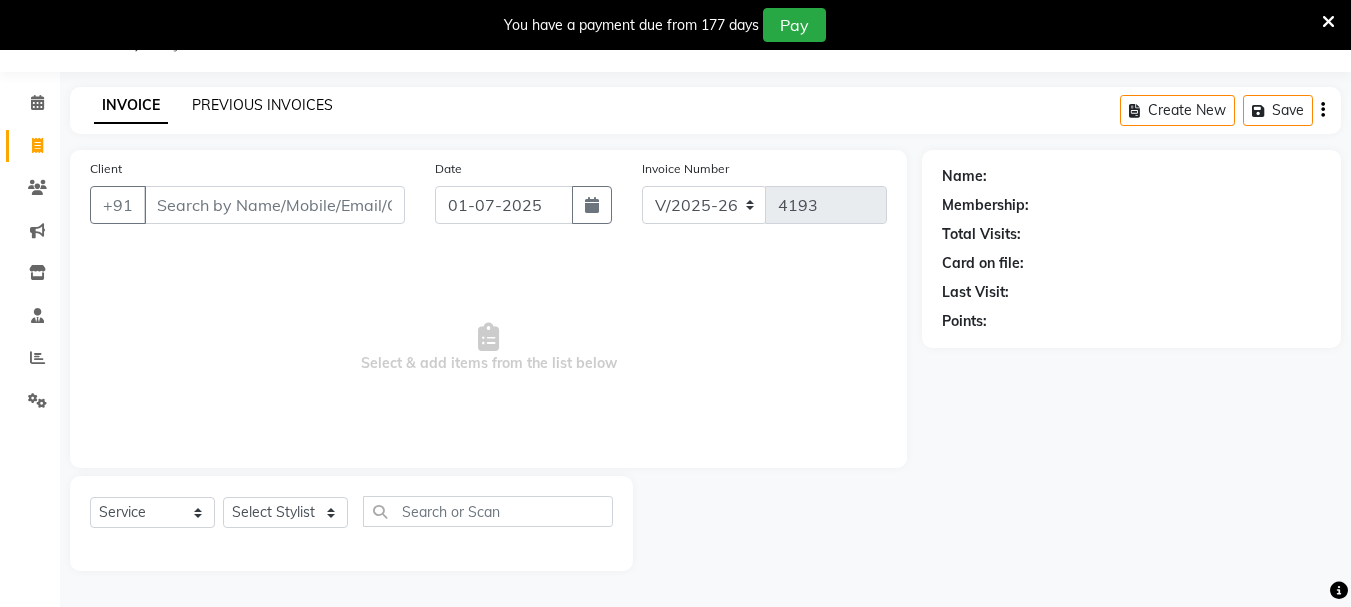 click on "PREVIOUS INVOICES" 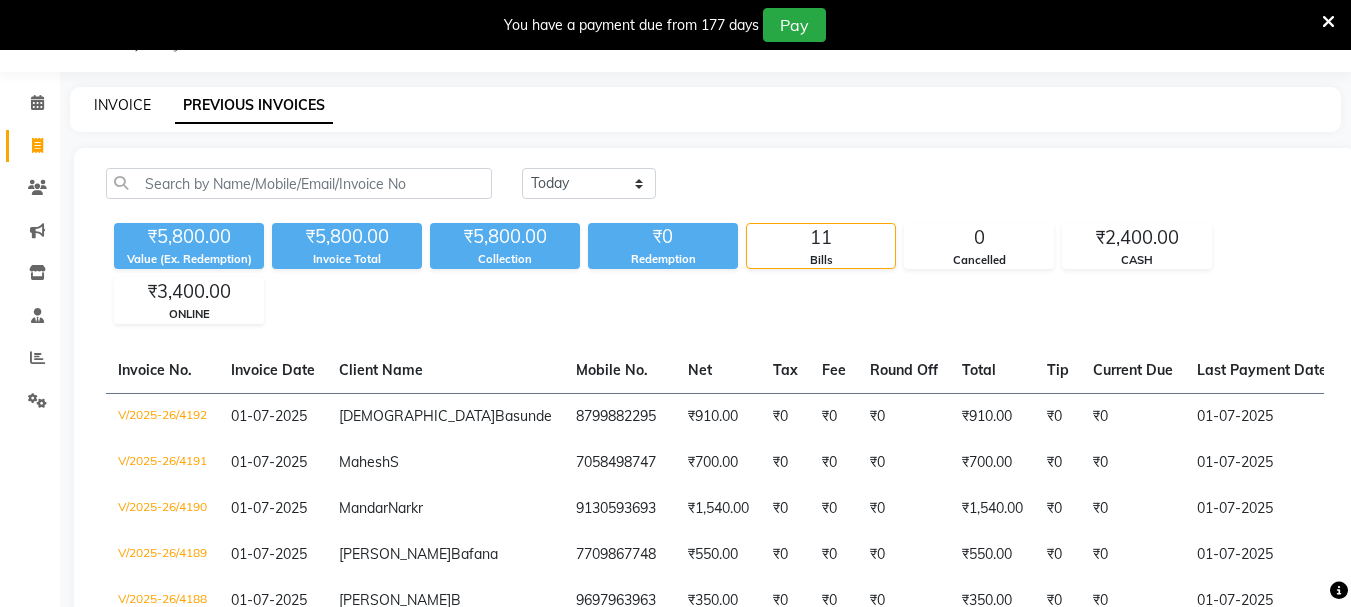 click on "INVOICE" 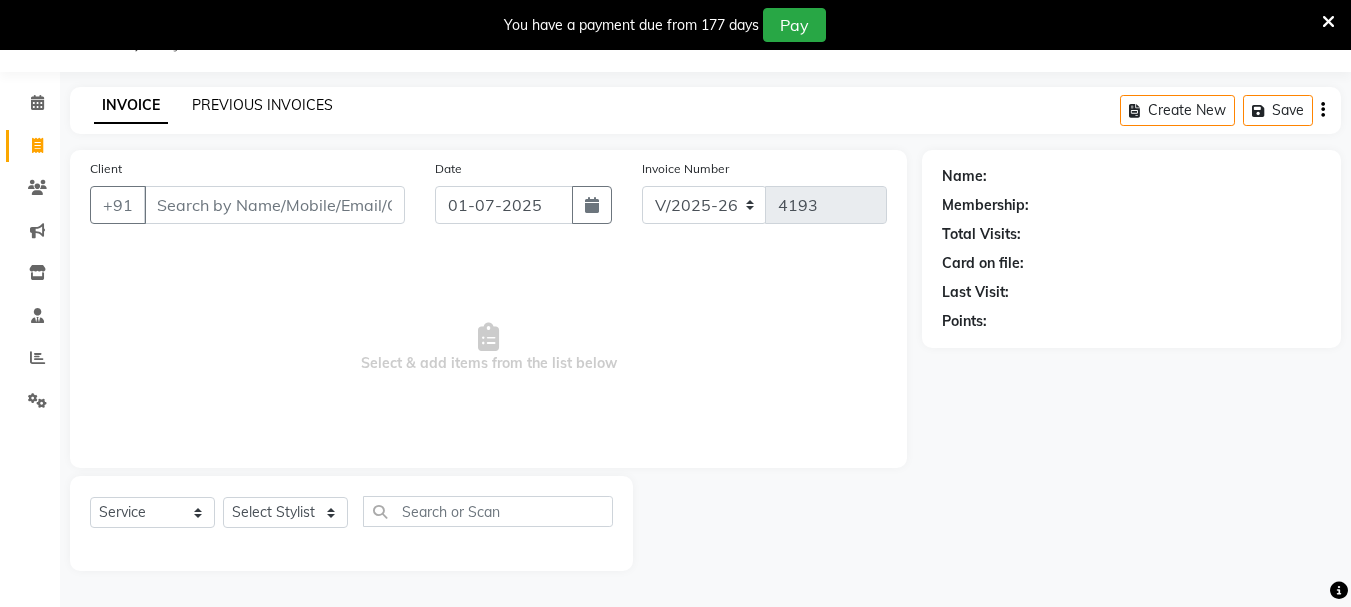 click on "PREVIOUS INVOICES" 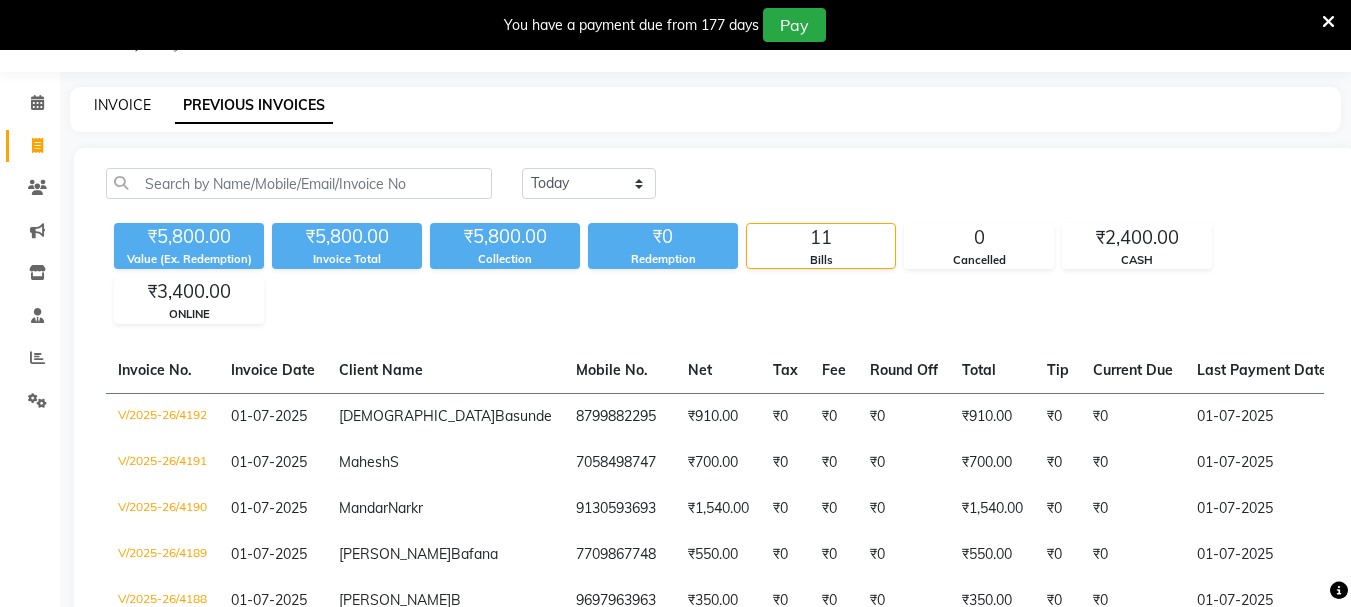 click on "INVOICE" 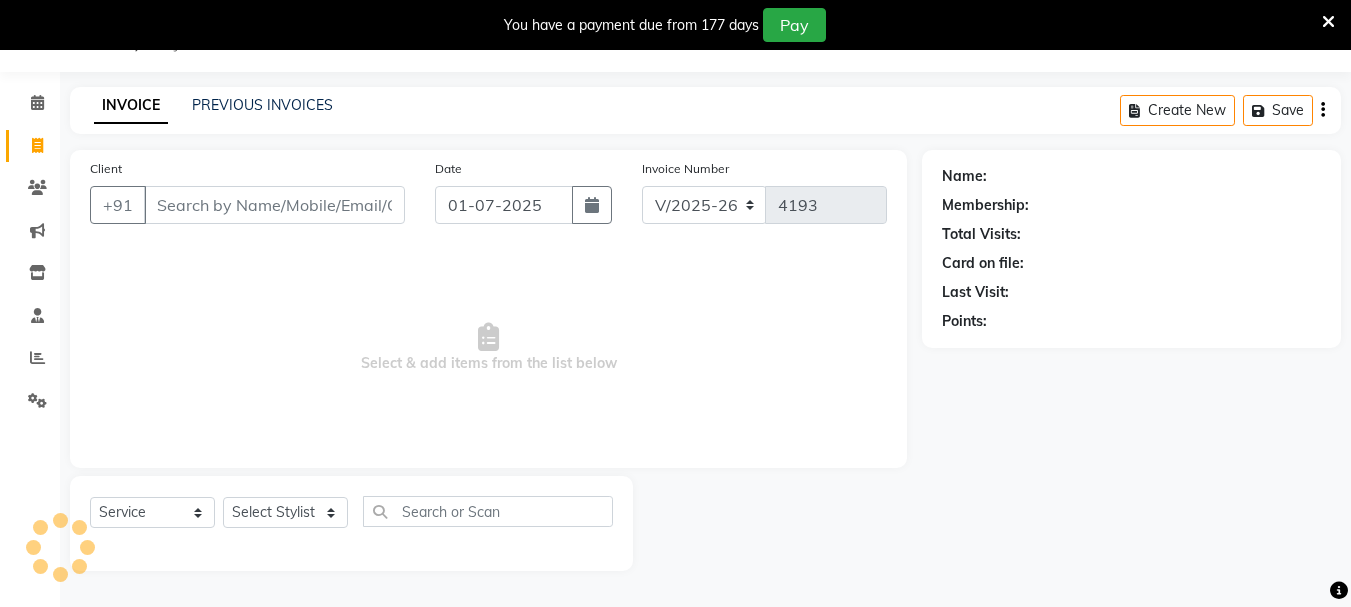 click on "Client +91" 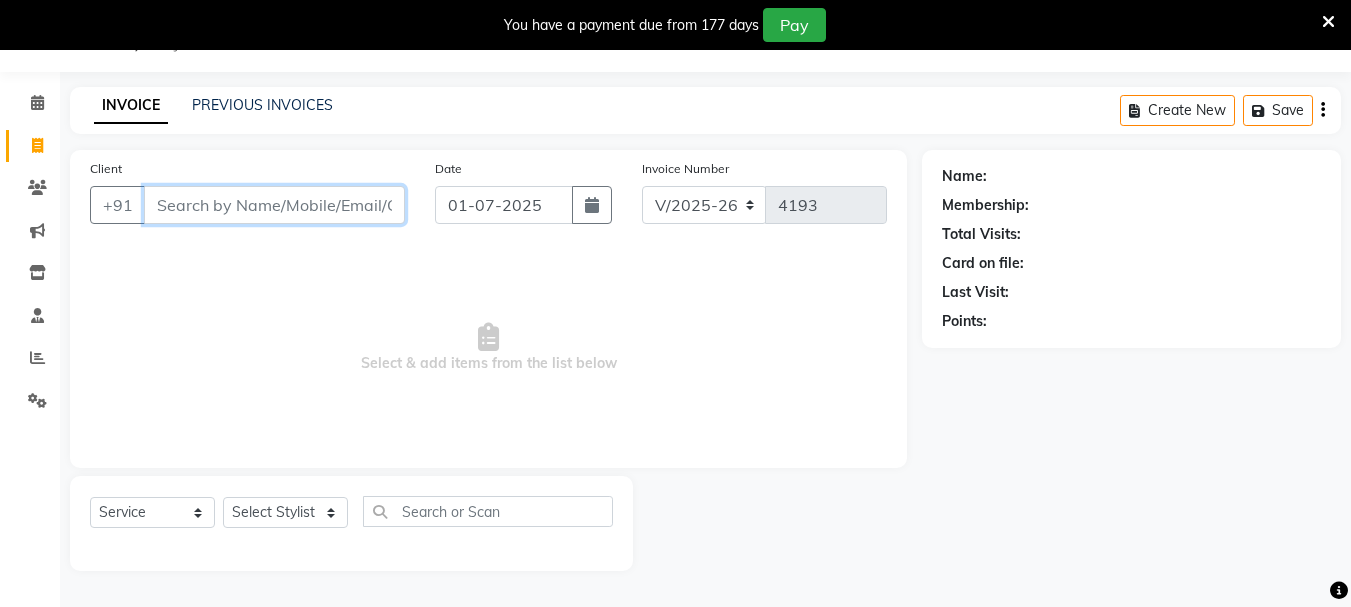 click on "Client" at bounding box center (274, 205) 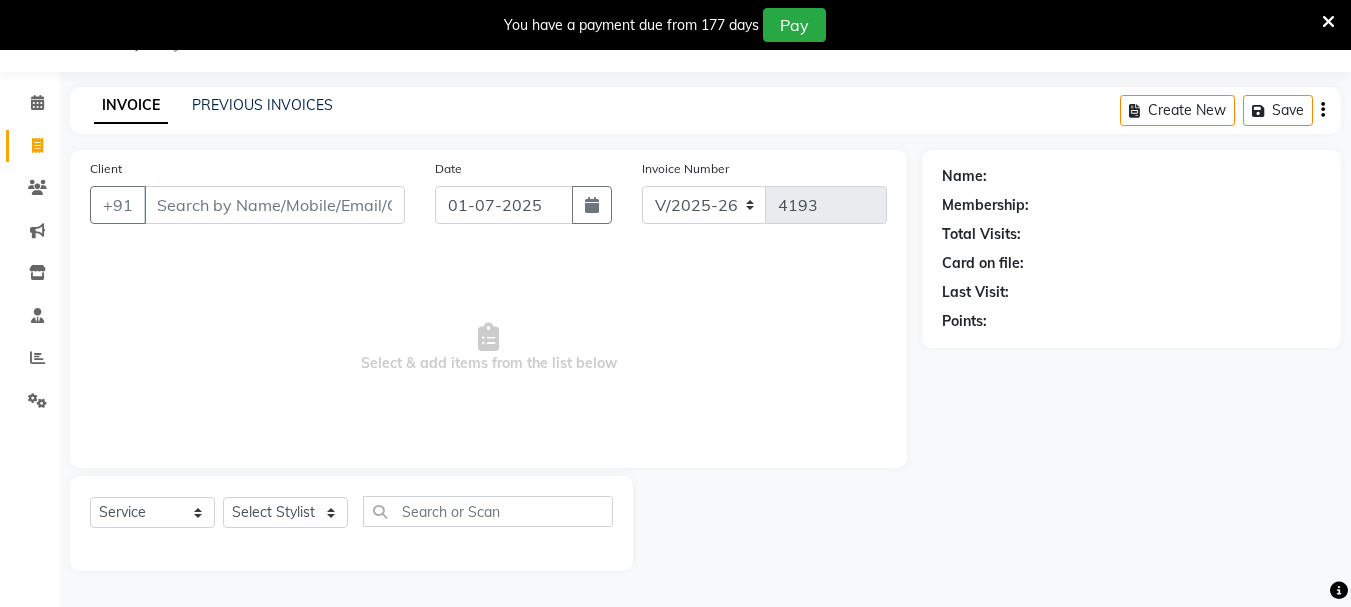 click at bounding box center [1328, 22] 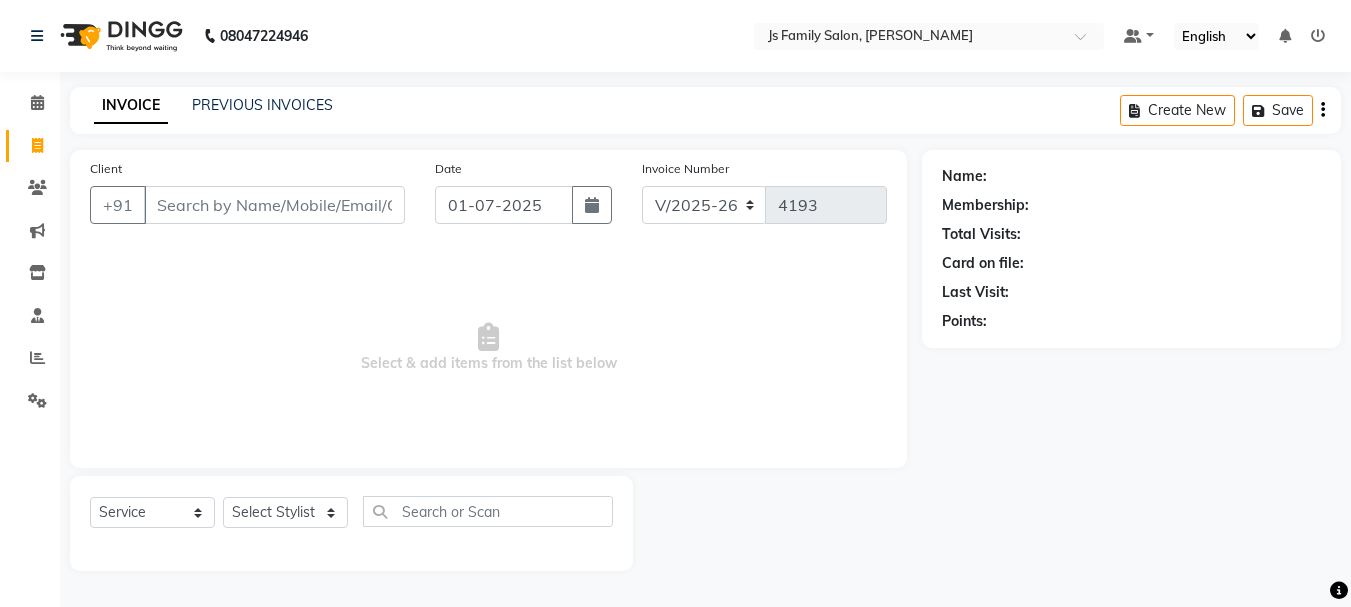 scroll, scrollTop: 0, scrollLeft: 0, axis: both 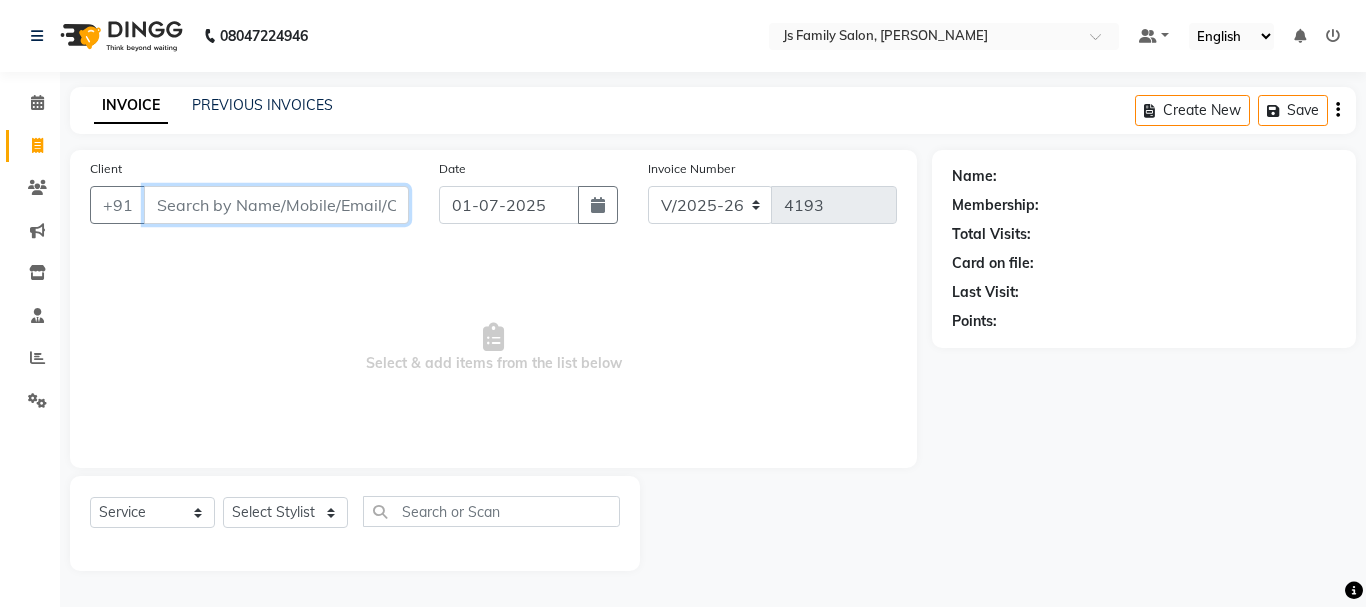 click on "Client" at bounding box center (276, 205) 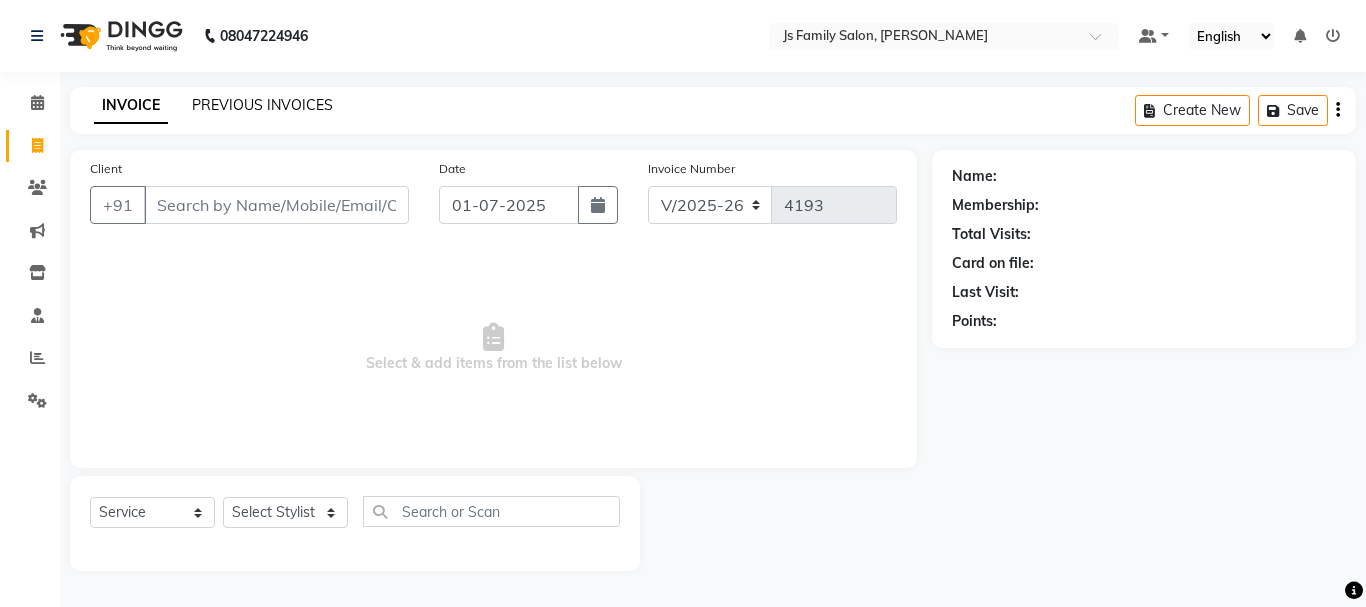 click on "PREVIOUS INVOICES" 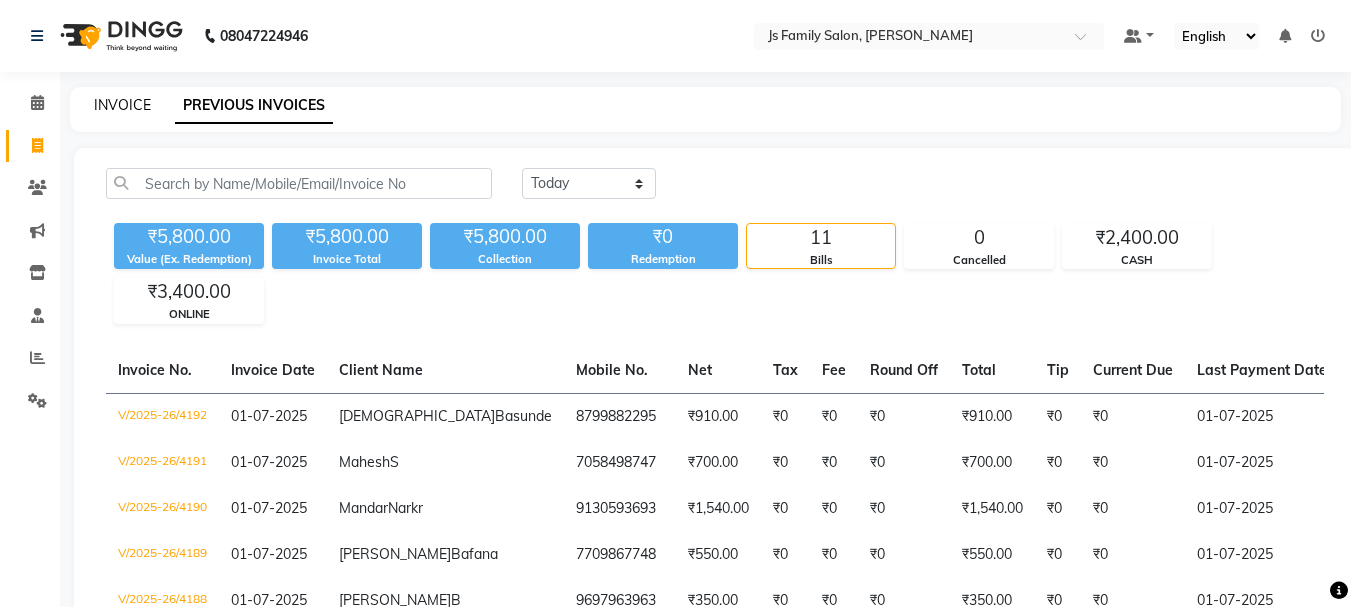 click on "INVOICE" 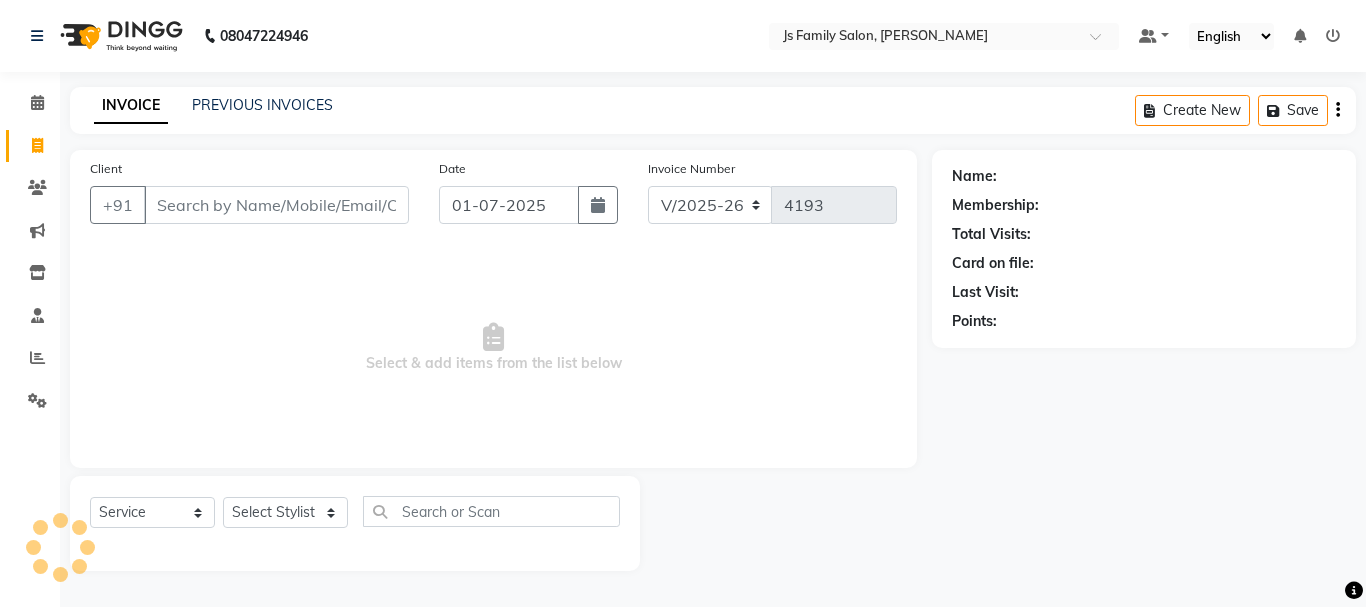 click on "Client" at bounding box center (276, 205) 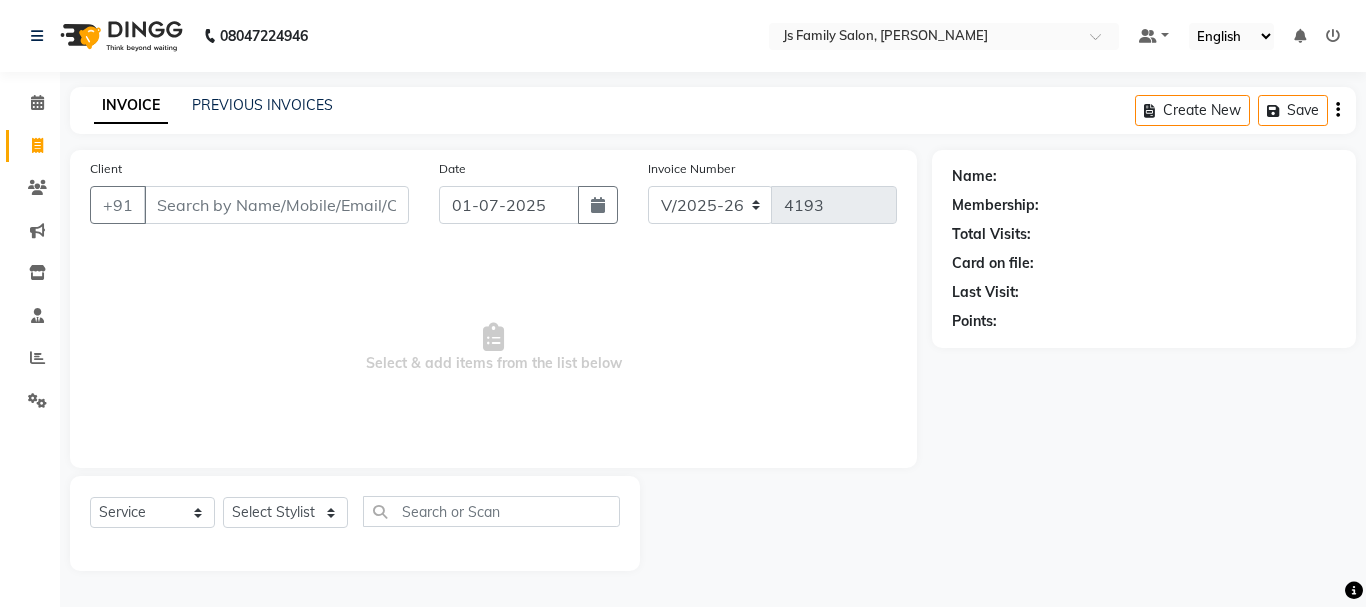 click on "INVOICE PREVIOUS INVOICES Create New   Save" 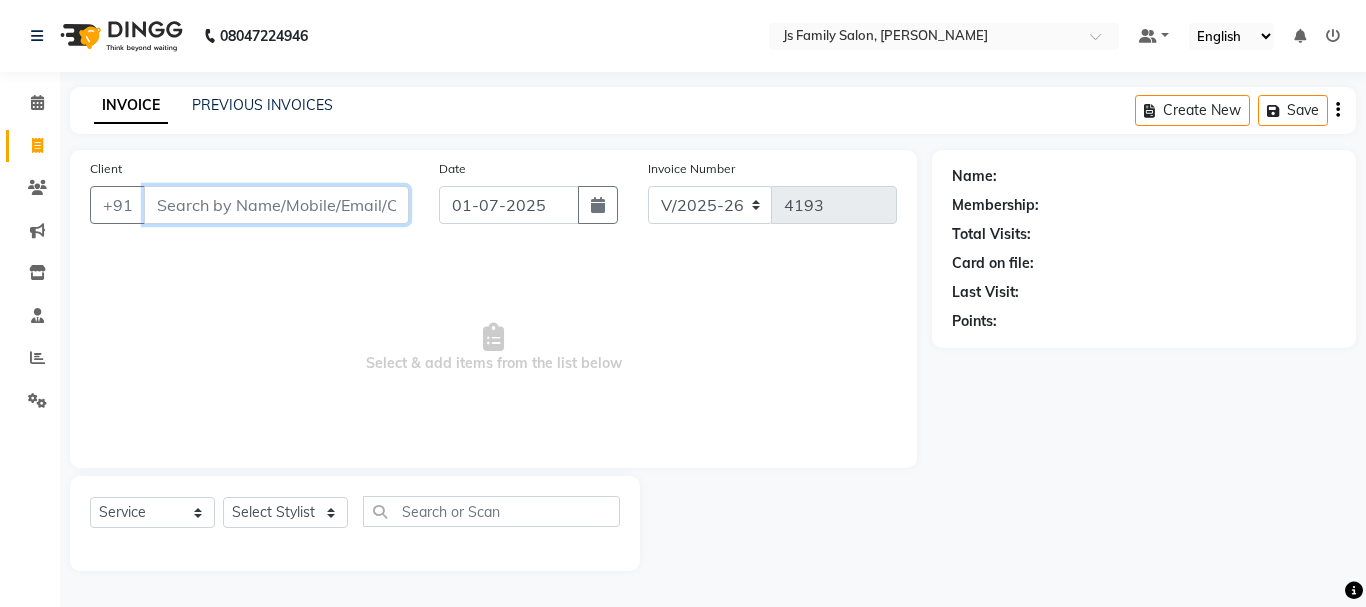 click on "Client" at bounding box center (276, 205) 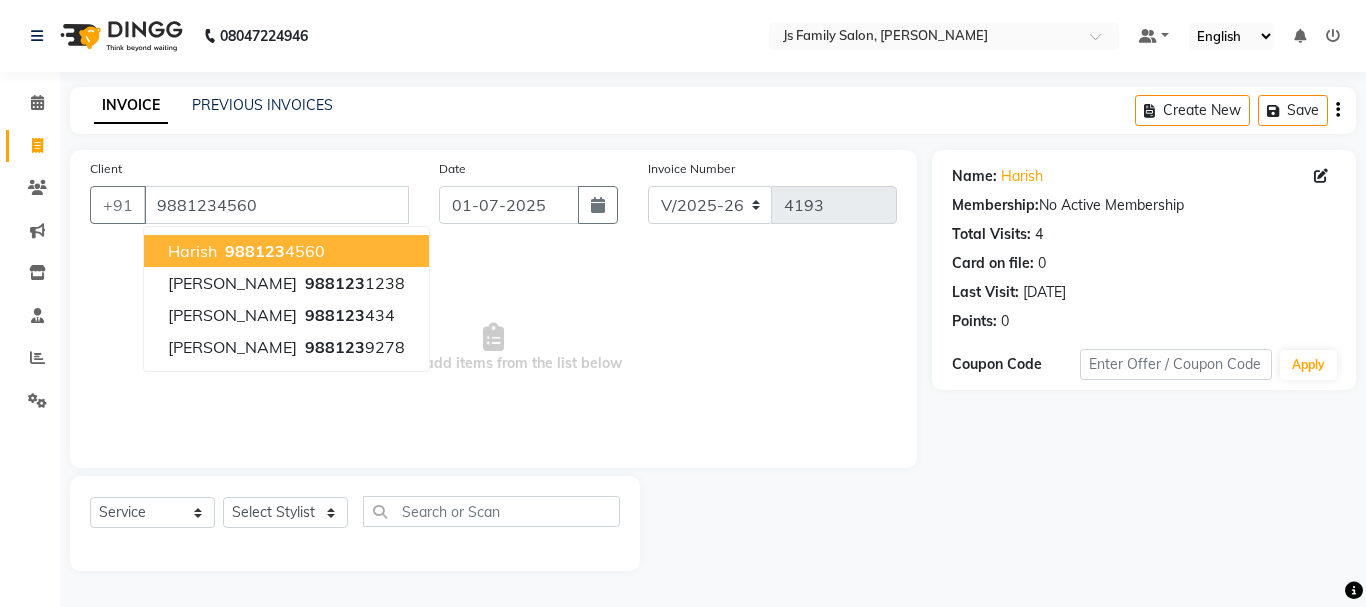 click on "988123" at bounding box center [255, 251] 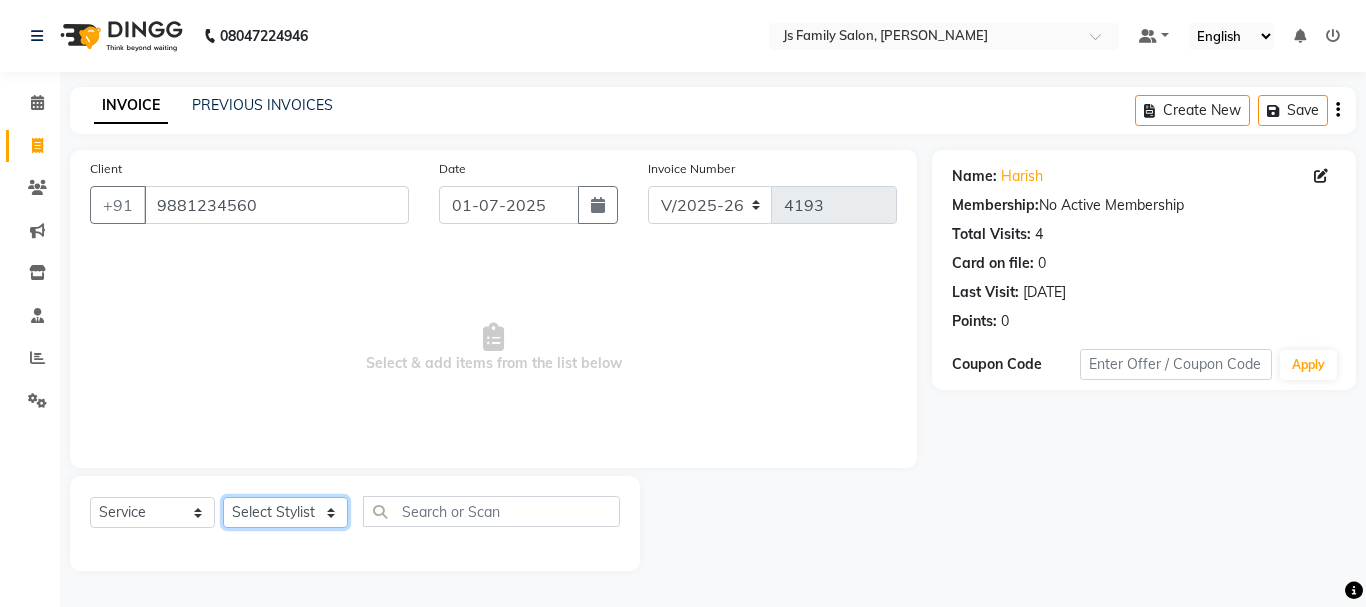 click on "Select Stylist [PERSON_NAME] Vaidyakar kokan  n Mahadev [PERSON_NAME] [PERSON_NAME] [PERSON_NAME]  Prem Mane Rajan Roma Rajput Sai [PERSON_NAME] Shop [PERSON_NAME] [PERSON_NAME] suport staff [PERSON_NAME]  [PERSON_NAME] [PERSON_NAME] [PERSON_NAME]" 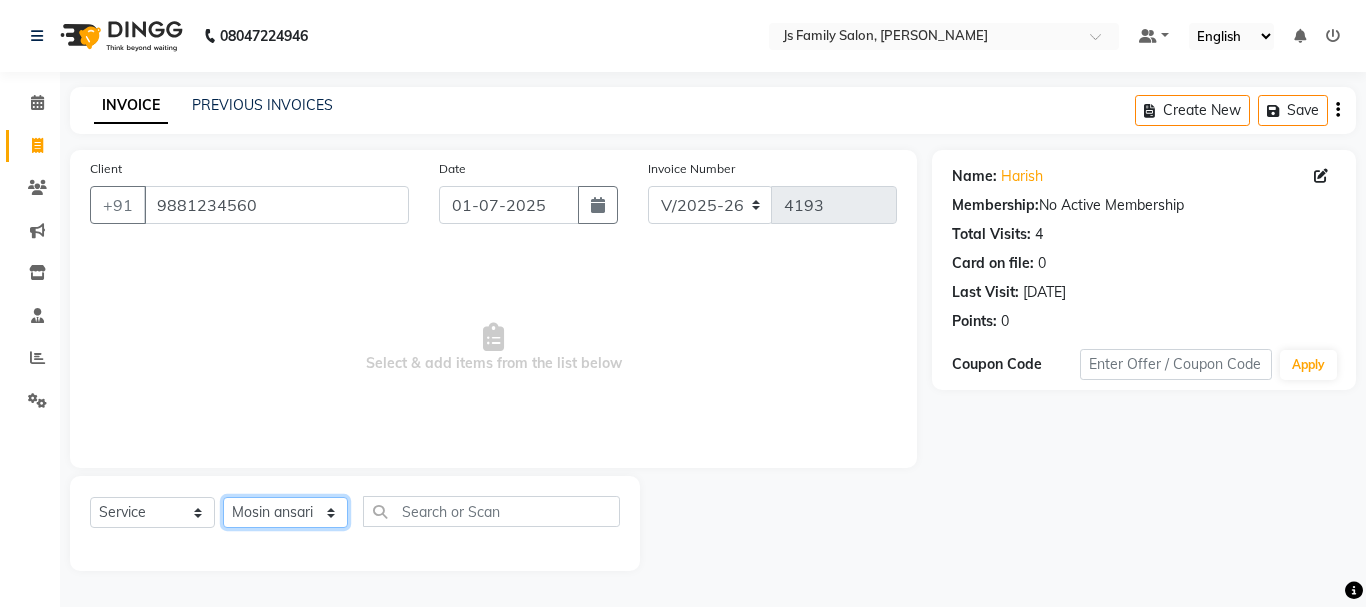 click on "Select Stylist [PERSON_NAME] Vaidyakar kokan  n Mahadev [PERSON_NAME] [PERSON_NAME] [PERSON_NAME]  Prem Mane Rajan Roma Rajput Sai [PERSON_NAME] Shop [PERSON_NAME] [PERSON_NAME] suport staff [PERSON_NAME]  [PERSON_NAME] [PERSON_NAME] [PERSON_NAME]" 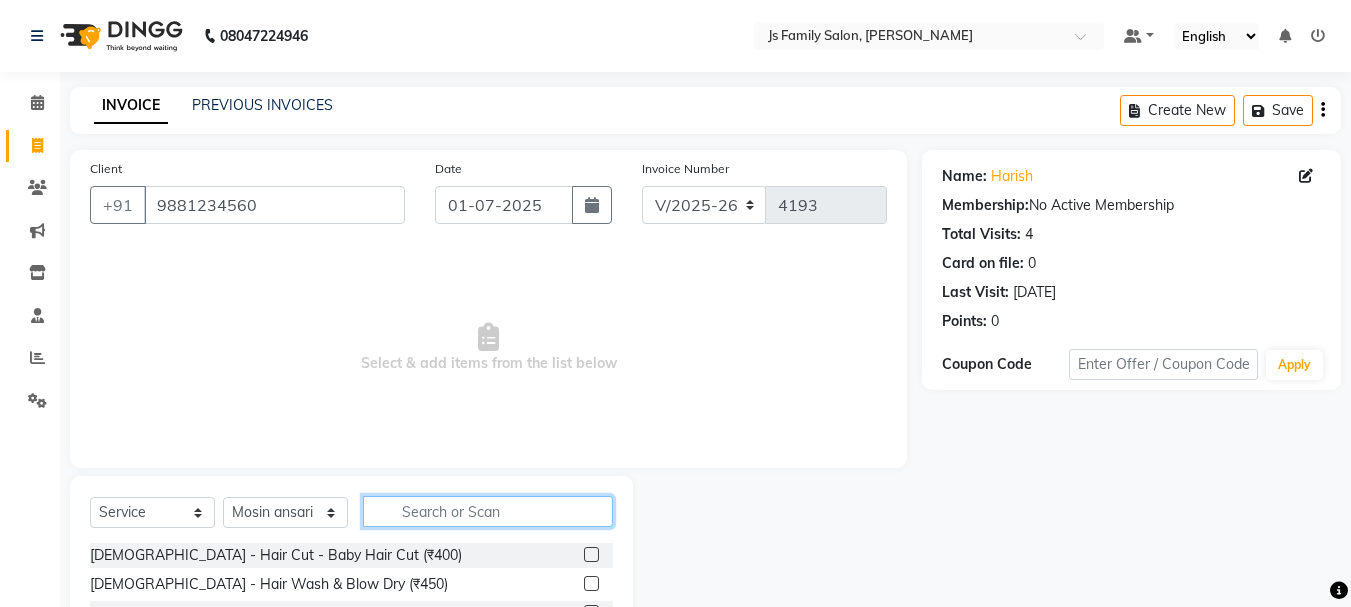 click 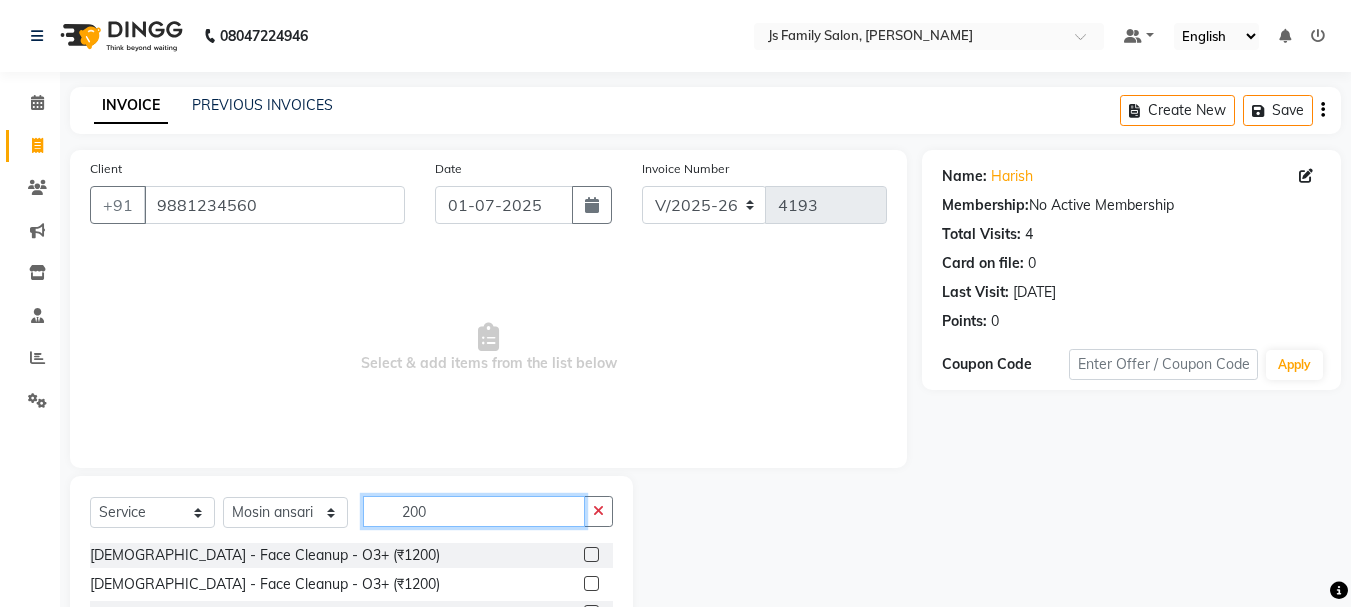 scroll, scrollTop: 194, scrollLeft: 0, axis: vertical 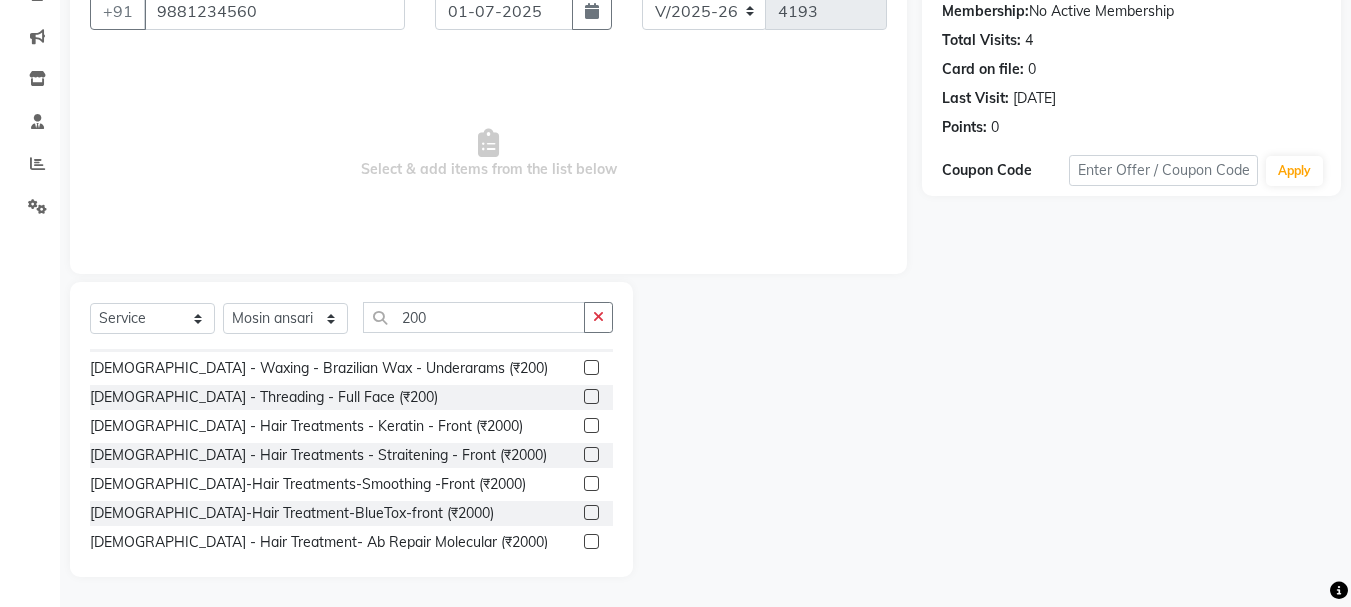 click 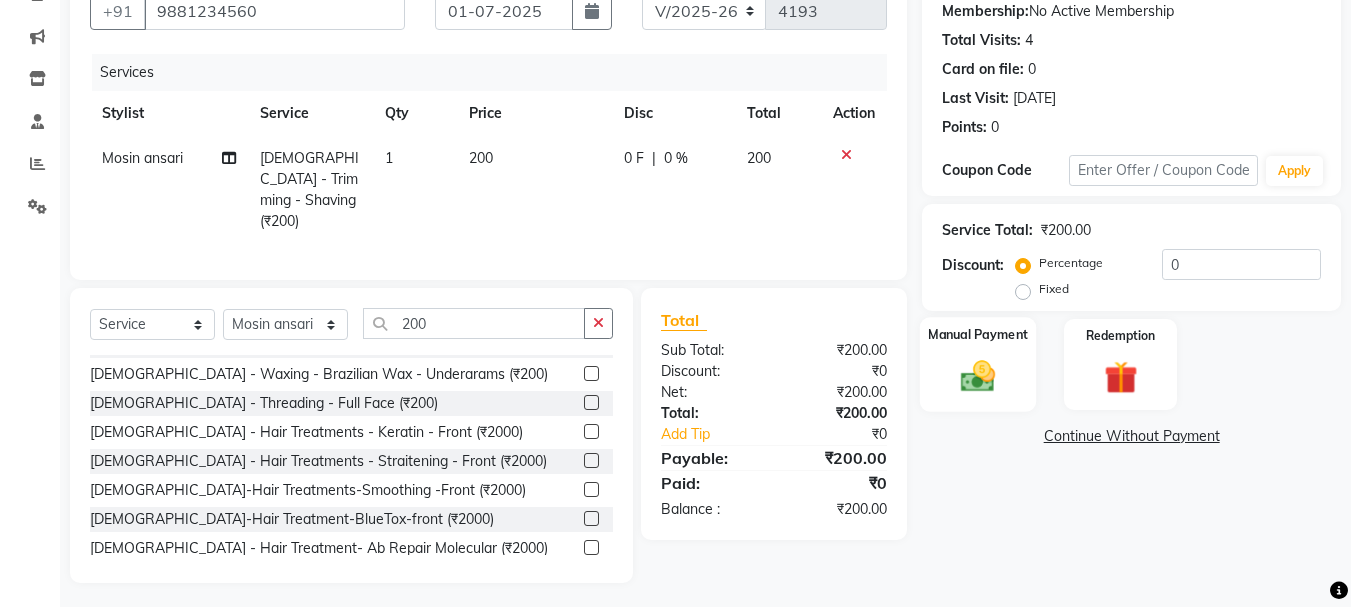 click 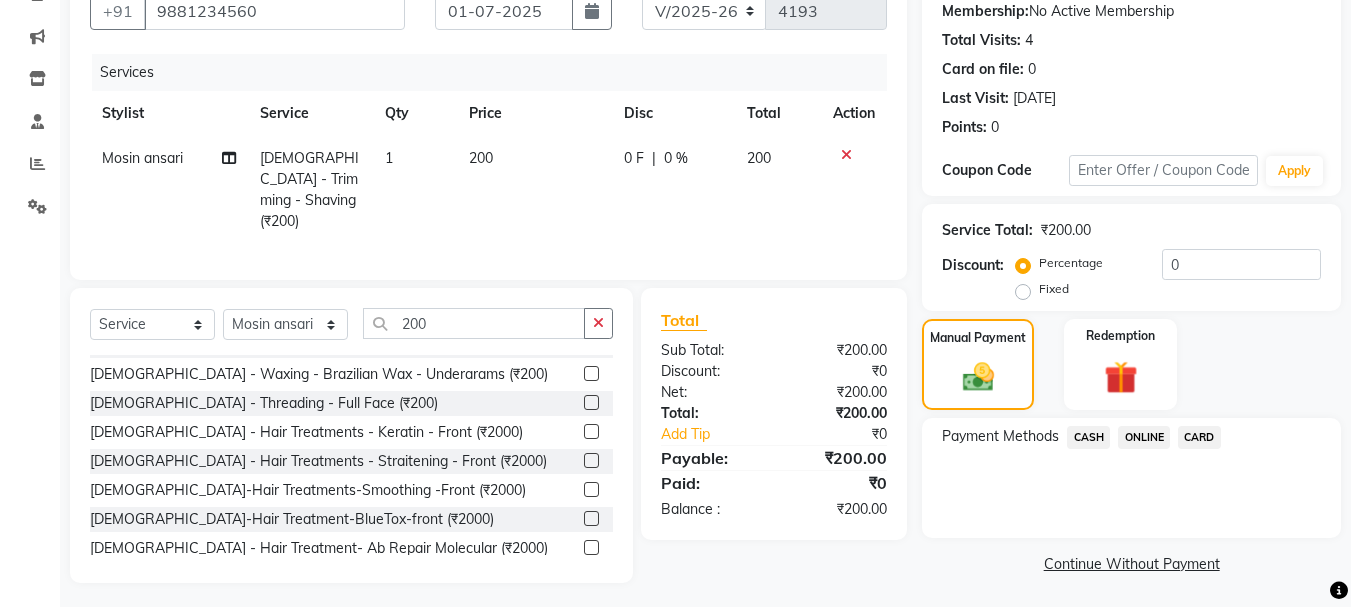 click on "CASH" 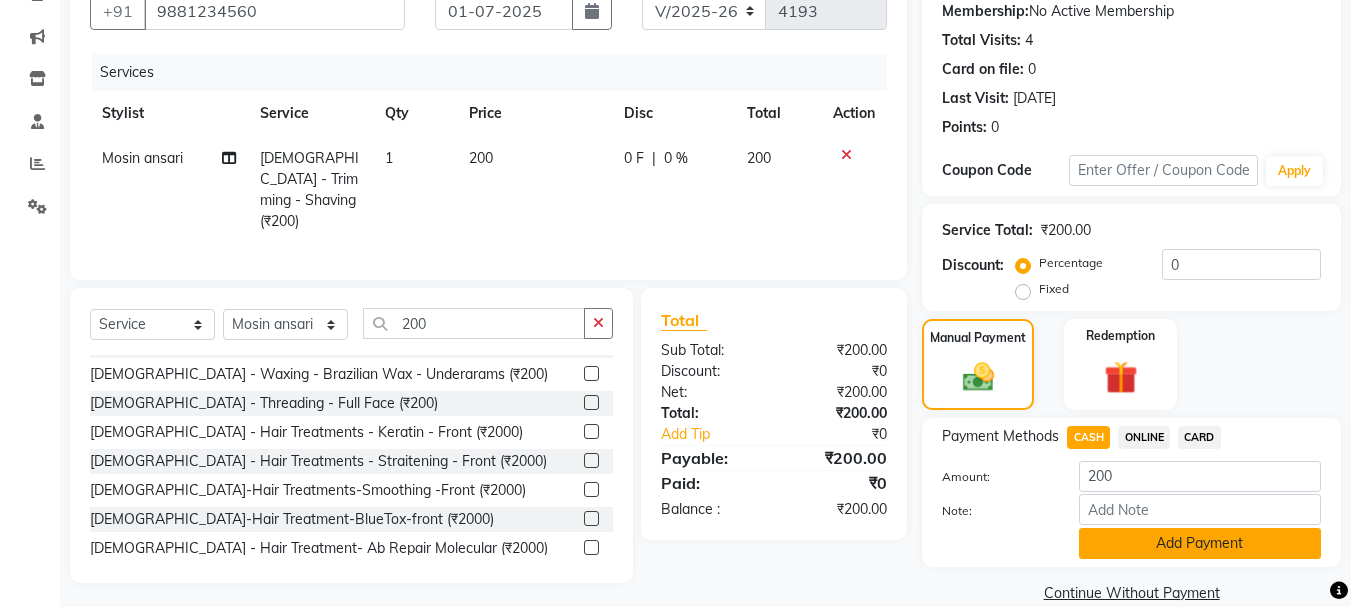 click on "Add Payment" 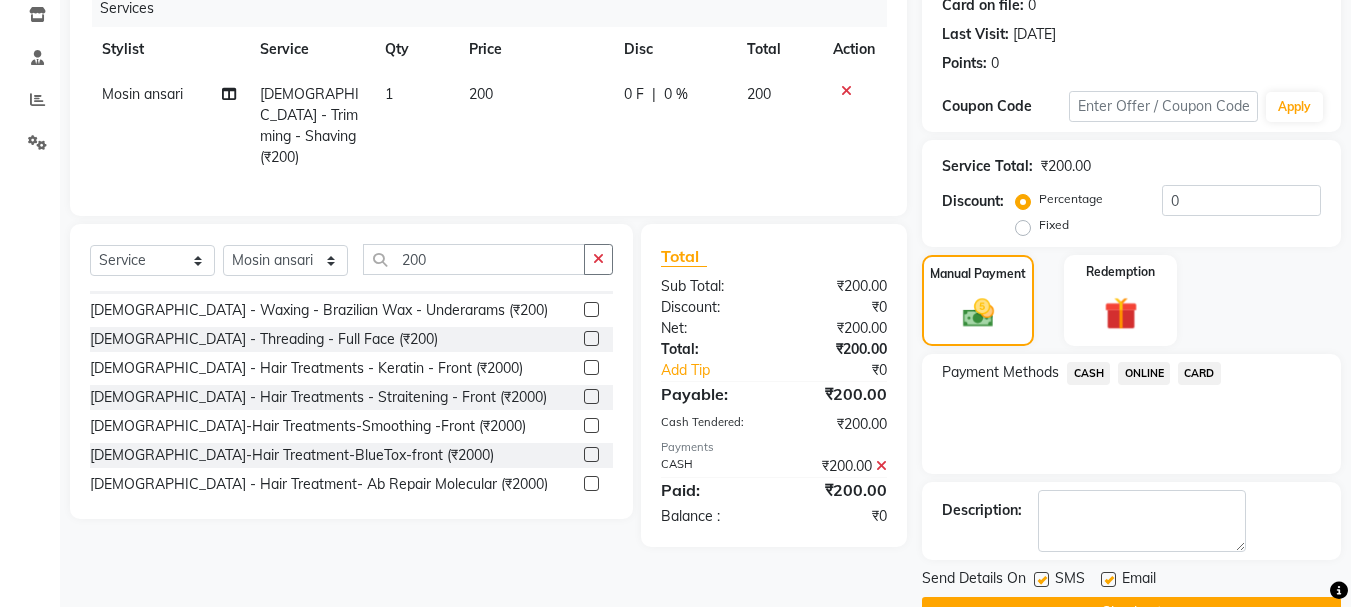 scroll, scrollTop: 309, scrollLeft: 0, axis: vertical 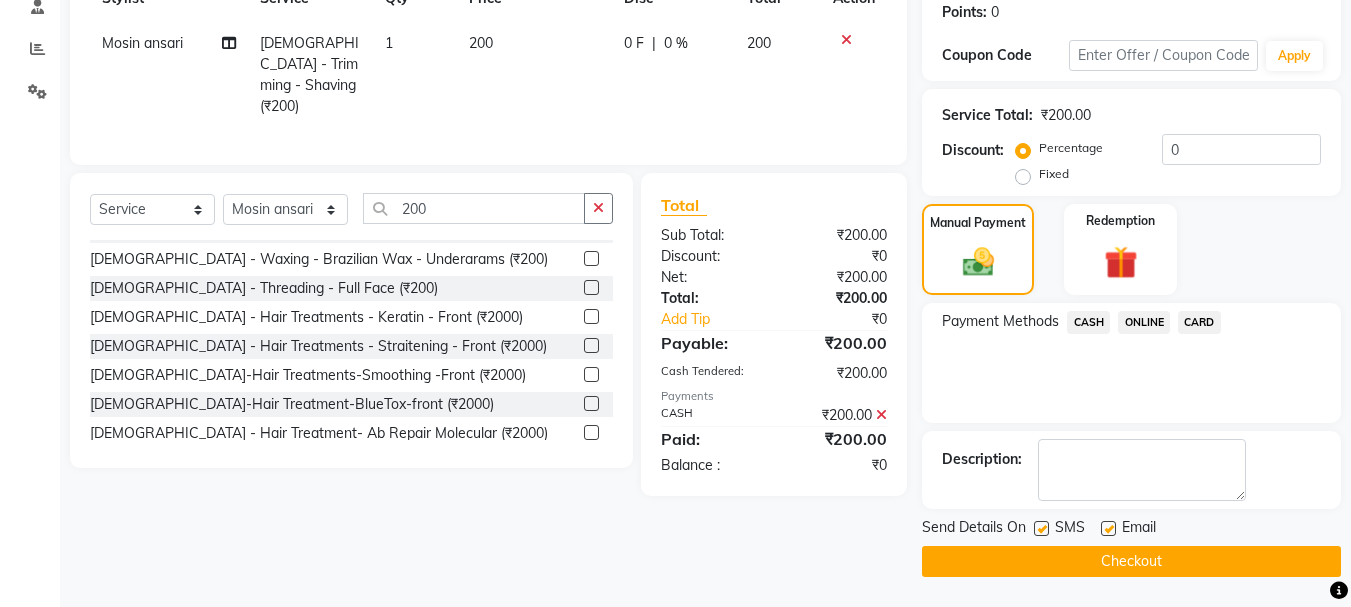 click on "Checkout" 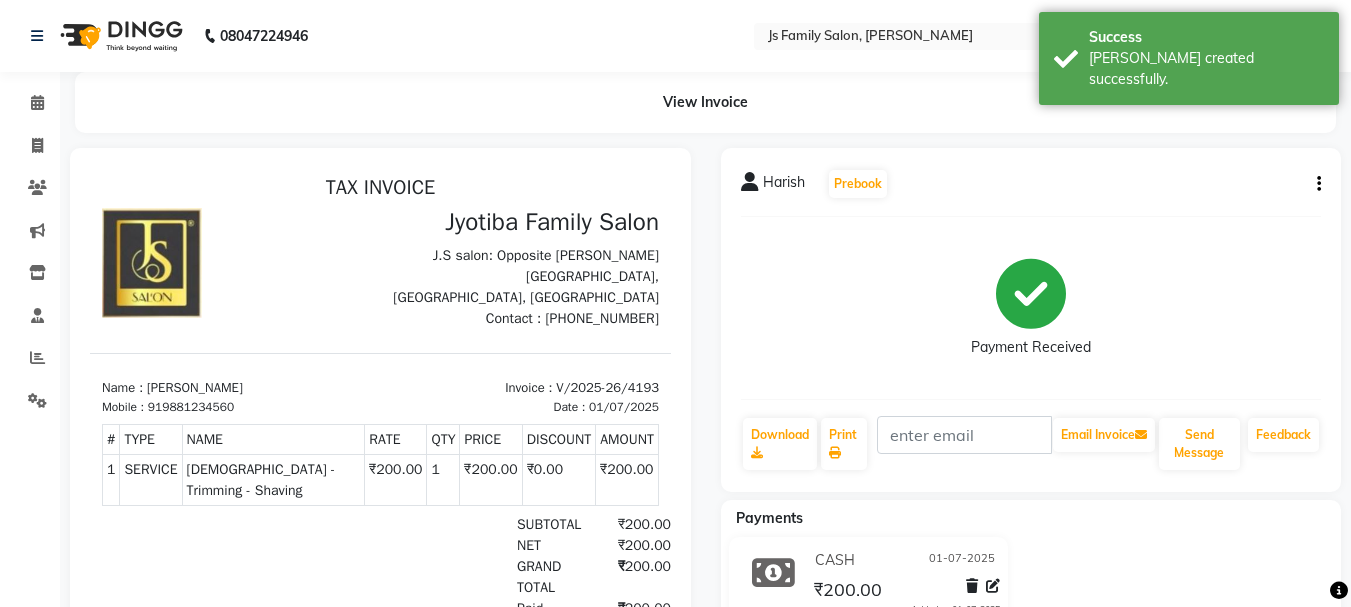 scroll, scrollTop: 0, scrollLeft: 0, axis: both 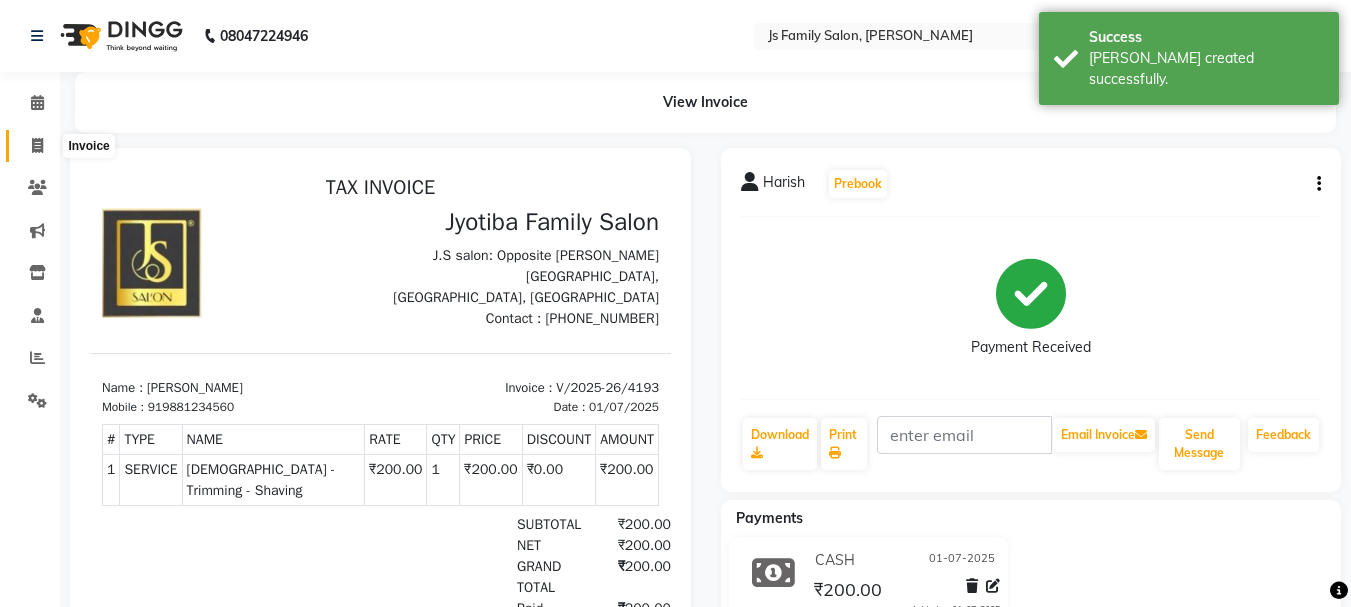 click 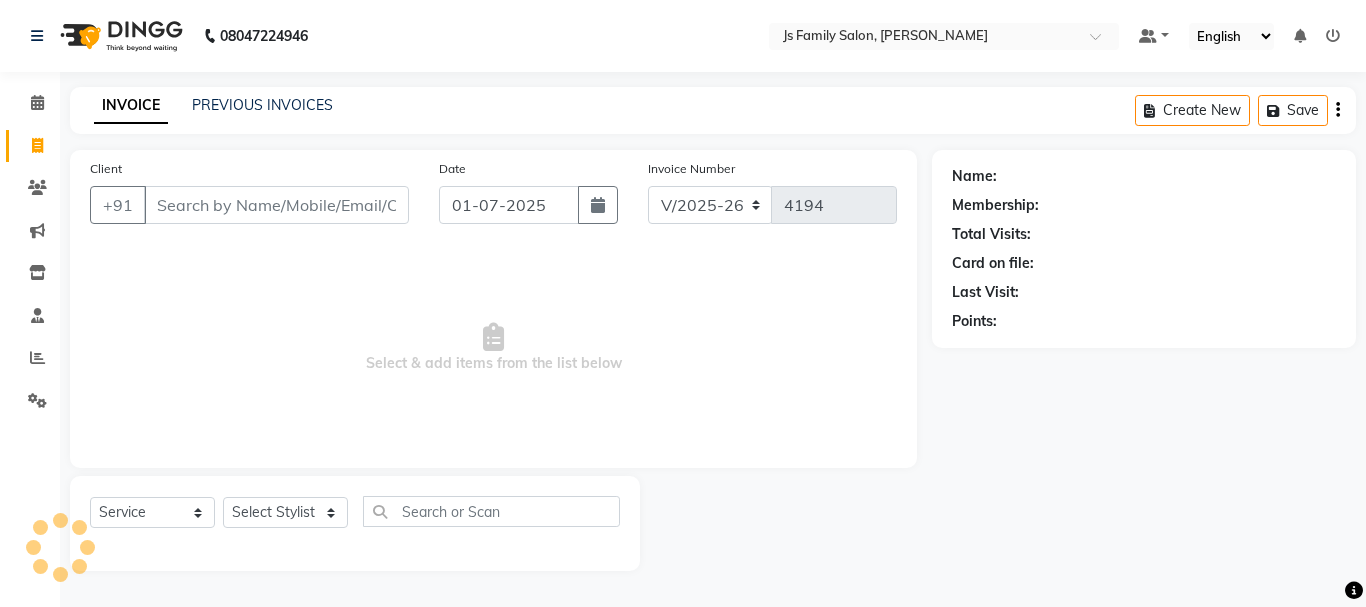 click on "Client" at bounding box center [276, 205] 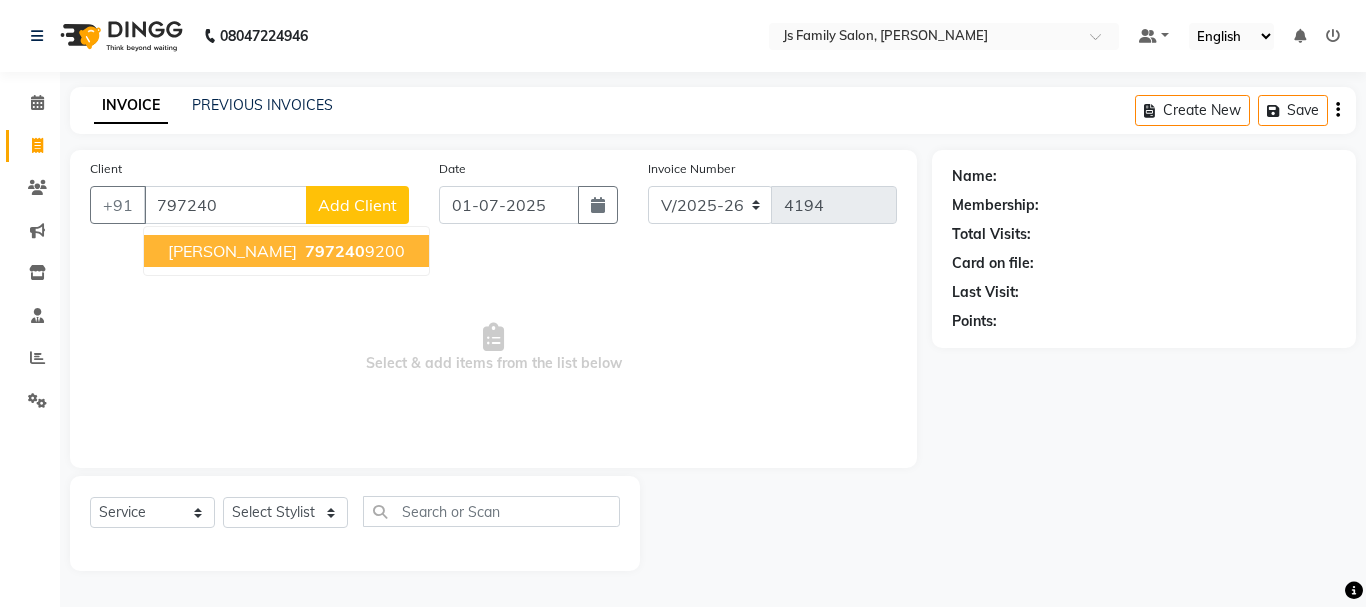 click on "797240" at bounding box center (335, 251) 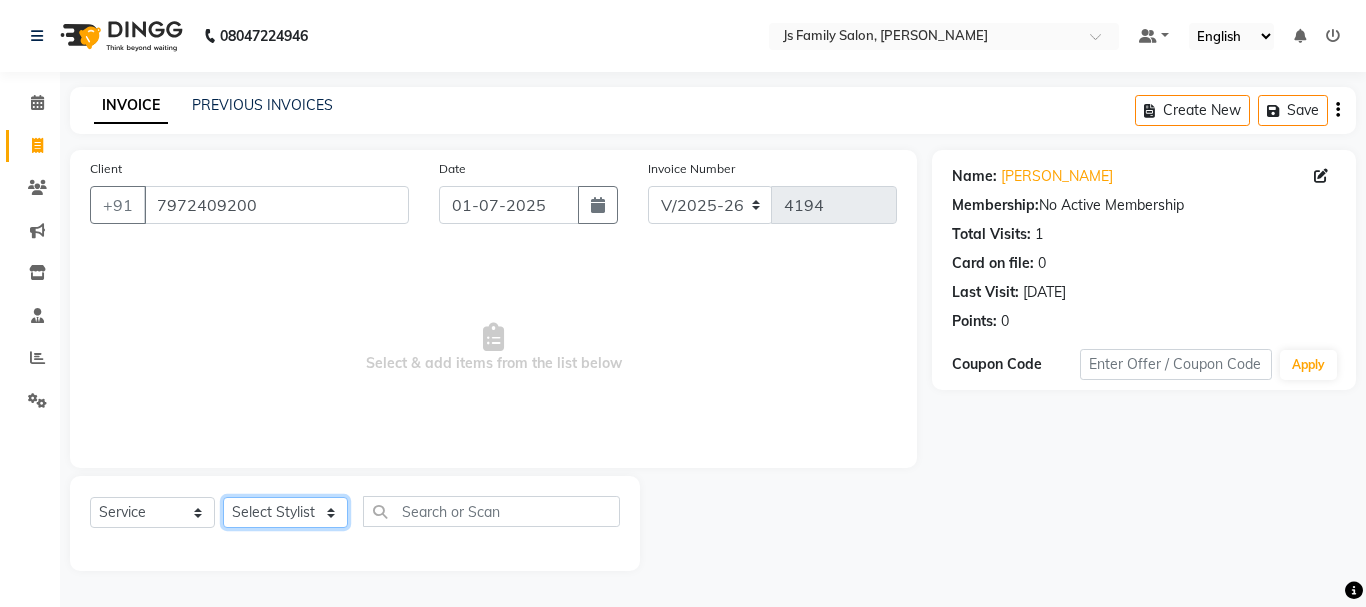 click on "Select Stylist [PERSON_NAME] Vaidyakar kokan  n Mahadev [PERSON_NAME] [PERSON_NAME] [PERSON_NAME]  Prem Mane Rajan Roma Rajput Sai [PERSON_NAME] Shop [PERSON_NAME] [PERSON_NAME] suport staff [PERSON_NAME]  [PERSON_NAME] [PERSON_NAME] [PERSON_NAME]" 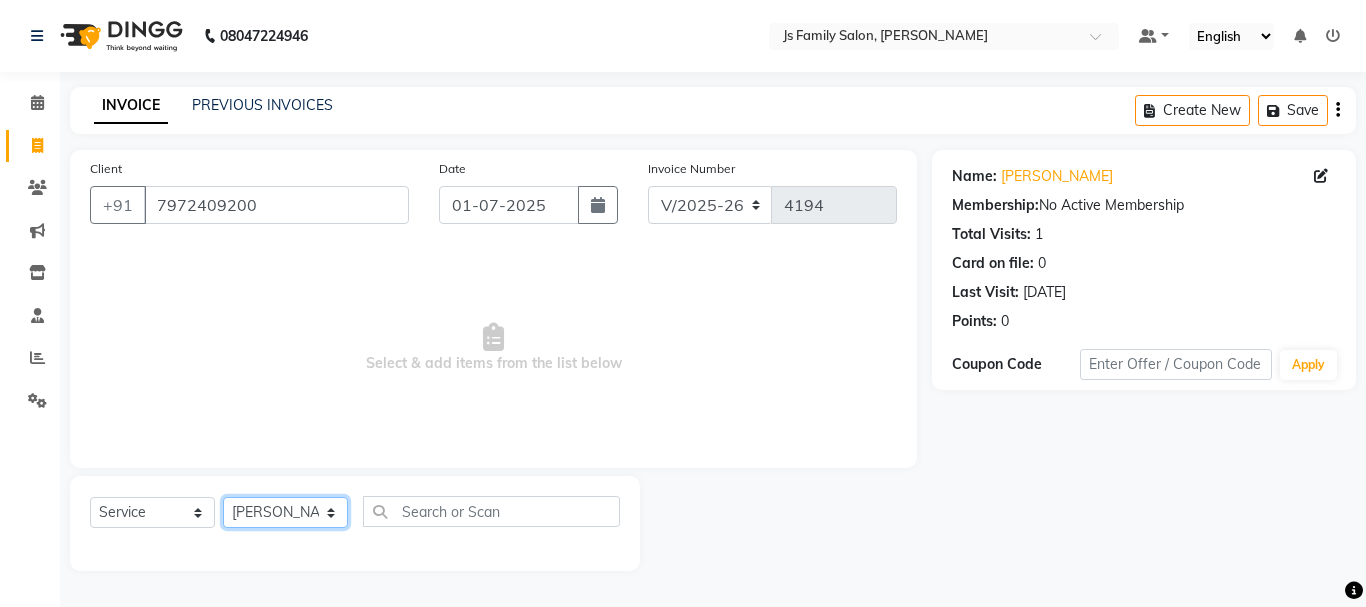 click on "Select Stylist [PERSON_NAME] Vaidyakar kokan  n Mahadev [PERSON_NAME] [PERSON_NAME] [PERSON_NAME]  Prem Mane Rajan Roma Rajput Sai [PERSON_NAME] Shop [PERSON_NAME] [PERSON_NAME] suport staff [PERSON_NAME]  [PERSON_NAME] [PERSON_NAME] [PERSON_NAME]" 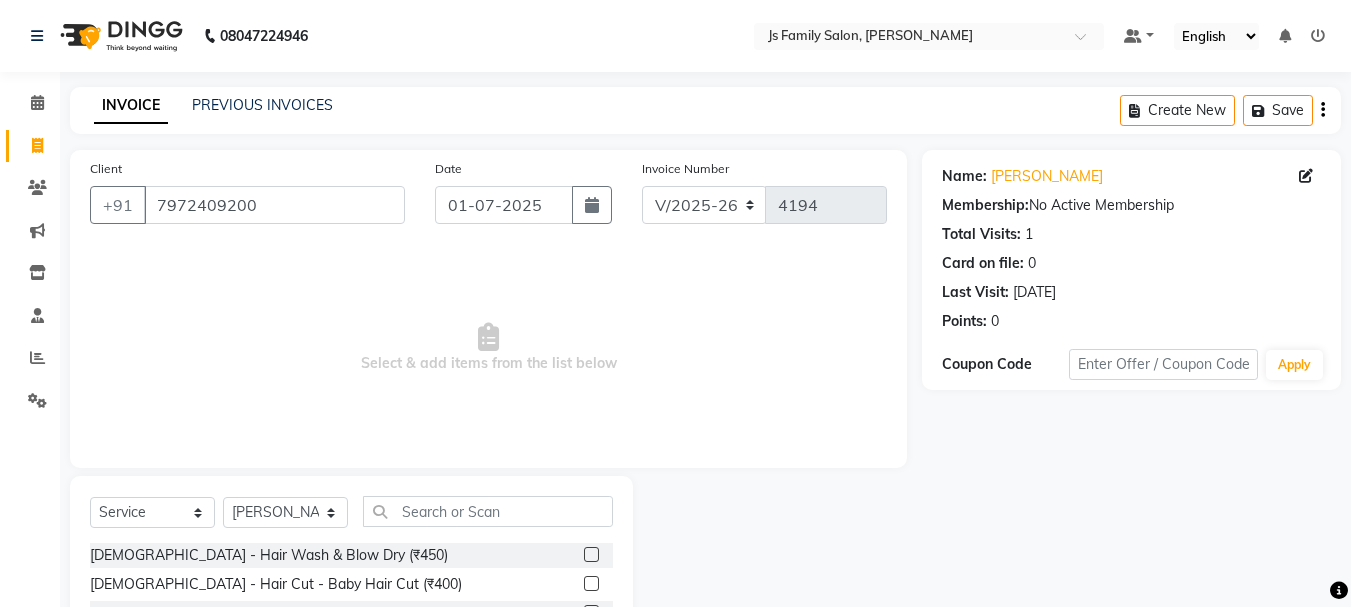 drag, startPoint x: 437, startPoint y: 527, endPoint x: 444, endPoint y: 512, distance: 16.552946 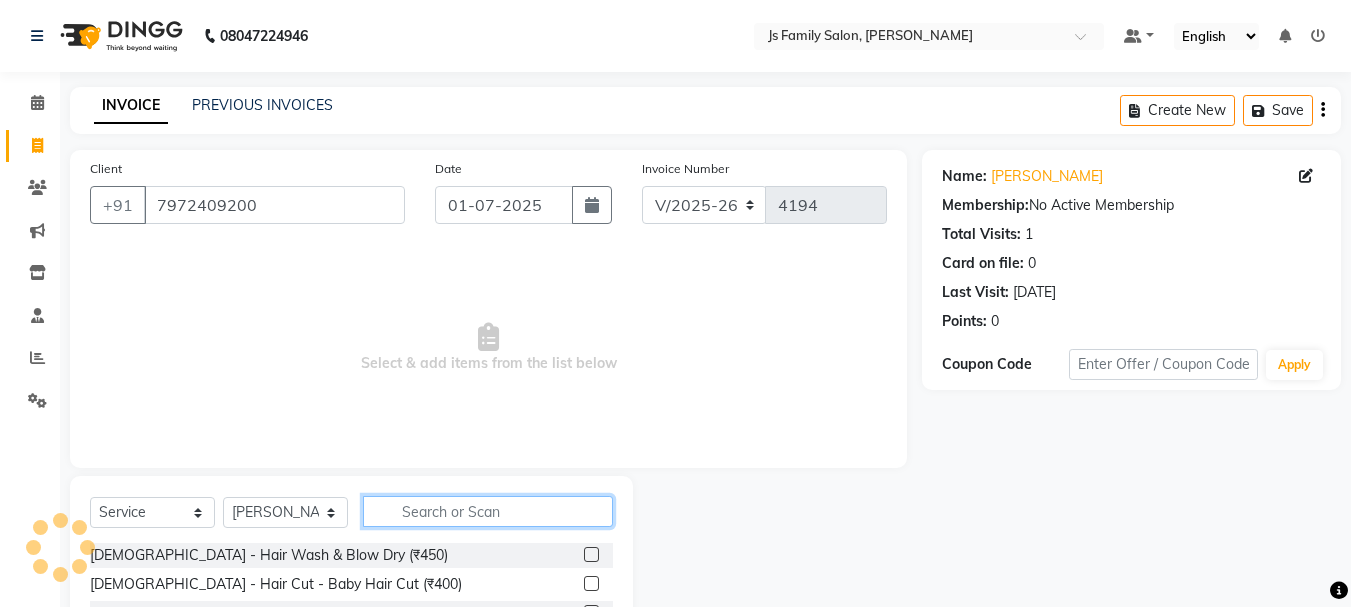 click 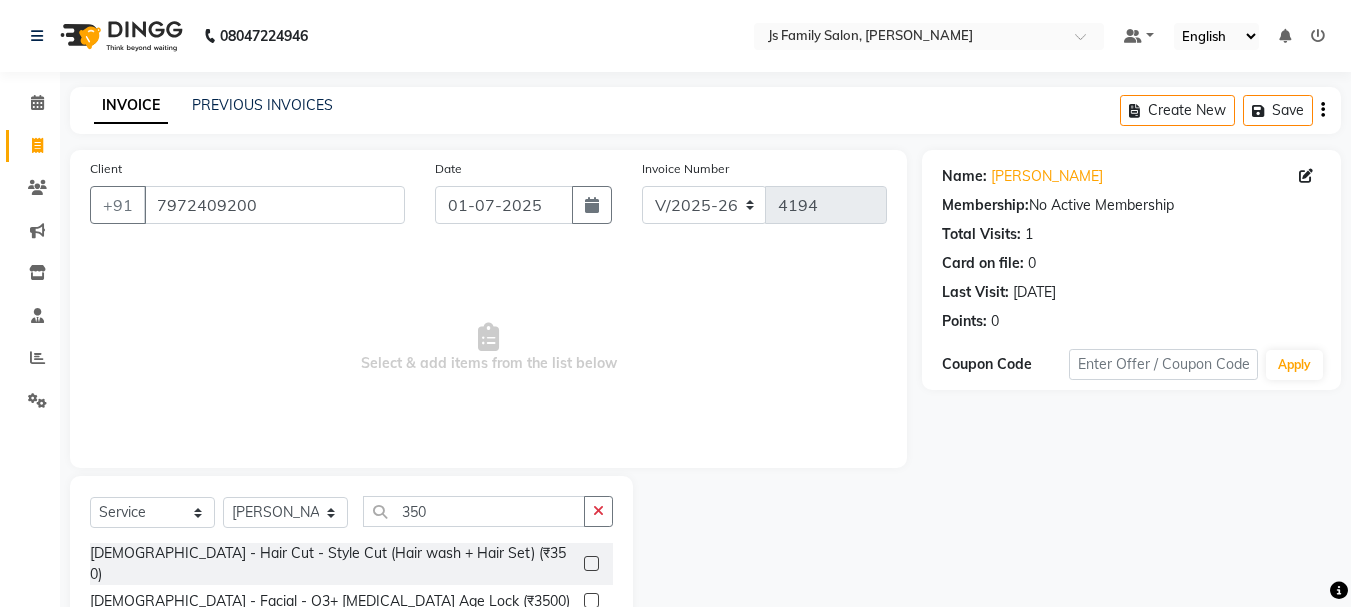 click 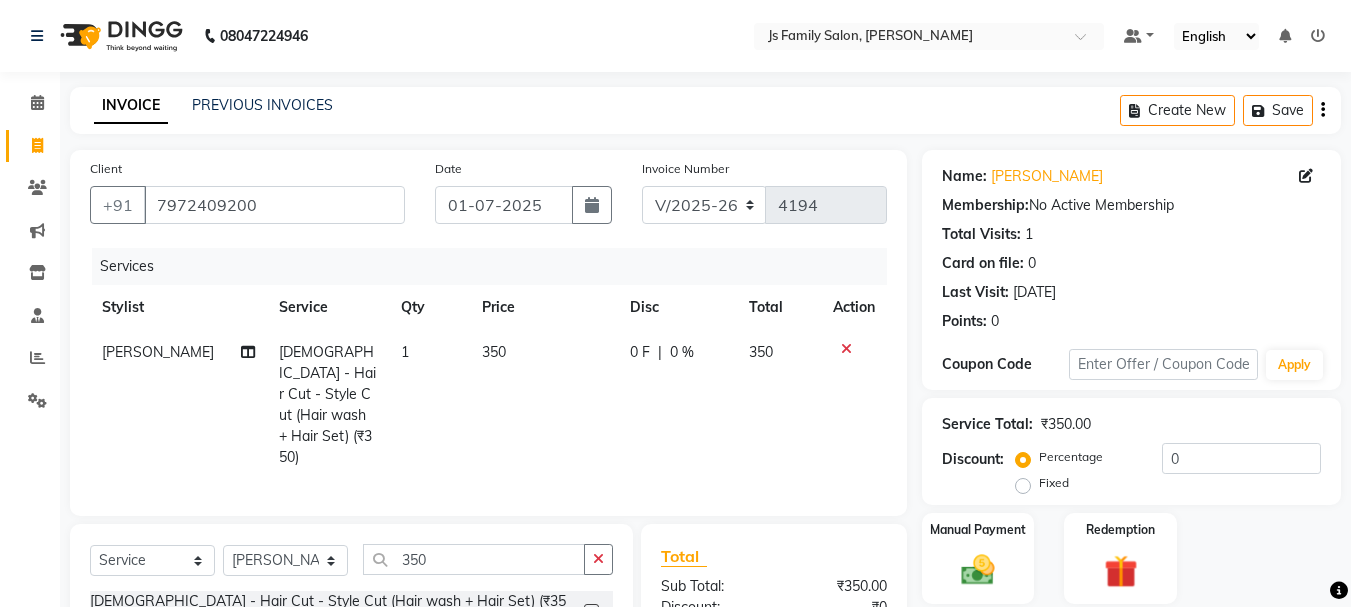 click 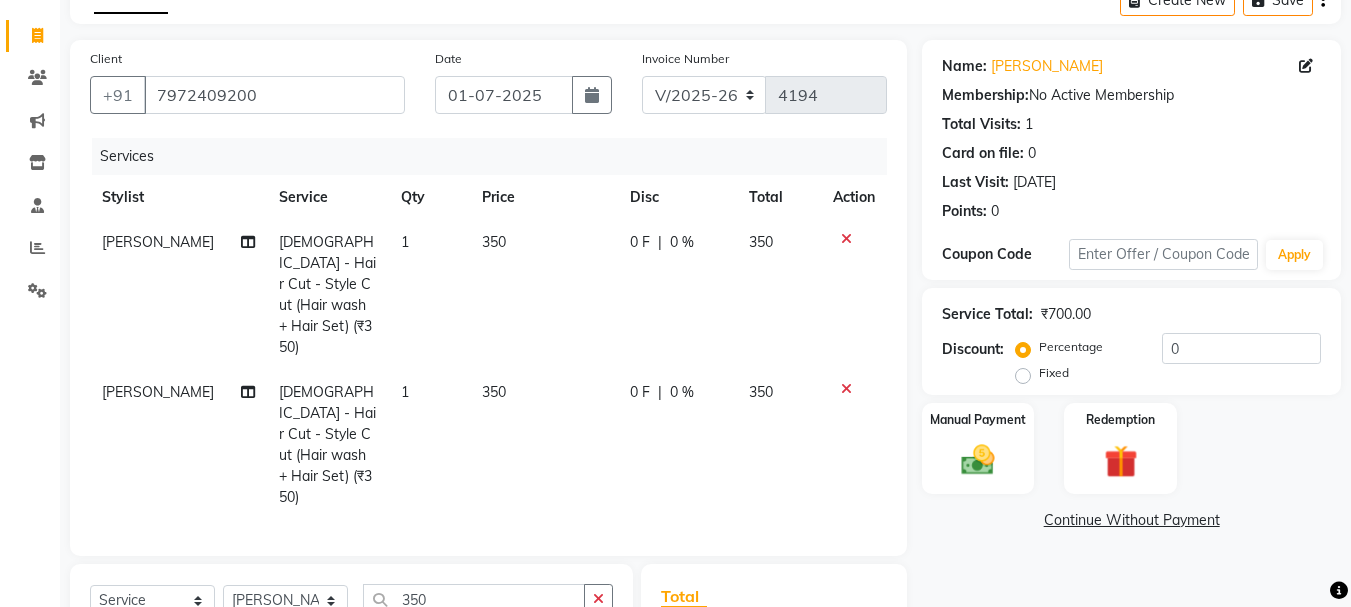 scroll, scrollTop: 323, scrollLeft: 0, axis: vertical 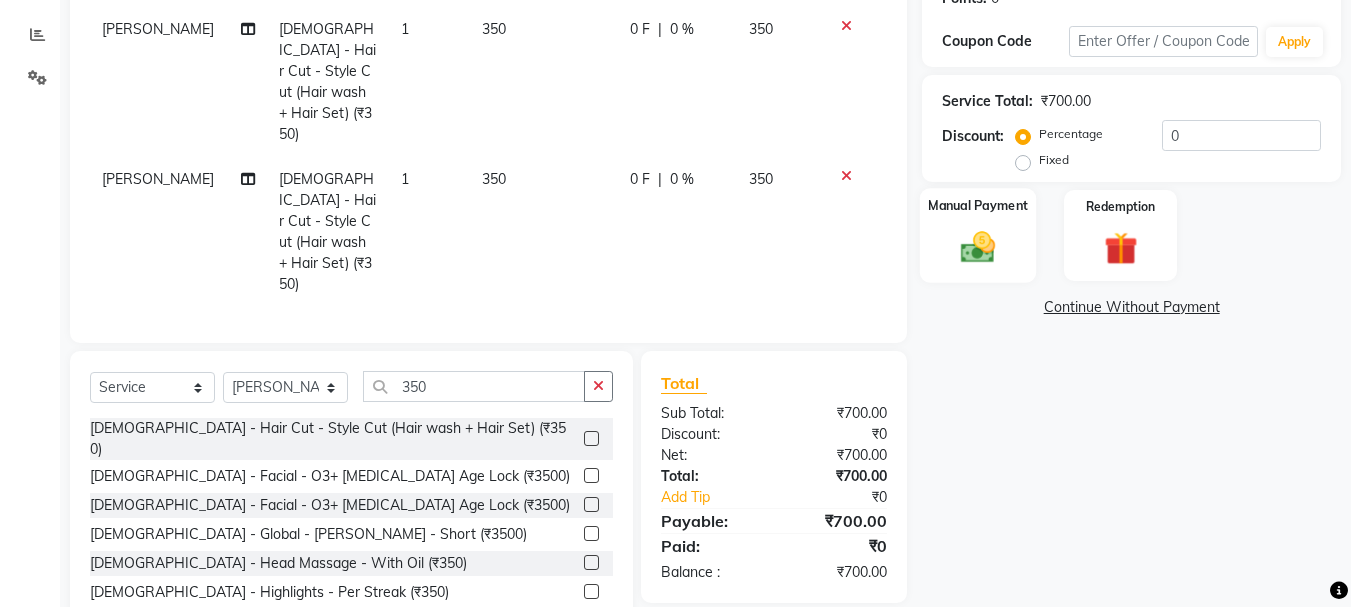 click 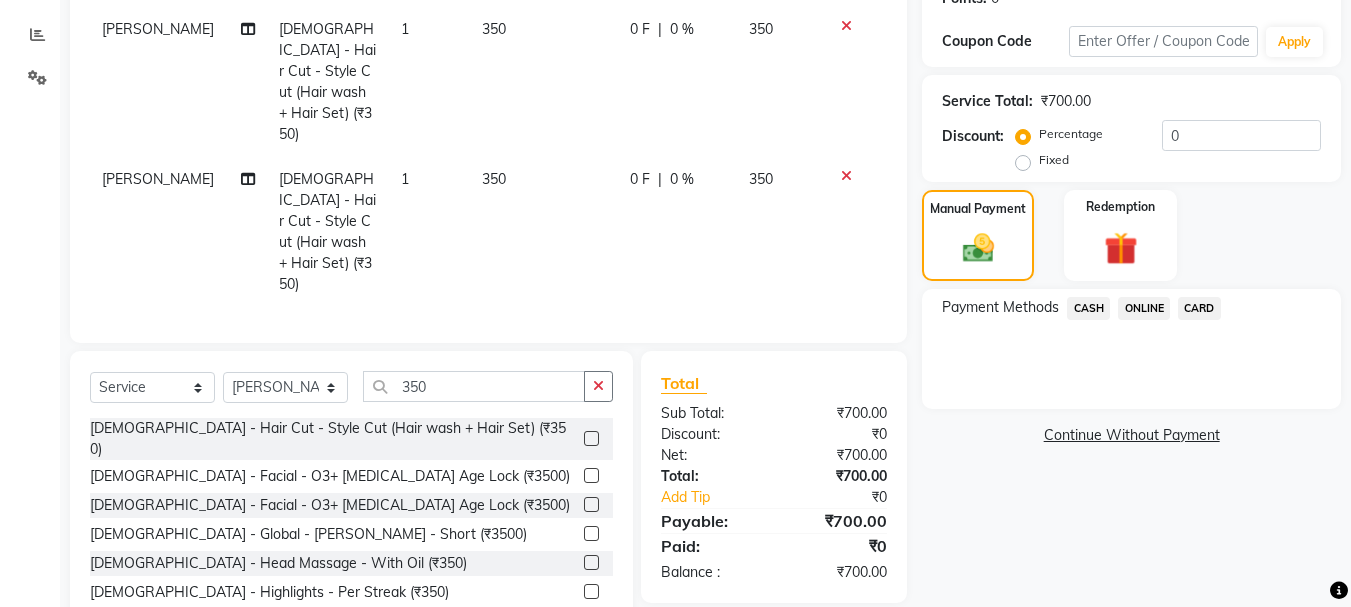 click on "ONLINE" 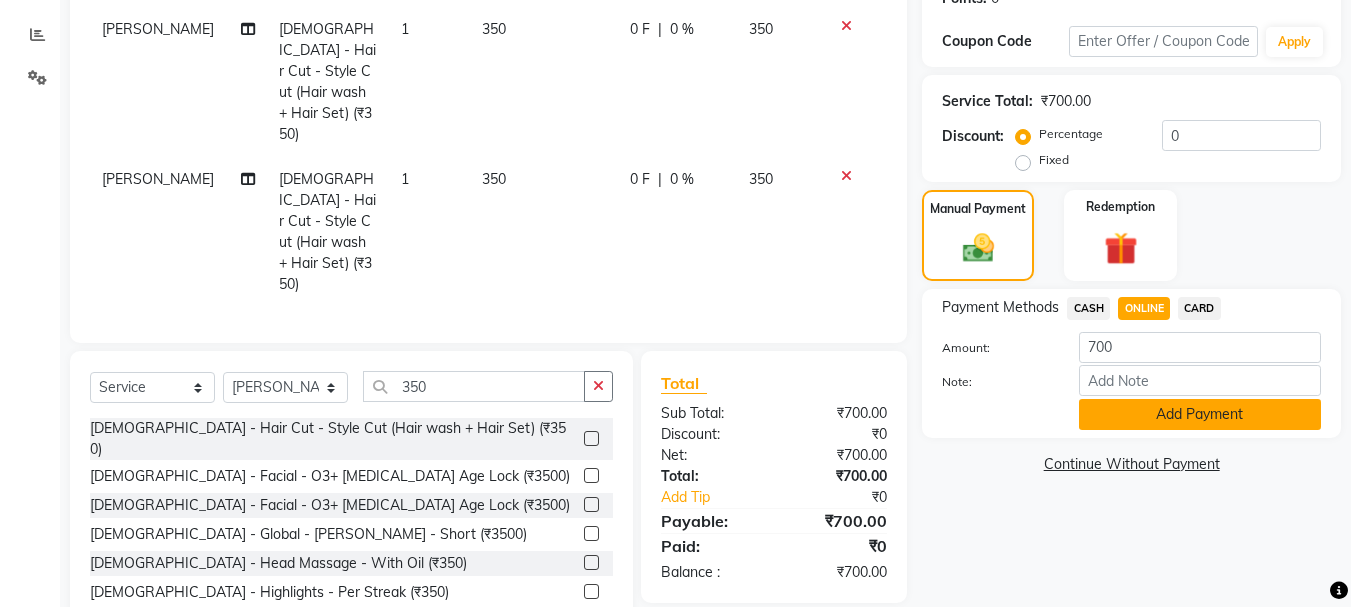 click on "Add Payment" 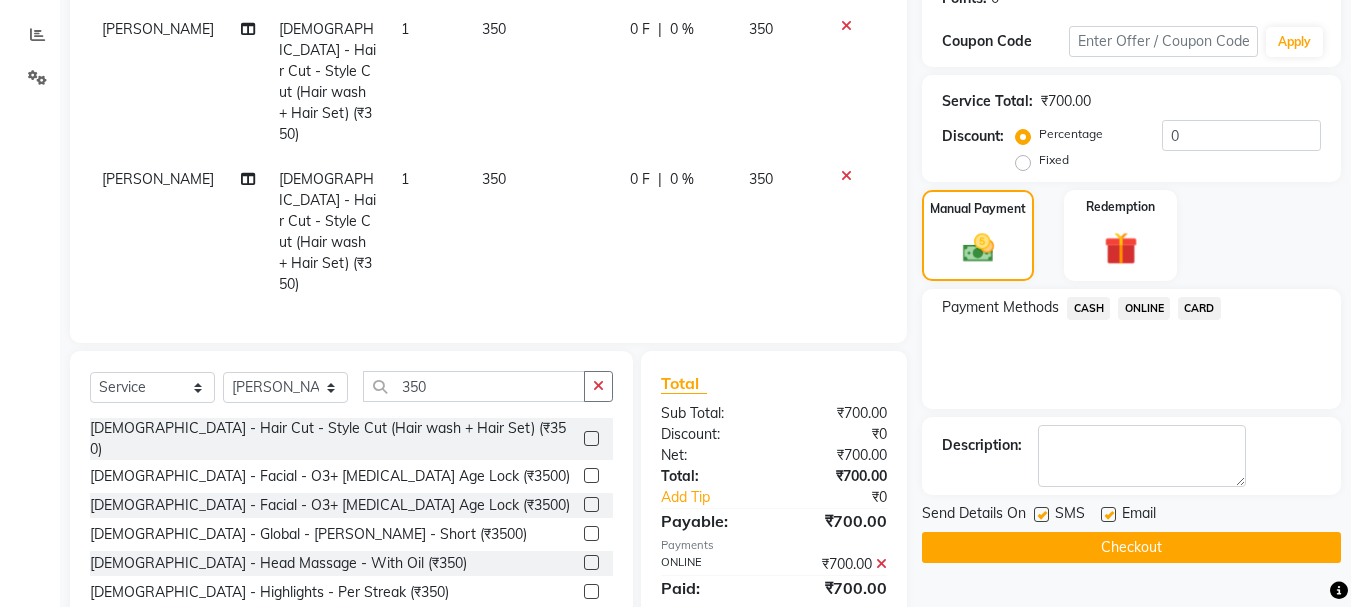 click on "Checkout" 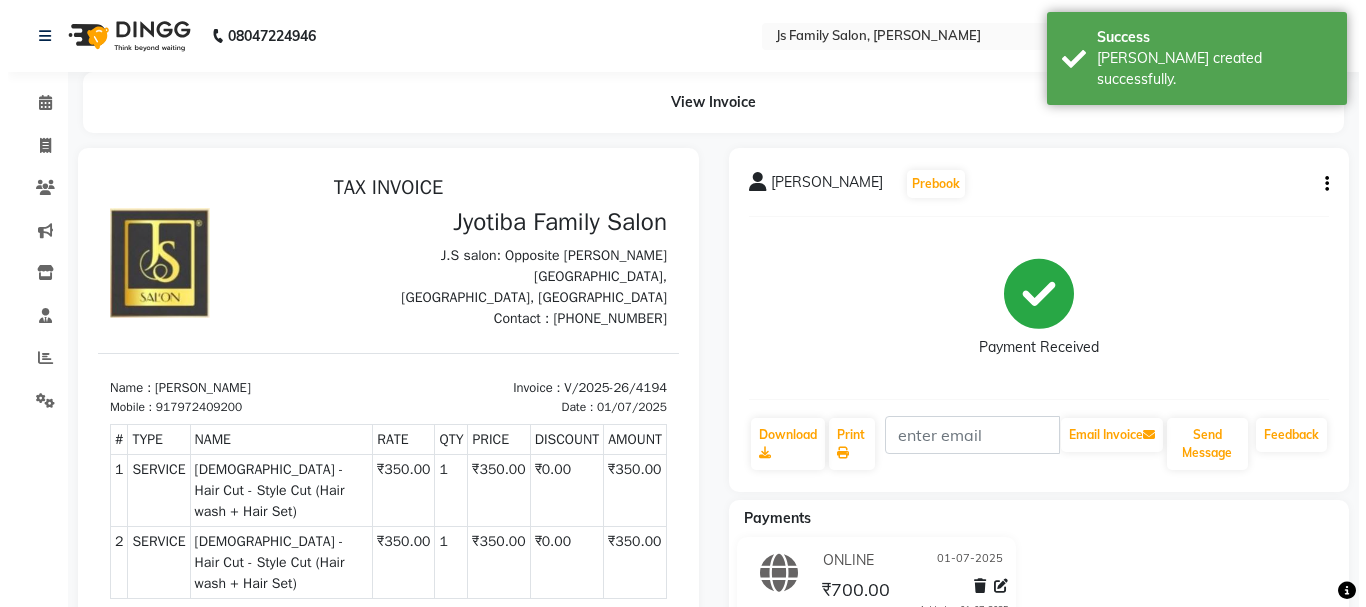 scroll, scrollTop: 0, scrollLeft: 0, axis: both 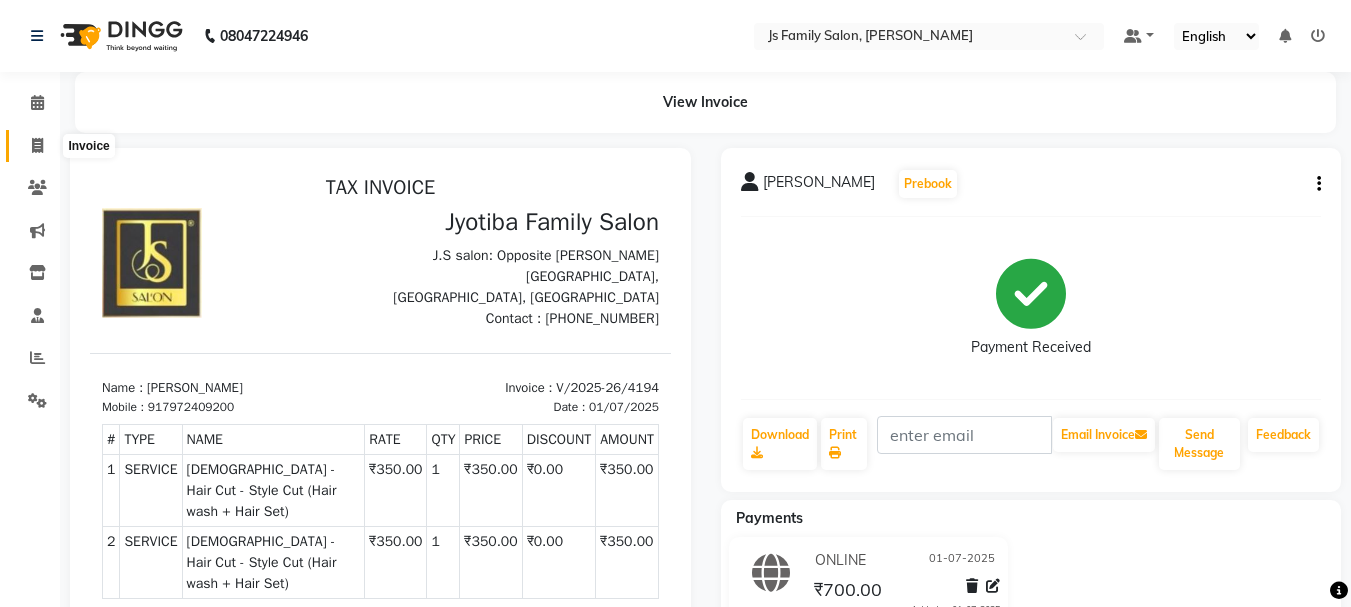 click 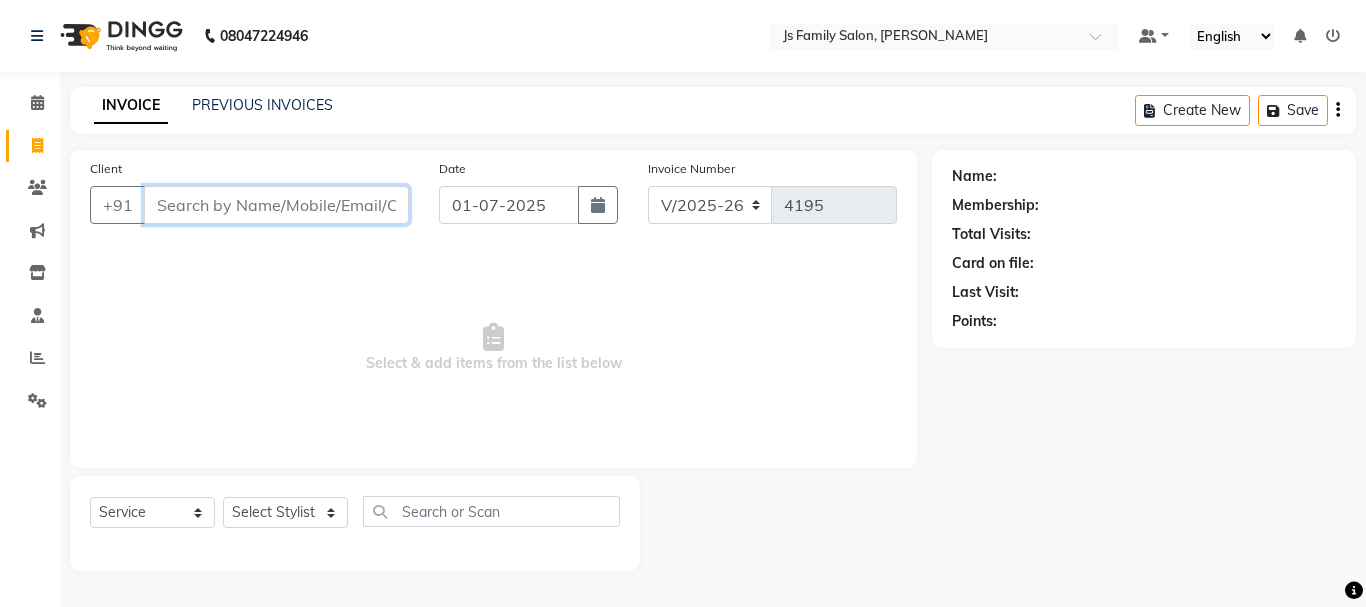 click on "Client" at bounding box center (276, 205) 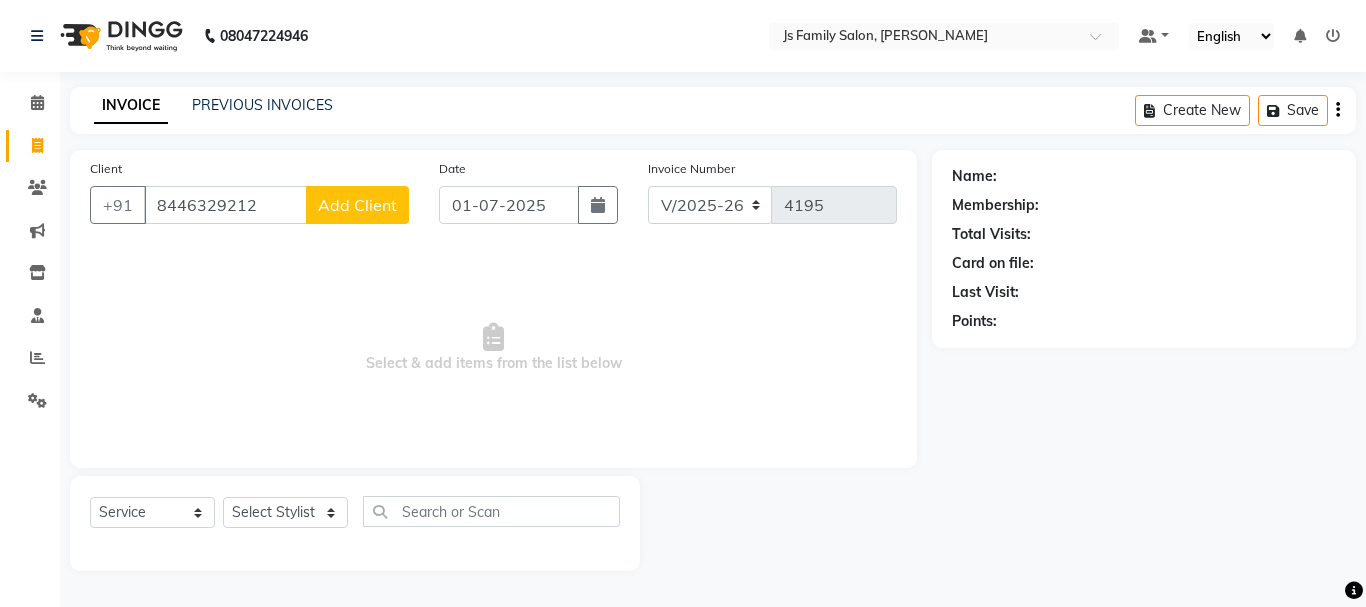 click on "Add Client" 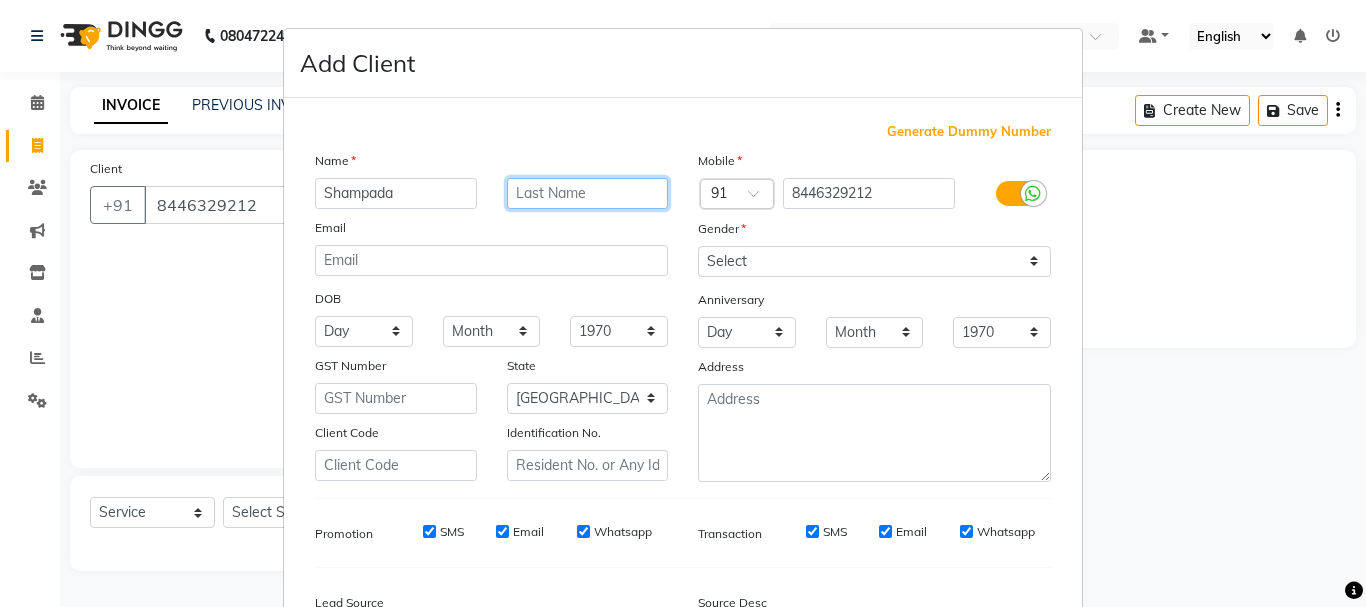 click at bounding box center [588, 193] 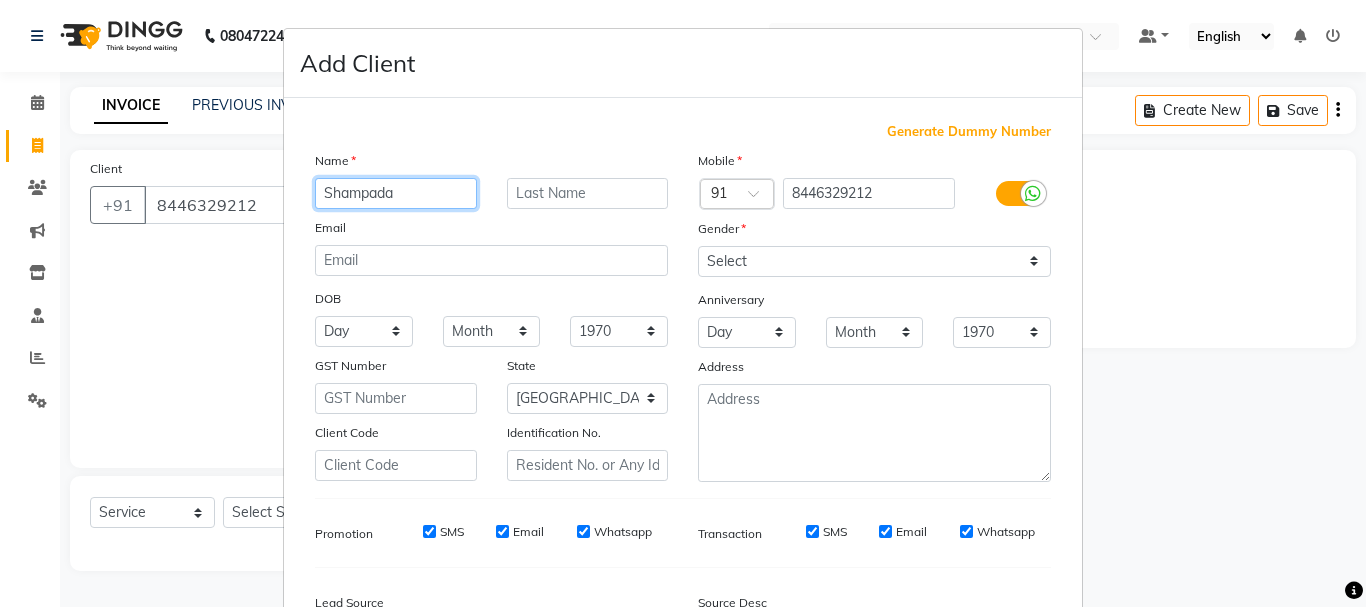 click on "Shampada" at bounding box center (396, 193) 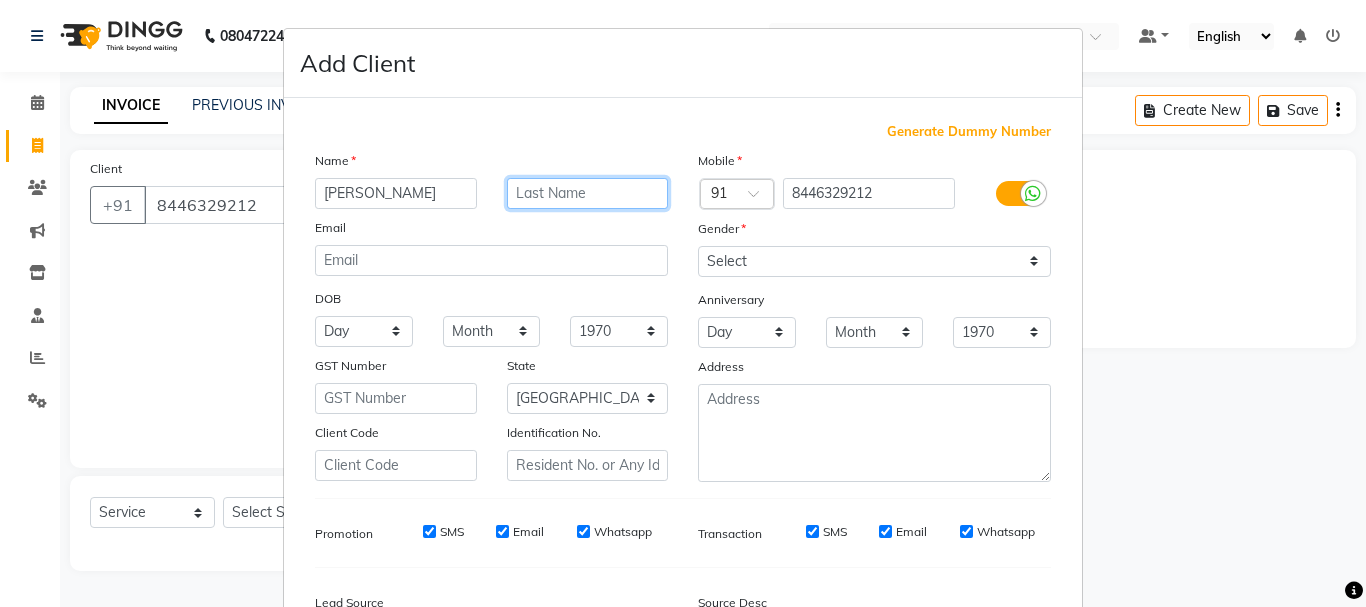 click at bounding box center (588, 193) 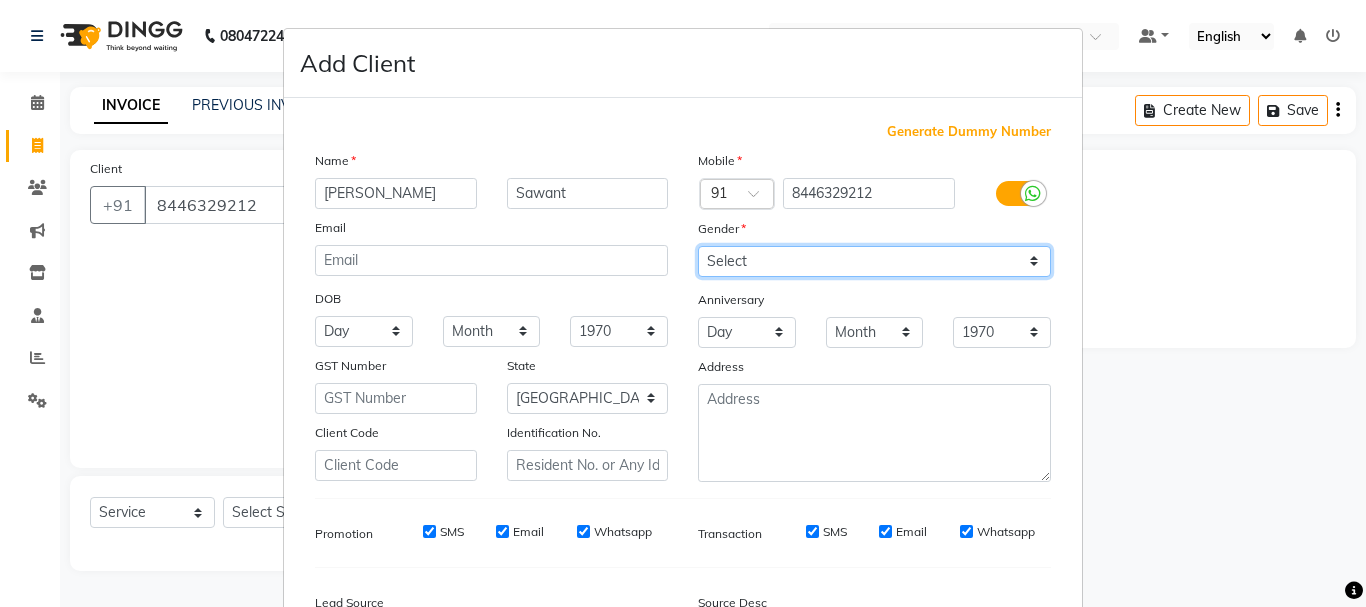 click on "Select [DEMOGRAPHIC_DATA] [DEMOGRAPHIC_DATA] Other Prefer Not To Say" at bounding box center (874, 261) 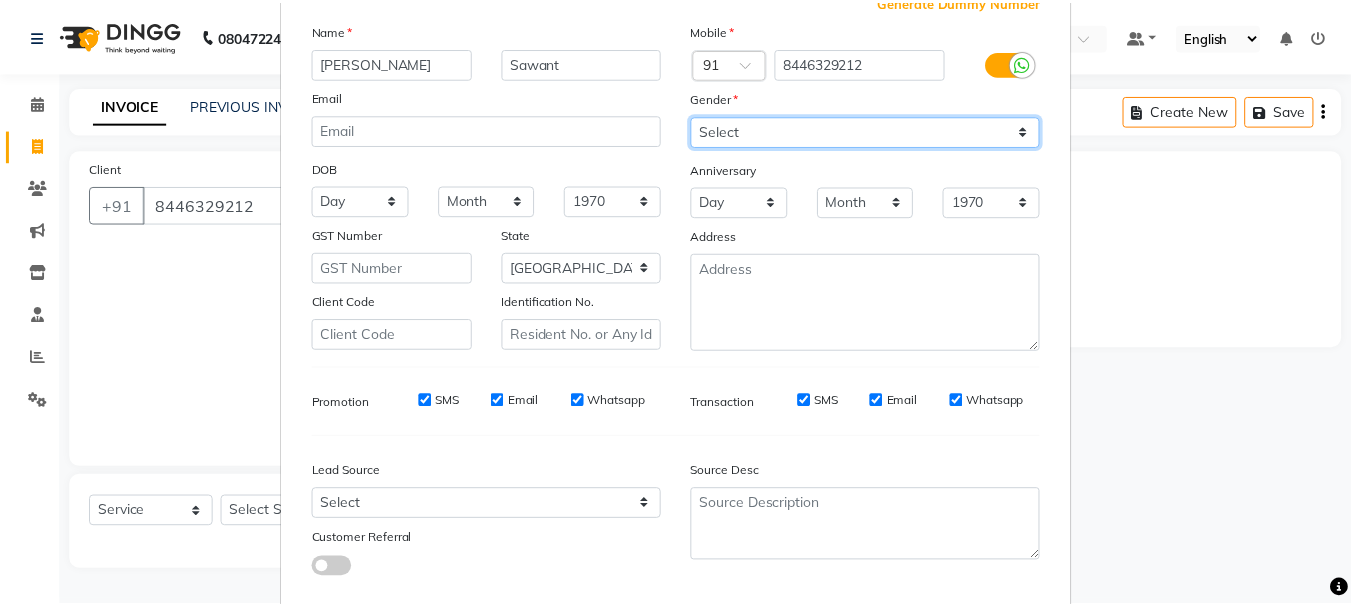 scroll, scrollTop: 242, scrollLeft: 0, axis: vertical 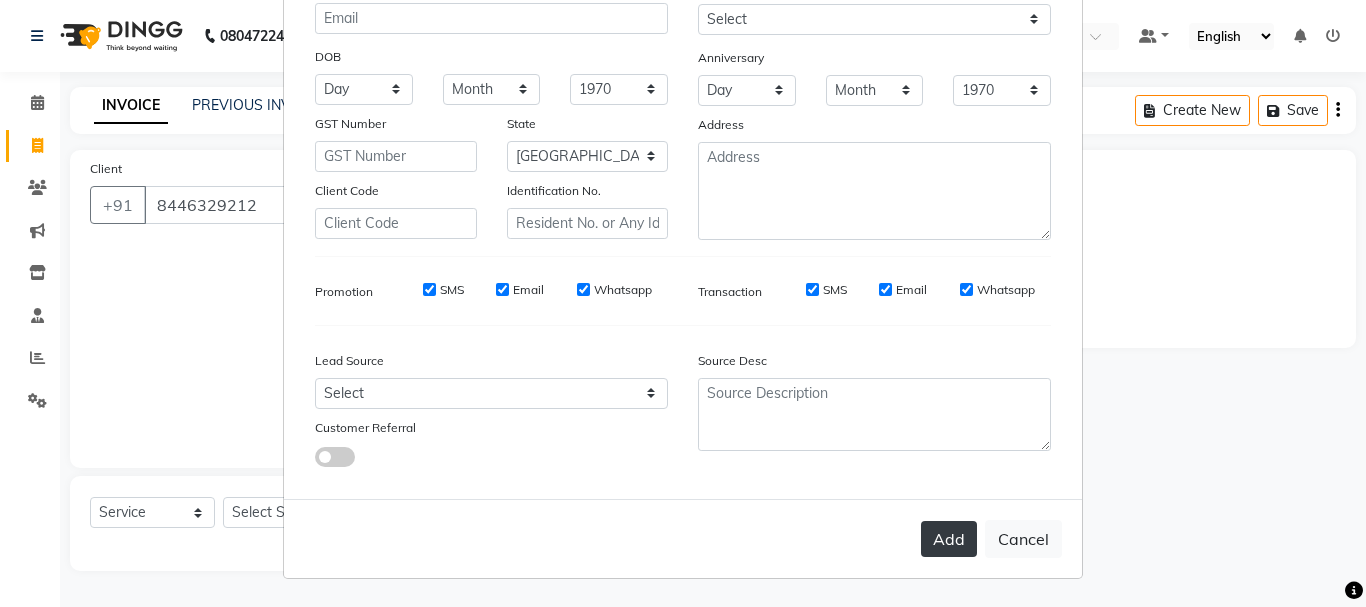 click on "Add" at bounding box center [949, 539] 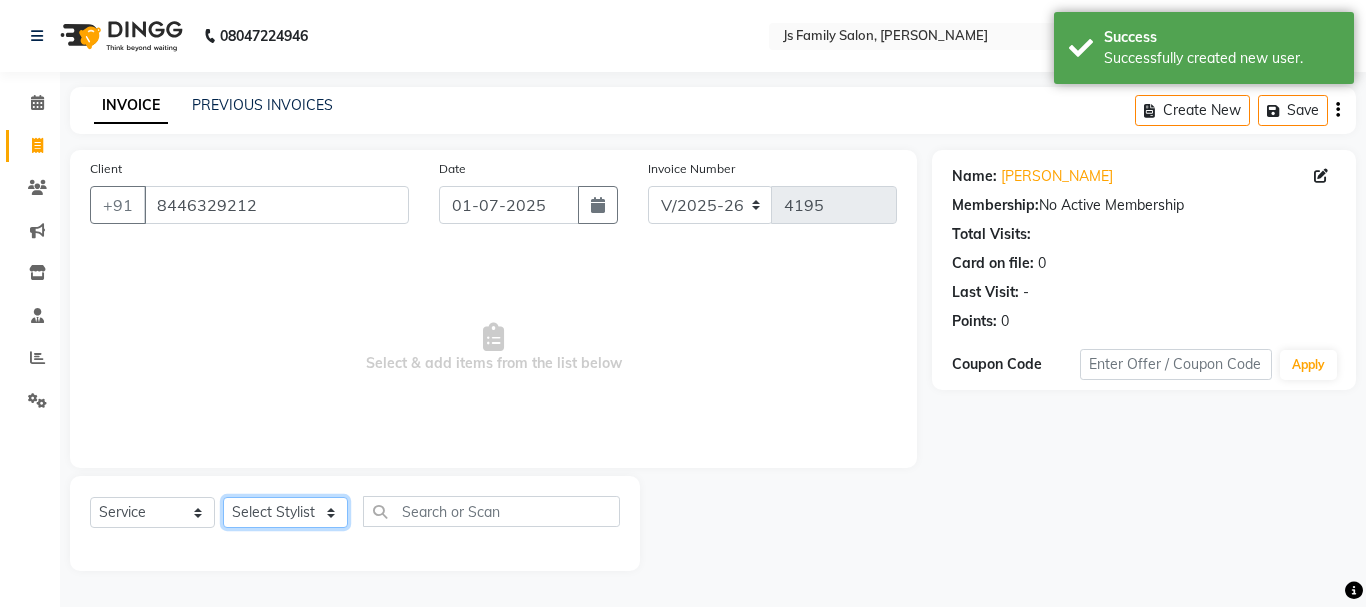 click on "Select Stylist [PERSON_NAME] Vaidyakar kokan  n Mahadev [PERSON_NAME] [PERSON_NAME] [PERSON_NAME]  Prem Mane Rajan Roma Rajput Sai [PERSON_NAME] Shop [PERSON_NAME] [PERSON_NAME] suport staff [PERSON_NAME]  [PERSON_NAME] [PERSON_NAME] [PERSON_NAME]" 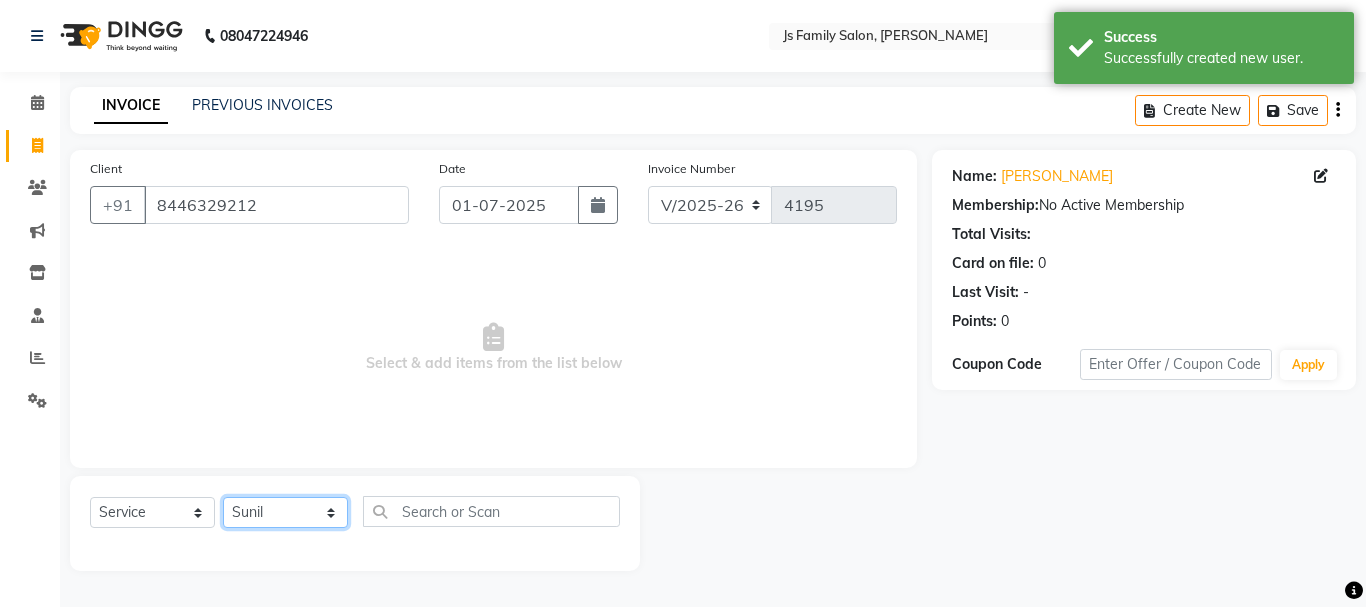 click on "Select Stylist [PERSON_NAME] Vaidyakar kokan  n Mahadev [PERSON_NAME] [PERSON_NAME] [PERSON_NAME]  Prem Mane Rajan Roma Rajput Sai [PERSON_NAME] Shop [PERSON_NAME] [PERSON_NAME] suport staff [PERSON_NAME]  [PERSON_NAME] [PERSON_NAME] [PERSON_NAME]" 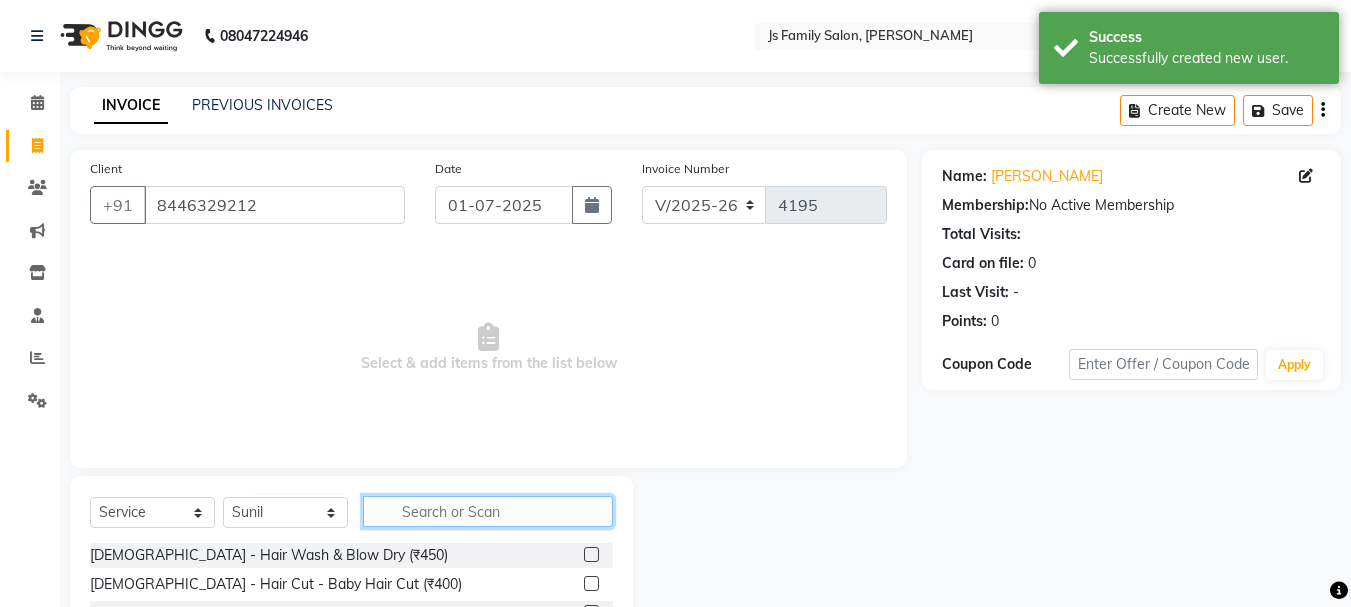 click 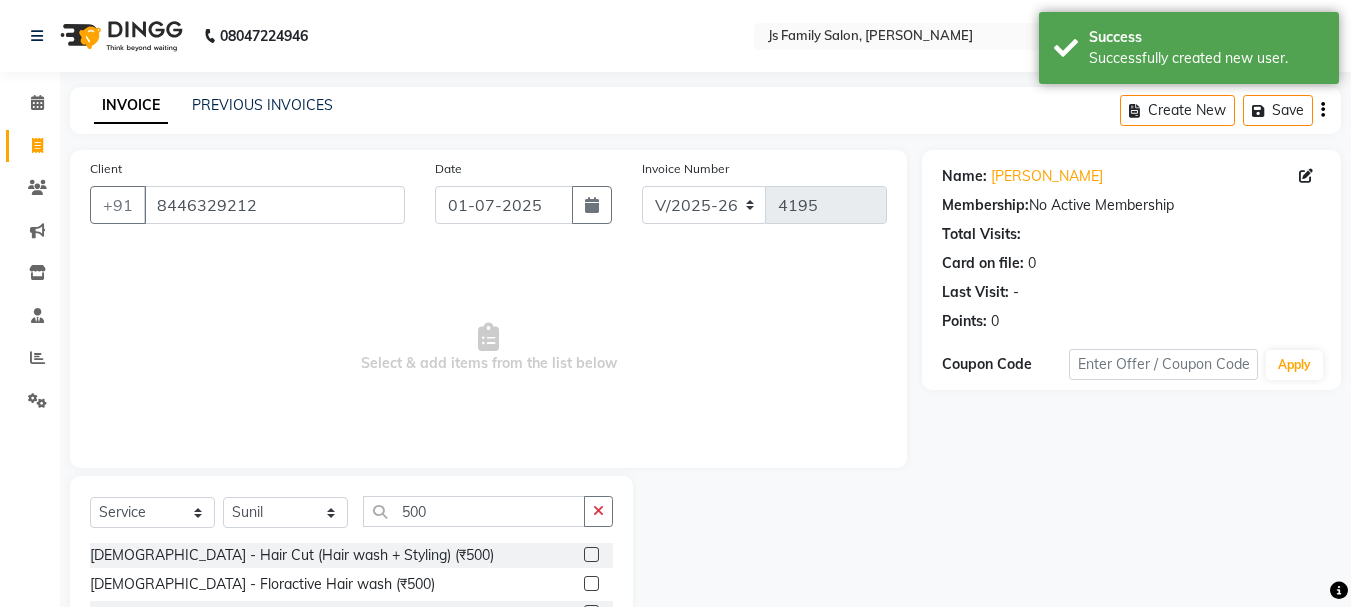 click 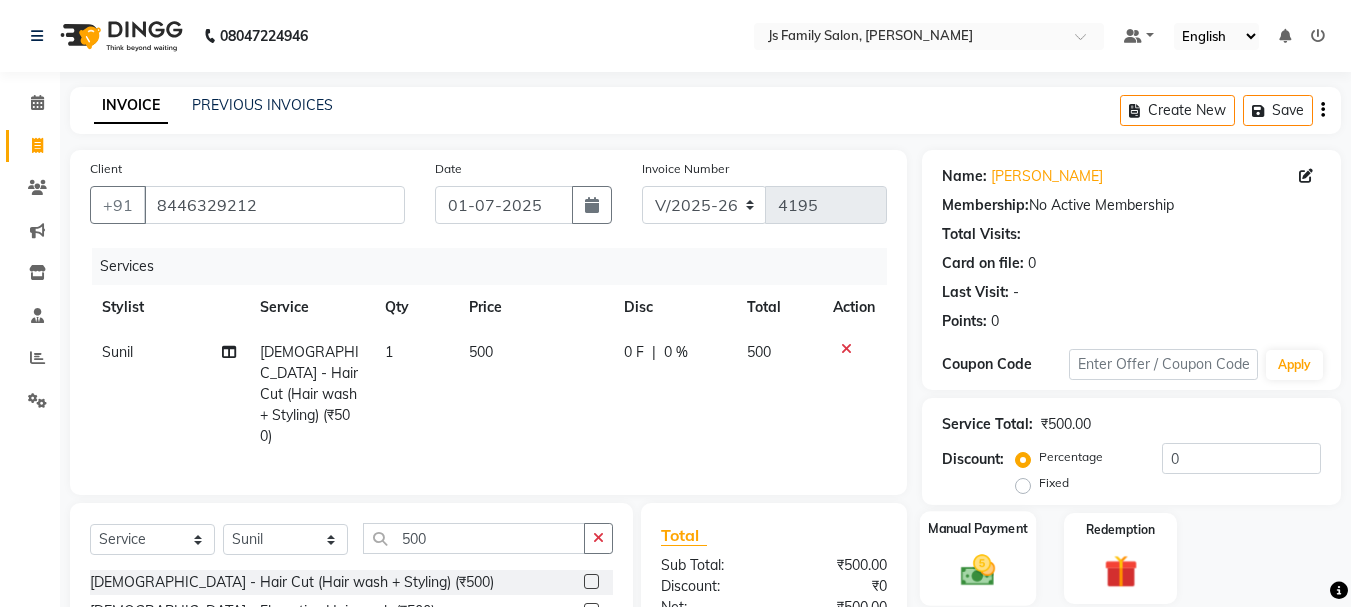 click 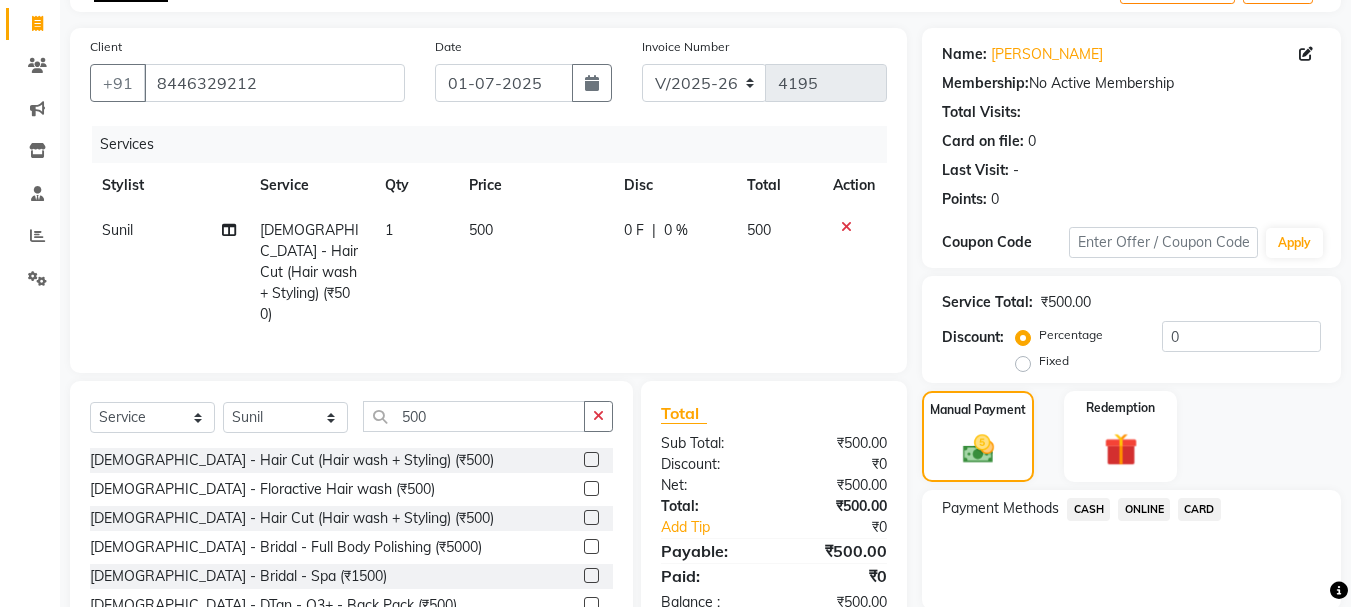 scroll, scrollTop: 196, scrollLeft: 0, axis: vertical 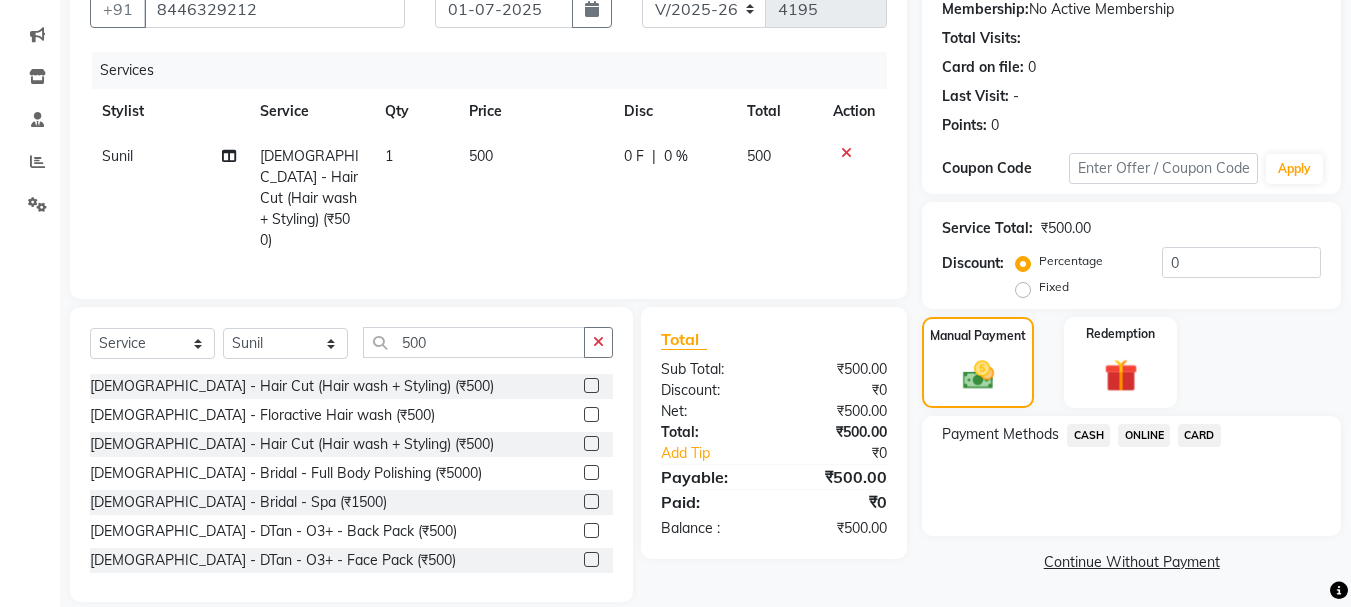 click on "ONLINE" 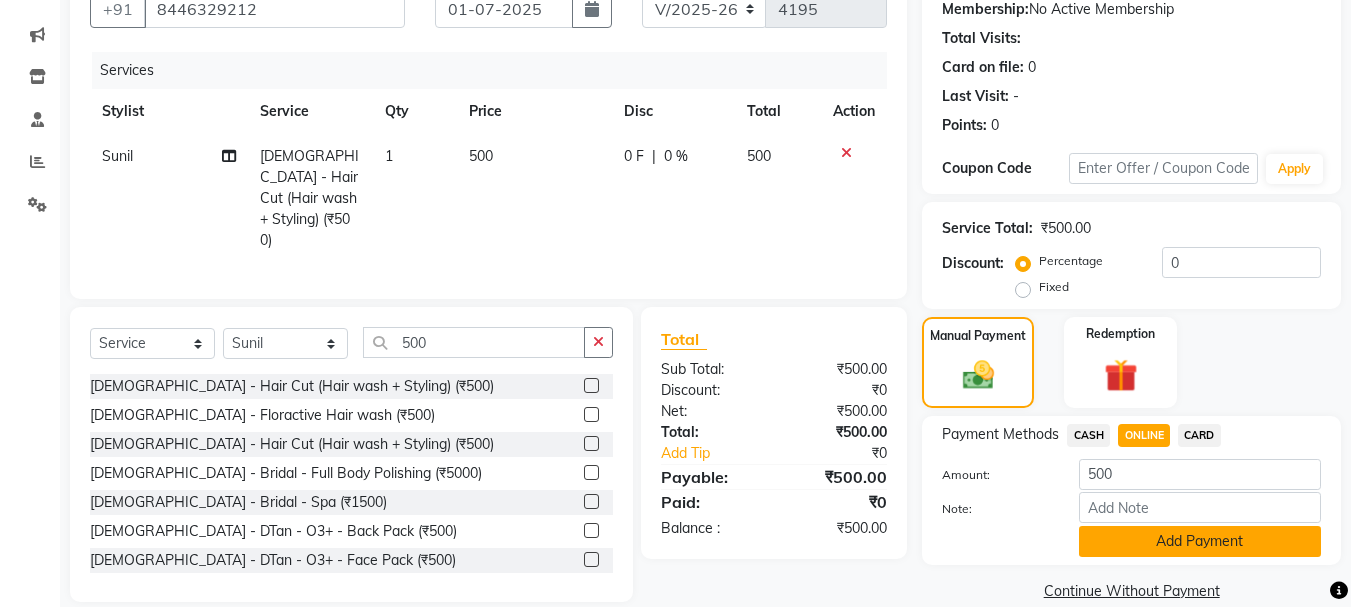 click on "Add Payment" 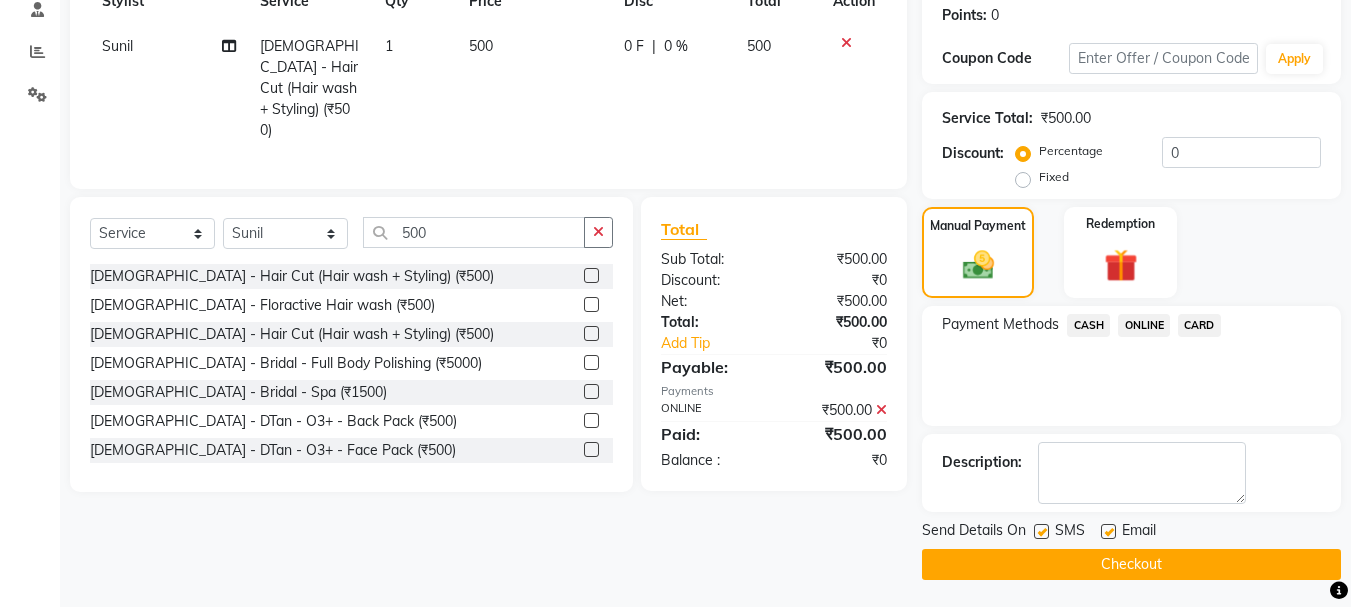 scroll, scrollTop: 309, scrollLeft: 0, axis: vertical 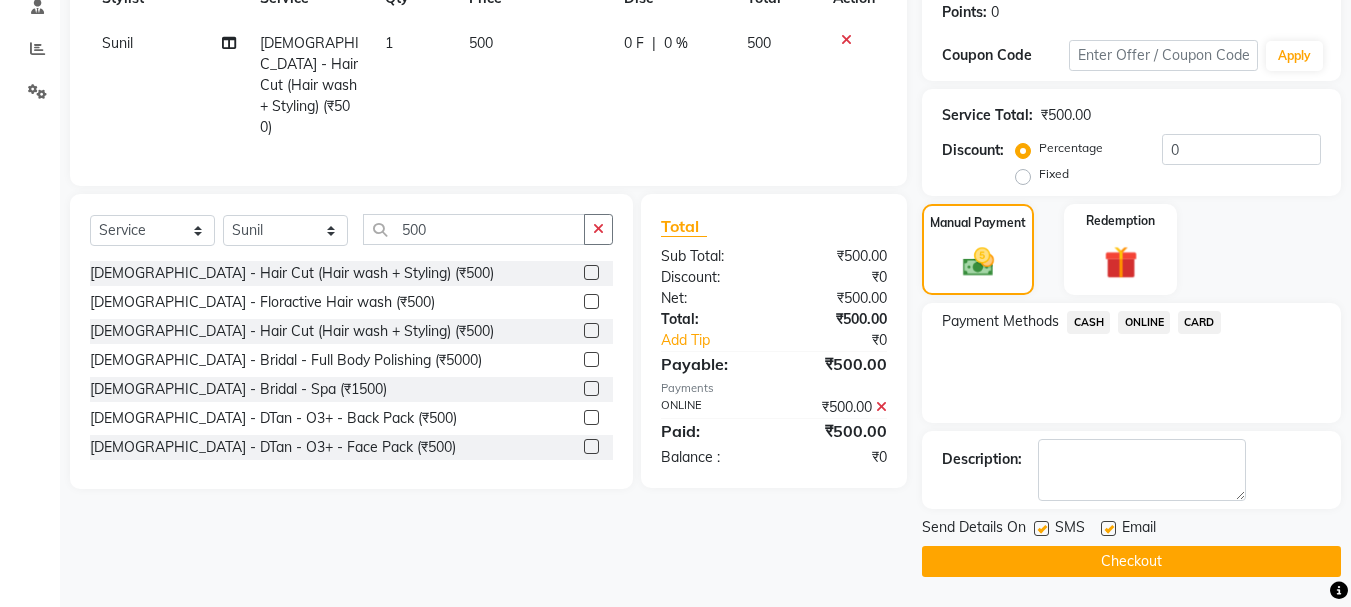 click on "Checkout" 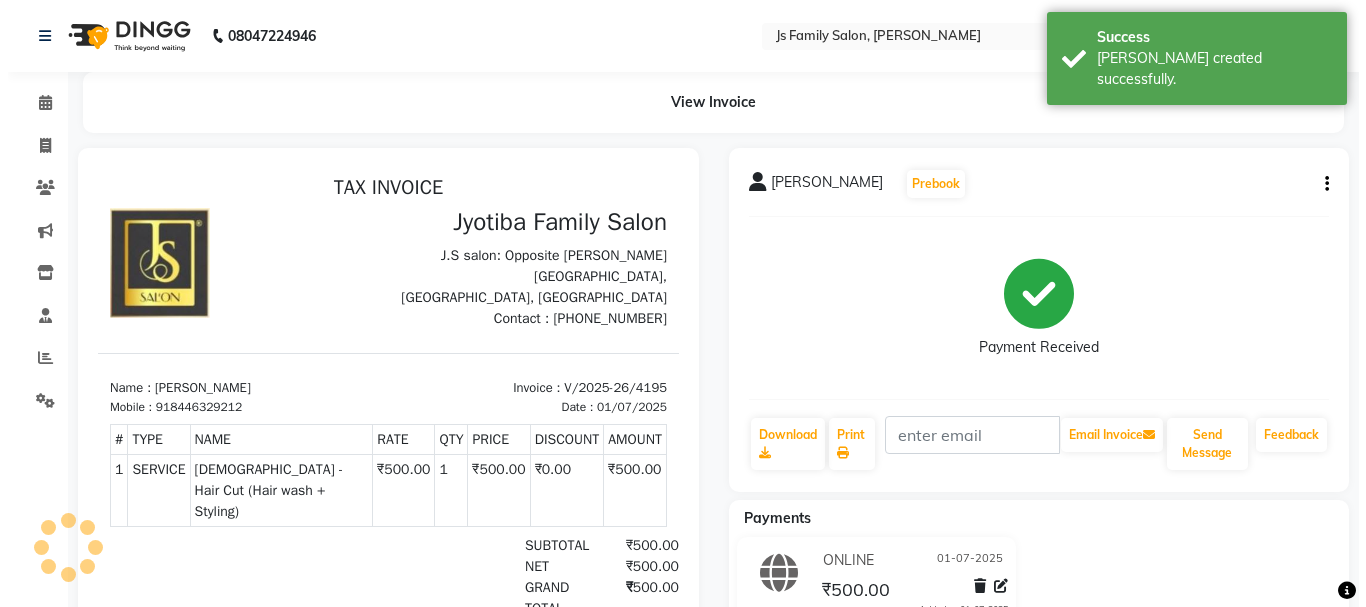 scroll, scrollTop: 0, scrollLeft: 0, axis: both 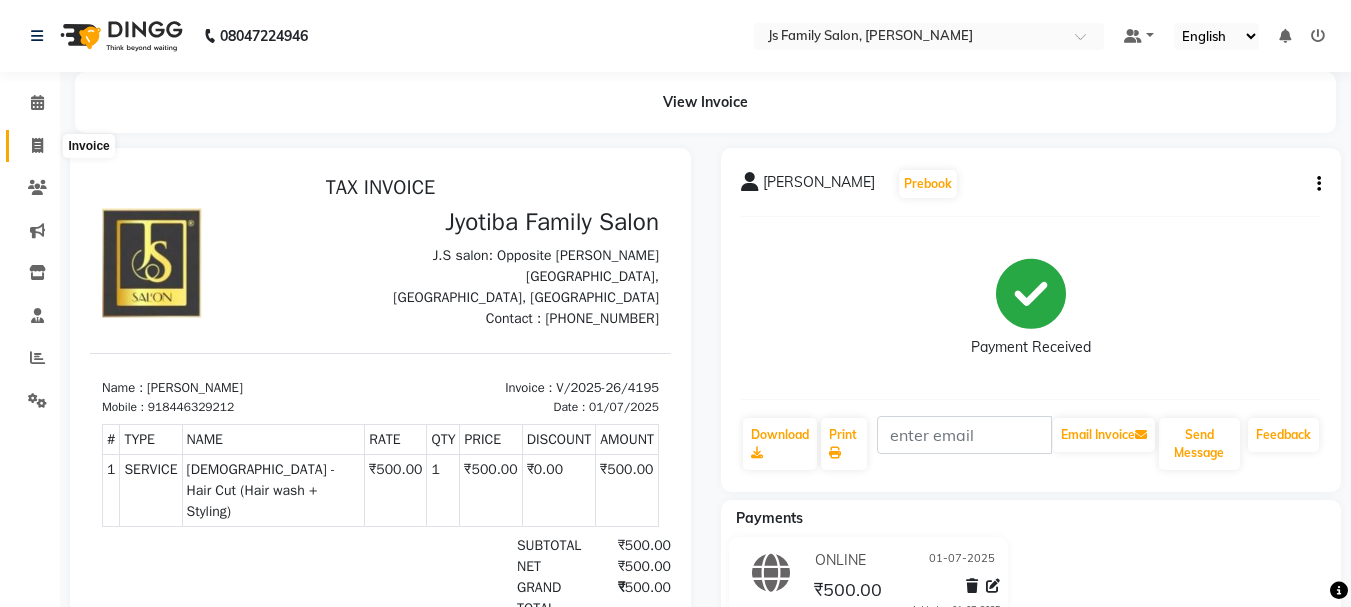 click 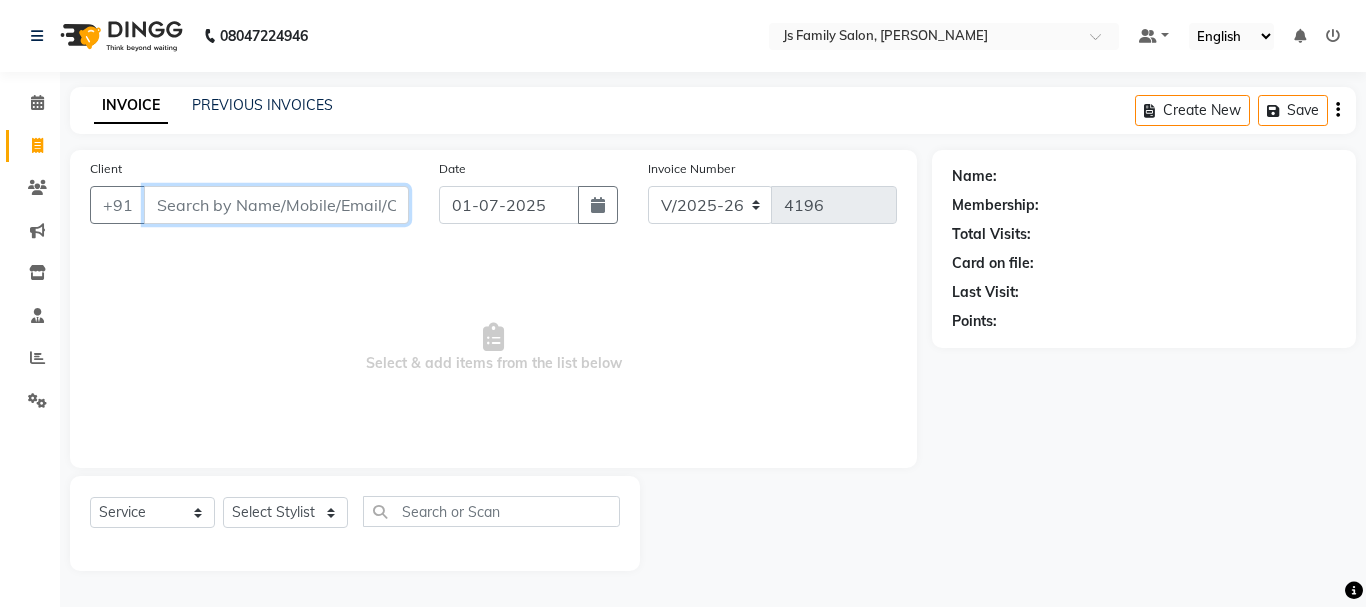 click on "Client" at bounding box center [276, 205] 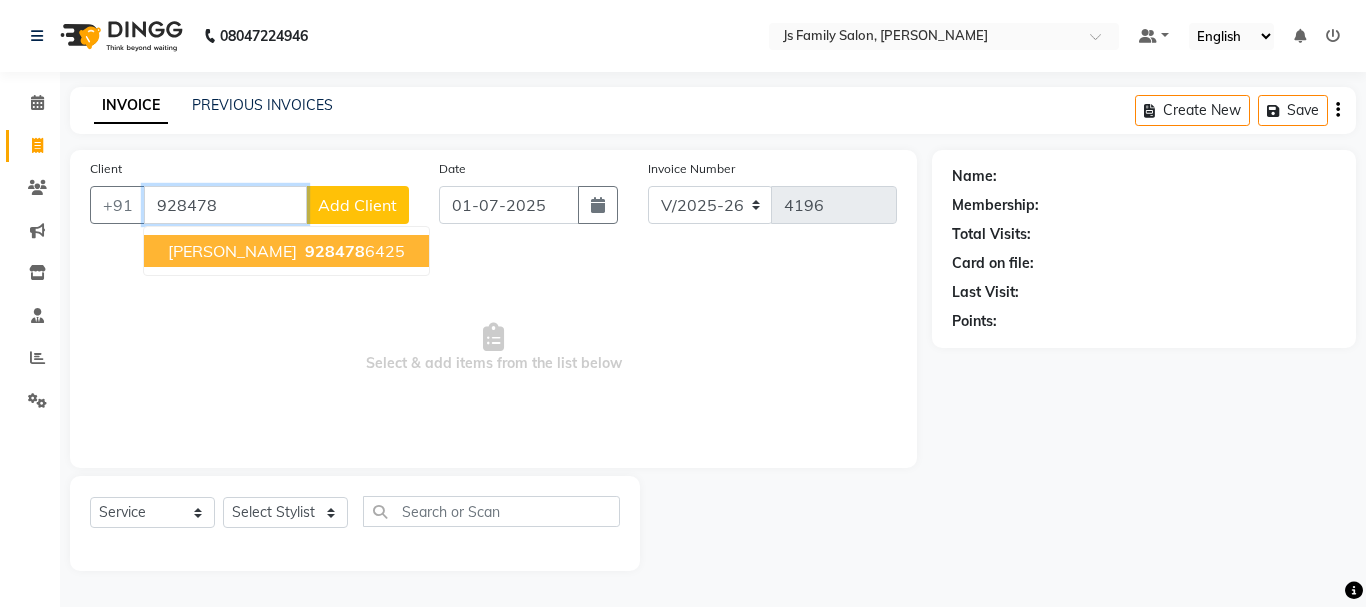 click on "[PERSON_NAME]" at bounding box center (232, 251) 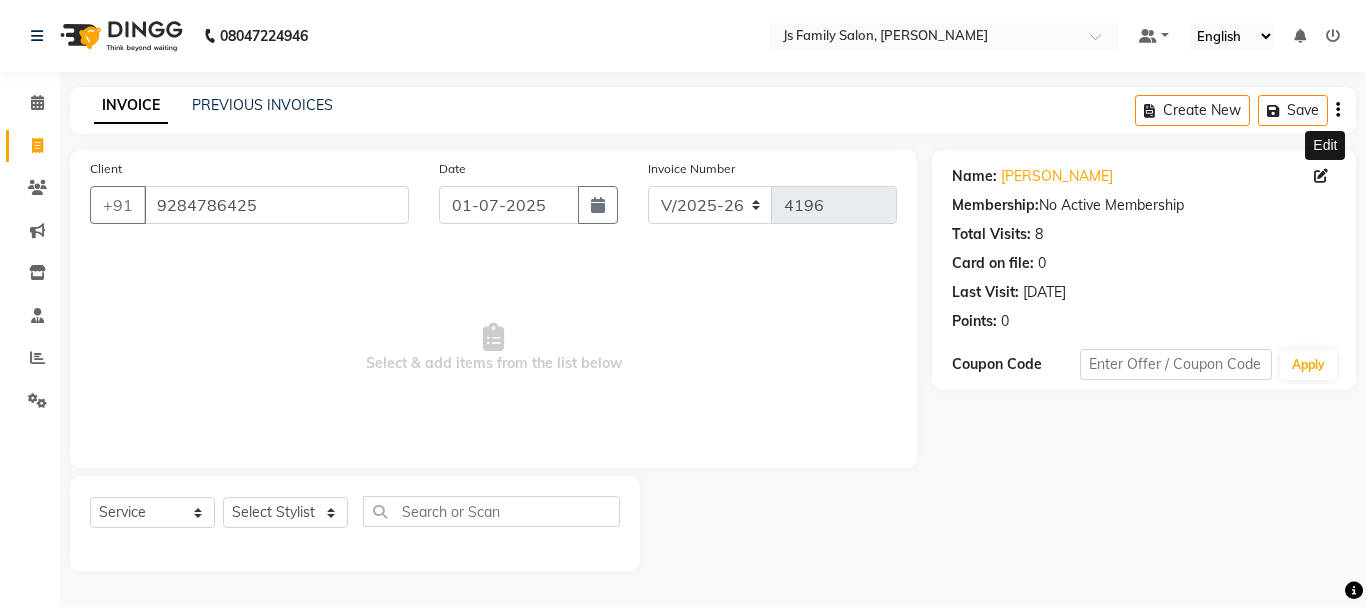 click 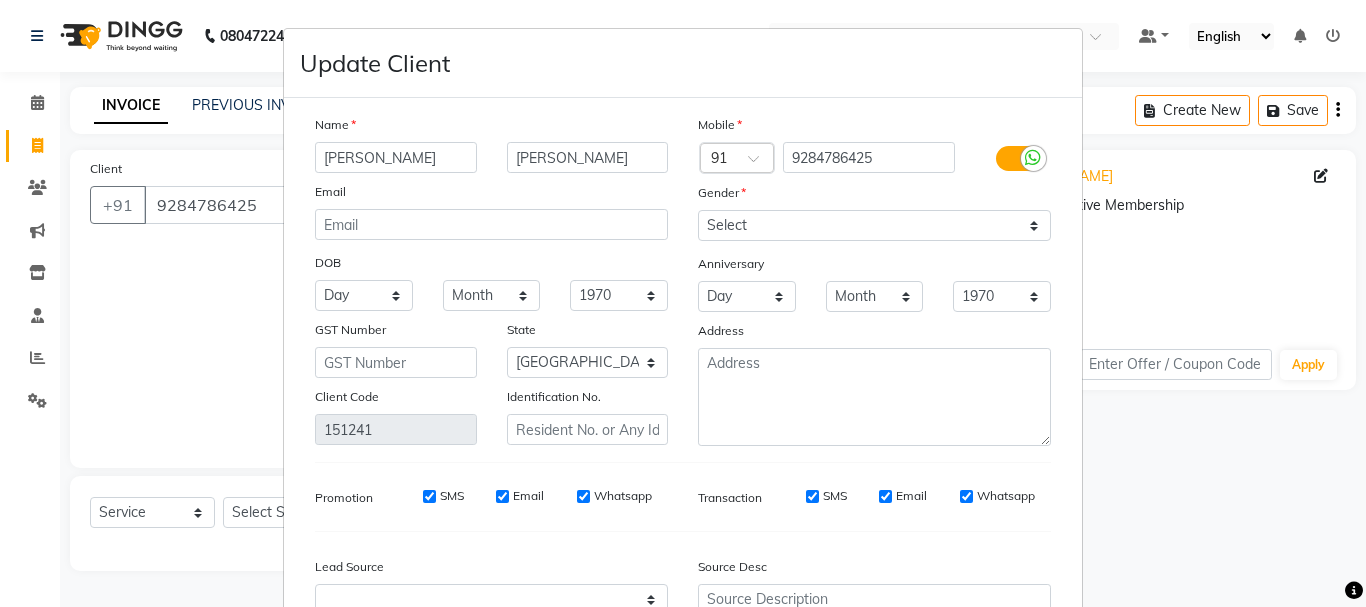 click on "[PERSON_NAME]" at bounding box center [396, 157] 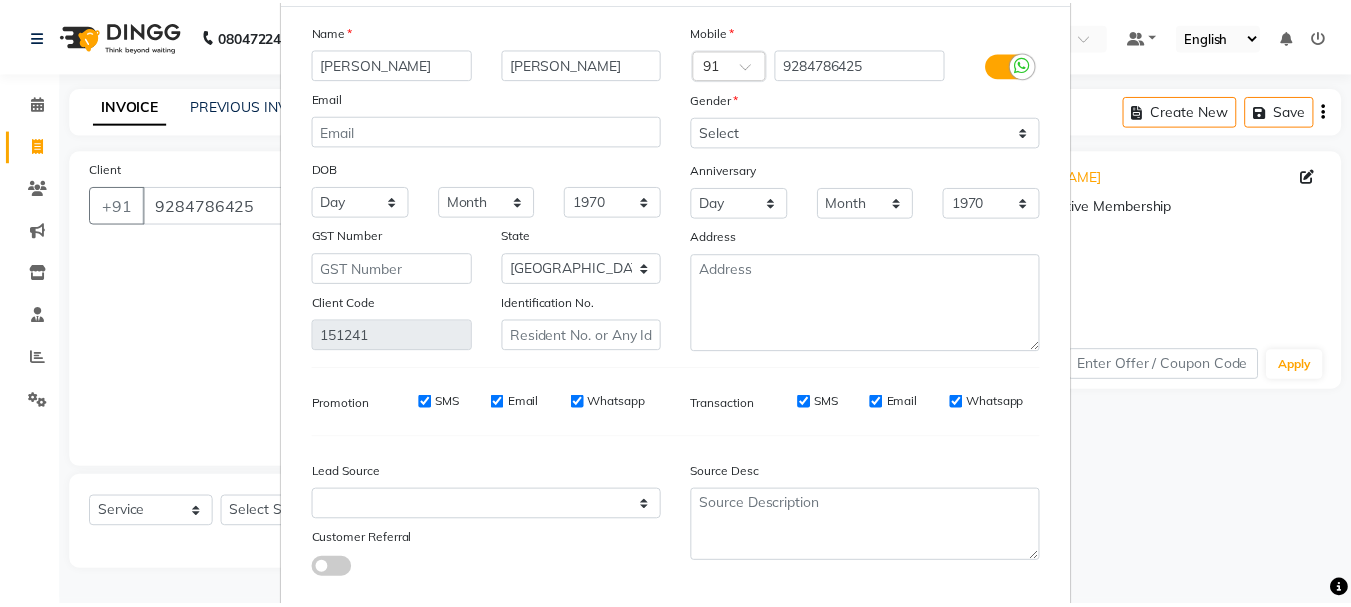 scroll, scrollTop: 206, scrollLeft: 0, axis: vertical 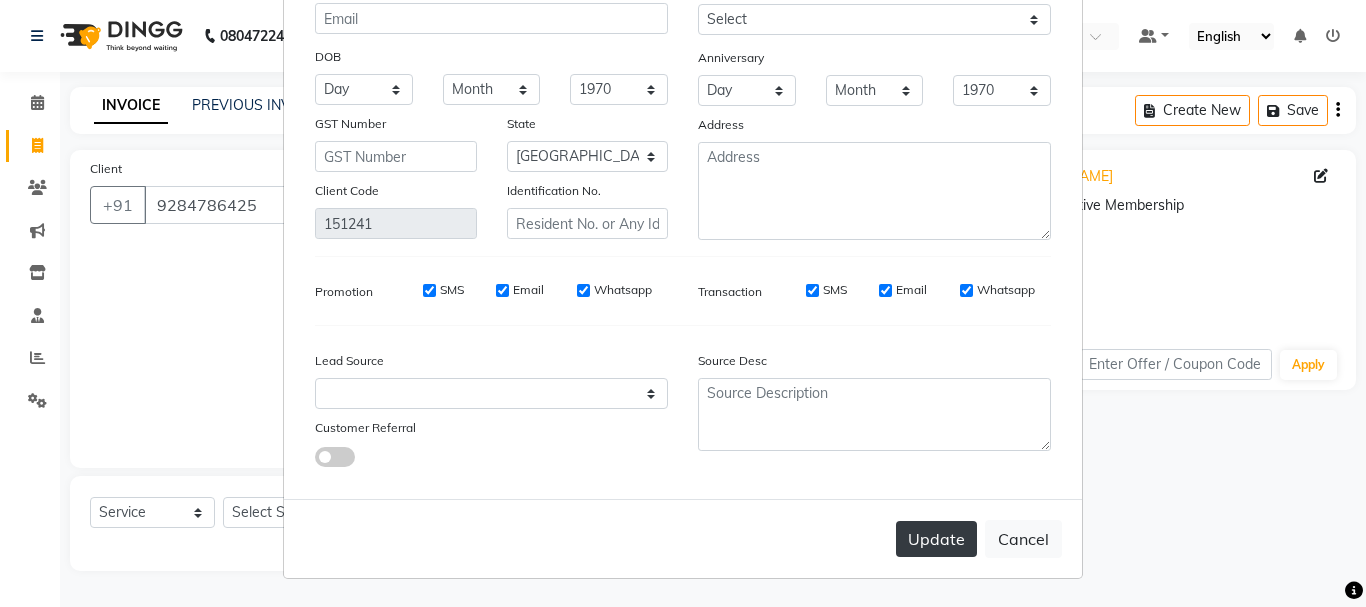 click on "Update" at bounding box center (936, 539) 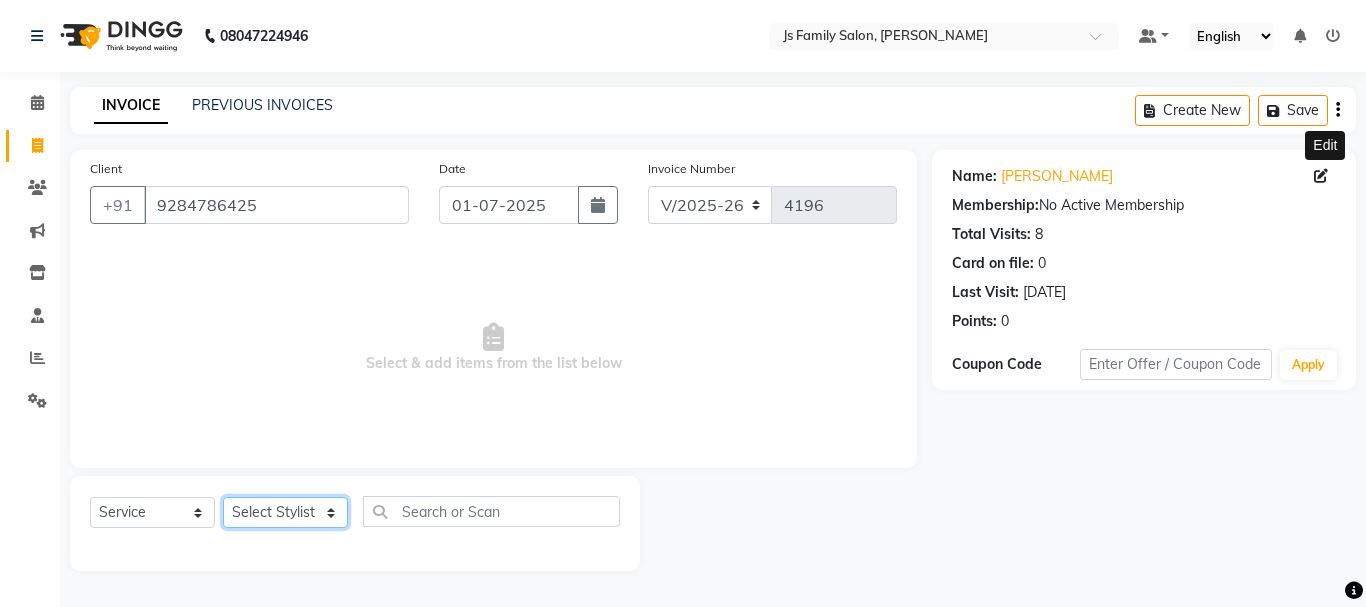 click on "Select Stylist [PERSON_NAME] Vaidyakar kokan  n Mahadev [PERSON_NAME] [PERSON_NAME] [PERSON_NAME]  Prem Mane Rajan Roma Rajput Sai [PERSON_NAME] Shop [PERSON_NAME] [PERSON_NAME] suport staff [PERSON_NAME]  [PERSON_NAME] [PERSON_NAME] [PERSON_NAME]" 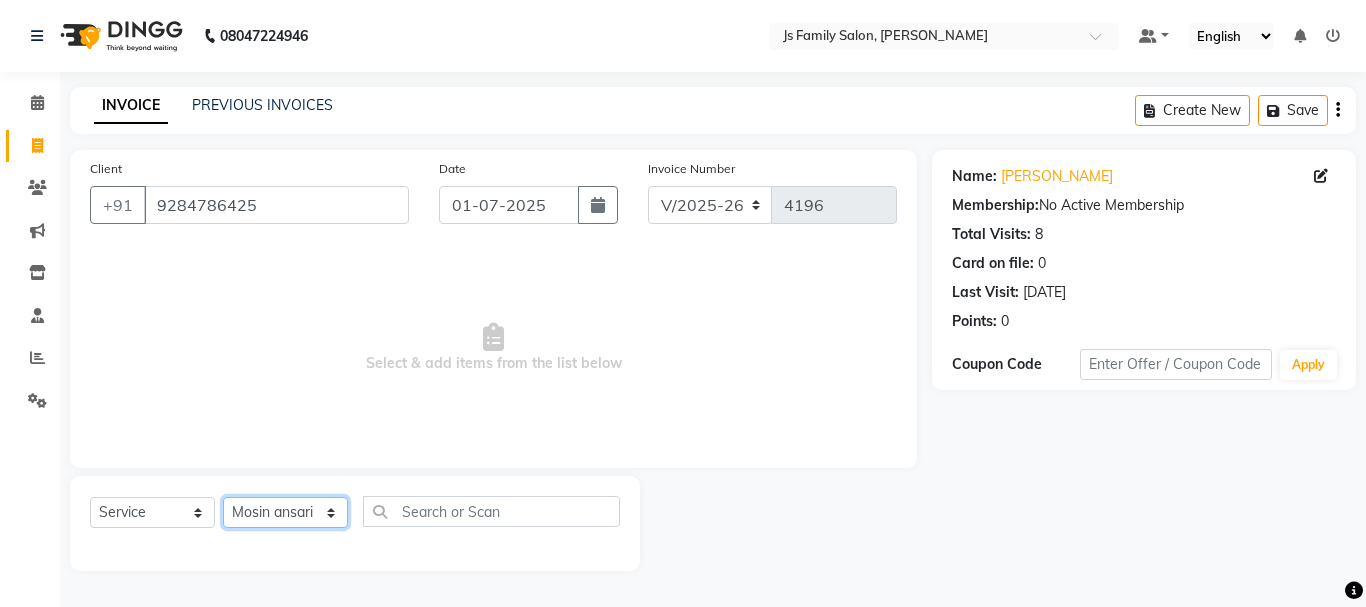click on "Select Stylist [PERSON_NAME] Vaidyakar kokan  n Mahadev [PERSON_NAME] [PERSON_NAME] [PERSON_NAME]  Prem Mane Rajan Roma Rajput Sai [PERSON_NAME] Shop [PERSON_NAME] [PERSON_NAME] suport staff [PERSON_NAME]  [PERSON_NAME] [PERSON_NAME] [PERSON_NAME]" 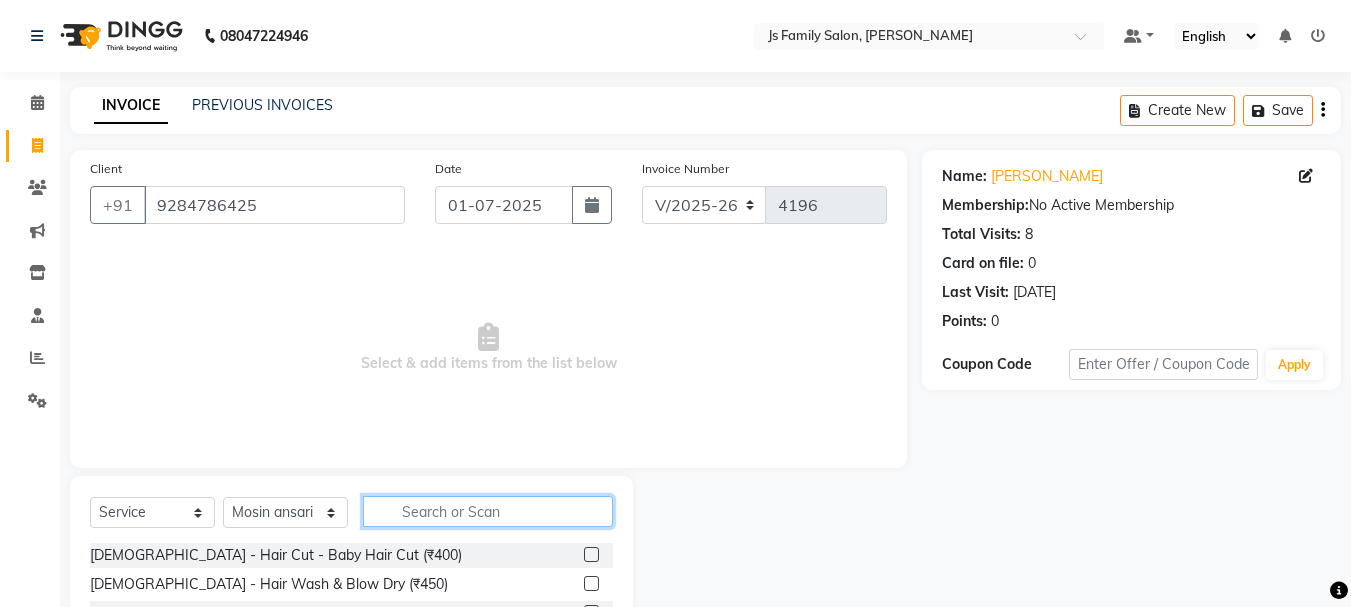 click 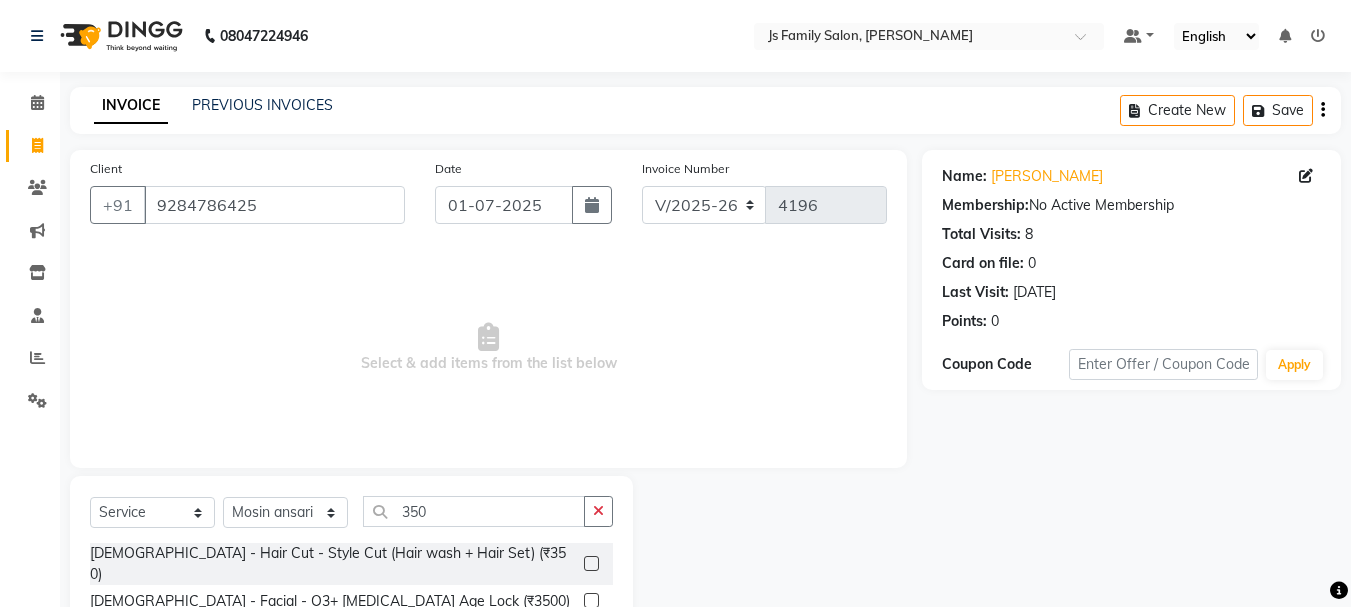 click 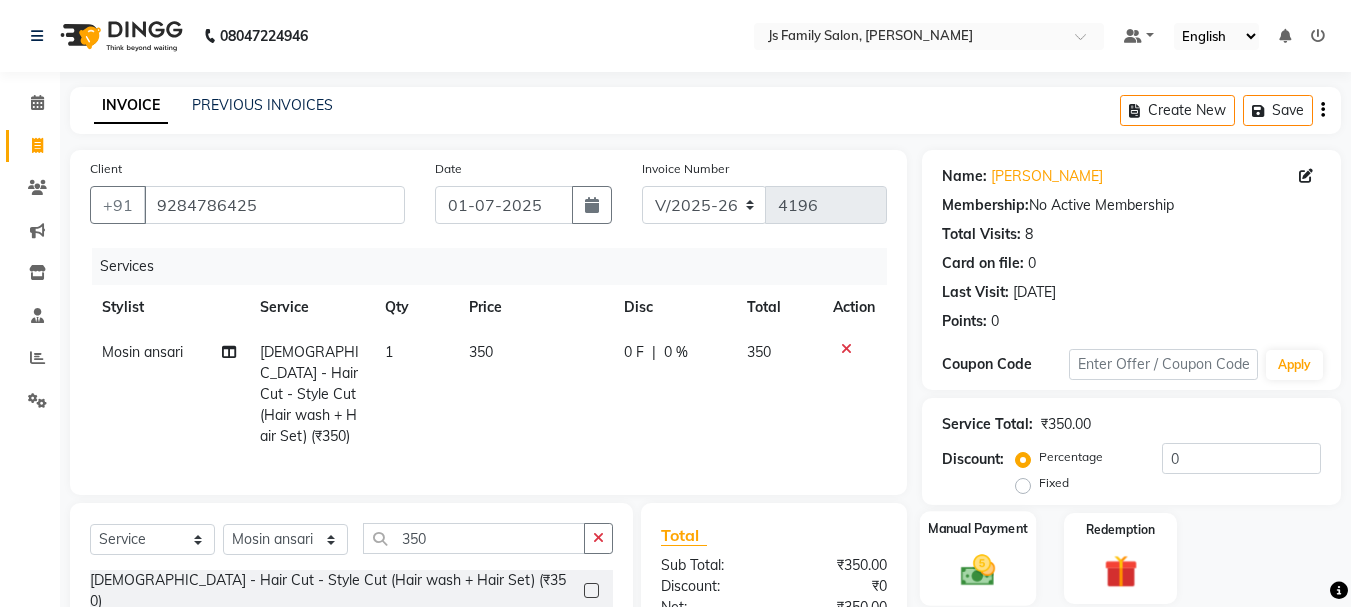 click on "Manual Payment" 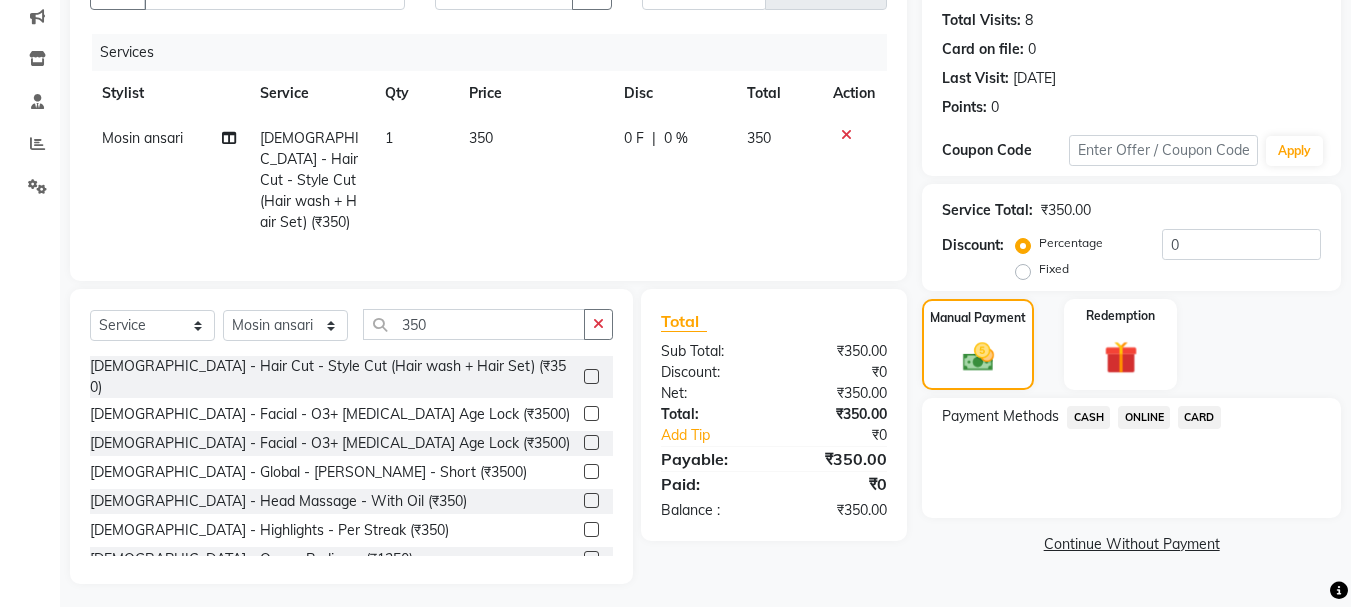 scroll, scrollTop: 215, scrollLeft: 0, axis: vertical 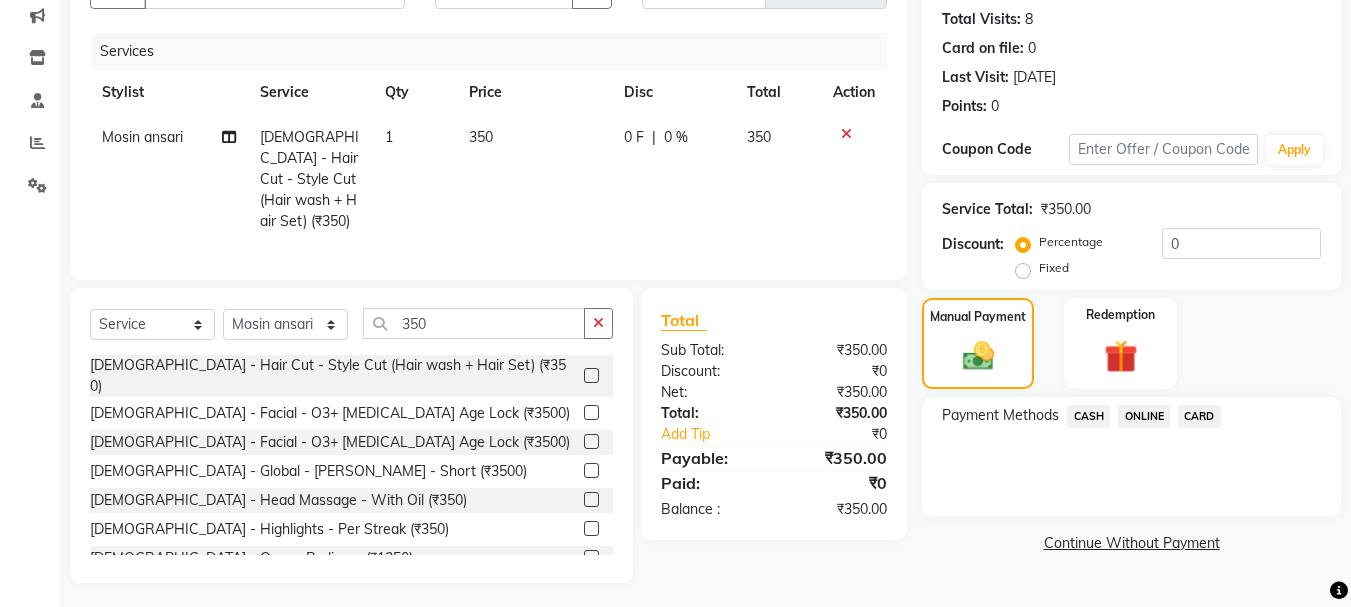 click on "ONLINE" 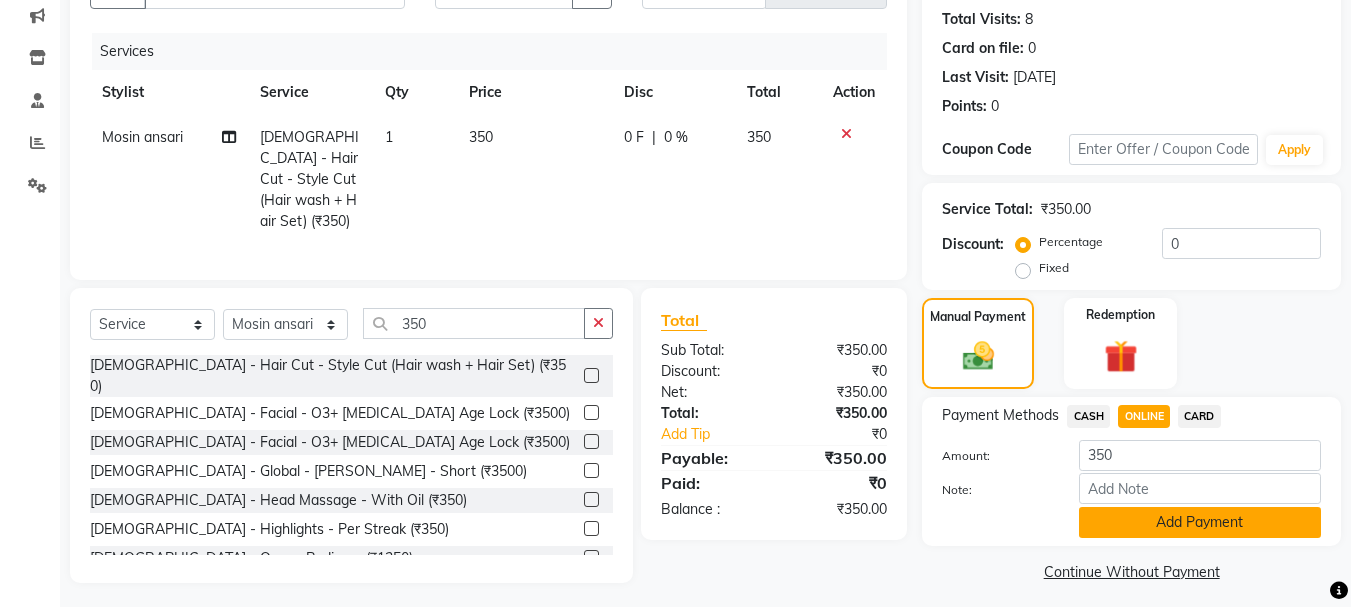 click on "Add Payment" 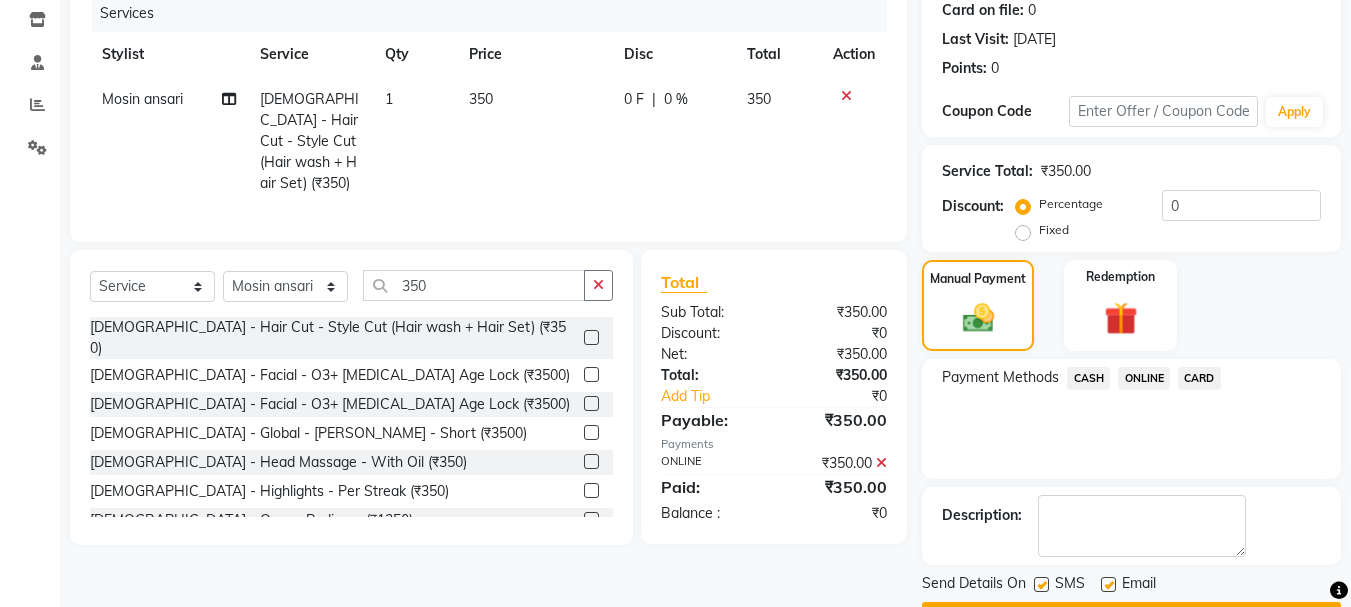scroll, scrollTop: 309, scrollLeft: 0, axis: vertical 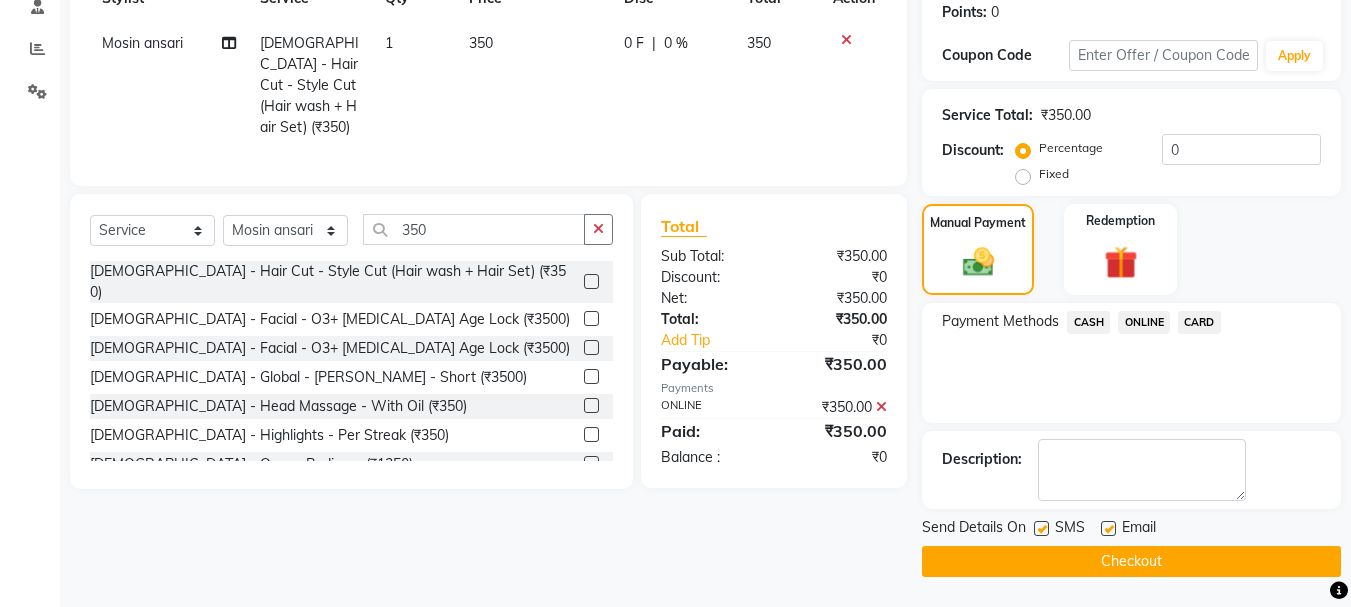 click on "Checkout" 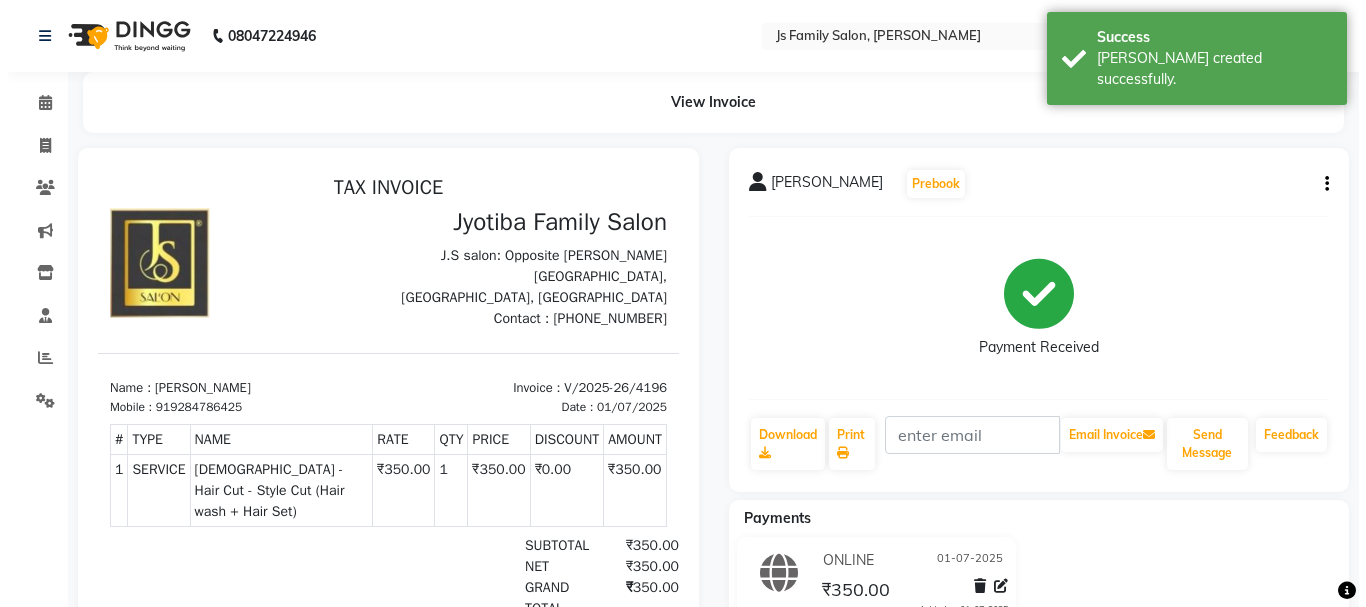scroll, scrollTop: 0, scrollLeft: 0, axis: both 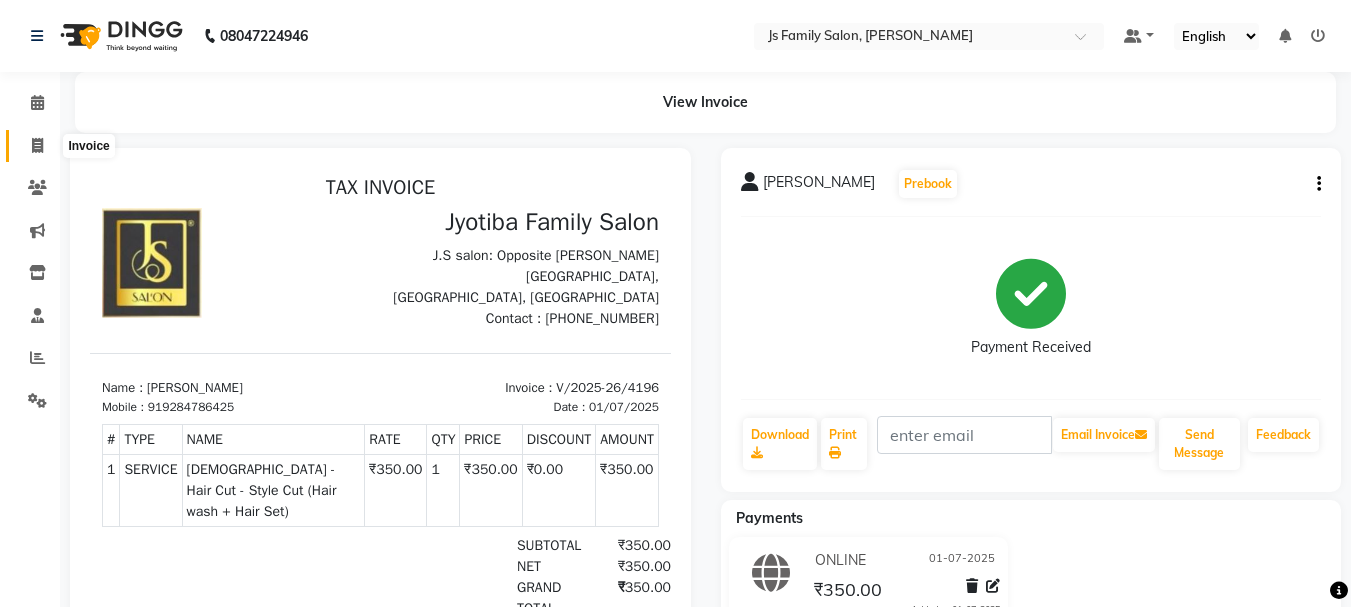 click 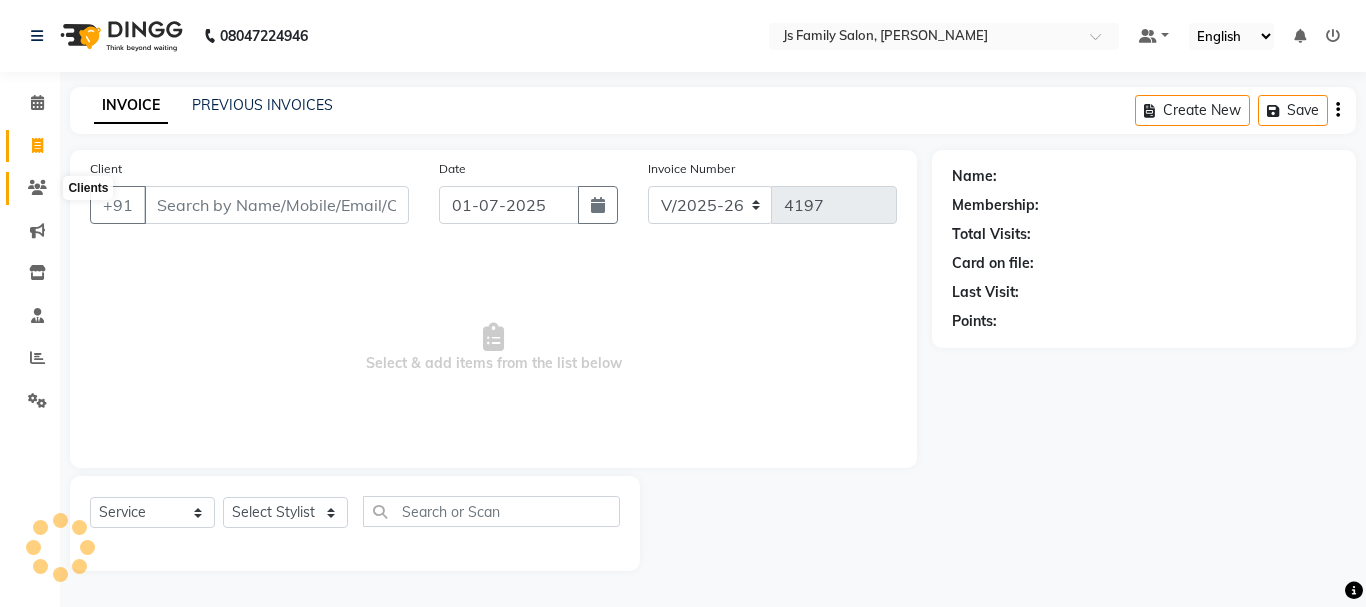 click 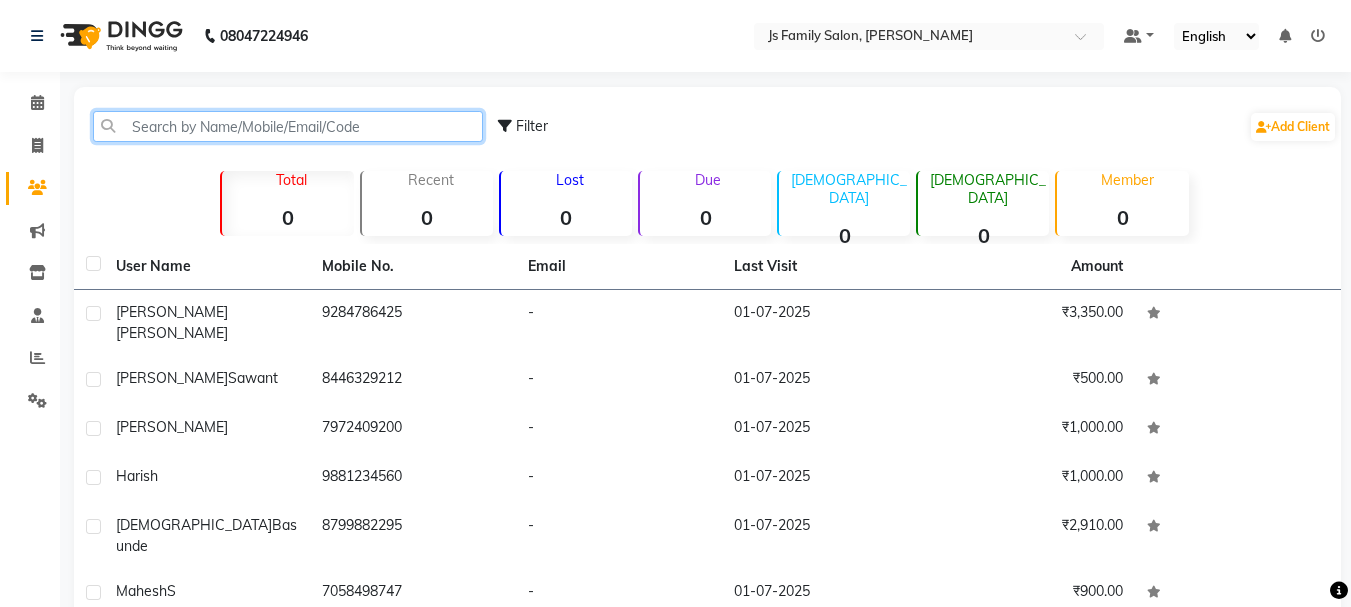 click 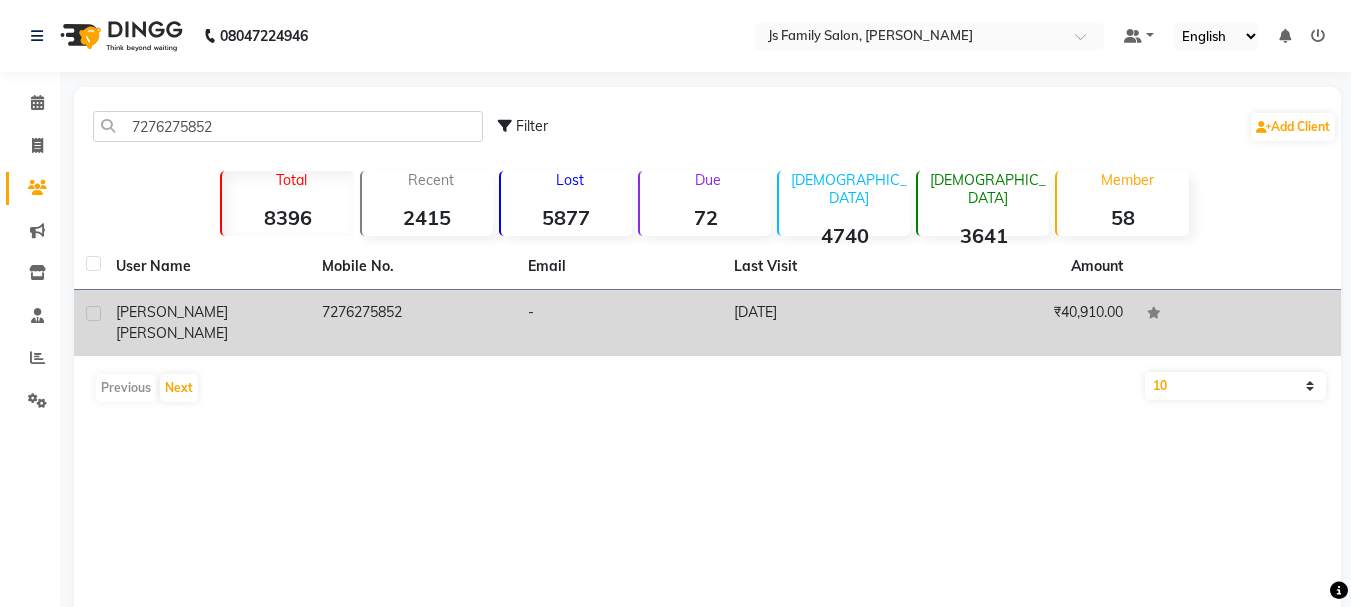 click on "7276275852" 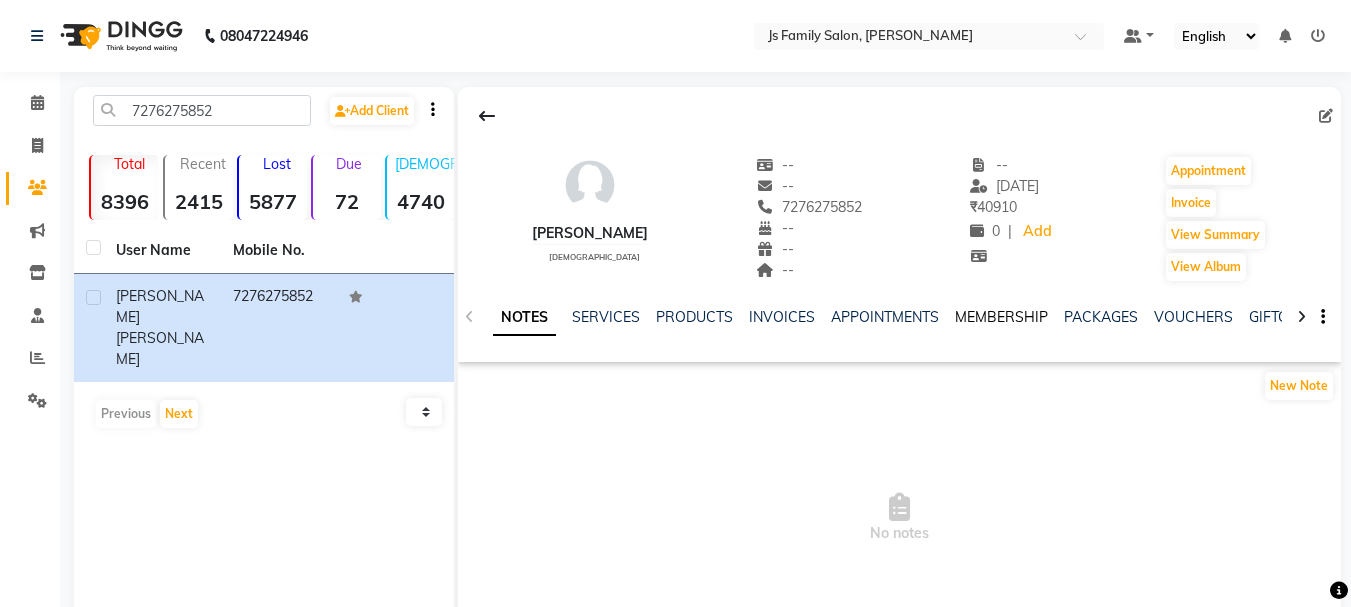 click on "MEMBERSHIP" 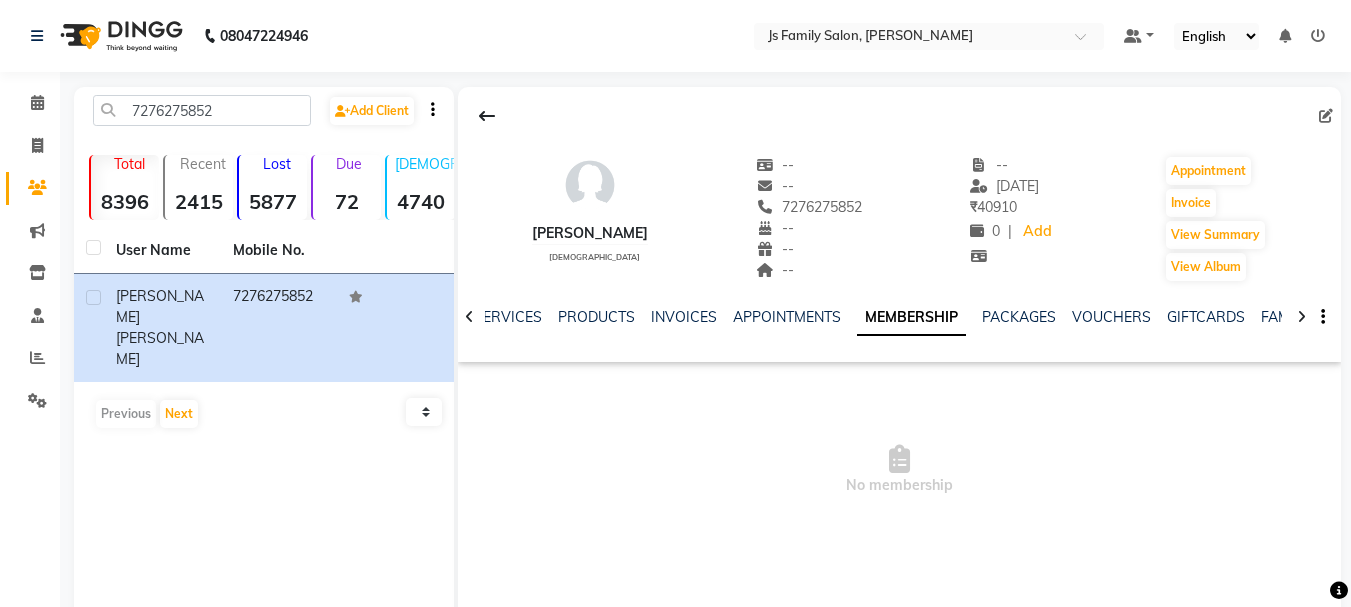click on "MEMBERSHIP" 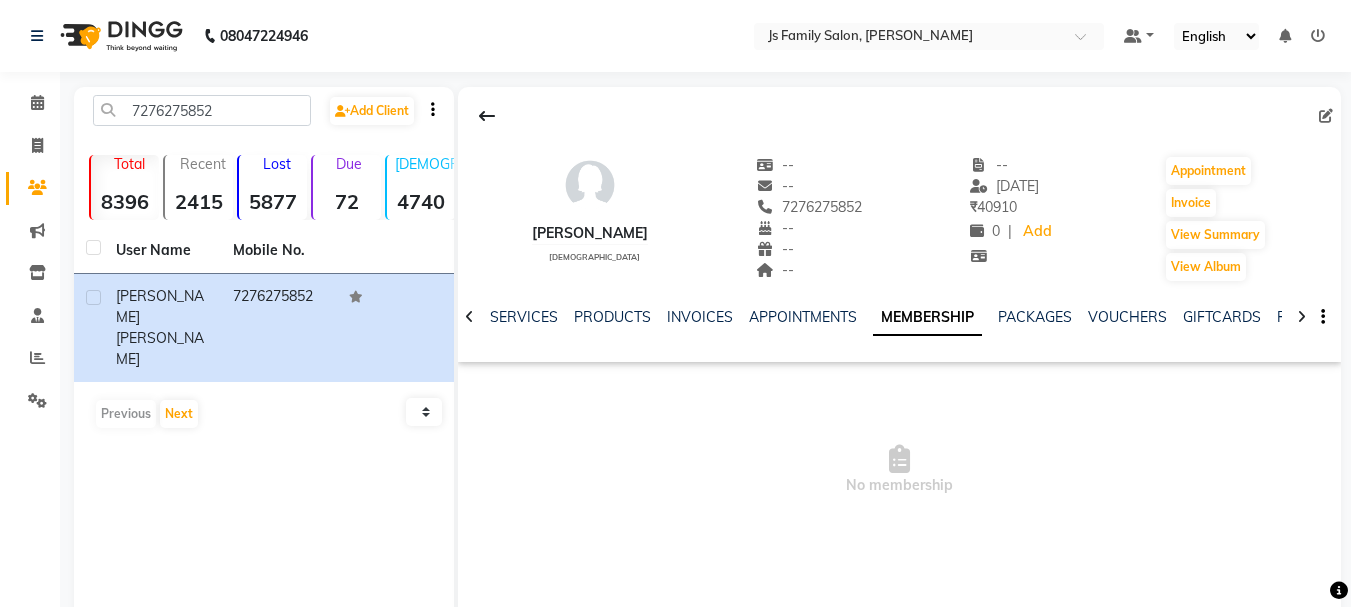 click 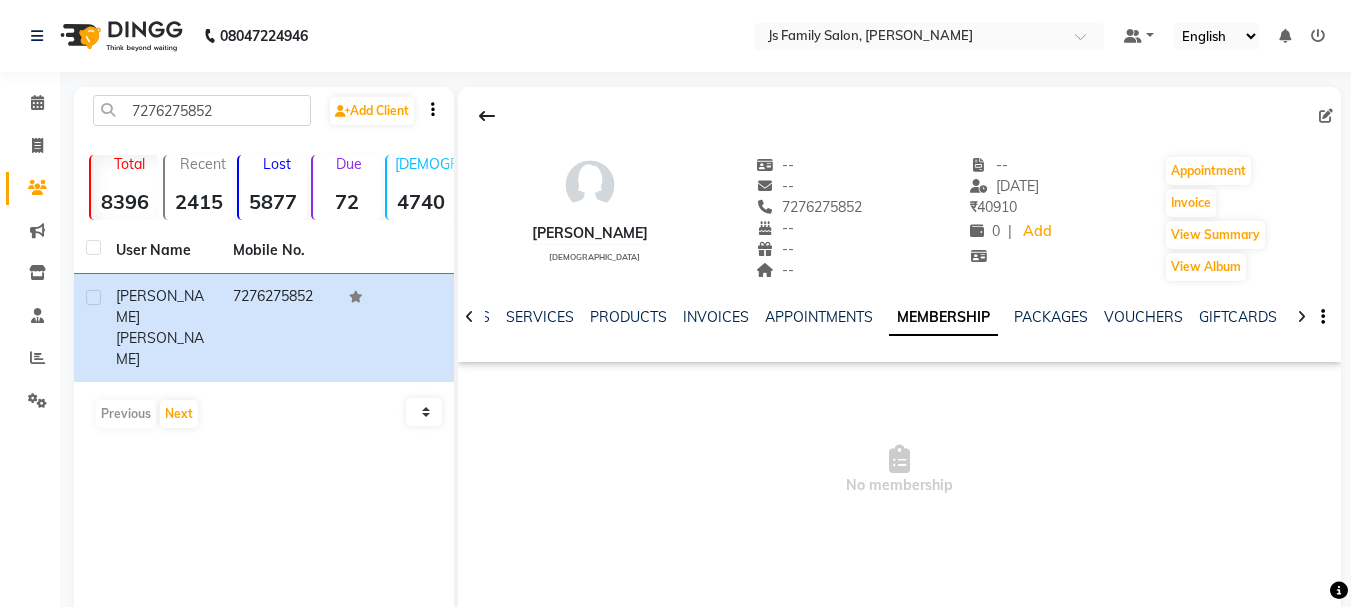 click 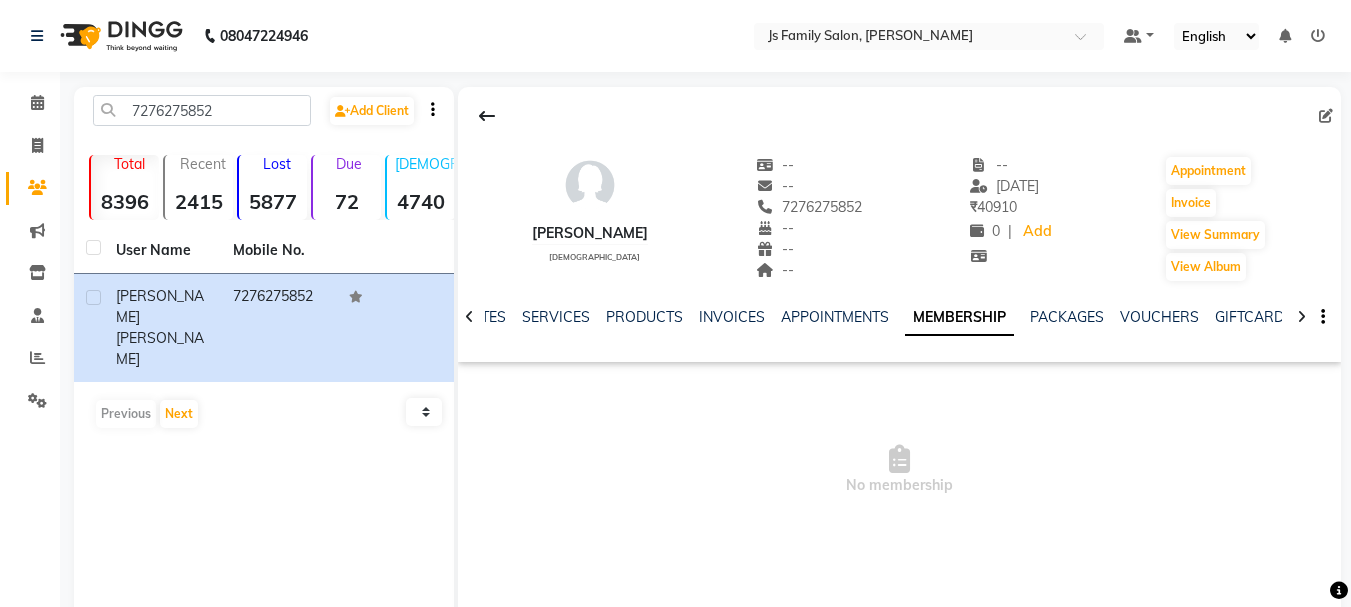 click 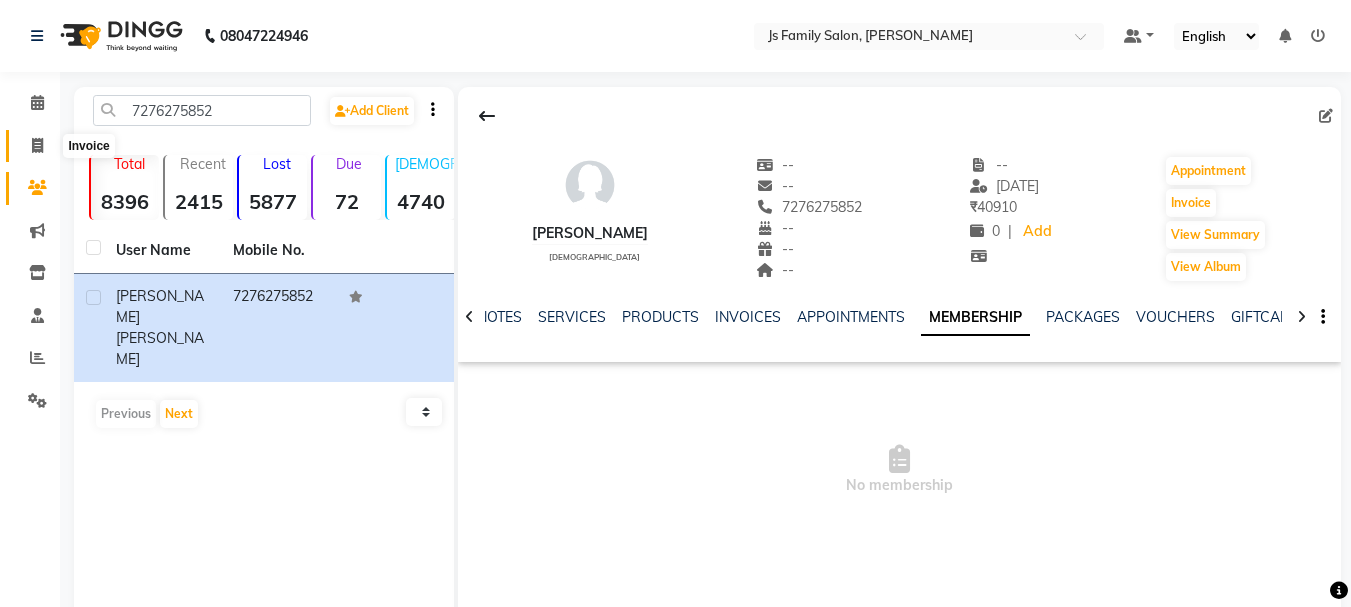 click 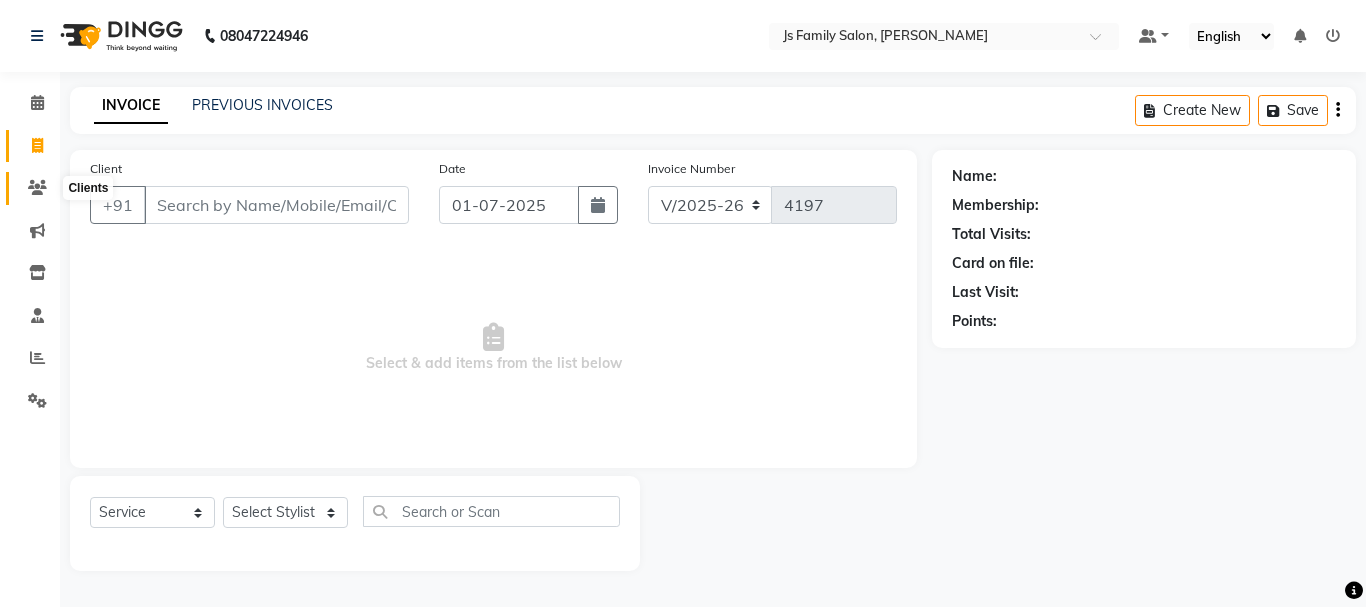 click 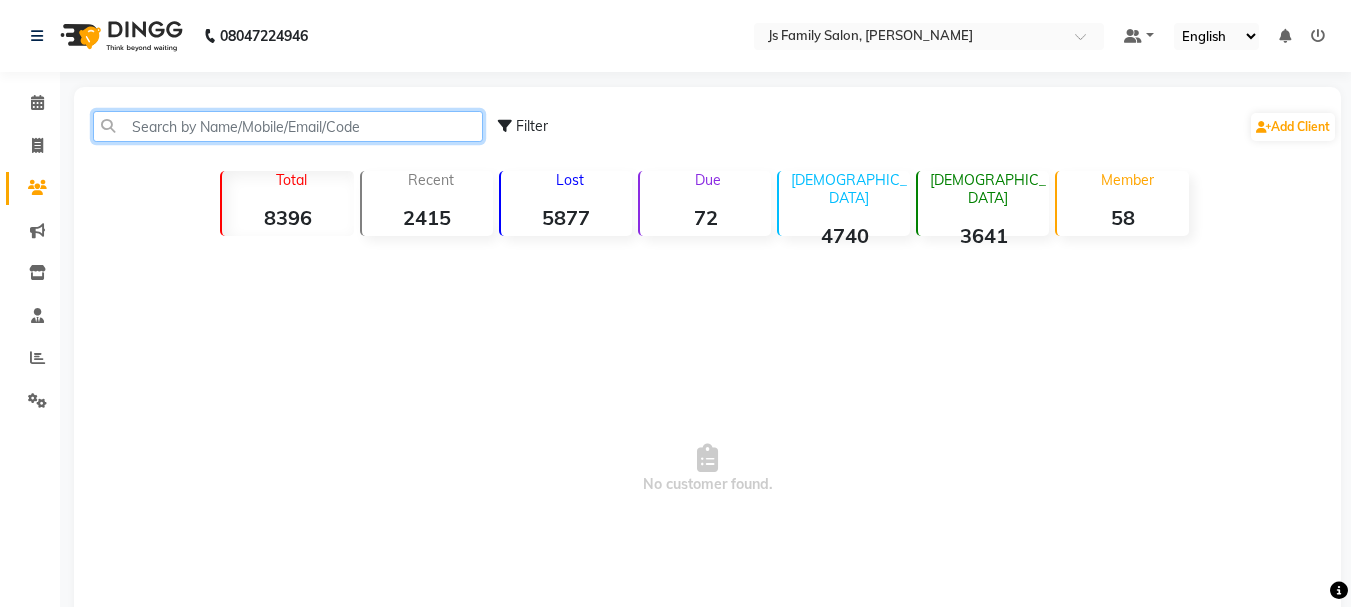 click 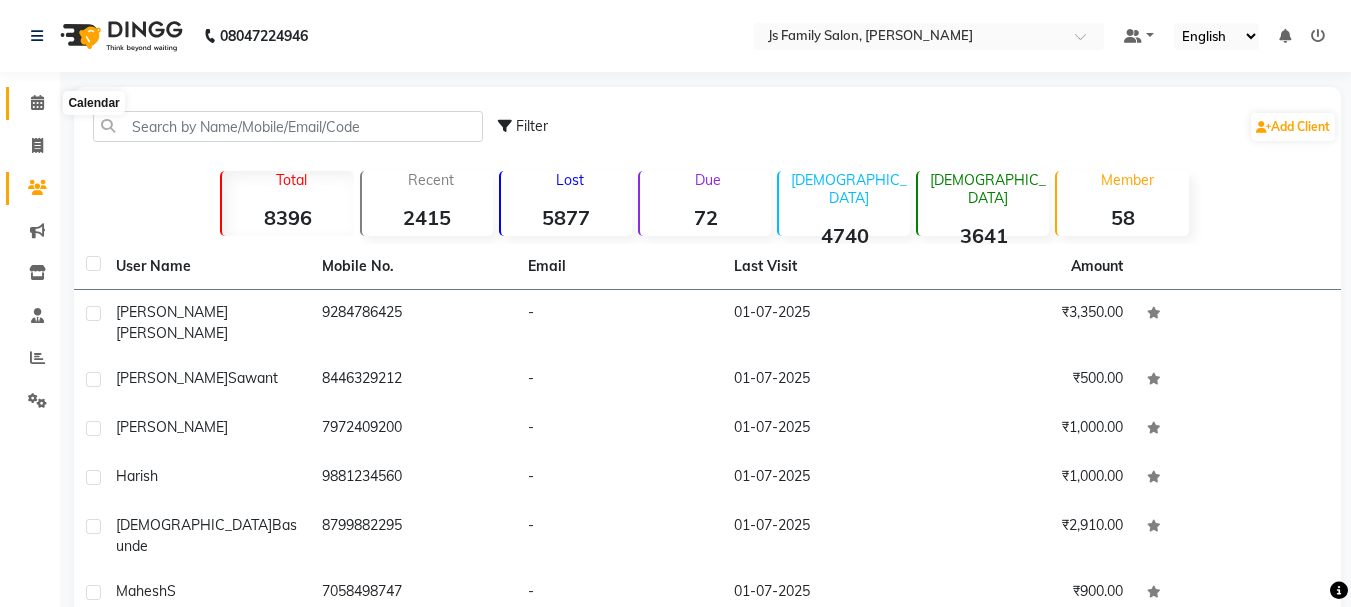 click 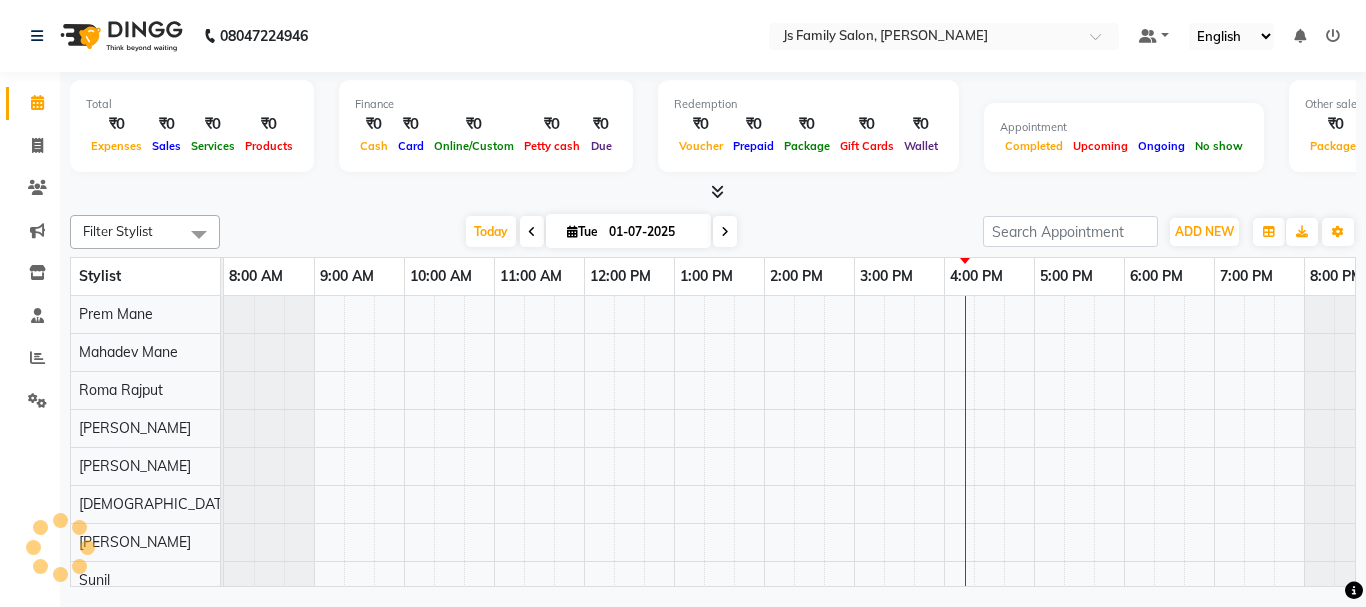 scroll, scrollTop: 0, scrollLeft: 0, axis: both 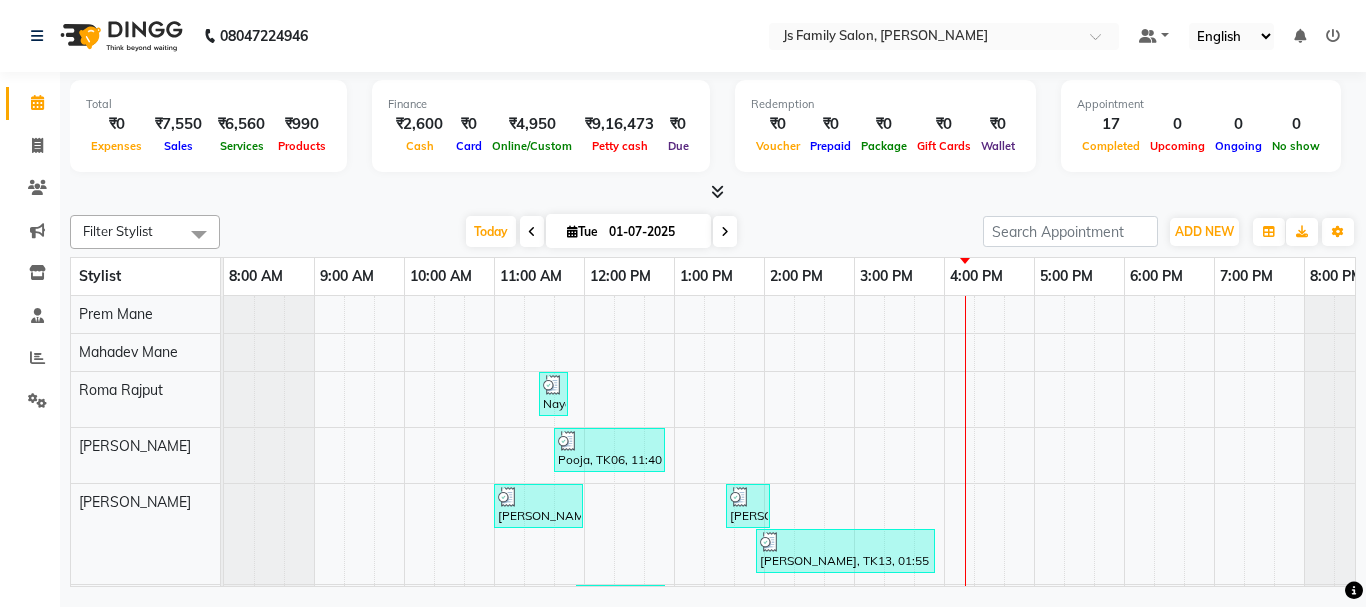 click on "Invoice" 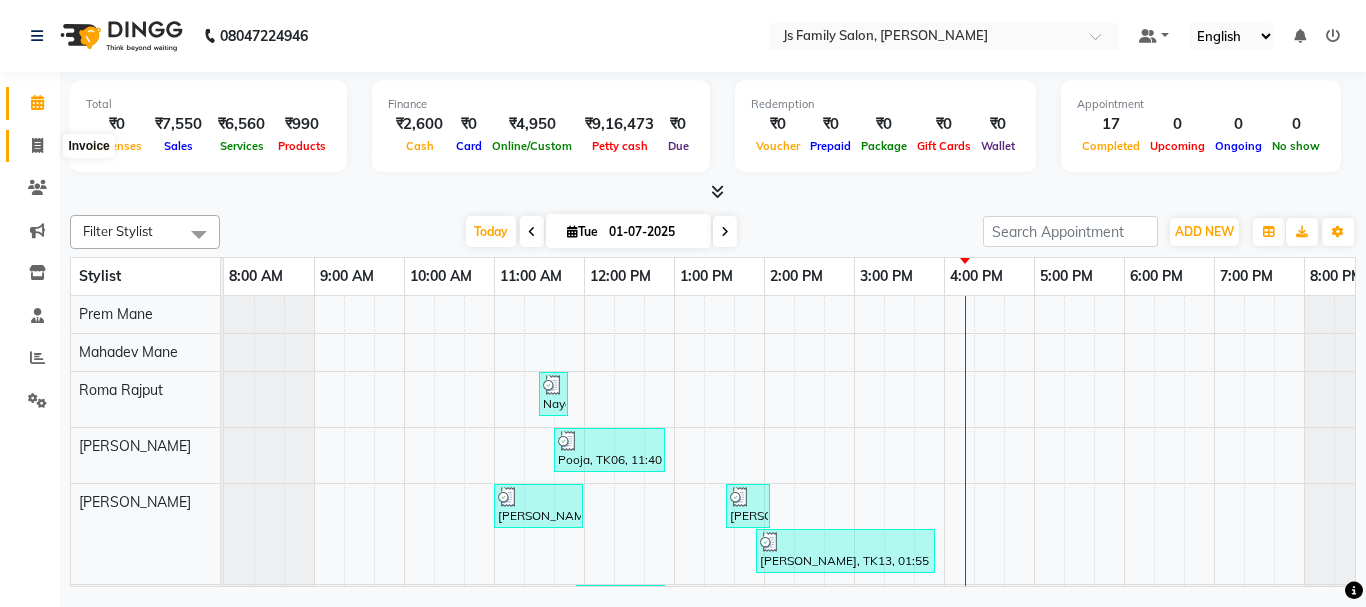 click 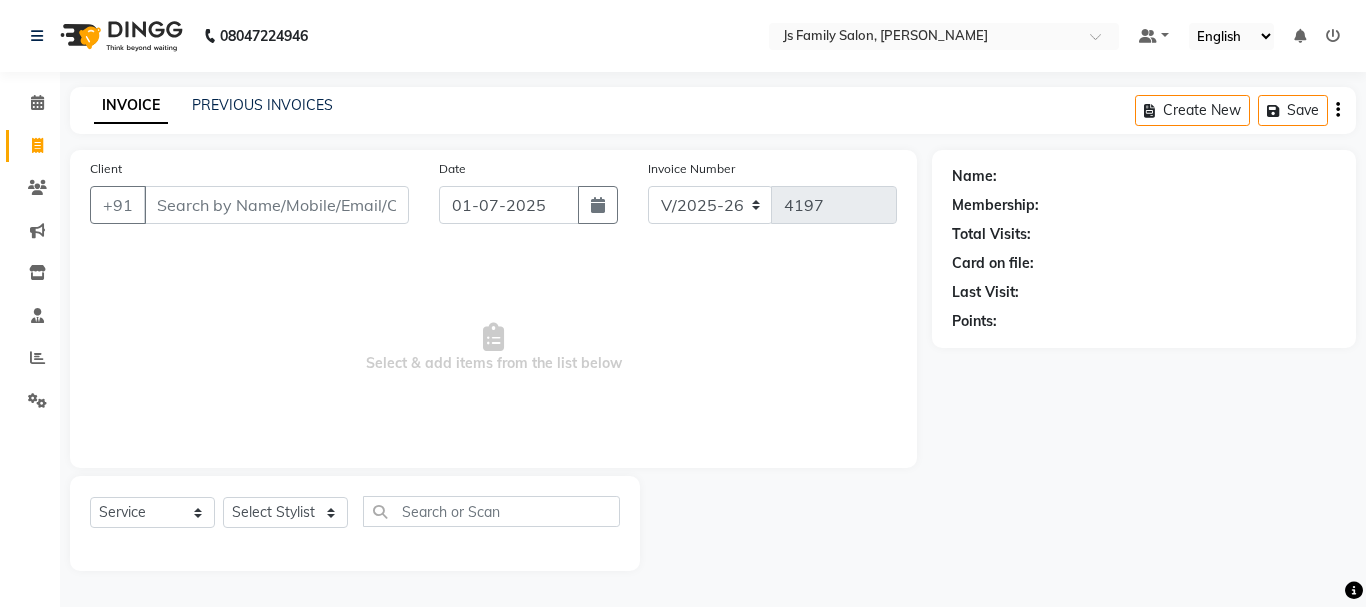 click on "Client +91" 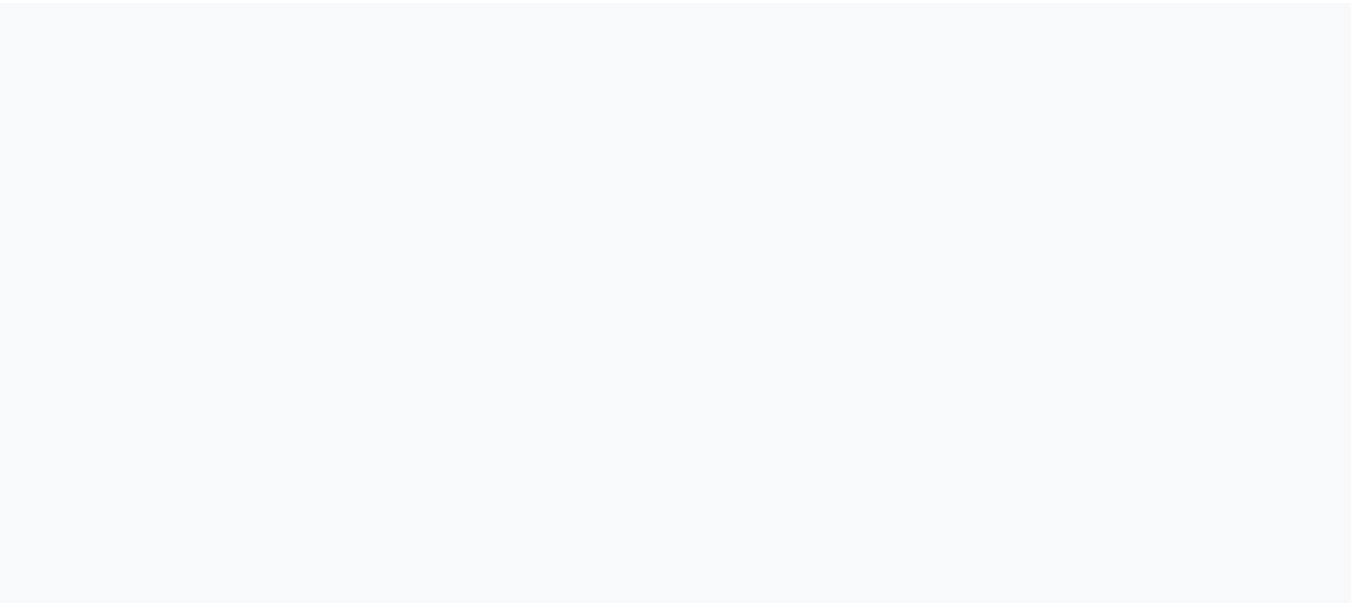 scroll, scrollTop: 0, scrollLeft: 0, axis: both 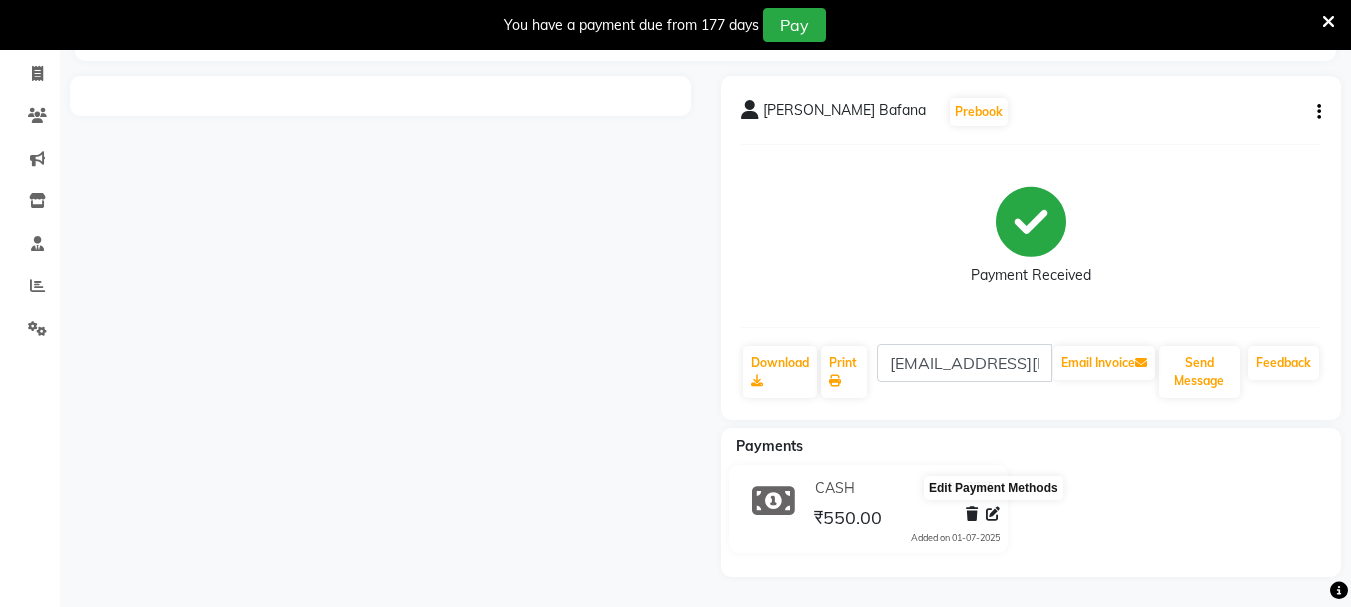 click 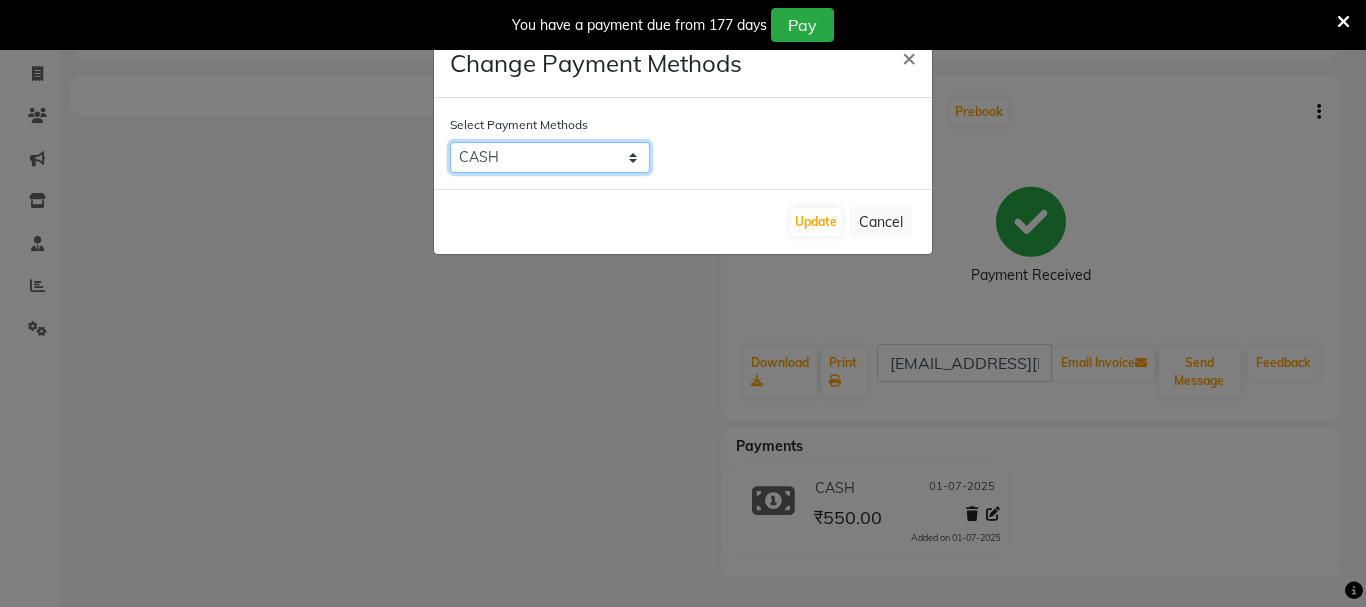 click on "CASH   ONLINE   CARD" 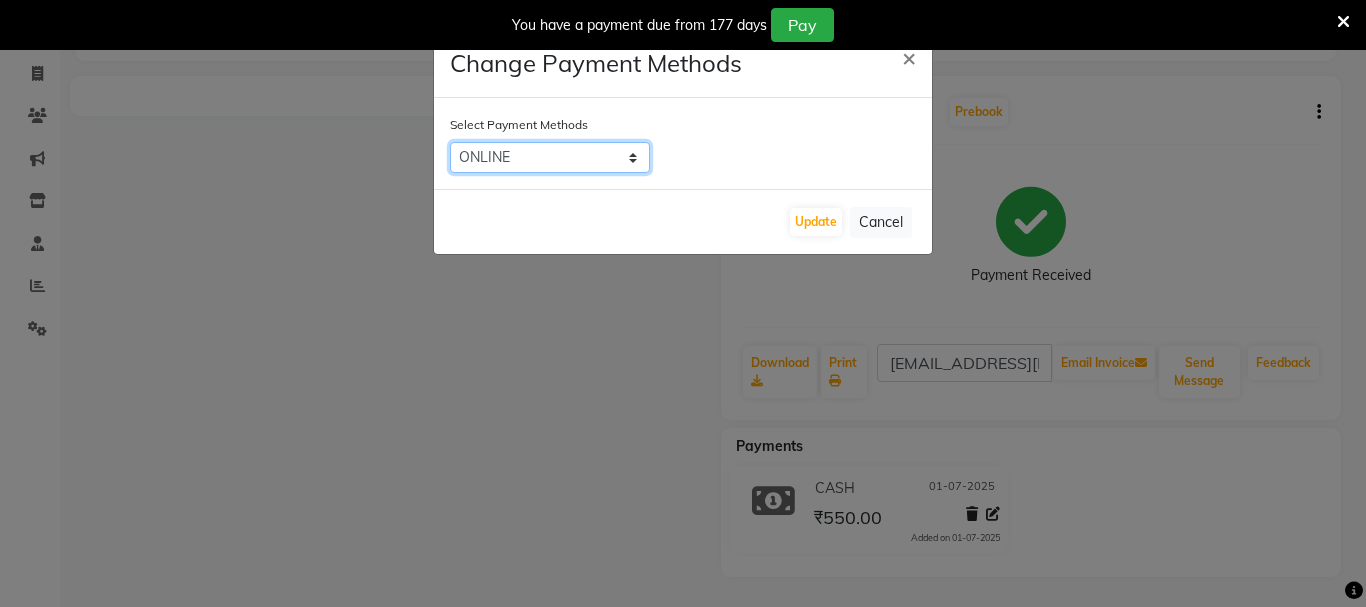click on "CASH   ONLINE   CARD" 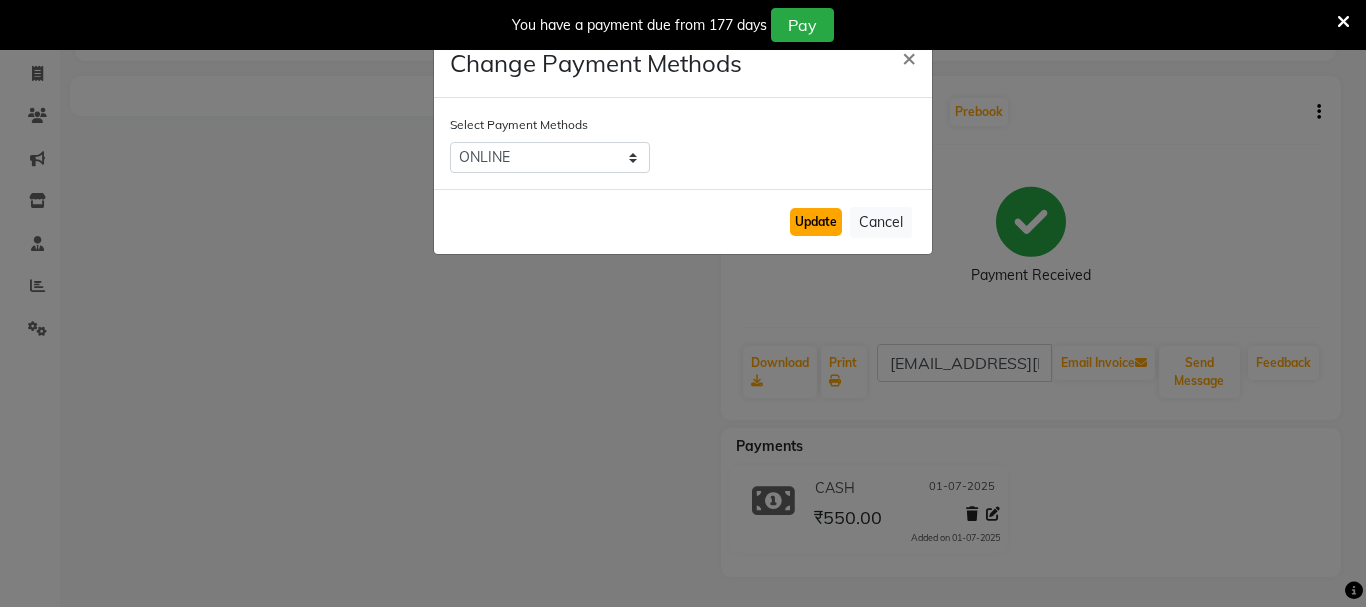 click on "Update" 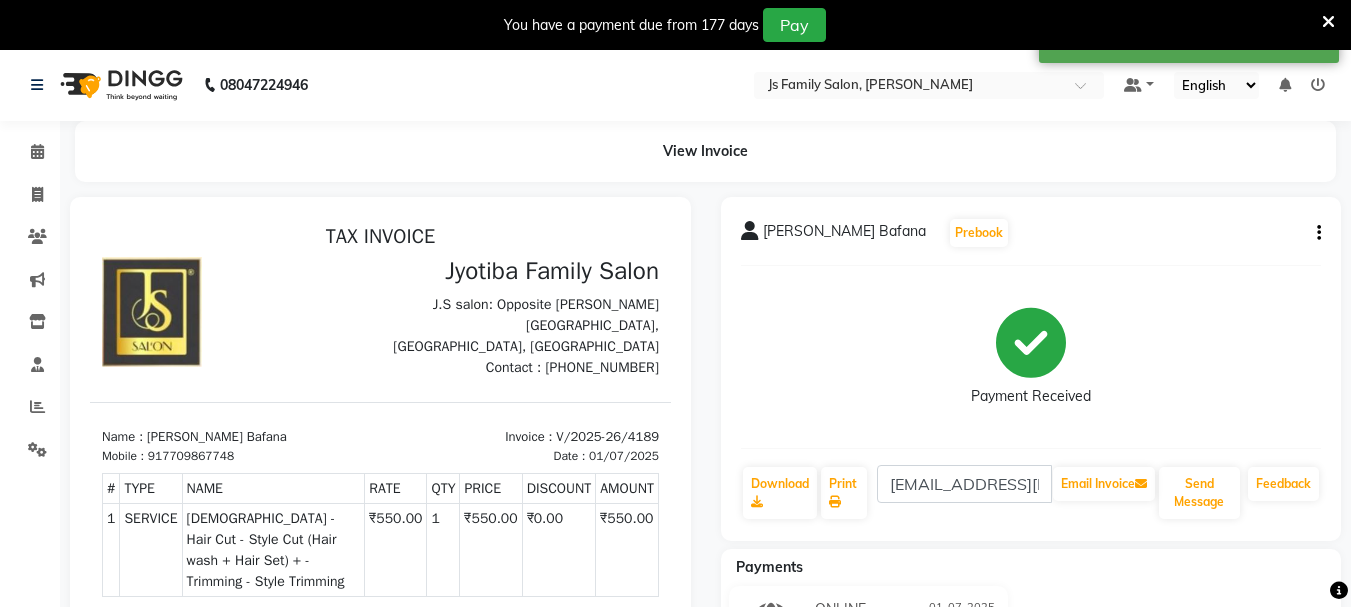 scroll, scrollTop: 0, scrollLeft: 0, axis: both 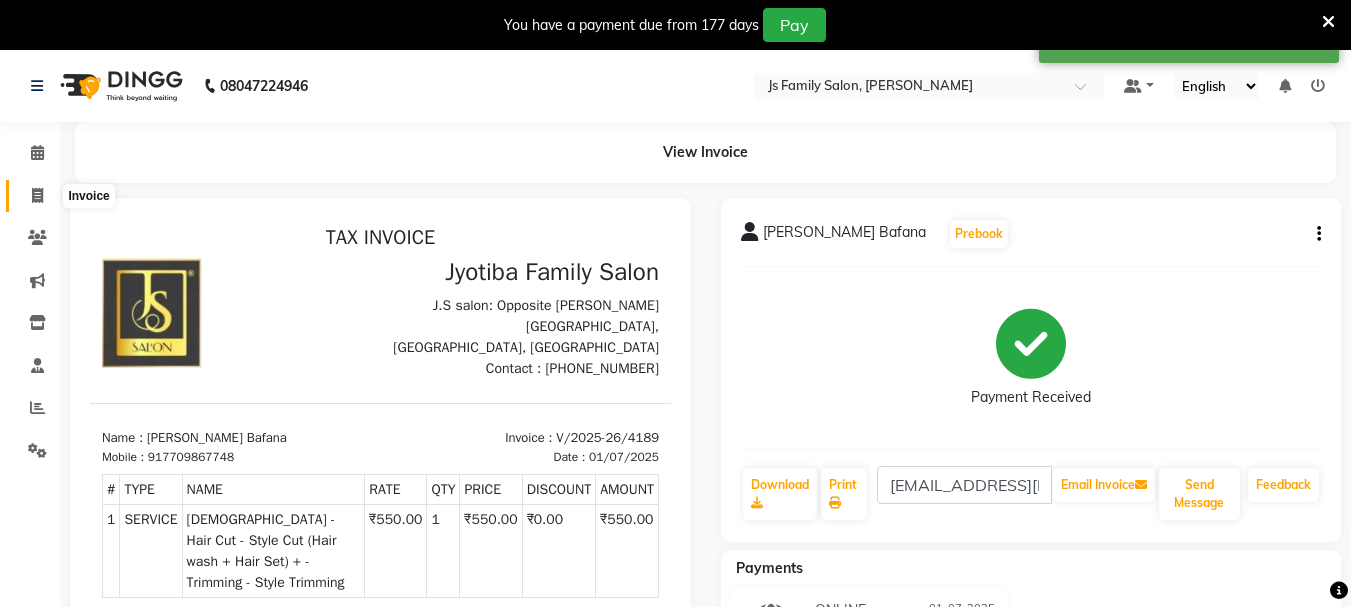 click 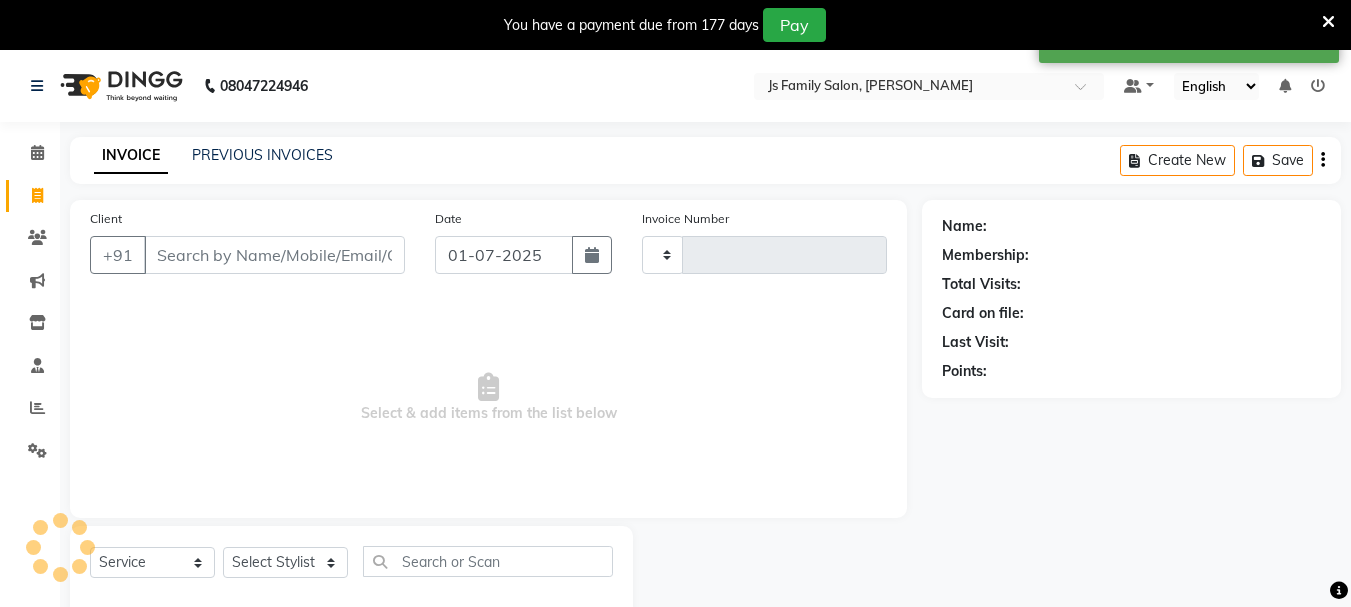 scroll, scrollTop: 50, scrollLeft: 0, axis: vertical 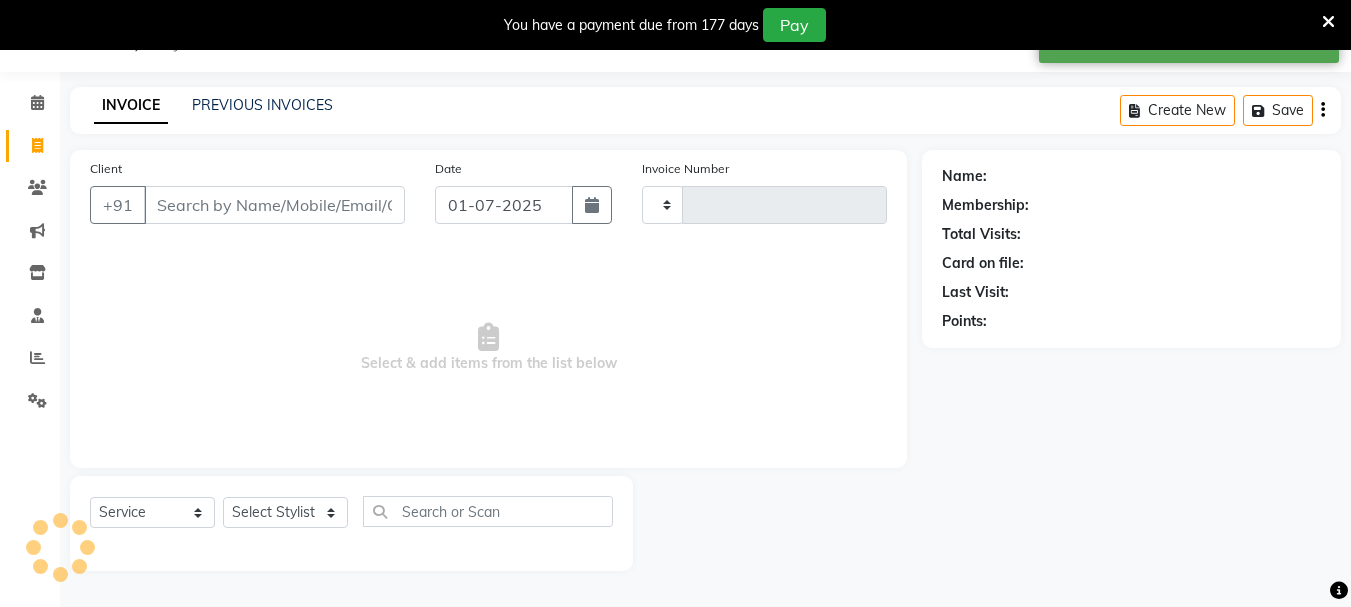 type on "4190" 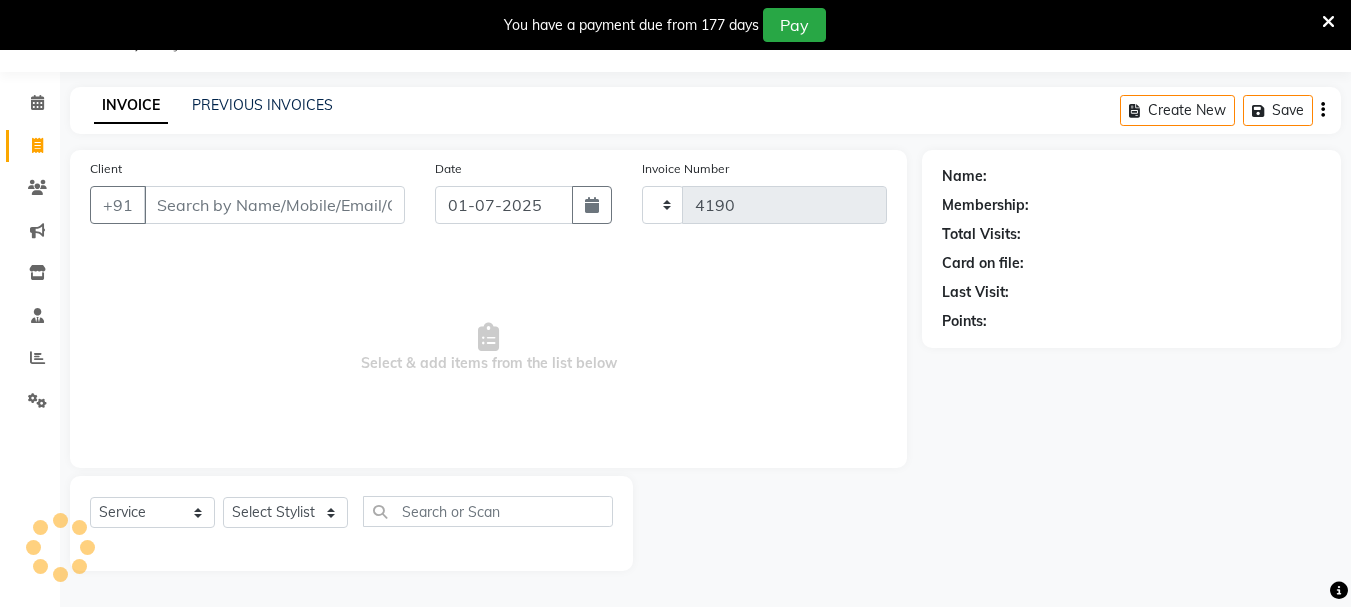 select on "3729" 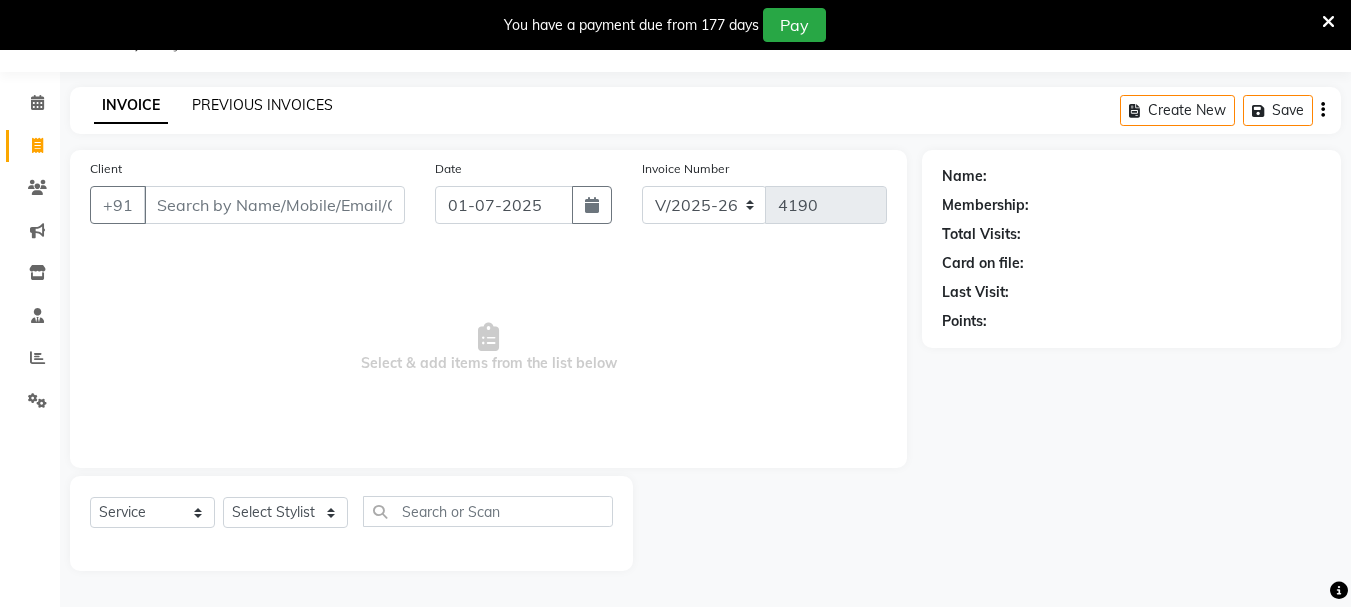 click on "PREVIOUS INVOICES" 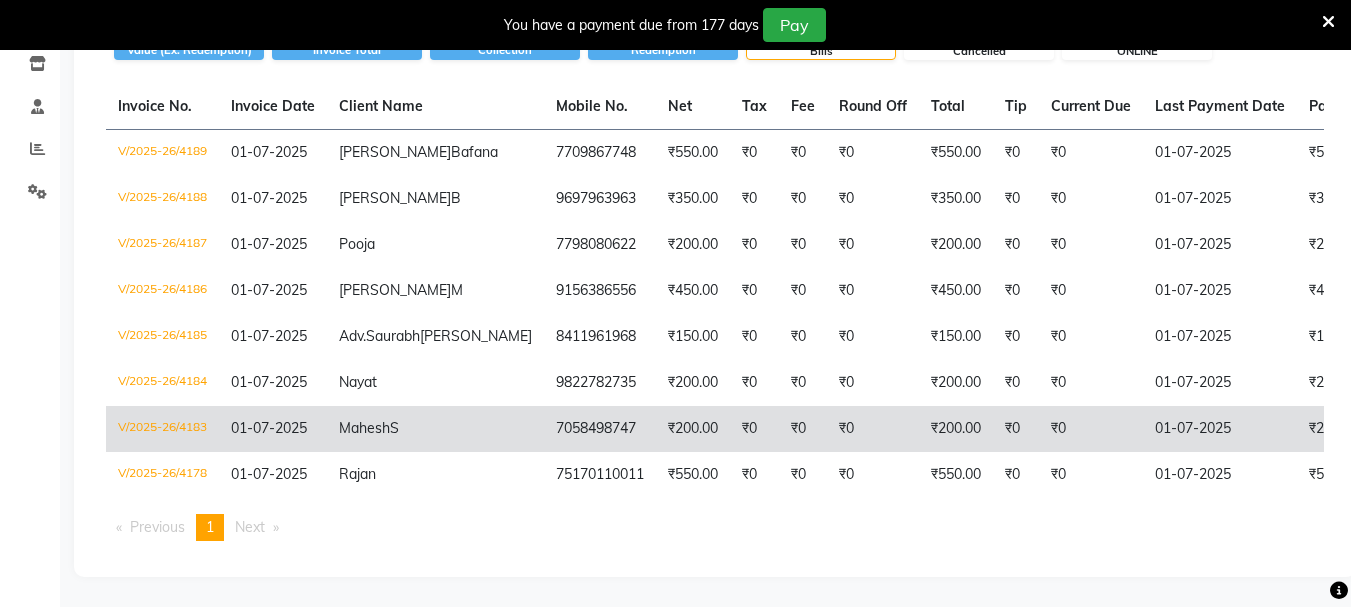 scroll, scrollTop: 314, scrollLeft: 0, axis: vertical 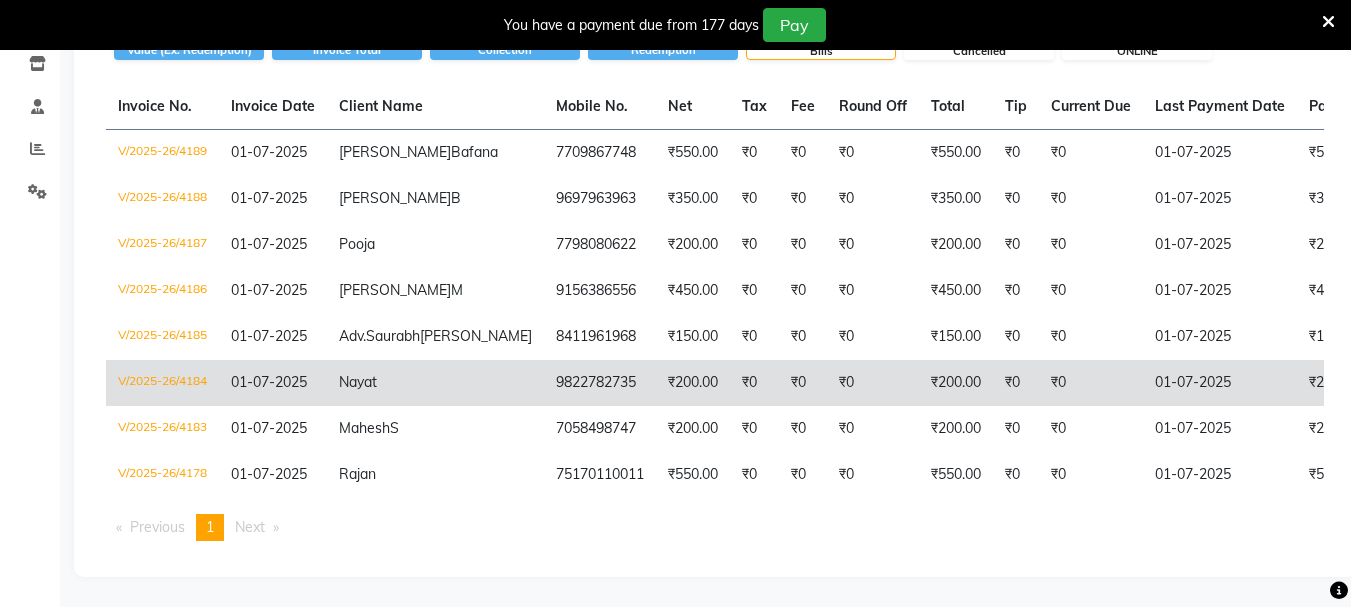 click on "₹0" 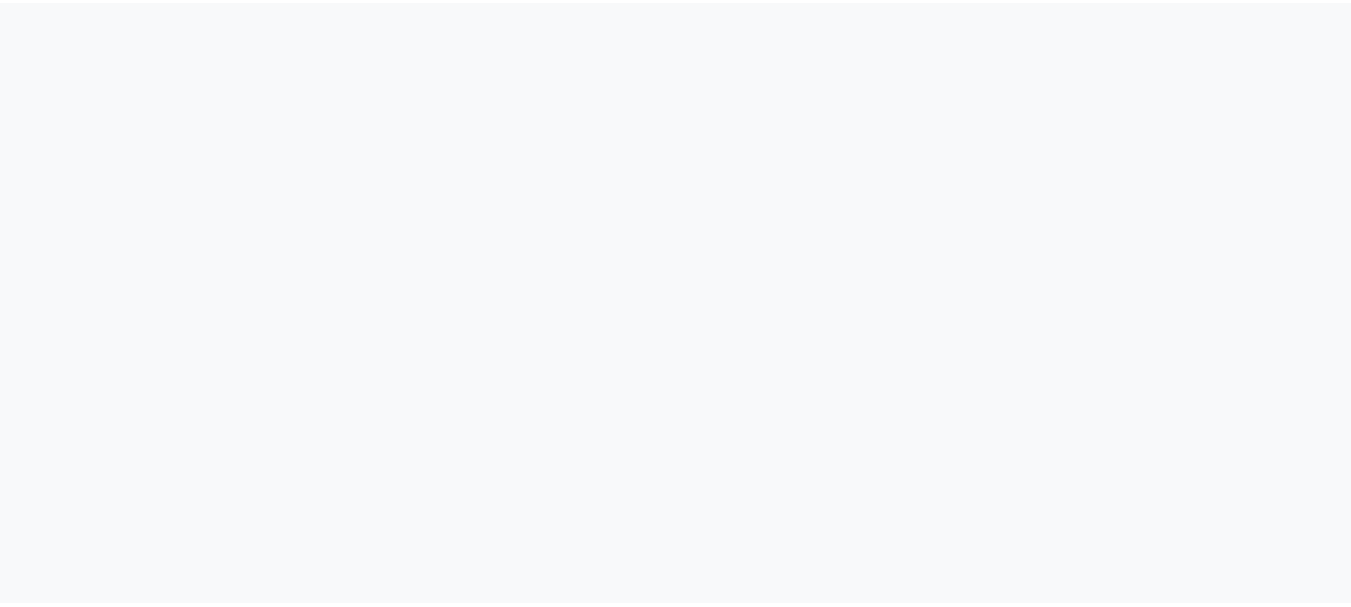 scroll, scrollTop: 0, scrollLeft: 0, axis: both 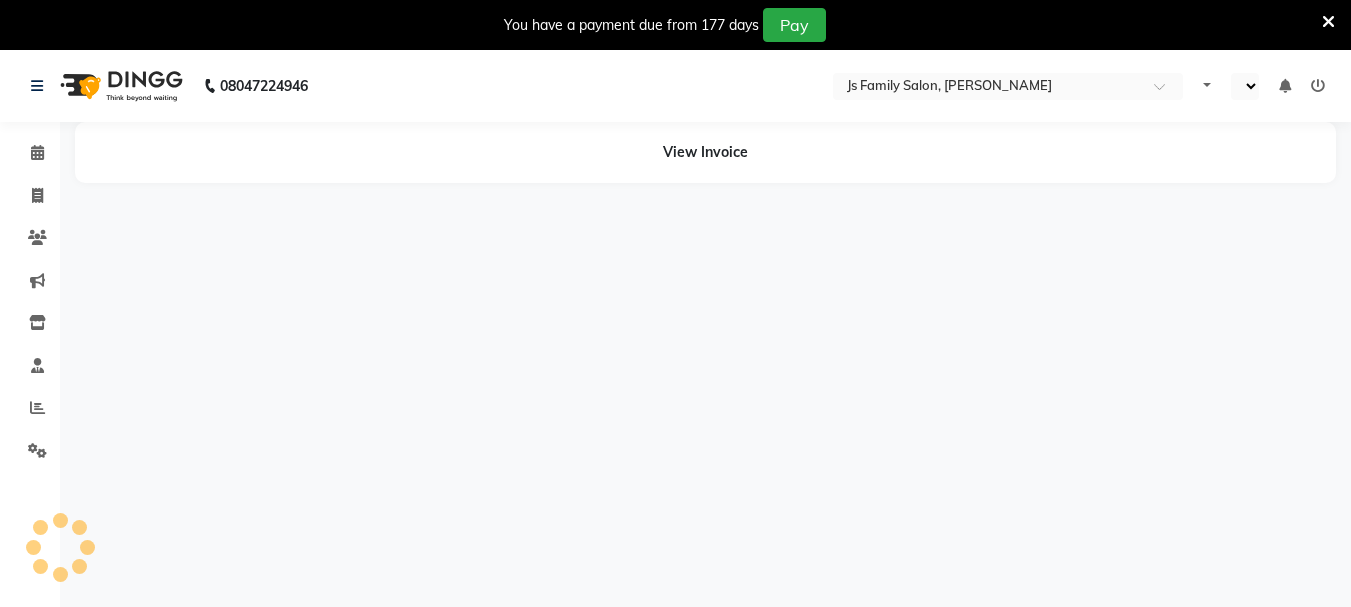 select on "en" 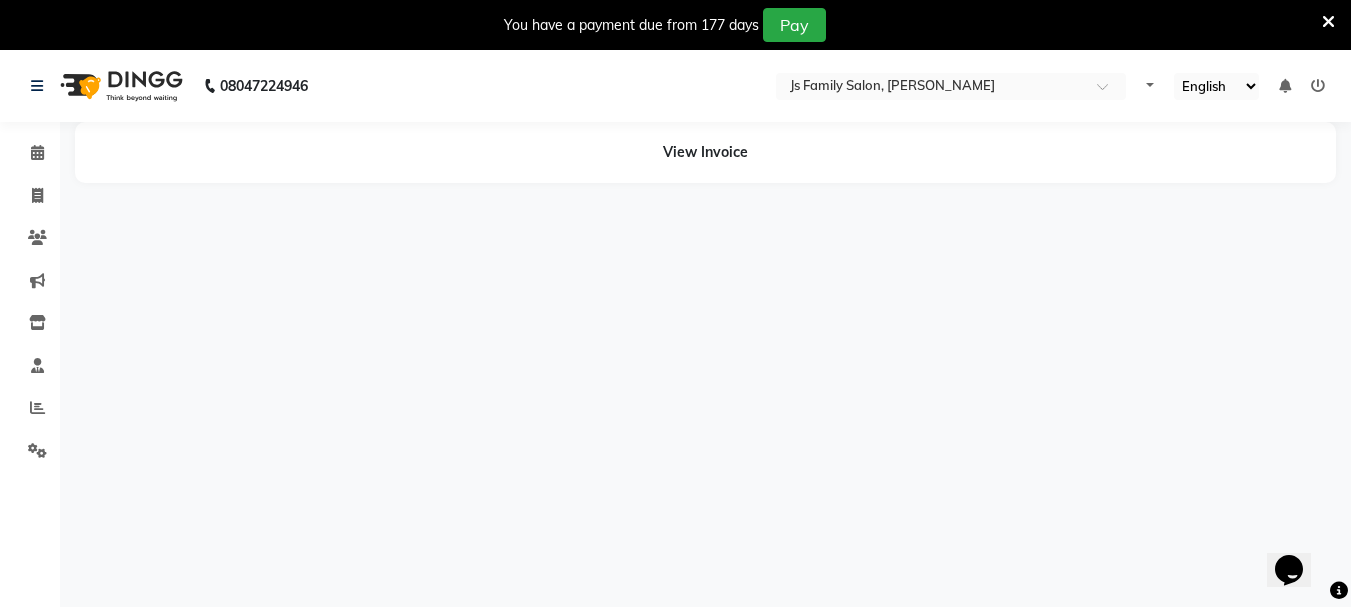 scroll, scrollTop: 0, scrollLeft: 0, axis: both 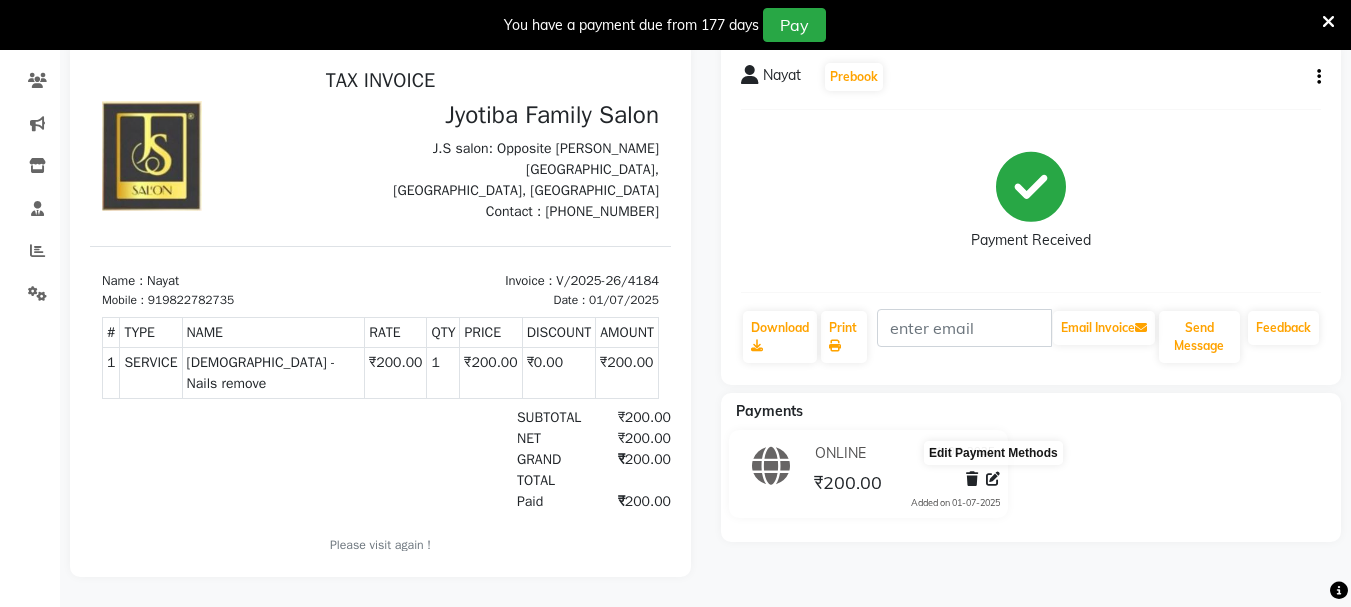 click 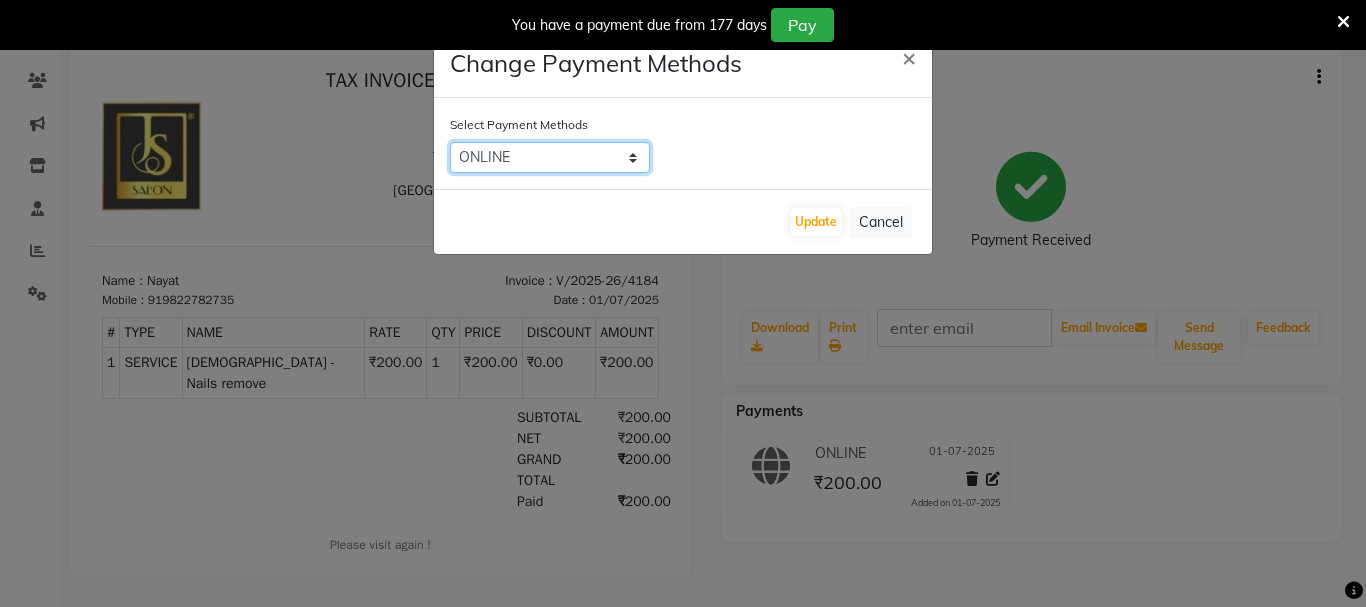 click on "CASH   ONLINE   CARD" 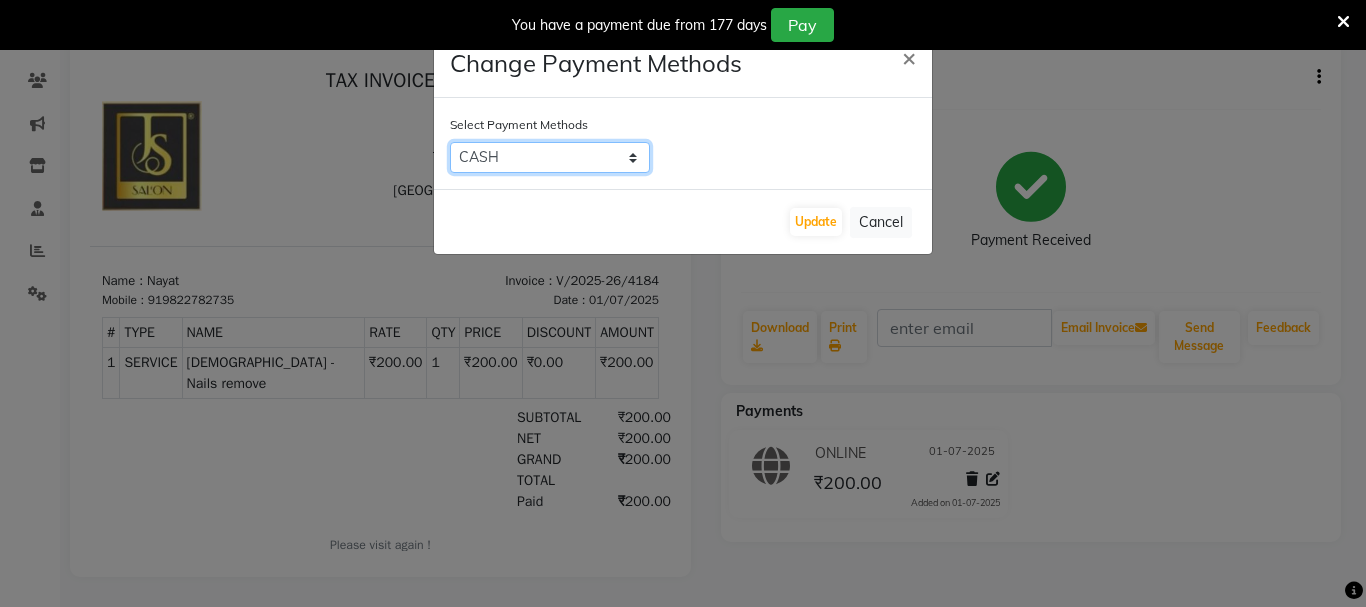 click on "CASH   ONLINE   CARD" 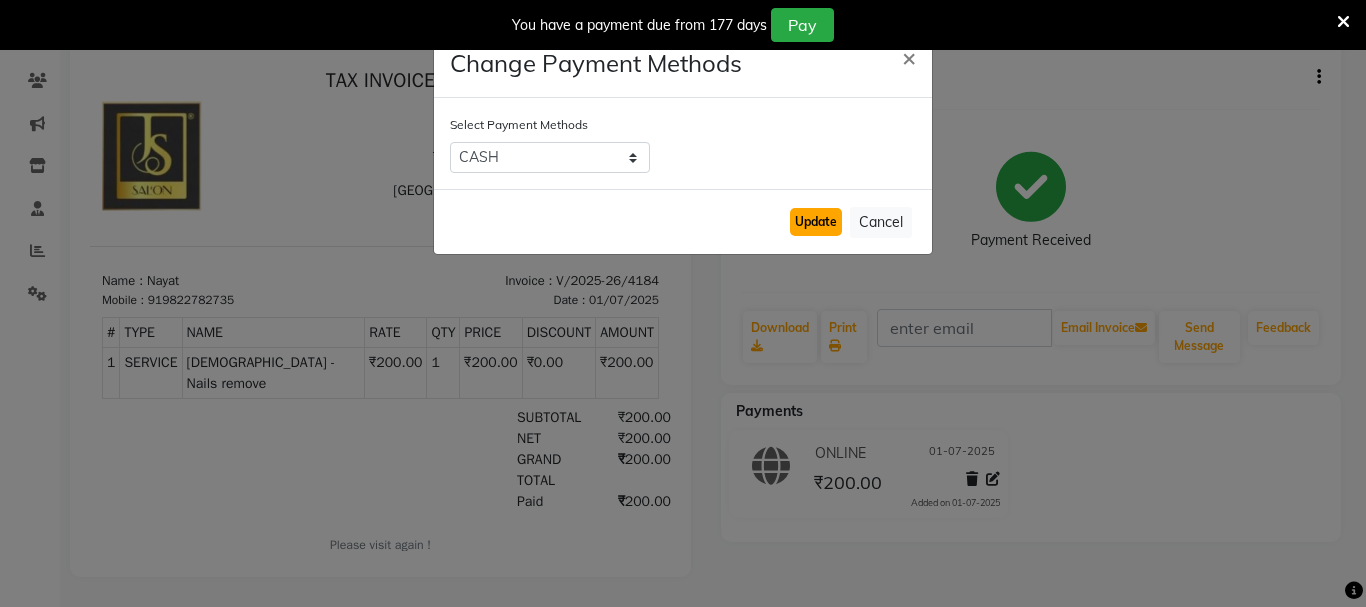 click on "Update" 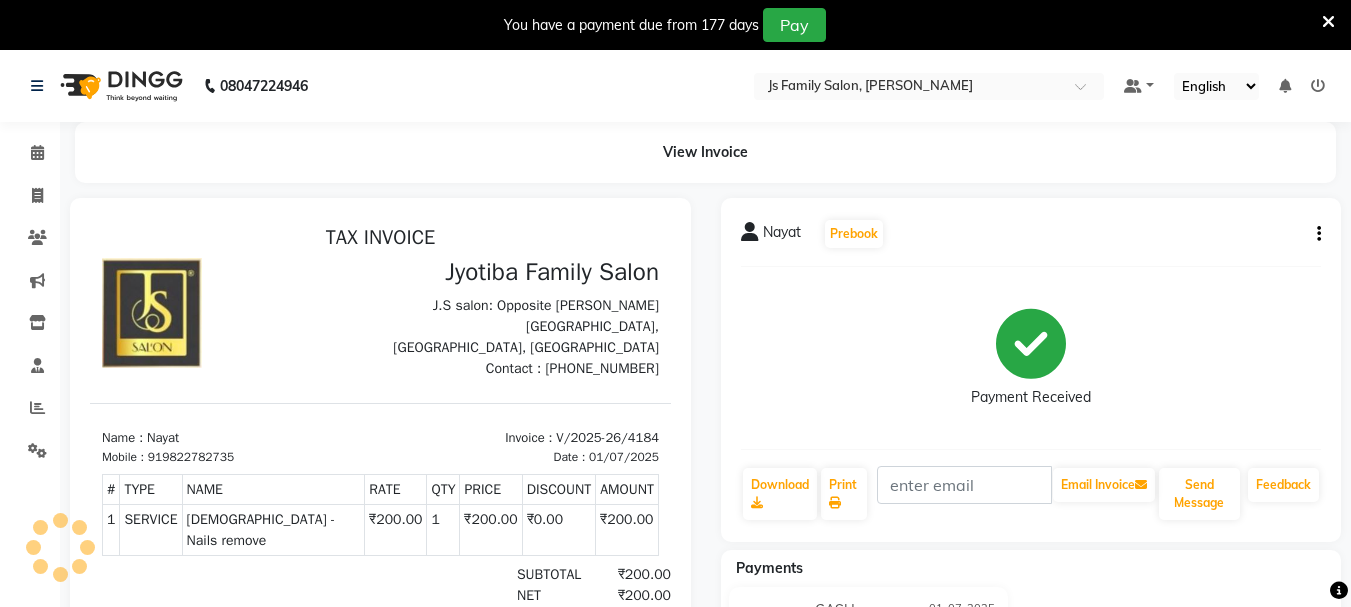 scroll, scrollTop: 0, scrollLeft: 0, axis: both 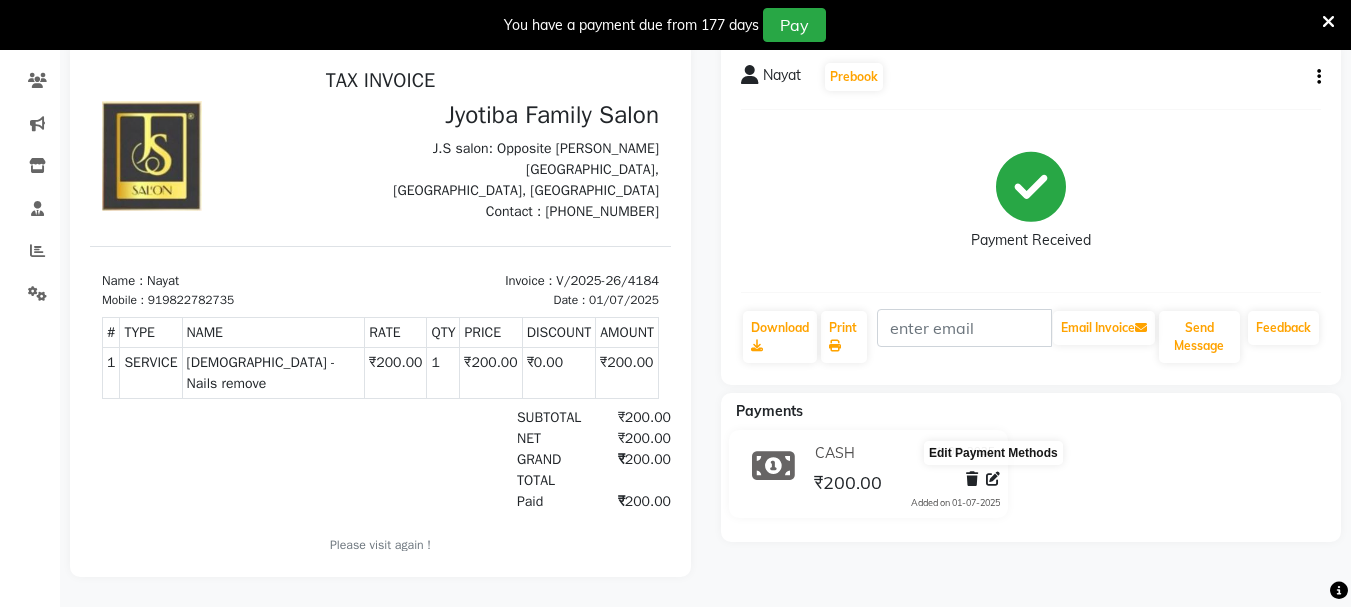 click 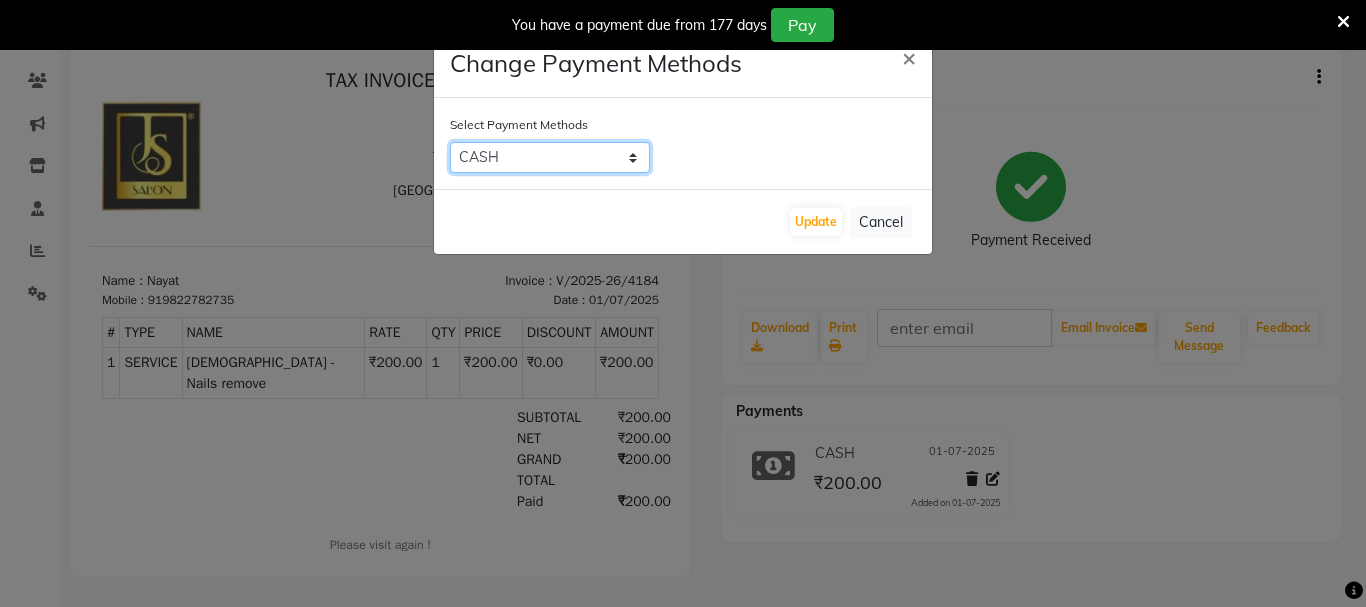 click on "CASH   ONLINE   CARD" 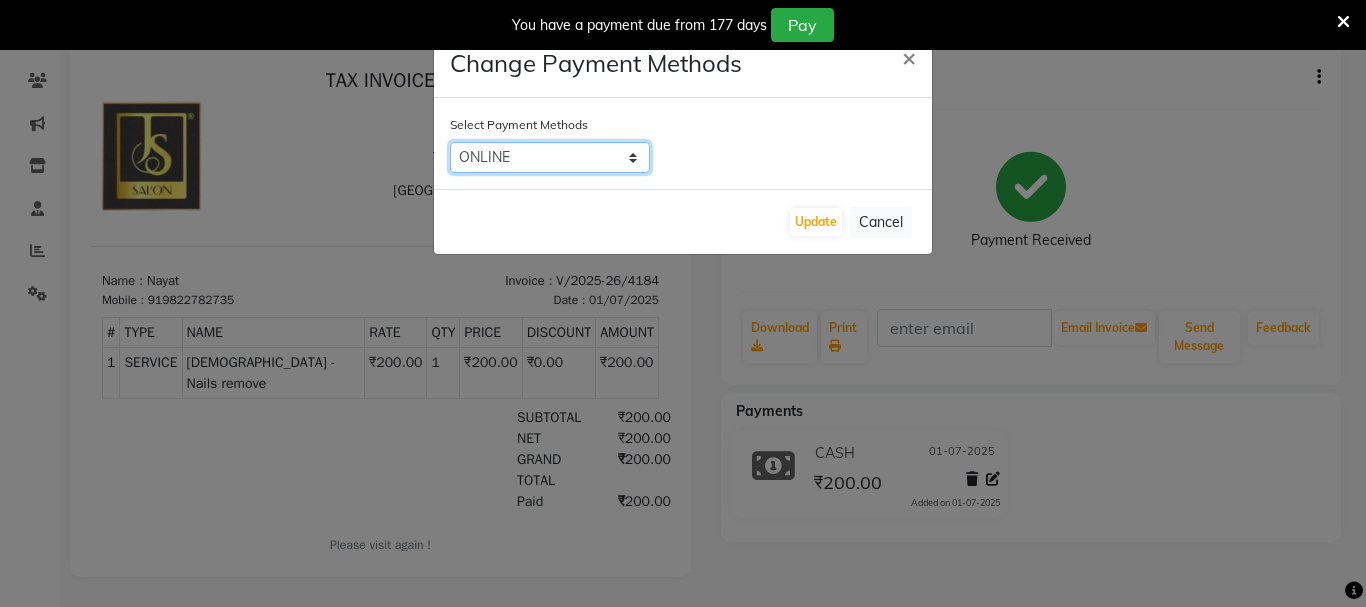 click on "CASH   ONLINE   CARD" 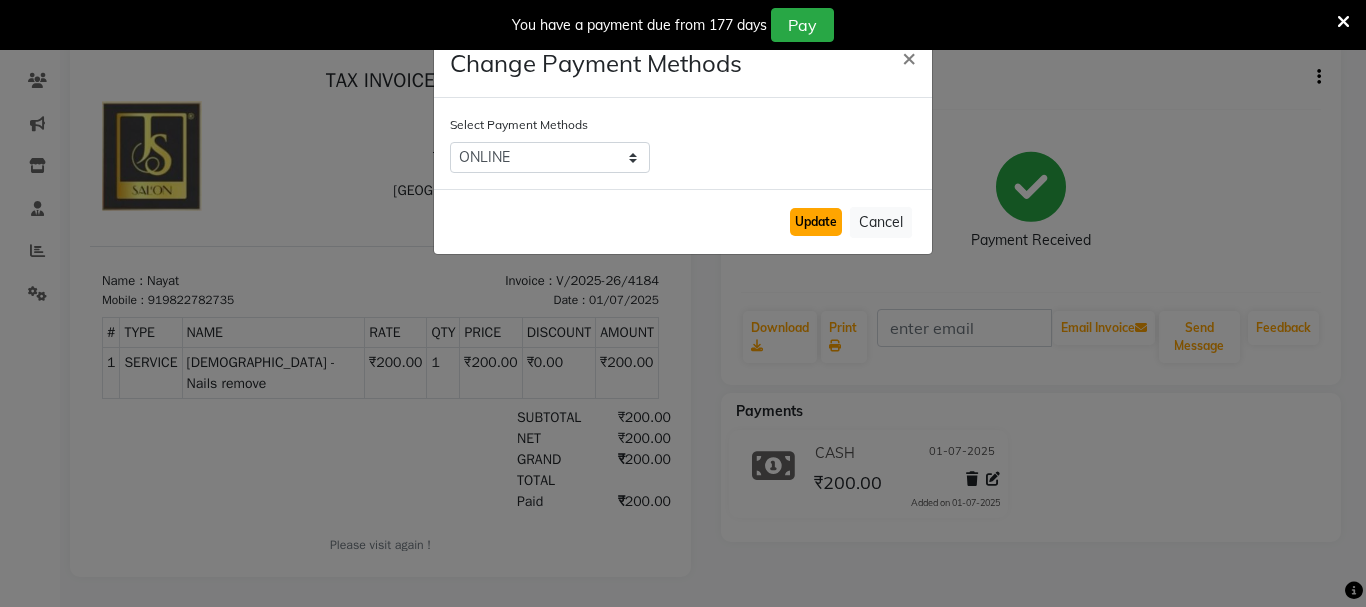 click on "Update" 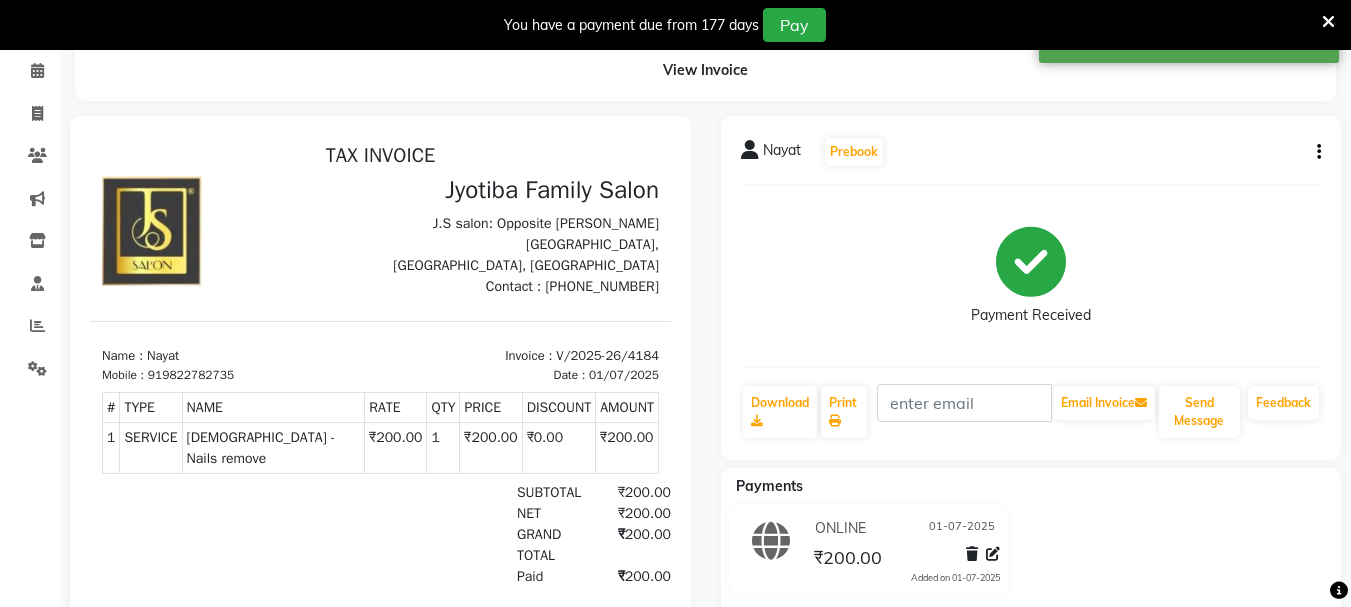 scroll, scrollTop: 0, scrollLeft: 0, axis: both 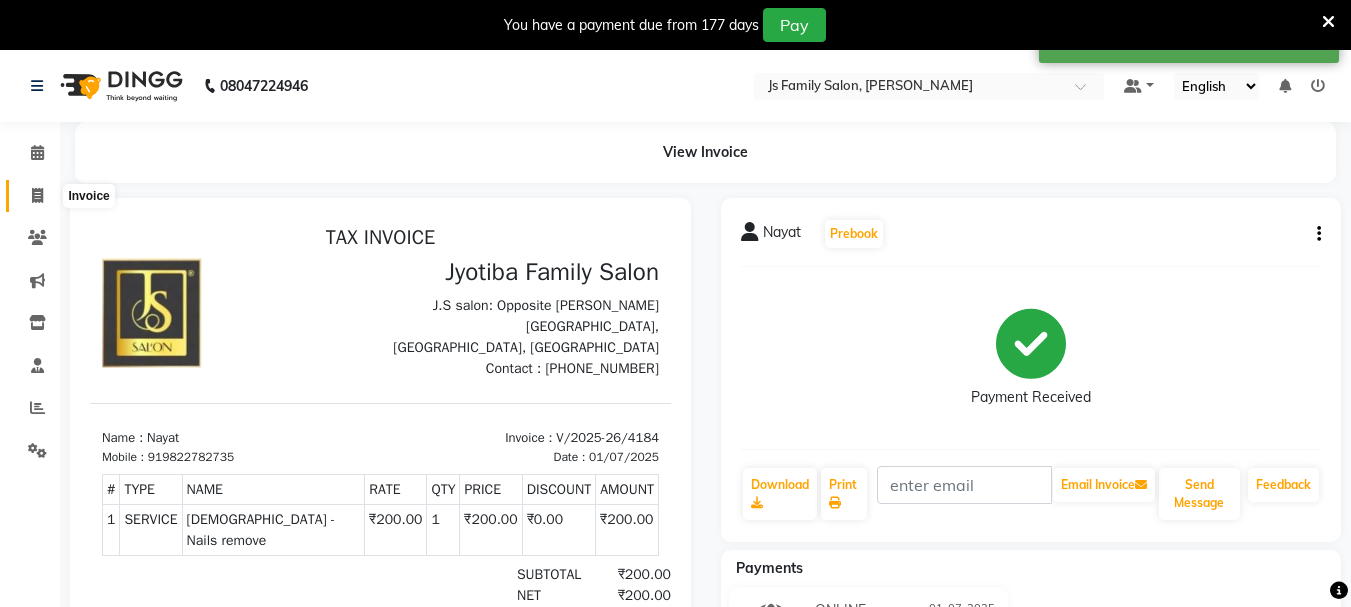click 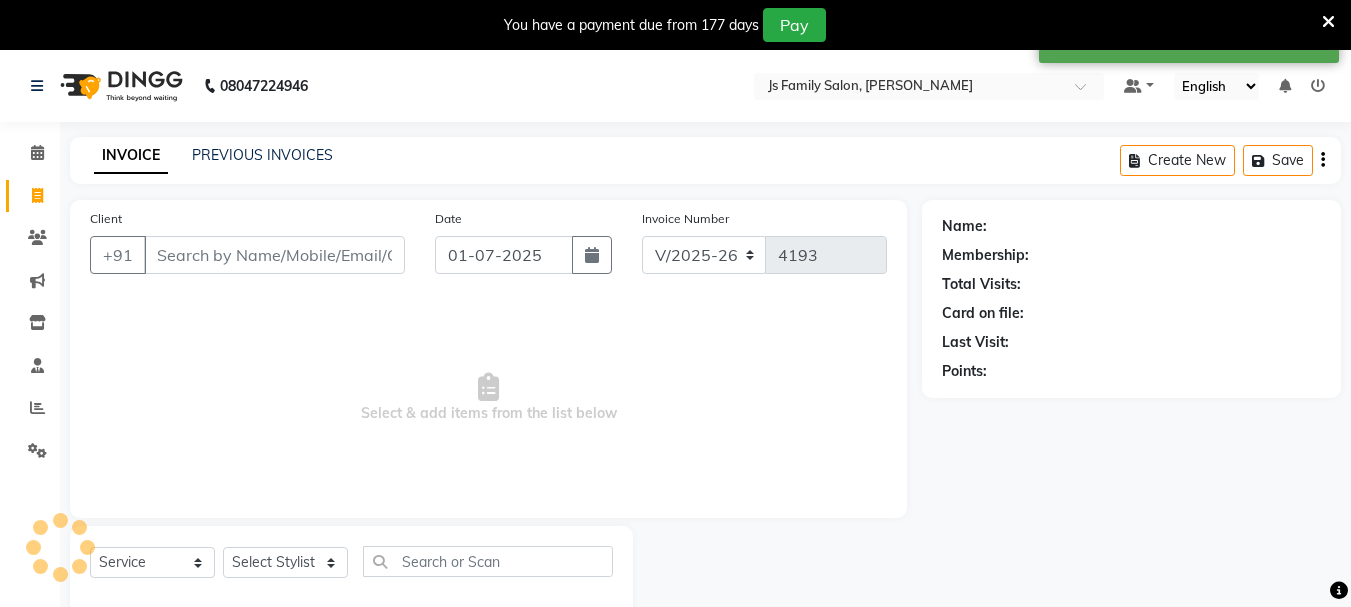scroll, scrollTop: 50, scrollLeft: 0, axis: vertical 